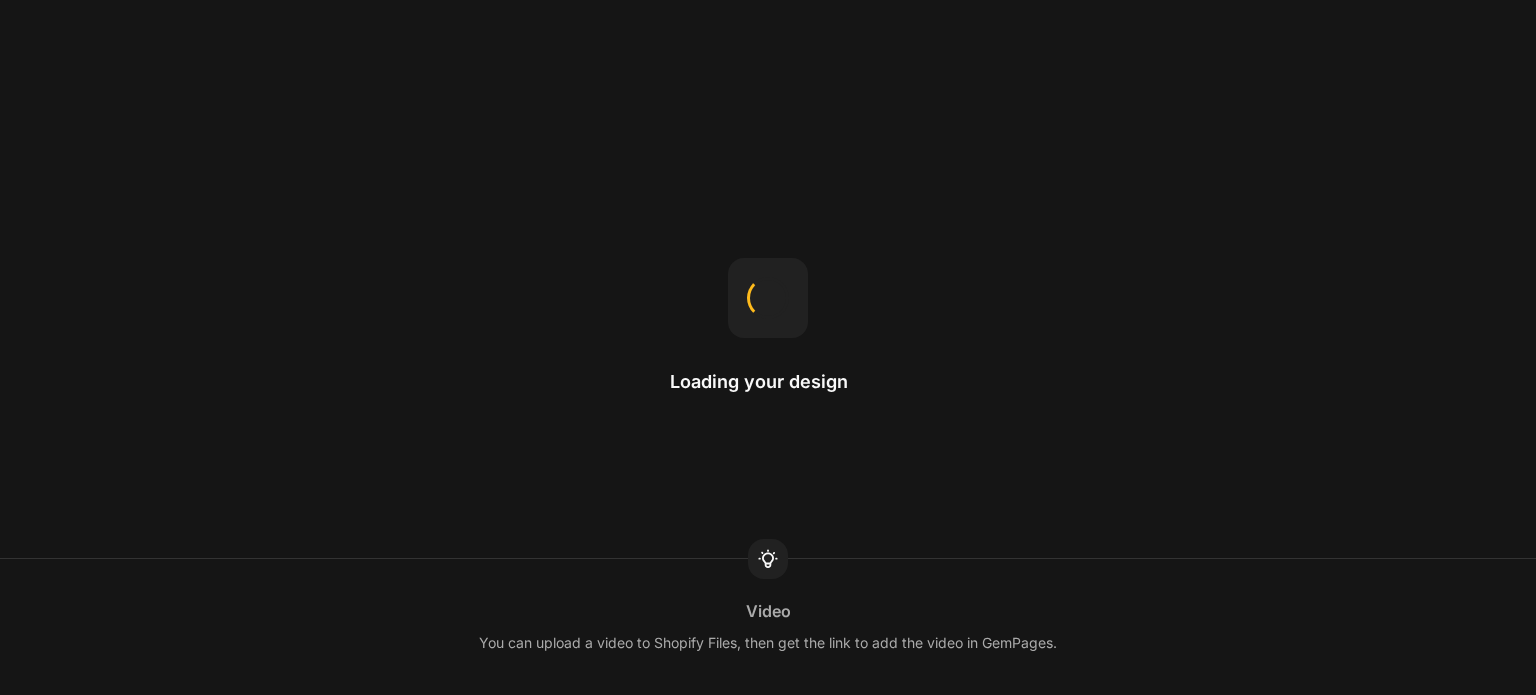 scroll, scrollTop: 0, scrollLeft: 0, axis: both 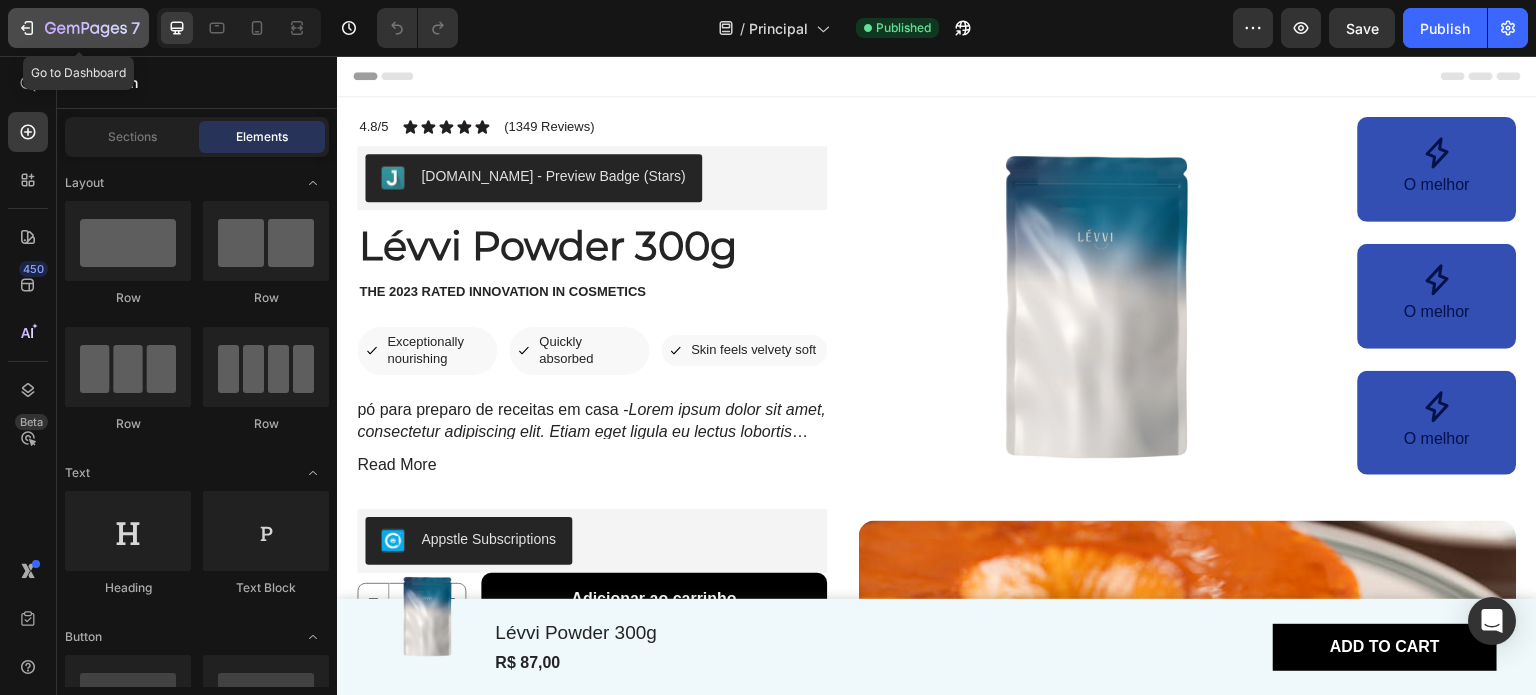 click 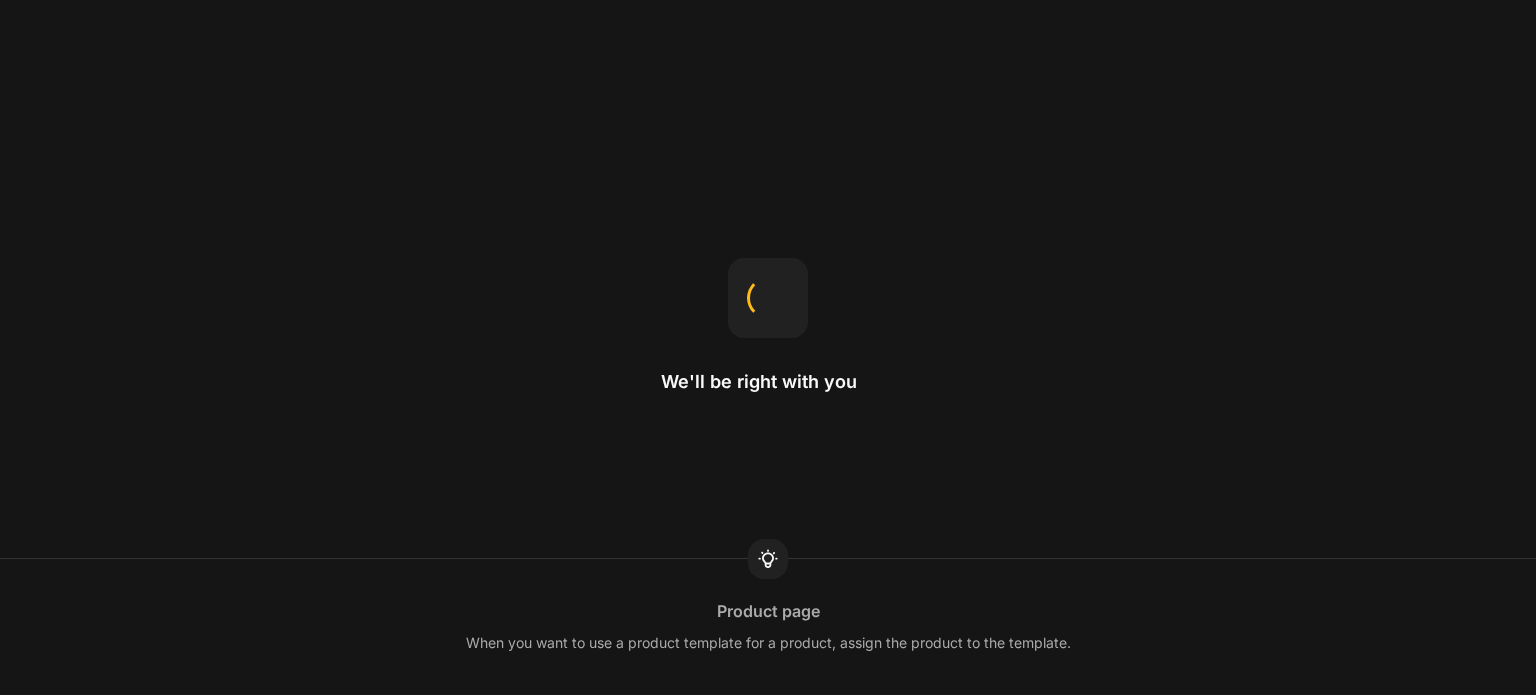 scroll, scrollTop: 0, scrollLeft: 0, axis: both 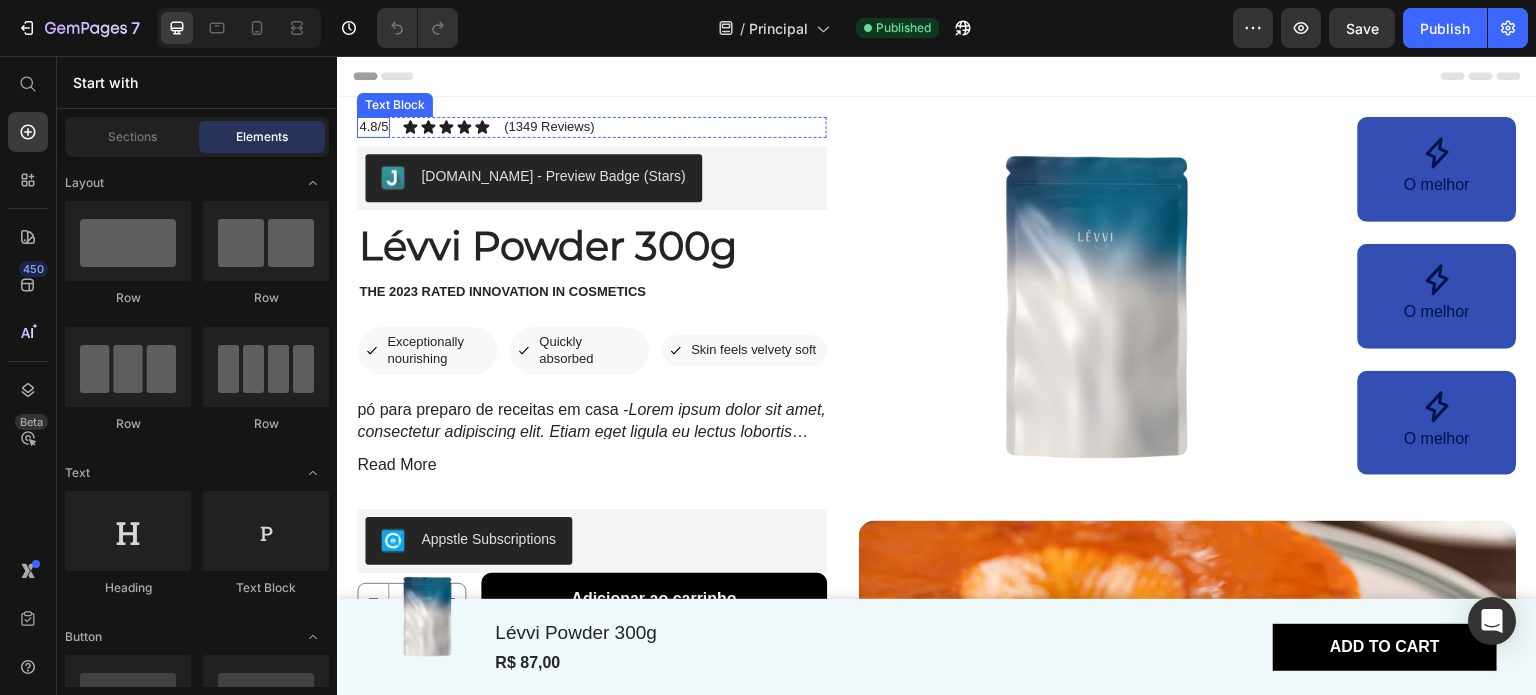 click on "4.8/5" at bounding box center (373, 127) 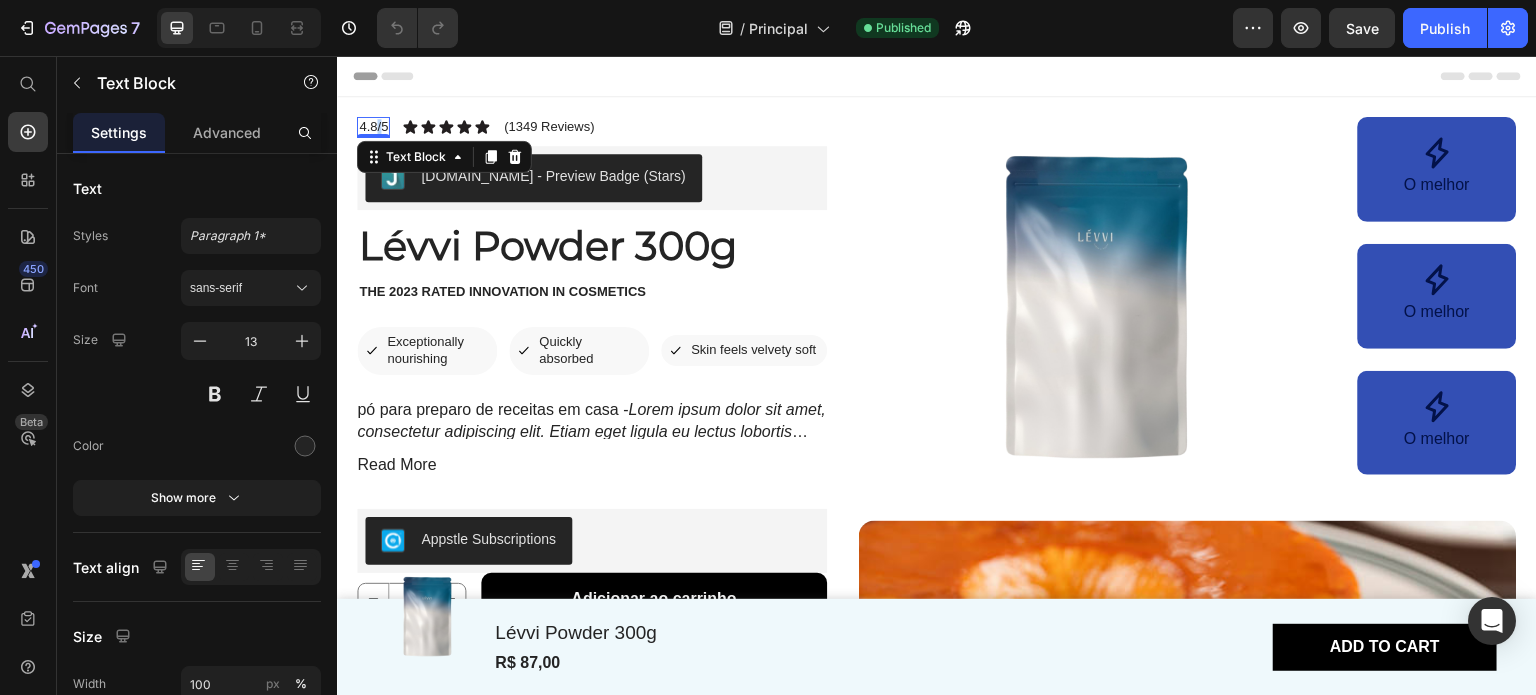 click on "4.8/5" at bounding box center [373, 127] 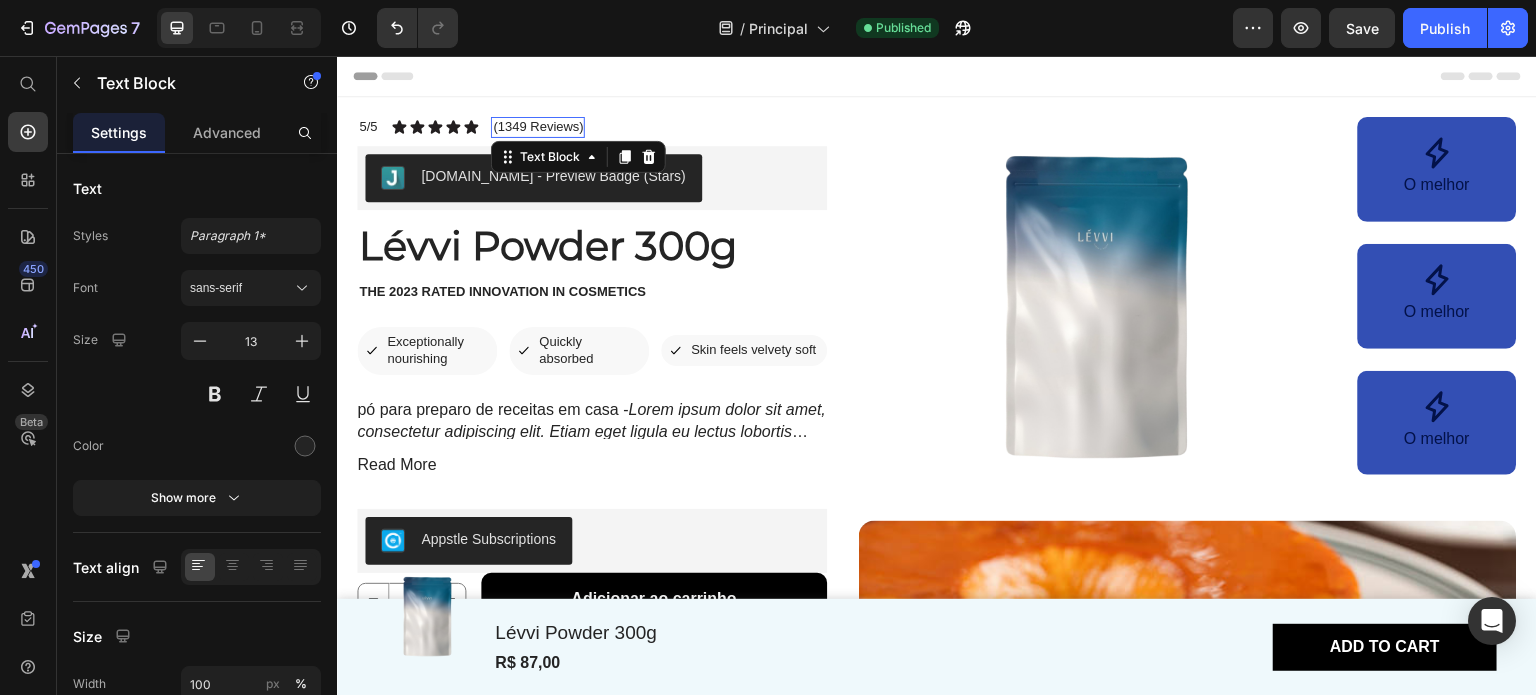 click on "(1349 Reviews)" at bounding box center [538, 127] 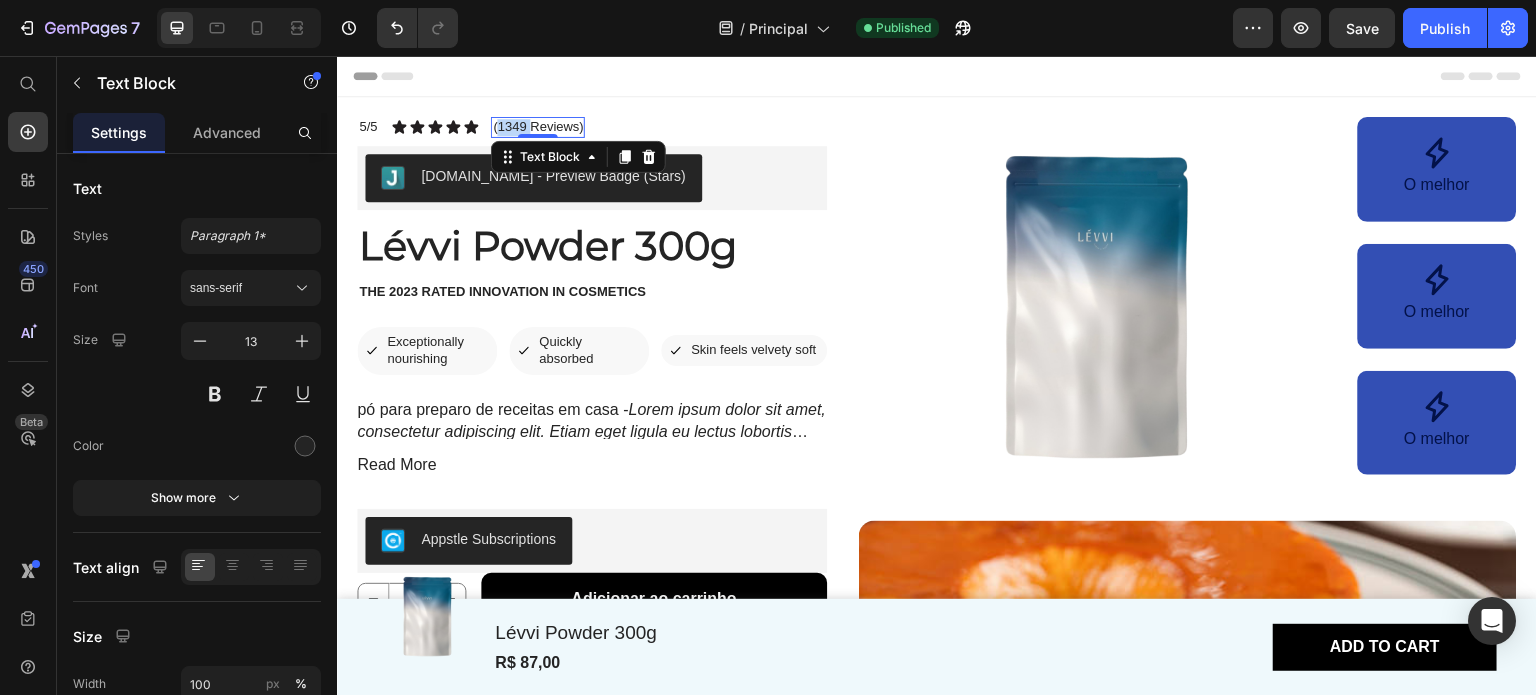 click on "(1349 Reviews)" at bounding box center (538, 127) 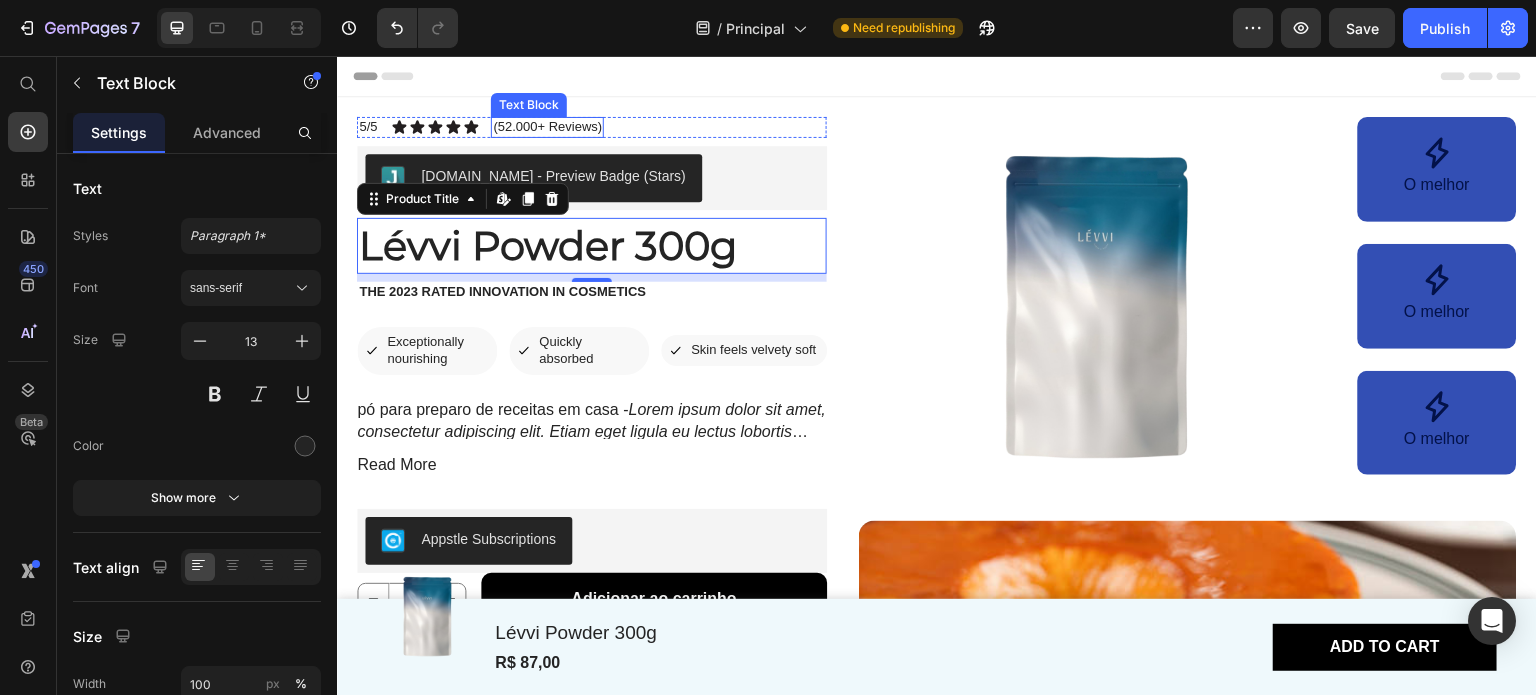 click on "(52.000+ Reviews)" at bounding box center [547, 127] 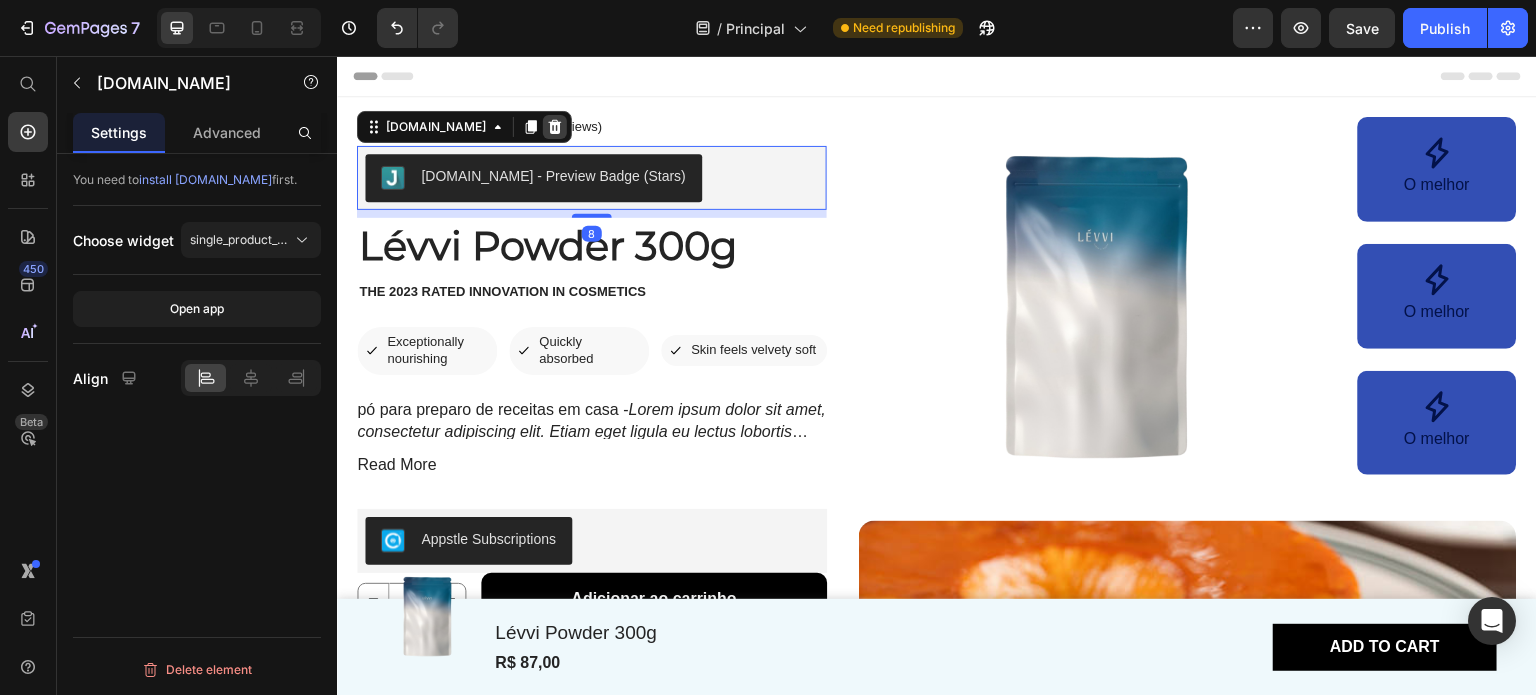 click 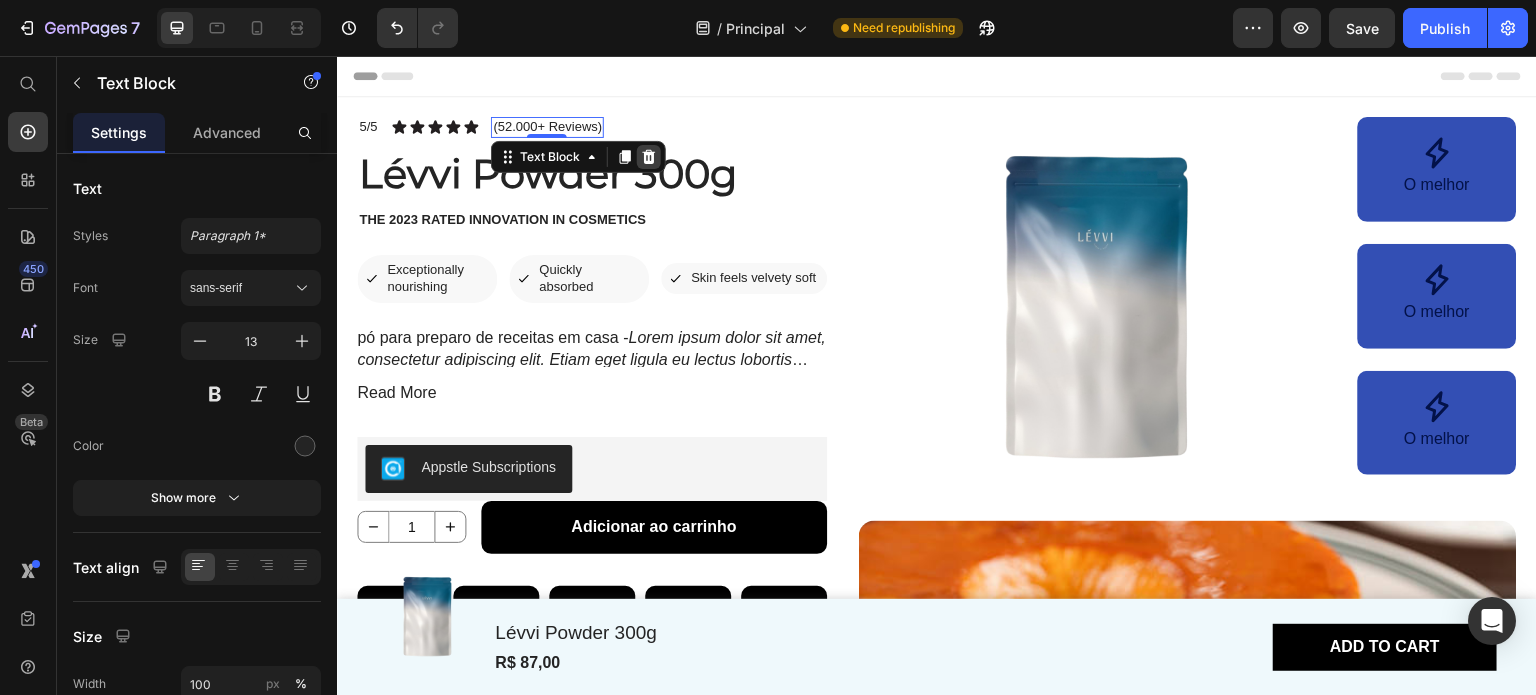 click 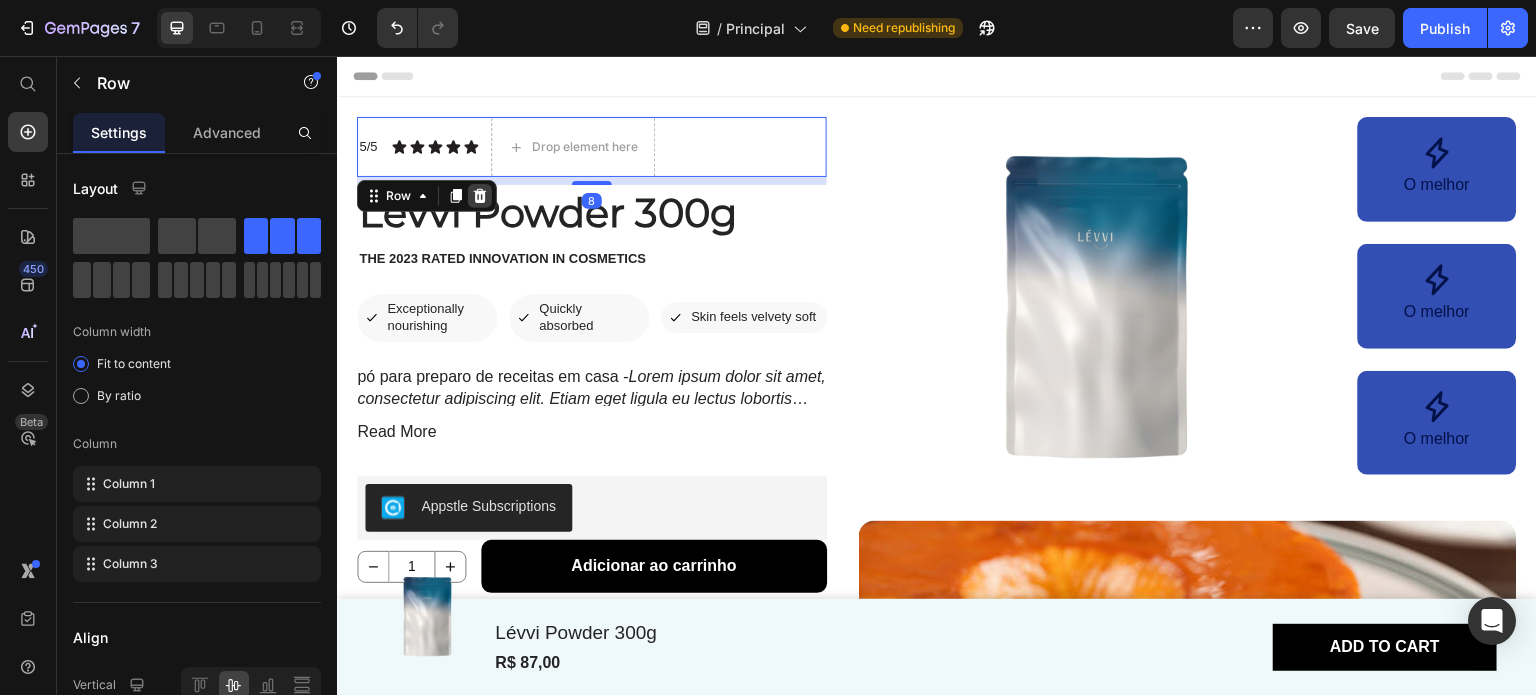 click 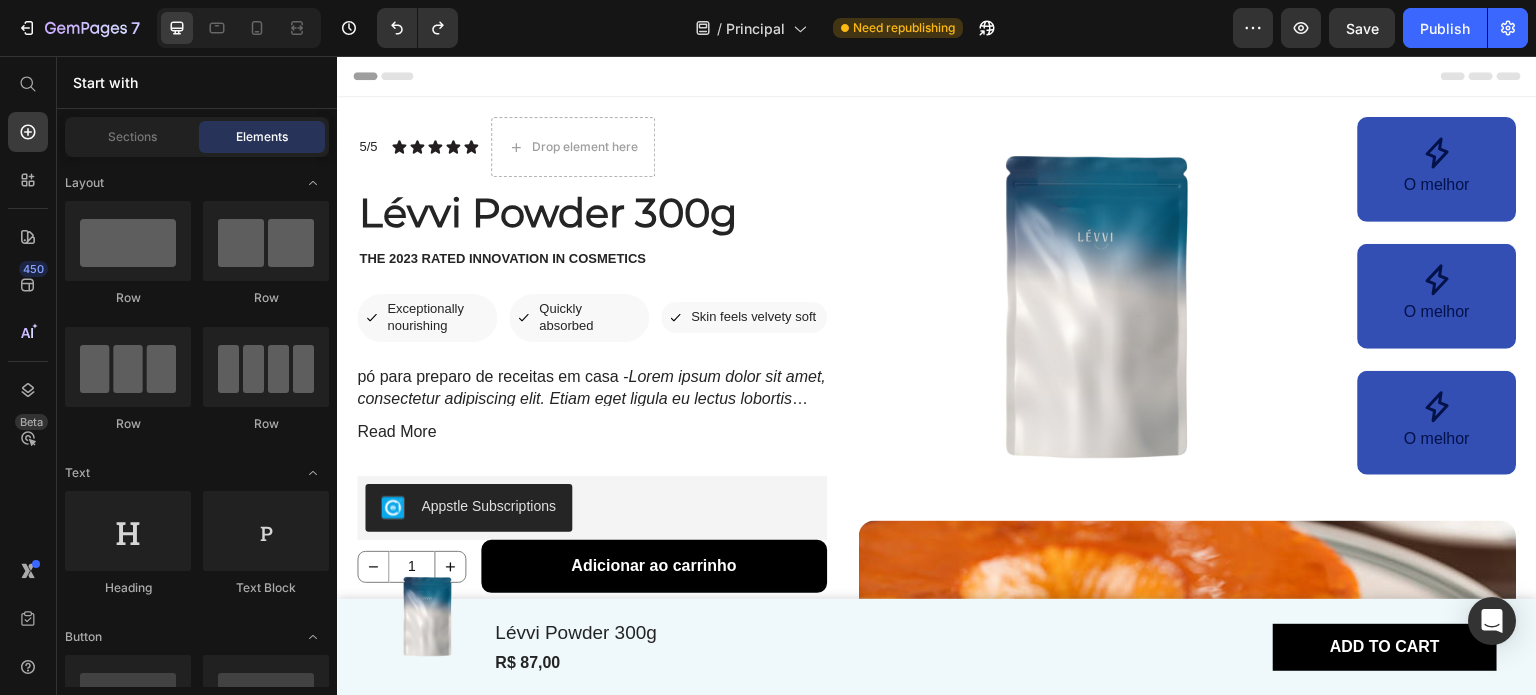 click on "Header Product Images Lévvi Powder 300g Product Title R$ 87,00 Product Price Row Add to cart Button Product Sticky Image
Icon O melhor Text Block Row
Icon O melhor Text Block Row
Icon O melhor Text Block Row Row Image Image Image Row Row 5/5 Text Block Icon Icon Icon Icon Icon Icon List
Drop element here Row Lévvi Powder 300g Product Title The 2023 Rated Innovation in Cosmetics Text Block
Icon Exceptionally nourishing Text Block Row
Icon Quickly absorbed Text Block Row Row
Icon Skin feels velvety soft Text Block Row Row pó para preparo de receitas em casa -  Lorem ipsum dolor sit amet, consectetur adipiscing elit. Etiam eget ligula eu lectus lobortis condimentum. Aliquam nonummy auctor massa. Pellentesque habitant morbi tristique senectus et netus et malesuada fames ac turpis egestas. Nulla at risus. Quisque purus magna, auctor et, sagittis ac, posuere eu, lectus. Nam mattis, felis ut adipiscing. Read More Product Description 1" at bounding box center [937, 3503] 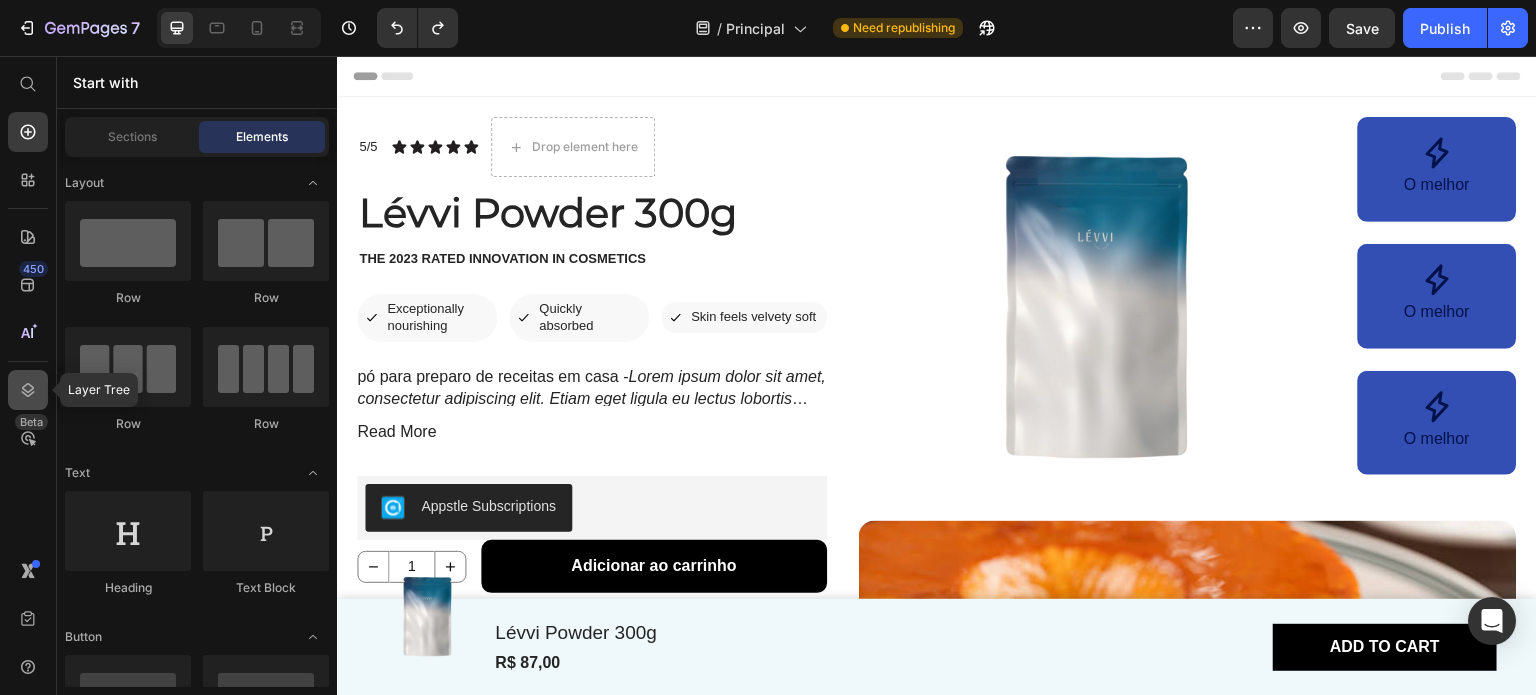 click 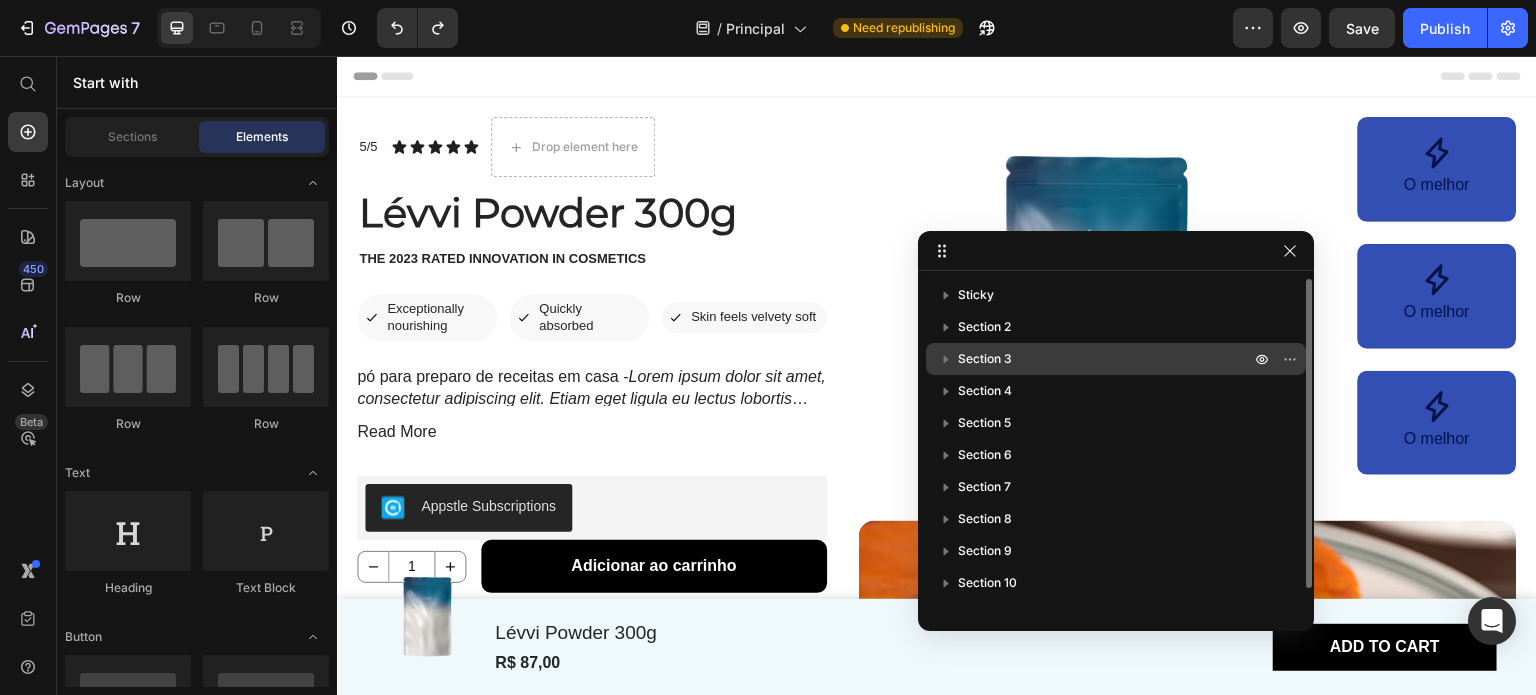 click on "Section 3" at bounding box center [985, 359] 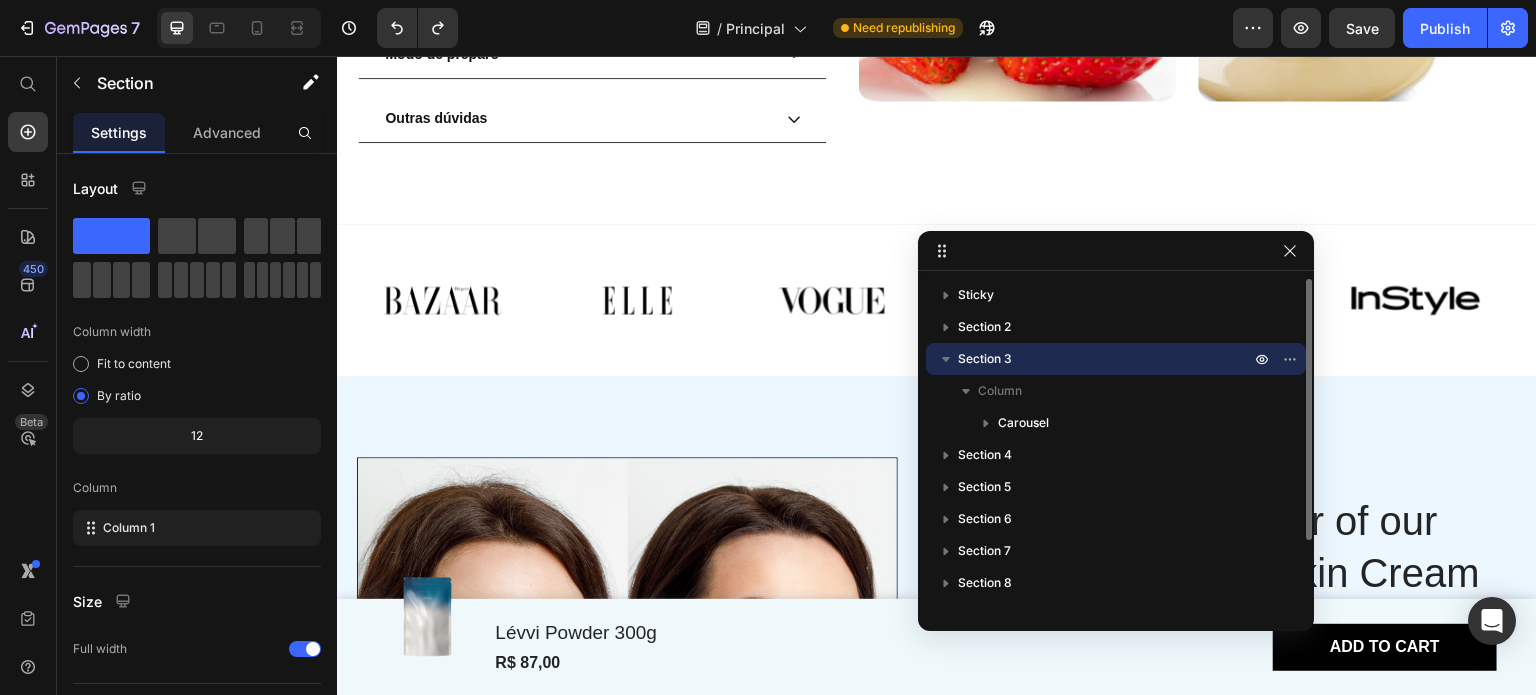 scroll, scrollTop: 1632, scrollLeft: 0, axis: vertical 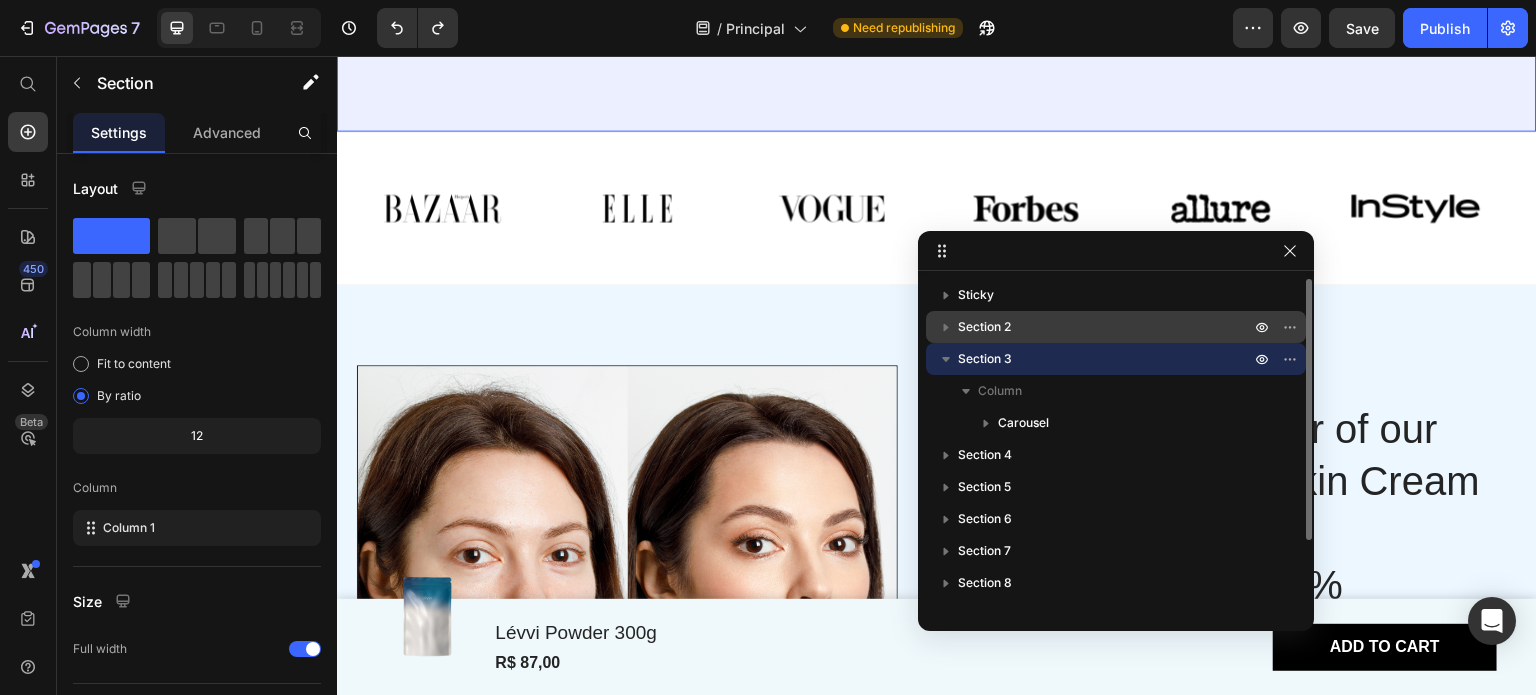 click on "Section 2" at bounding box center [984, 327] 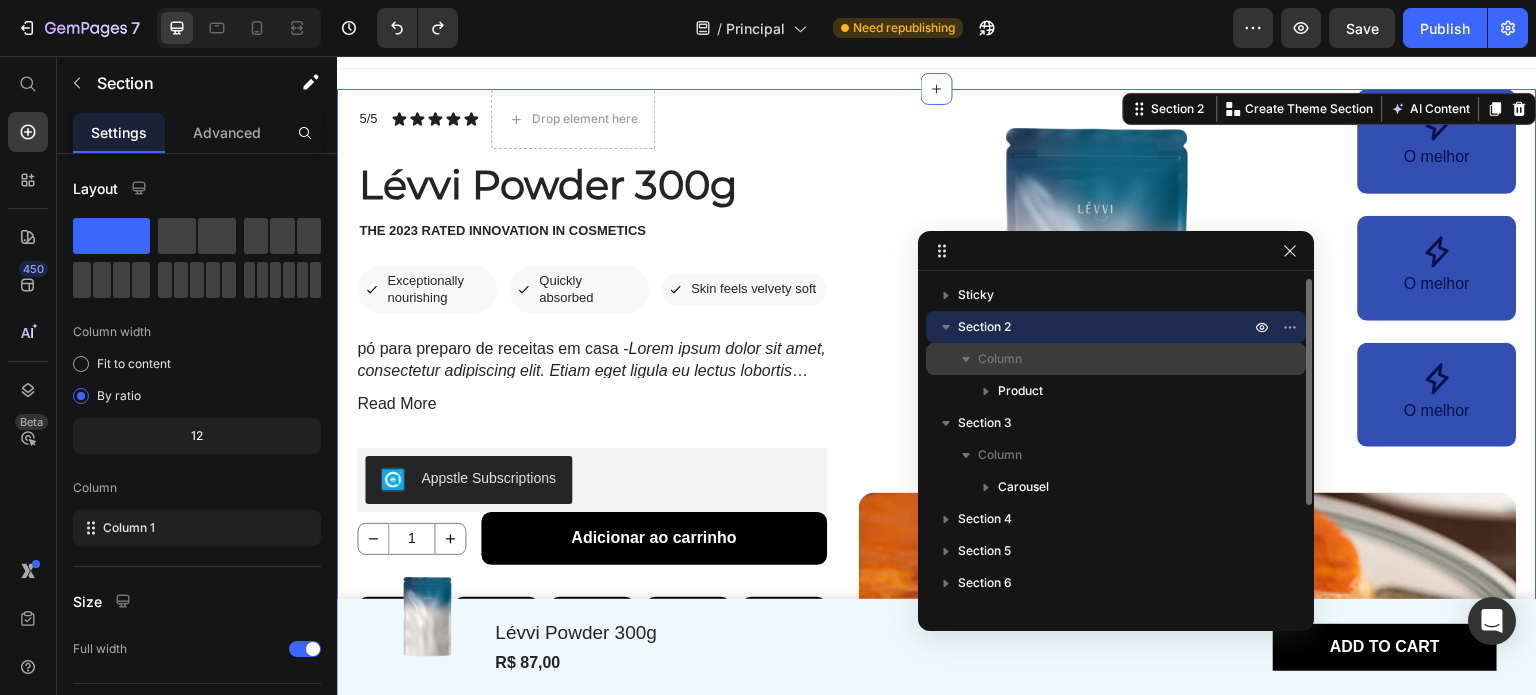 scroll, scrollTop: 0, scrollLeft: 0, axis: both 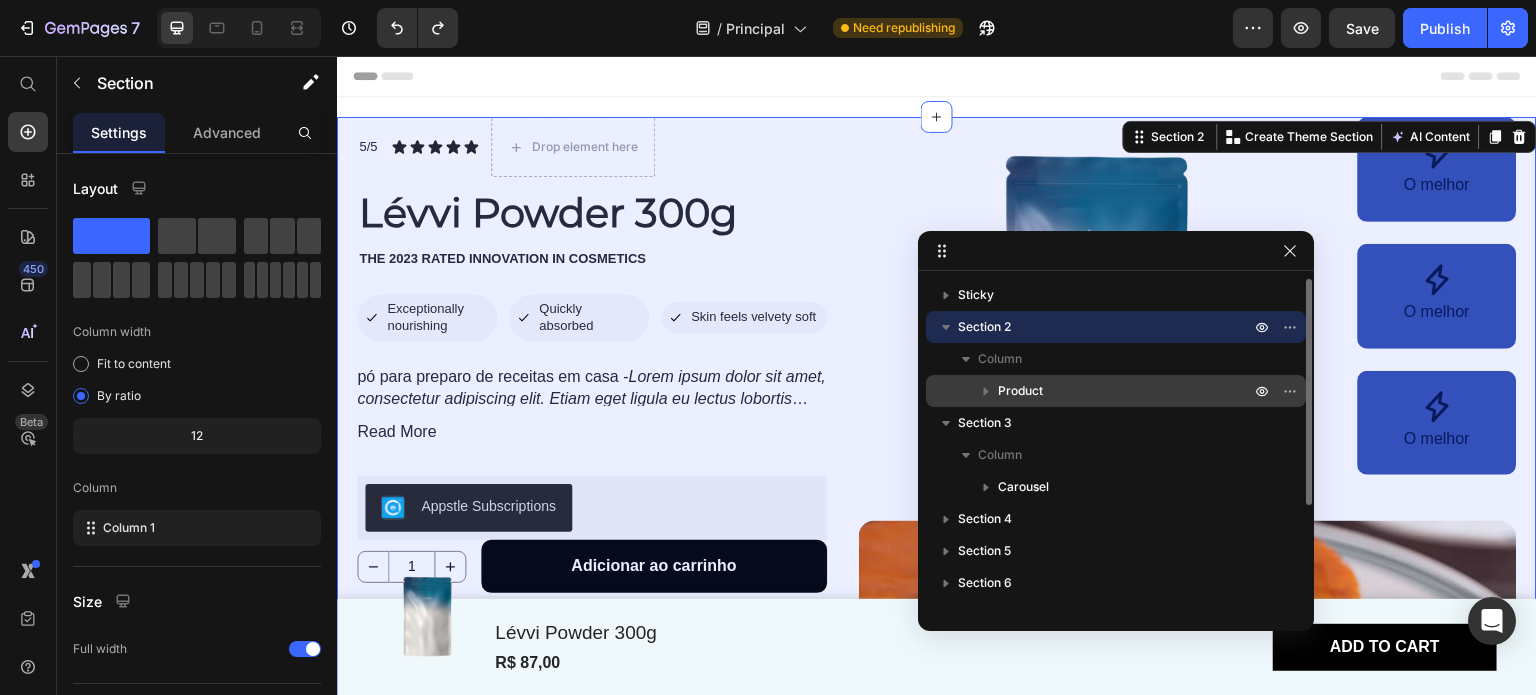 click 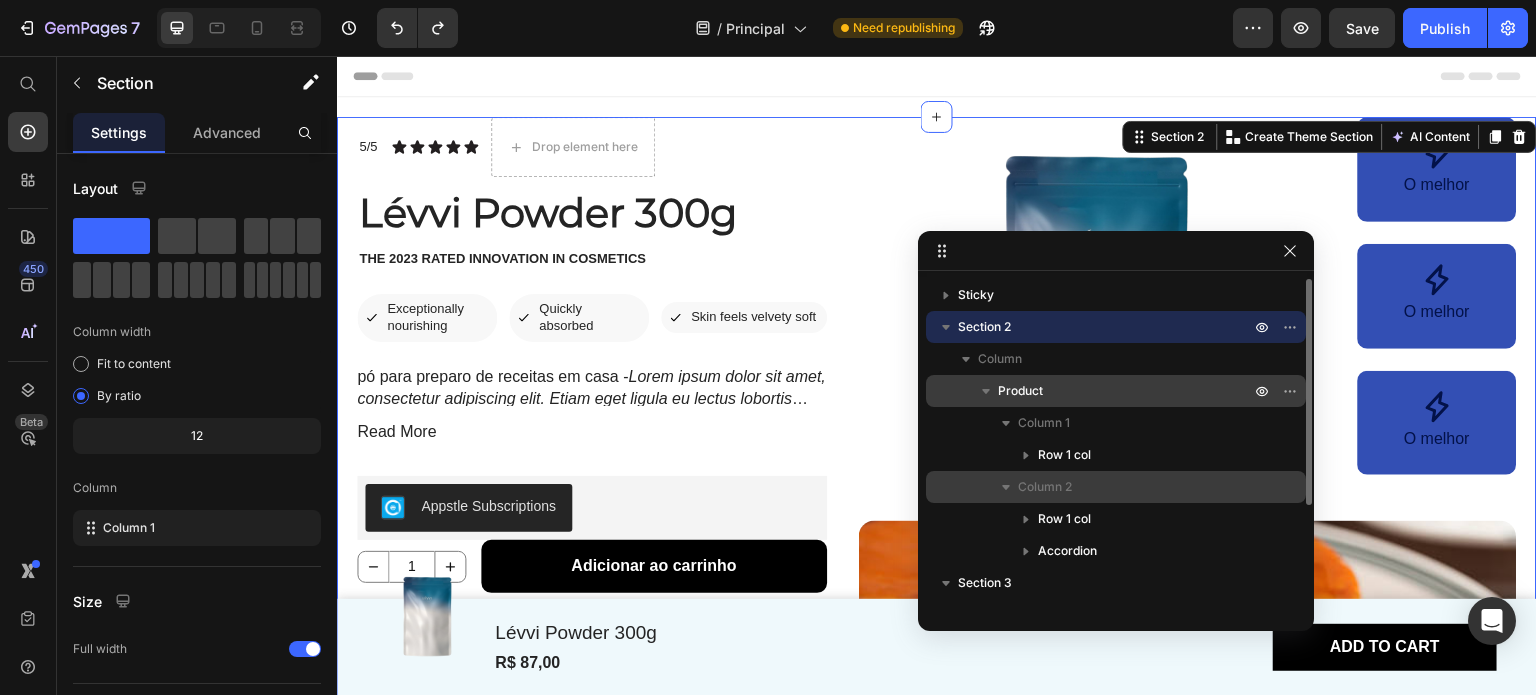 drag, startPoint x: 1009, startPoint y: 448, endPoint x: 1003, endPoint y: 475, distance: 27.658634 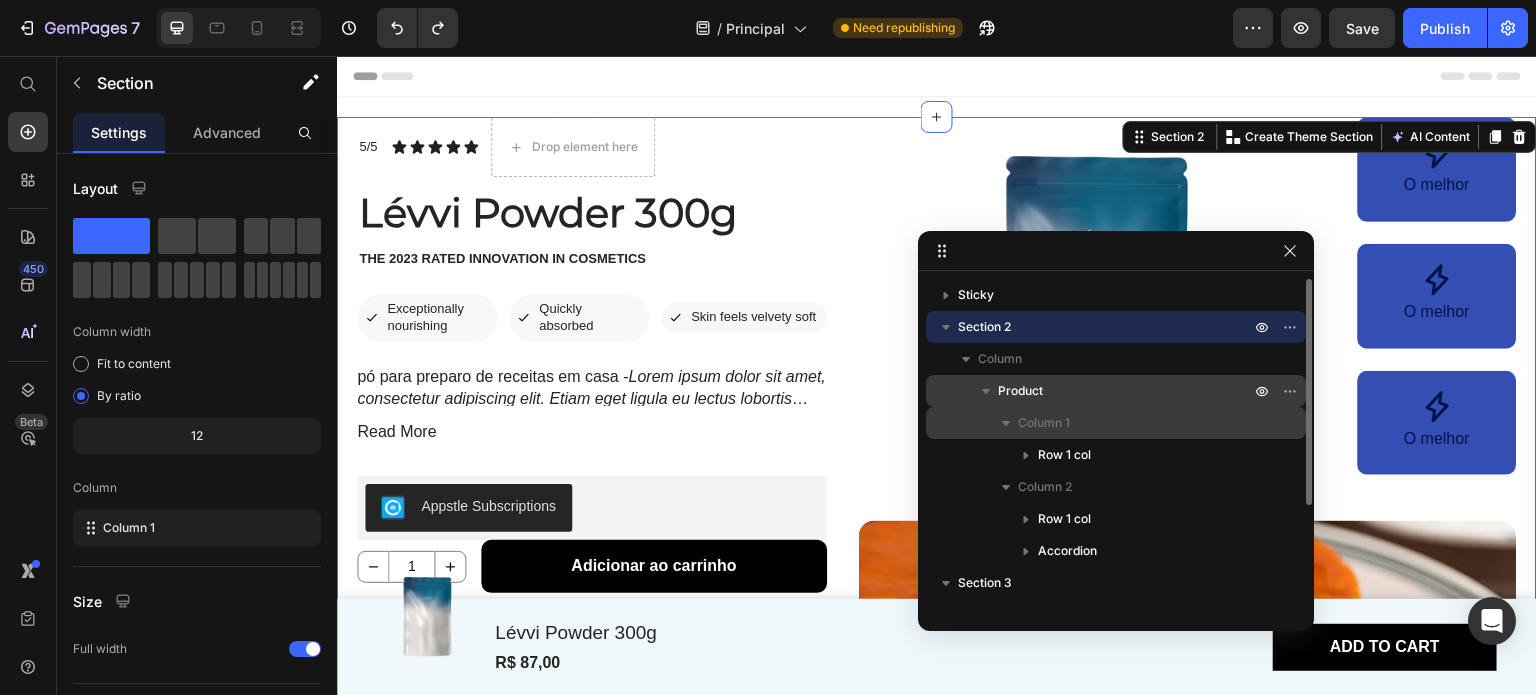 click on "Column 1" at bounding box center [1044, 423] 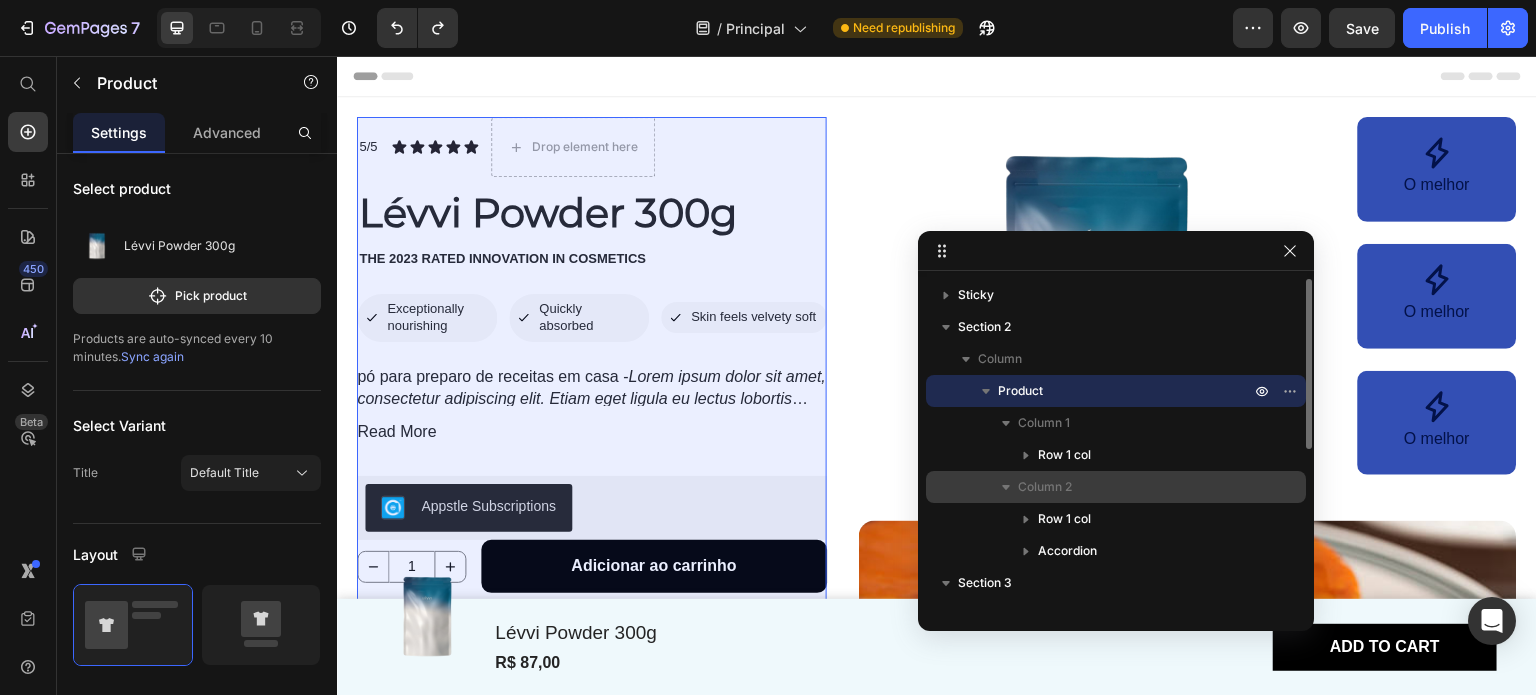 drag, startPoint x: 1037, startPoint y: 423, endPoint x: 1057, endPoint y: 498, distance: 77.62087 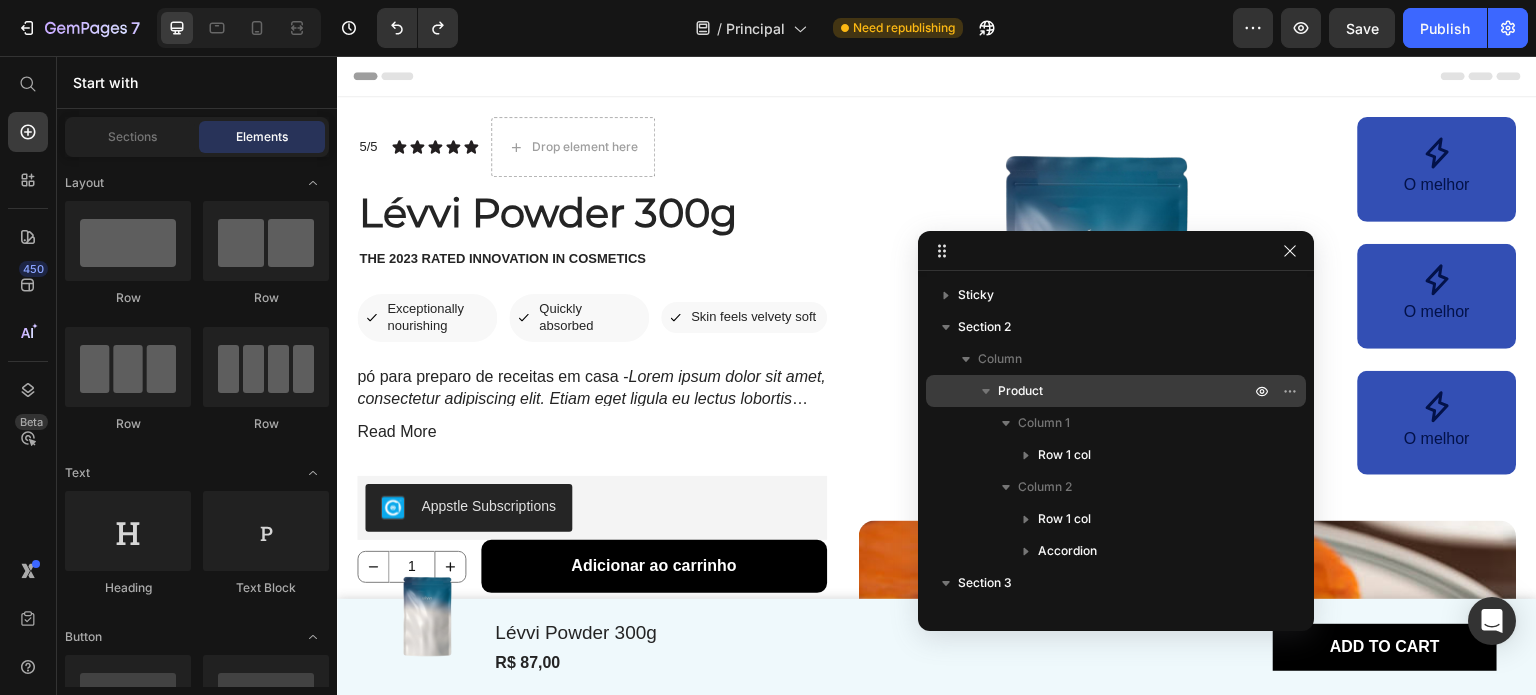 click on "Header Product Images Lévvi Powder 300g Product Title R$ 87,00 Product Price Row Add to cart Button Product Sticky Image
Icon O melhor Text Block Row
Icon O melhor Text Block Row
Icon O melhor Text Block Row Row Image Image Image Row Row 5/5 Text Block Icon Icon Icon Icon Icon Icon List
Drop element here Row Lévvi Powder 300g Product Title The 2023 Rated Innovation in Cosmetics Text Block
Icon Exceptionally nourishing Text Block Row
Icon Quickly absorbed Text Block Row Row
Icon Skin feels velvety soft Text Block Row Row pó para preparo de receitas em casa -  Lorem ipsum dolor sit amet, consectetur adipiscing elit. Etiam eget ligula eu lectus lobortis condimentum. Aliquam nonummy auctor massa. Pellentesque habitant morbi tristique senectus et netus et malesuada fames ac turpis egestas. Nulla at risus. Quisque purus magna, auctor et, sagittis ac, posuere eu, lectus. Nam mattis, felis ut adipiscing. Read More Product Description 1" at bounding box center [937, 3499] 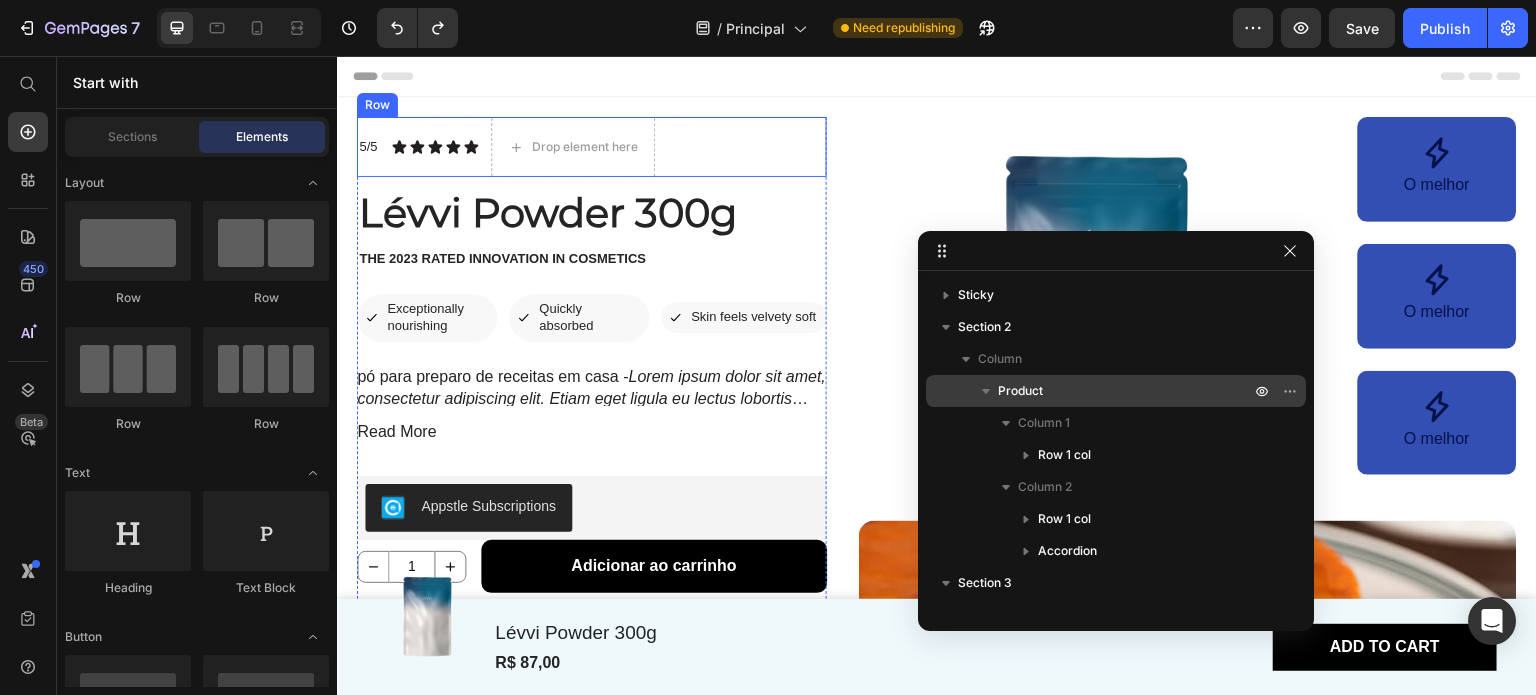 click on "Icon Icon Icon Icon Icon Icon List" at bounding box center [435, 147] 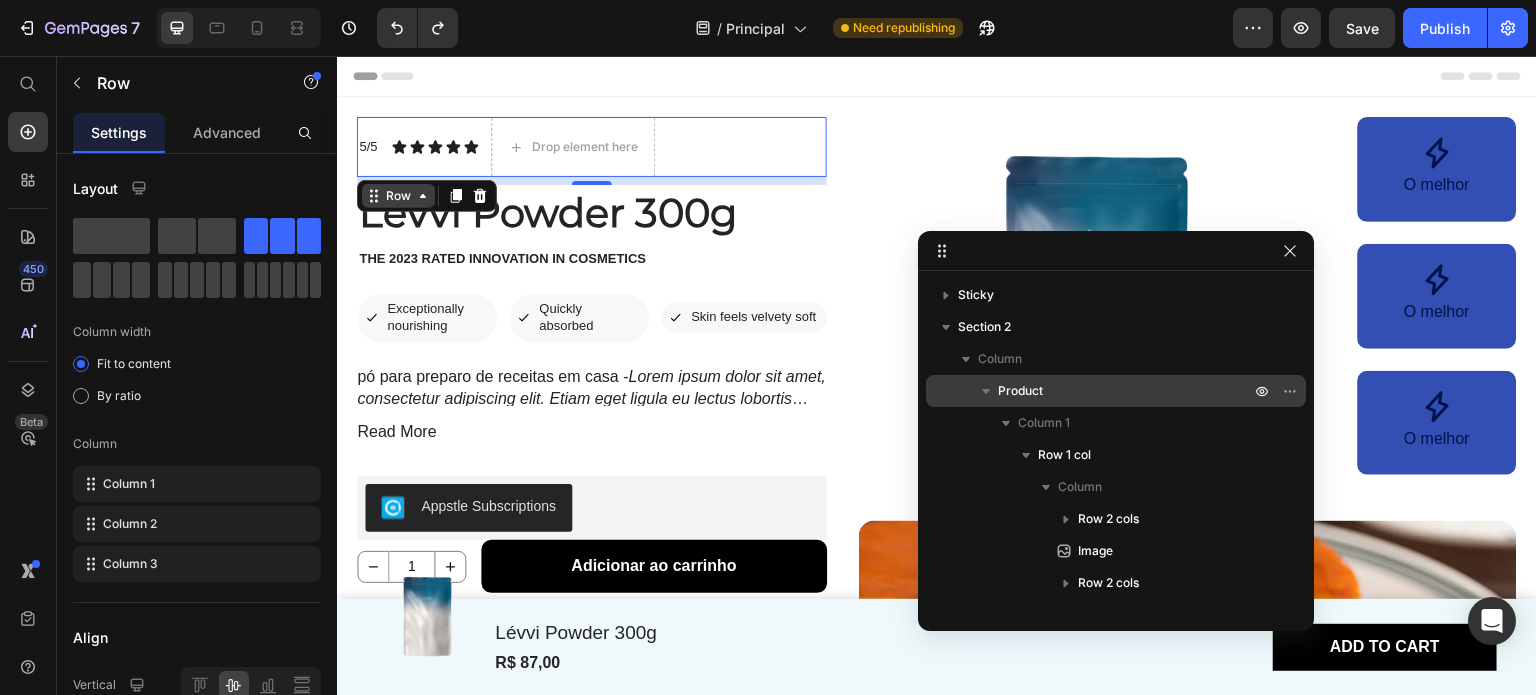 click 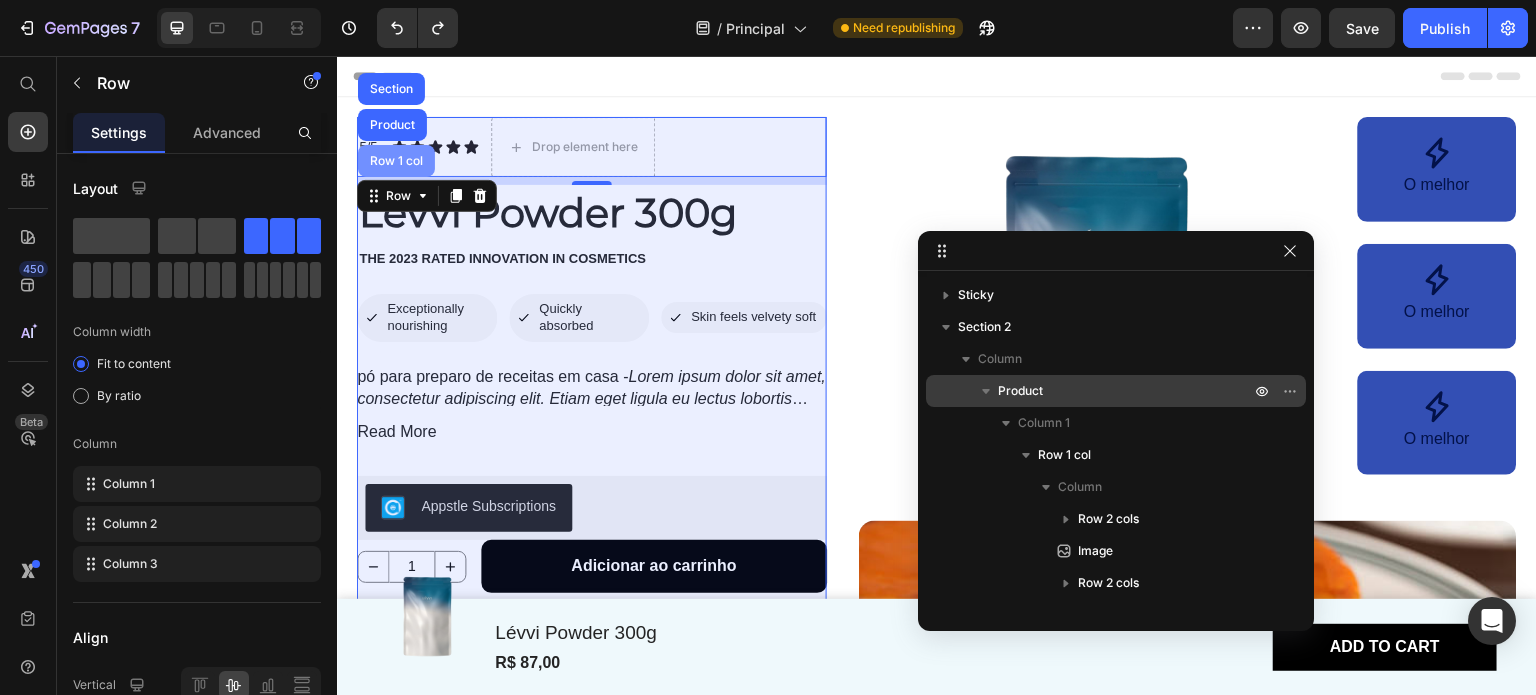 click on "Row 1 col" at bounding box center [396, 161] 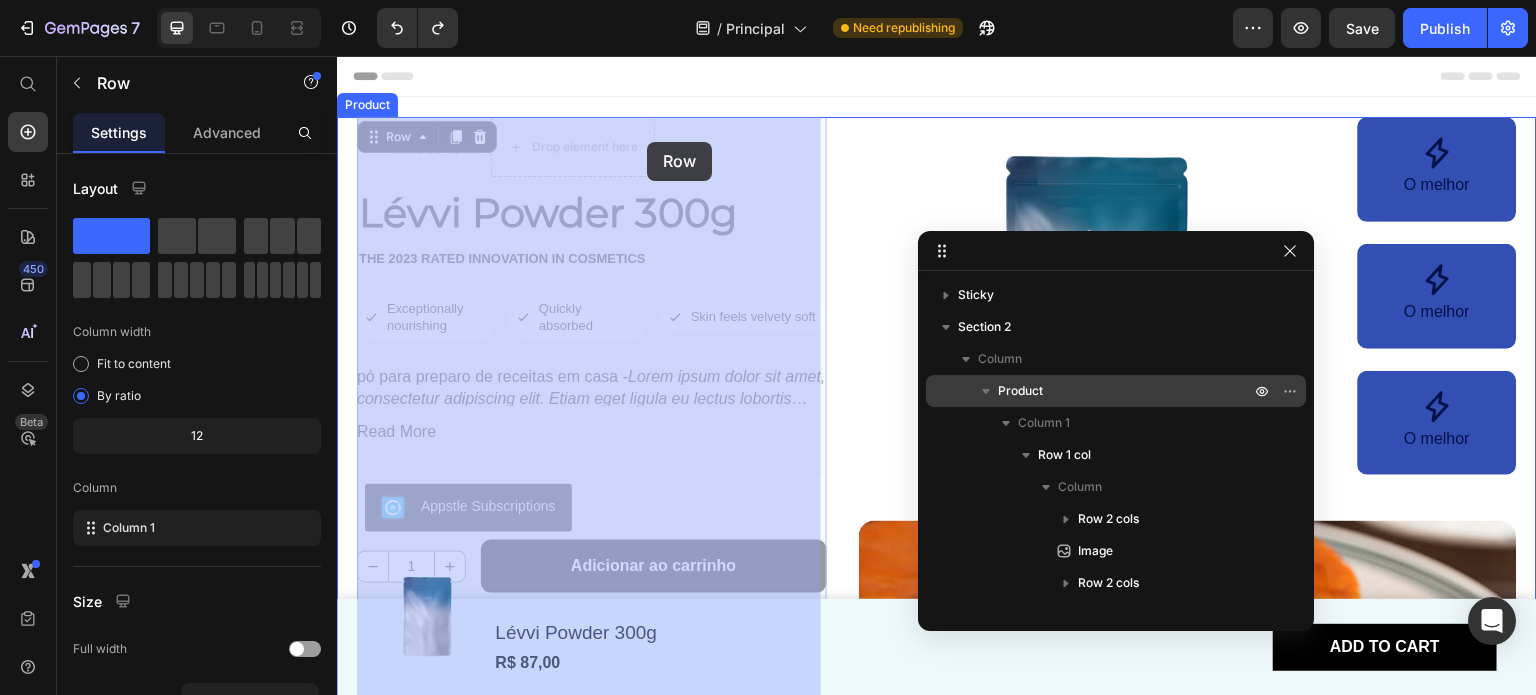 drag, startPoint x: 371, startPoint y: 131, endPoint x: 647, endPoint y: 142, distance: 276.21912 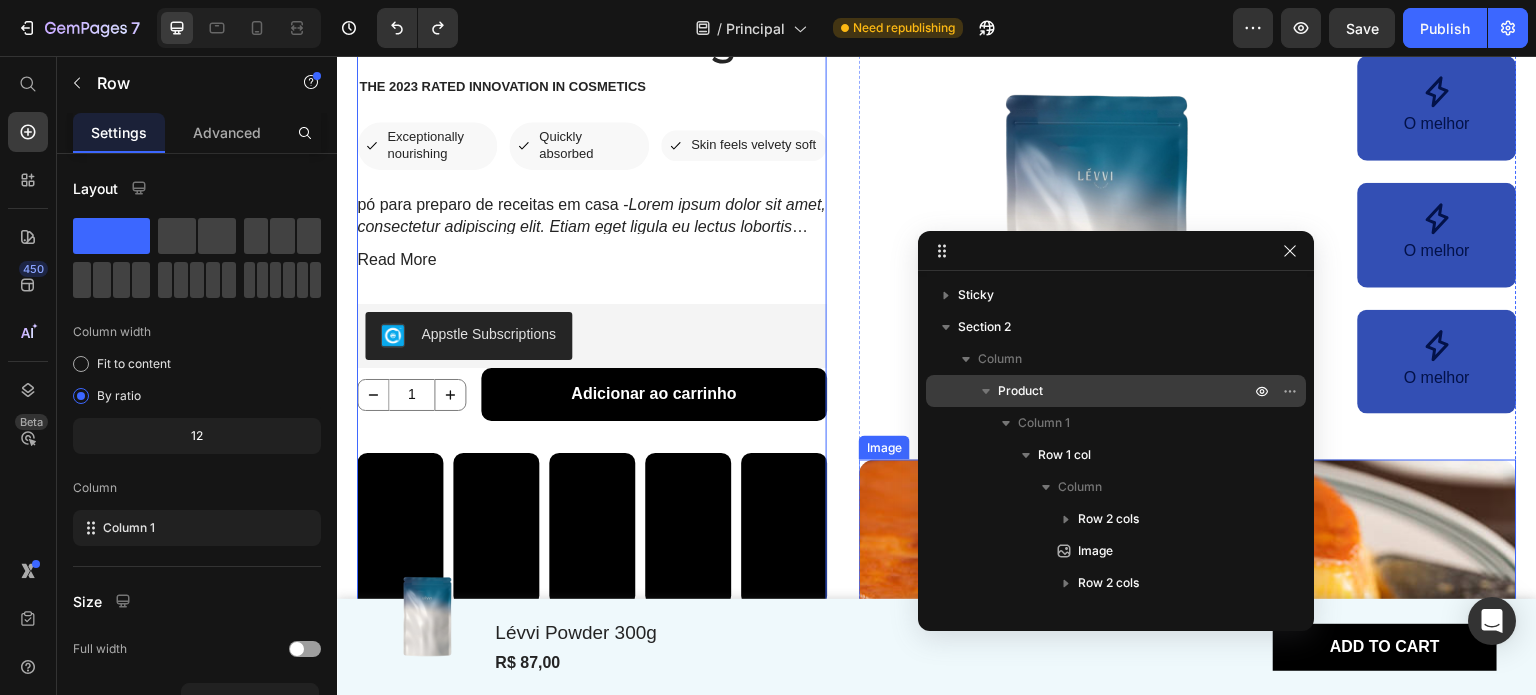 scroll, scrollTop: 0, scrollLeft: 0, axis: both 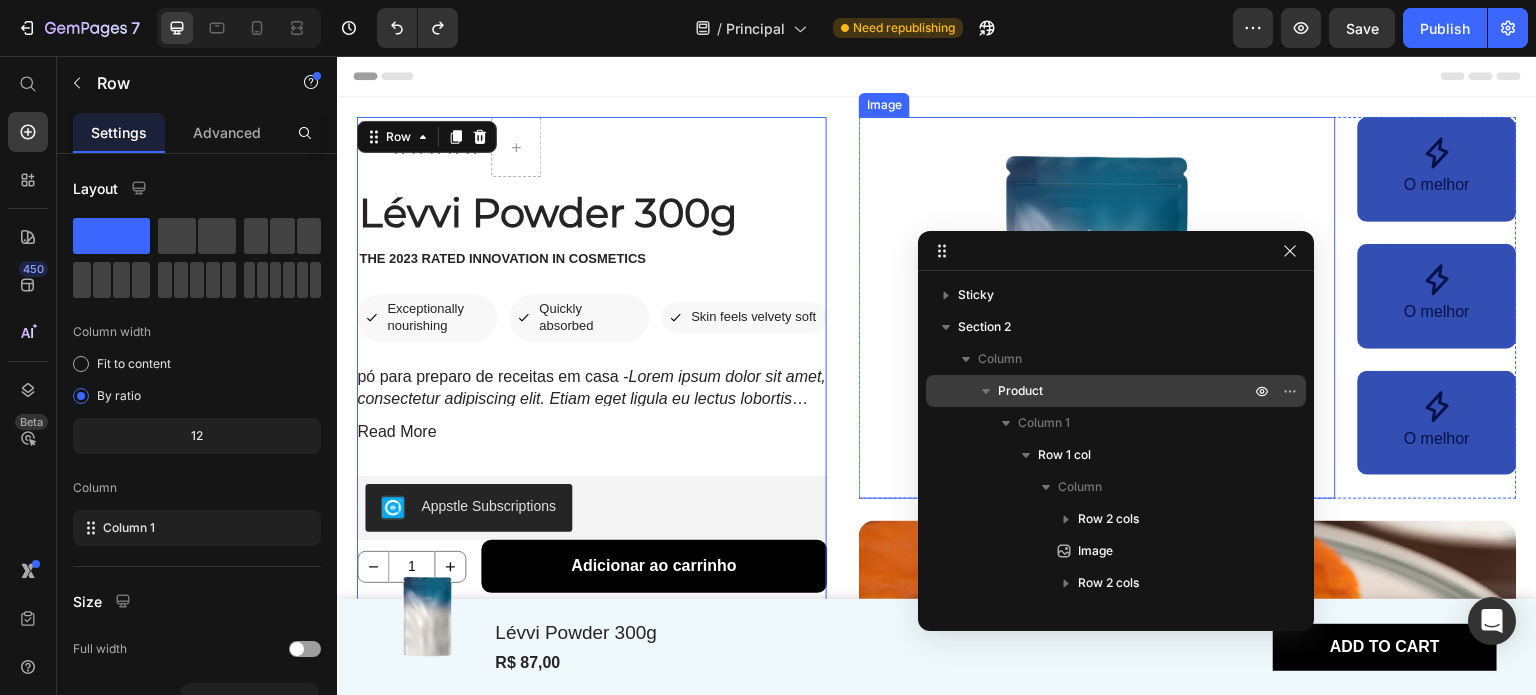 click on "Image" at bounding box center [1097, 308] 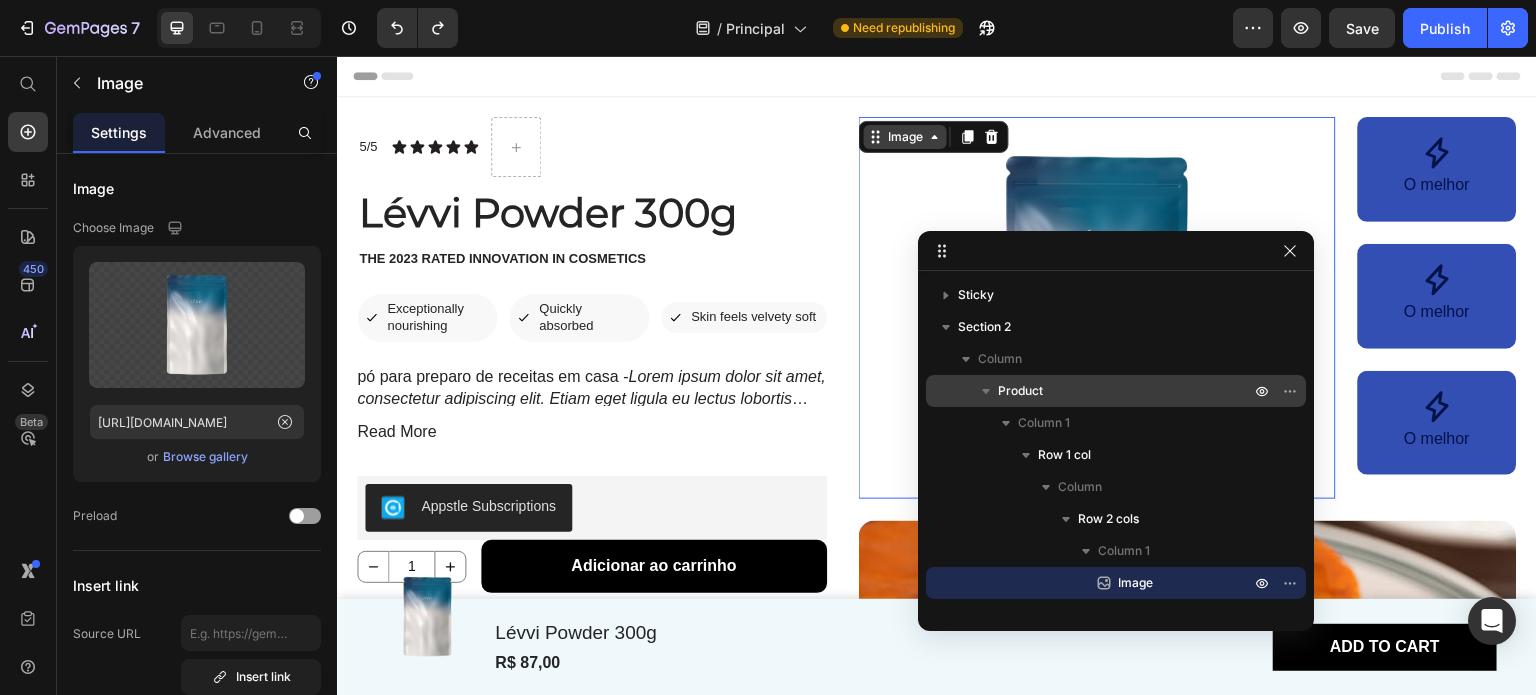 click on "Image" at bounding box center (905, 137) 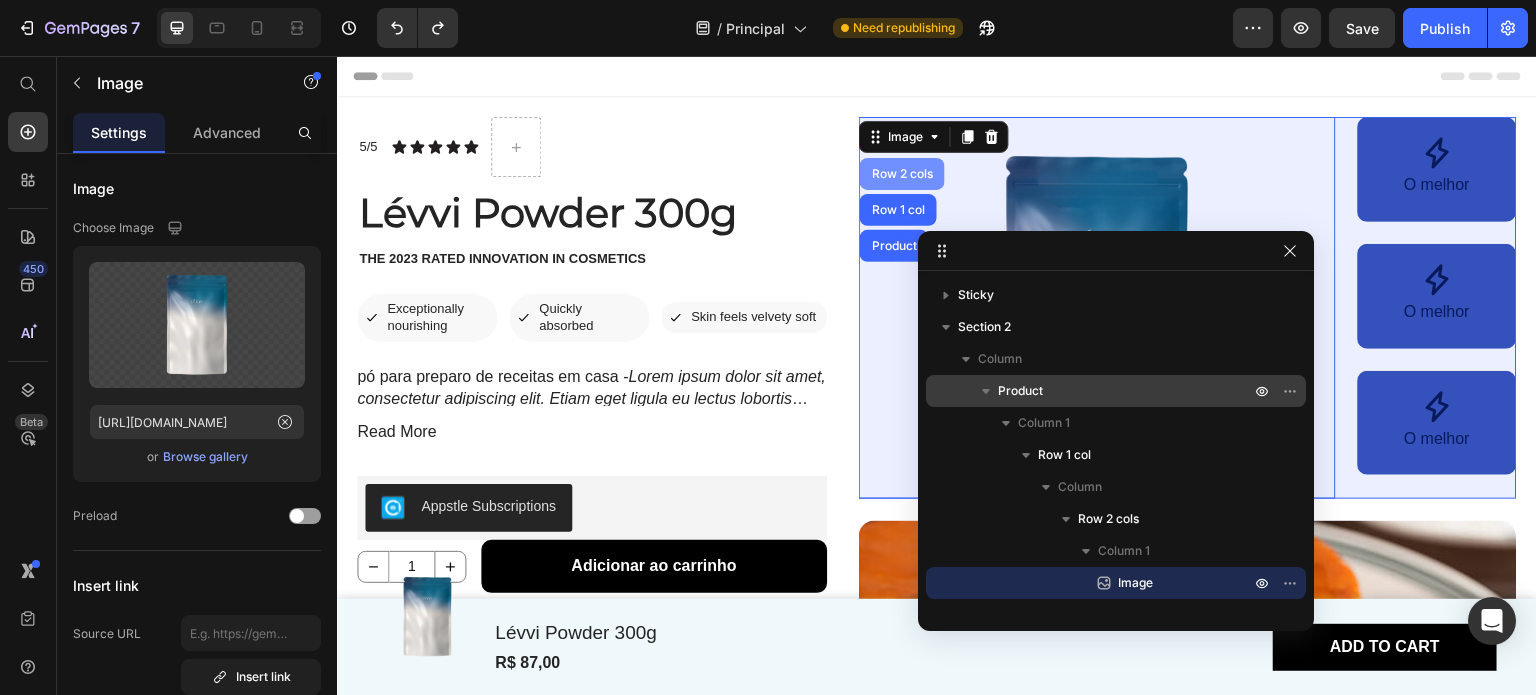 click on "Row 2 cols" at bounding box center [902, 174] 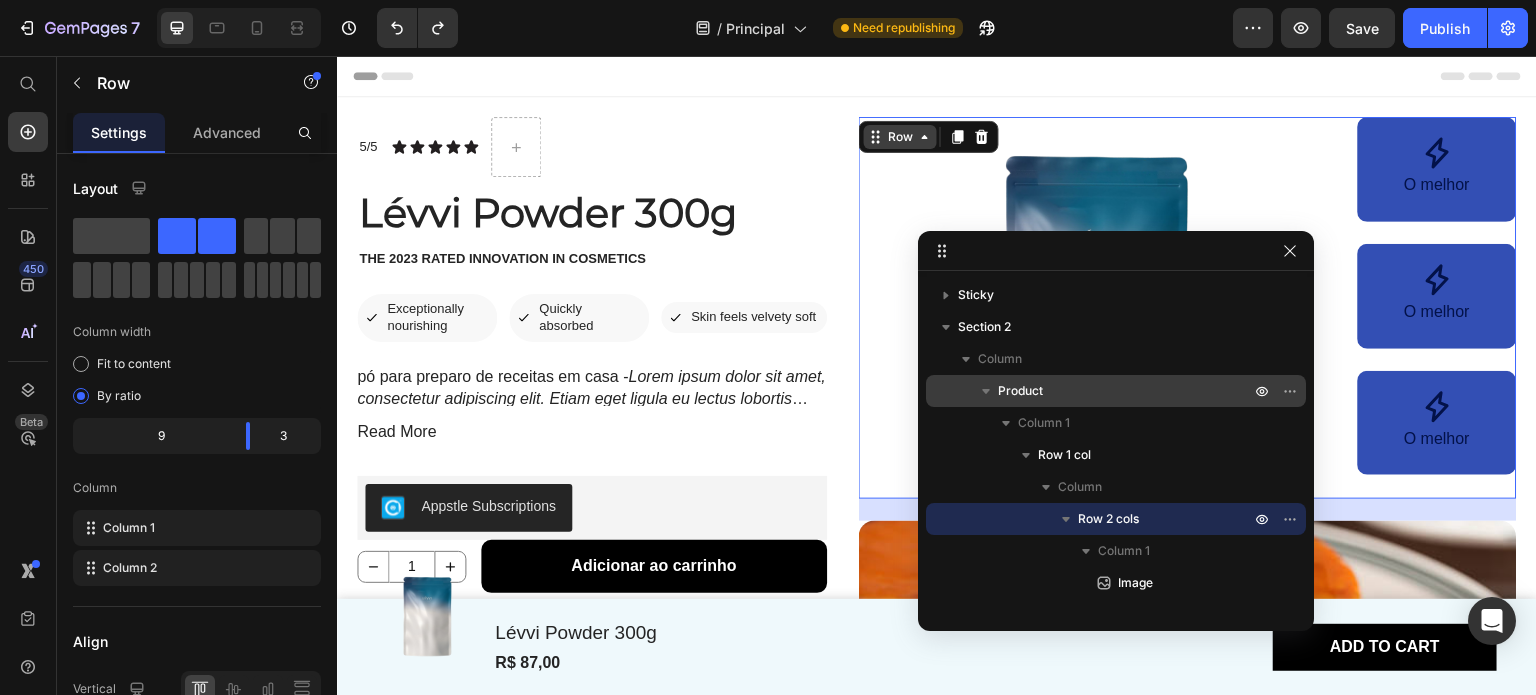 click on "Row" at bounding box center [900, 137] 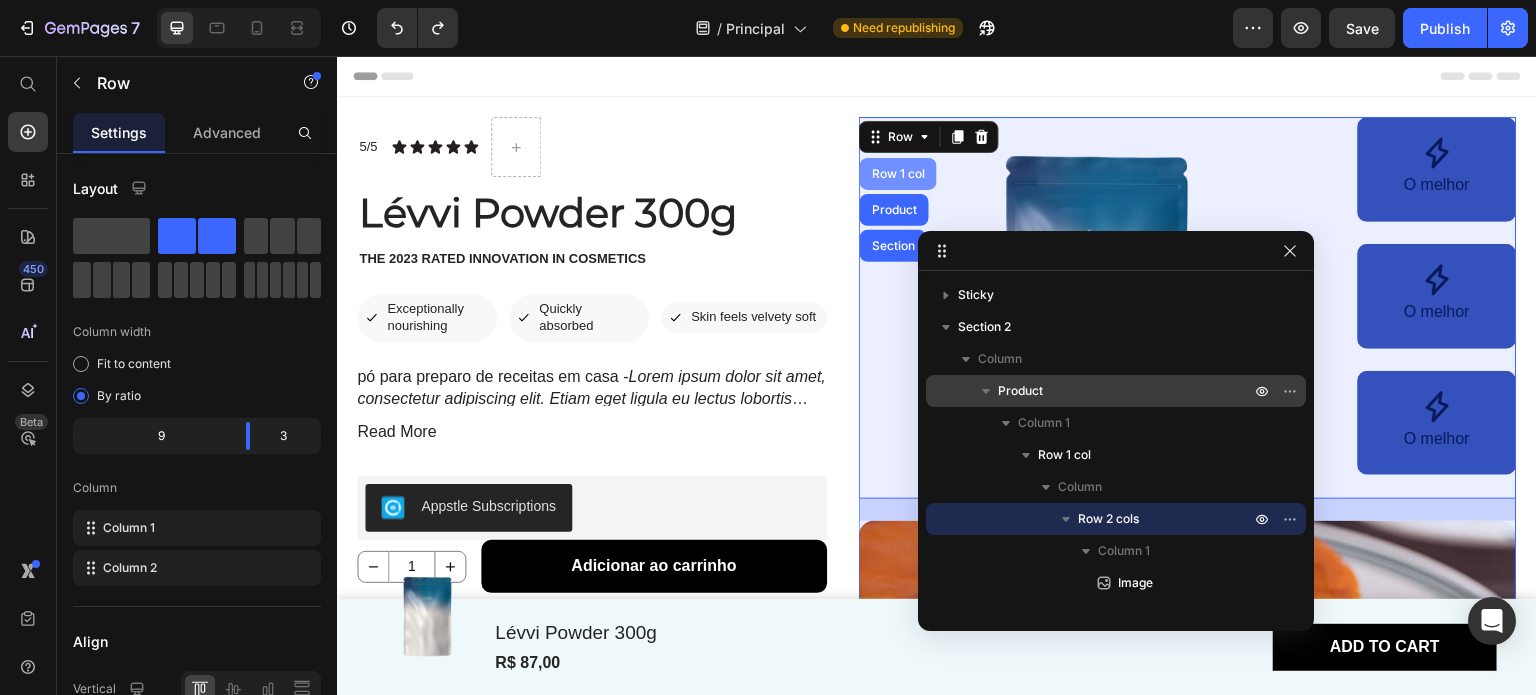 click on "Row 1 col" at bounding box center [898, 174] 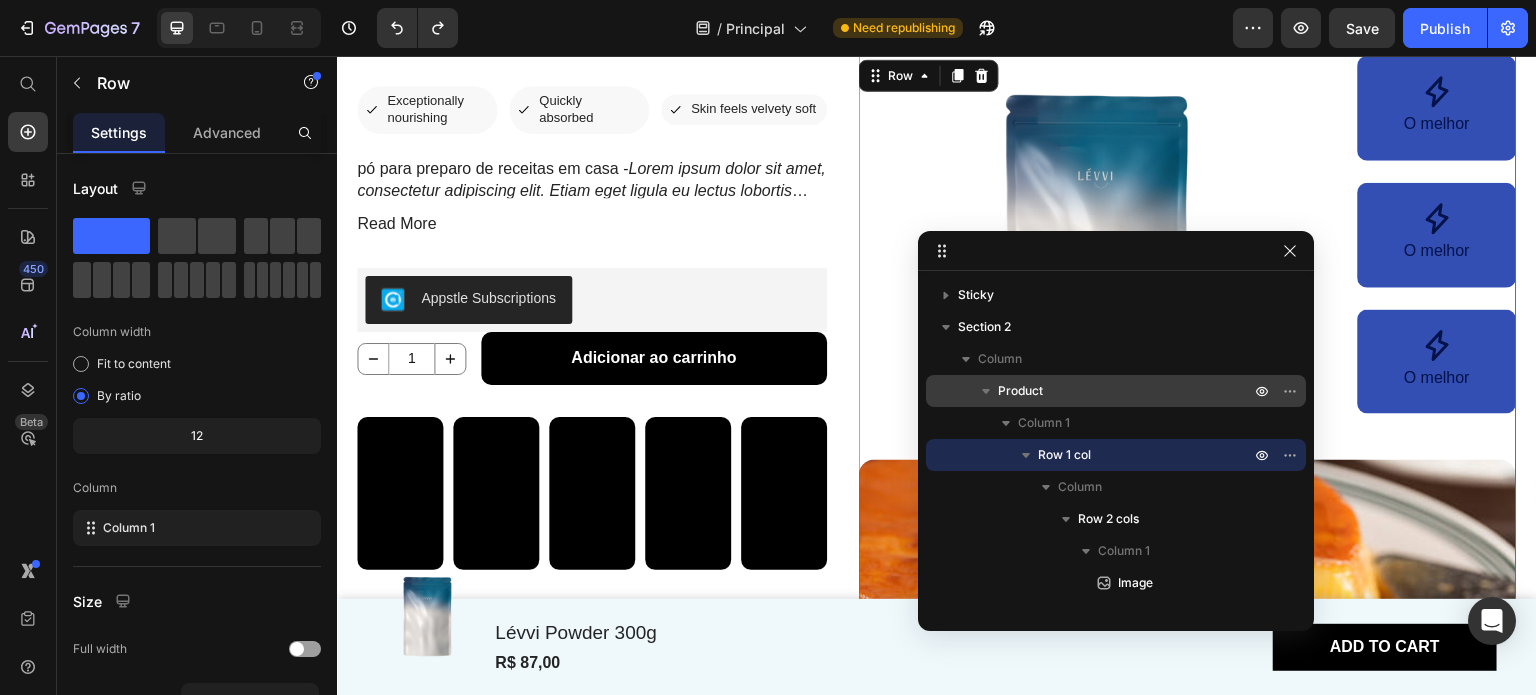 scroll, scrollTop: 38, scrollLeft: 0, axis: vertical 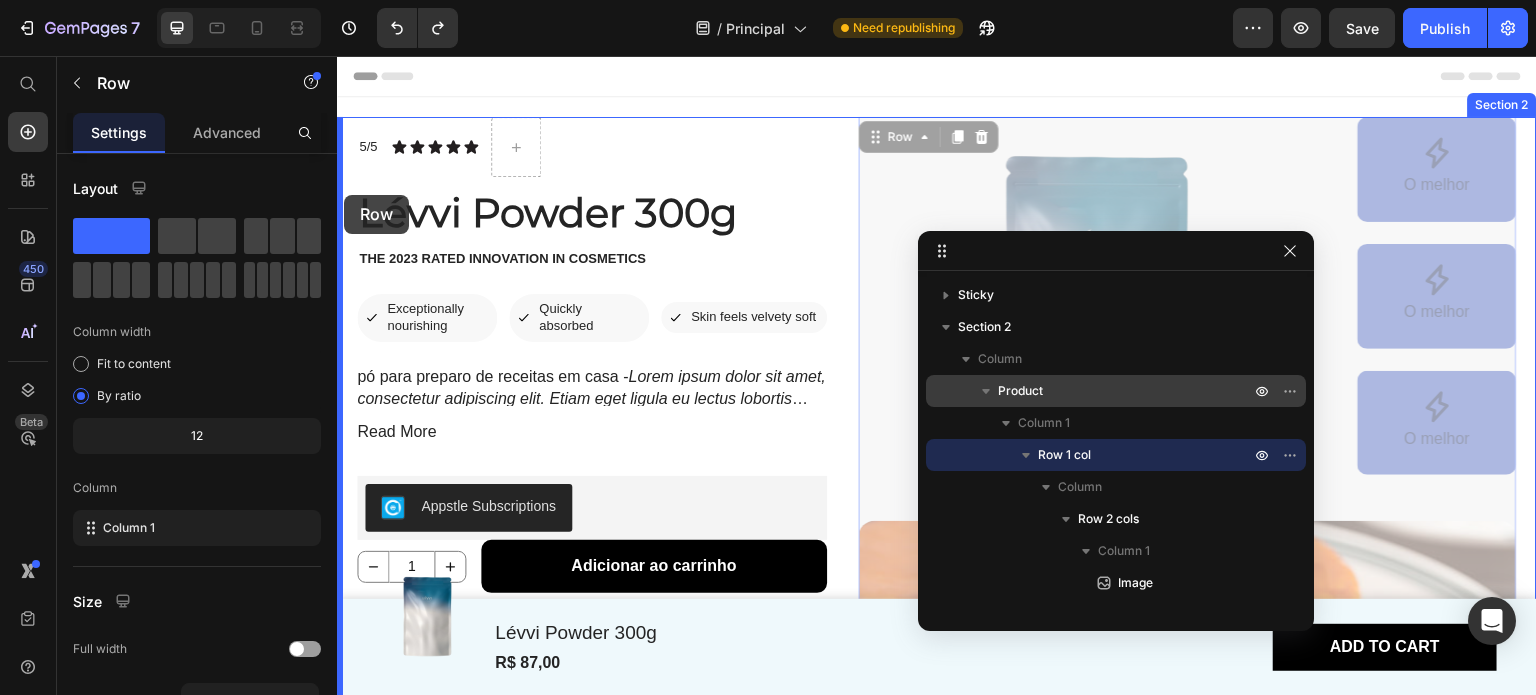 drag, startPoint x: 867, startPoint y: 98, endPoint x: 344, endPoint y: 195, distance: 531.9192 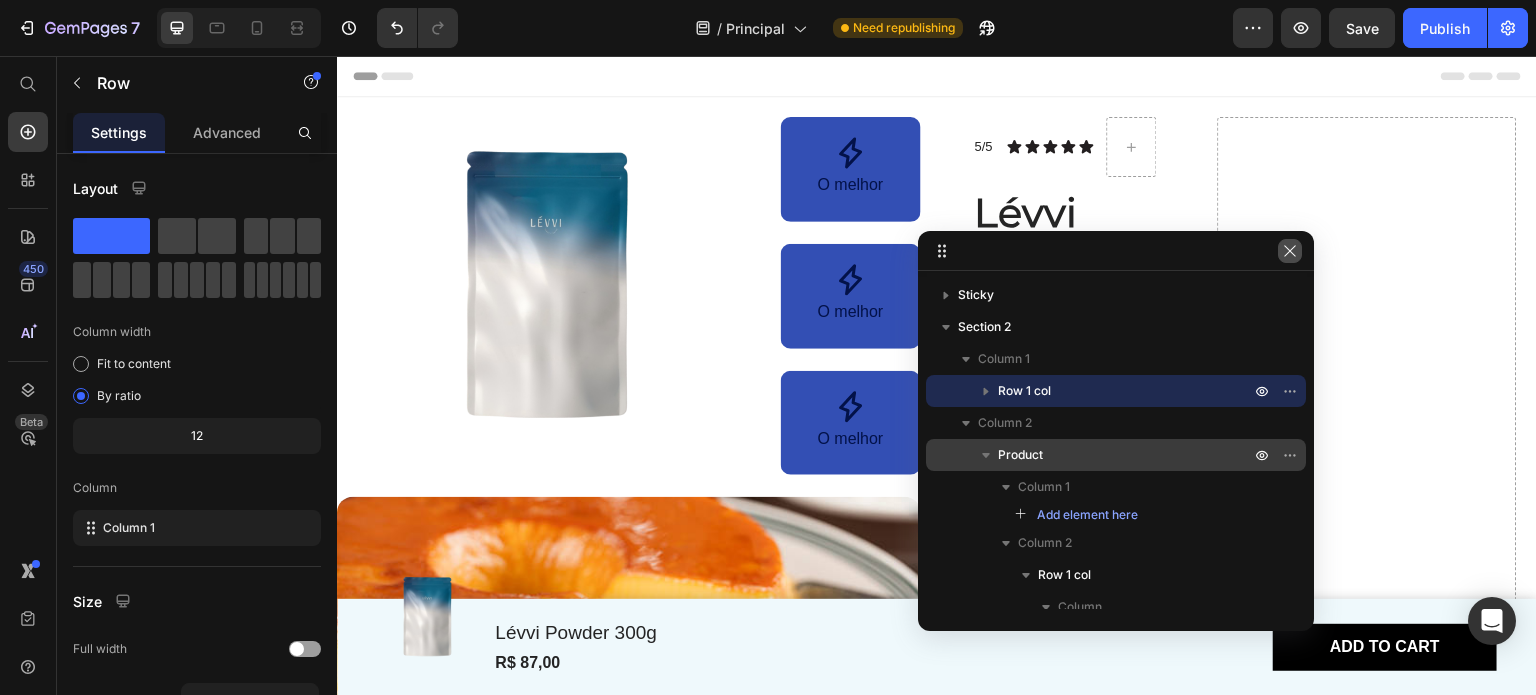 click at bounding box center [1290, 251] 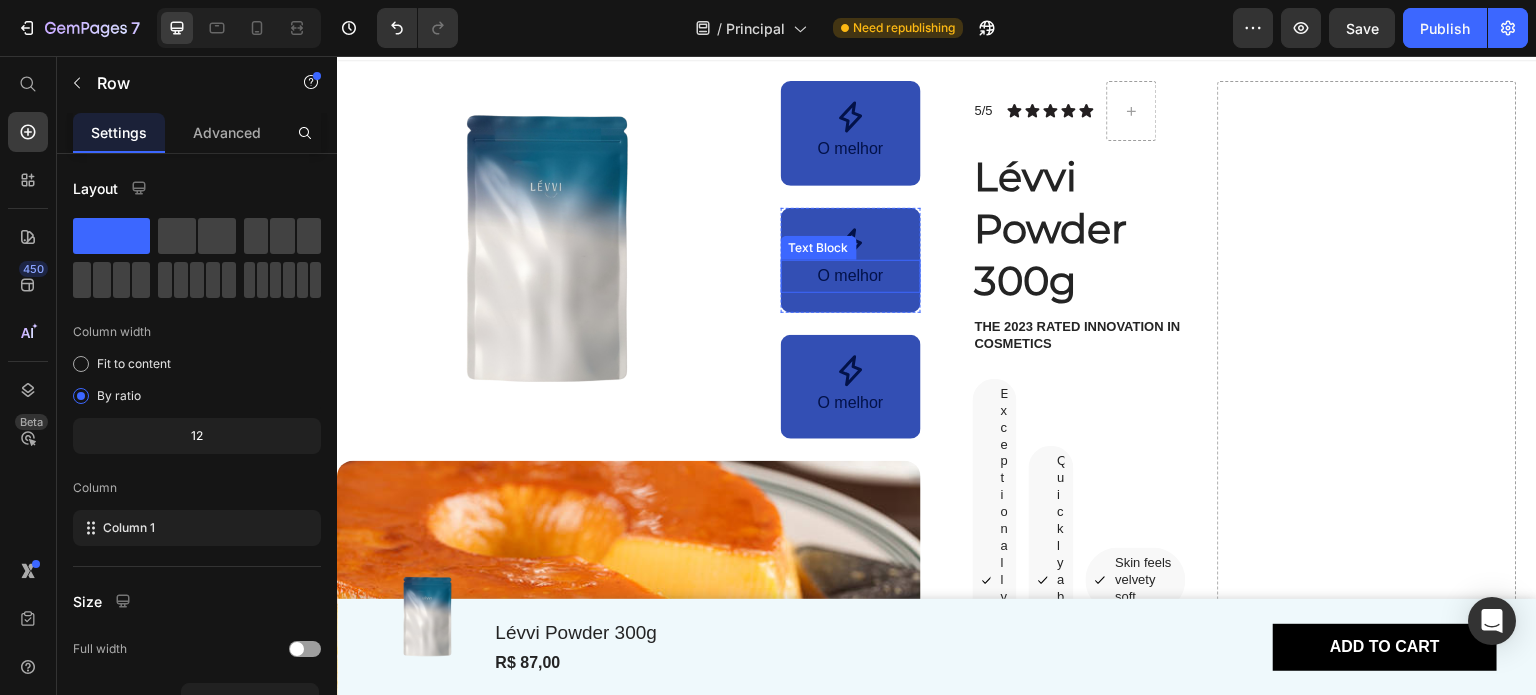 scroll, scrollTop: 0, scrollLeft: 0, axis: both 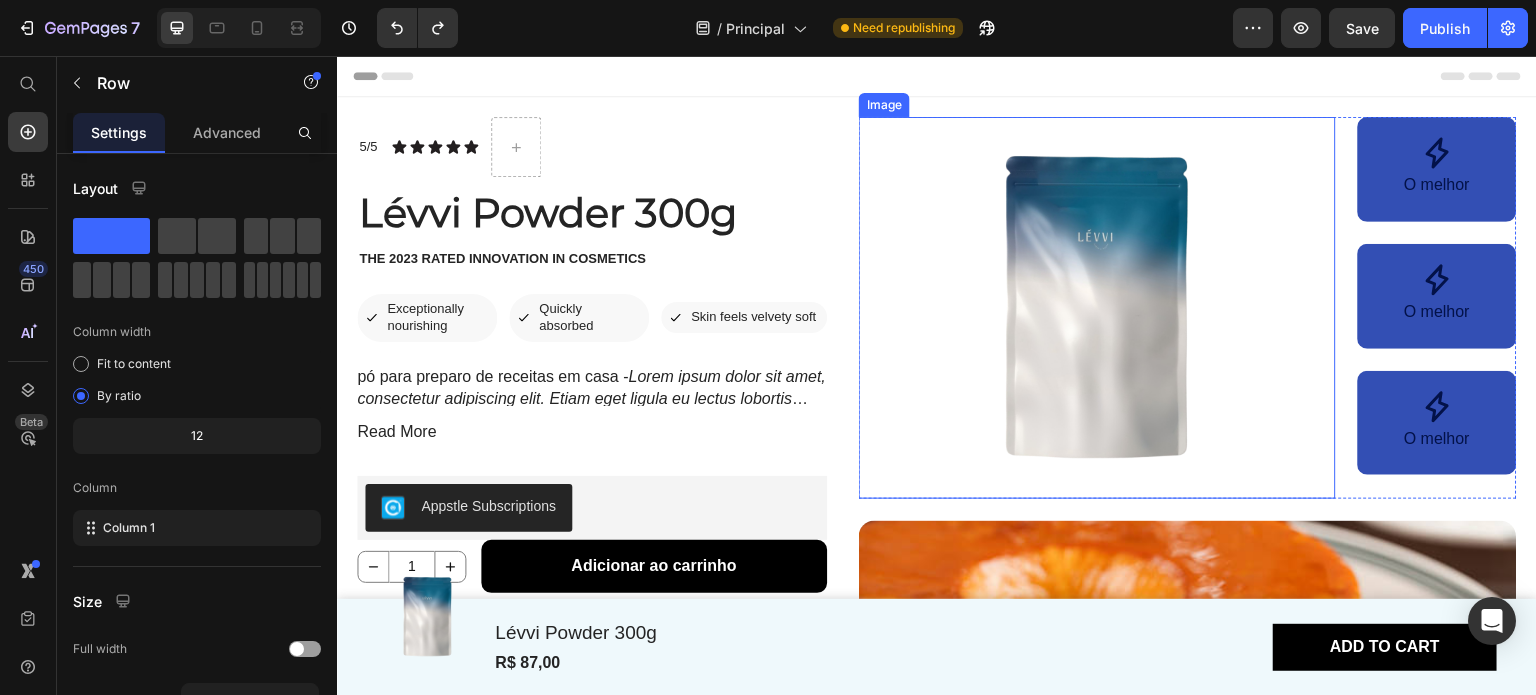 click on "Header Product Images Lévvi Powder 300g Product Title R$ 87,00 Product Price Row Add to cart Button Product Sticky Image
Icon O melhor Text Block Row
Icon O melhor Text Block Row
Icon O melhor Text Block Row Row Image Image Image Row Row 5/5 Text Block Icon Icon Icon Icon Icon Icon List
Row Lévvi Powder 300g Product Title The 2023 Rated Innovation in Cosmetics Text Block
Icon Exceptionally nourishing Text Block Row
Icon Quickly absorbed Text Block Row Row
Icon Skin feels velvety soft Text Block Row Row pó para preparo de receitas em casa -  Lorem ipsum dolor sit amet, consectetur adipiscing elit. Etiam eget ligula eu lectus lobortis condimentum. Aliquam nonummy auctor massa. Pellentesque habitant morbi tristique senectus et netus et malesuada fames ac turpis egestas. Nulla at risus. Quisque purus magna, auctor et, sagittis ac, posuere eu, lectus. Nam mattis, felis ut adipiscing. Read More Product Description Appstle Subscriptions" at bounding box center [937, 3499] 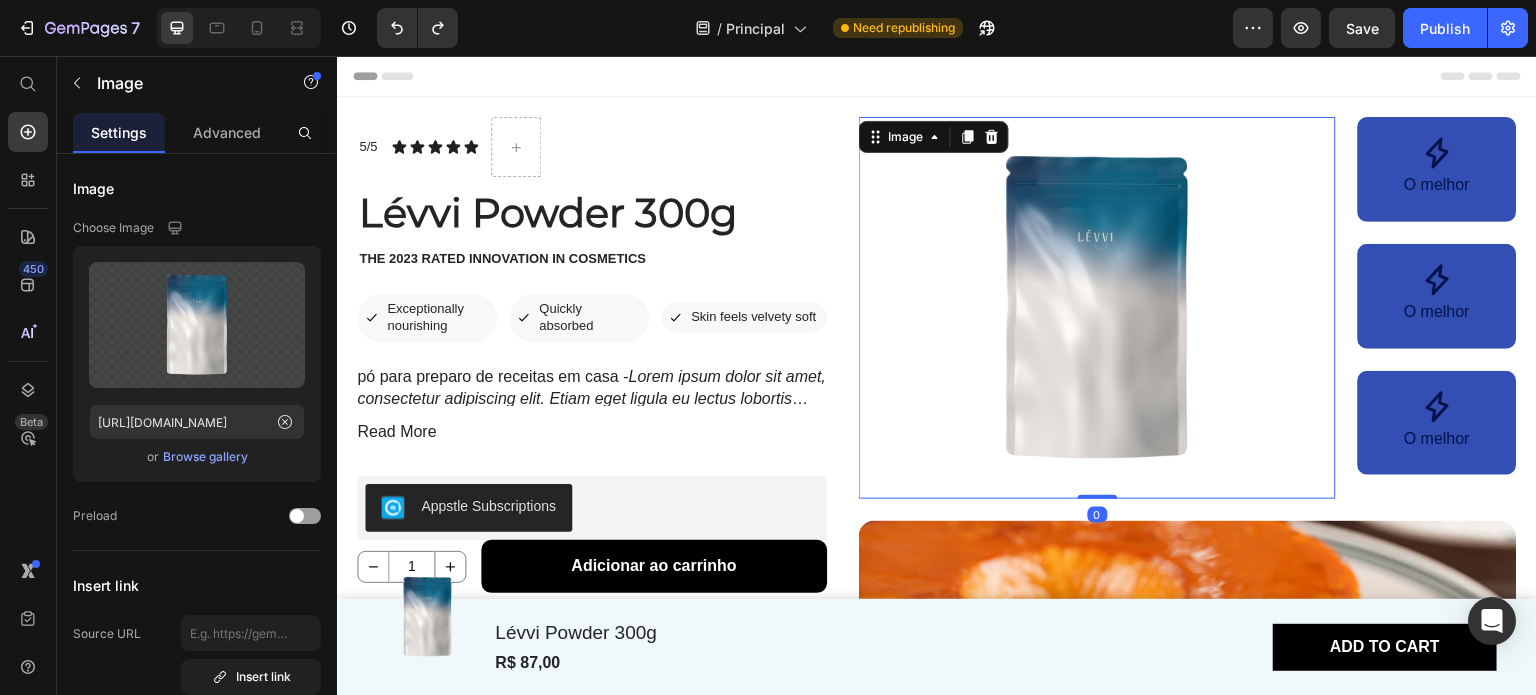 click on "Image" at bounding box center [905, 137] 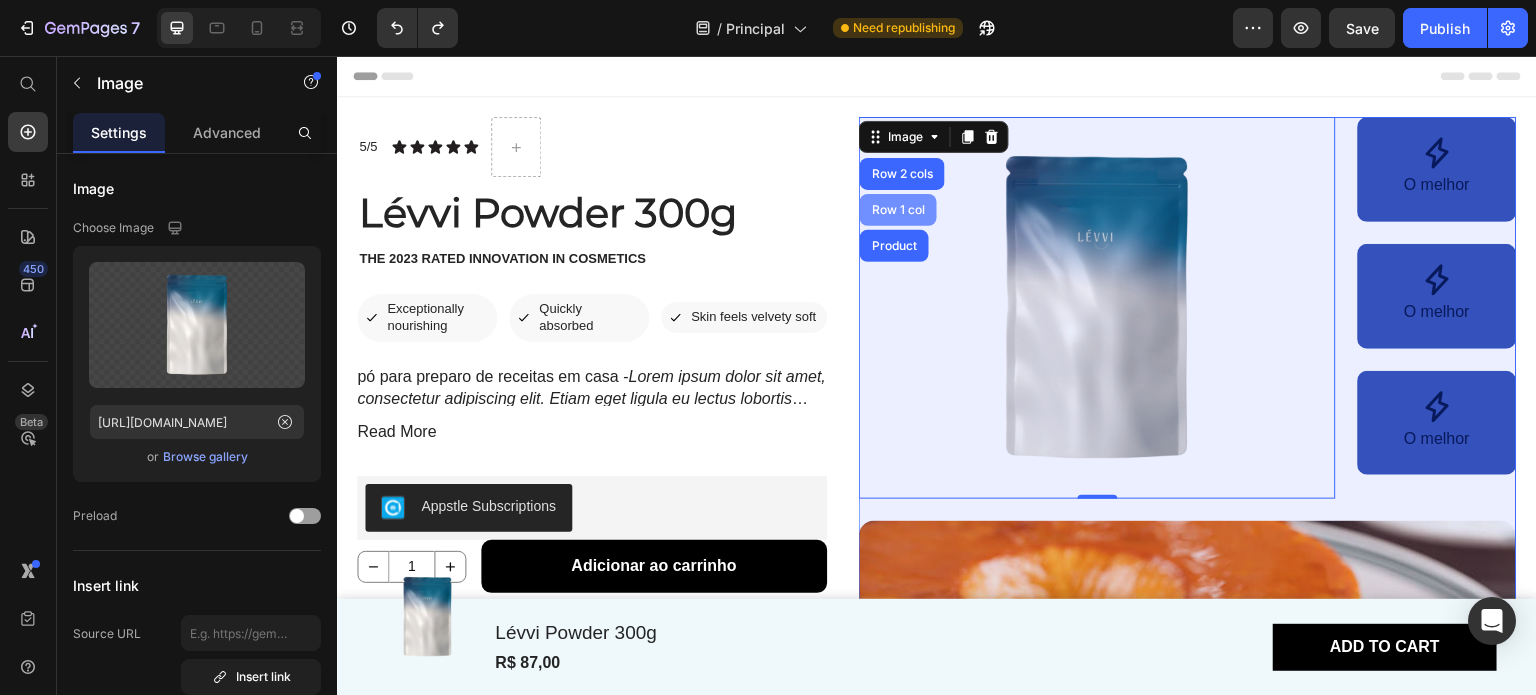 click on "Row 1 col" at bounding box center (898, 210) 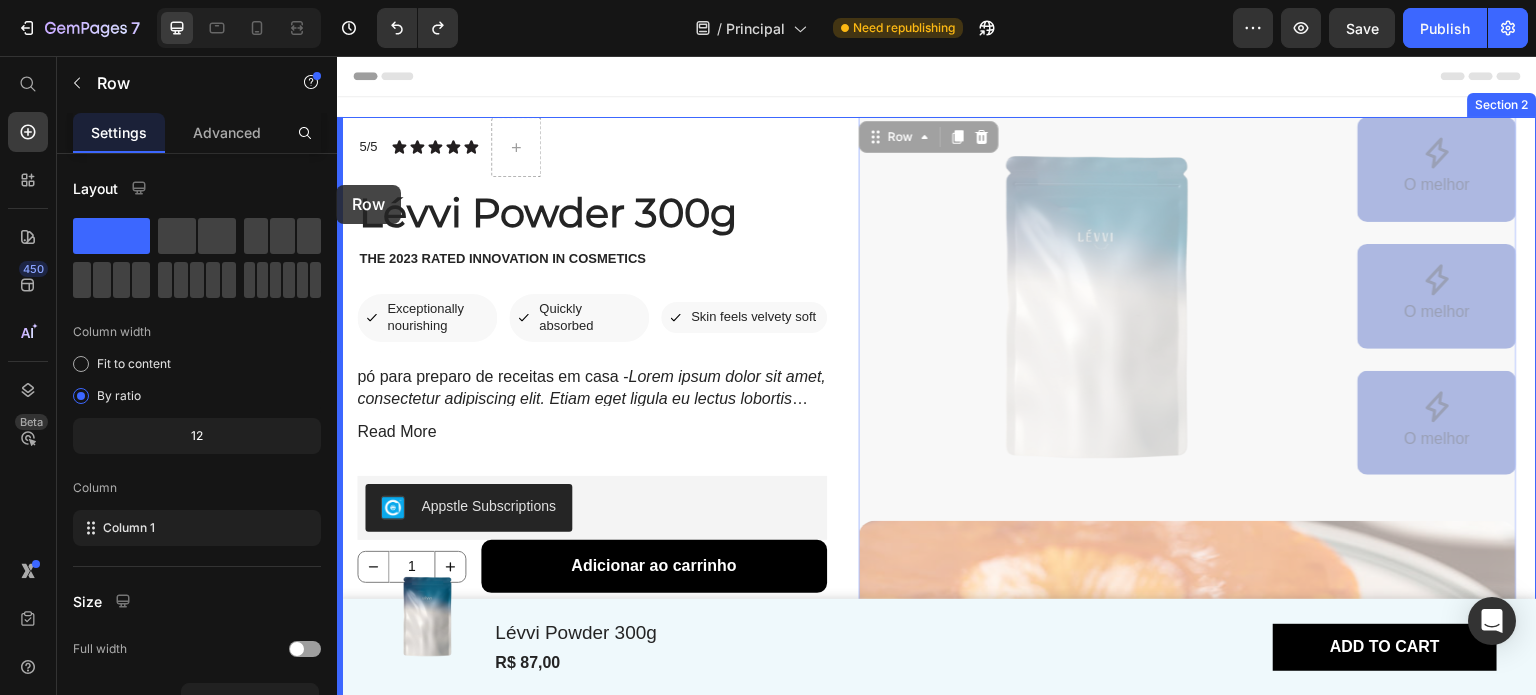 drag, startPoint x: 866, startPoint y: 139, endPoint x: 337, endPoint y: 186, distance: 531.0838 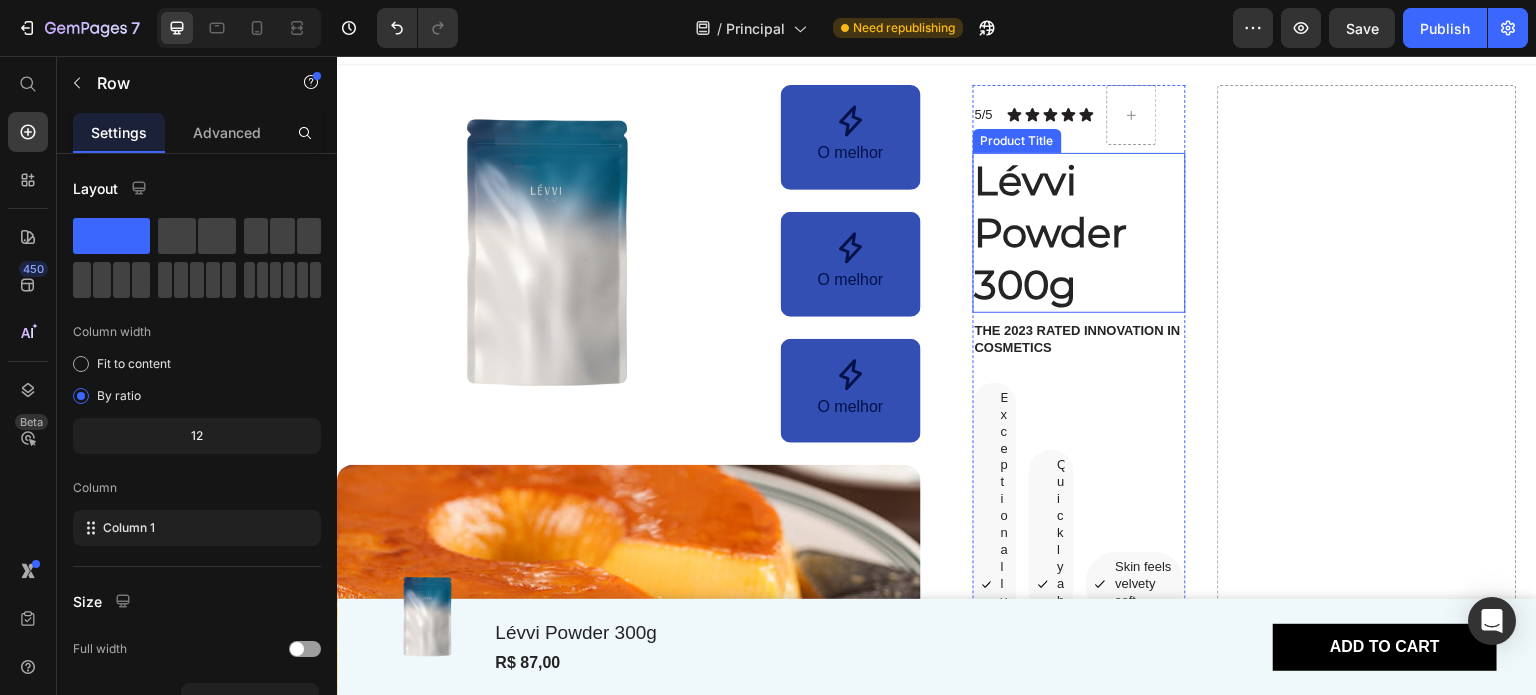 scroll, scrollTop: 0, scrollLeft: 0, axis: both 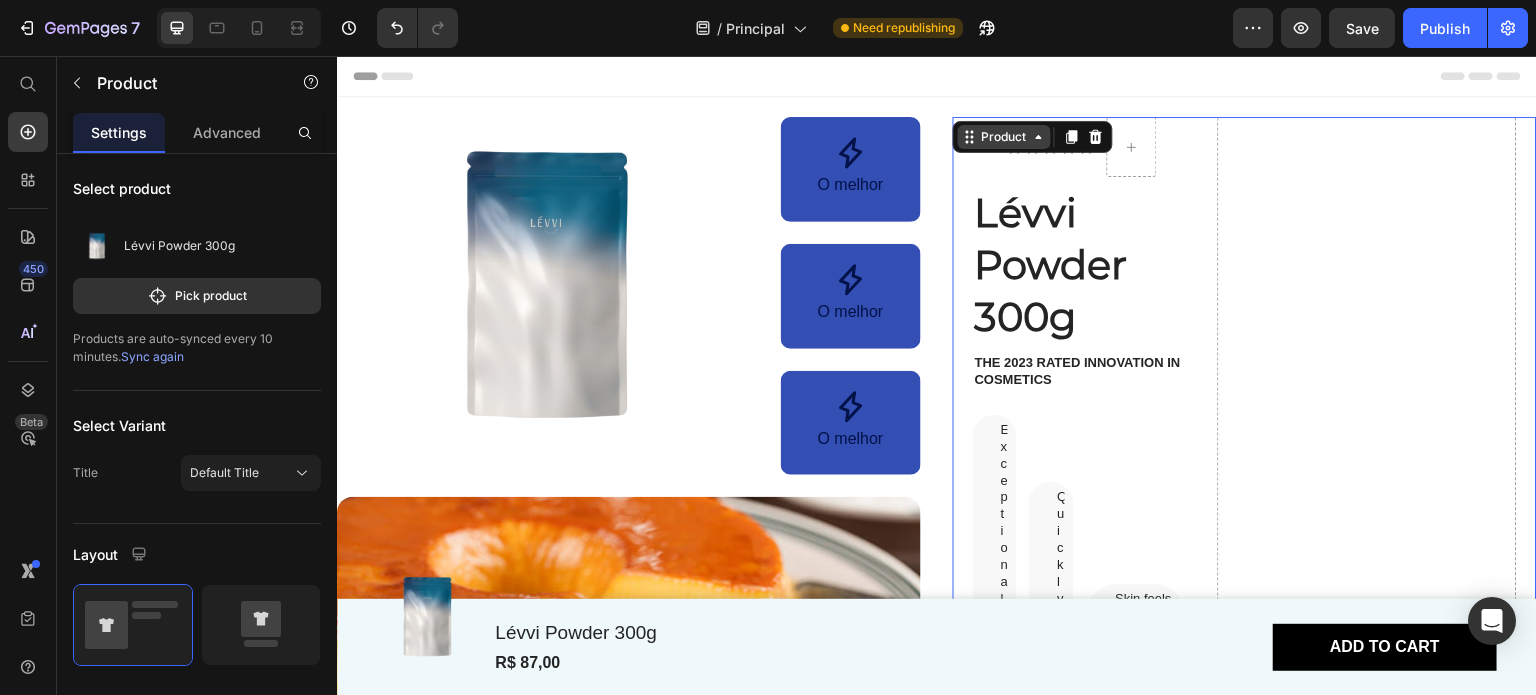 click on "Product" at bounding box center (1004, 137) 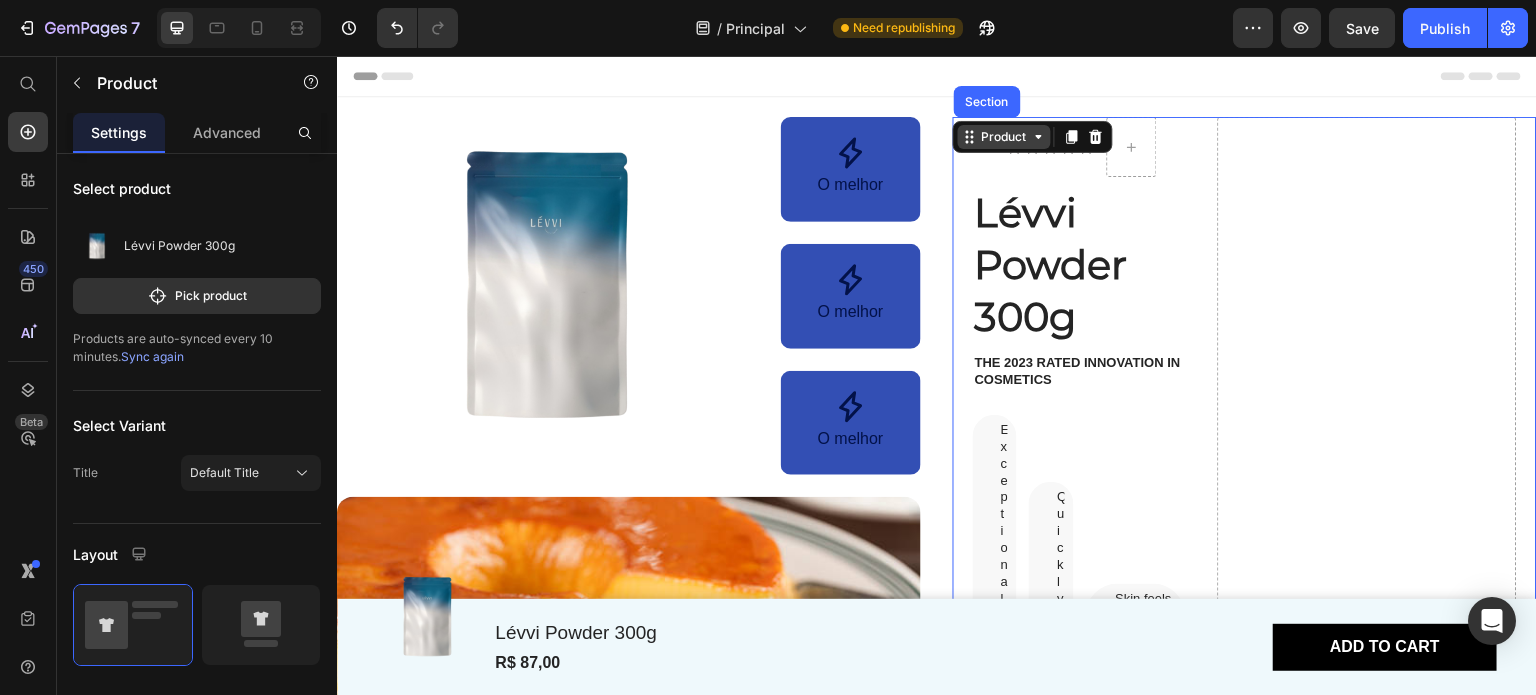 click 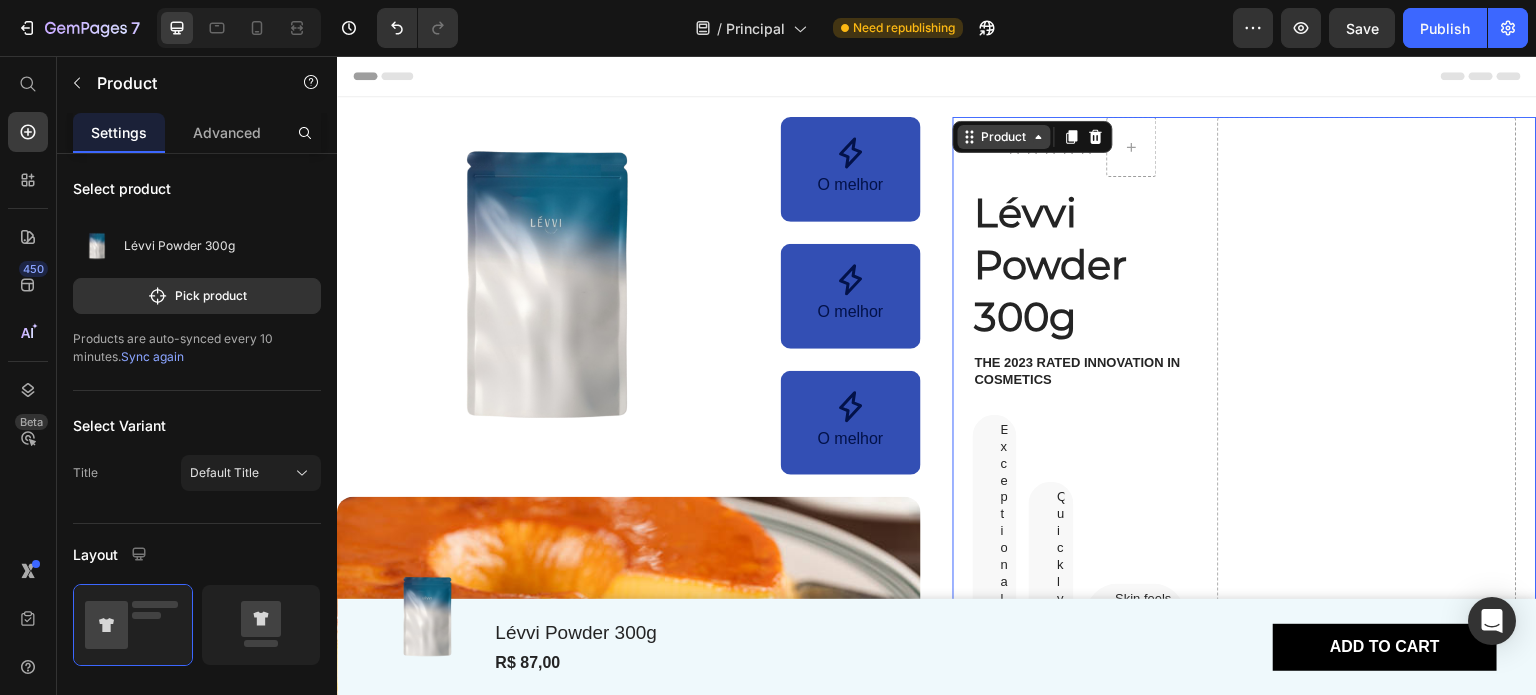 click 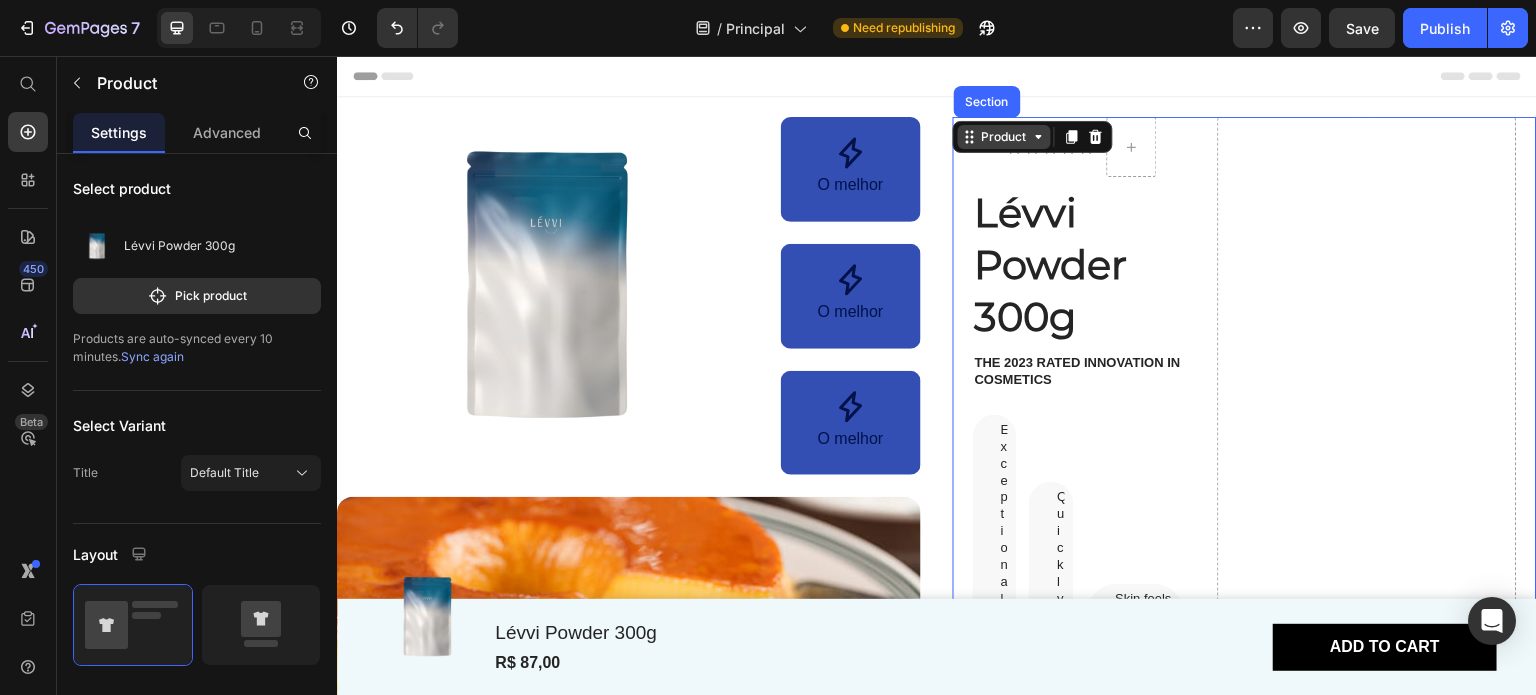 click 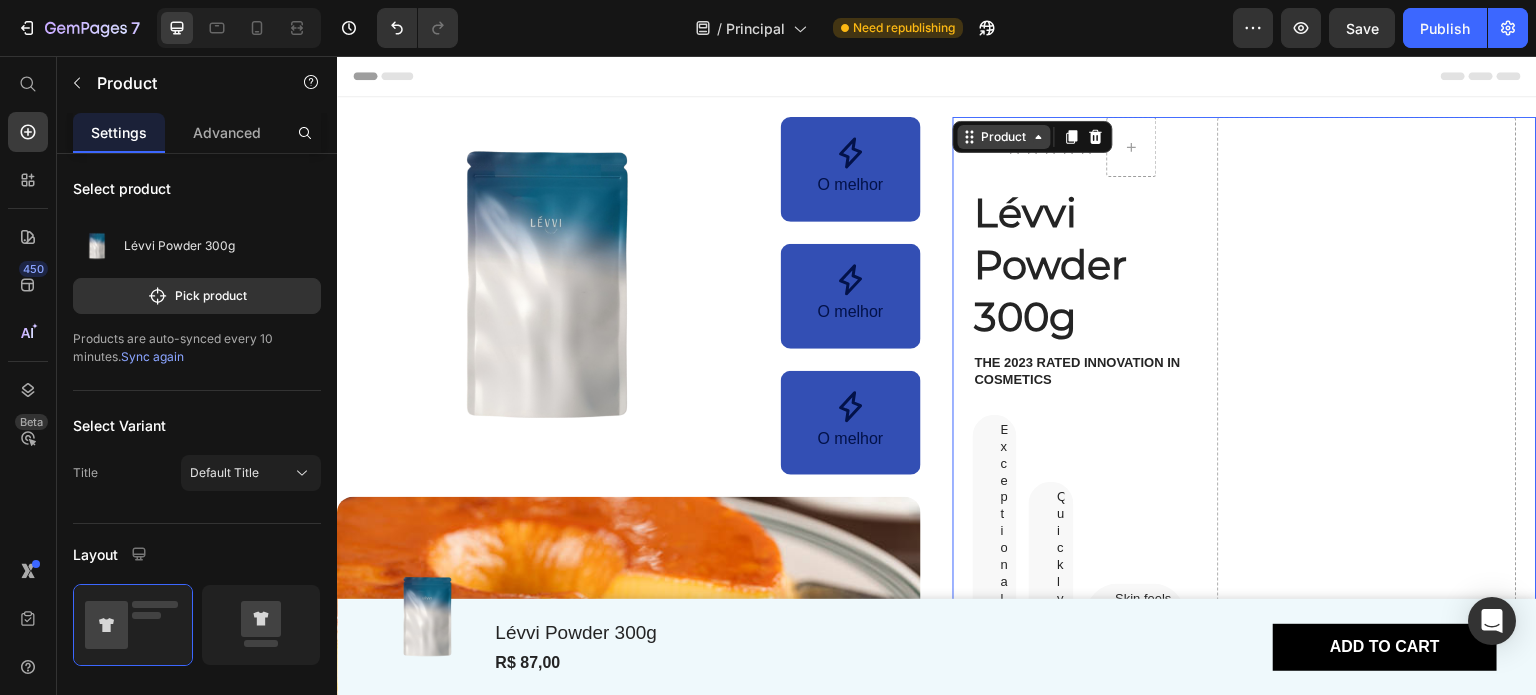 click 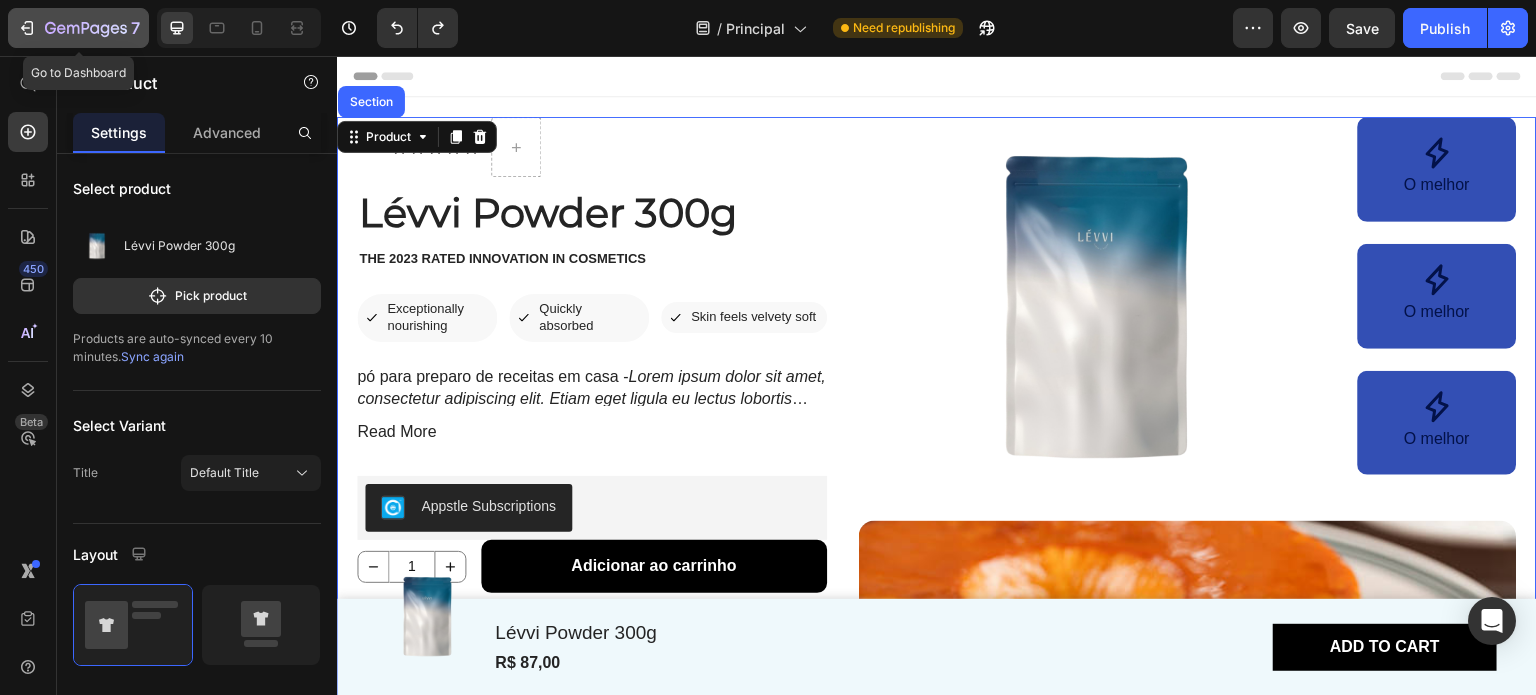 drag, startPoint x: 114, startPoint y: 31, endPoint x: 71, endPoint y: 30, distance: 43.011627 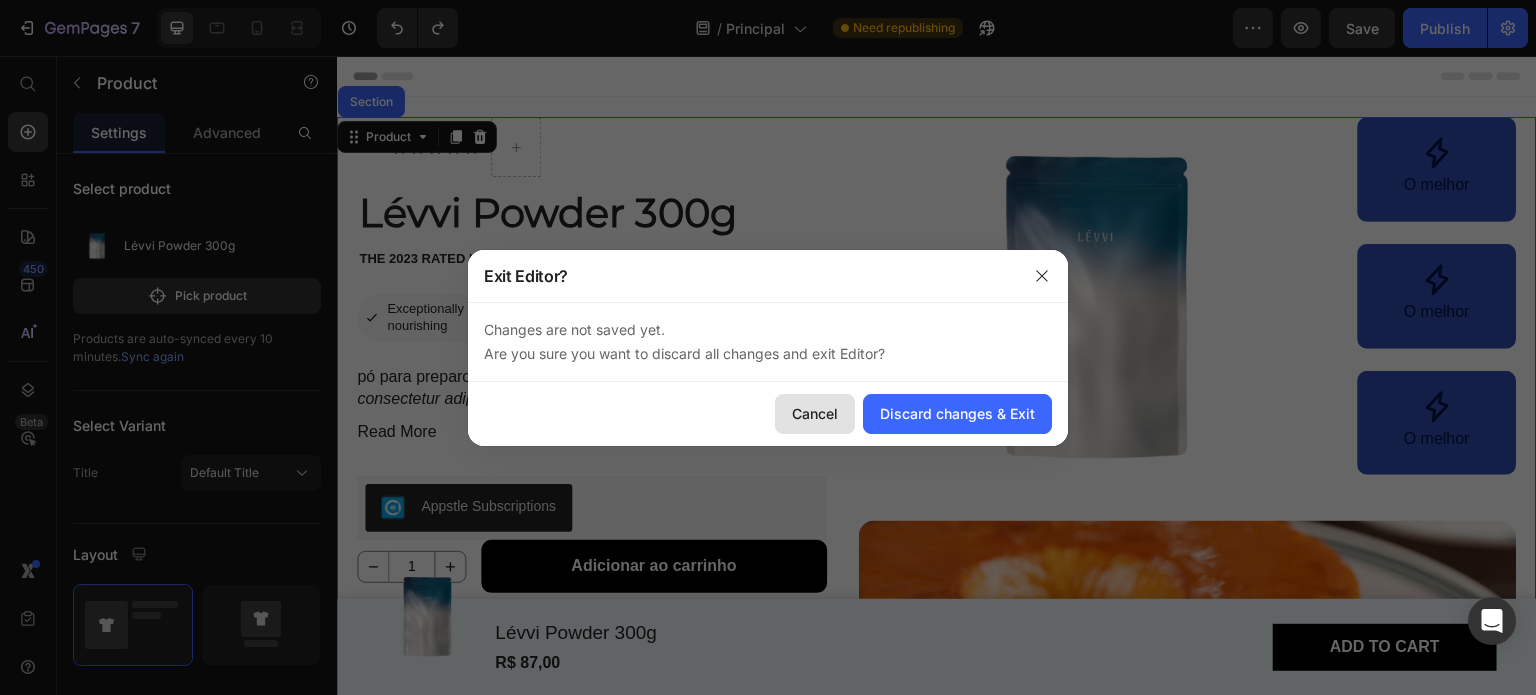 click on "Cancel" at bounding box center [815, 413] 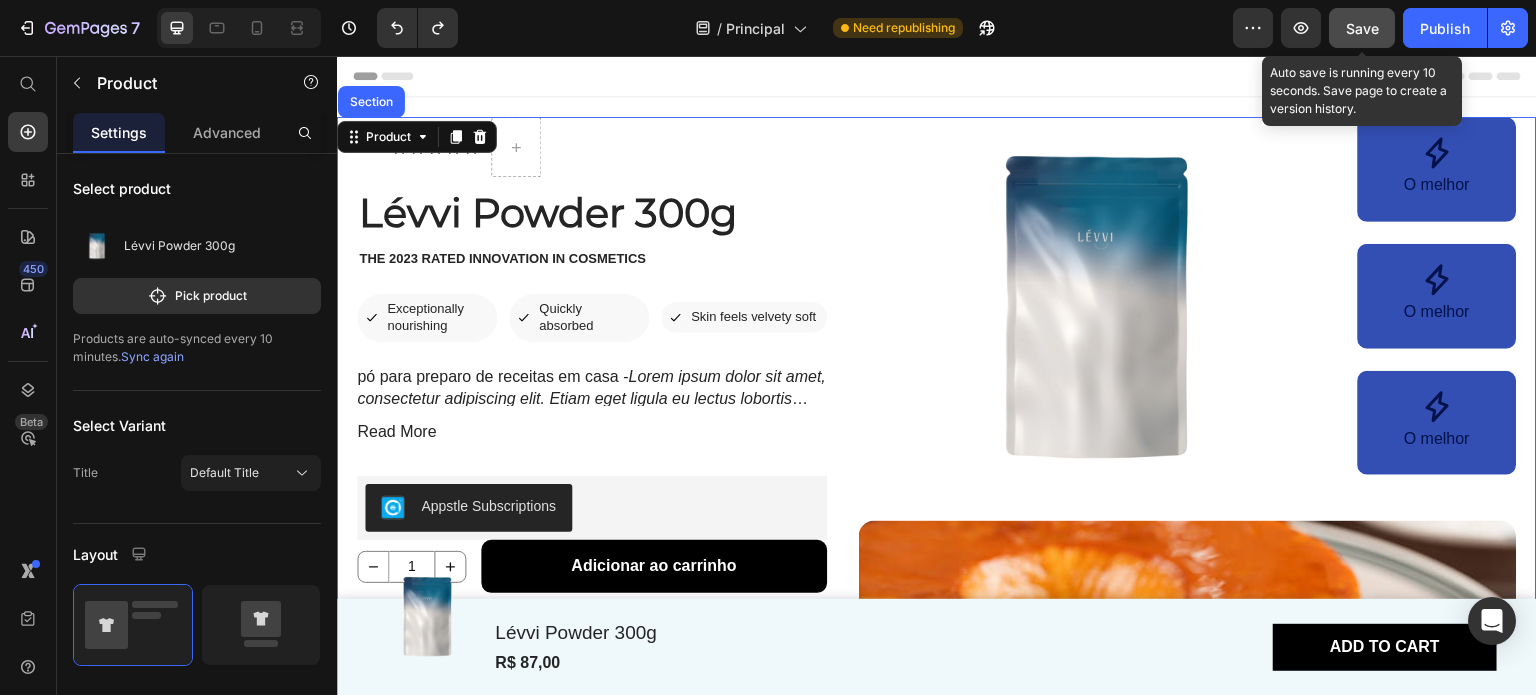 click on "Save" at bounding box center [1362, 28] 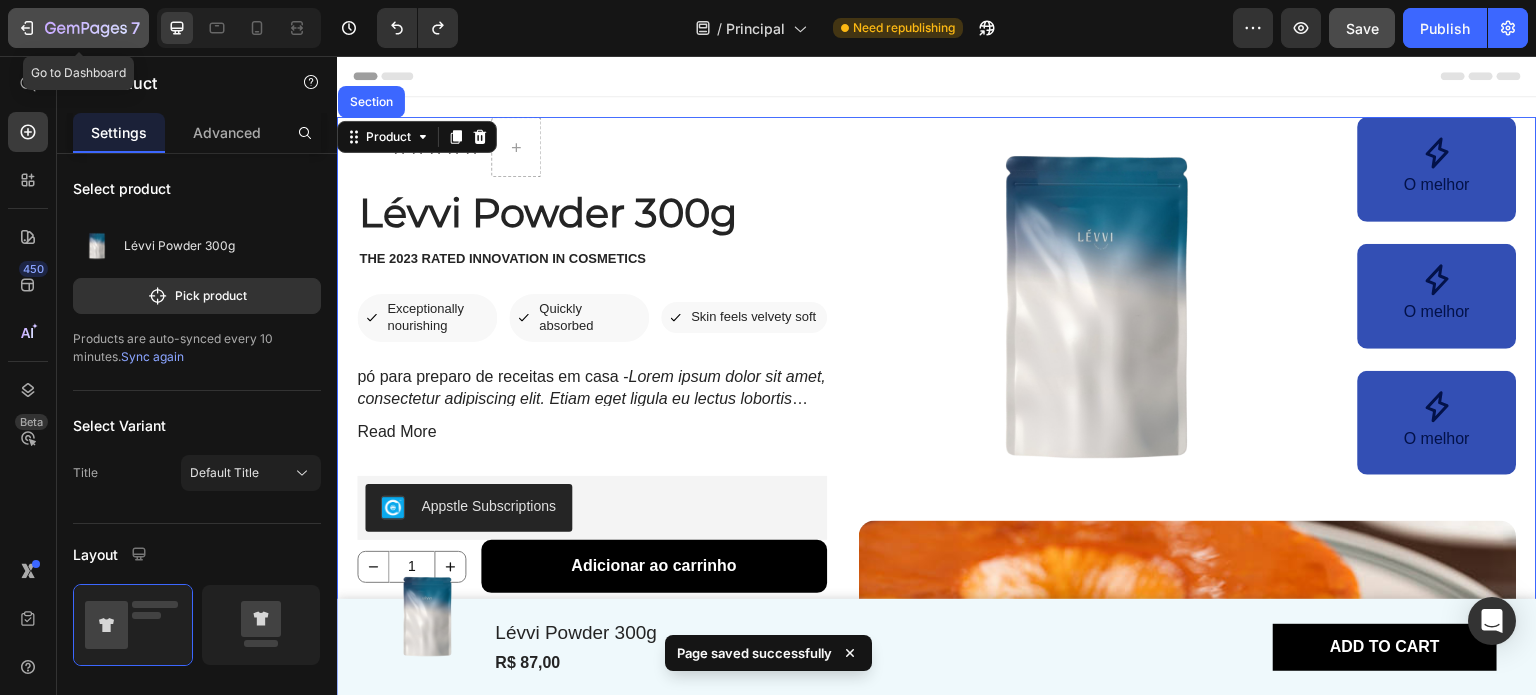click 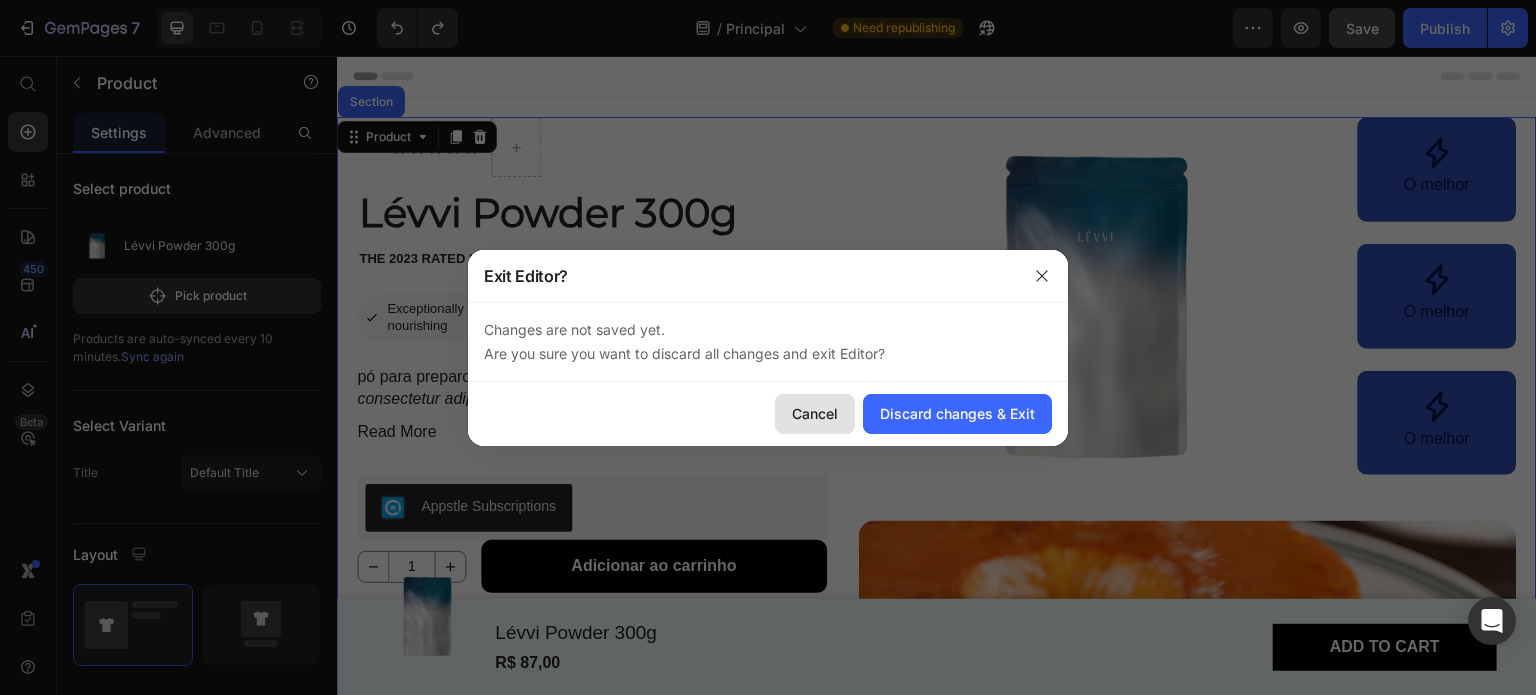 click on "Cancel" 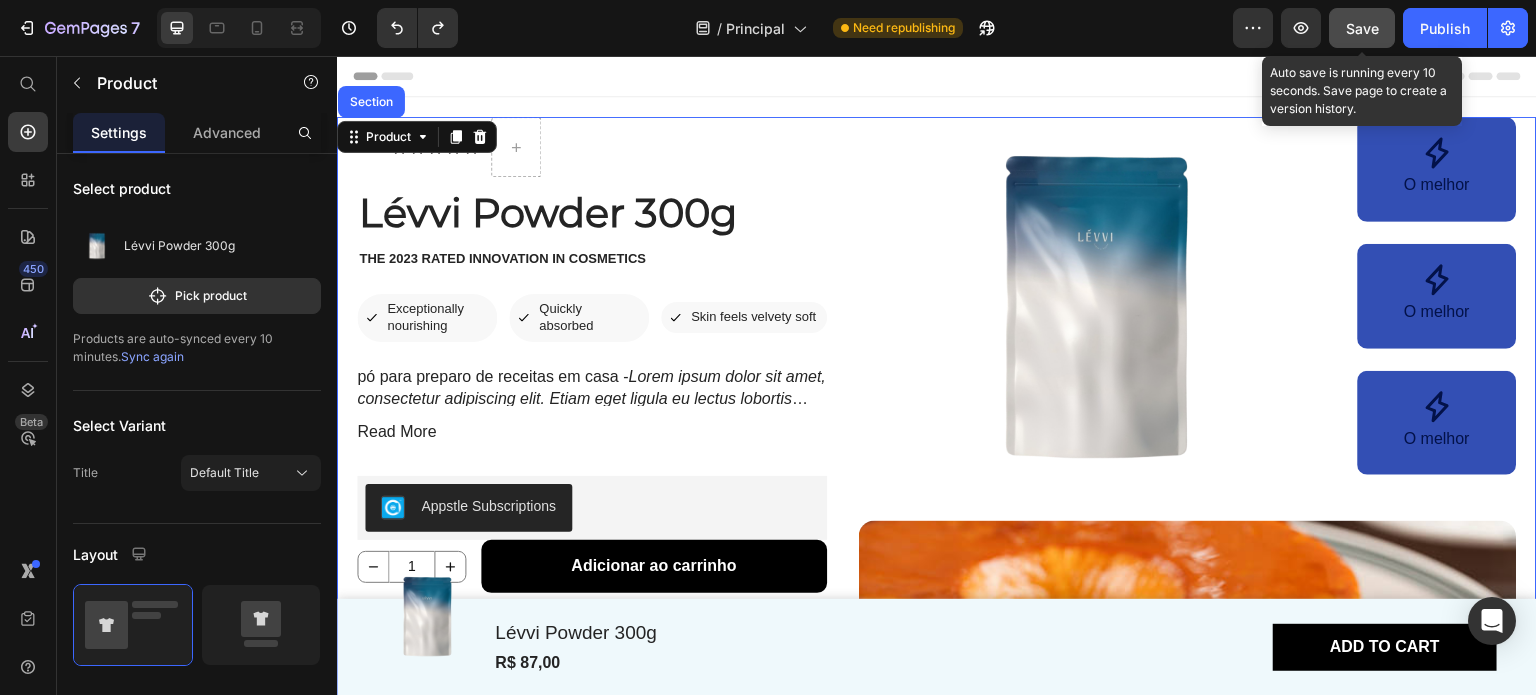 click on "Save" at bounding box center [1362, 28] 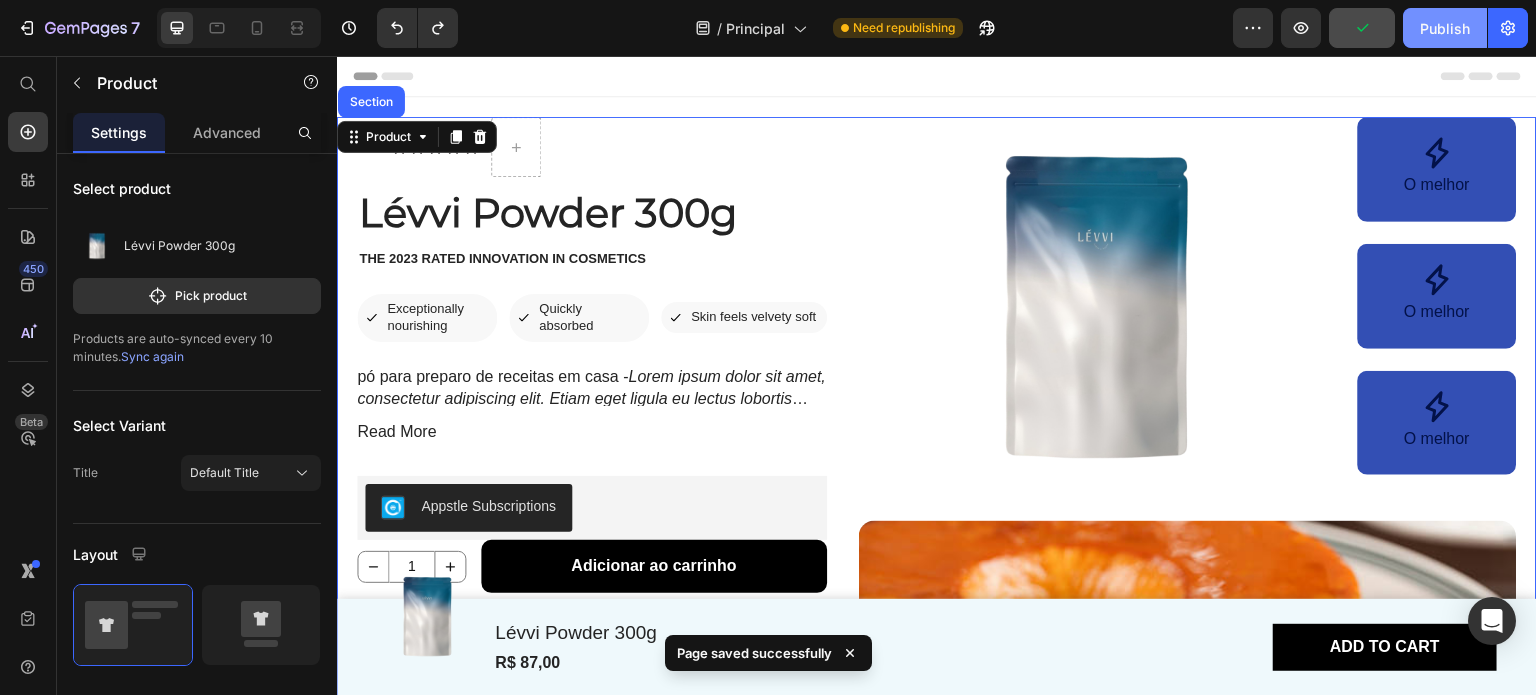 click on "Publish" 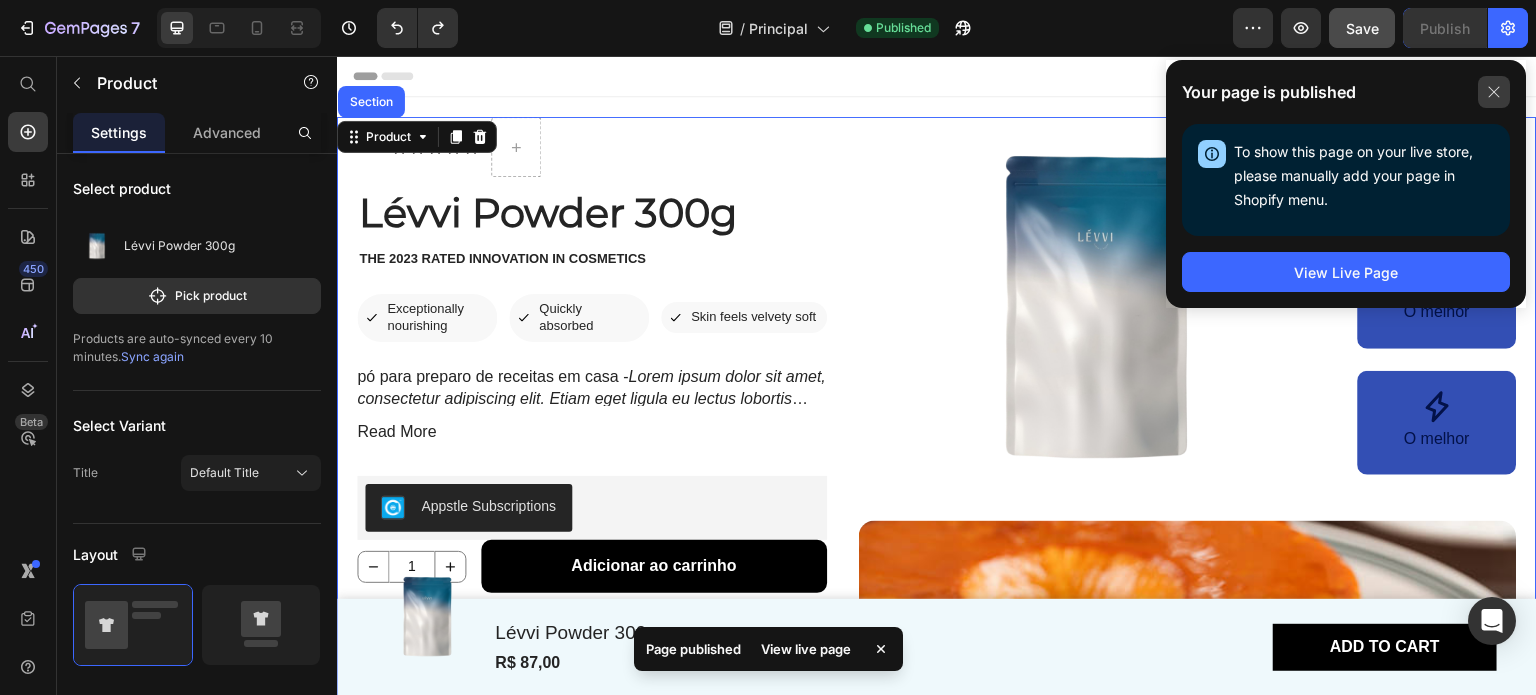 click 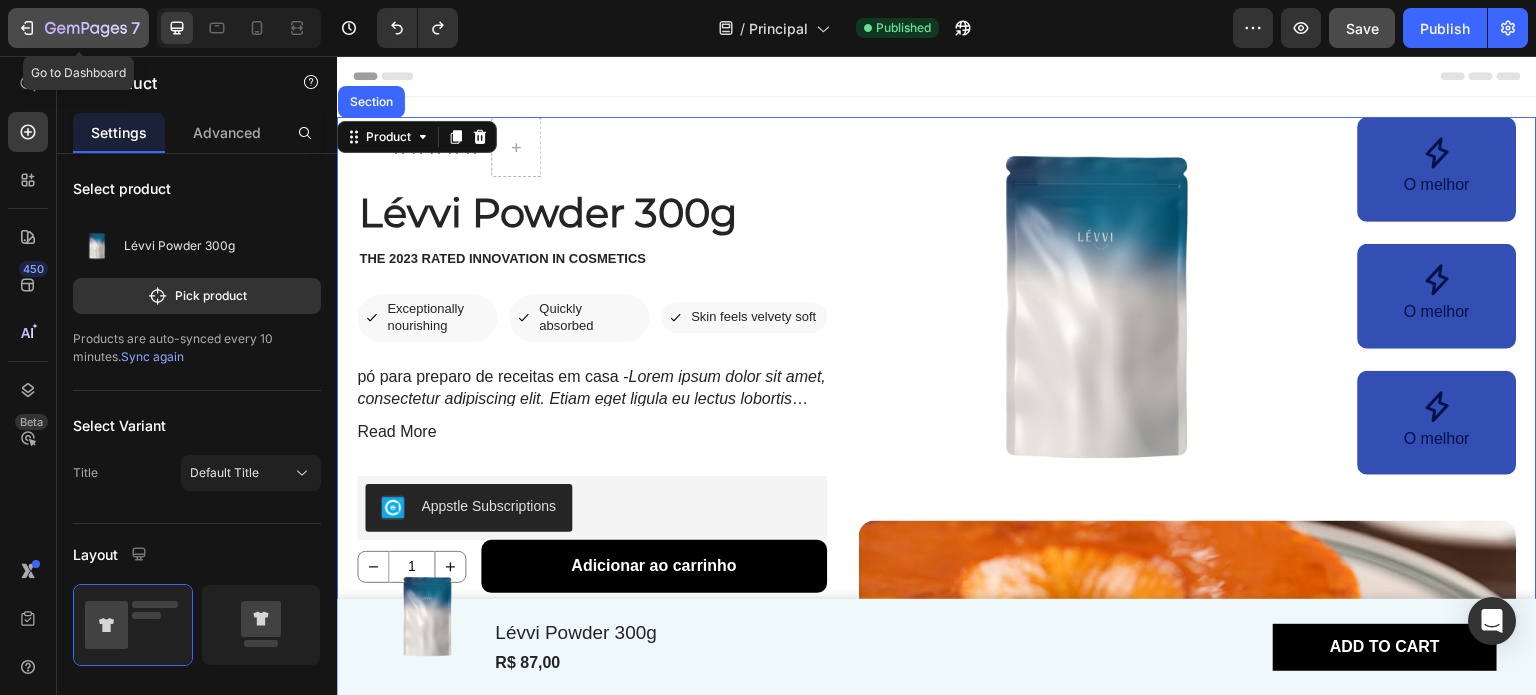 click on "7" 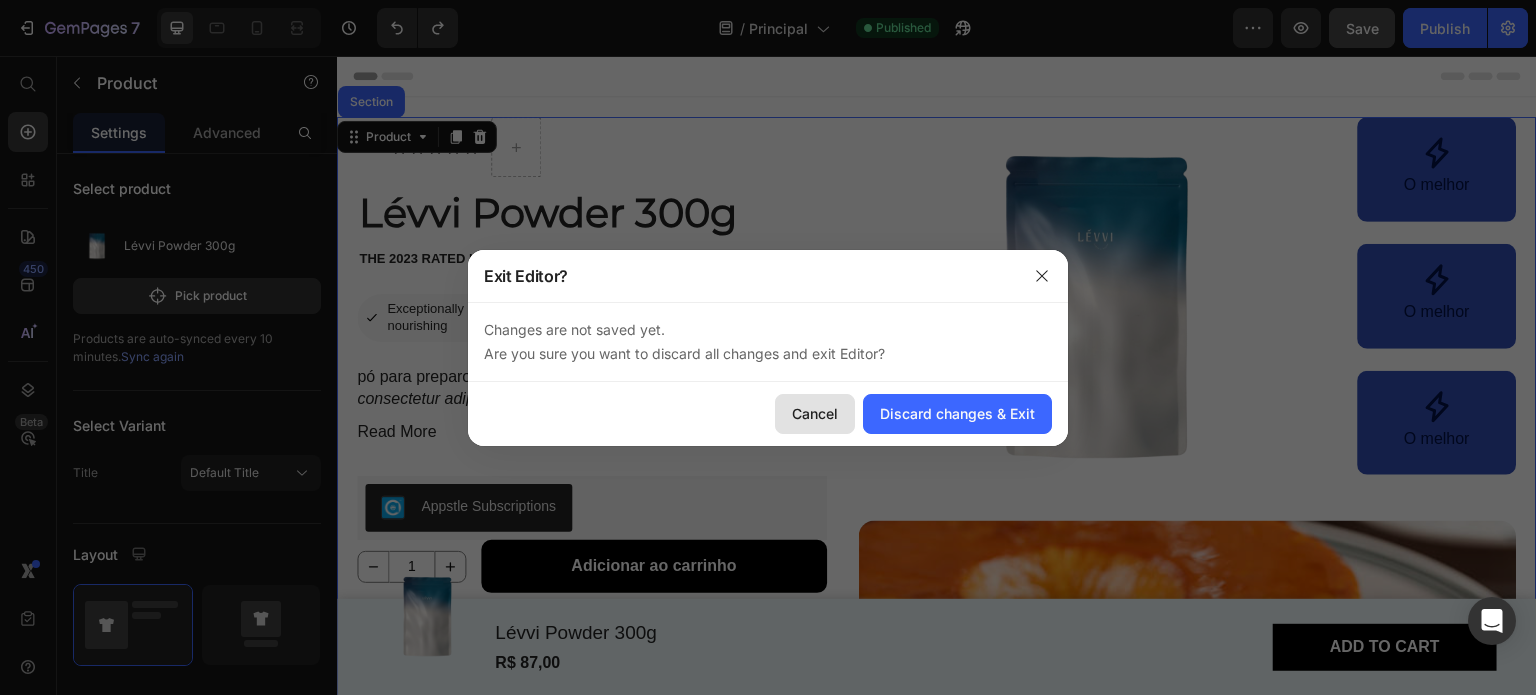 click on "Cancel" at bounding box center (815, 413) 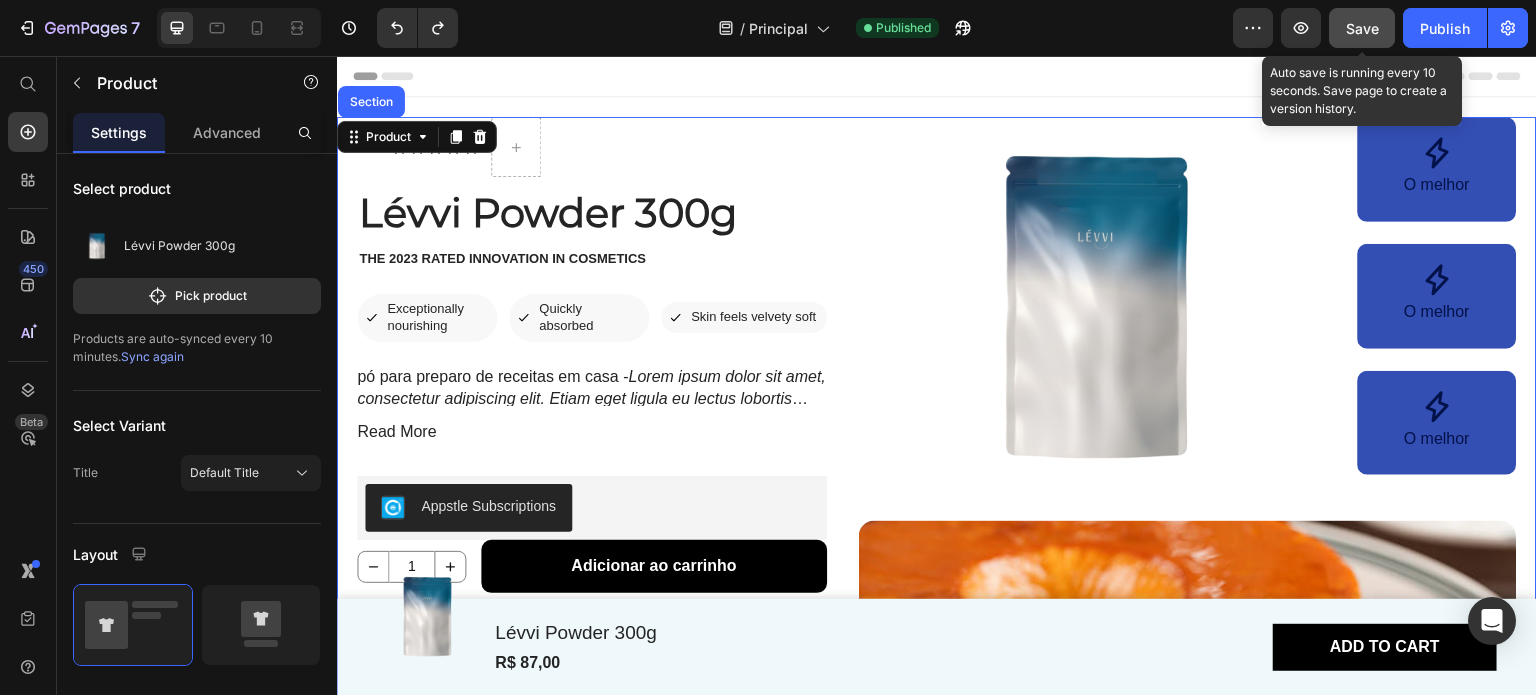 click on "Save" 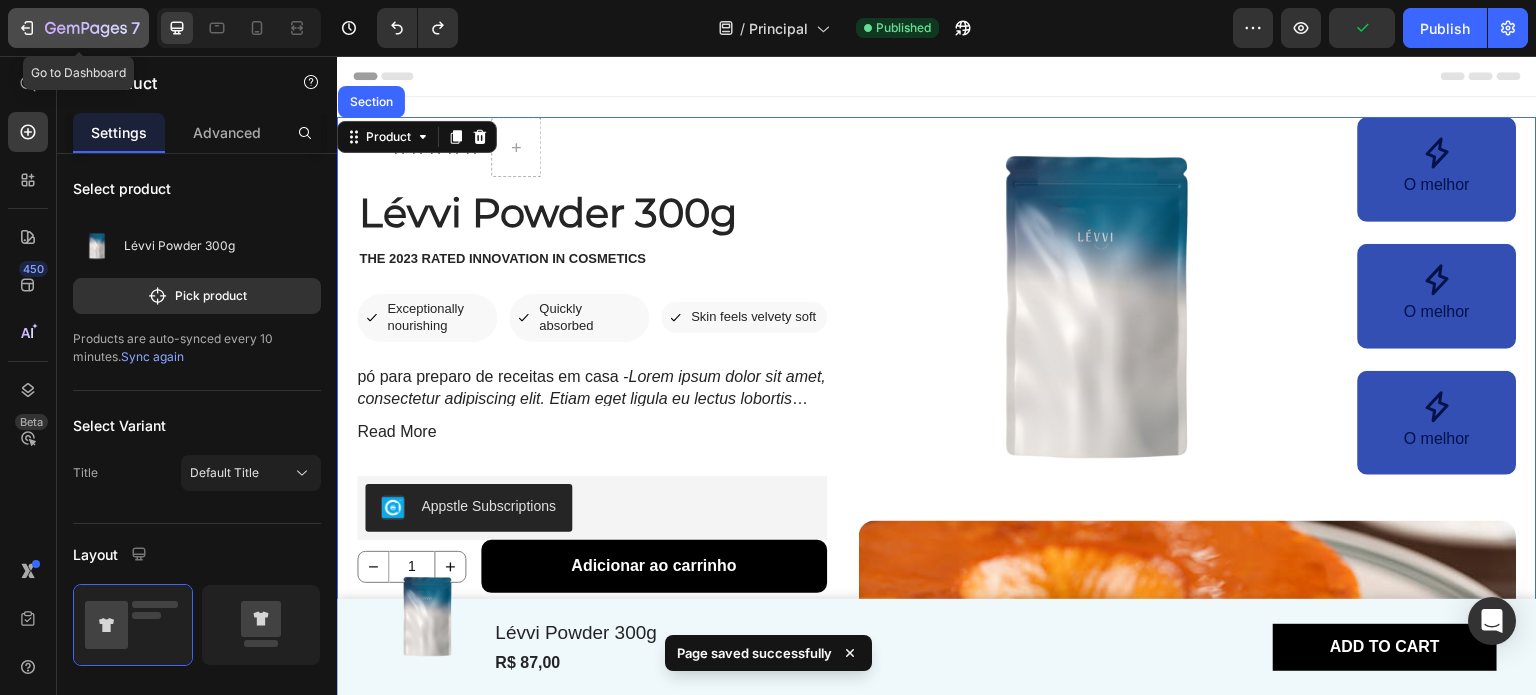 click 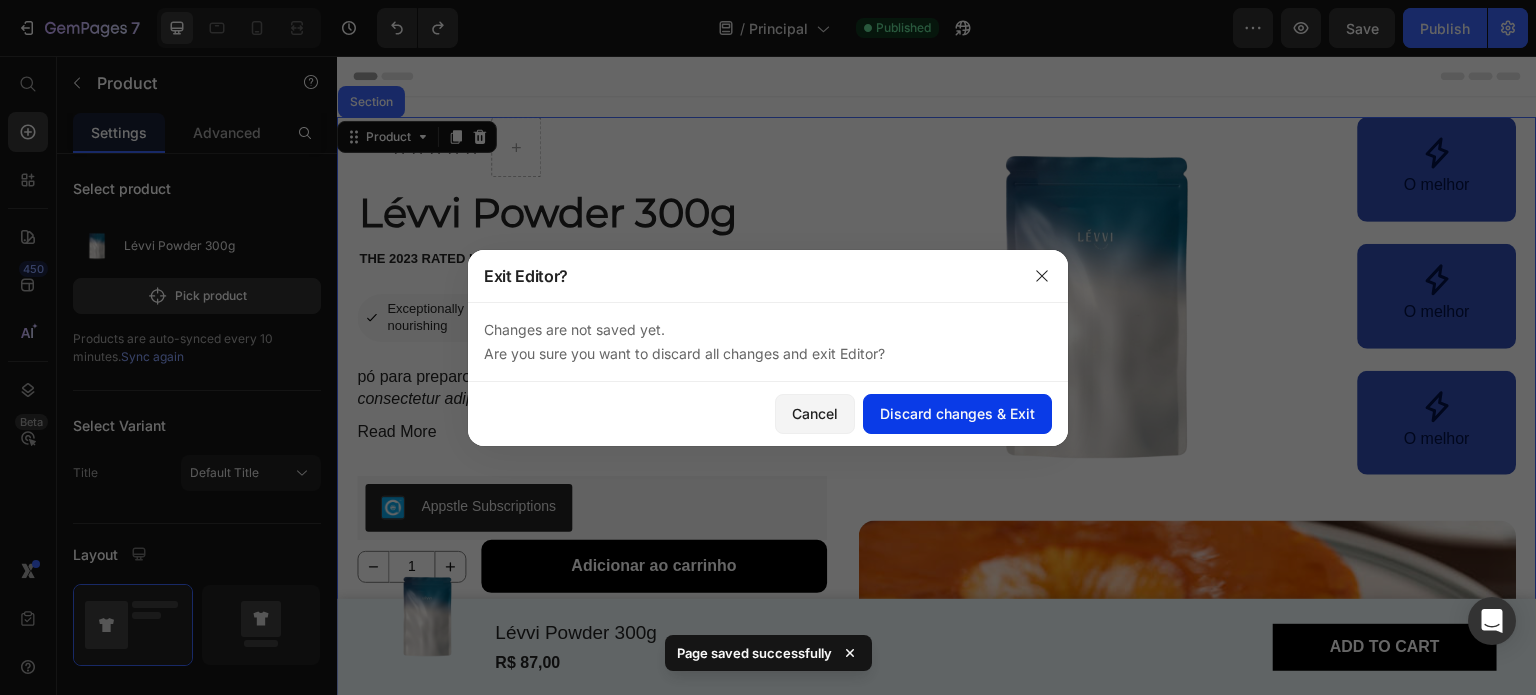 click on "Discard changes & Exit" at bounding box center [957, 413] 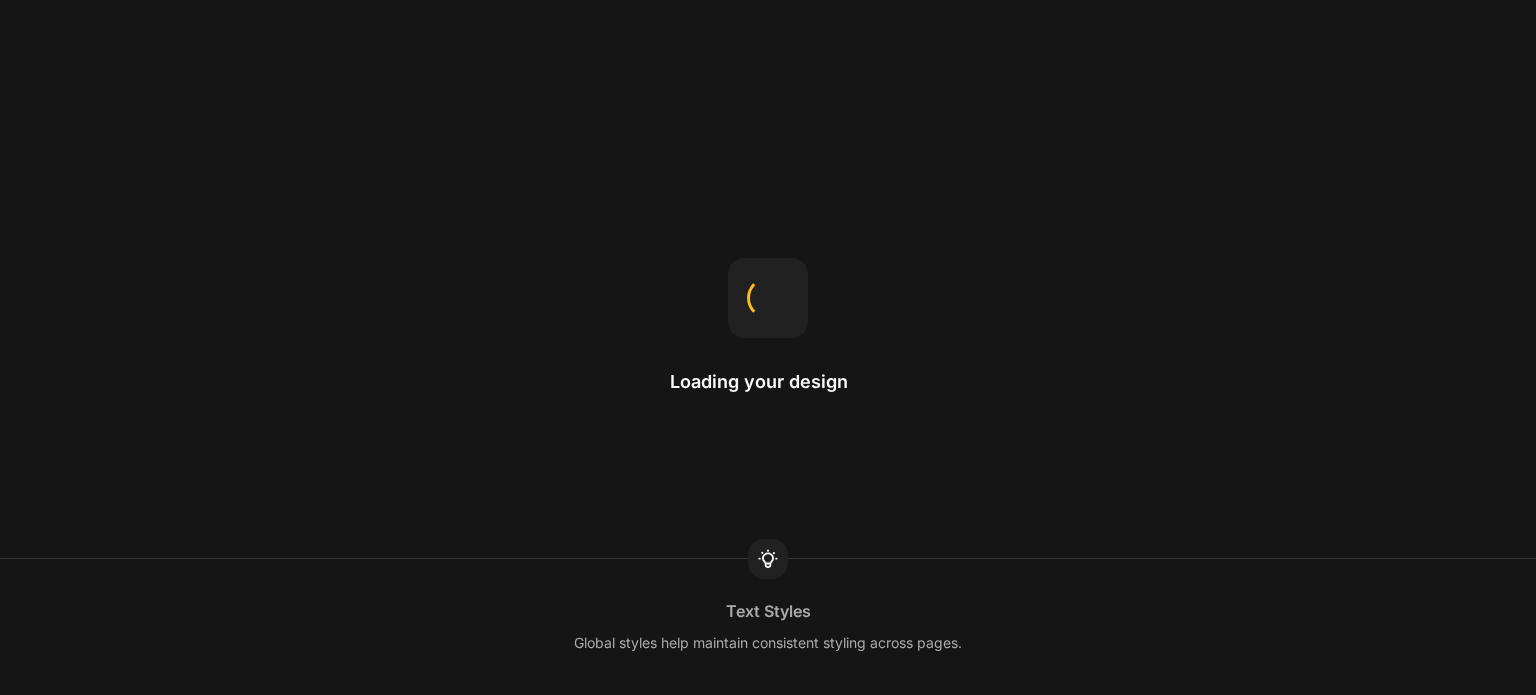scroll, scrollTop: 0, scrollLeft: 0, axis: both 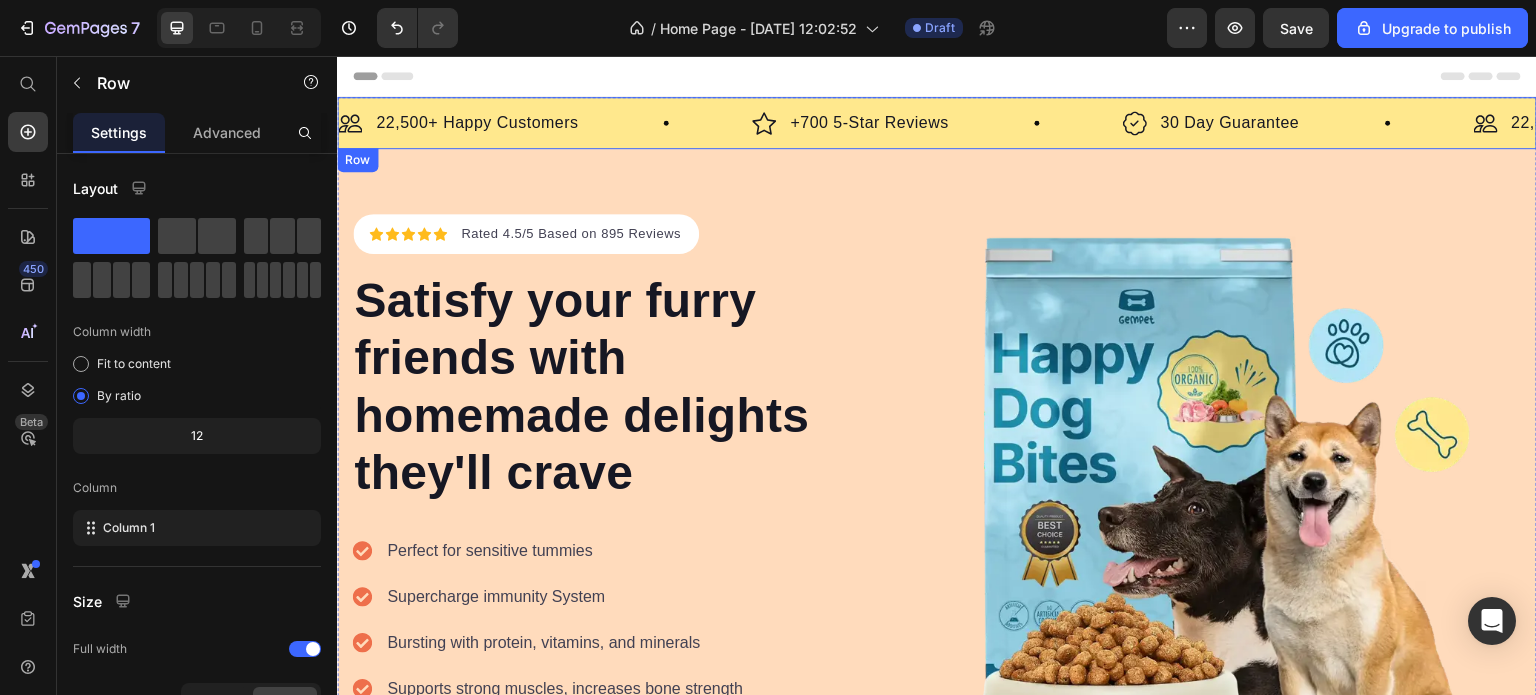 click on "Image 22,500+ Happy Customers Text Block Row
Image +700 5-Star Reviews Text Block Row
Image 30 Day Guarantee Text Block Row
Image 22,500+ Happy Customers Text Block Row
Image +700 5-Star Reviews Text Block Row
Image 30 Day Guarantee Text Block Row
Image 22,500+ Happy Customers Text Block Row
Image +700 5-Star Reviews Text Block Row
Image 30 Day Guarantee Text Block Row
Image 22,500+ Happy Customers Text Block Row
Image +700 5-Star Reviews Text Block Row
Image 30 Day Guarantee Text Block Row
Image 22,500+ Happy Customers Text Block Row
Image +700 5-Star Reviews Text Block Row
Image 30 Day Guarantee Text Block Row
Image 22,500+ Happy Customers Text Block Row
Image +700 5-Star Reviews Text Block Row
Image 30 Day Guarantee Text Block Row Marquee" at bounding box center [937, 123] 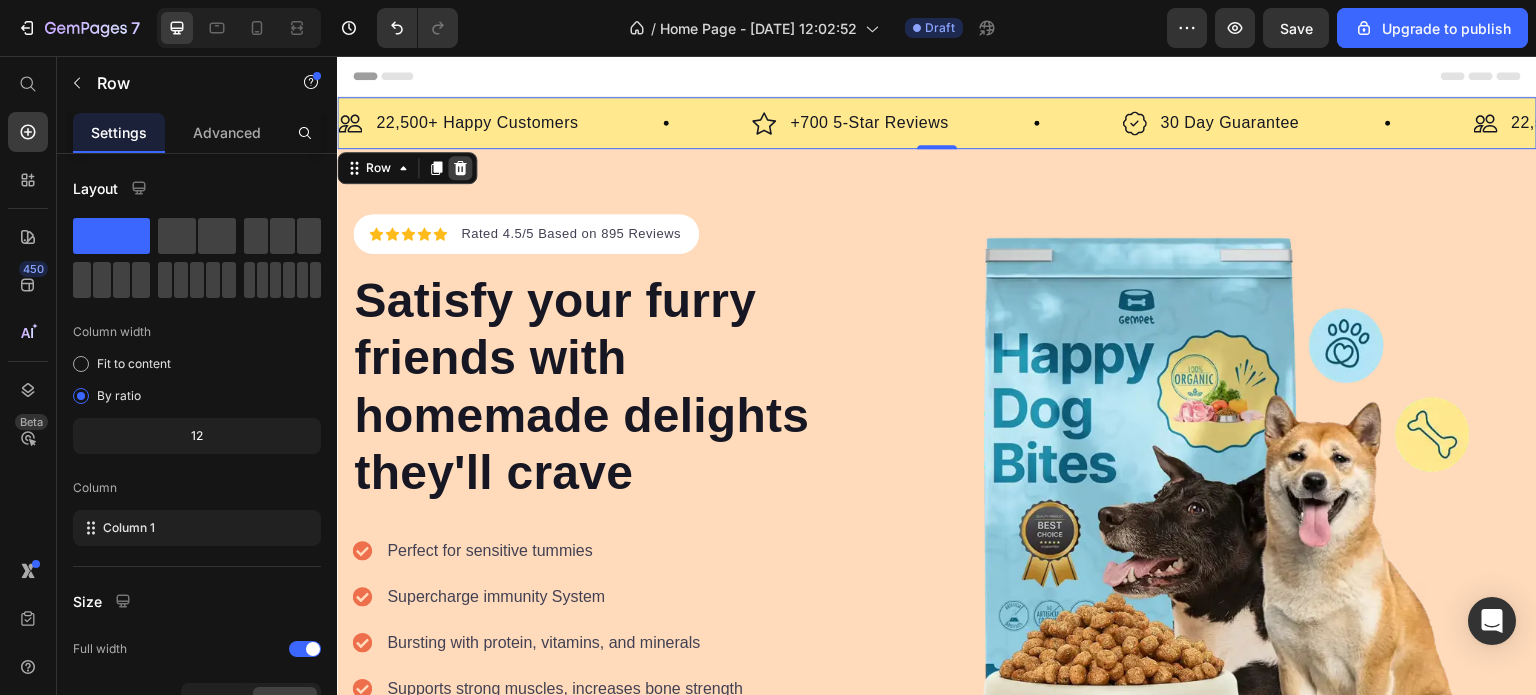 click 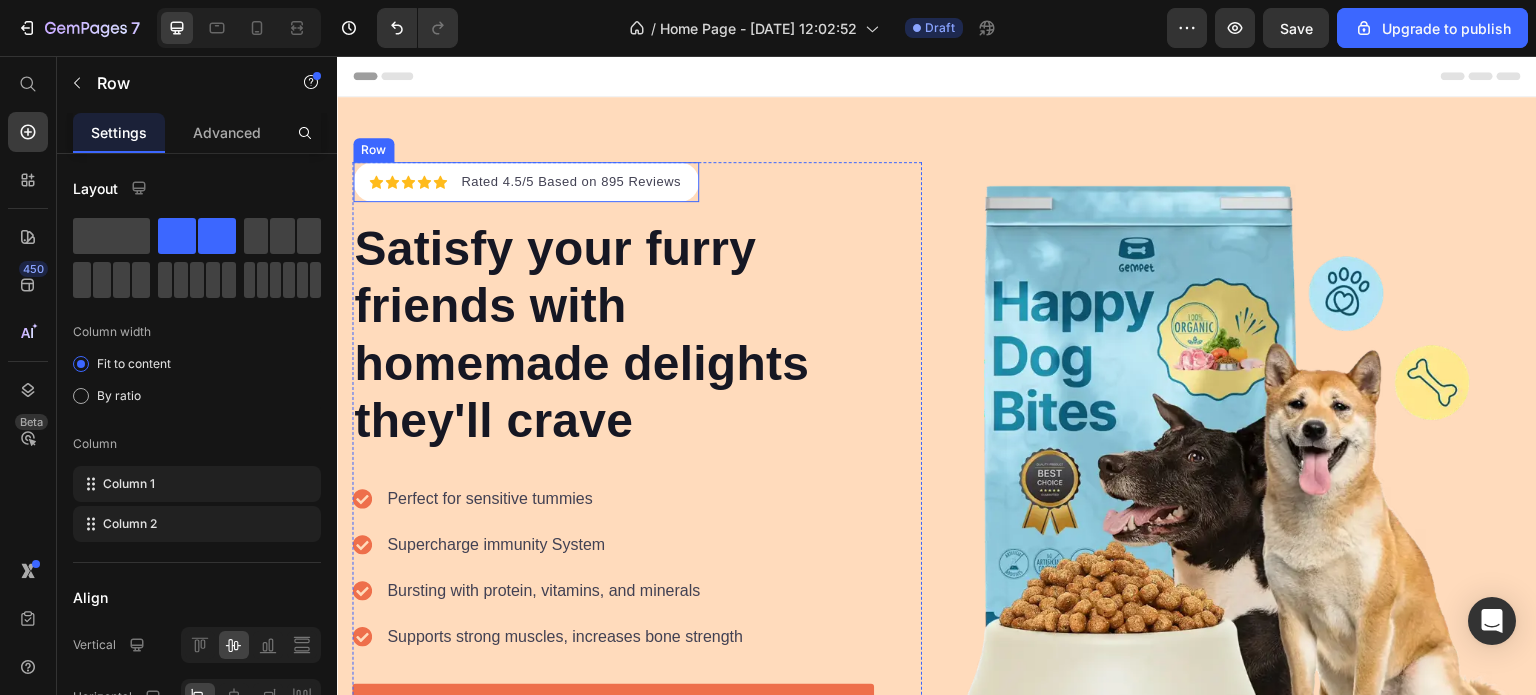 click on "Icon Icon Icon Icon Icon Icon List Hoz Rated 4.5/5 Based on 895 Reviews Text block Row" at bounding box center [526, 182] 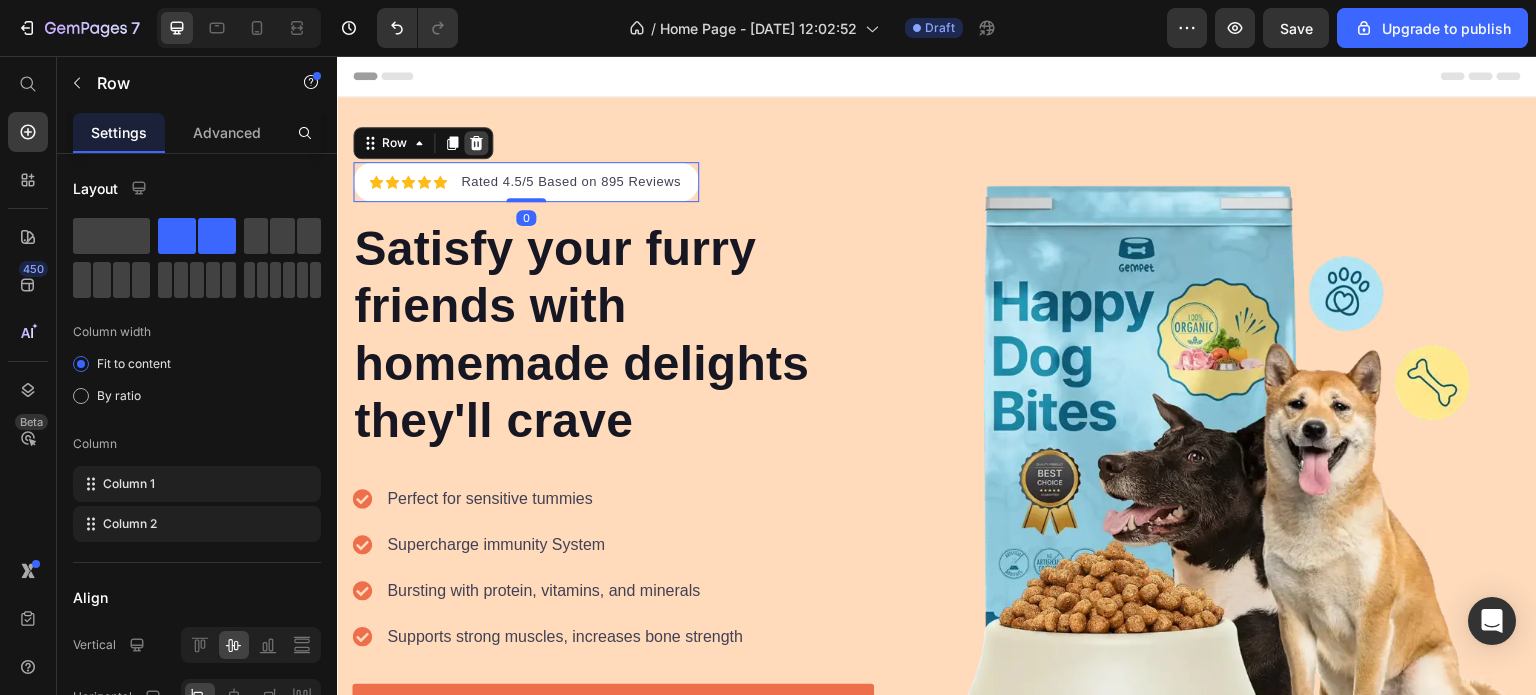 click 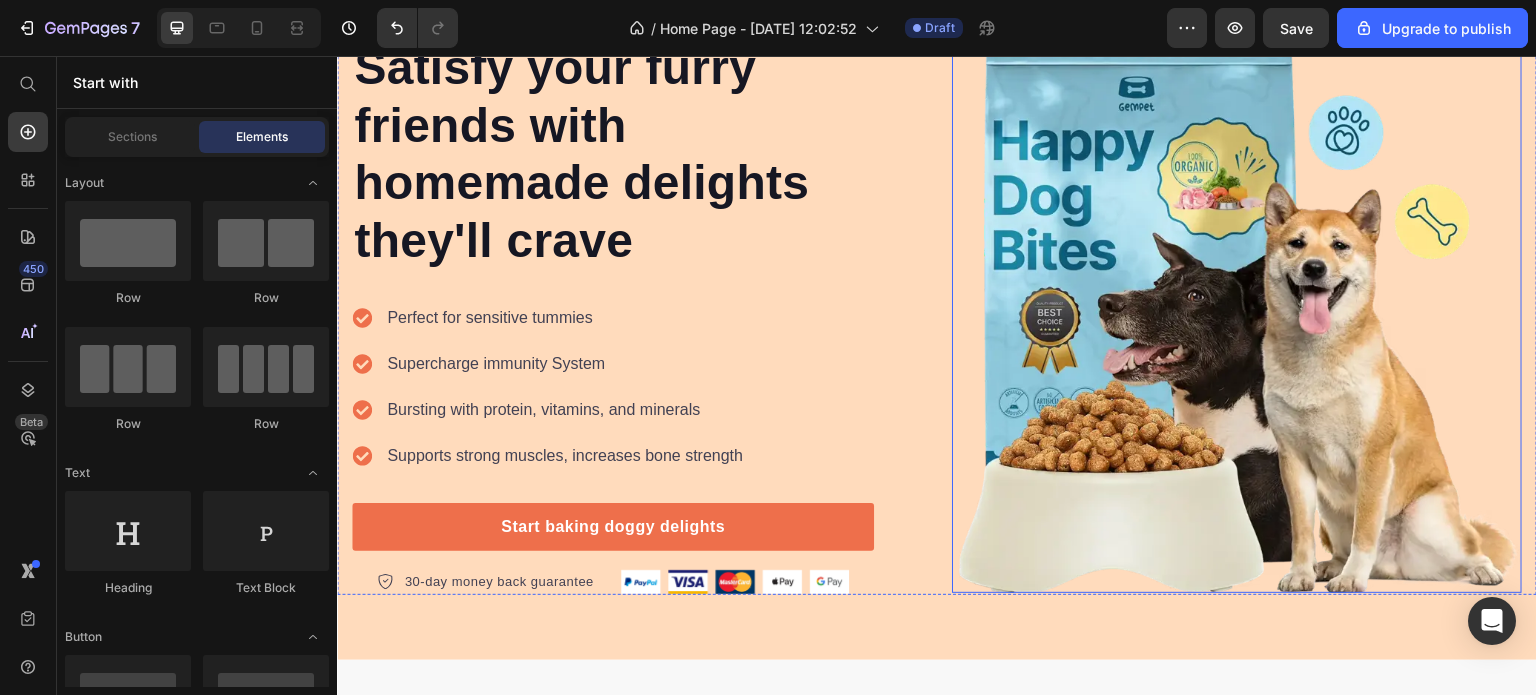 scroll, scrollTop: 300, scrollLeft: 0, axis: vertical 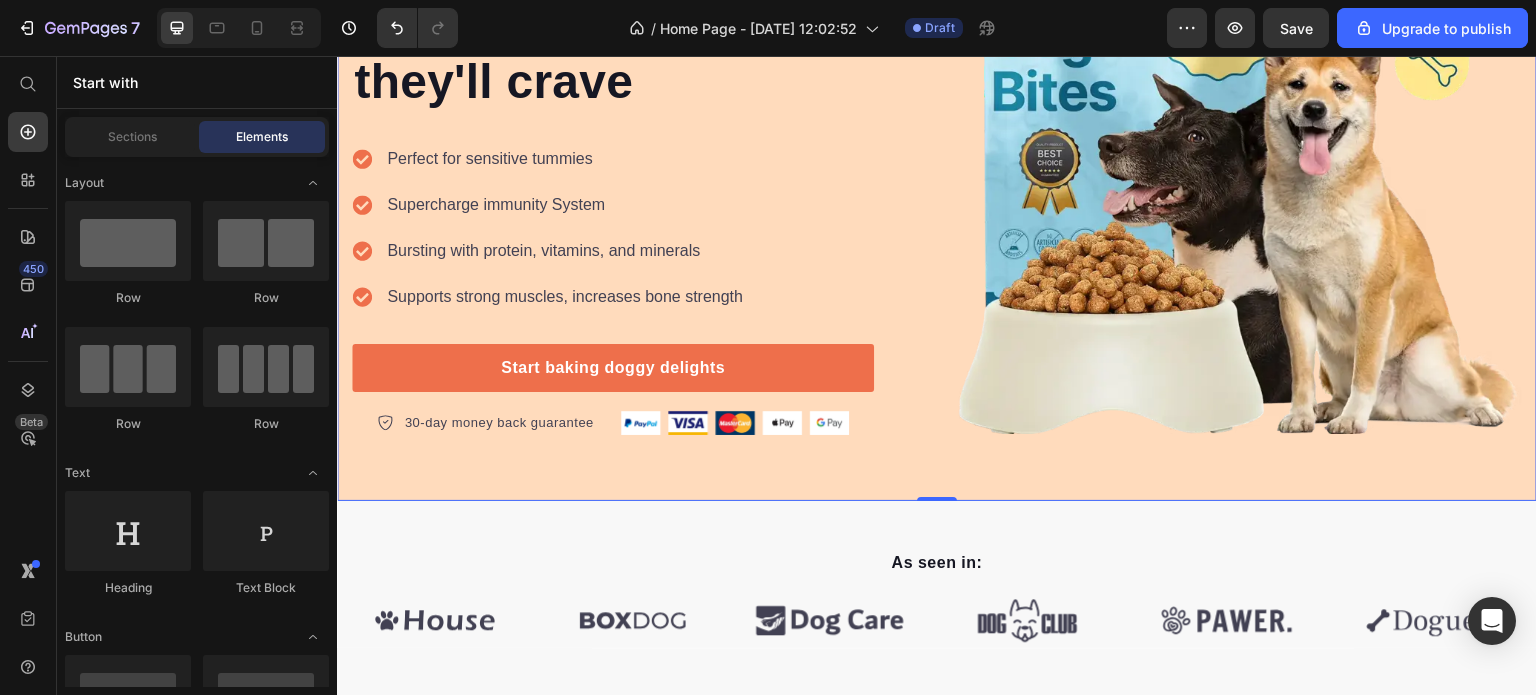 click on "Satisfy your furry friends with homemade delights they'll crave Heading Perfect for sensitive tummies Supercharge immunity System Bursting with protein, vitamins, and minerals Supports strong muscles, increases bone strength Item list Start baking doggy delights Button
30-day money back guarantee Item list Image Row Row Image Row Row   0" at bounding box center (937, 149) 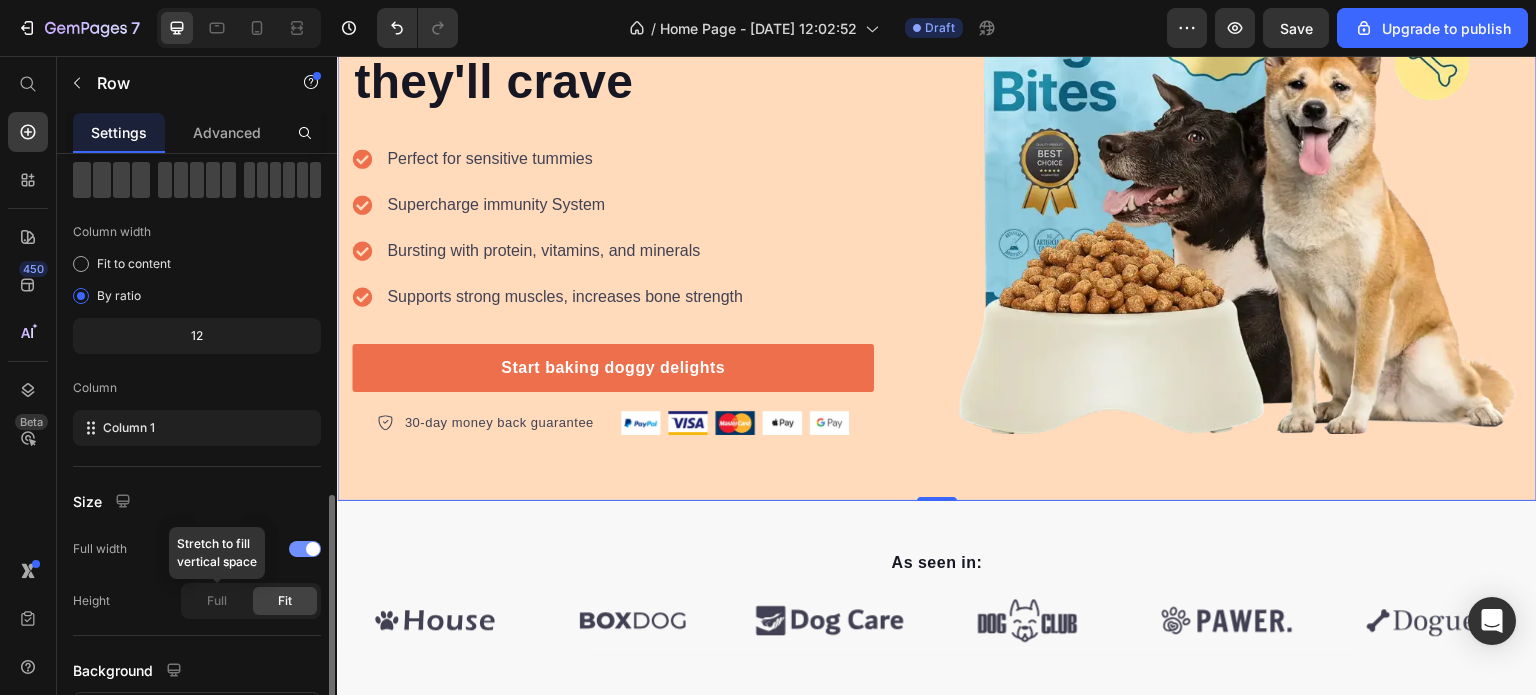 scroll, scrollTop: 260, scrollLeft: 0, axis: vertical 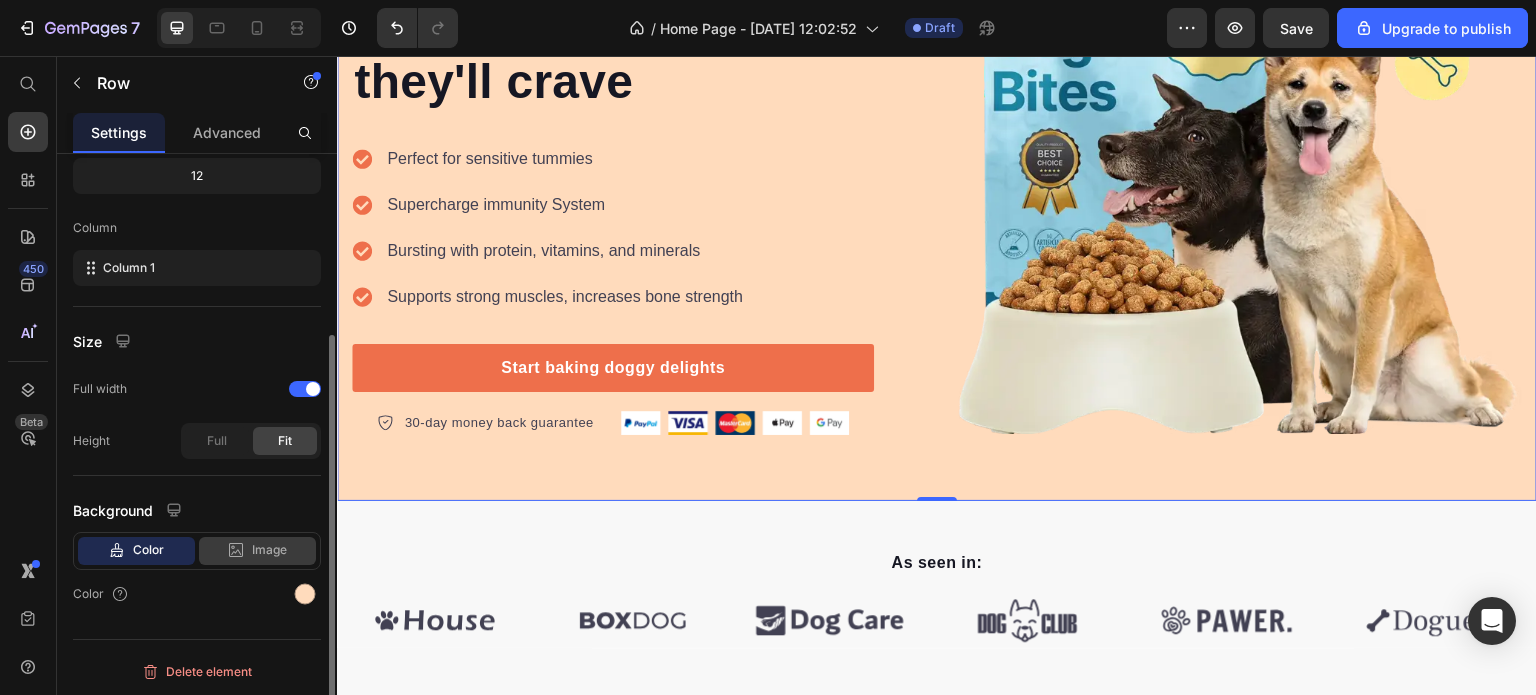 click on "Image" 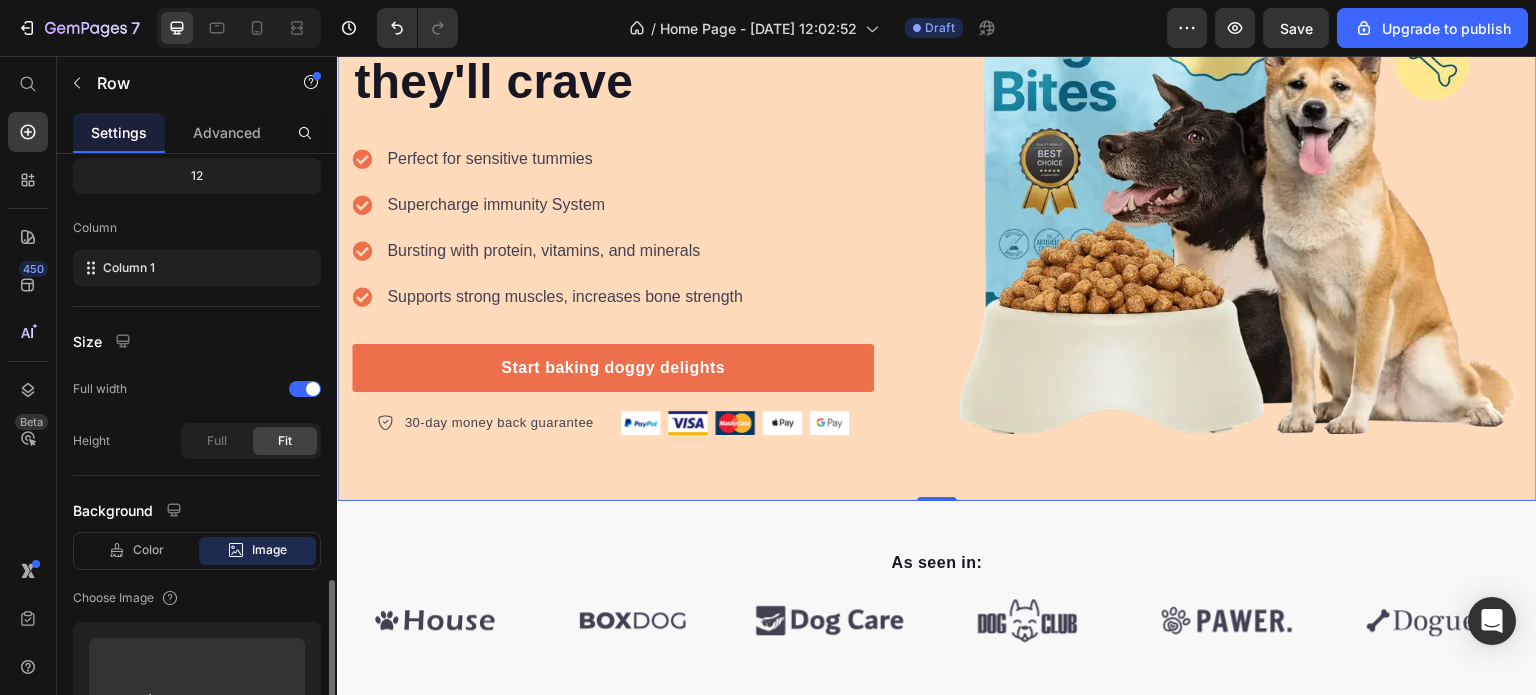scroll, scrollTop: 560, scrollLeft: 0, axis: vertical 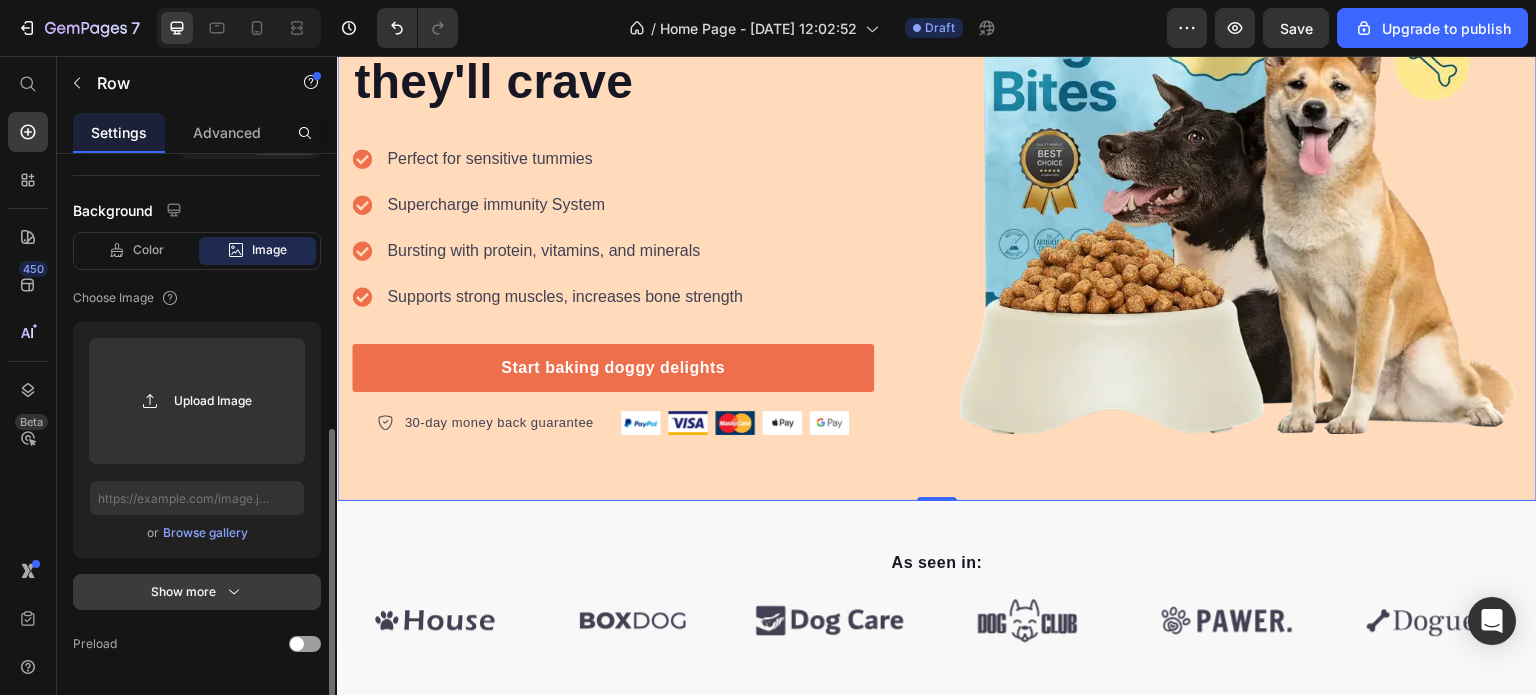 click 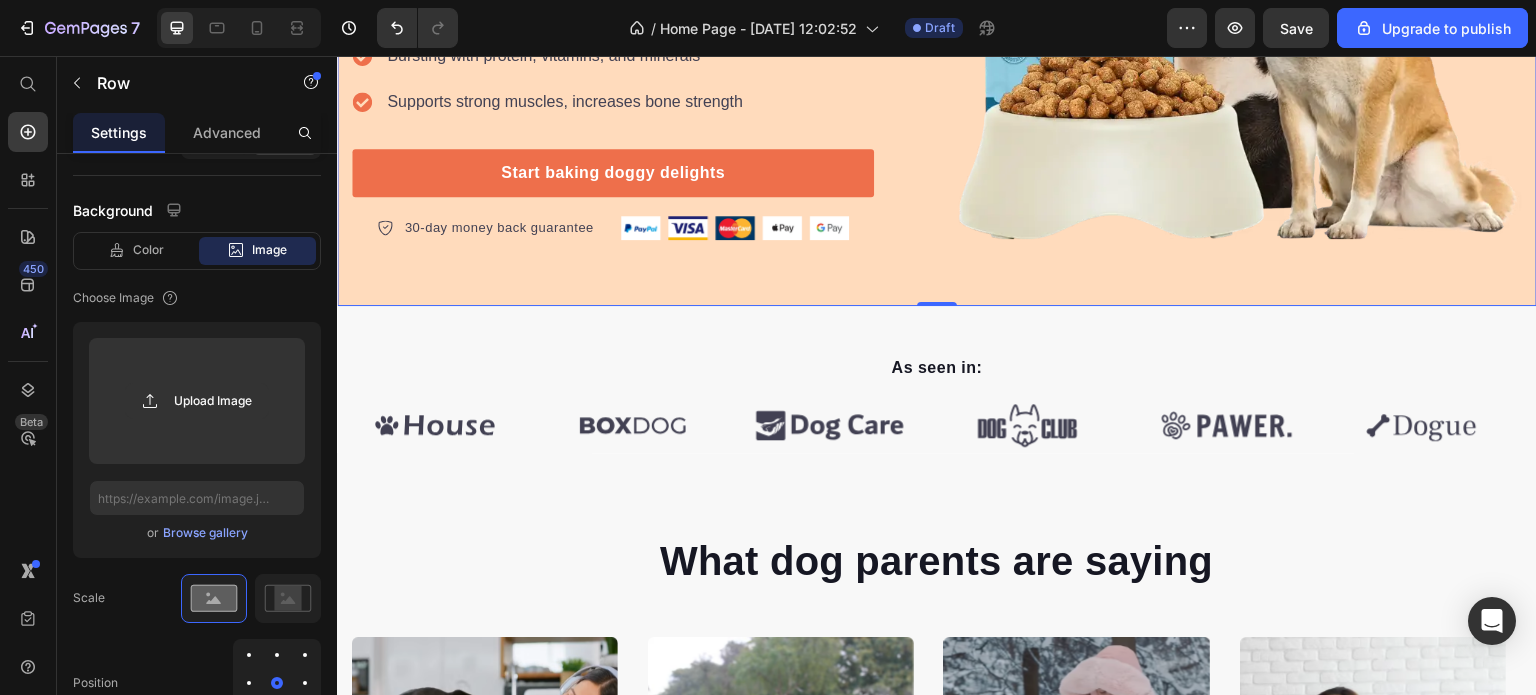 scroll, scrollTop: 500, scrollLeft: 0, axis: vertical 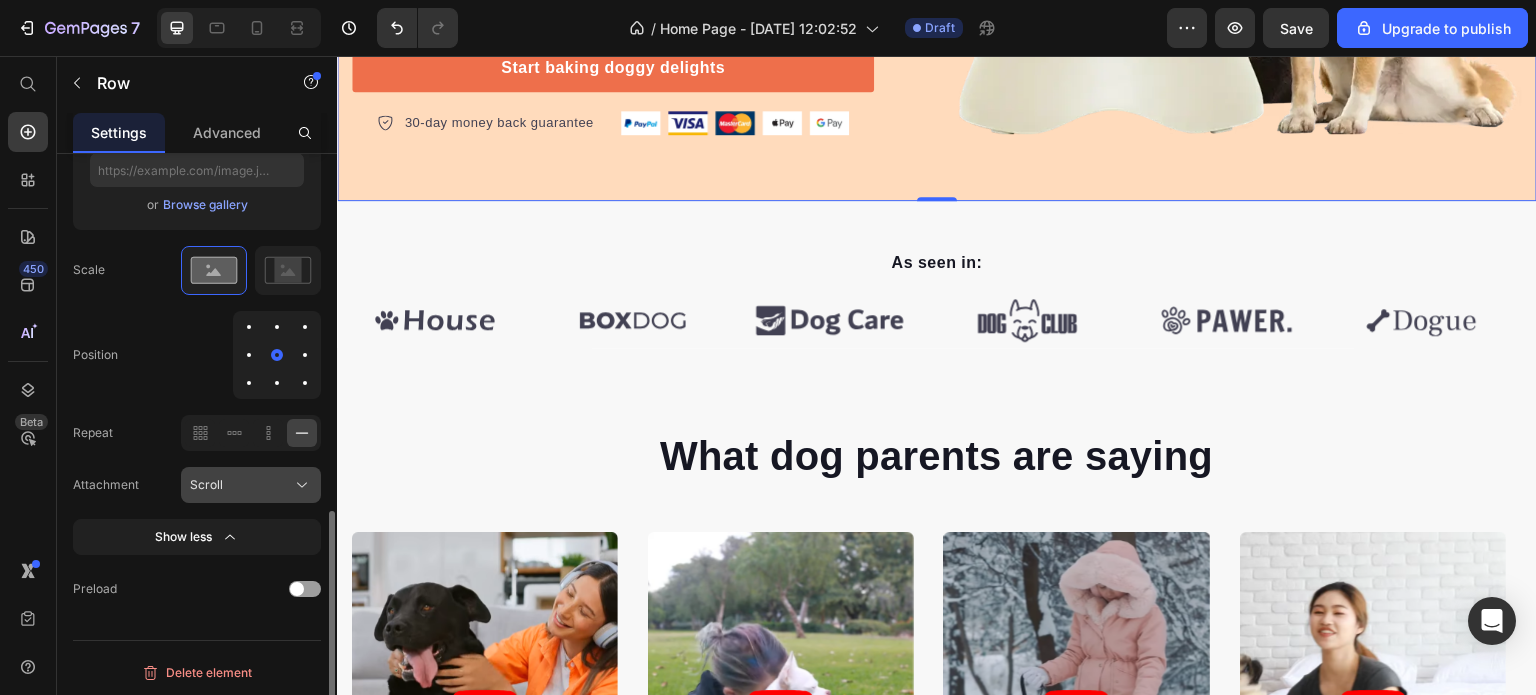 click on "Scroll" at bounding box center (206, 485) 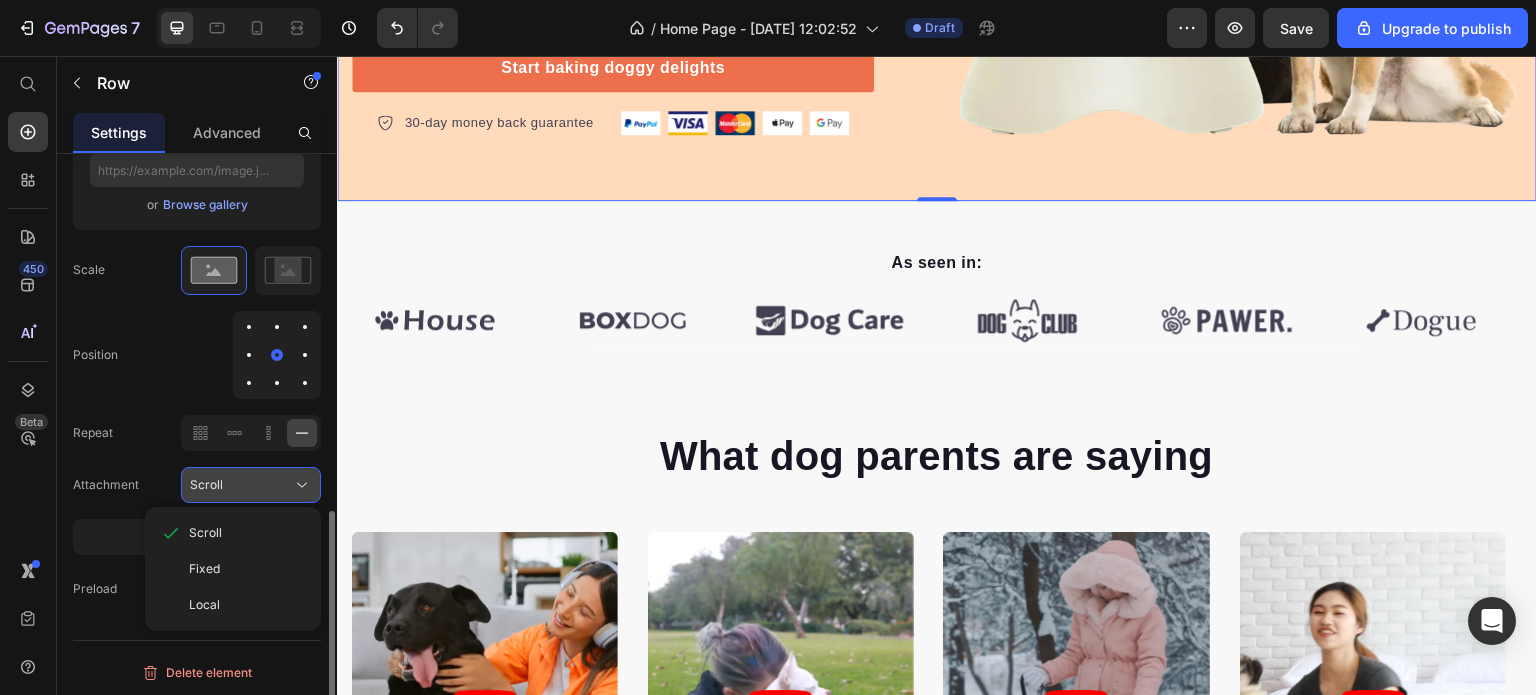 click on "Scroll" at bounding box center (206, 485) 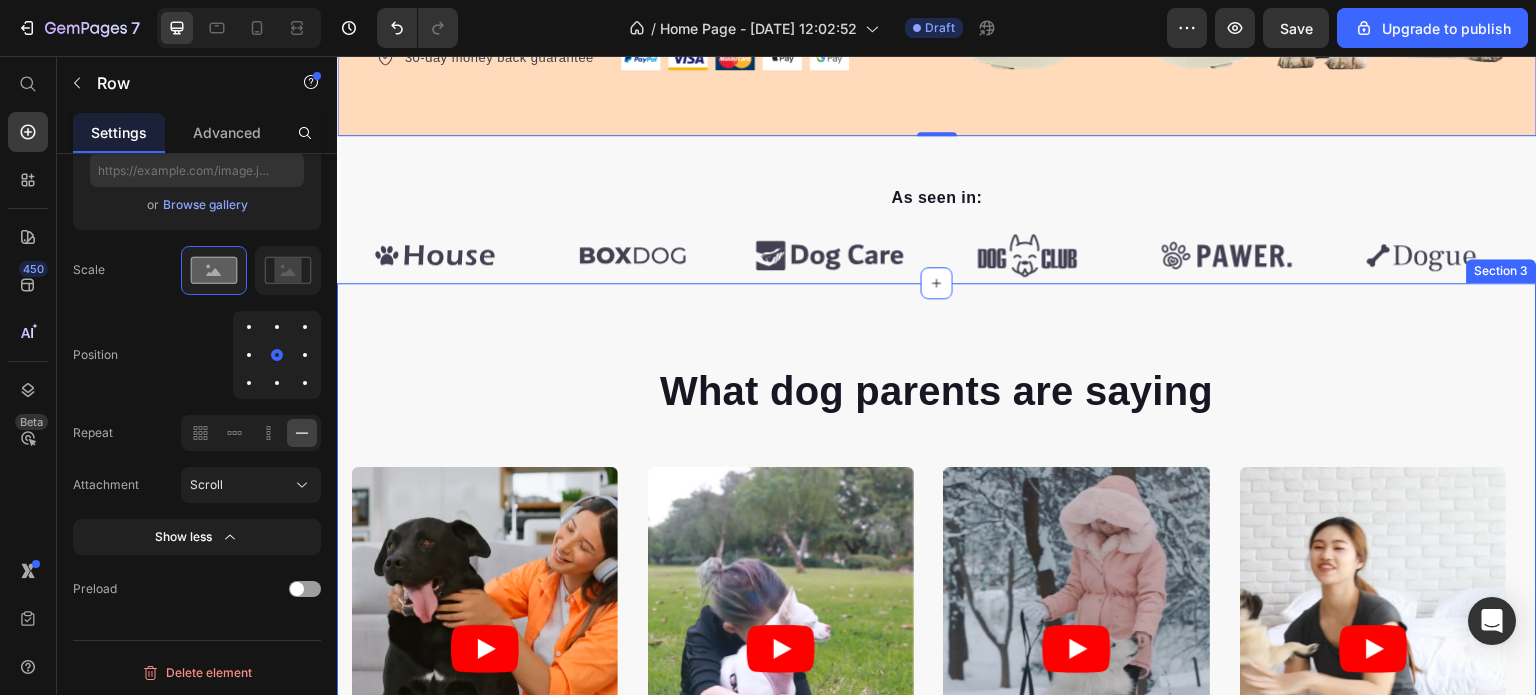scroll, scrollTop: 700, scrollLeft: 0, axis: vertical 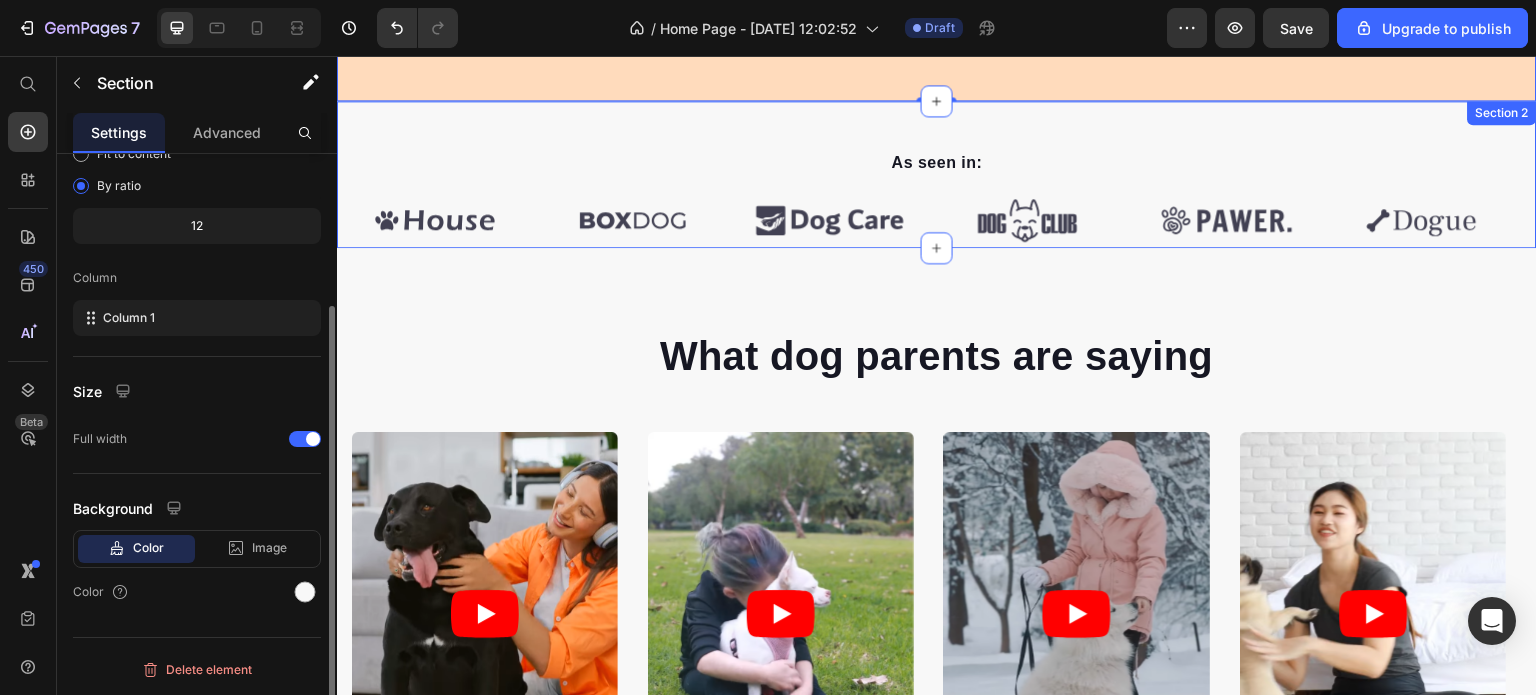 click on "As seen in: Text block Image Image Image Image Image Image Carousel Row Section 2" at bounding box center (937, 174) 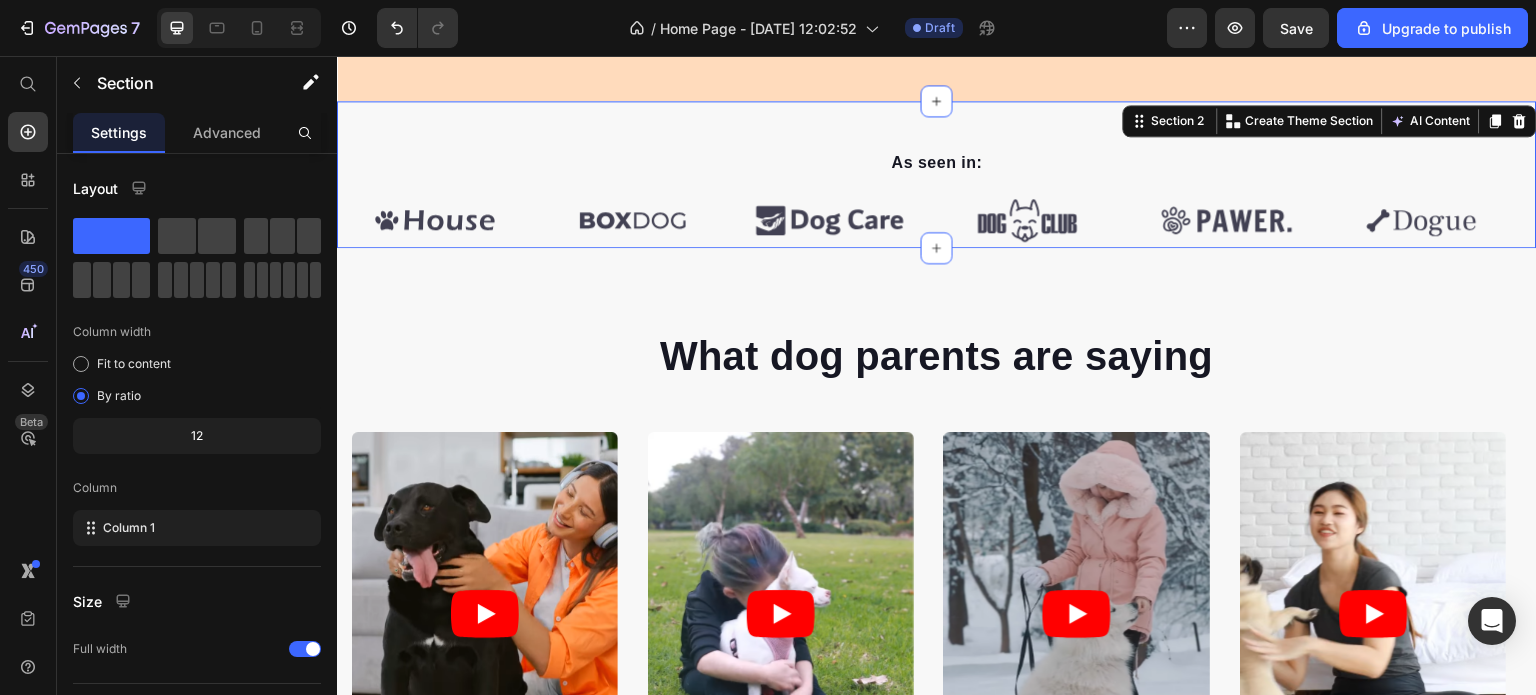 click on "As seen in: Text block Image Image Image Image Image Image Carousel Row Section 2   You can create reusable sections Create Theme Section AI Content Write with GemAI What would you like to describe here? Tone and Voice Persuasive Product Lévvi Powder 300g Show more Generate" at bounding box center (937, 174) 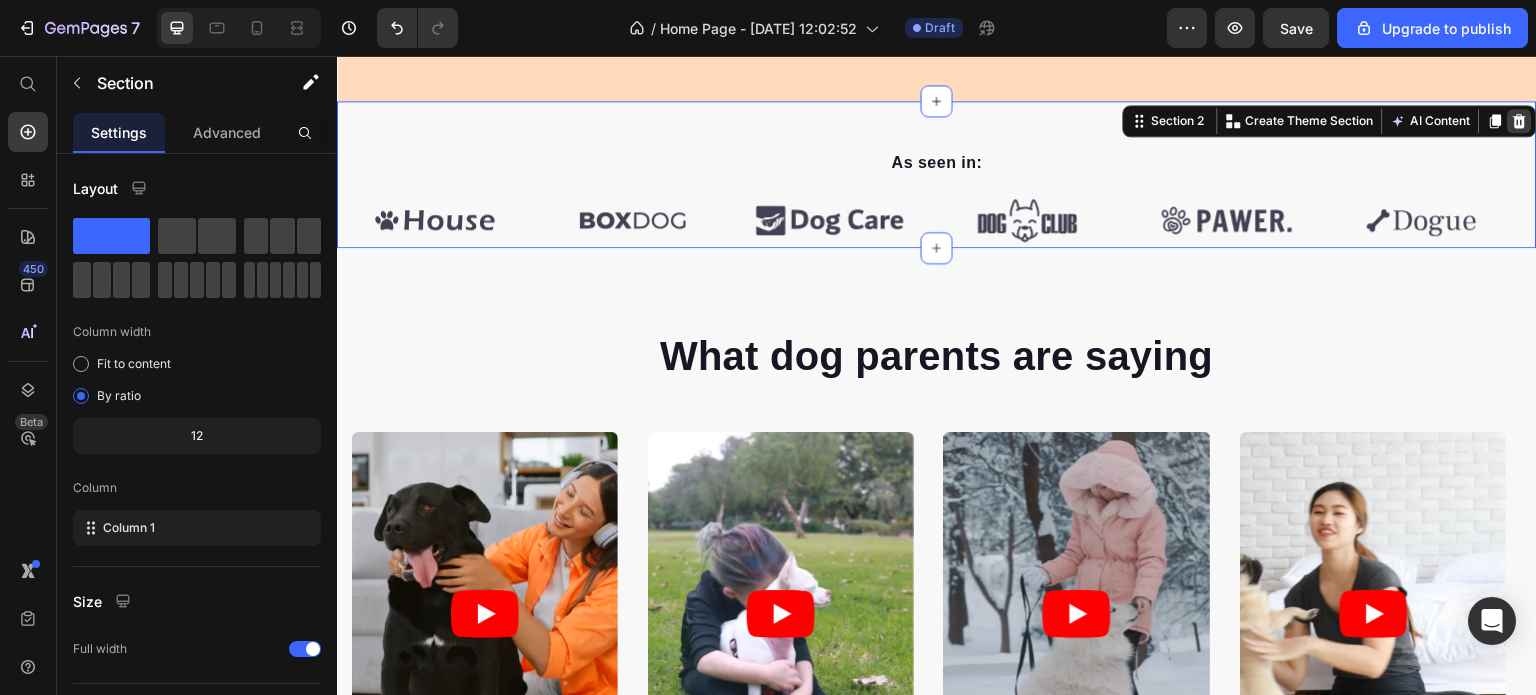 click 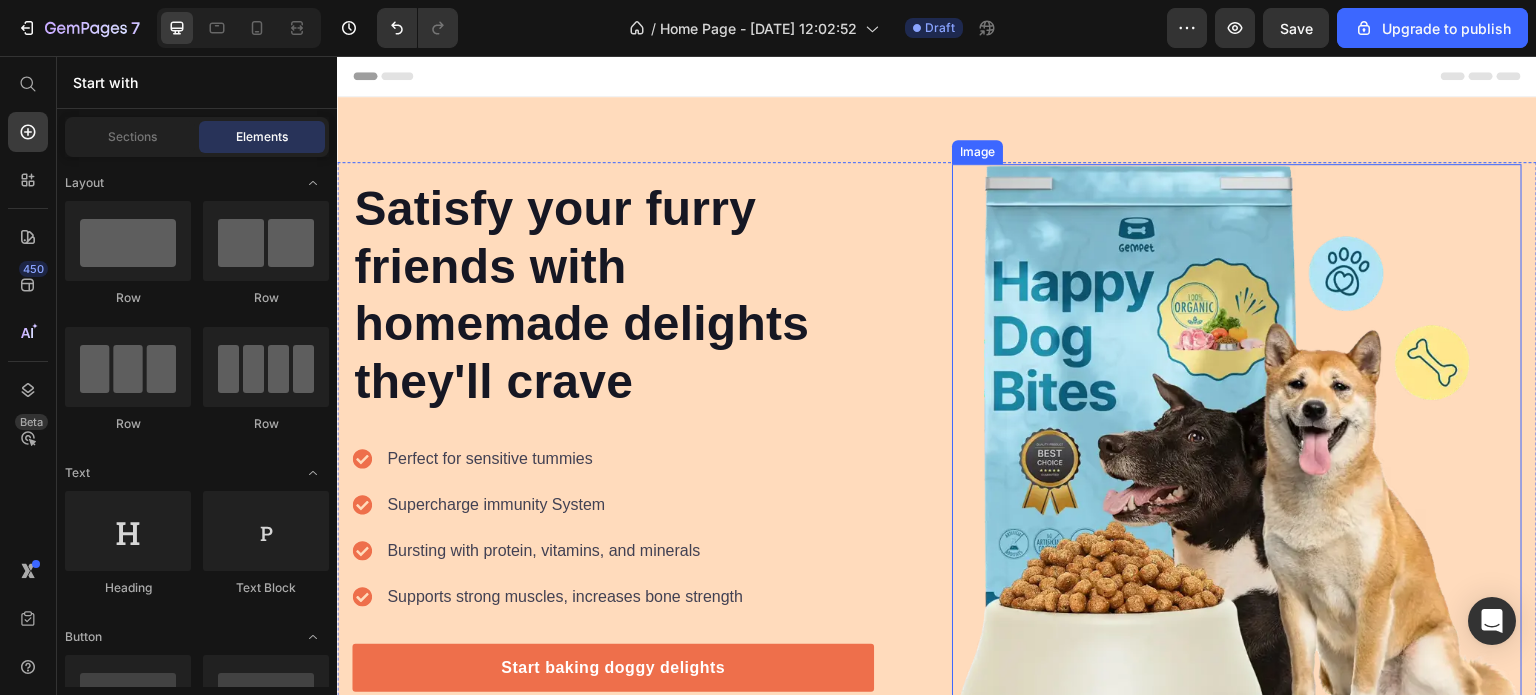 scroll, scrollTop: 100, scrollLeft: 0, axis: vertical 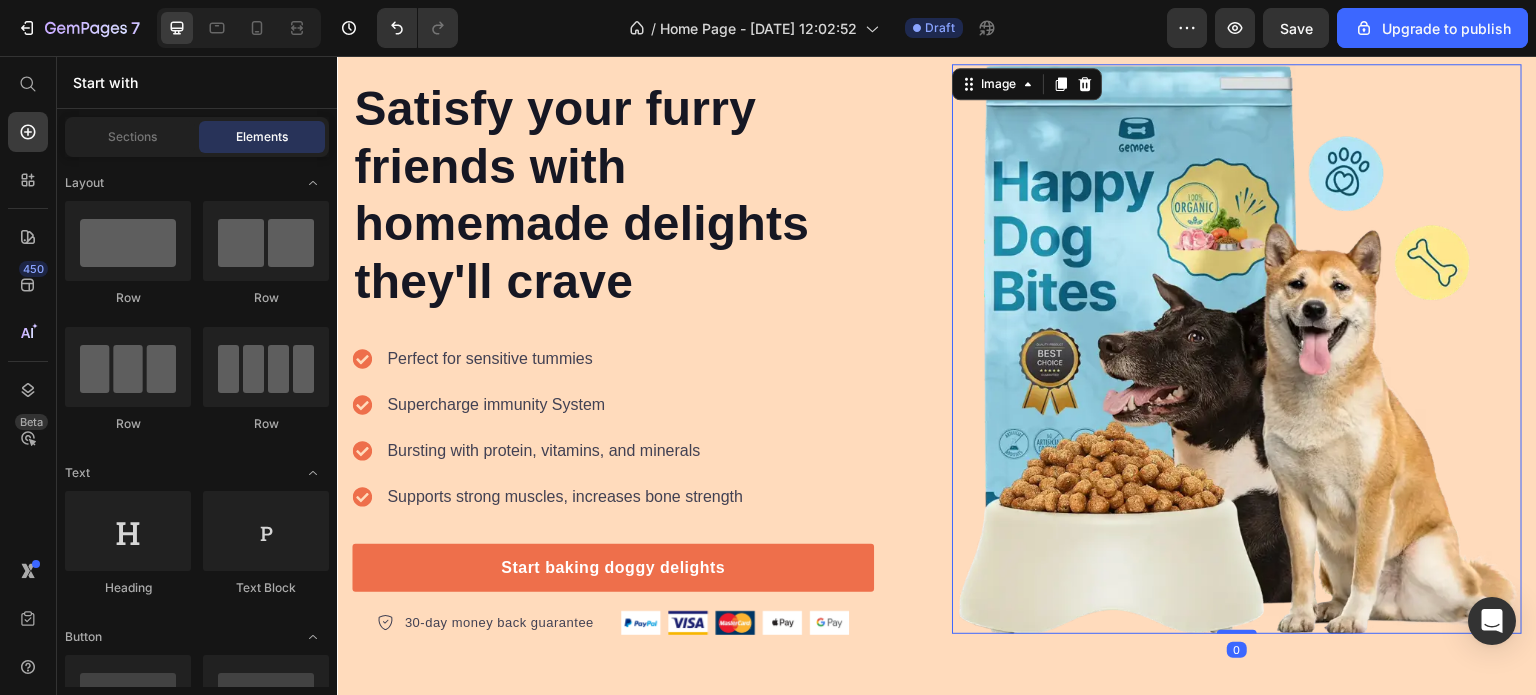 click at bounding box center [1237, 349] 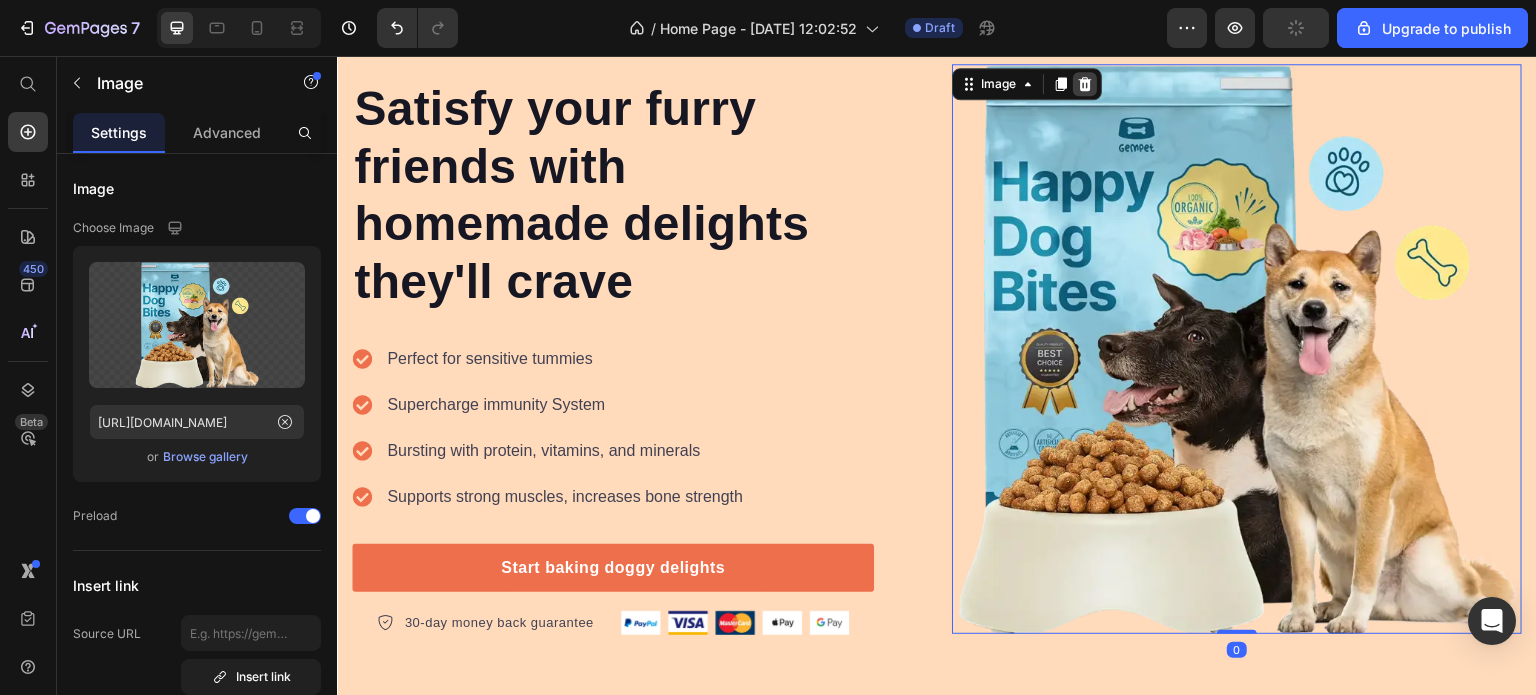 click 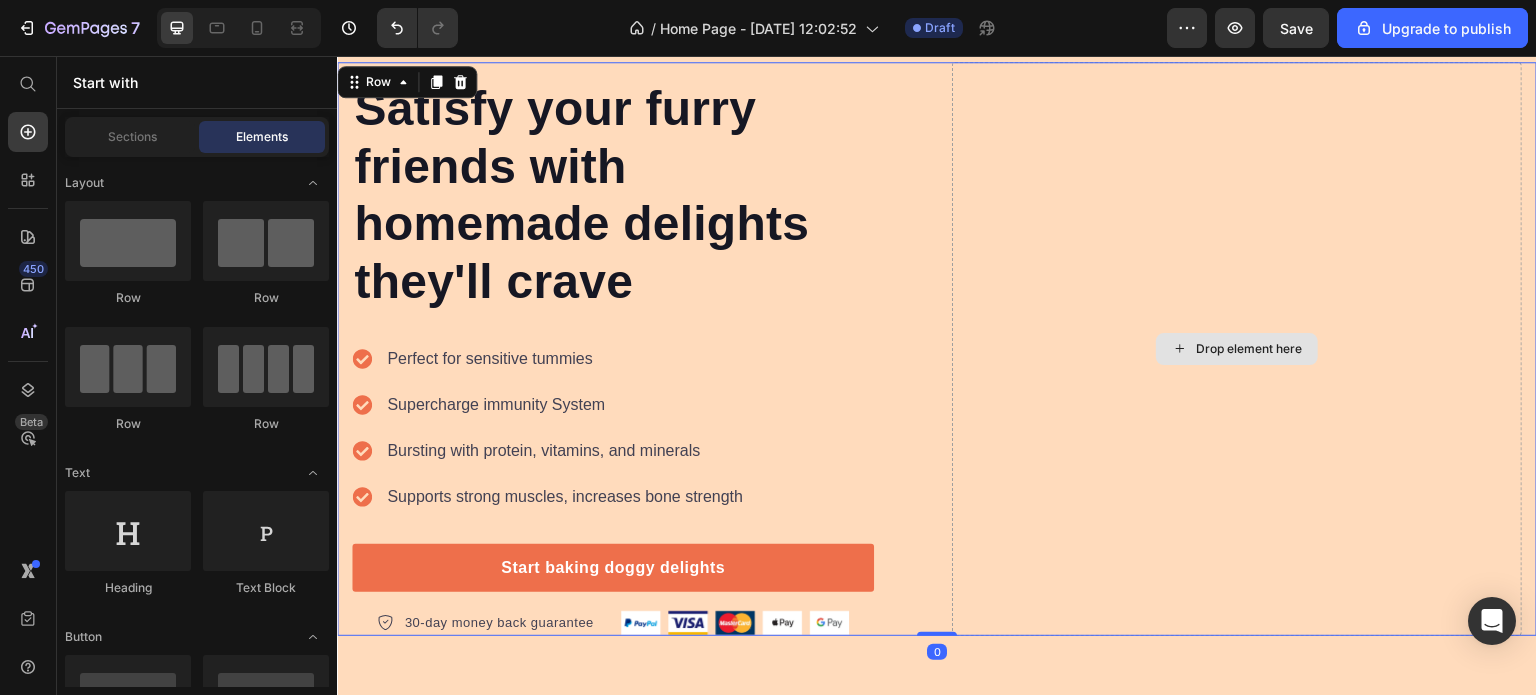 click on "Drop element here" at bounding box center (1237, 349) 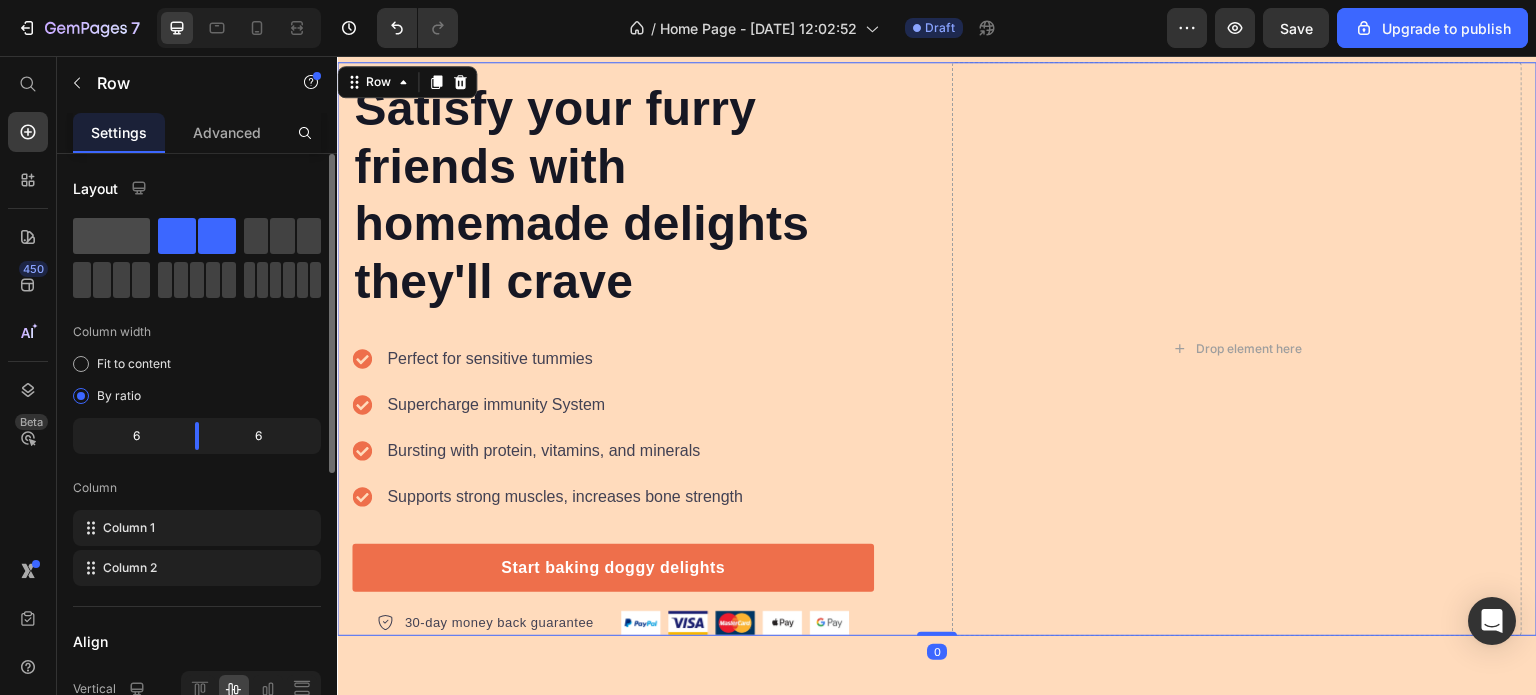 click 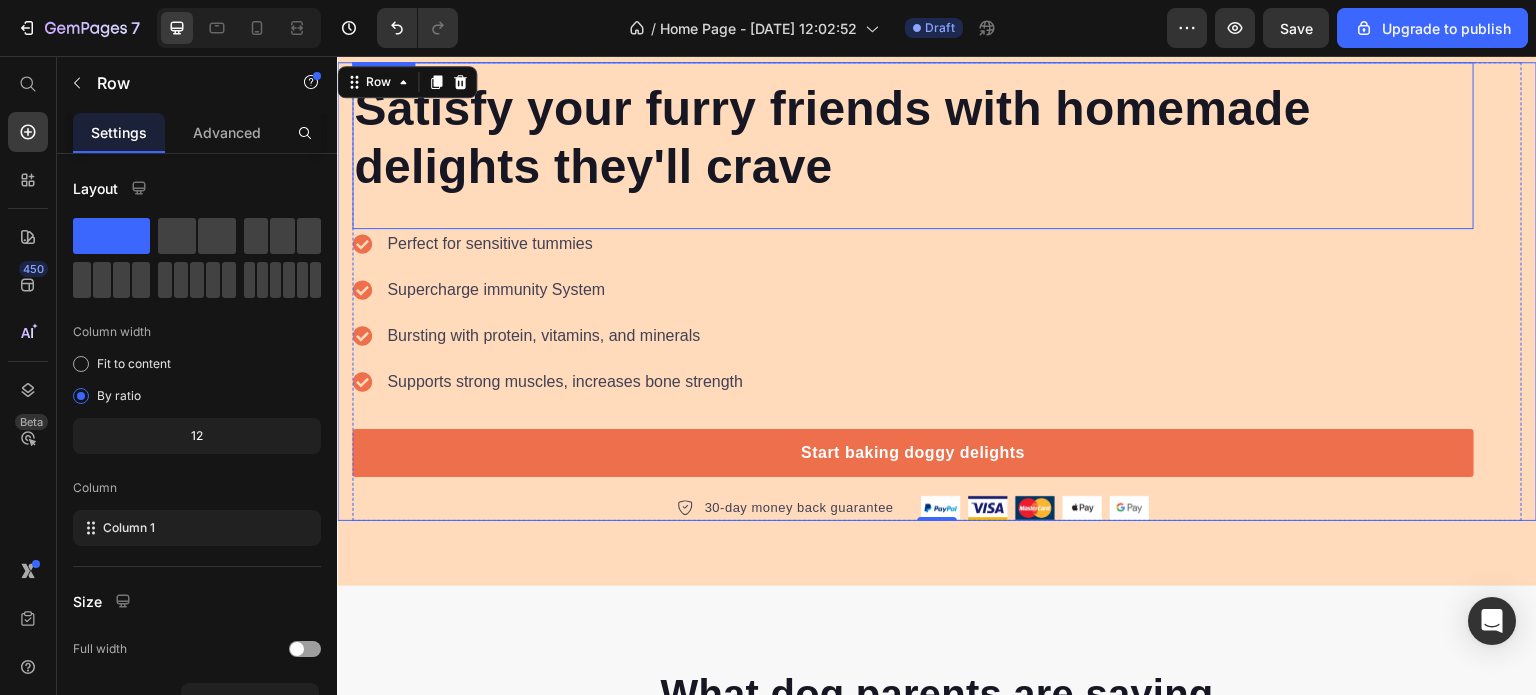 scroll, scrollTop: 0, scrollLeft: 0, axis: both 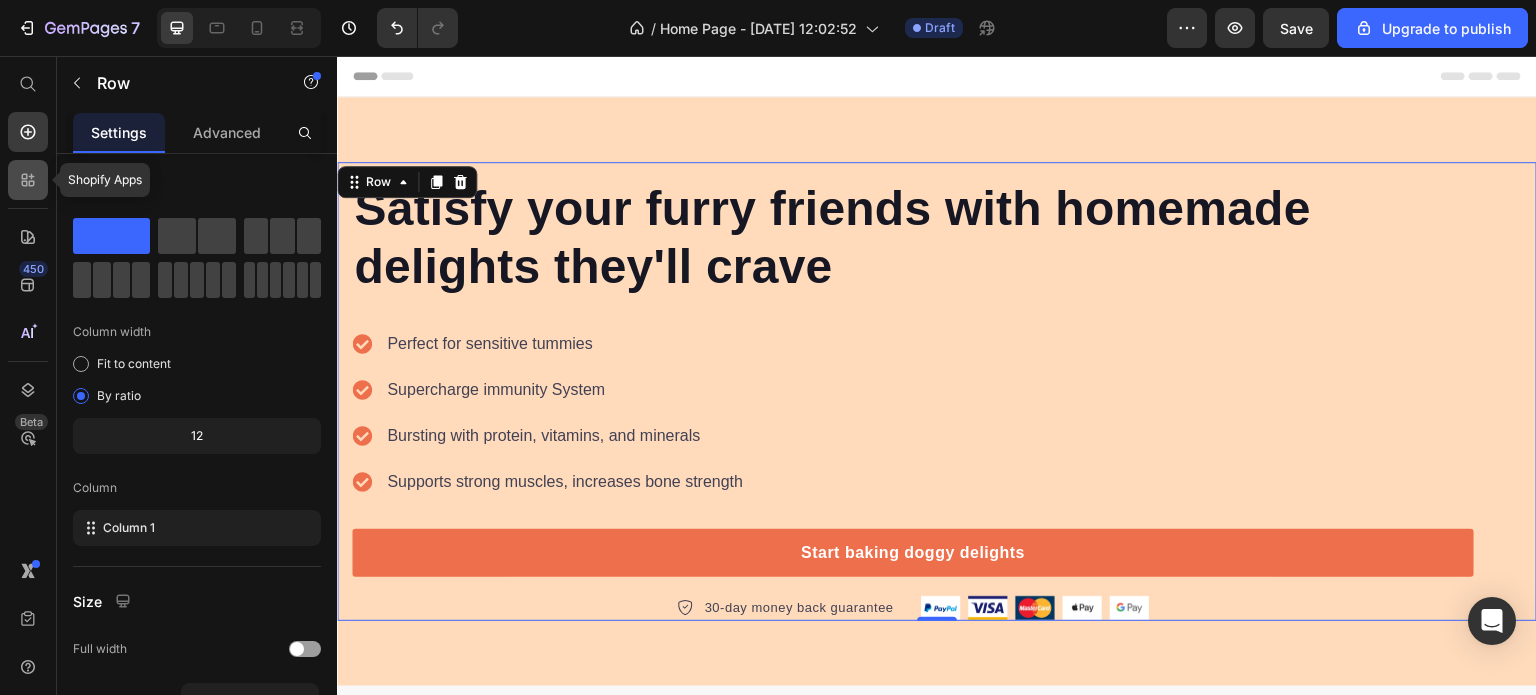 click 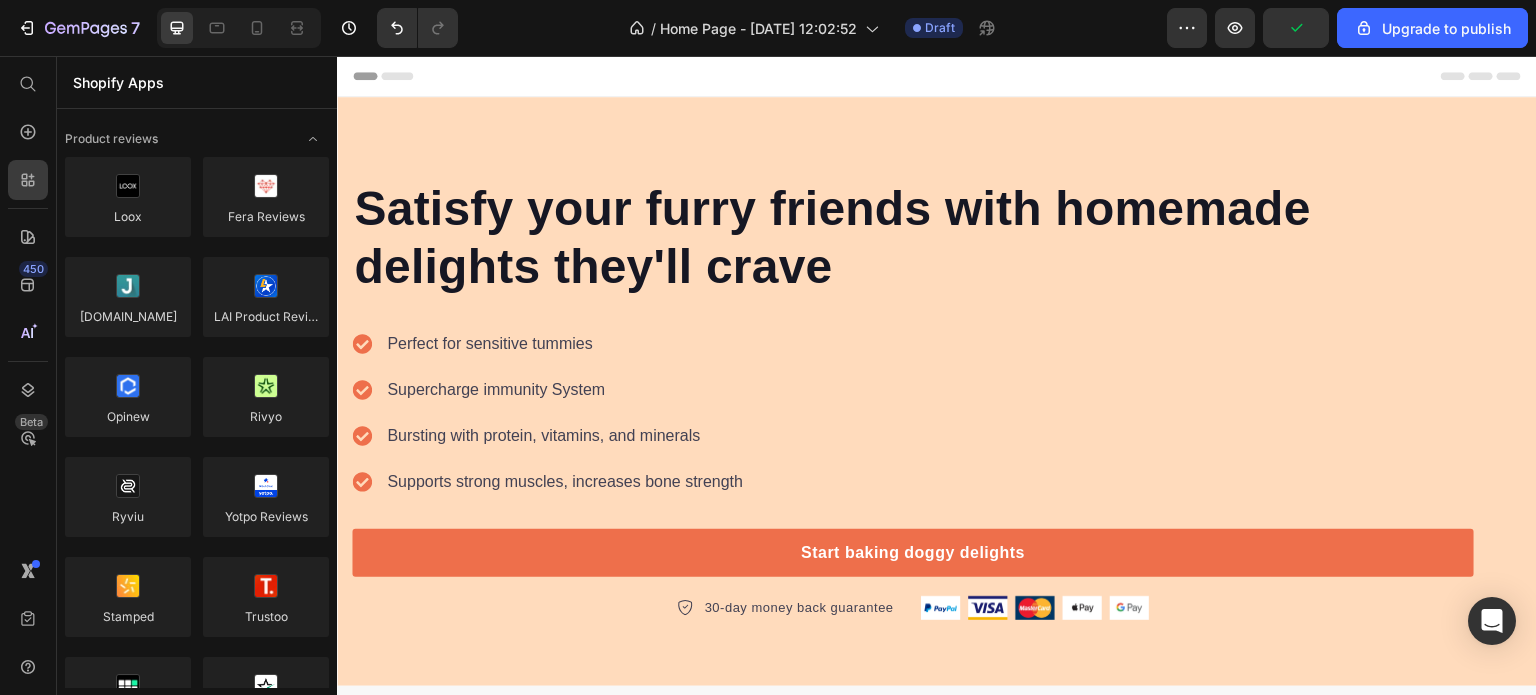 click on "450 Beta" at bounding box center [28, 307] 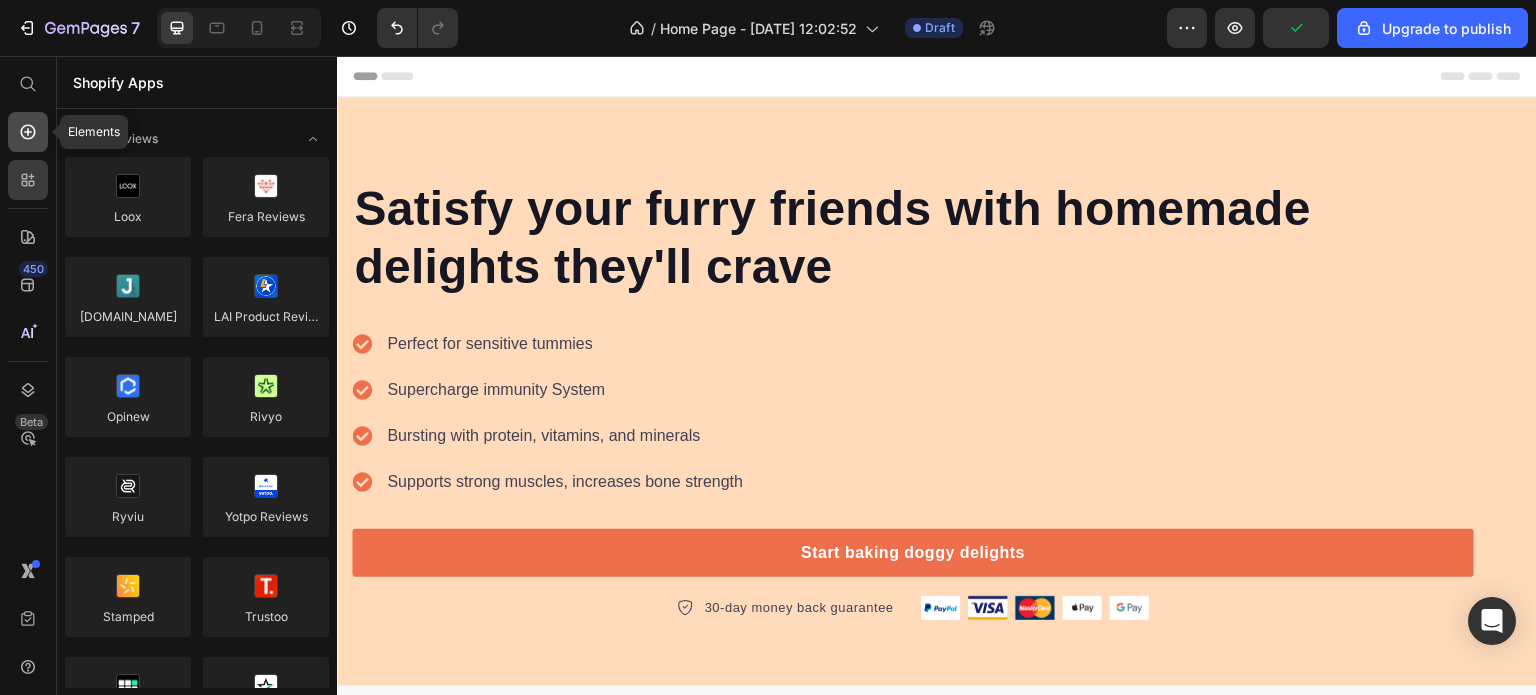 click 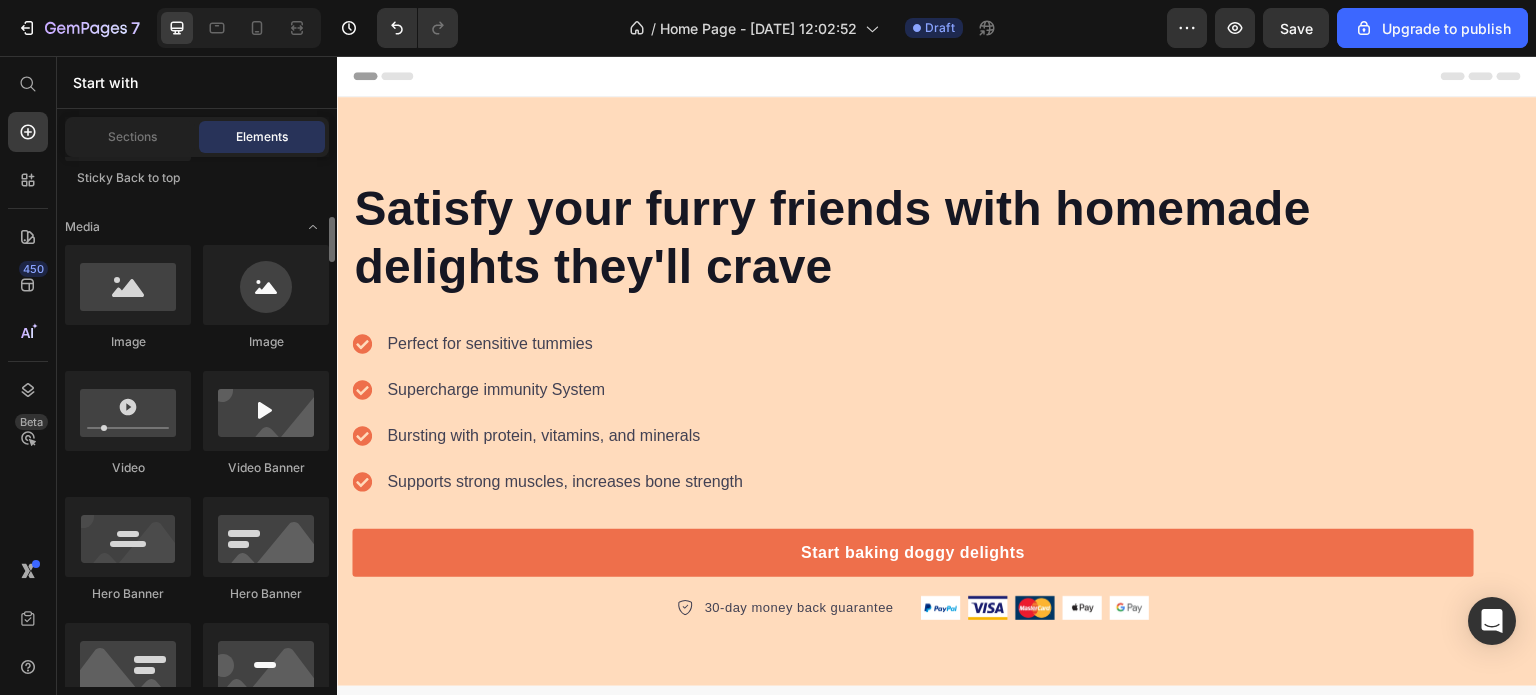 scroll, scrollTop: 900, scrollLeft: 0, axis: vertical 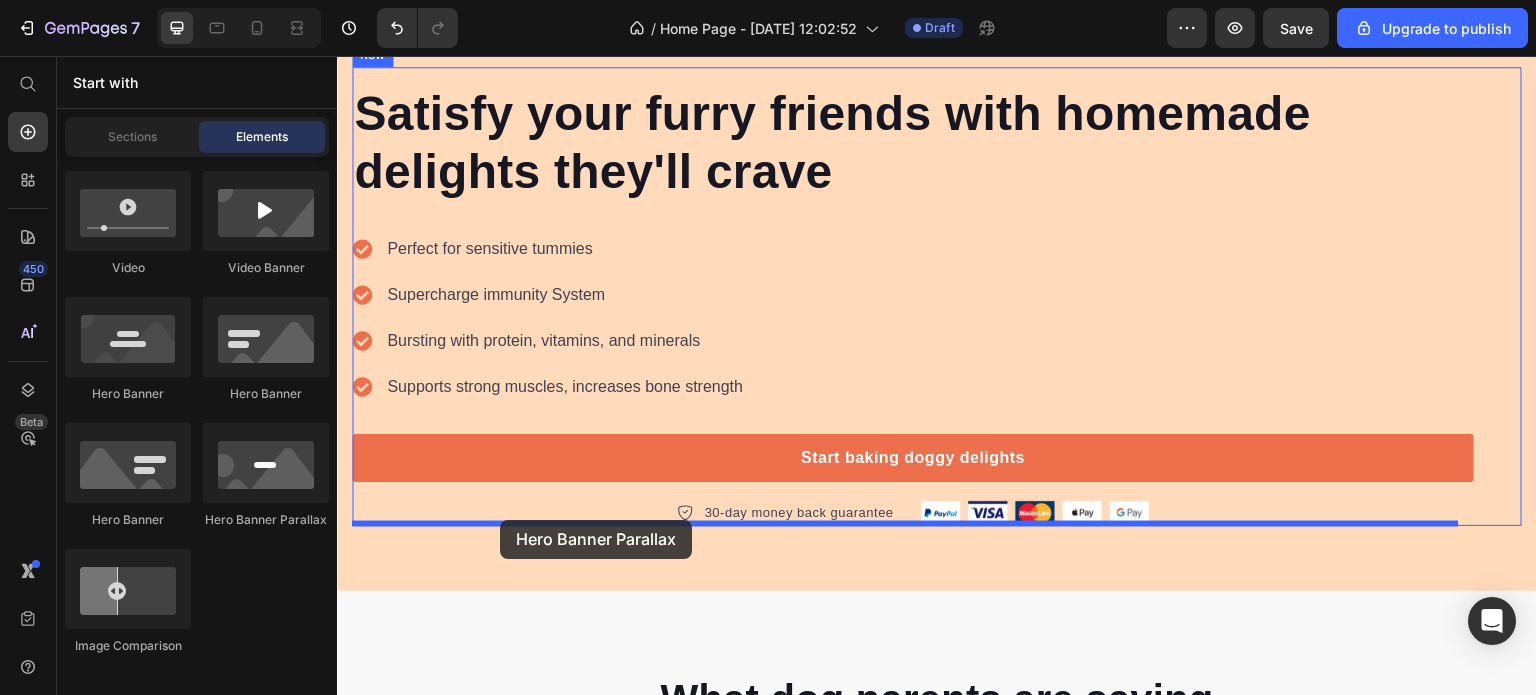 drag, startPoint x: 563, startPoint y: 536, endPoint x: 500, endPoint y: 520, distance: 65 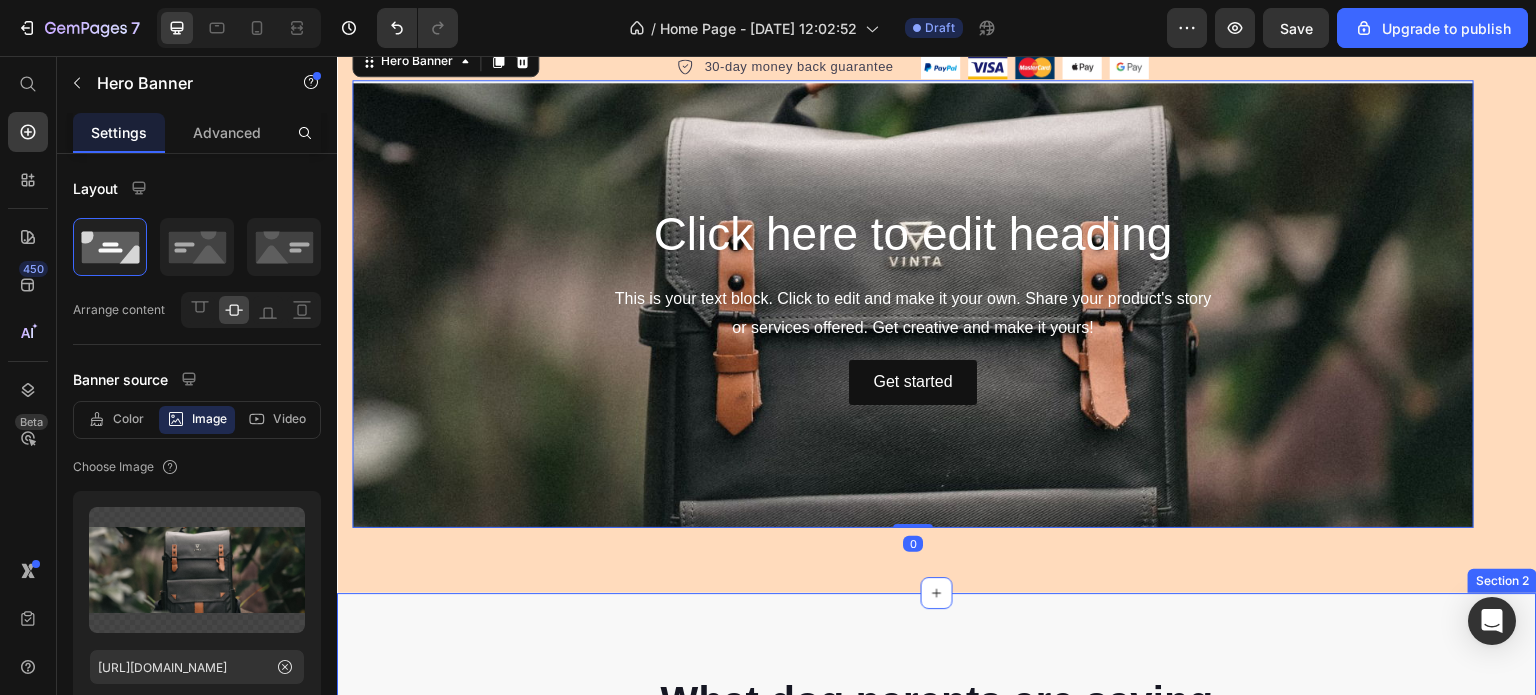 scroll, scrollTop: 495, scrollLeft: 0, axis: vertical 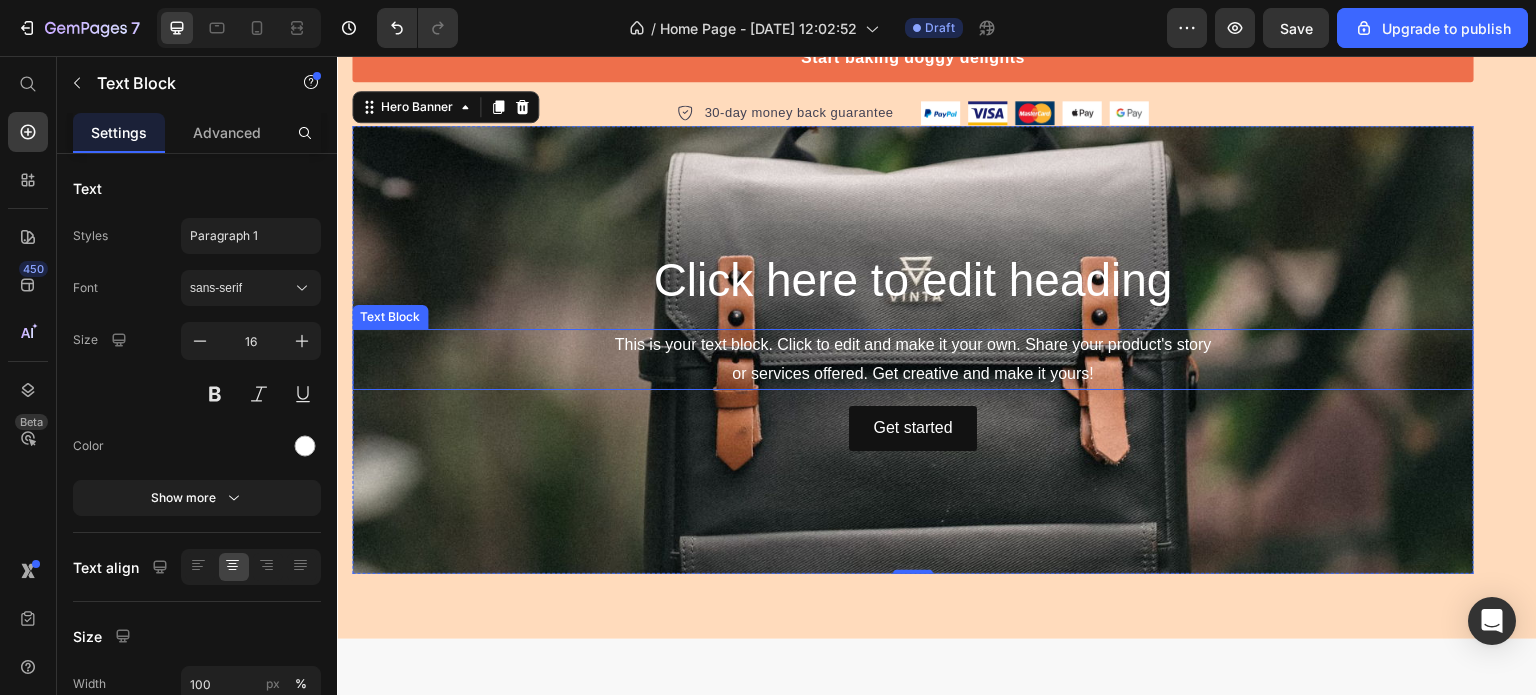 click on "This is your text block. Click to edit and make it your own. Share your product's story                   or services offered. Get creative and make it yours!" at bounding box center [913, 360] 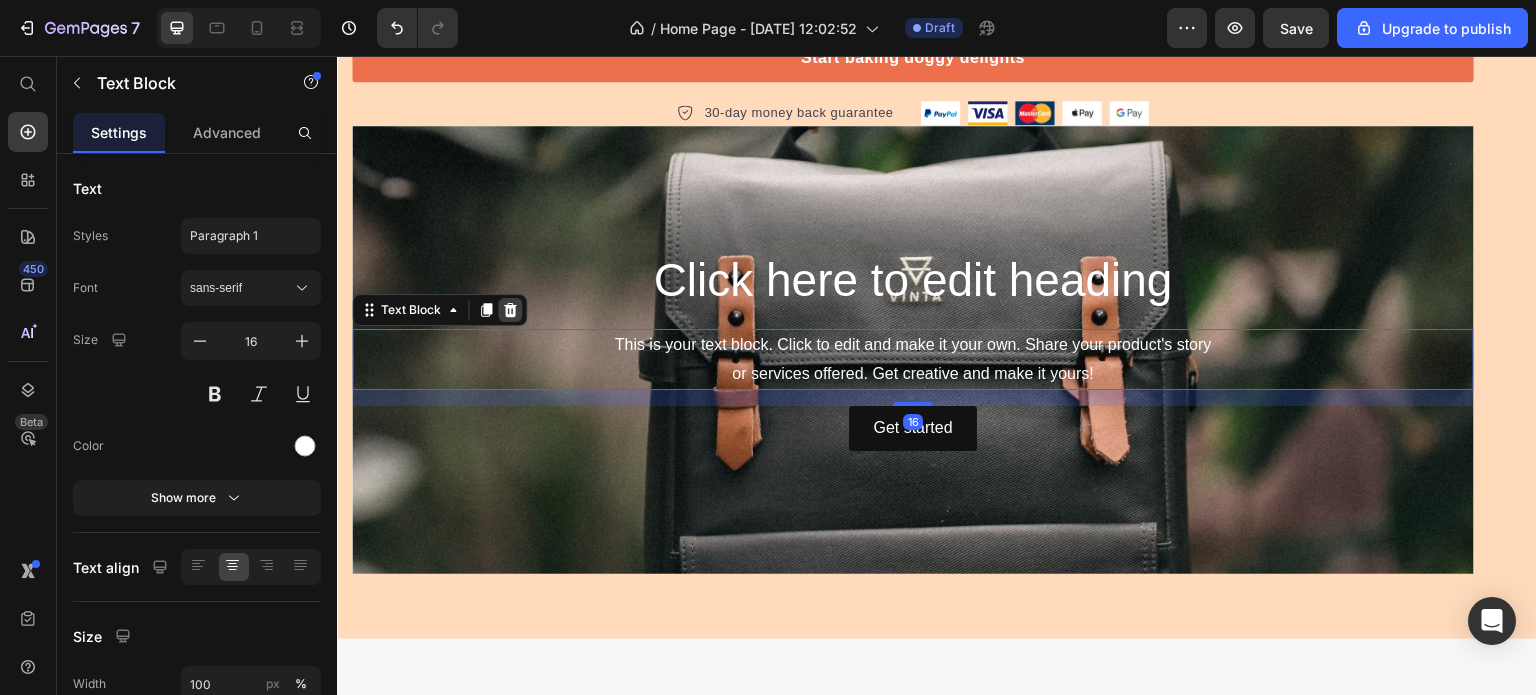 click 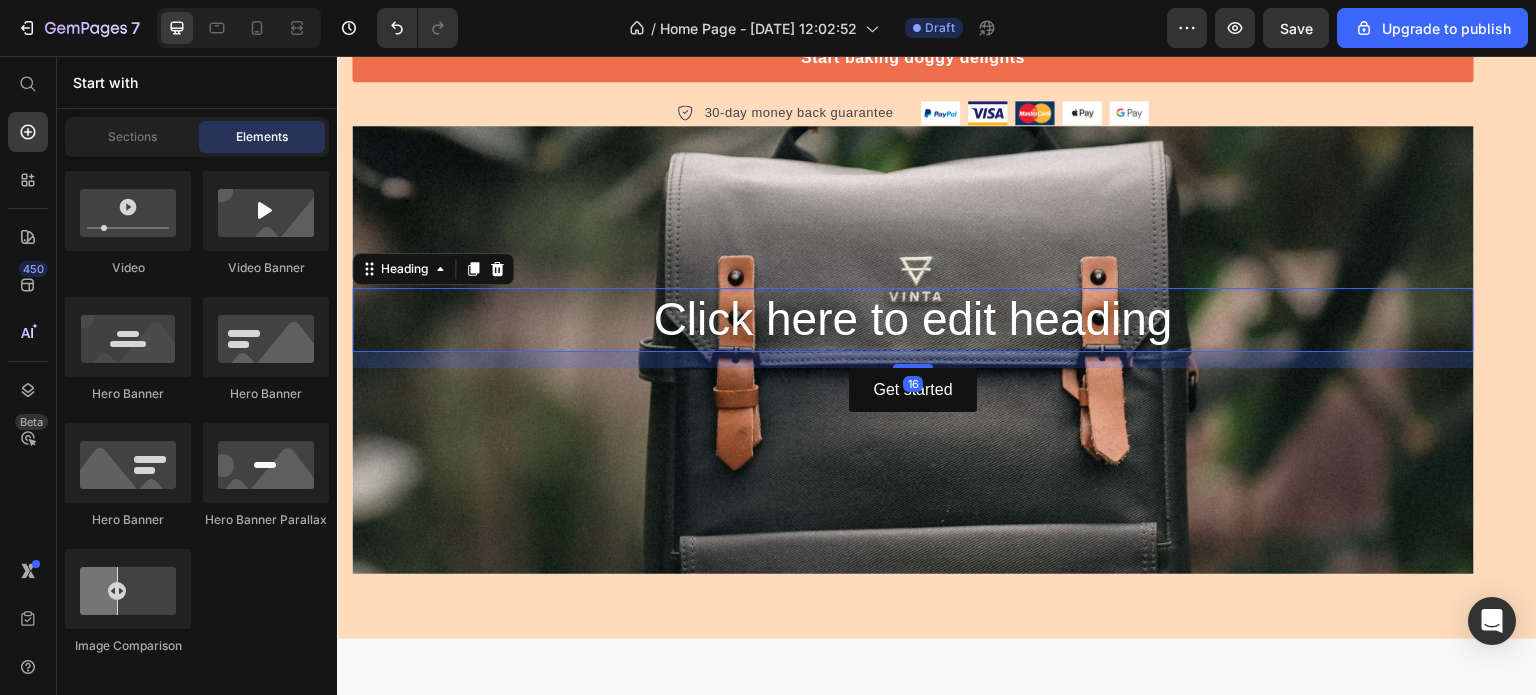 click on "Click here to edit heading" at bounding box center (913, 320) 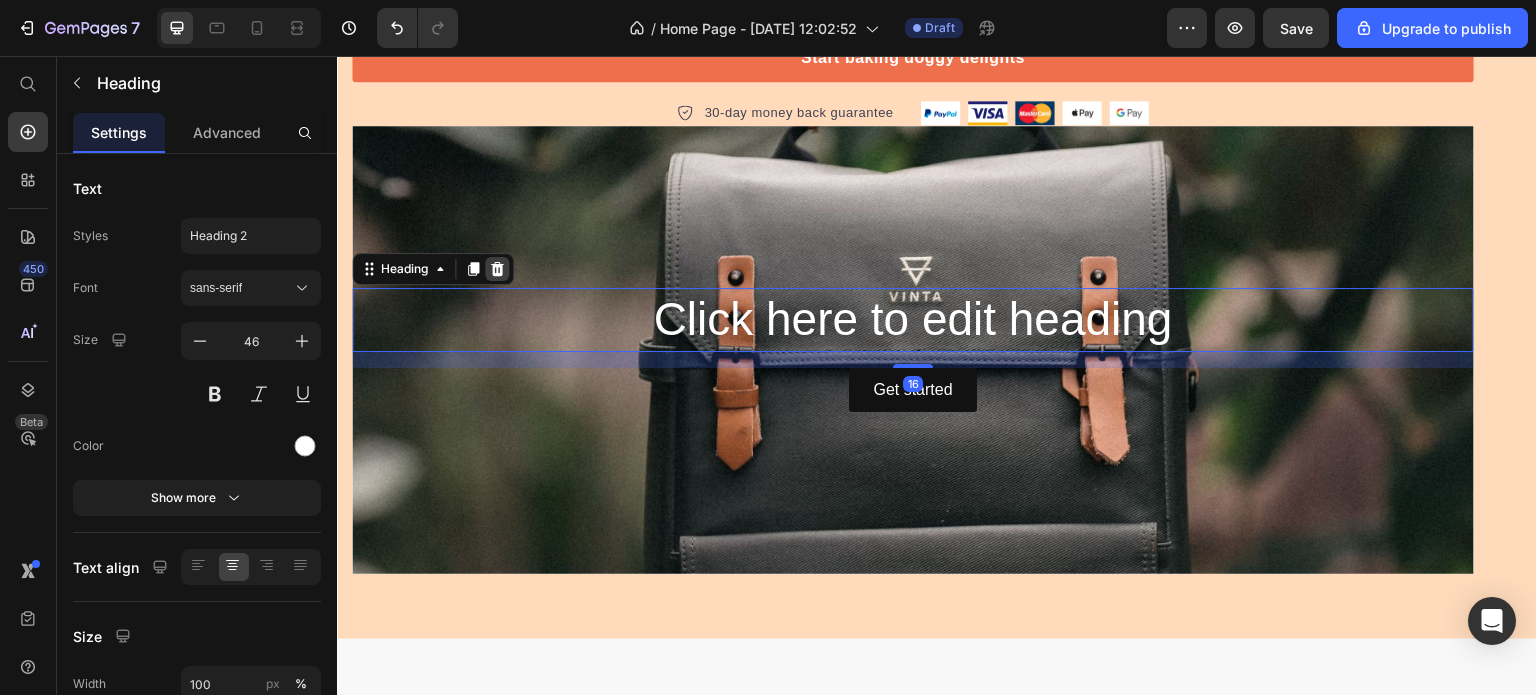 click 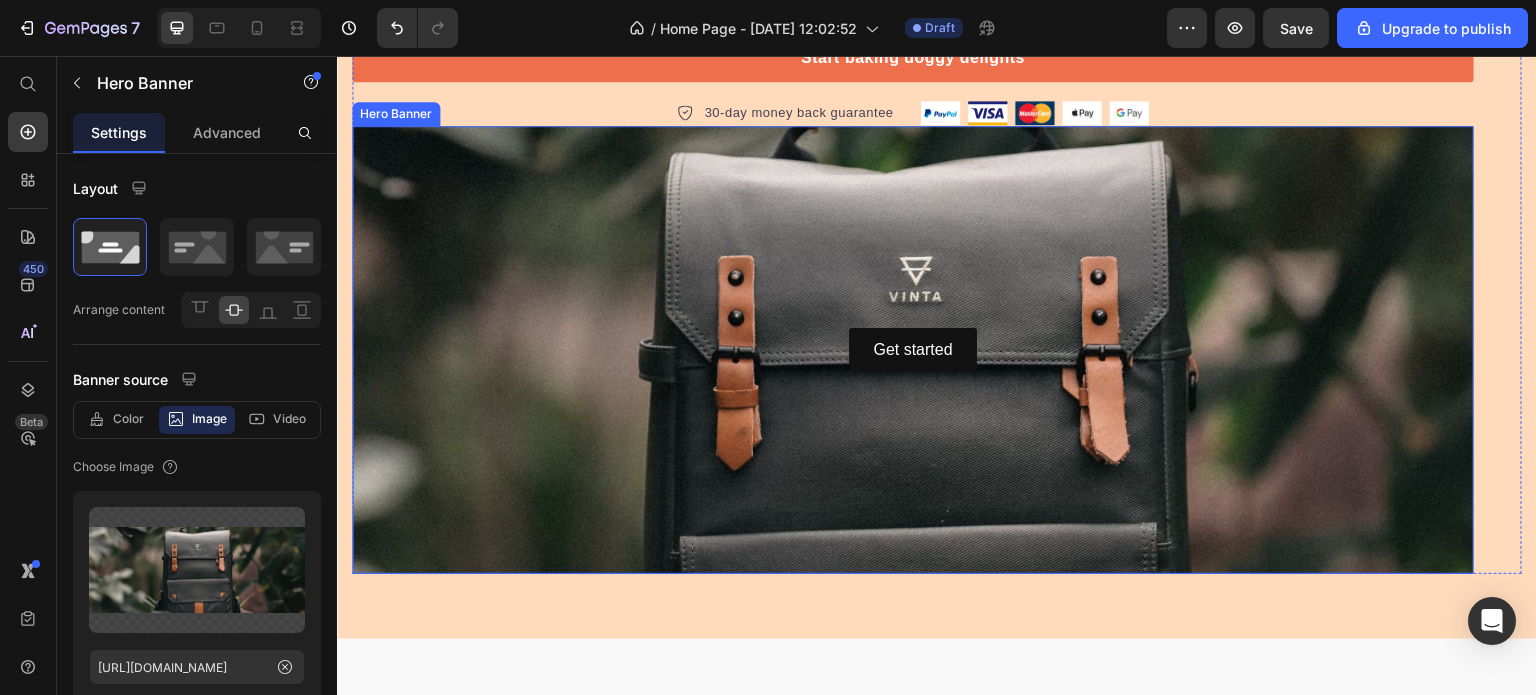 click at bounding box center (913, 350) 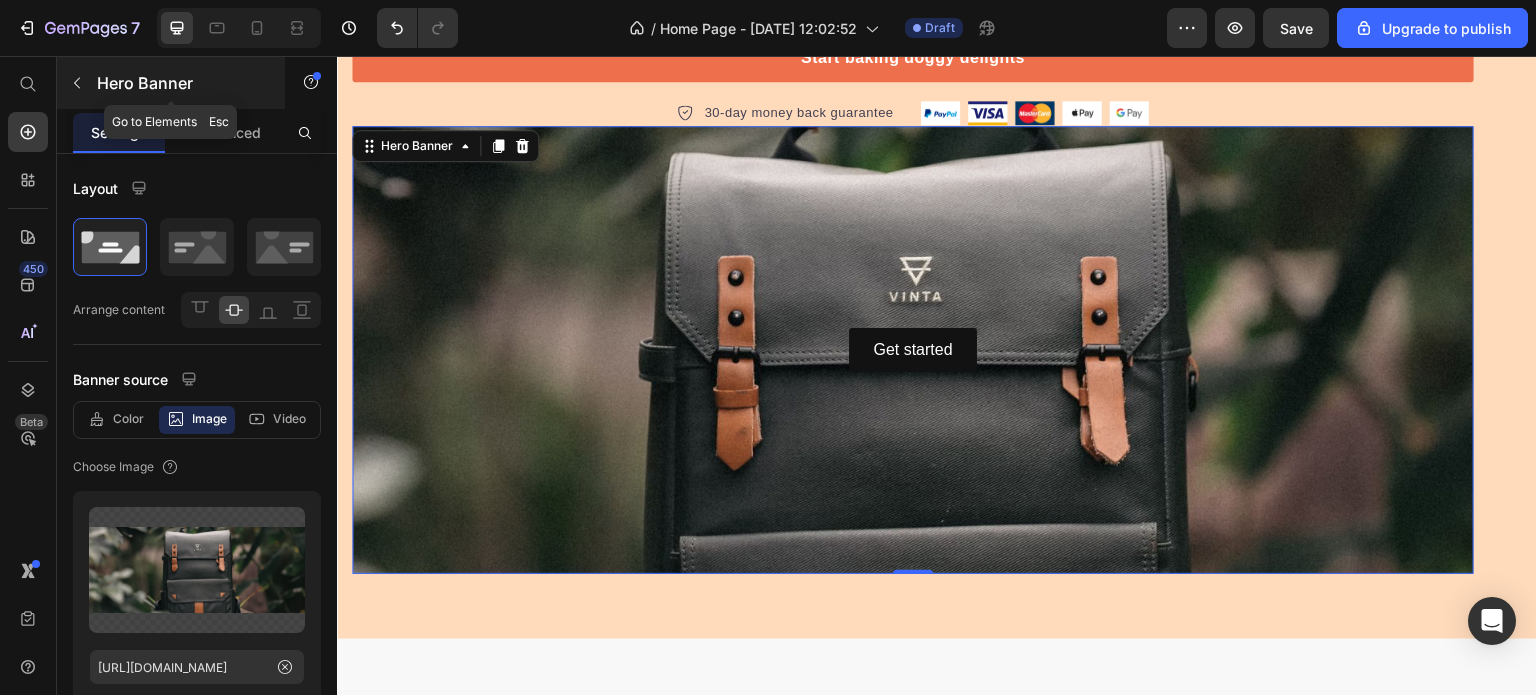 click at bounding box center [77, 83] 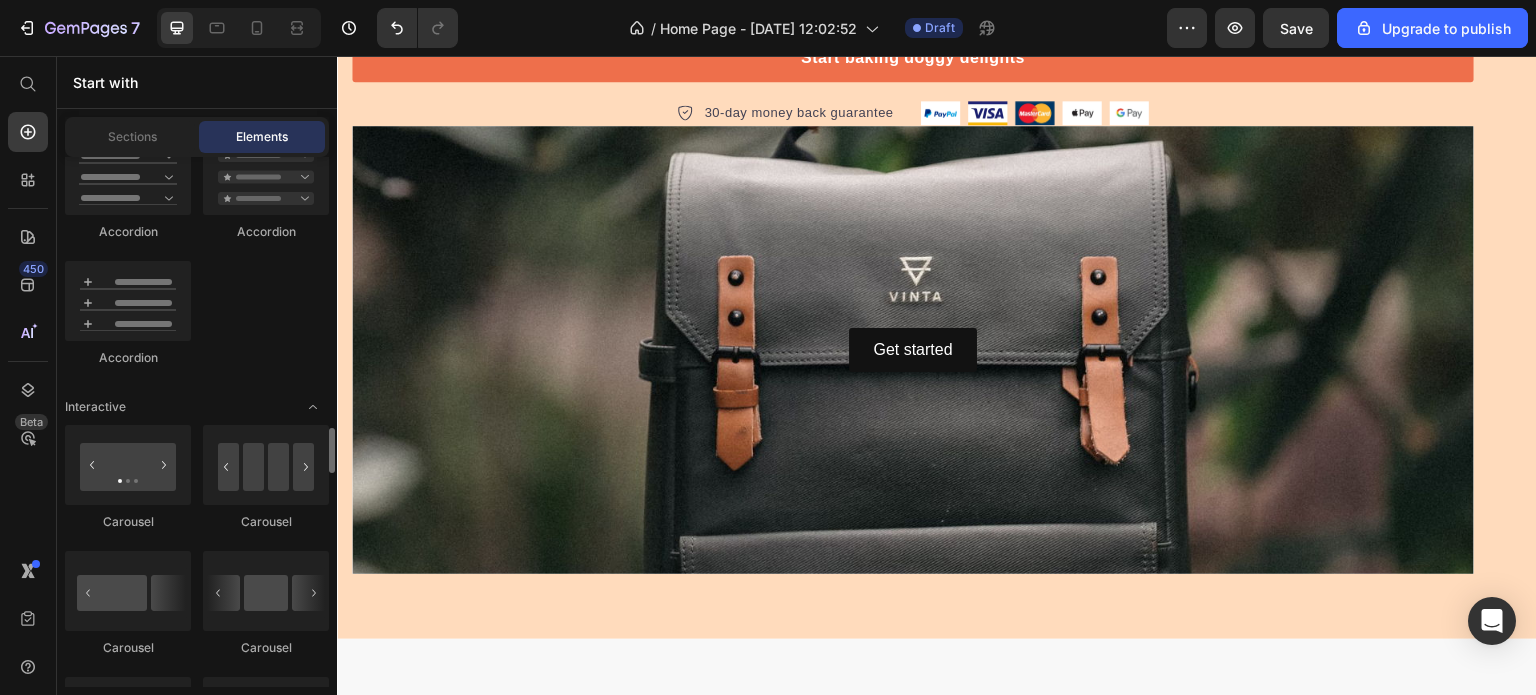 scroll, scrollTop: 2000, scrollLeft: 0, axis: vertical 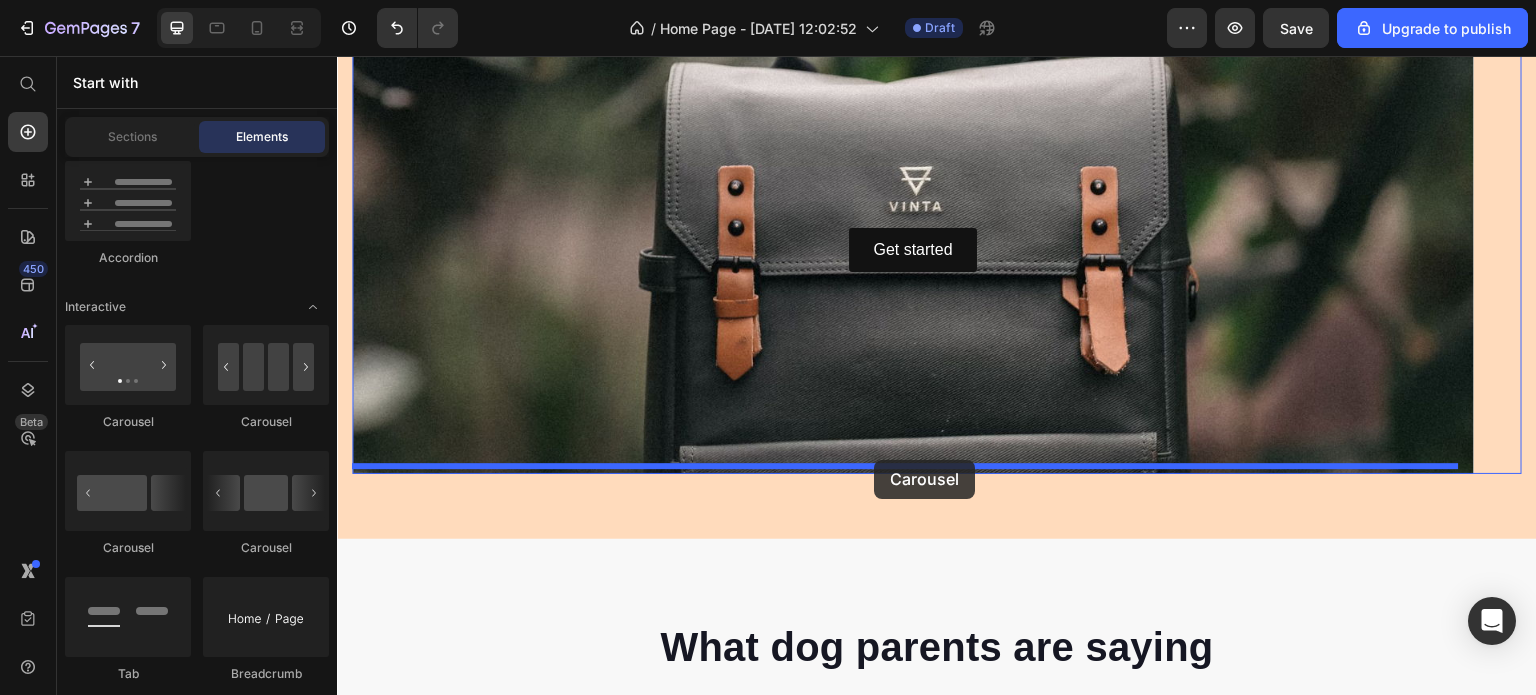 drag, startPoint x: 443, startPoint y: 417, endPoint x: 874, endPoint y: 460, distance: 433.1397 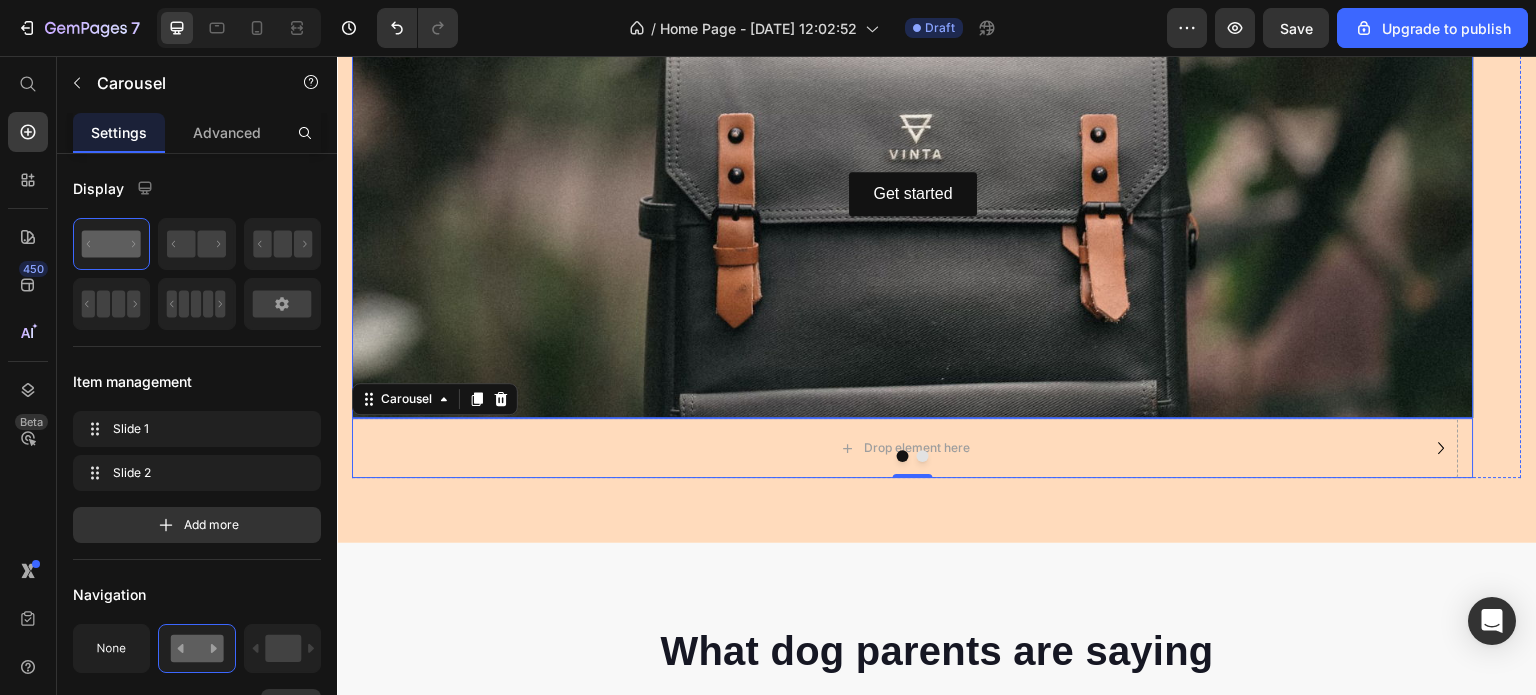 scroll, scrollTop: 695, scrollLeft: 0, axis: vertical 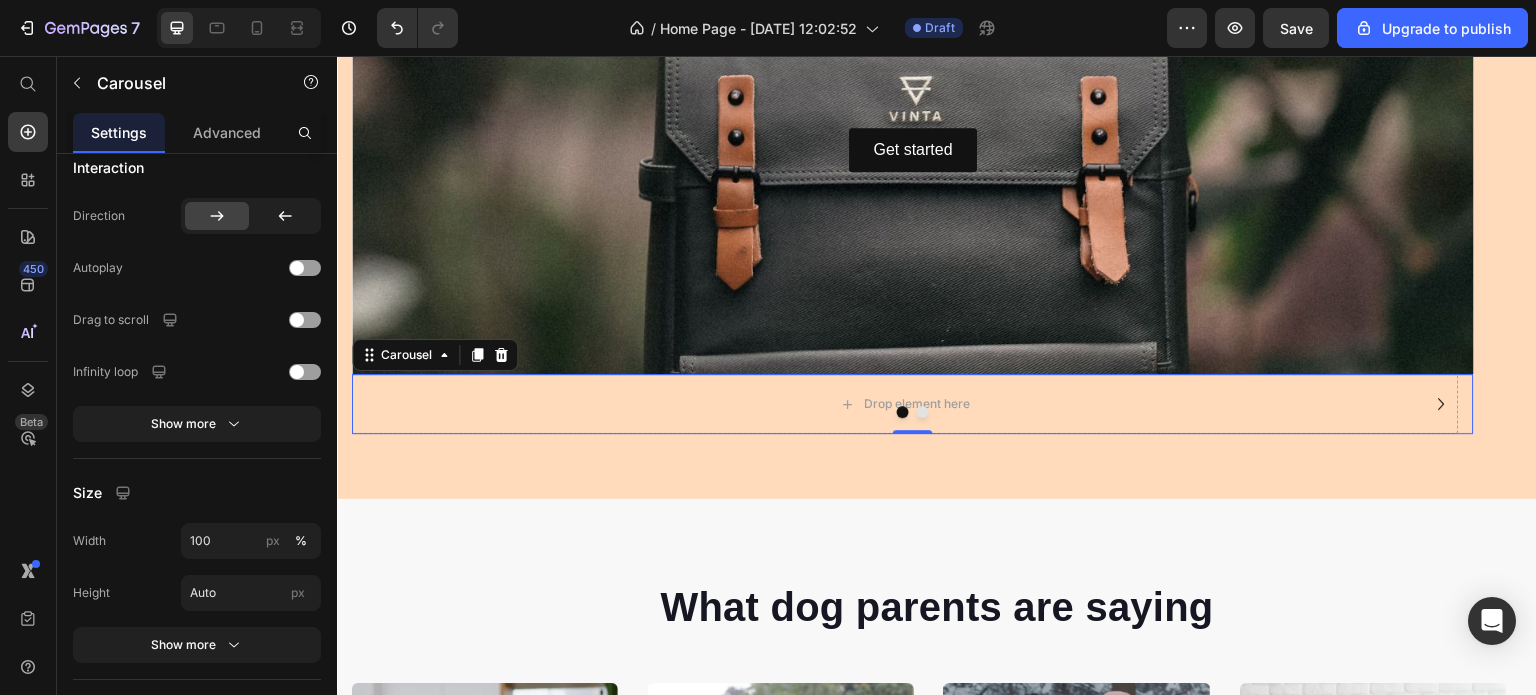 click at bounding box center [913, 150] 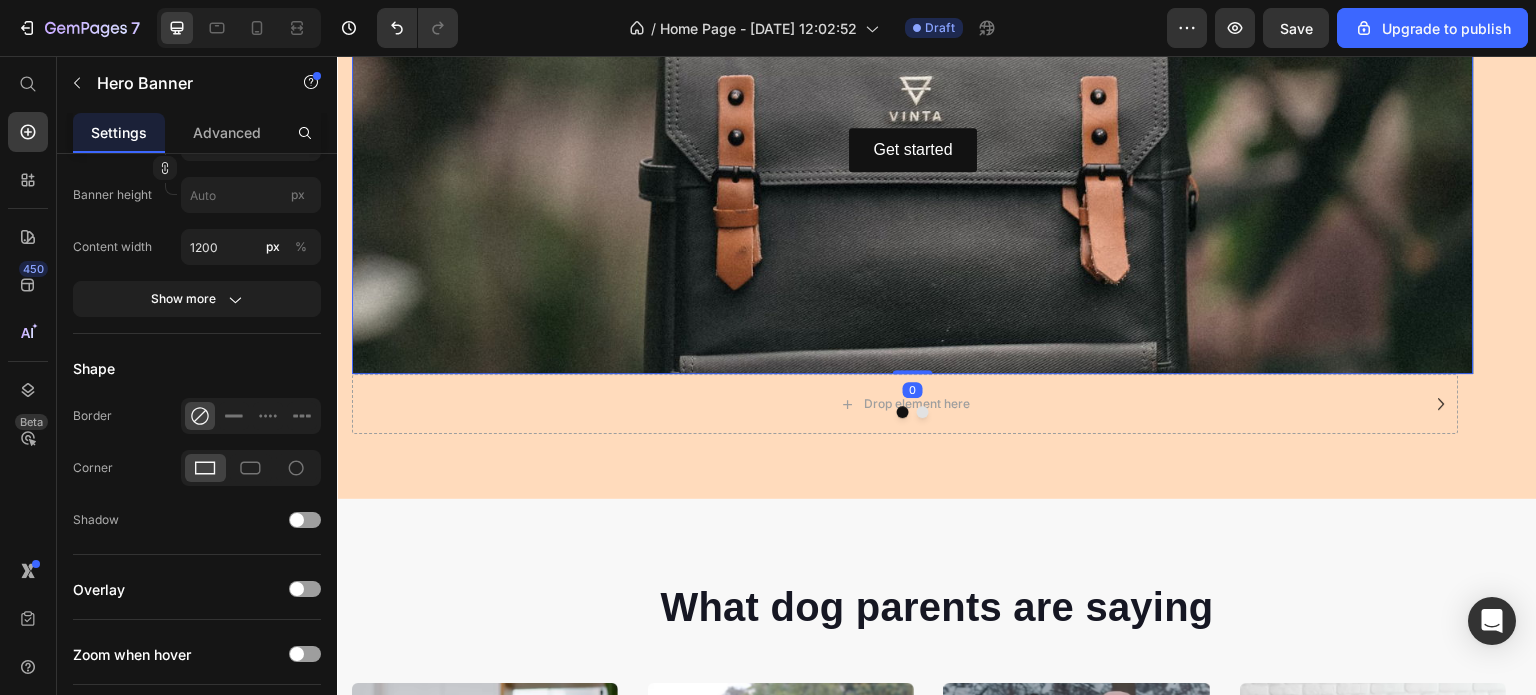 scroll, scrollTop: 0, scrollLeft: 0, axis: both 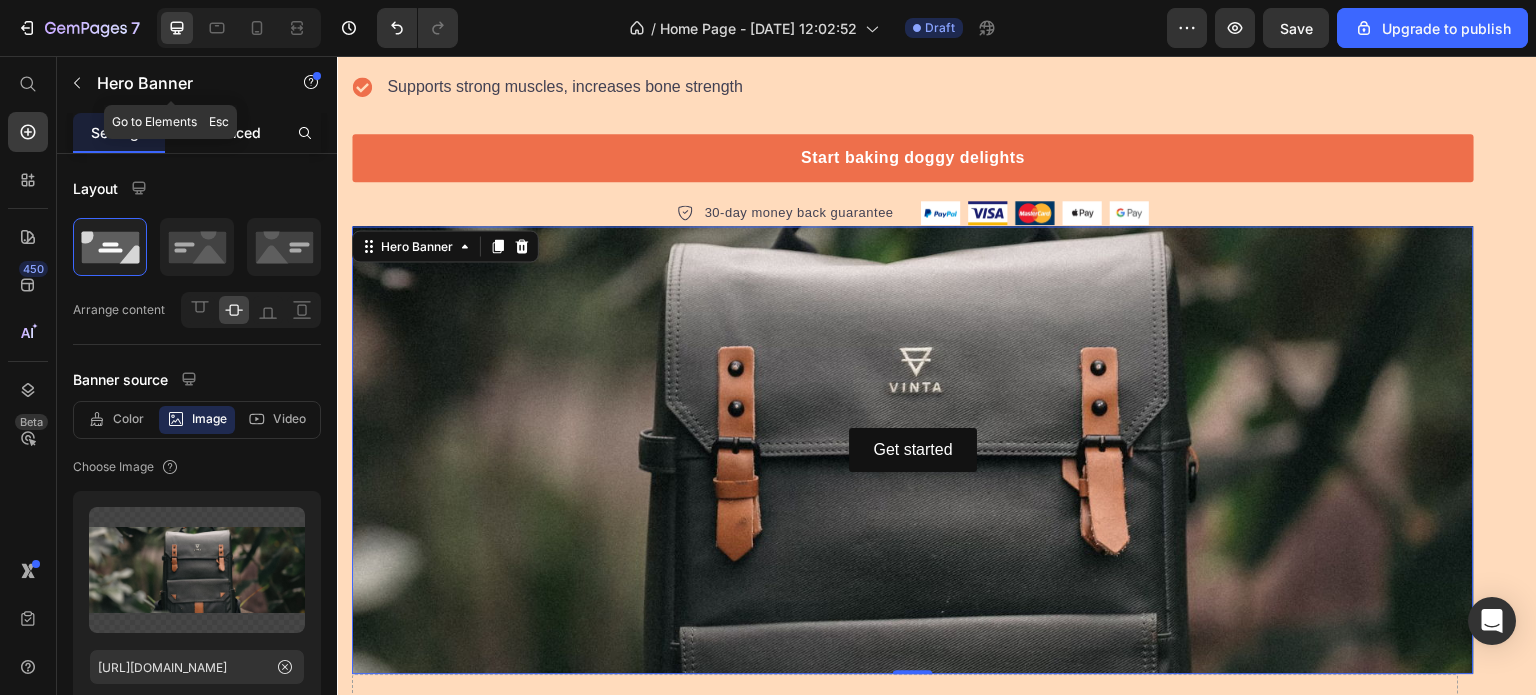 click on "Advanced" 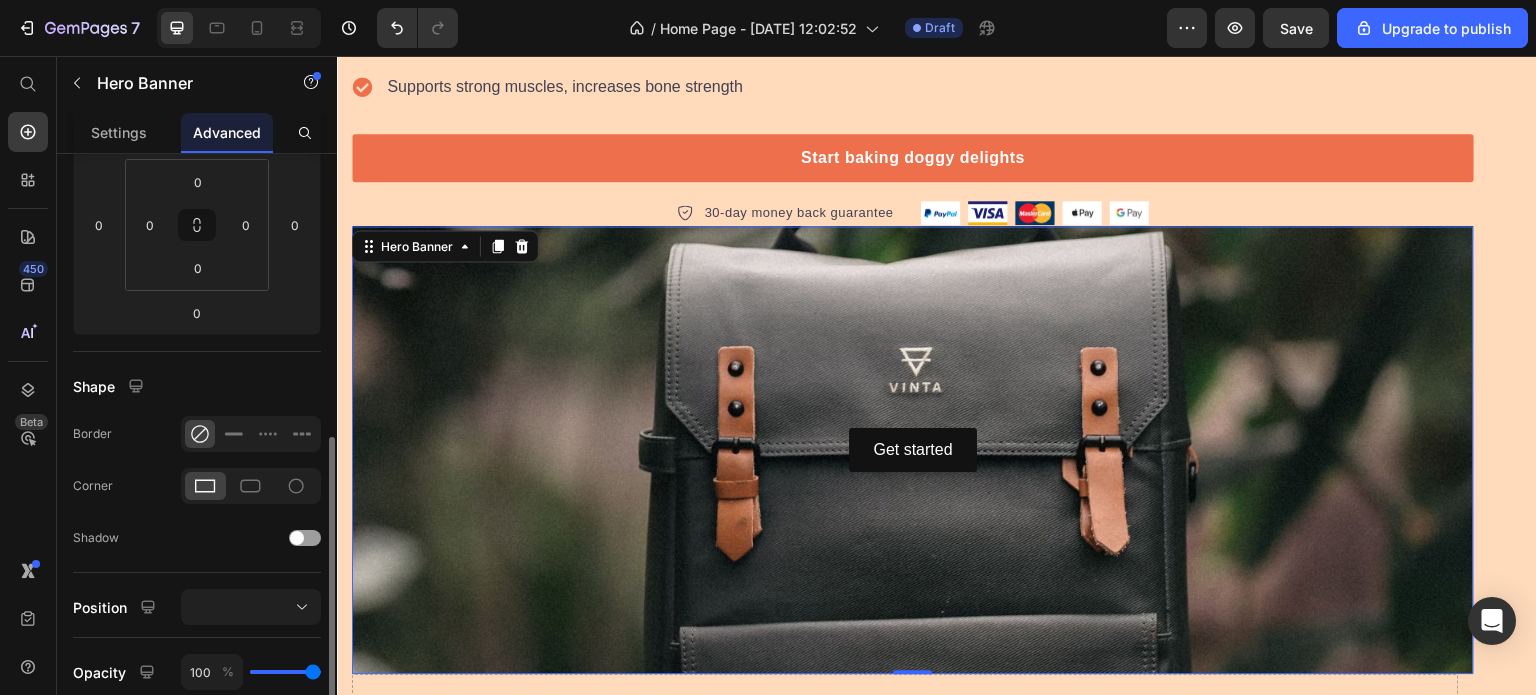 scroll, scrollTop: 600, scrollLeft: 0, axis: vertical 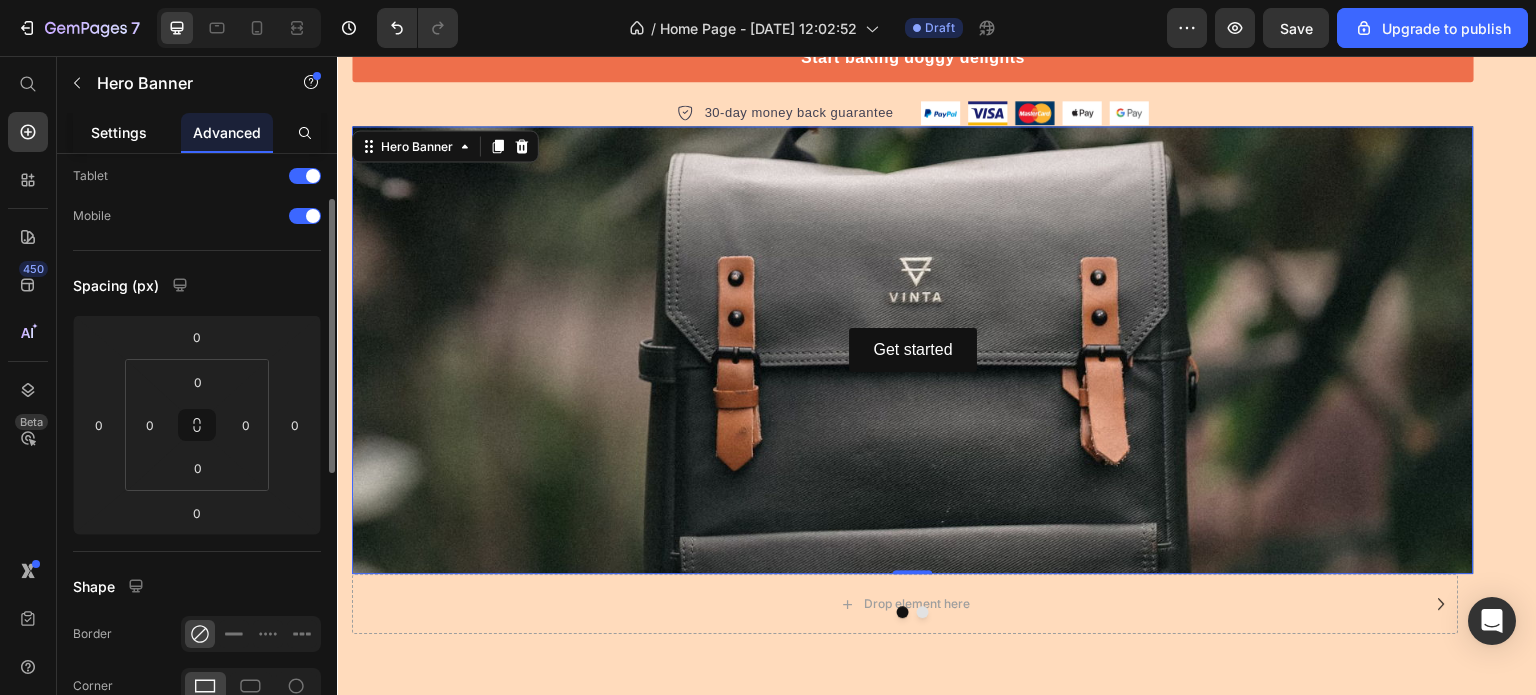 click on "Settings" at bounding box center (119, 132) 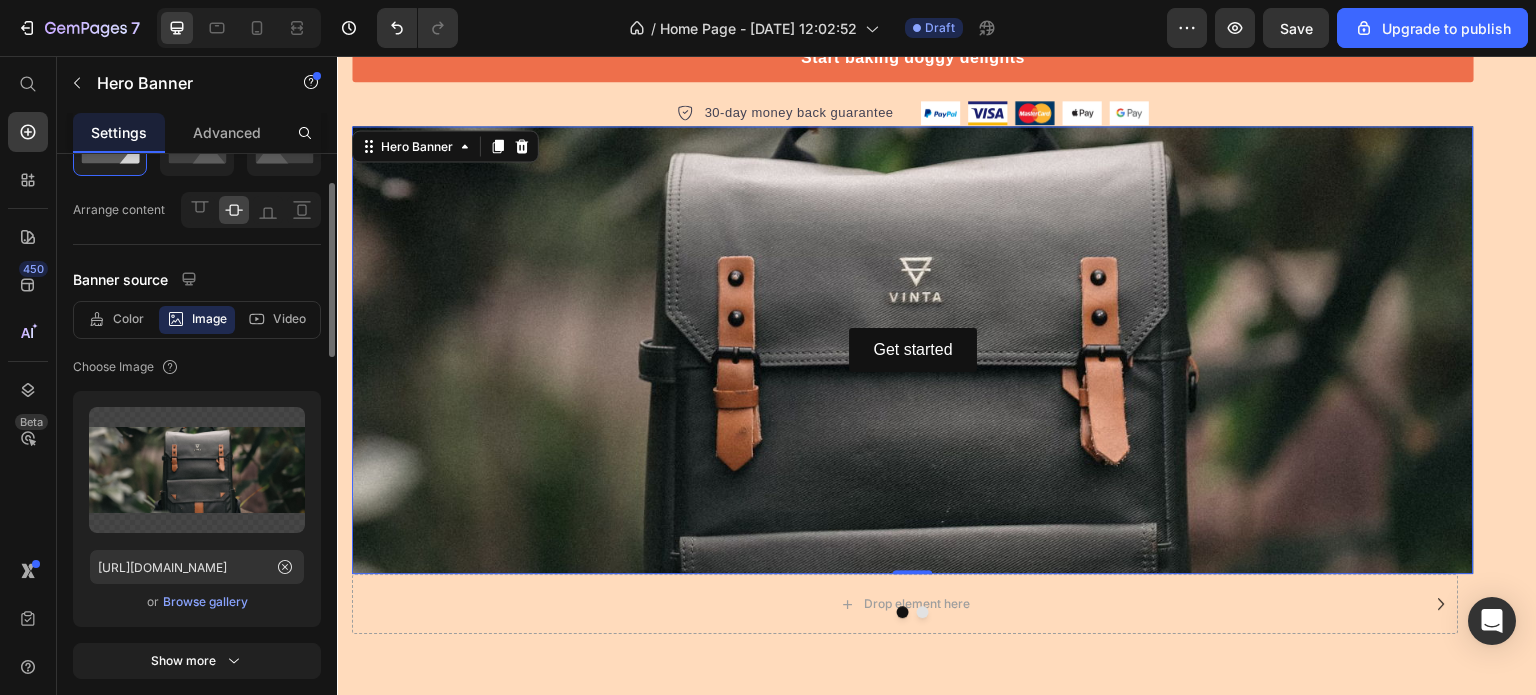 scroll, scrollTop: 0, scrollLeft: 0, axis: both 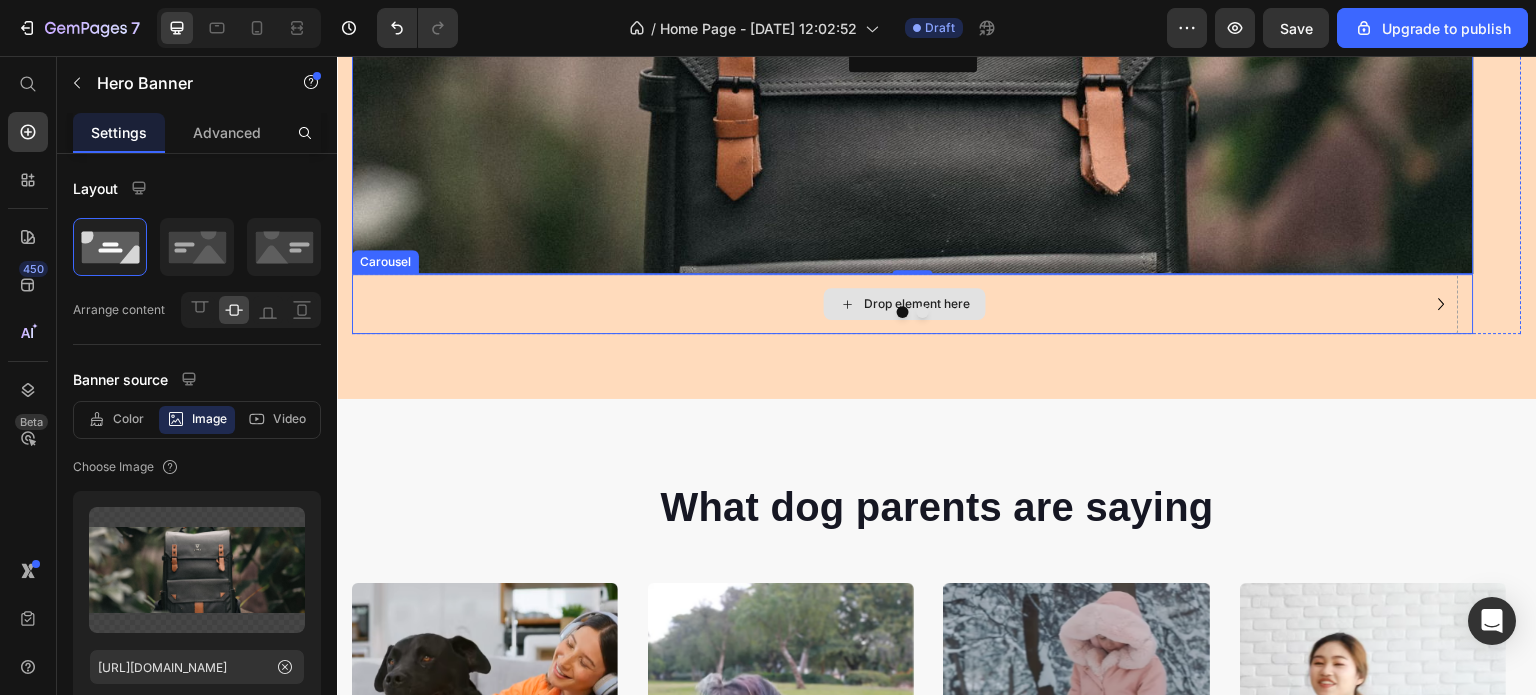 click on "Drop element here" at bounding box center (905, 304) 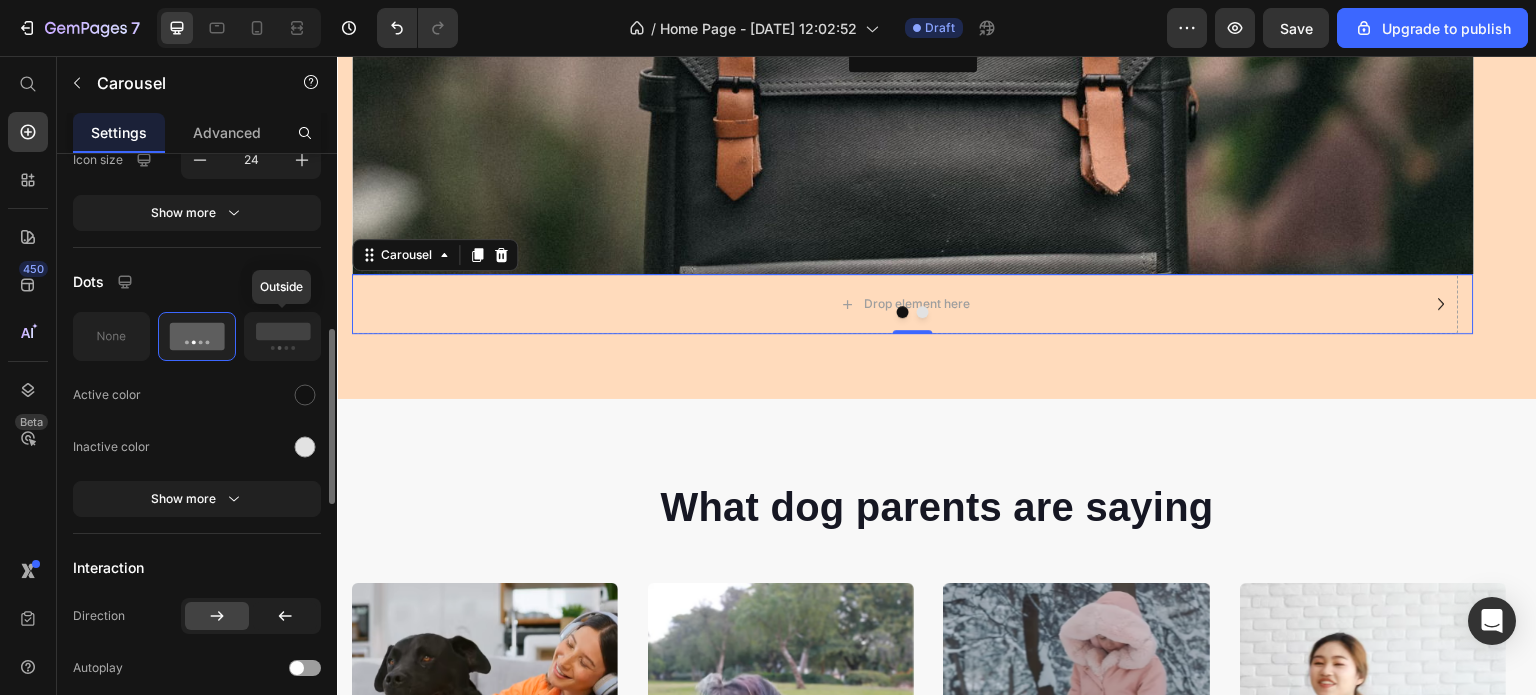 scroll, scrollTop: 700, scrollLeft: 0, axis: vertical 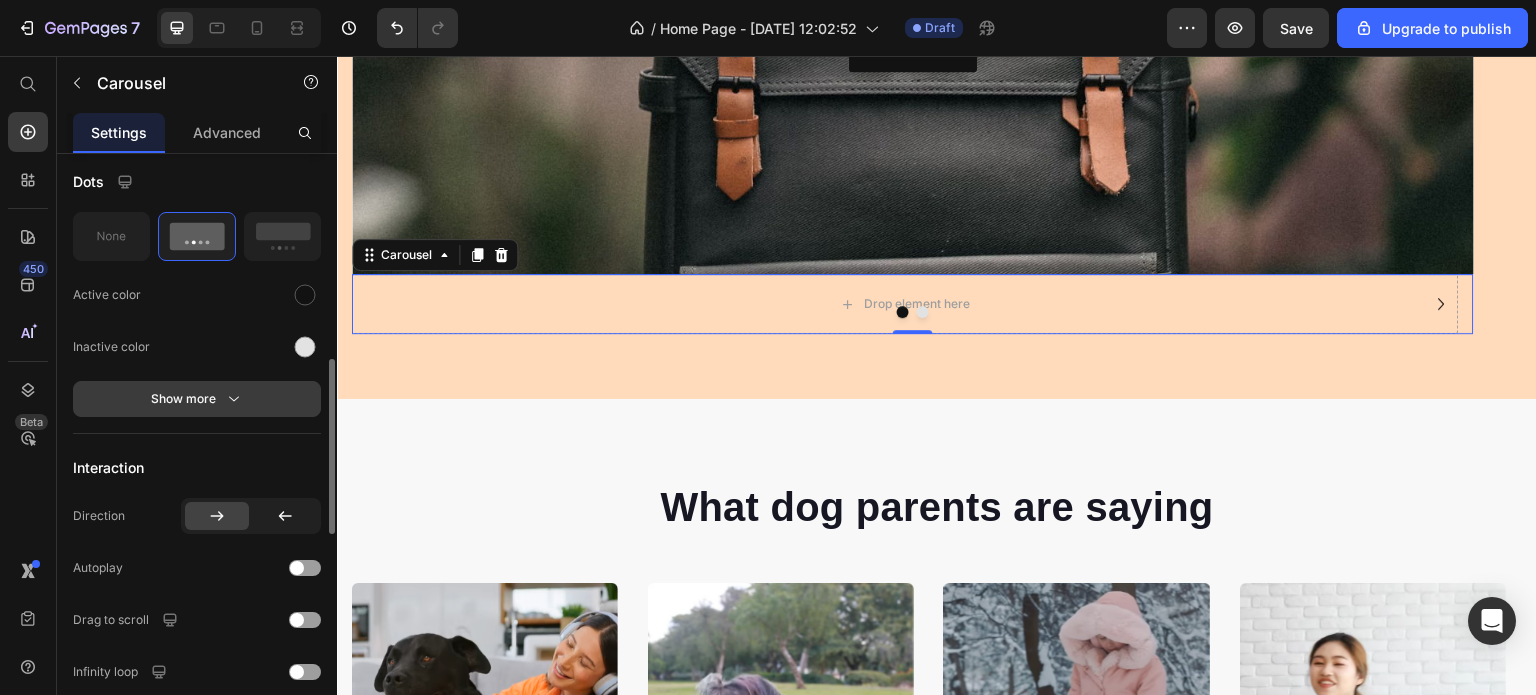 click on "Show more" at bounding box center [197, 399] 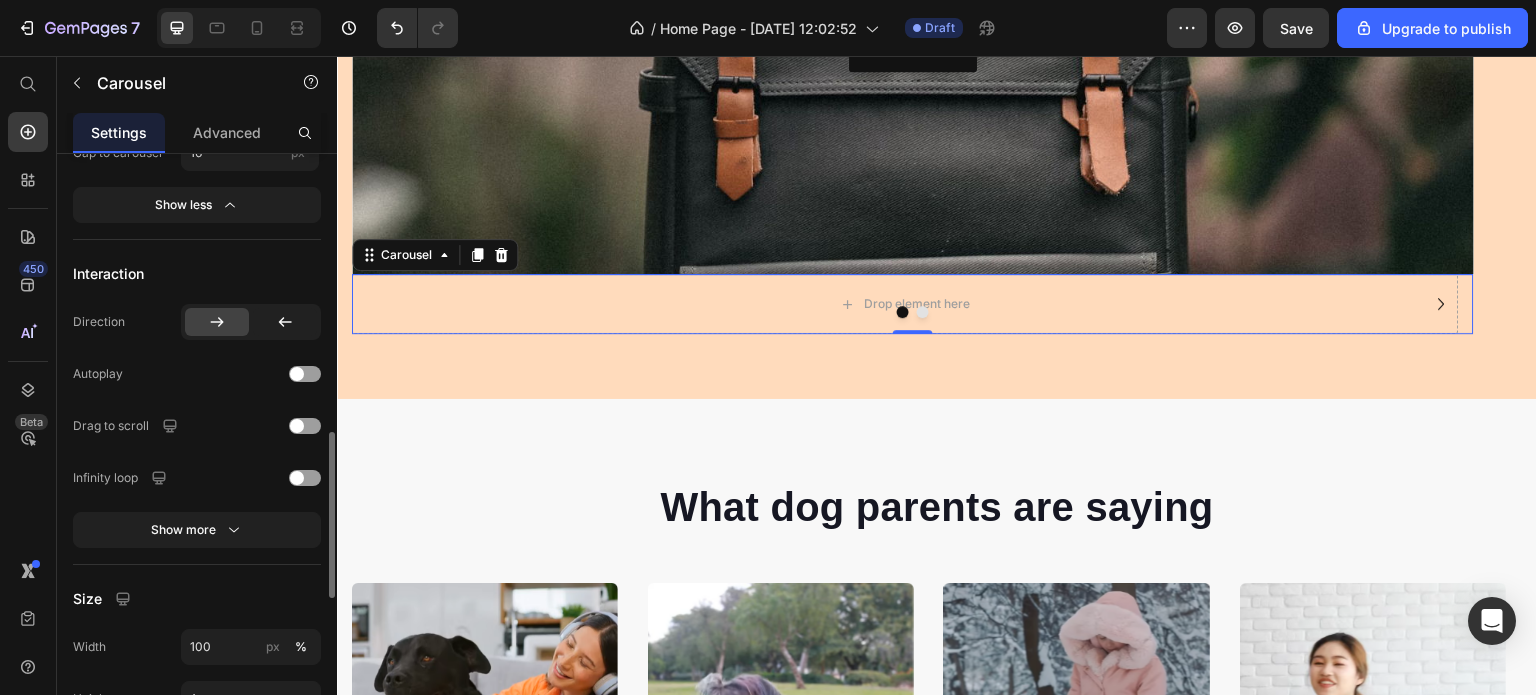 scroll, scrollTop: 1100, scrollLeft: 0, axis: vertical 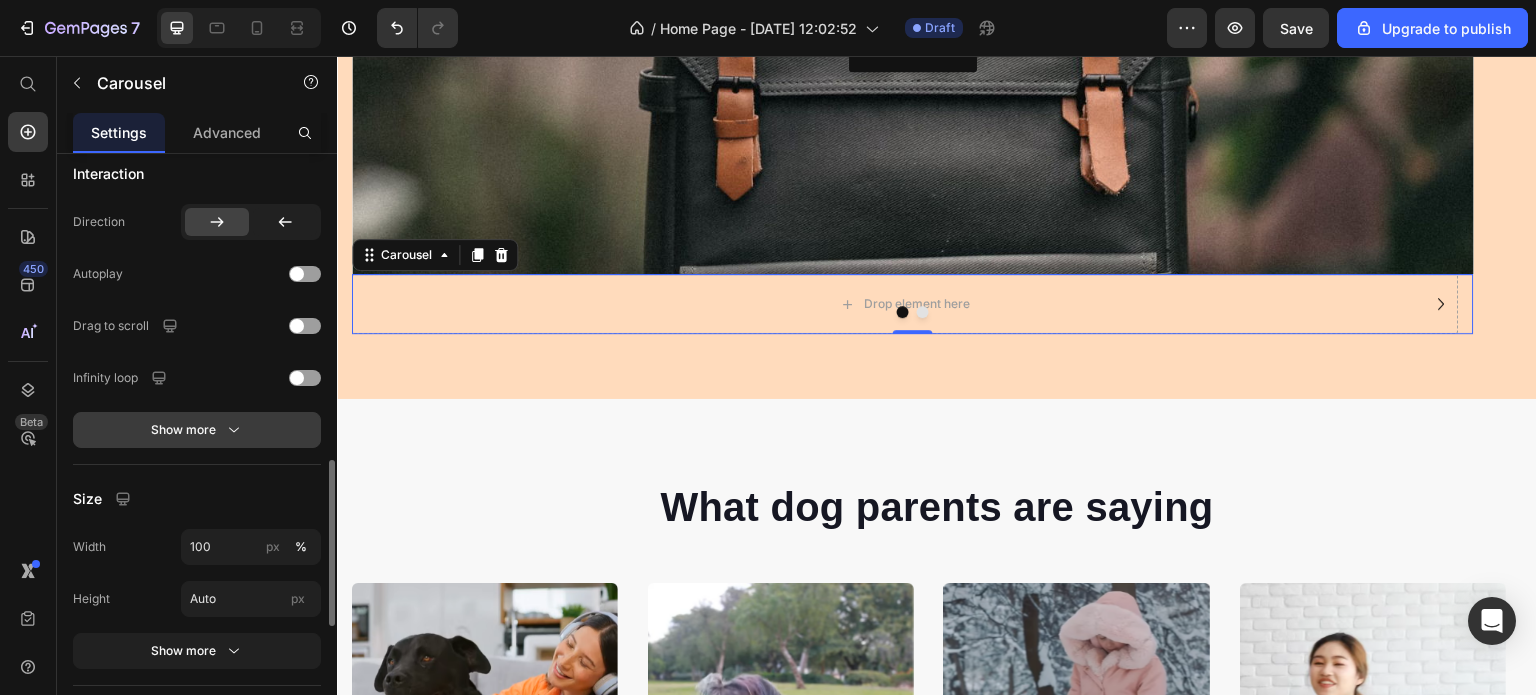 click 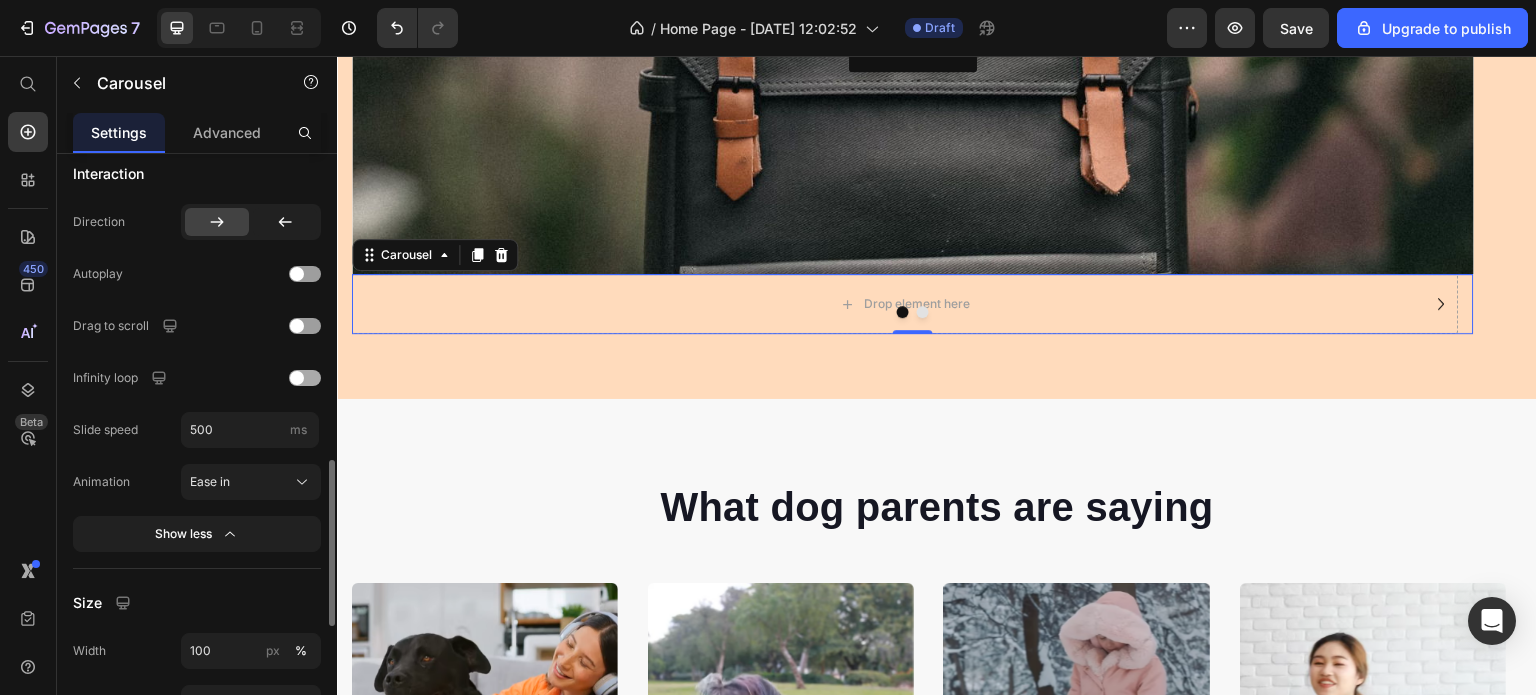 click at bounding box center [305, 378] 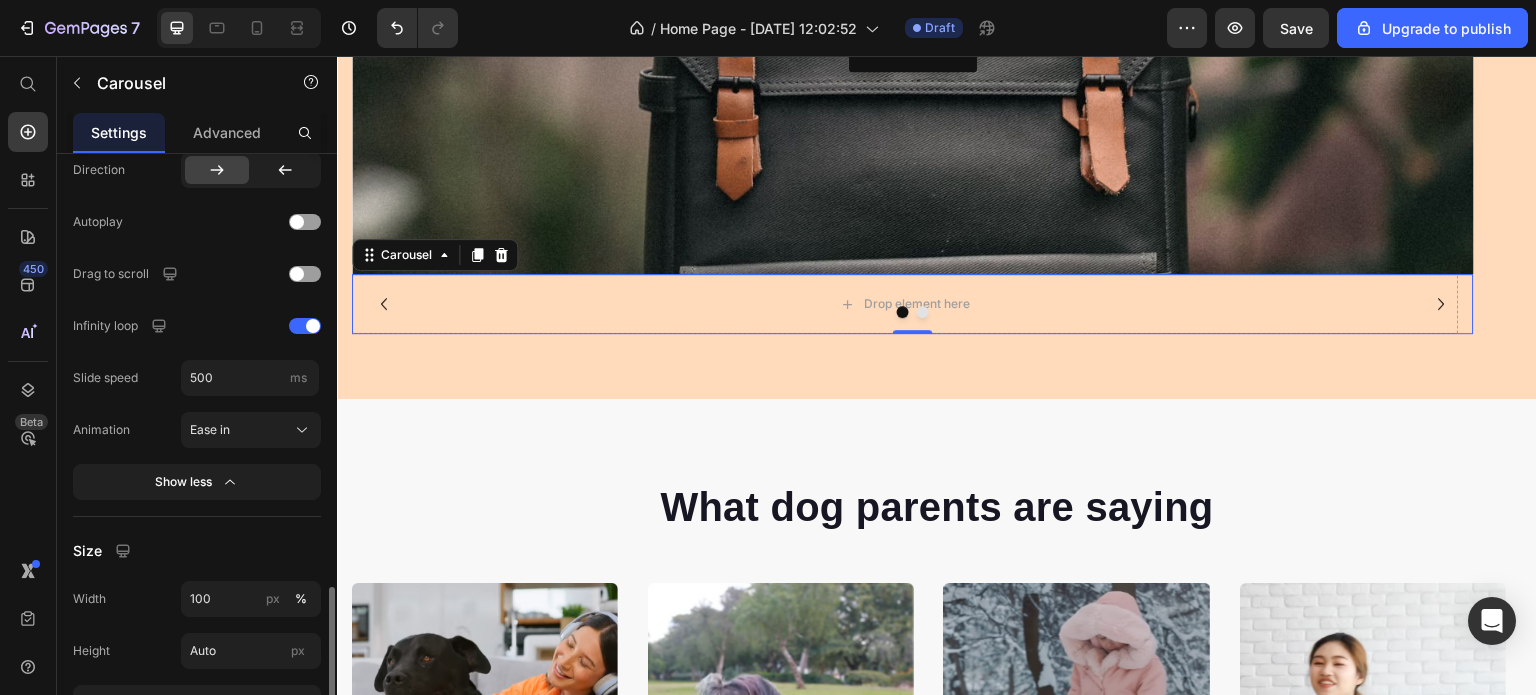 scroll, scrollTop: 852, scrollLeft: 0, axis: vertical 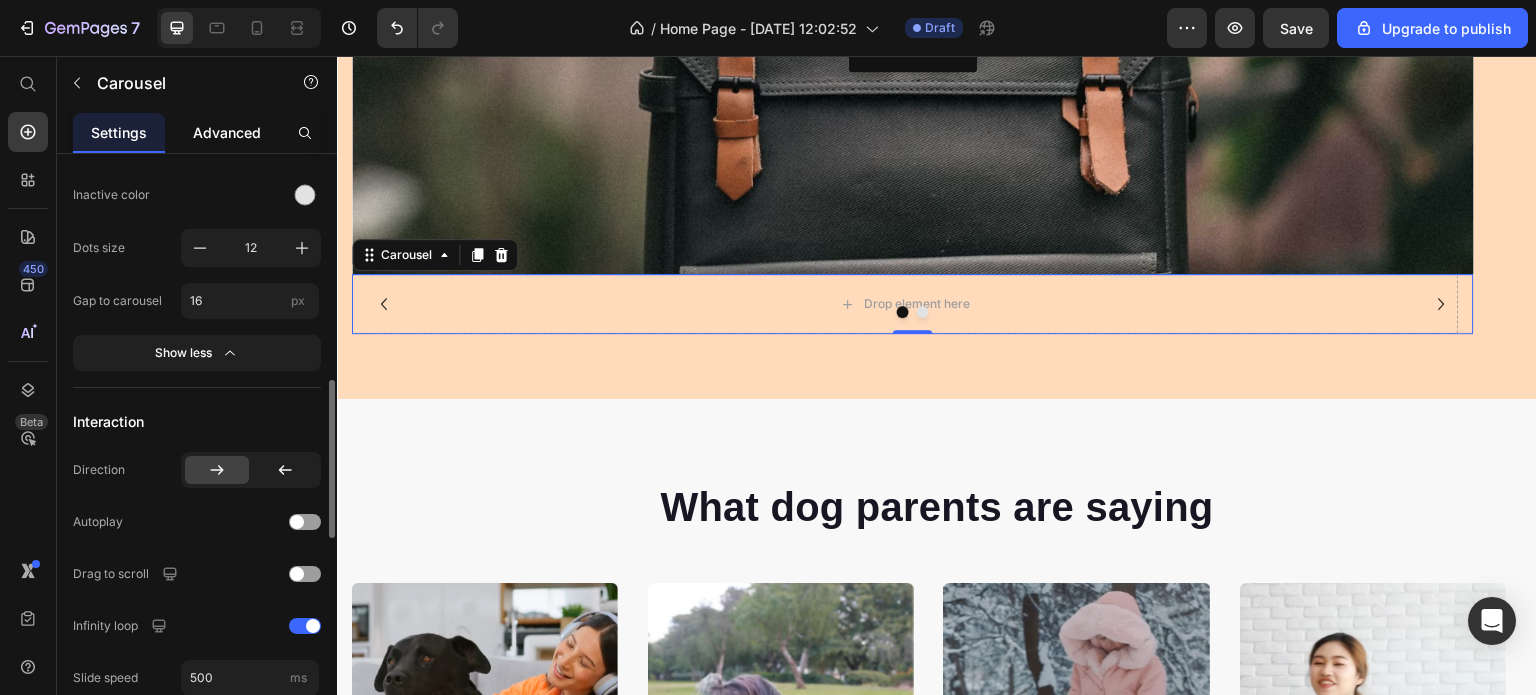 click on "Advanced" at bounding box center (227, 132) 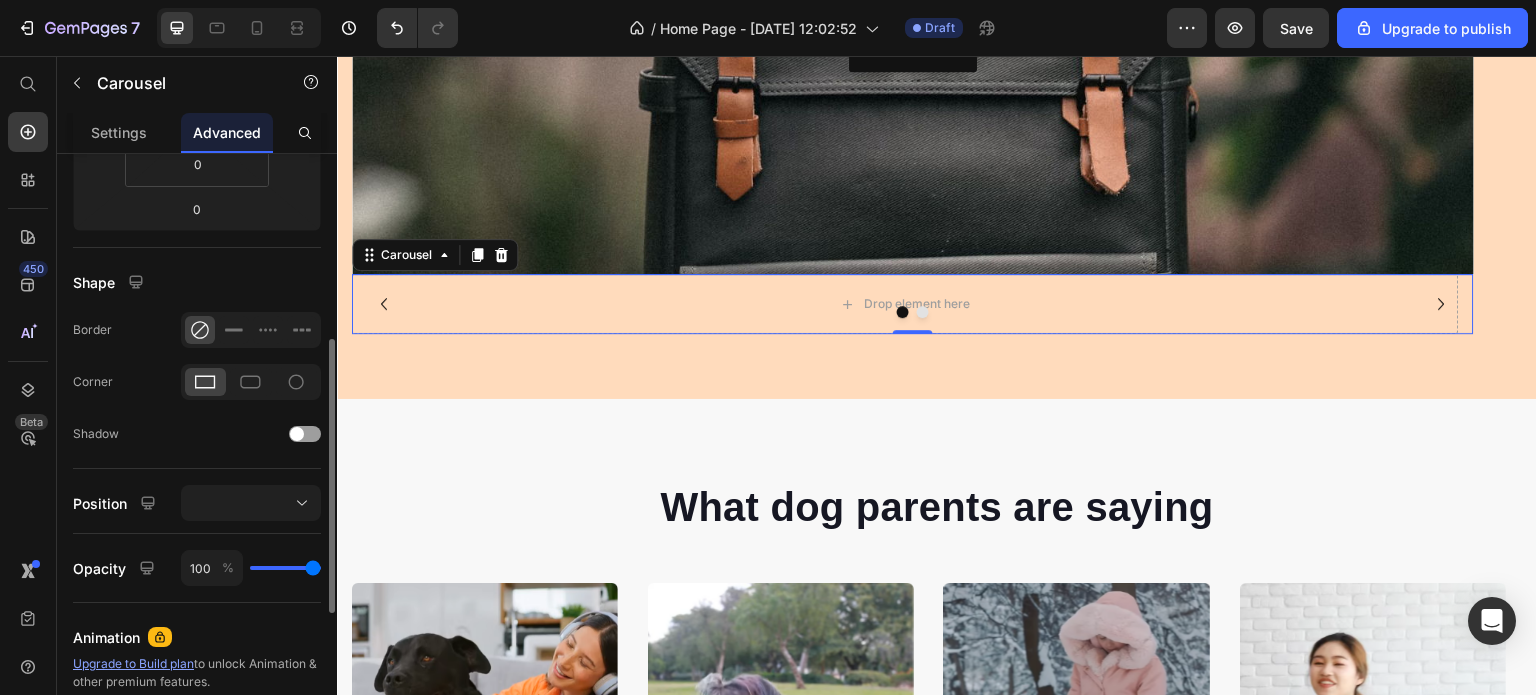 scroll, scrollTop: 4, scrollLeft: 0, axis: vertical 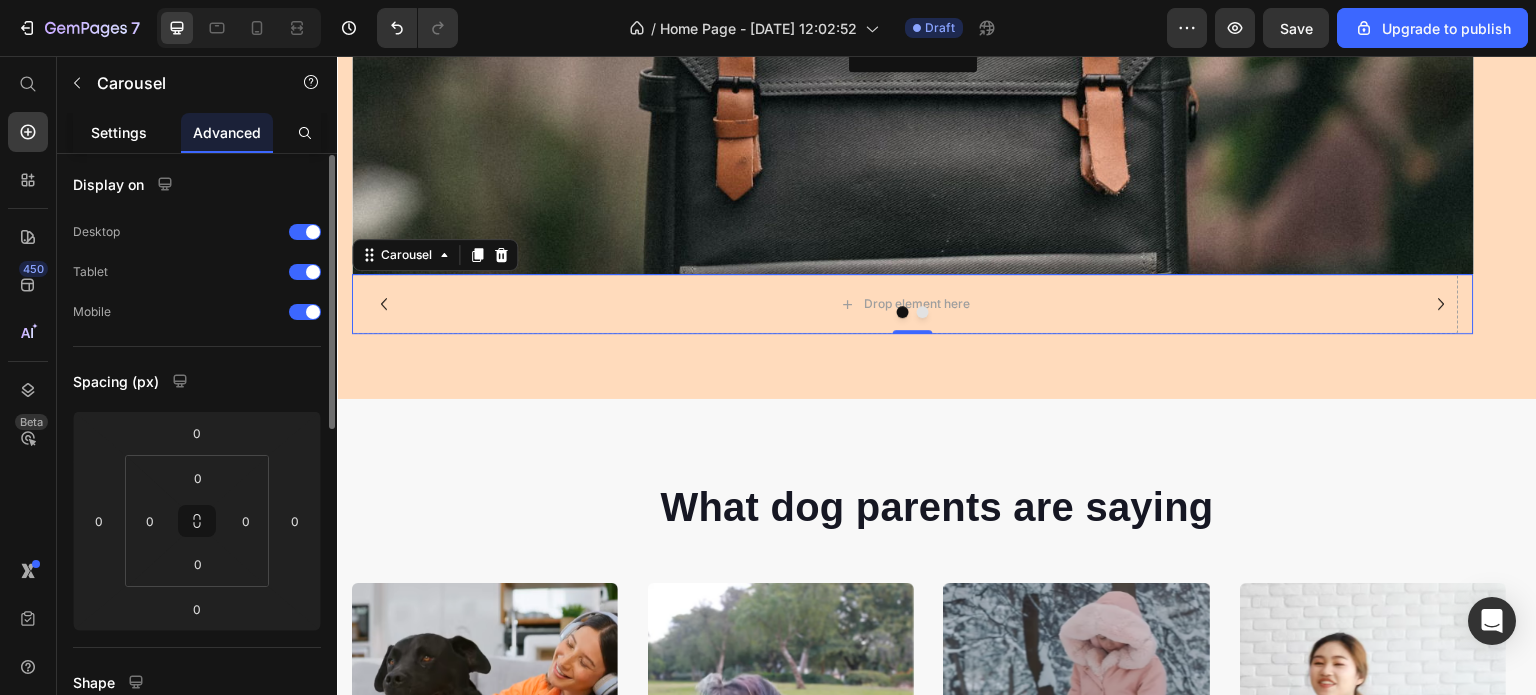 click on "Settings" at bounding box center [119, 132] 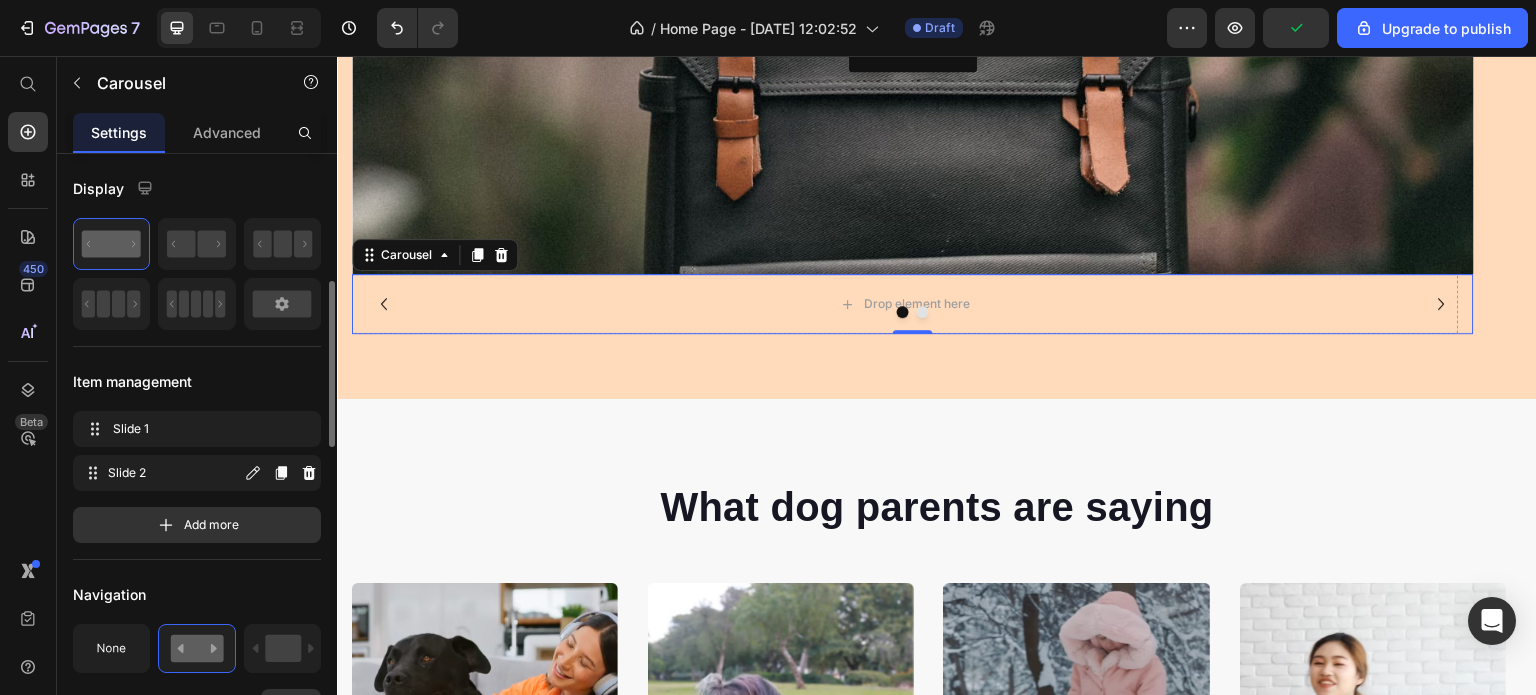 scroll, scrollTop: 100, scrollLeft: 0, axis: vertical 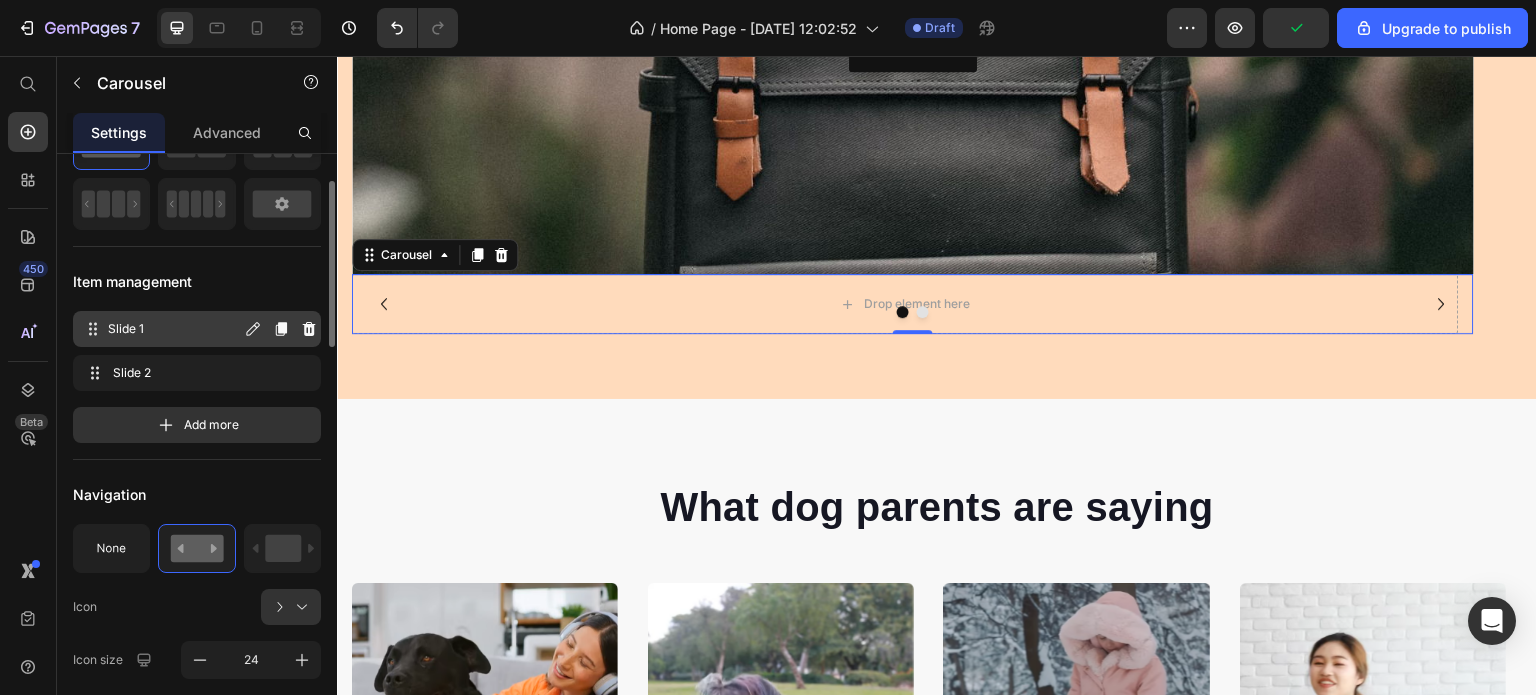 click on "Slide 1 Slide 1" at bounding box center (197, 329) 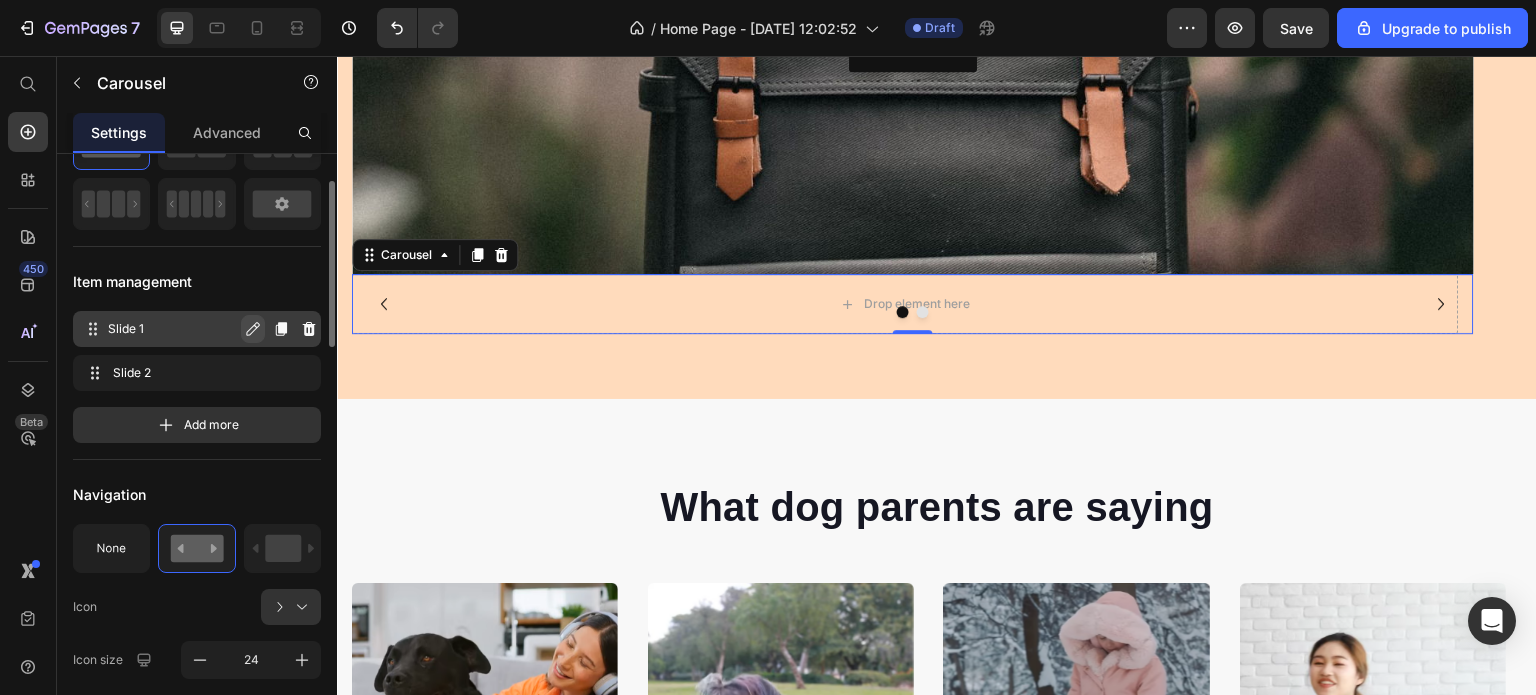 click 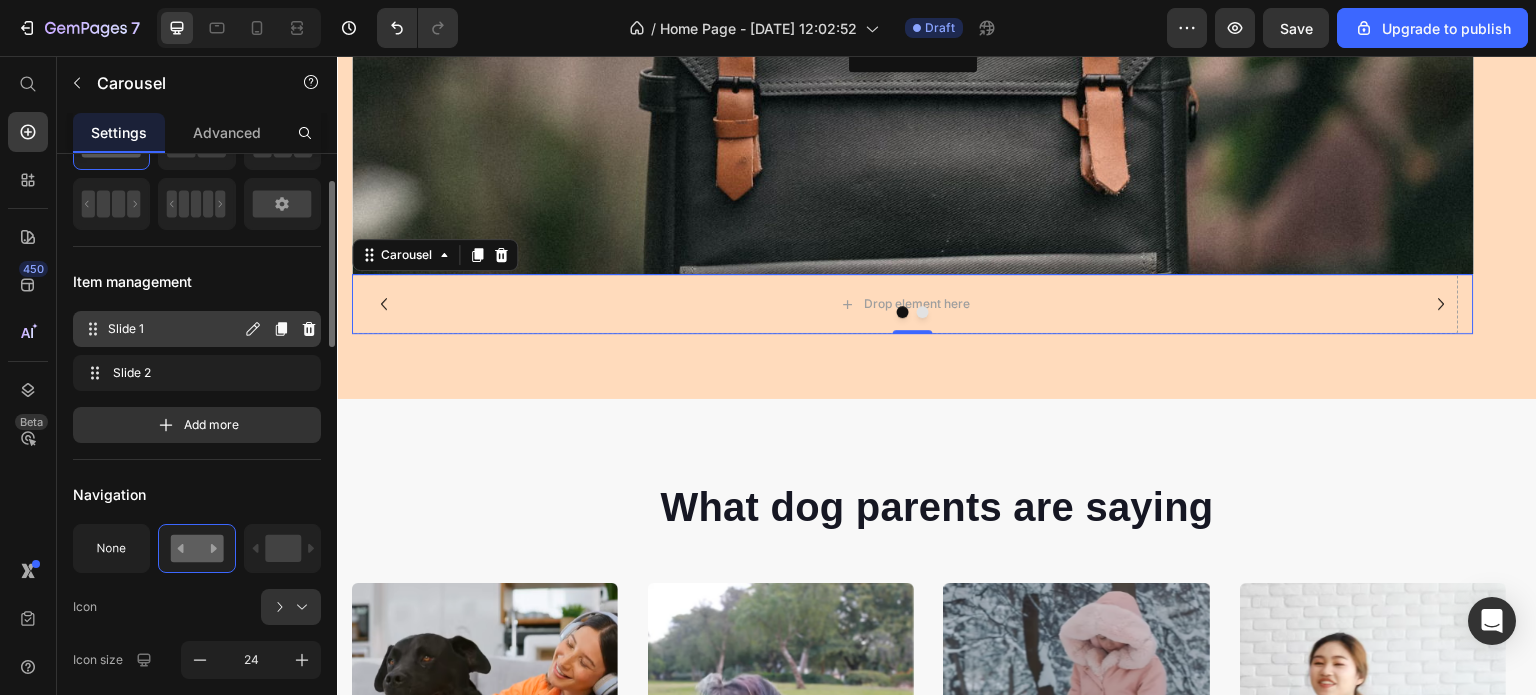 click on "Slide 1" at bounding box center [174, 329] 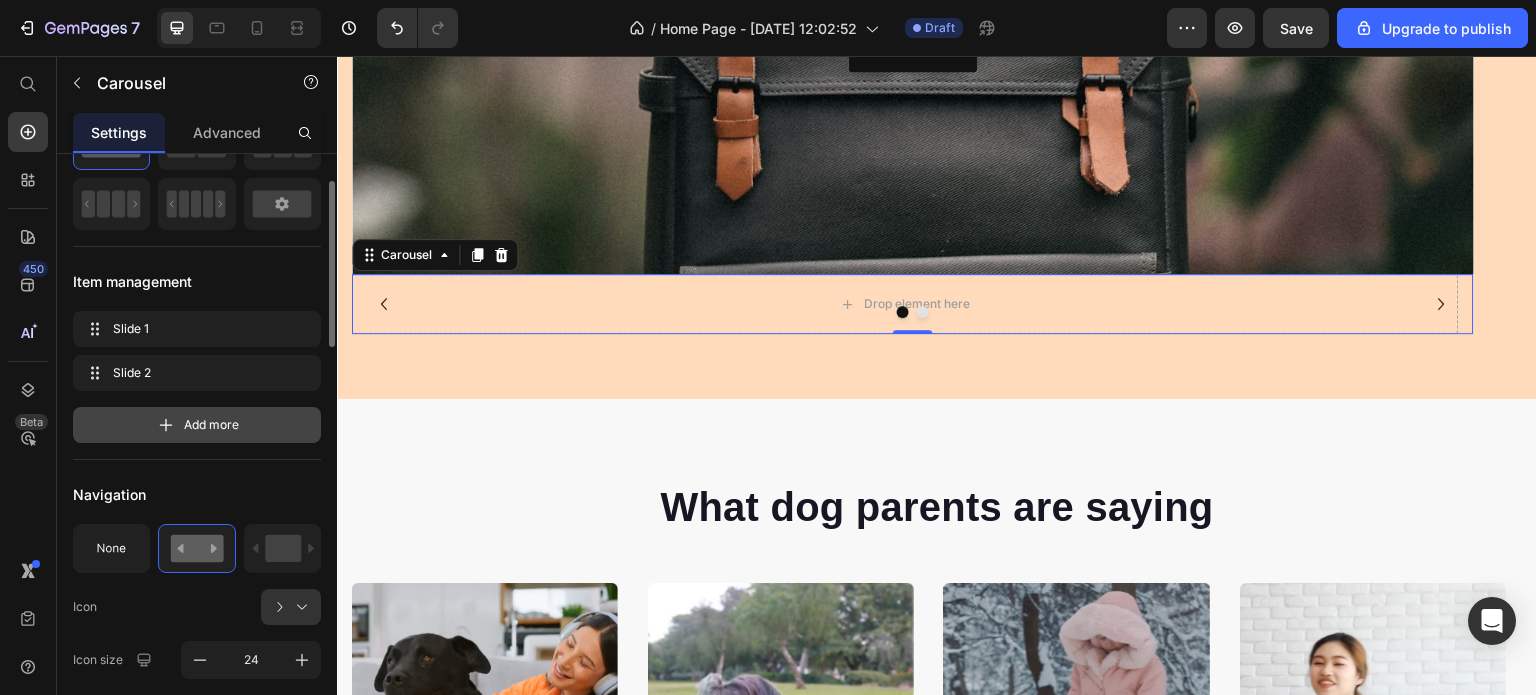 click on "Add more" at bounding box center (197, 425) 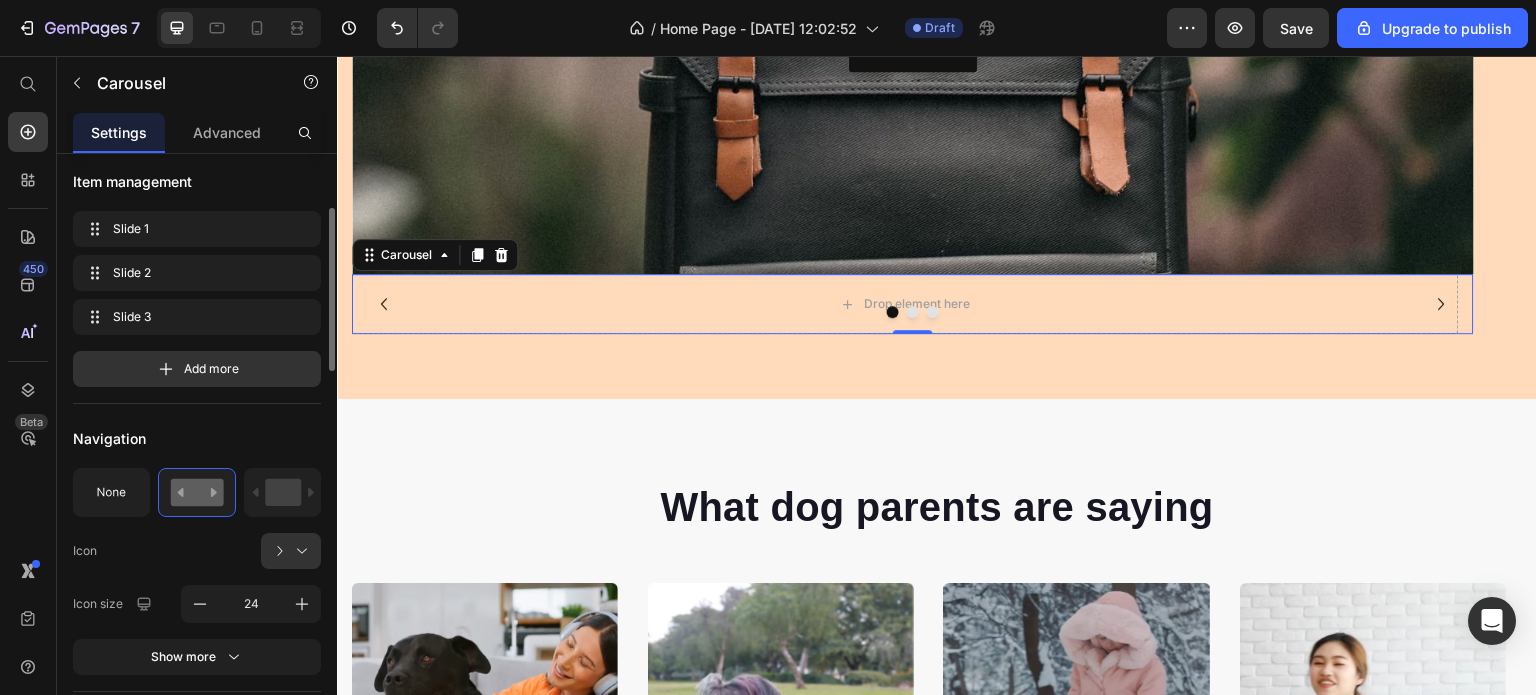 scroll, scrollTop: 300, scrollLeft: 0, axis: vertical 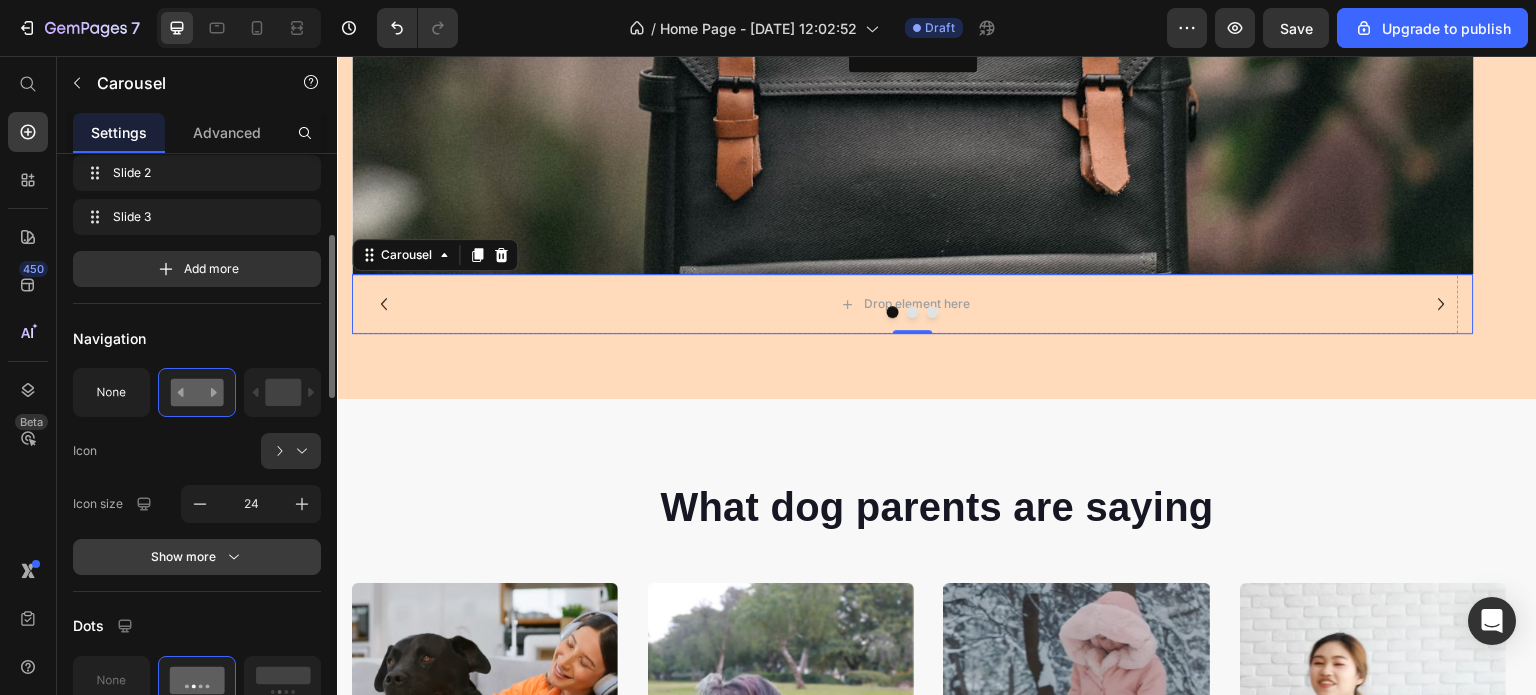 click 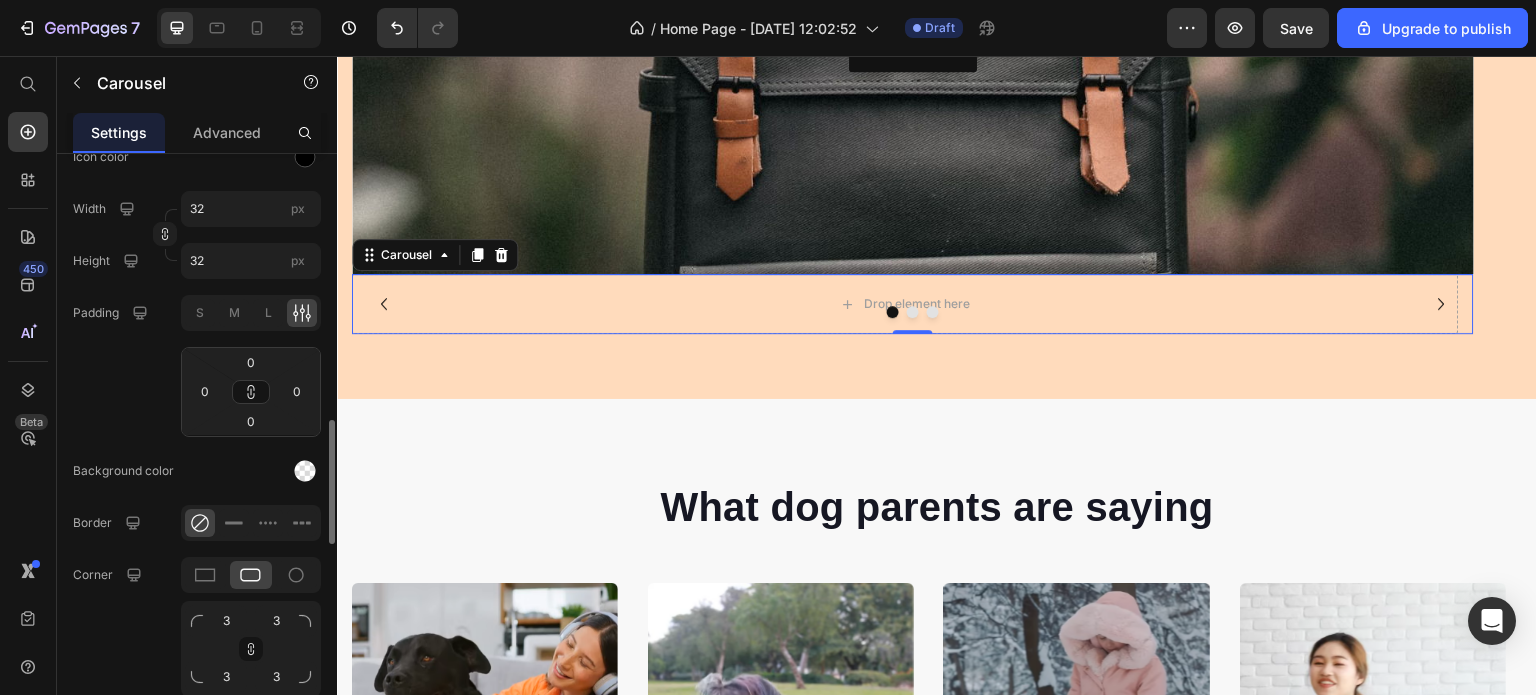 scroll, scrollTop: 800, scrollLeft: 0, axis: vertical 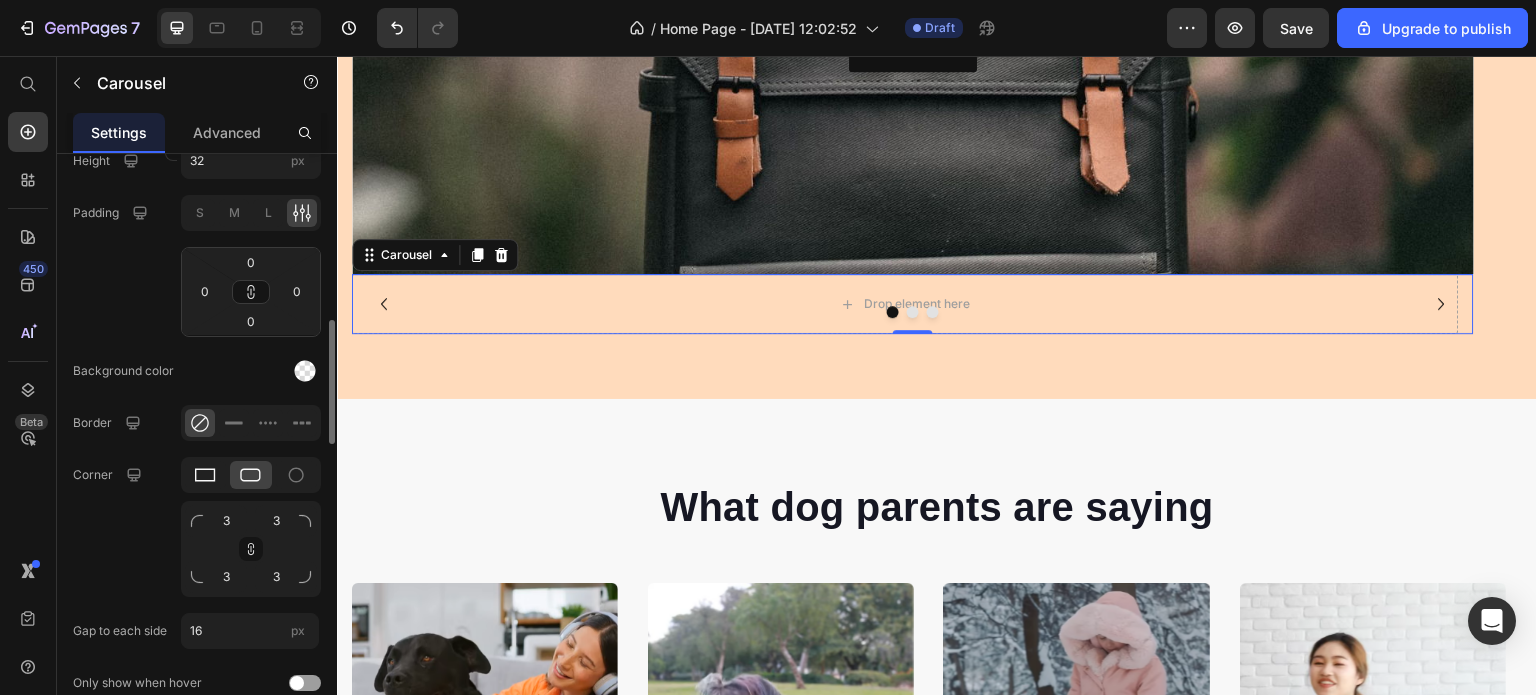 click 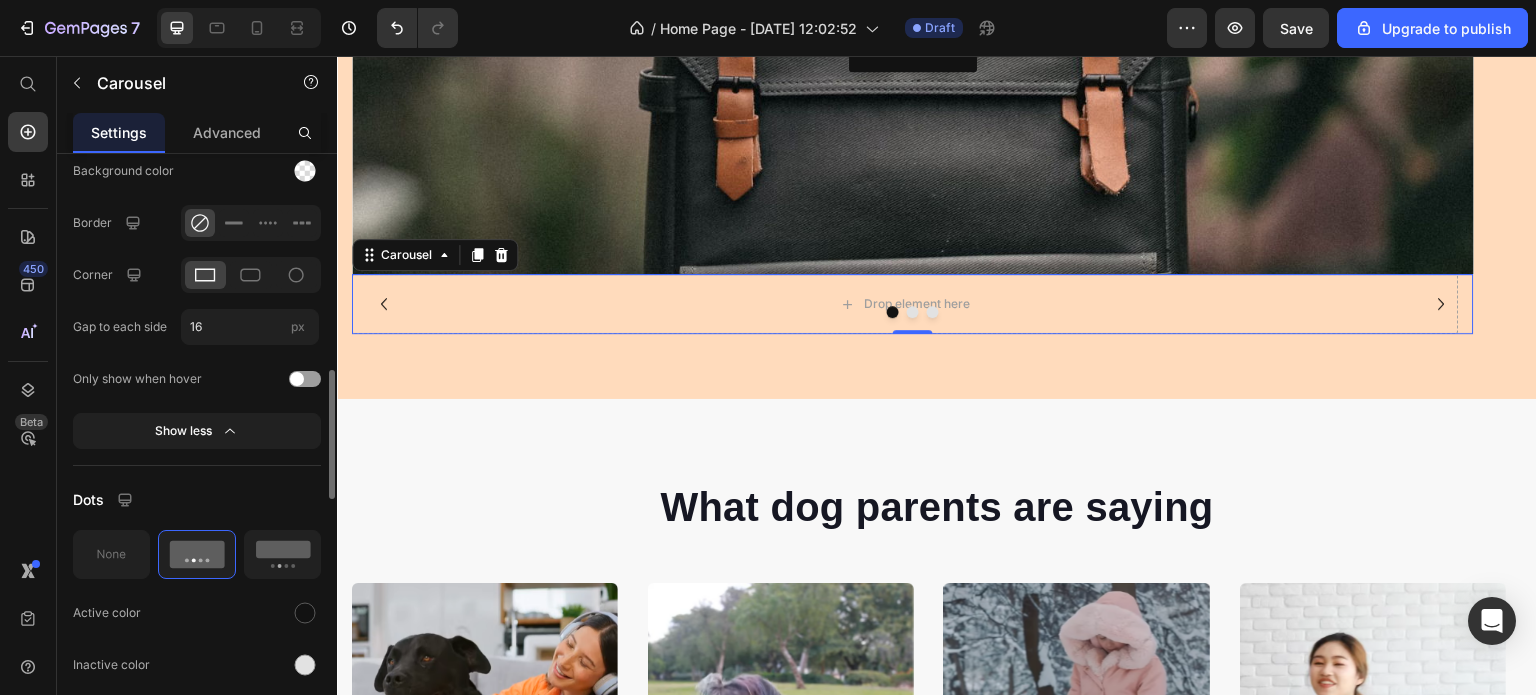 scroll, scrollTop: 1100, scrollLeft: 0, axis: vertical 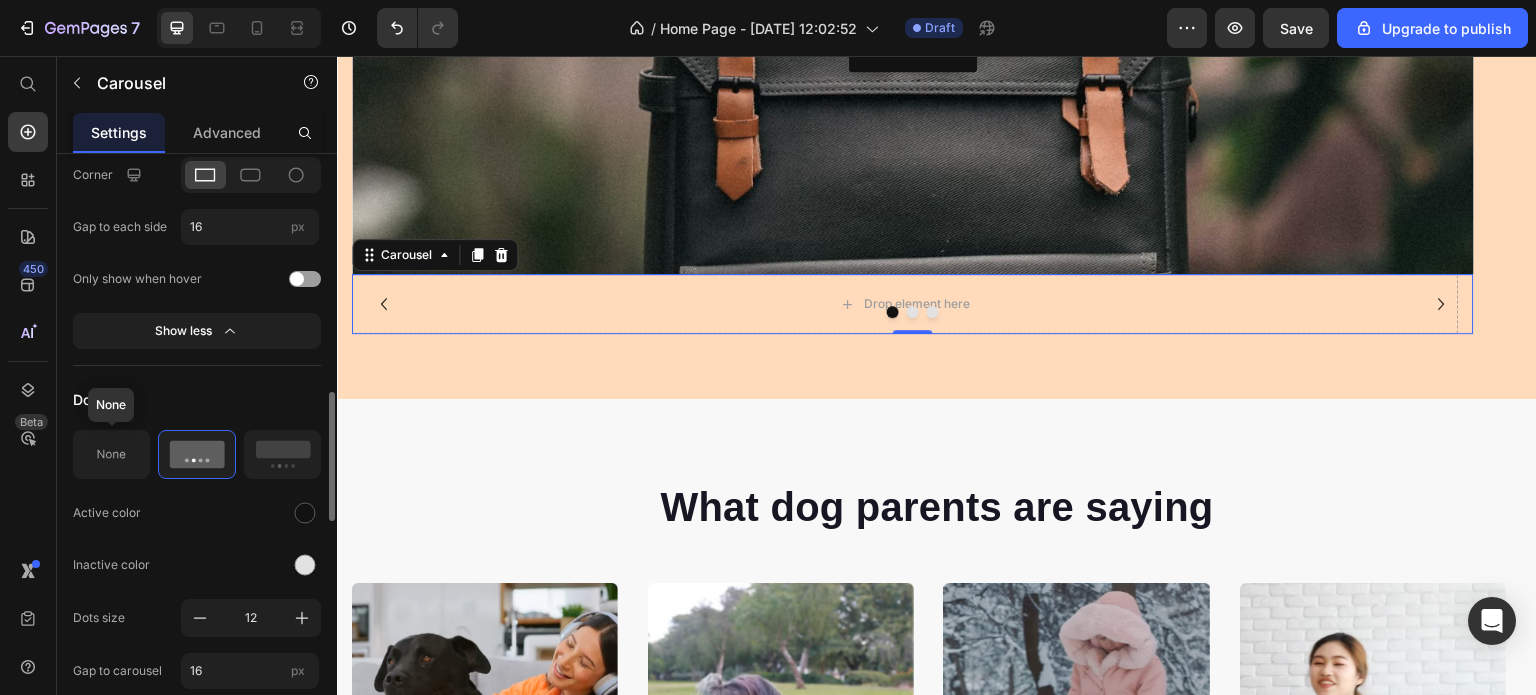click 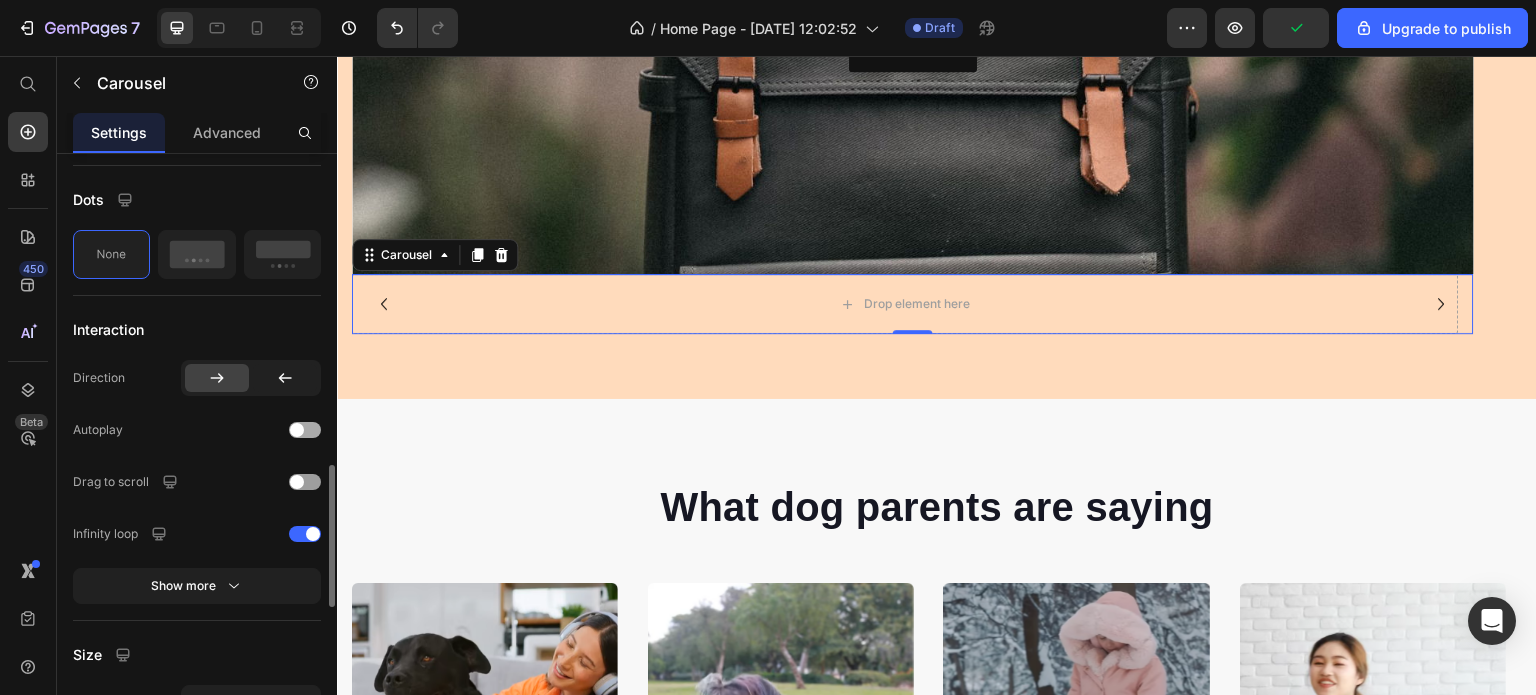 scroll, scrollTop: 1400, scrollLeft: 0, axis: vertical 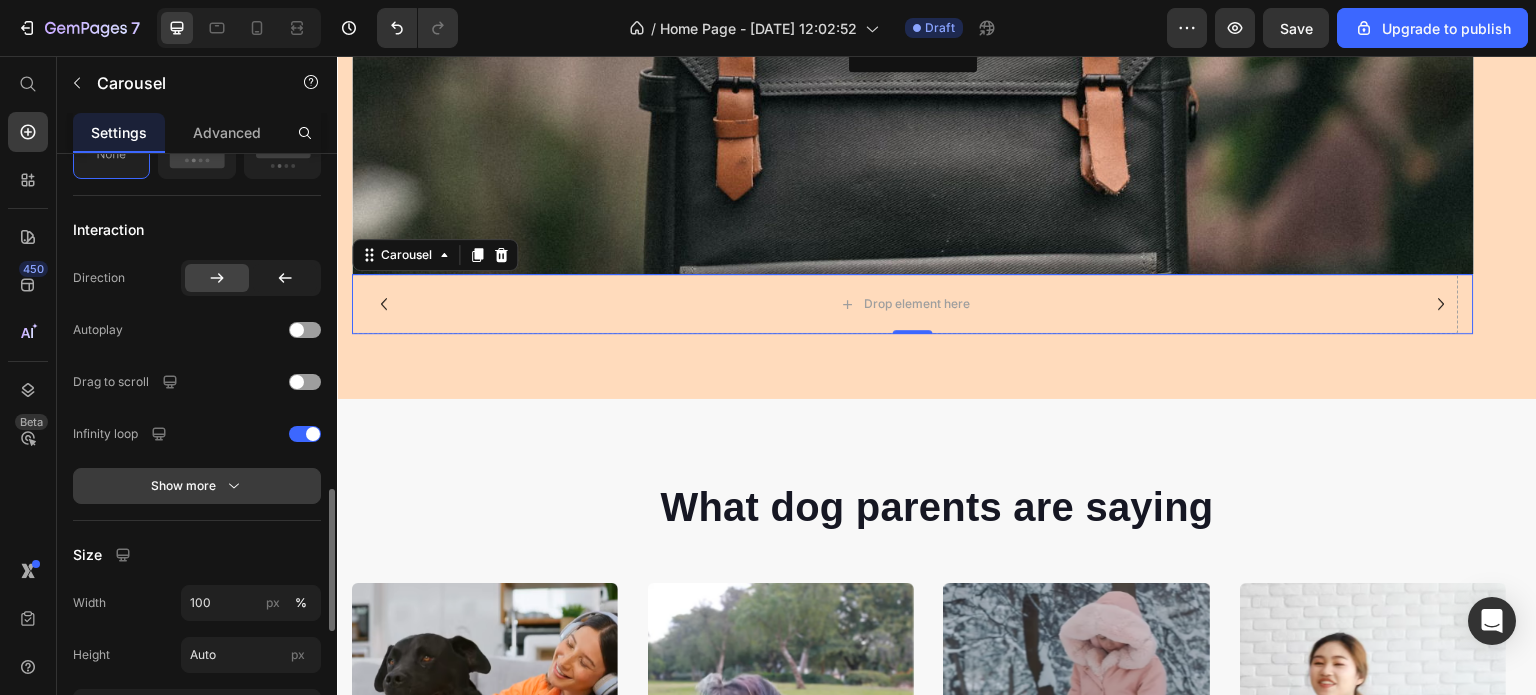 click on "Show more" at bounding box center [197, 486] 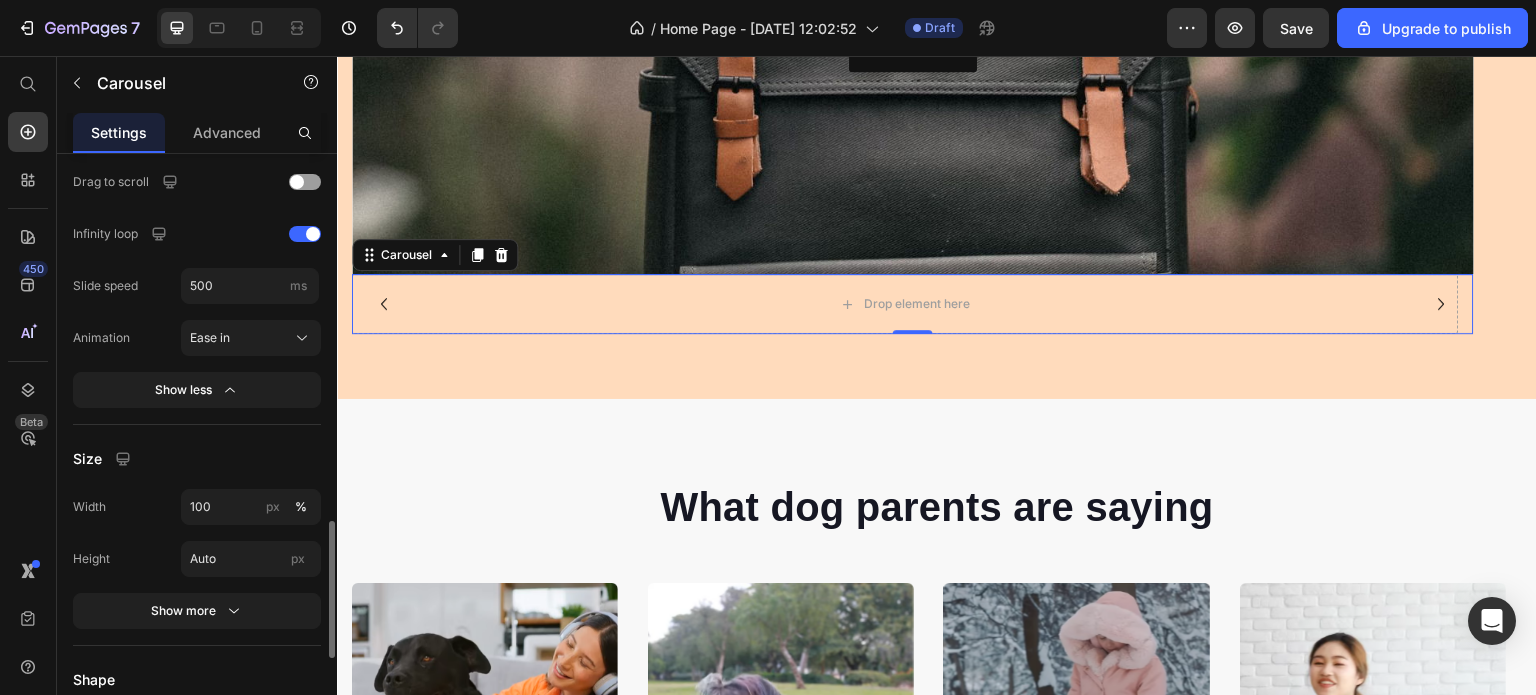 scroll, scrollTop: 1700, scrollLeft: 0, axis: vertical 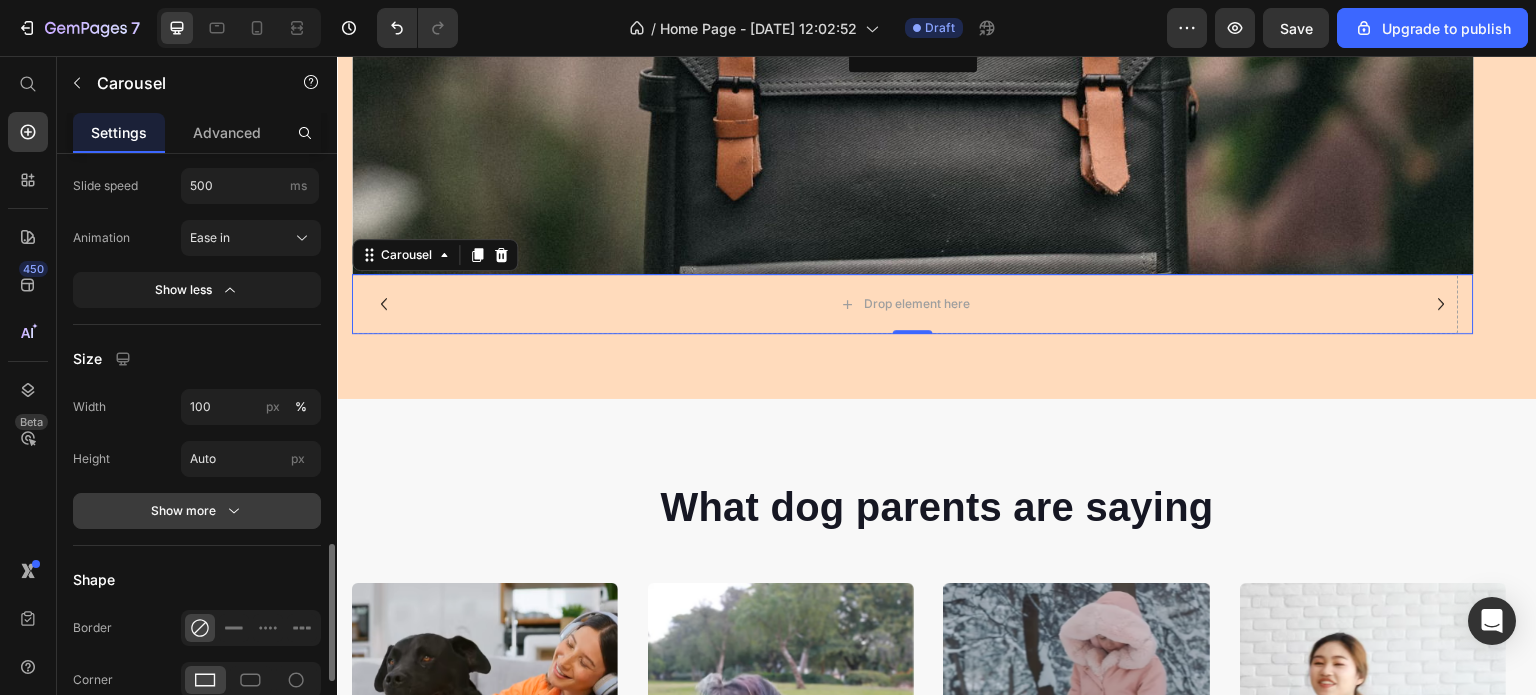 click on "Show more" at bounding box center (197, 511) 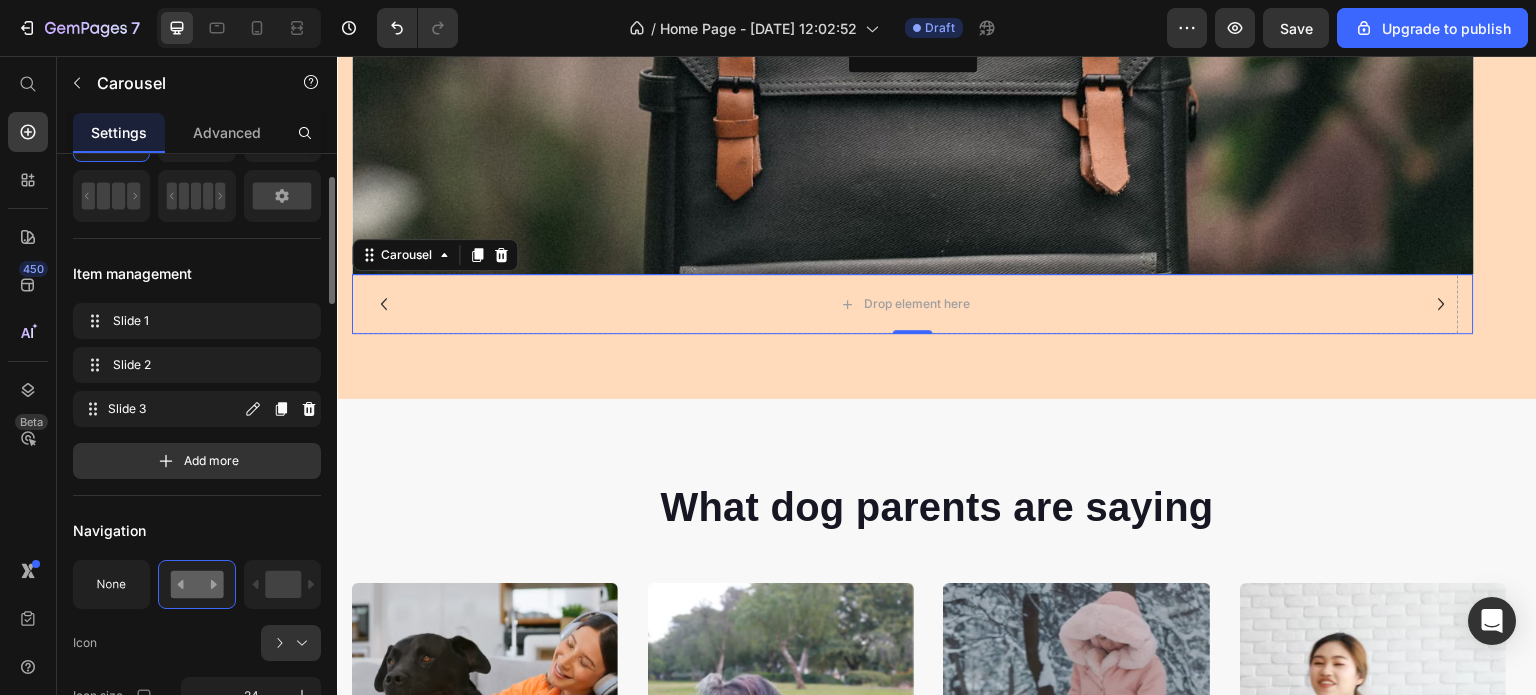 scroll, scrollTop: 0, scrollLeft: 0, axis: both 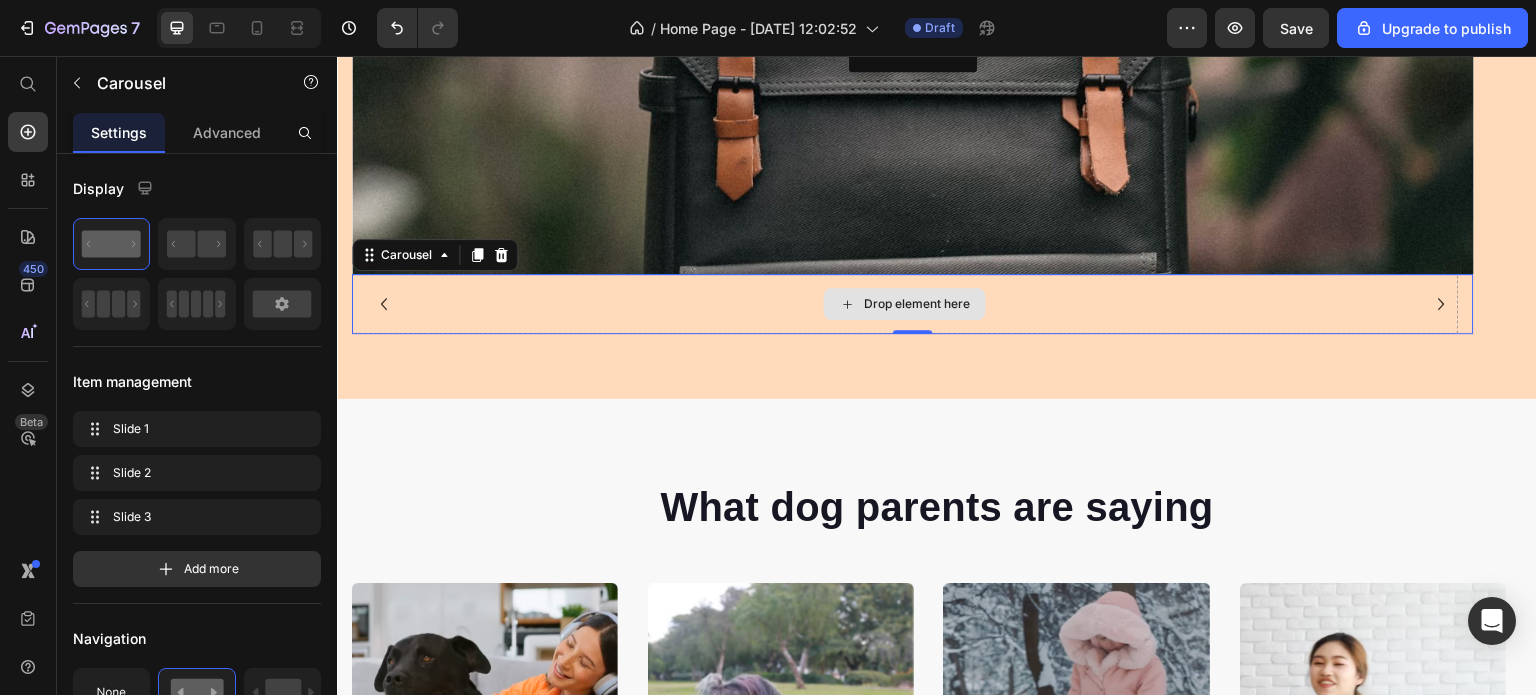 click on "Drop element here" at bounding box center [917, 304] 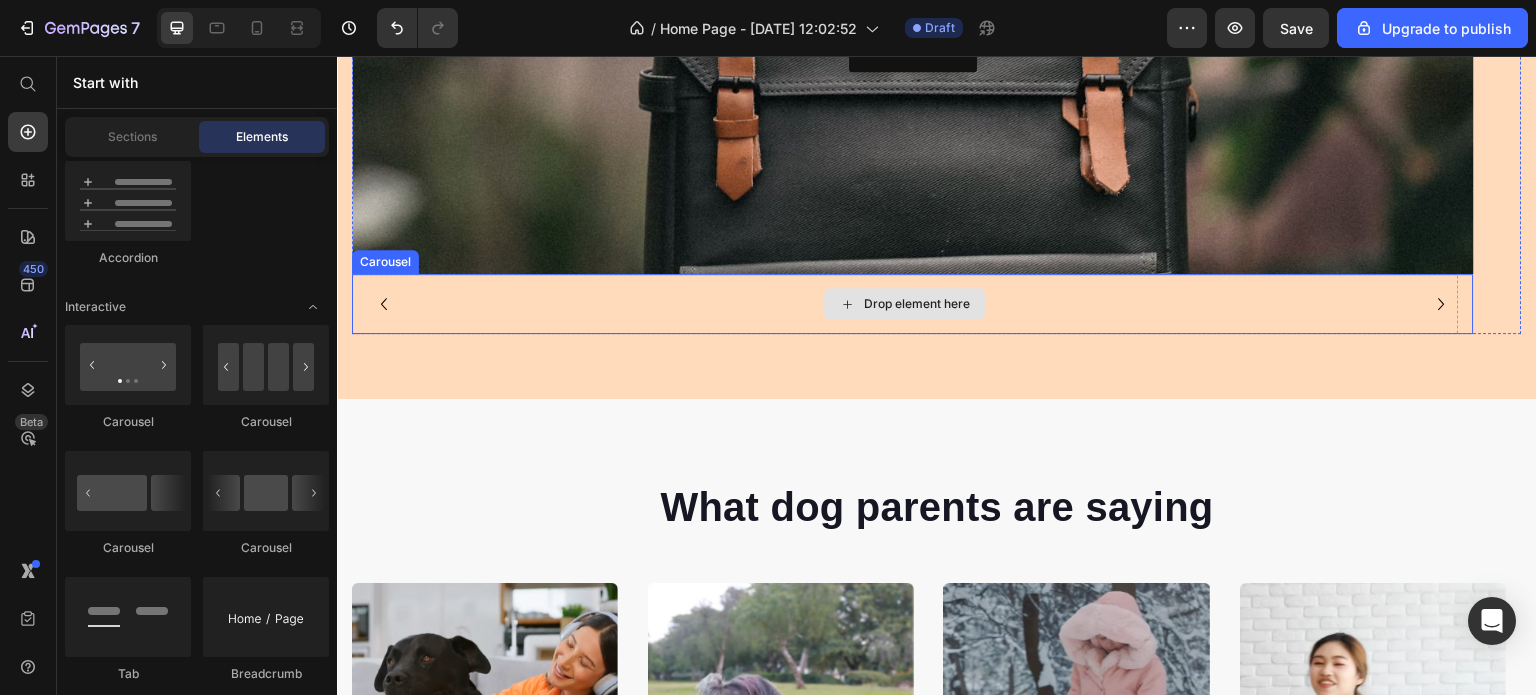 click 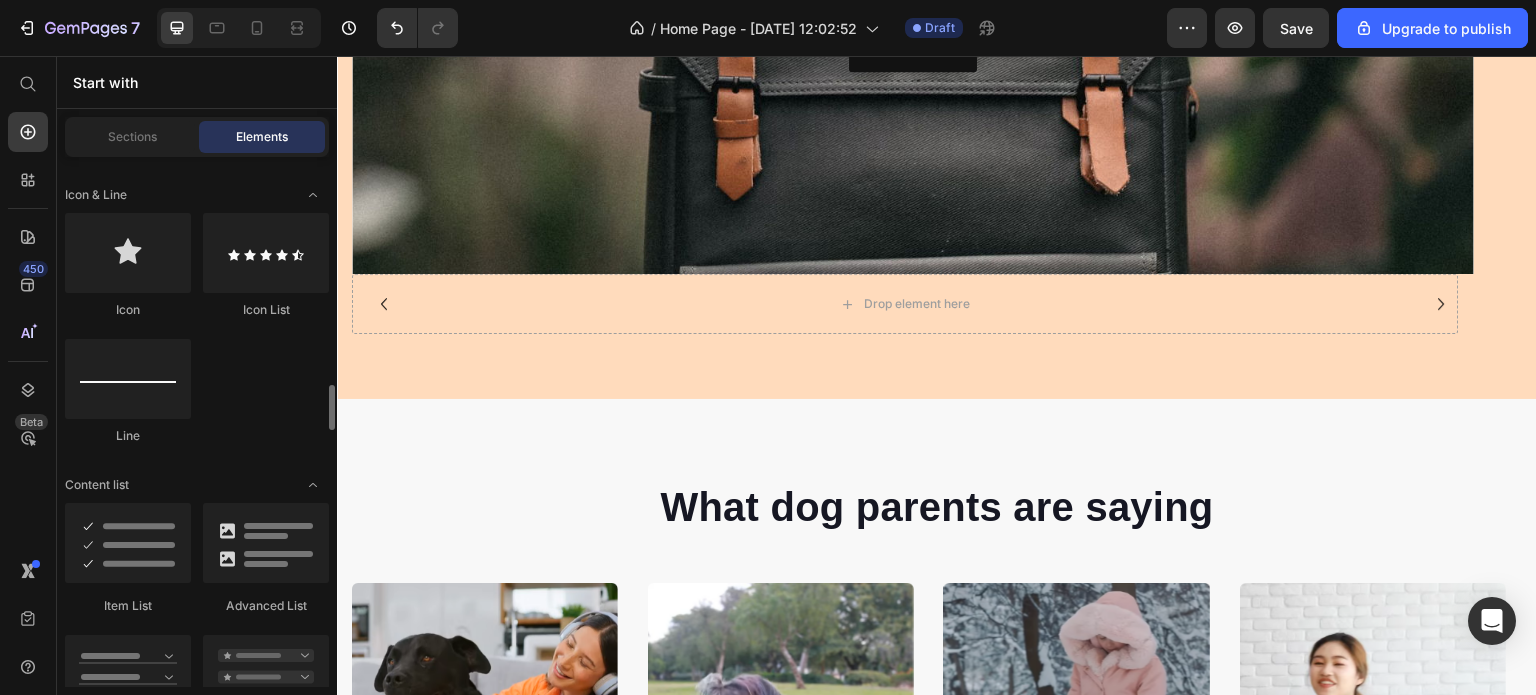 scroll, scrollTop: 1000, scrollLeft: 0, axis: vertical 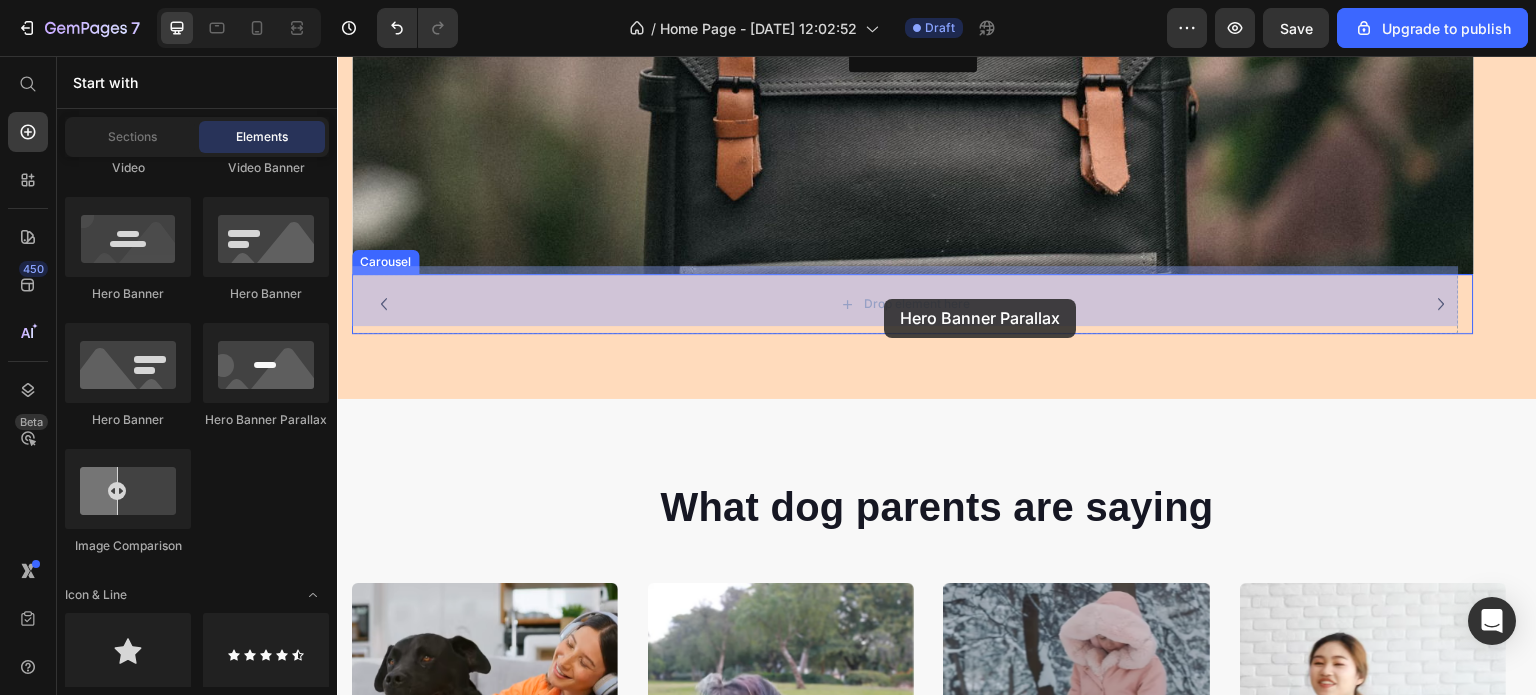 drag, startPoint x: 569, startPoint y: 428, endPoint x: 884, endPoint y: 299, distance: 340.39096 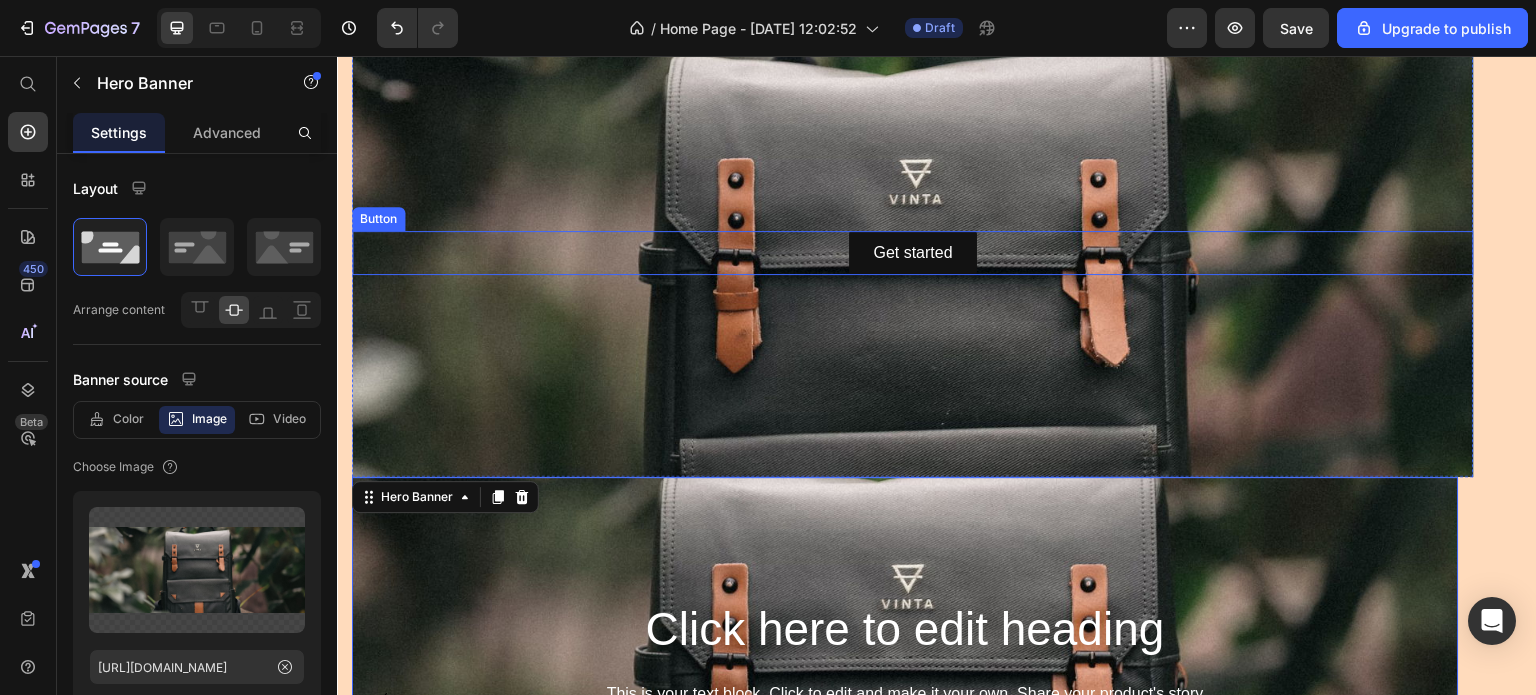 scroll, scrollTop: 495, scrollLeft: 0, axis: vertical 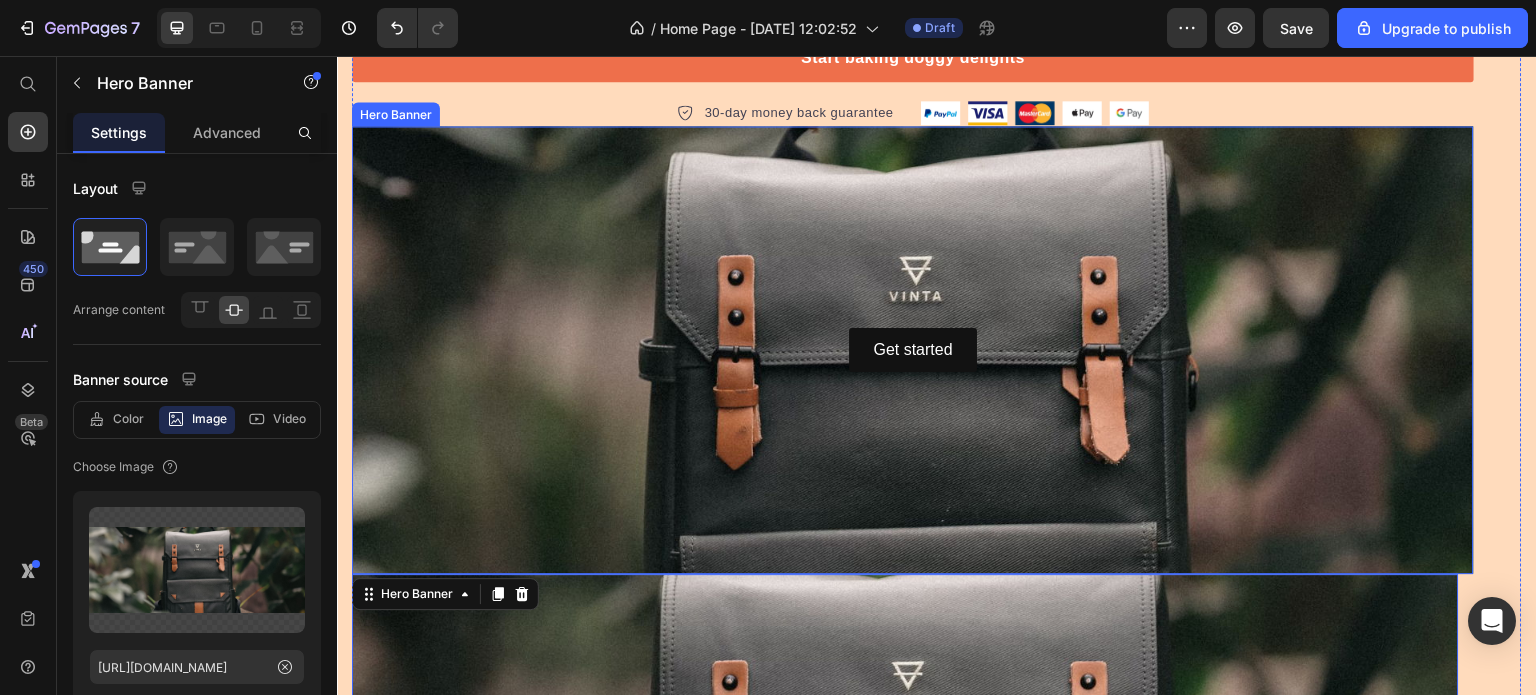 click at bounding box center [913, 350] 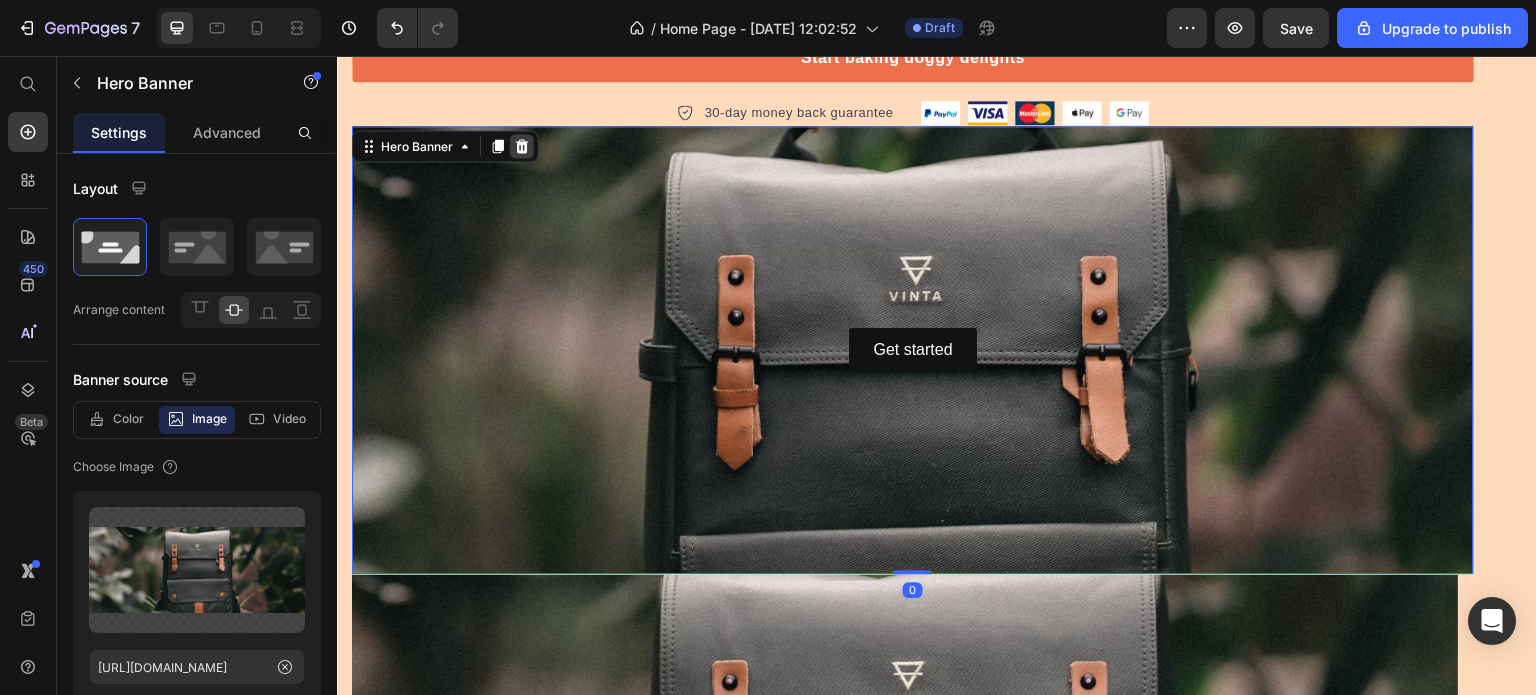 click 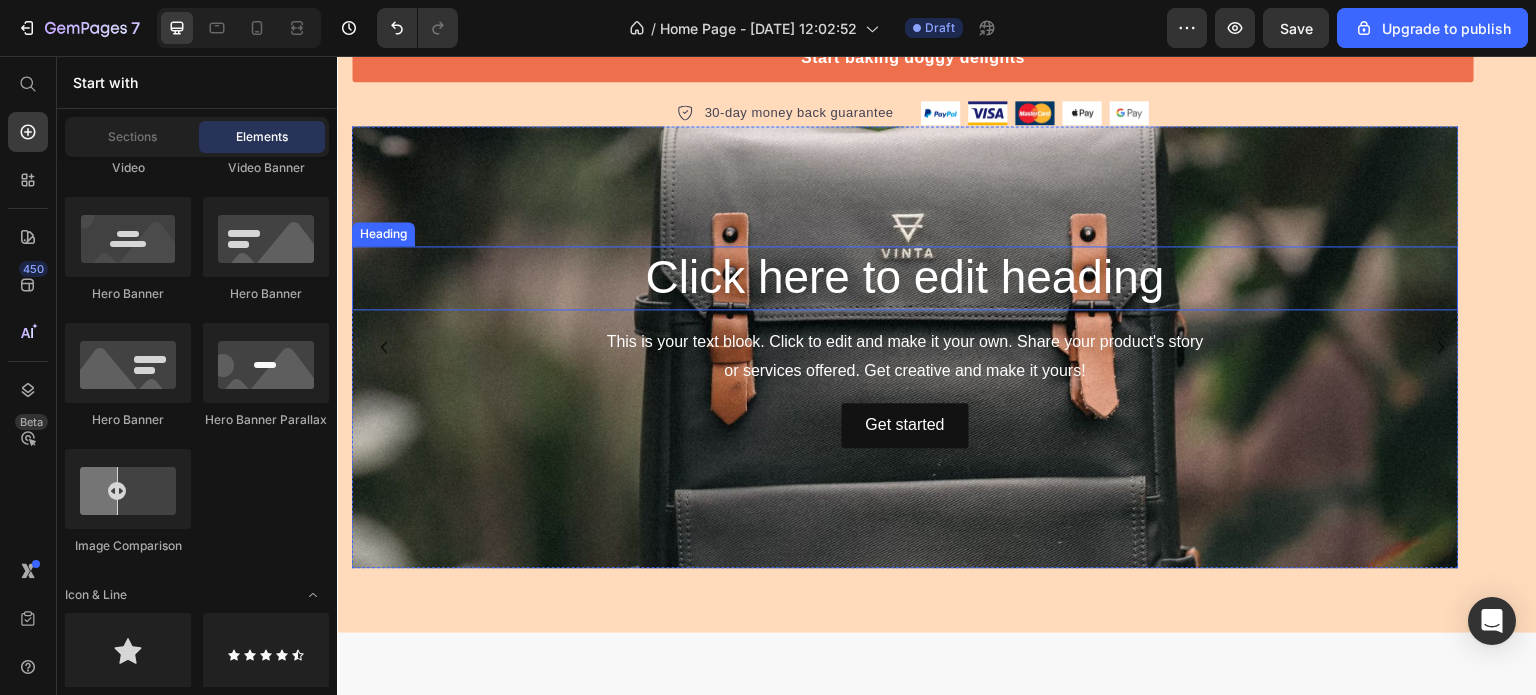 click on "Click here to edit heading" at bounding box center (905, 278) 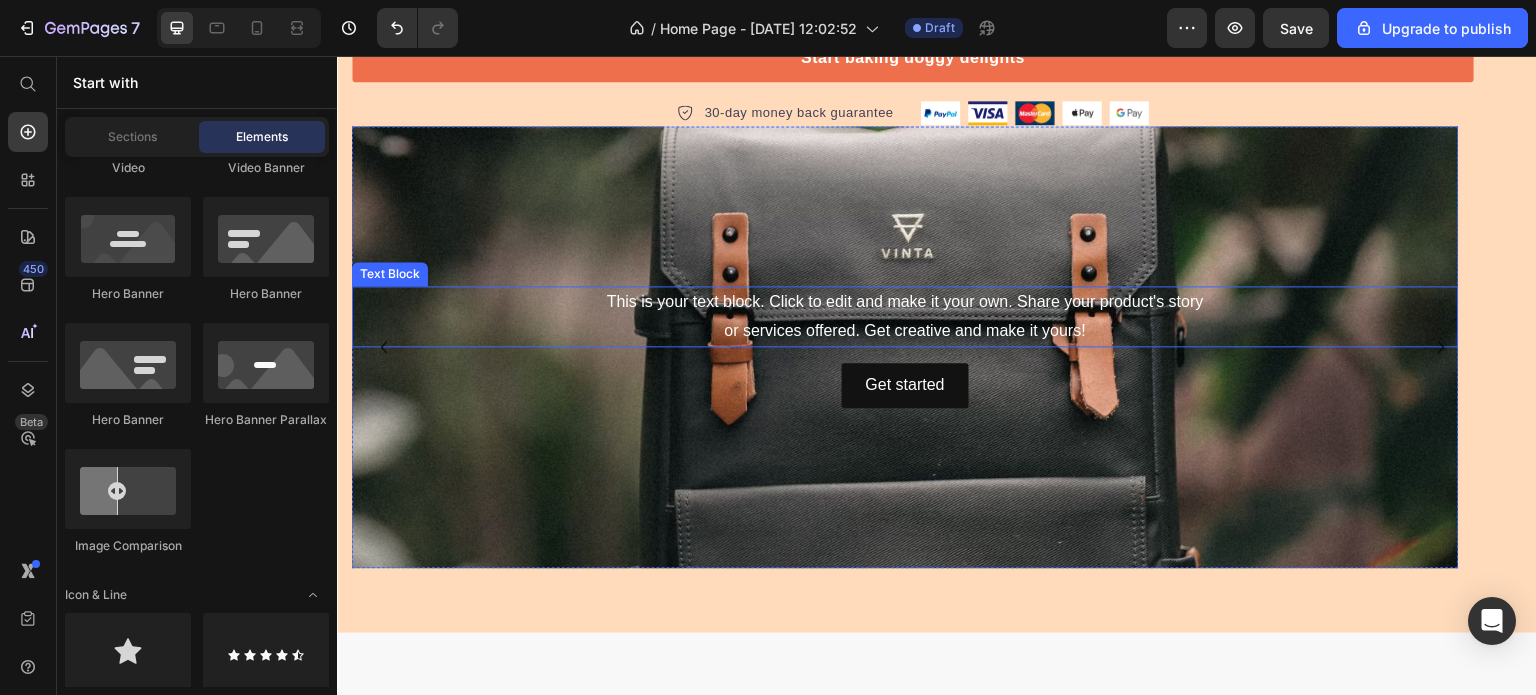 click on "This is your text block. Click to edit and make it your own. Share your product's story                   or services offered. Get creative and make it yours!" at bounding box center (905, 317) 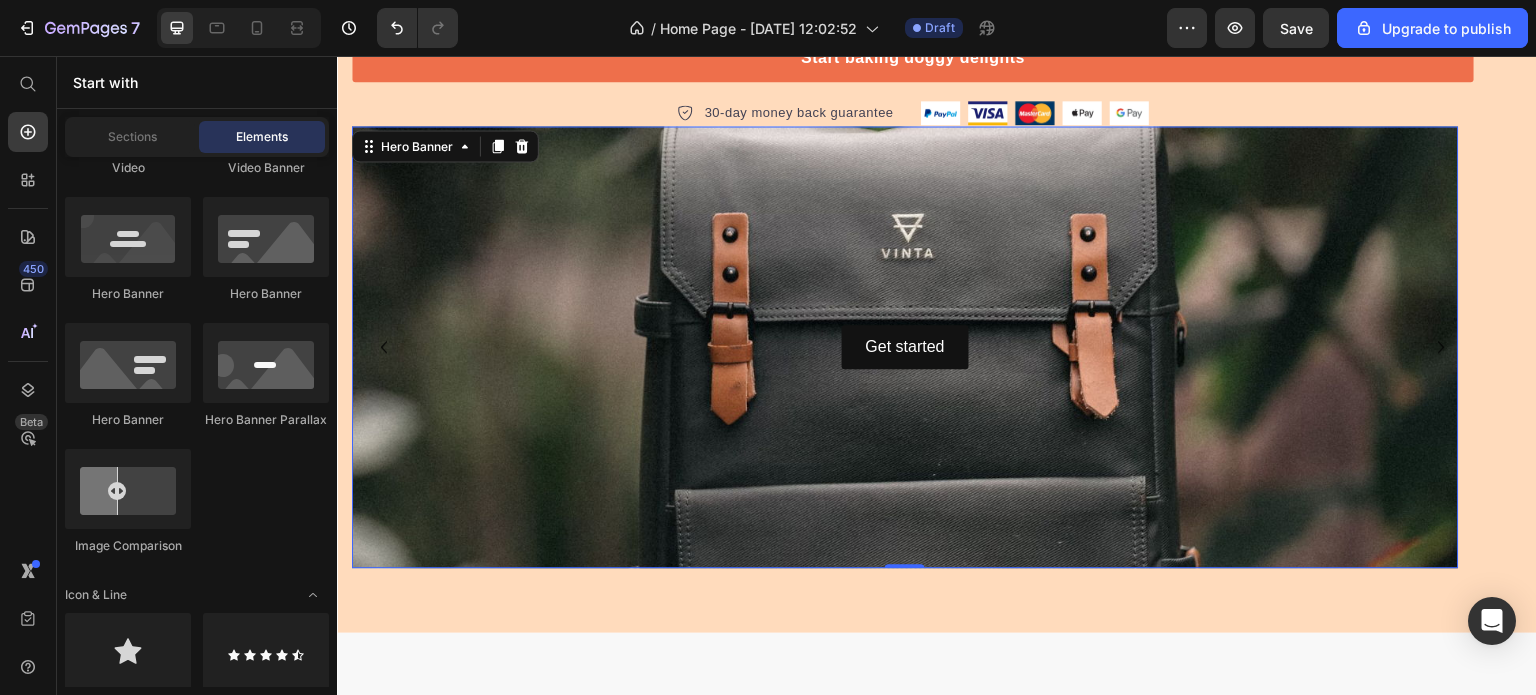 click at bounding box center (905, 347) 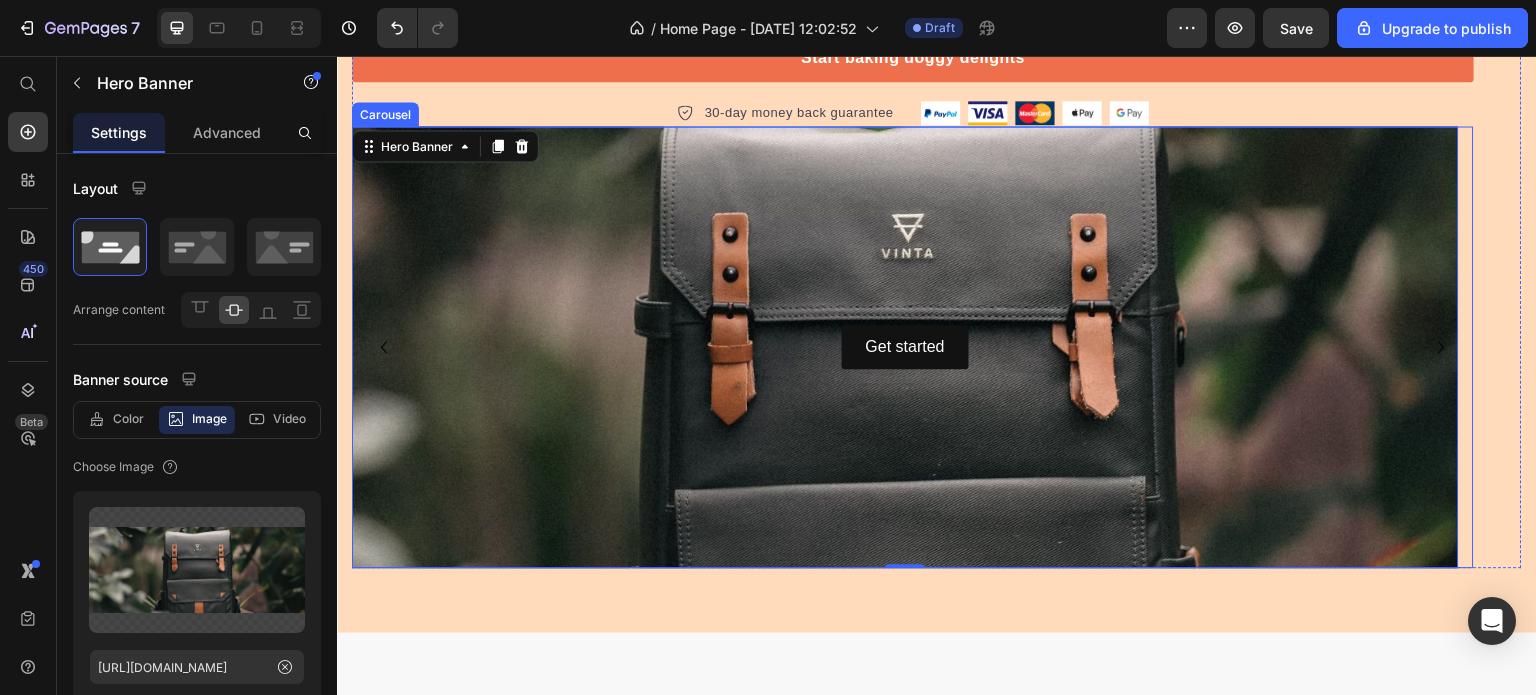 click 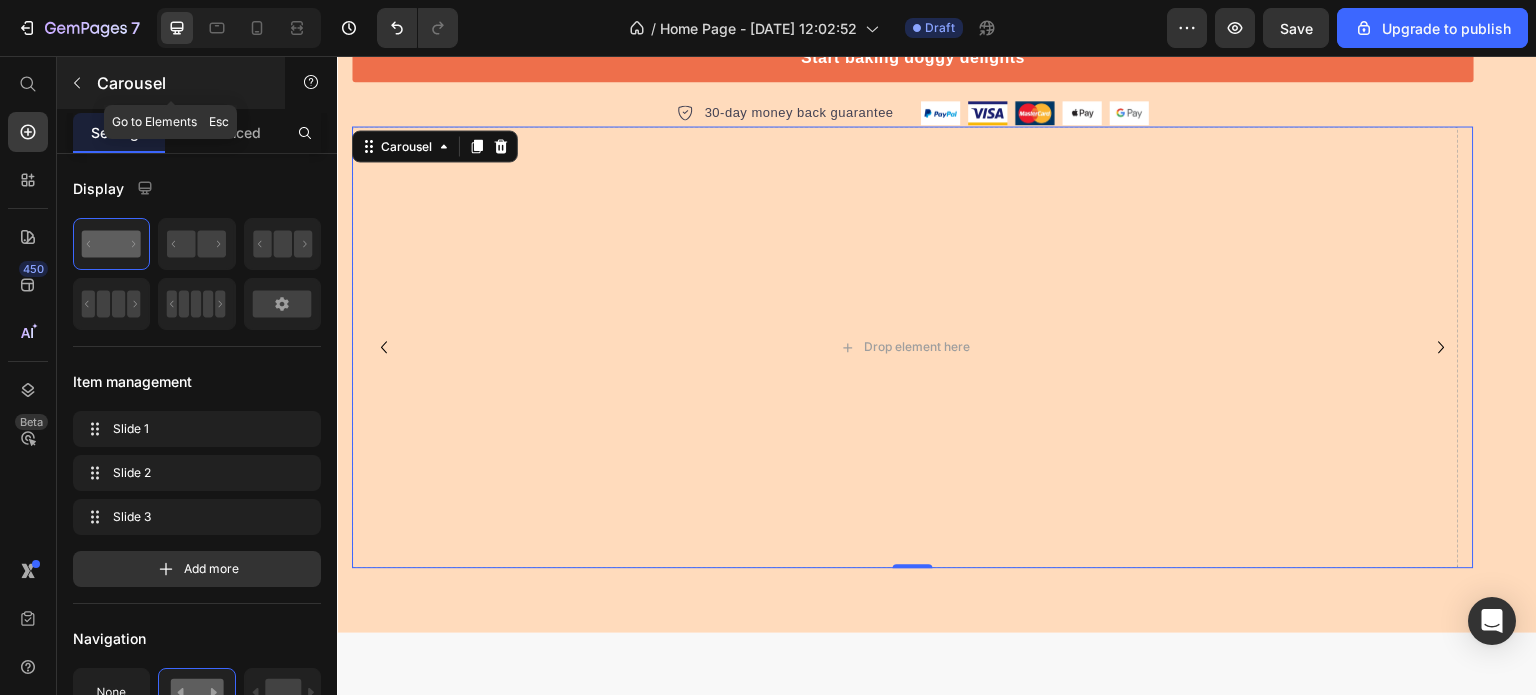click 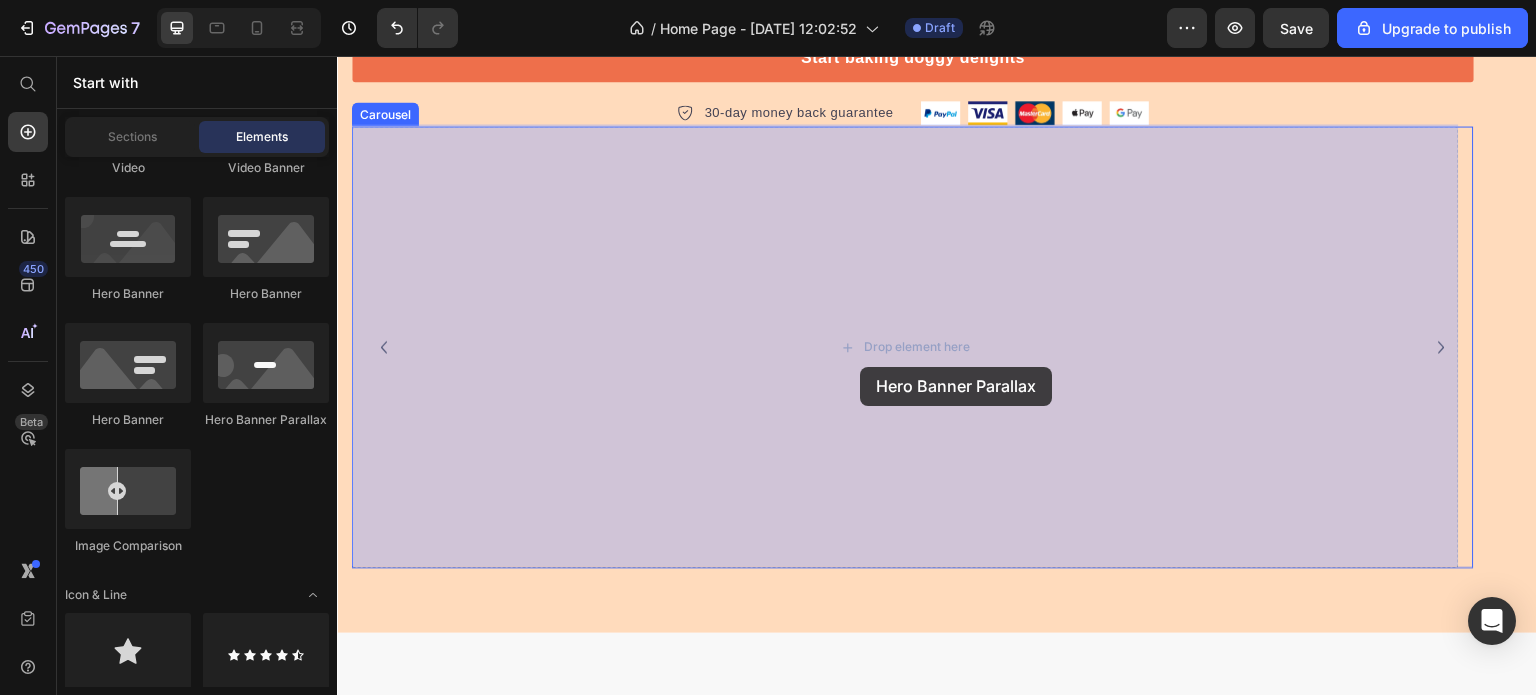 drag, startPoint x: 596, startPoint y: 426, endPoint x: 860, endPoint y: 367, distance: 270.51248 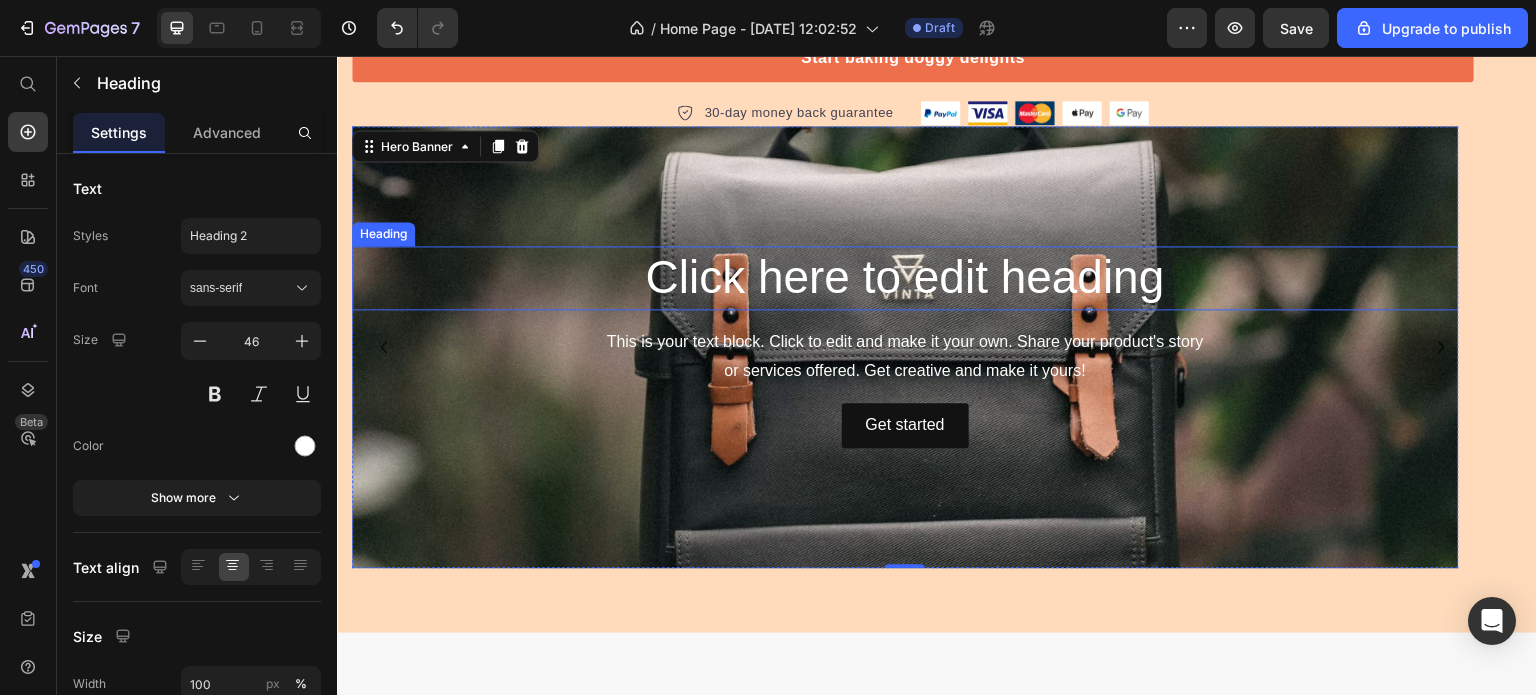 click on "Click here to edit heading" at bounding box center (905, 278) 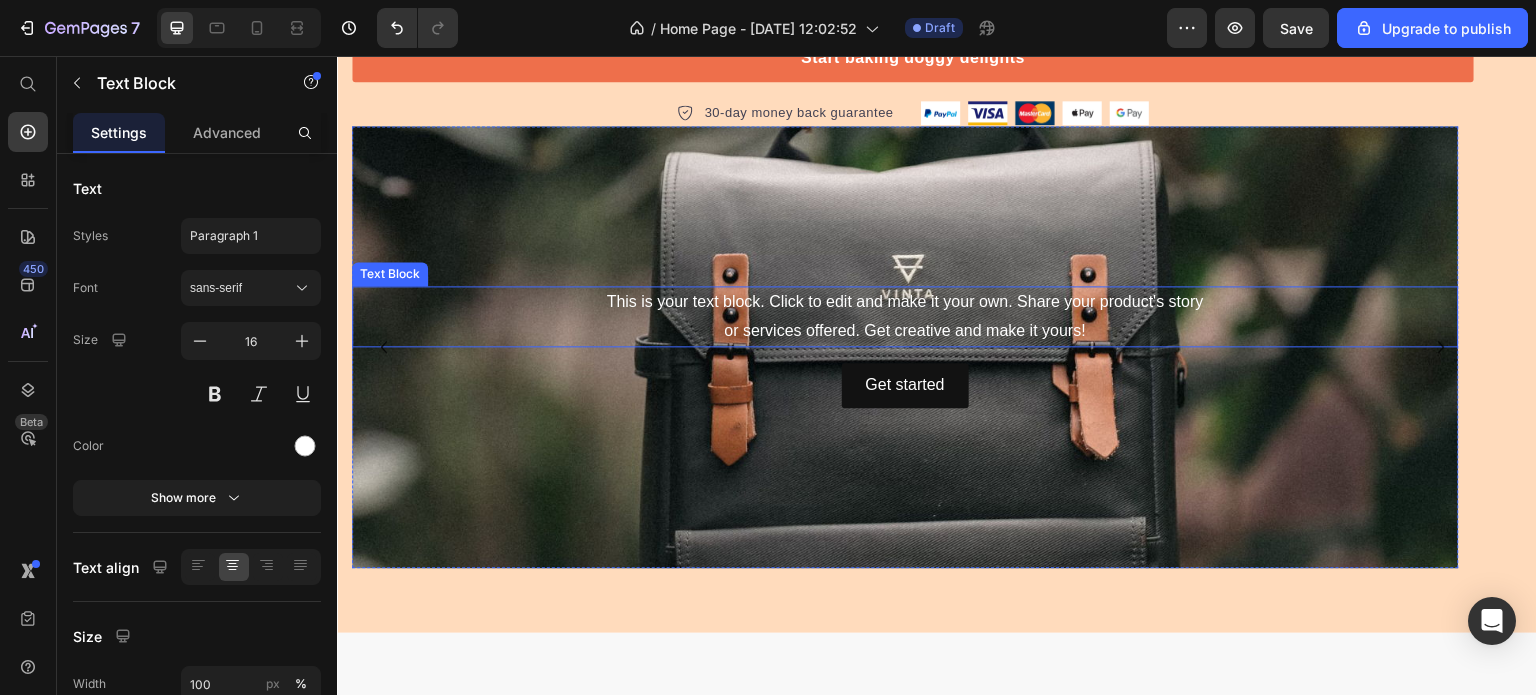 click on "This is your text block. Click to edit and make it your own. Share your product's story                   or services offered. Get creative and make it yours!" at bounding box center (905, 317) 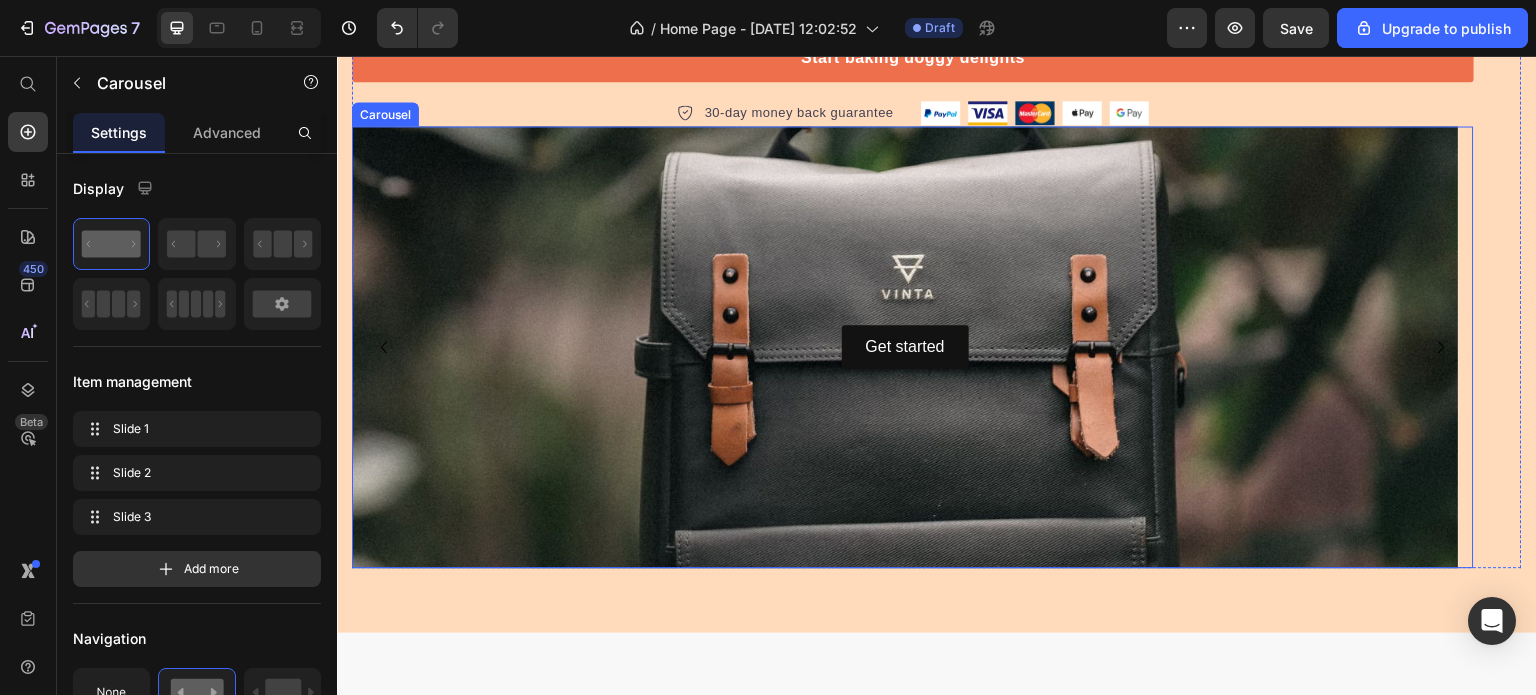 click 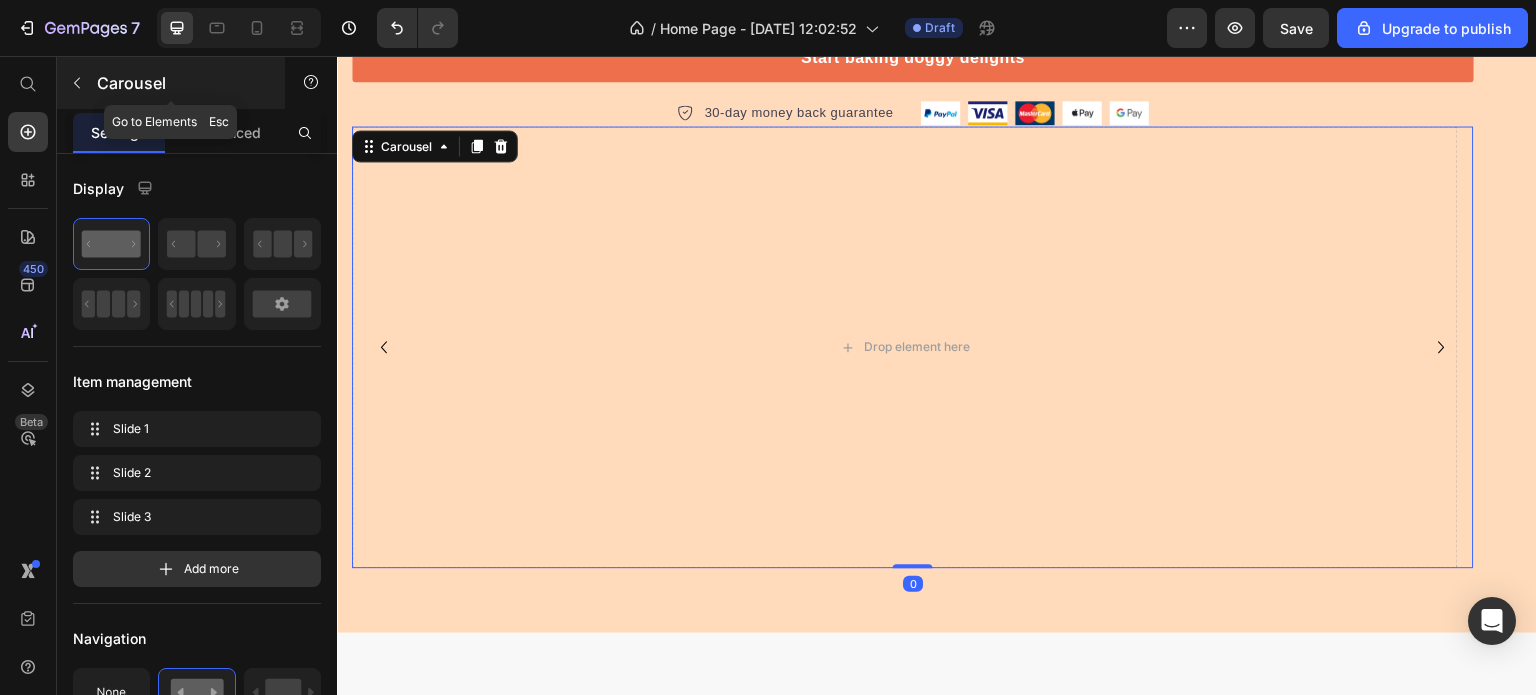 click 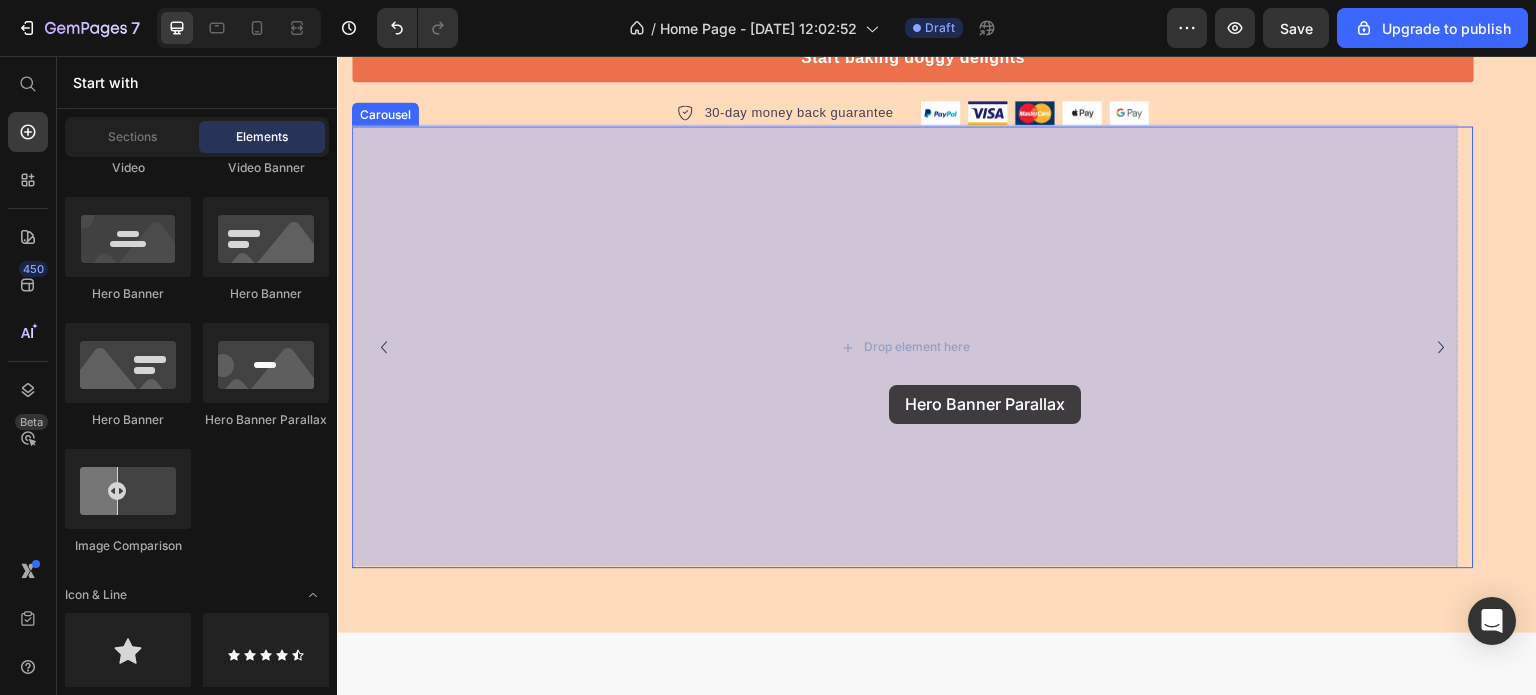 drag, startPoint x: 620, startPoint y: 438, endPoint x: 642, endPoint y: 382, distance: 60.166435 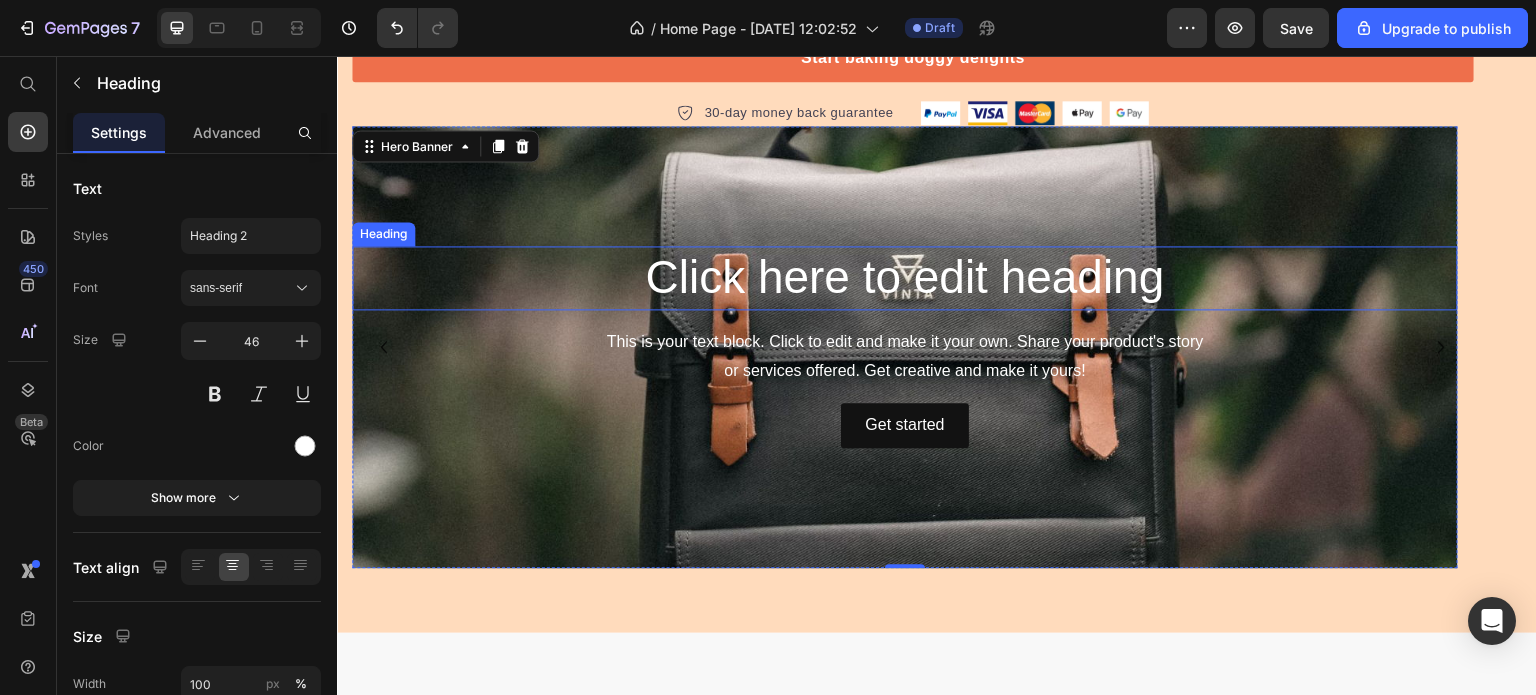 click on "Click here to edit heading" at bounding box center (905, 278) 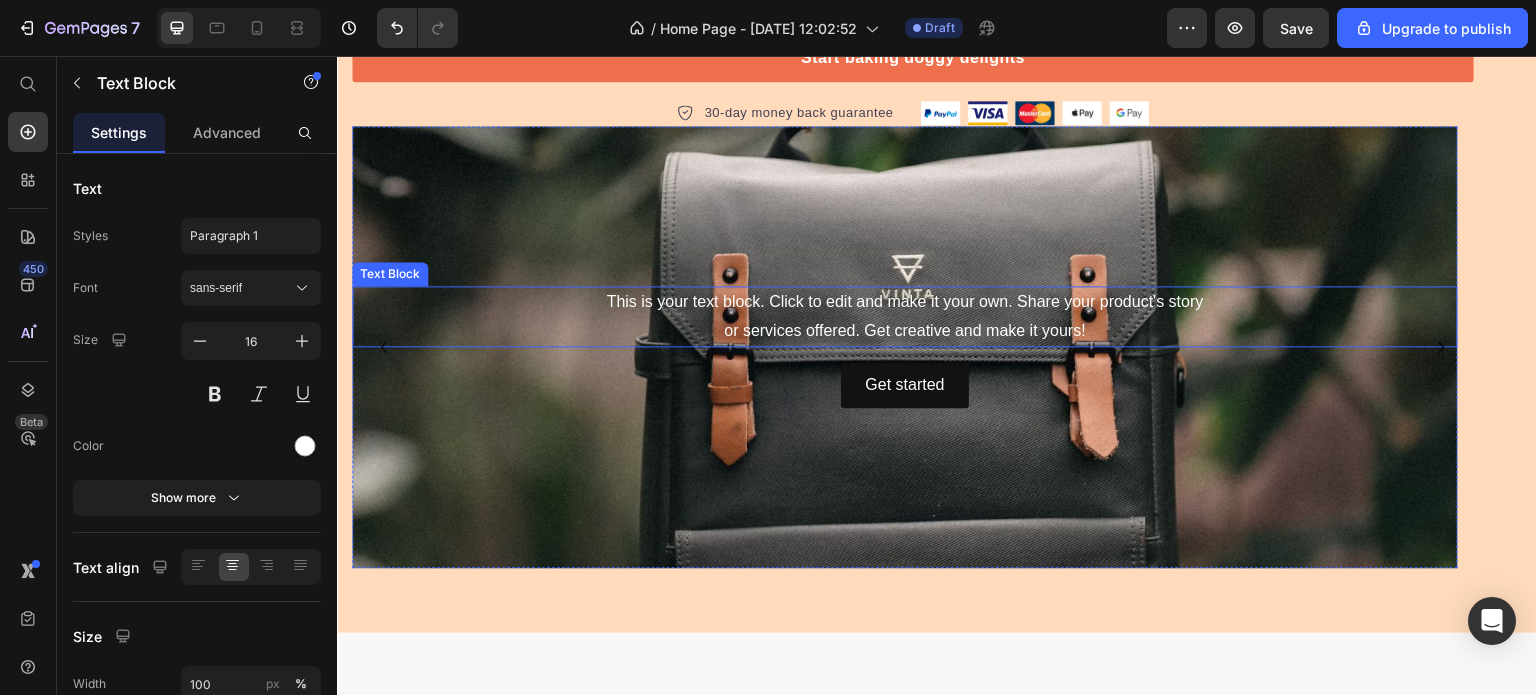 click on "This is your text block. Click to edit and make it your own. Share your product's story                   or services offered. Get creative and make it yours!" at bounding box center [905, 317] 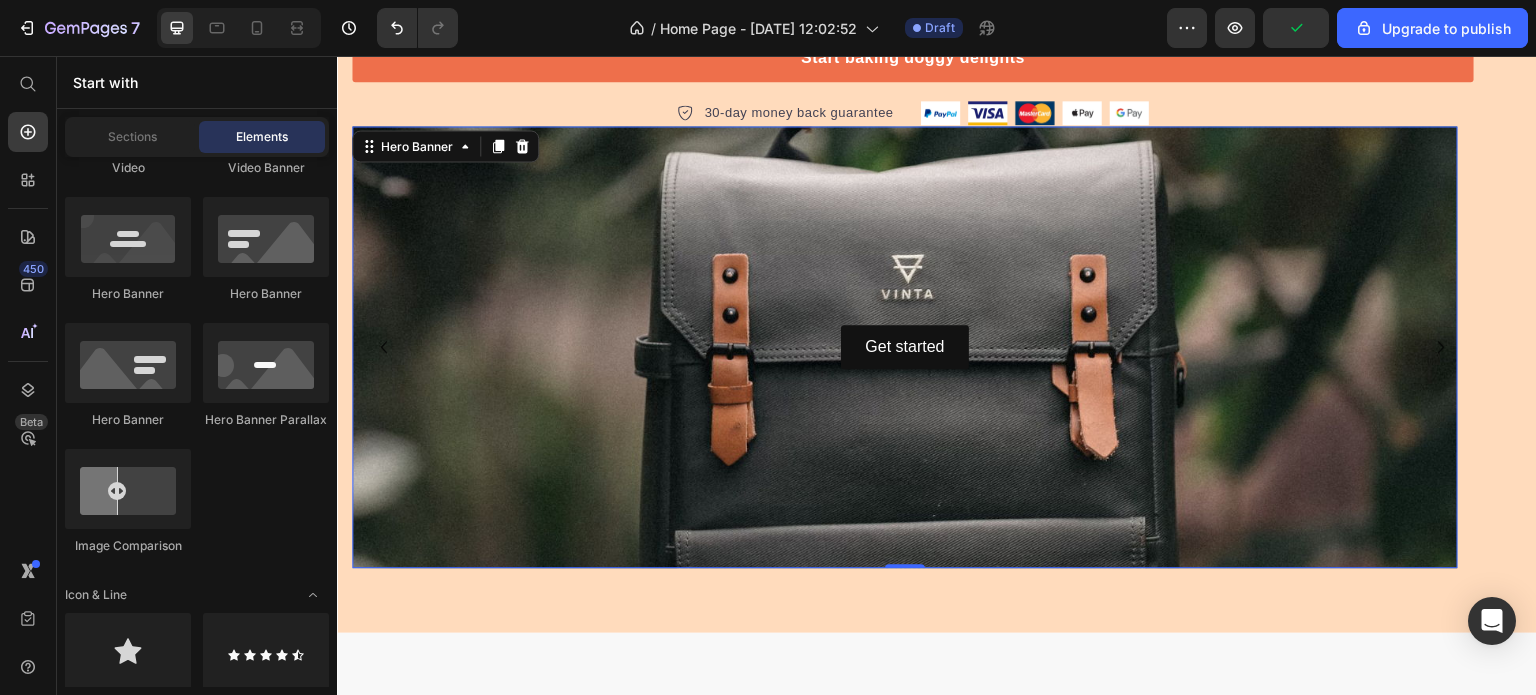click at bounding box center [905, 347] 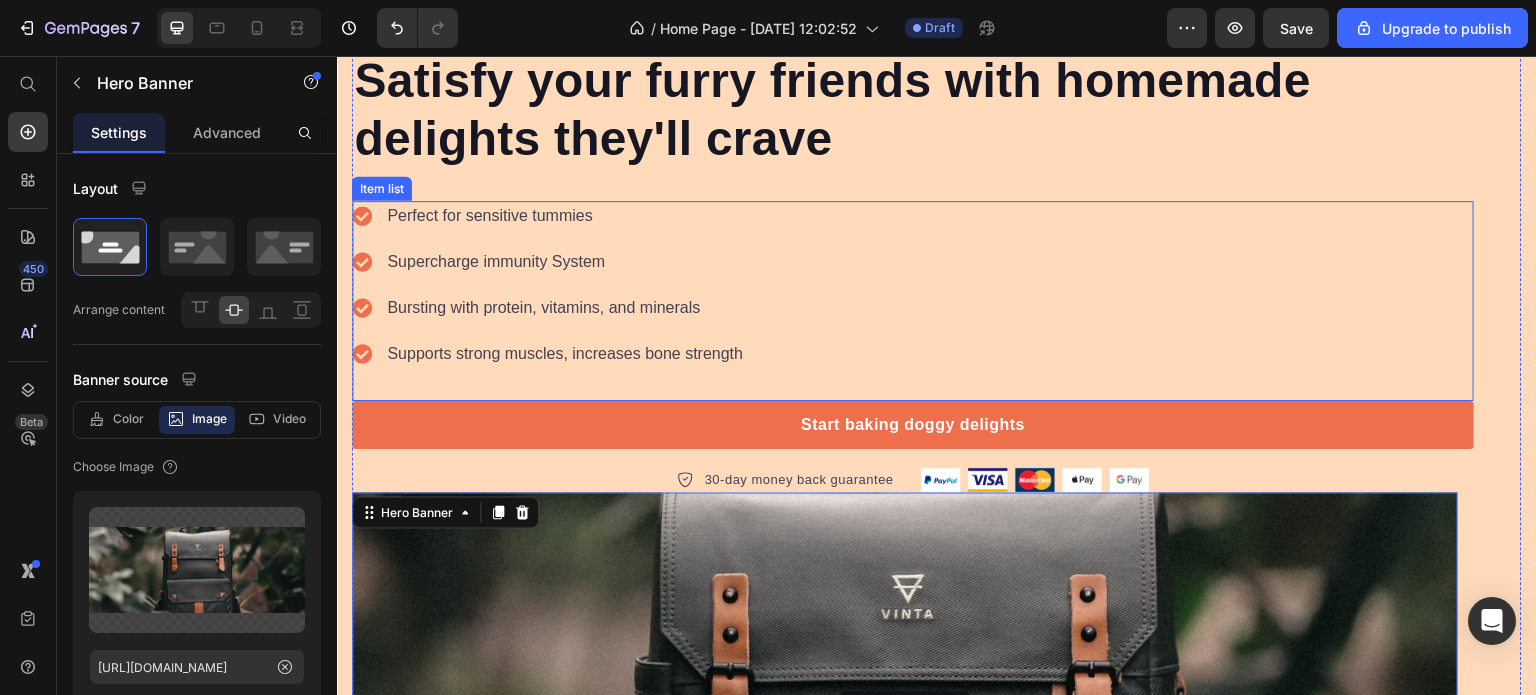 scroll, scrollTop: 0, scrollLeft: 0, axis: both 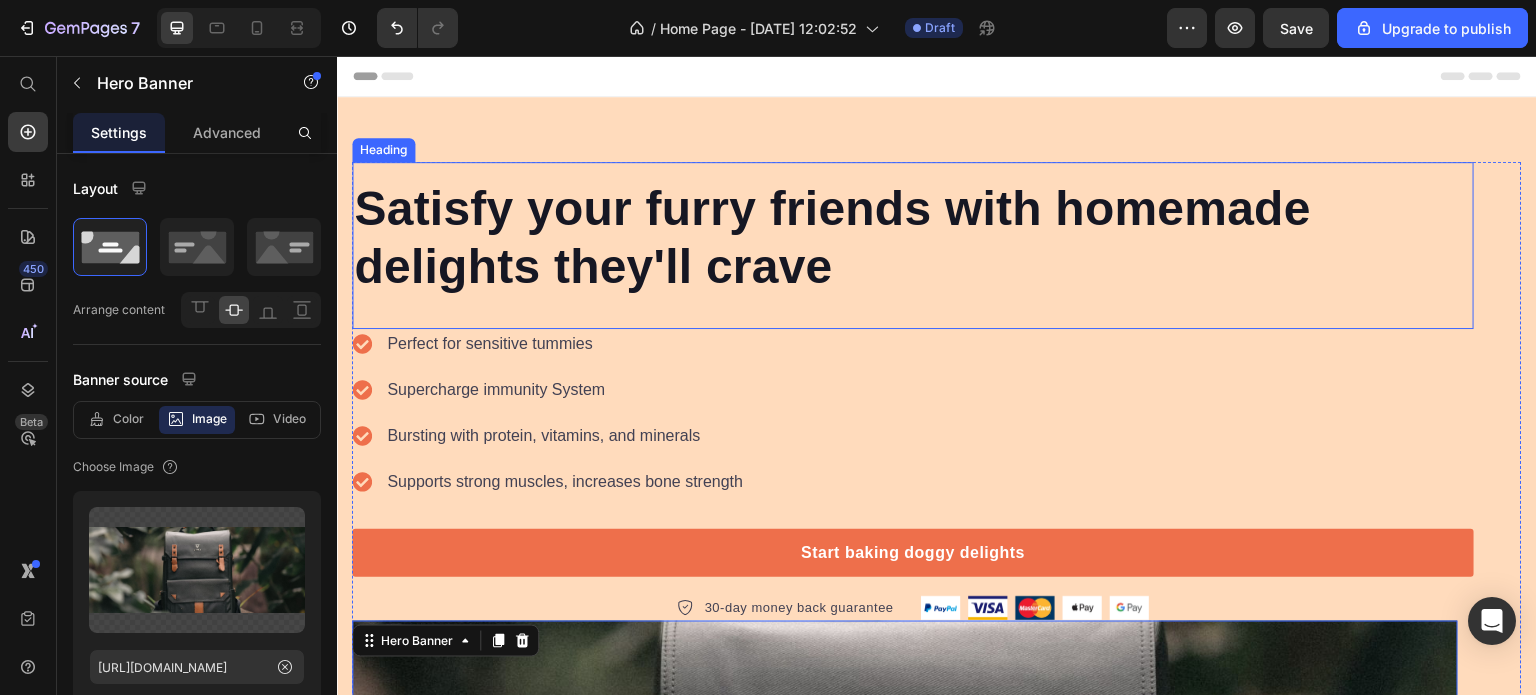 click on "Satisfy your furry friends with homemade delights they'll crave" at bounding box center (913, 237) 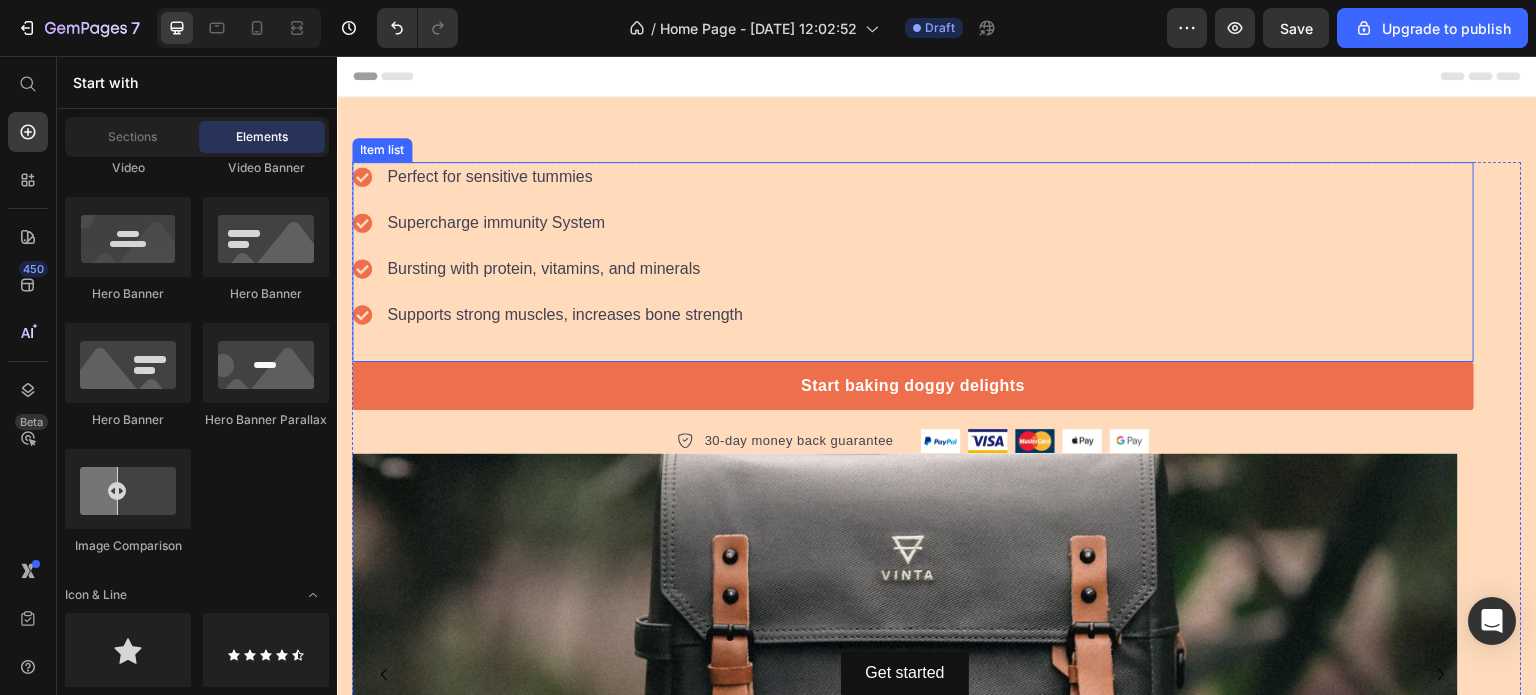 click on "Perfect for sensitive tummies" at bounding box center [565, 177] 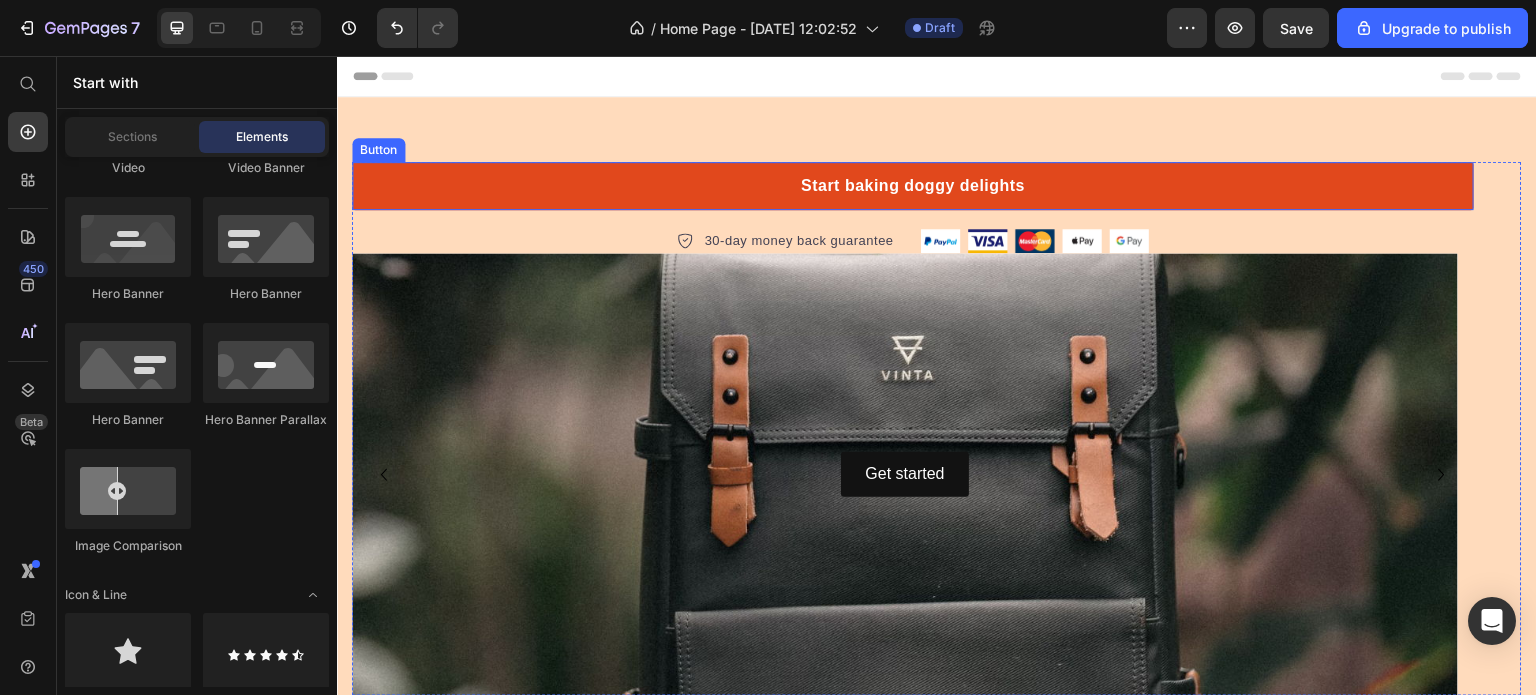 click on "Start baking doggy delights" at bounding box center [913, 186] 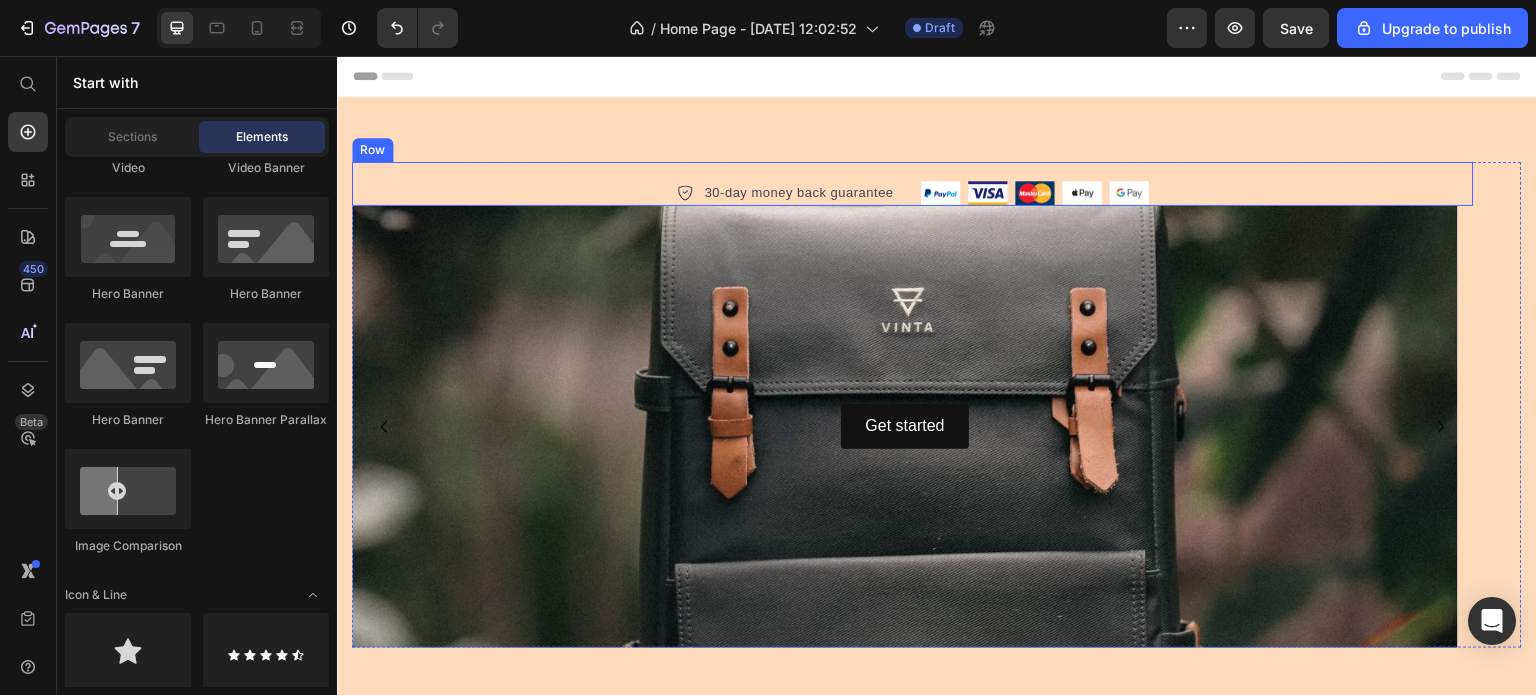 click on "30-day money back guarantee Item list Image Row" at bounding box center (913, 184) 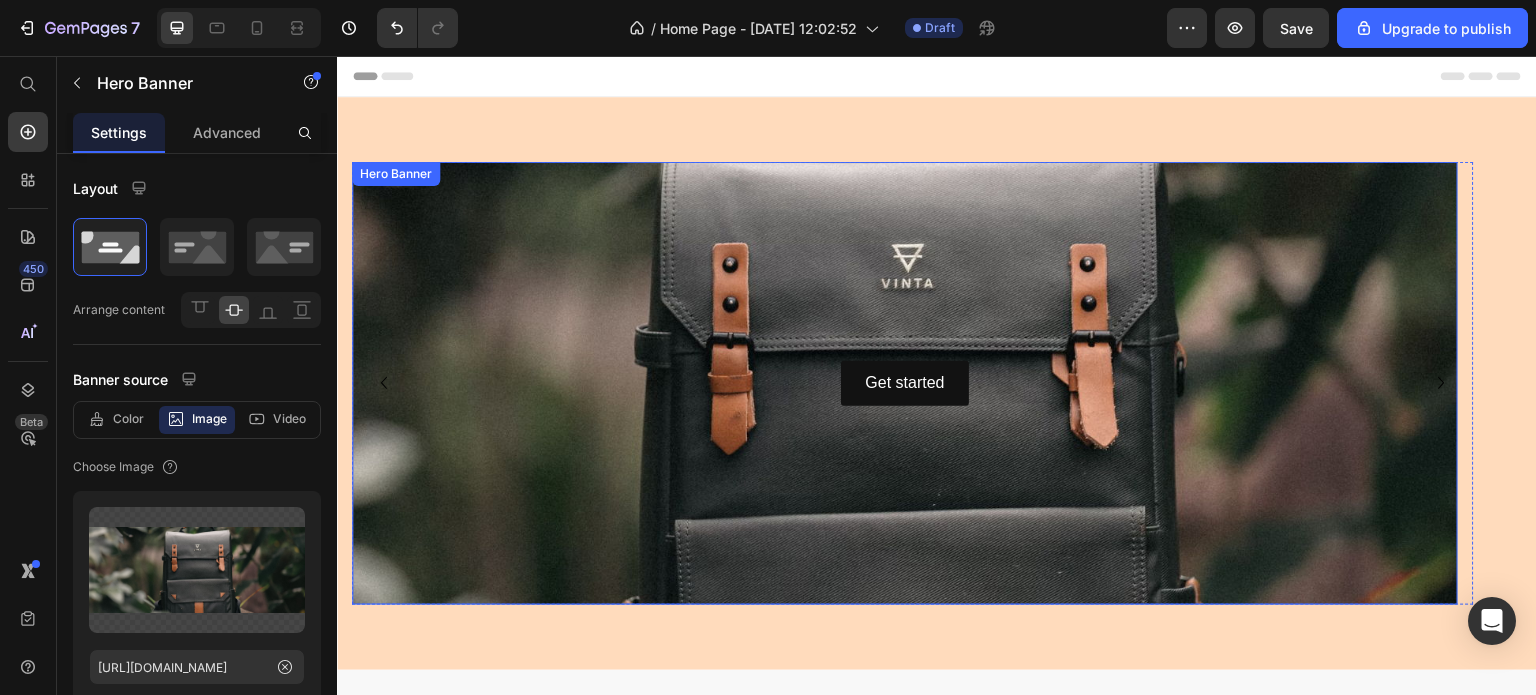 click at bounding box center (905, 383) 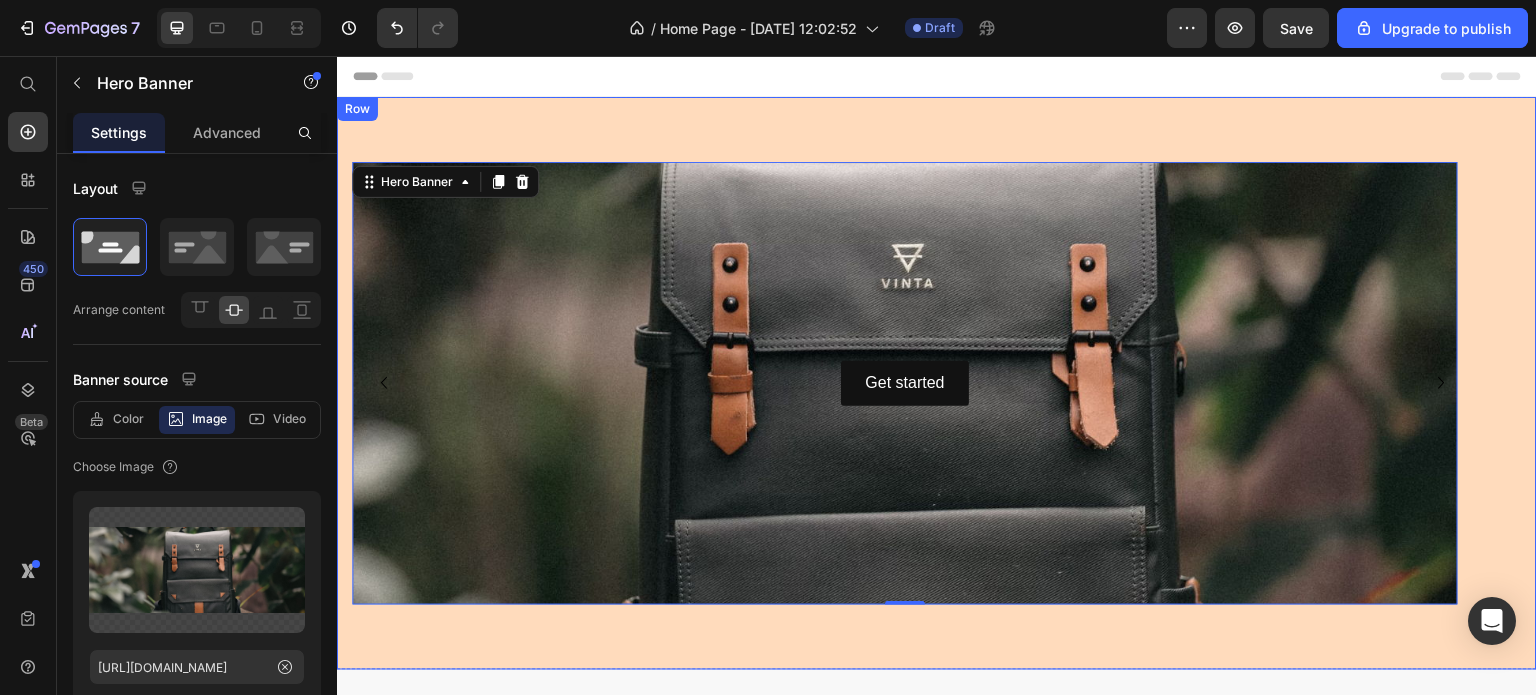 click on "Get started Button Hero Banner Get started Button Hero Banner Get started Button Hero Banner   0
[GEOGRAPHIC_DATA]" at bounding box center (937, 383) 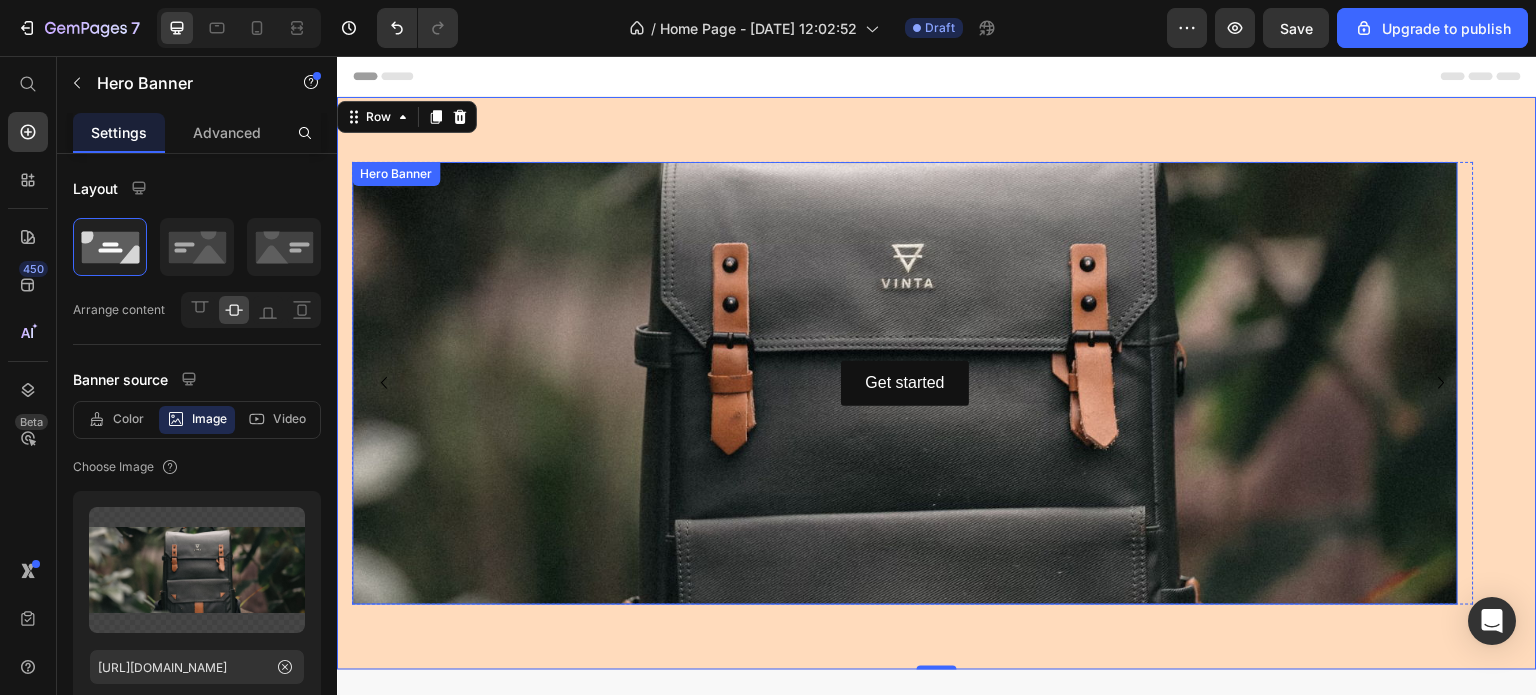 click at bounding box center (905, 383) 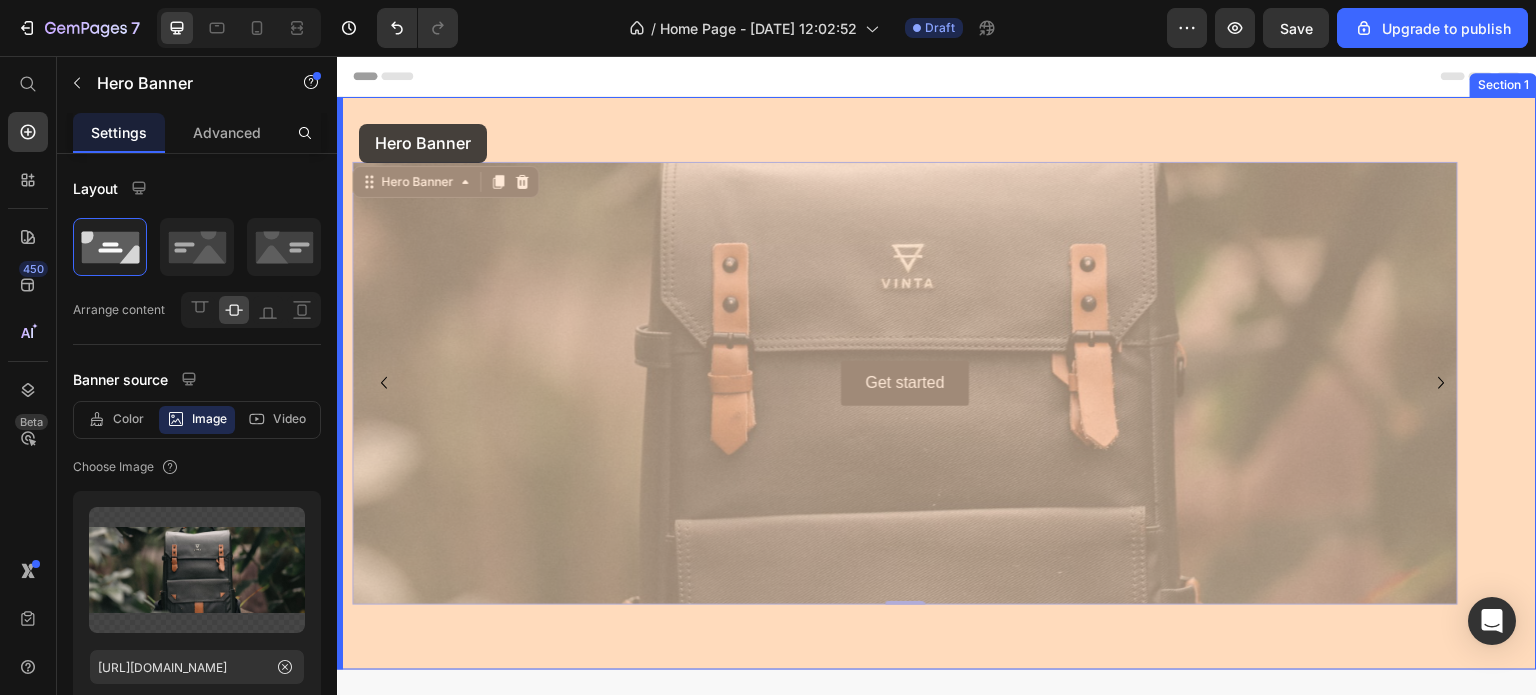 drag, startPoint x: 368, startPoint y: 188, endPoint x: 359, endPoint y: 124, distance: 64.629715 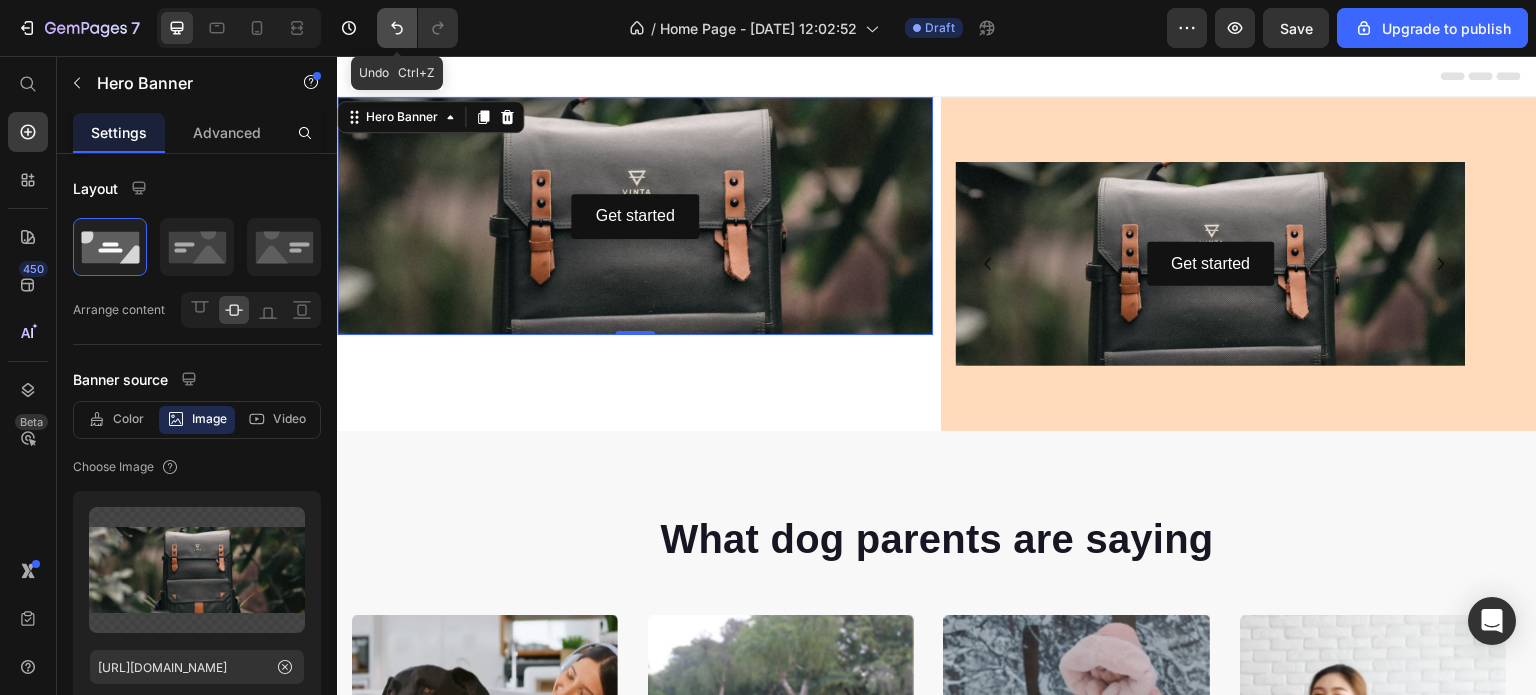 click 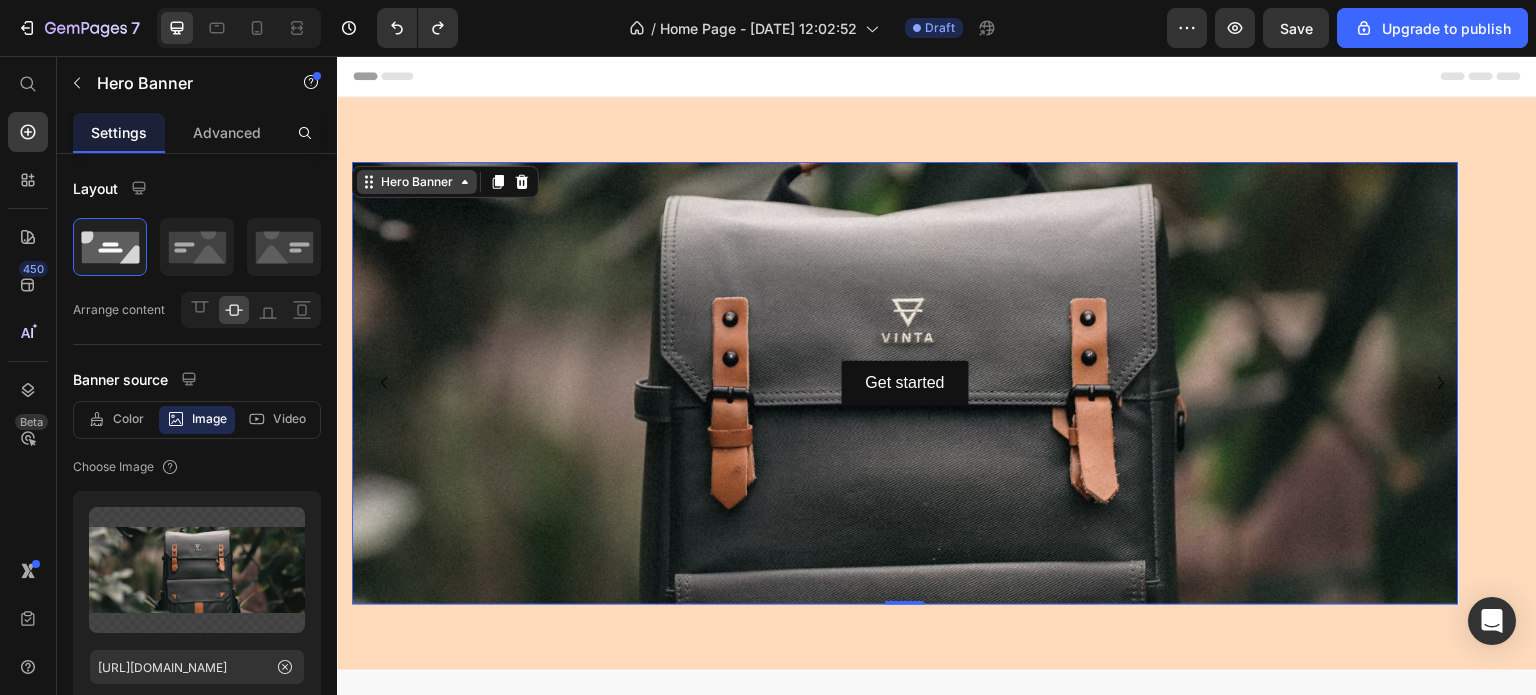click on "Hero Banner" at bounding box center [417, 182] 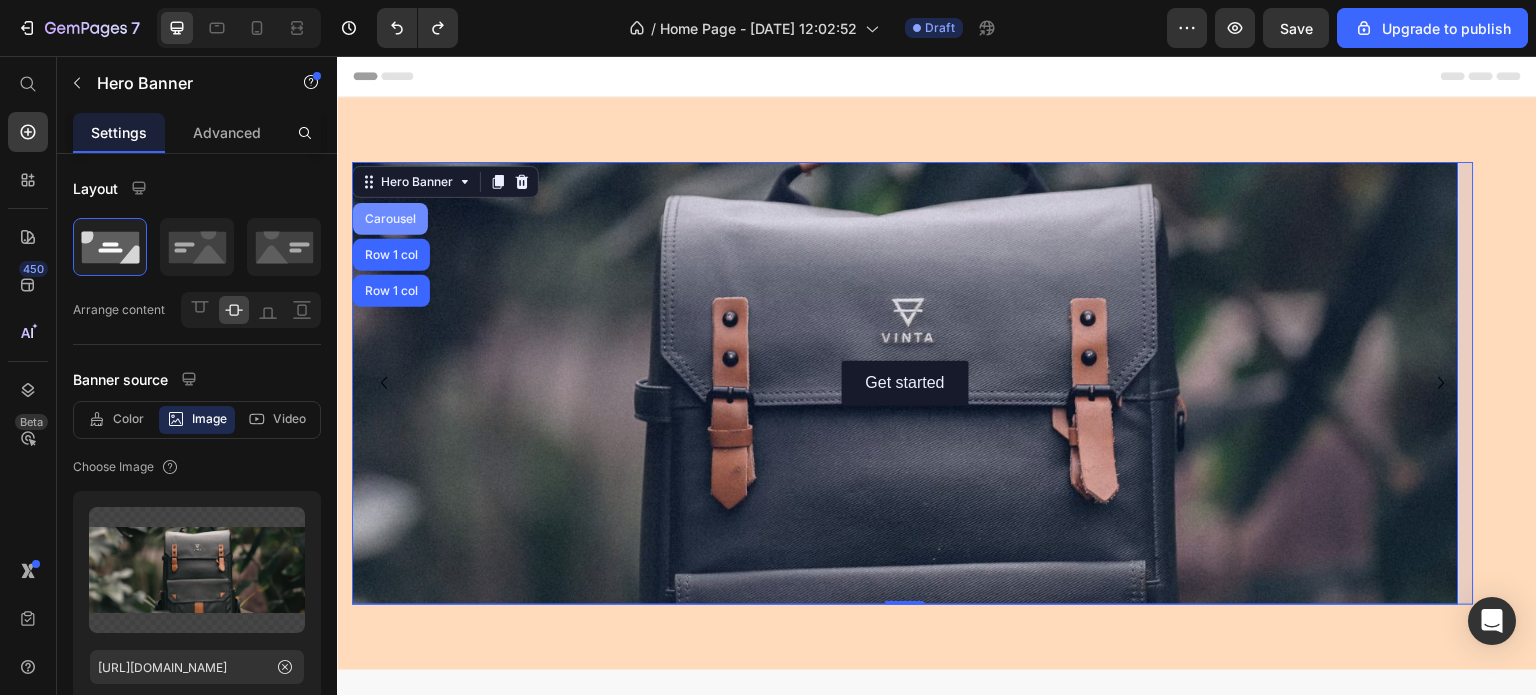 click on "Carousel" at bounding box center (390, 219) 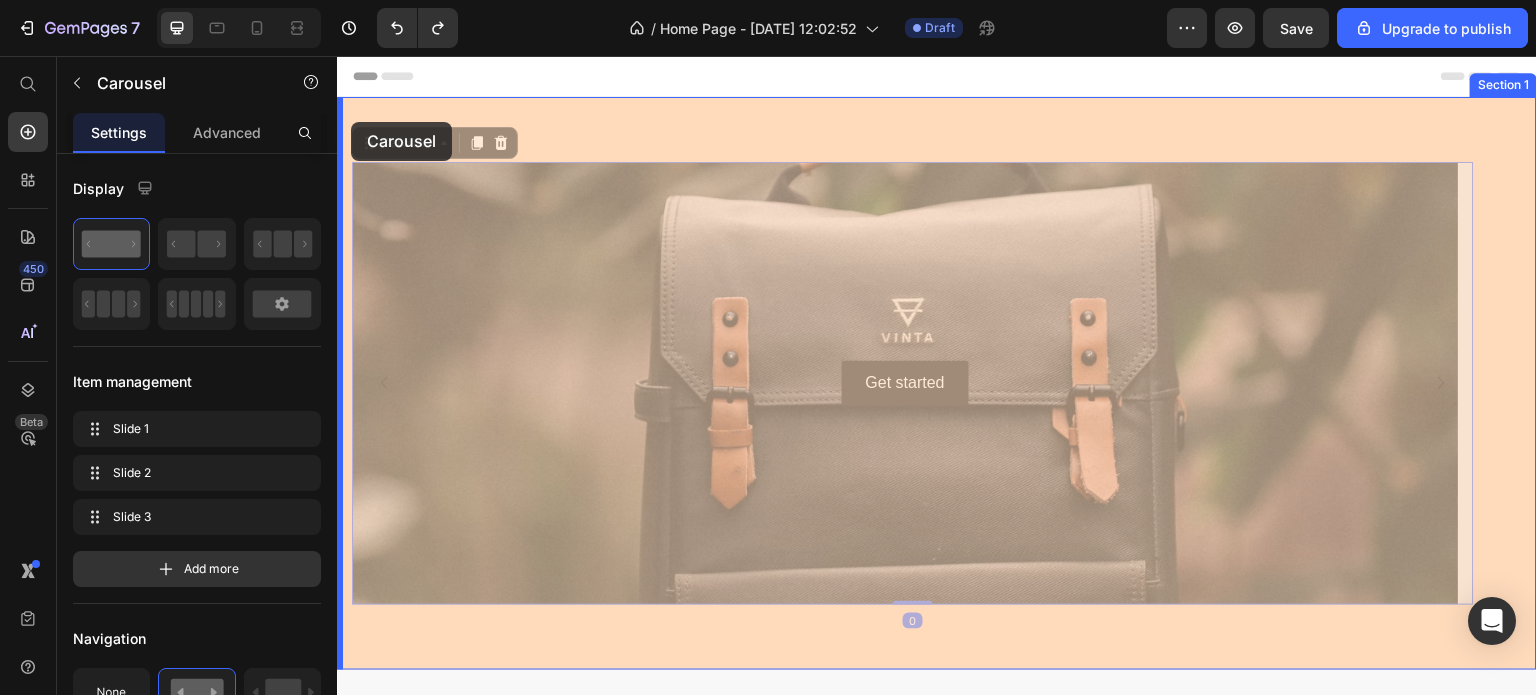 drag, startPoint x: 366, startPoint y: 147, endPoint x: 351, endPoint y: 122, distance: 29.15476 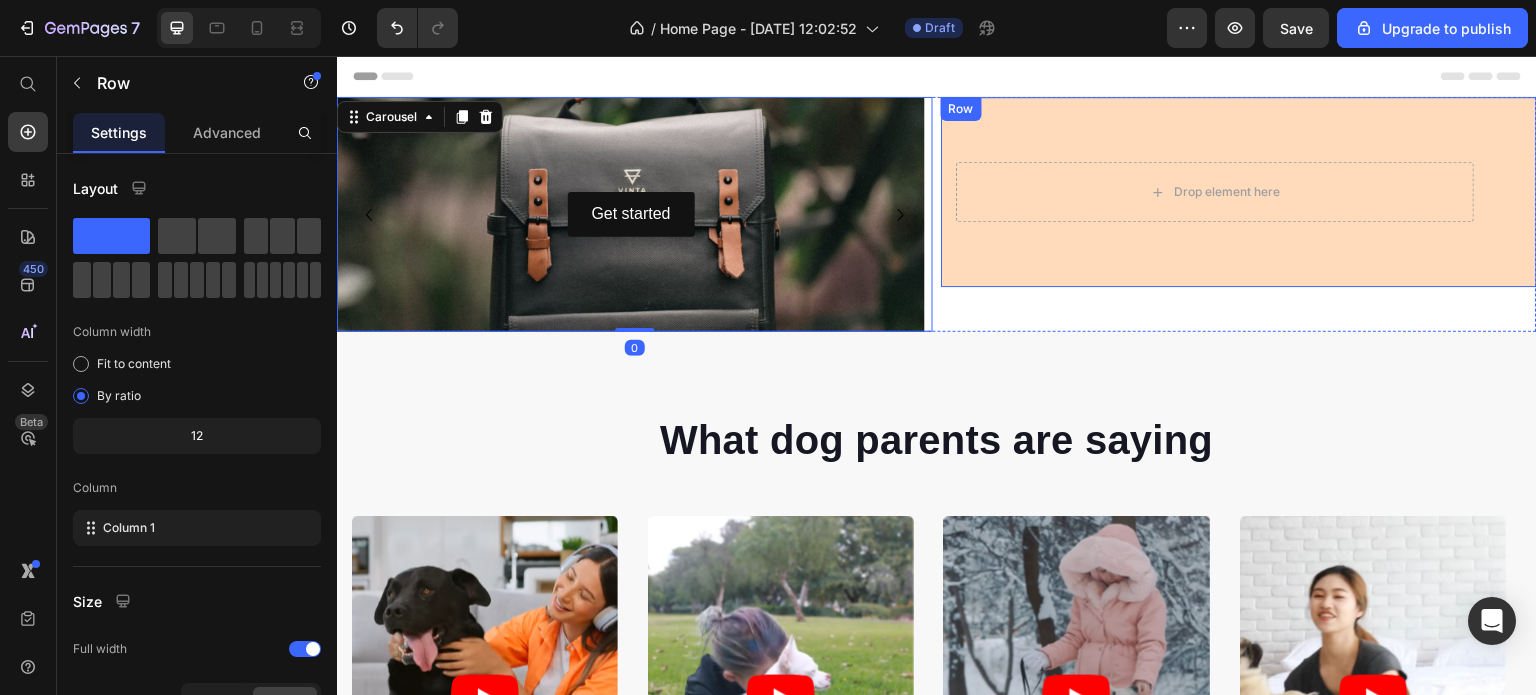 click on "Drop element here Row Row Row" at bounding box center (1239, 192) 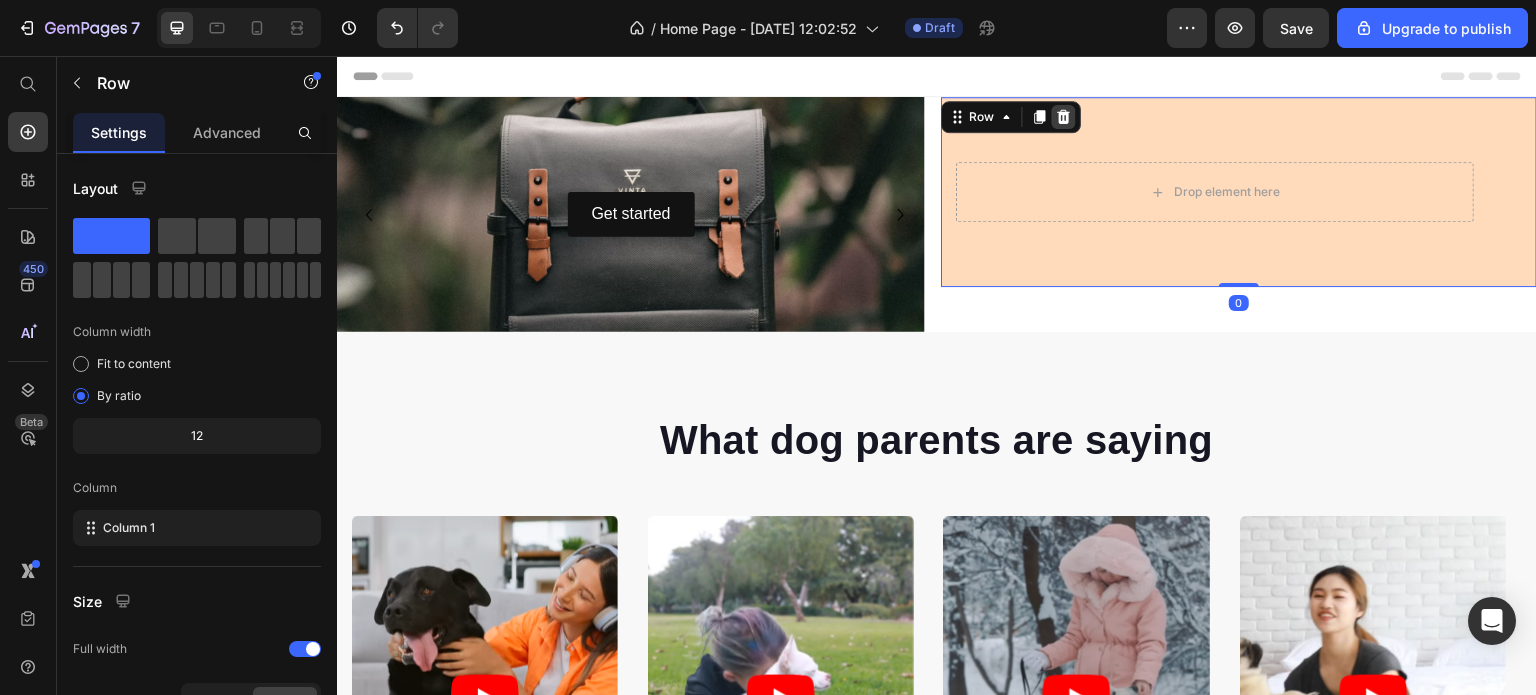 click 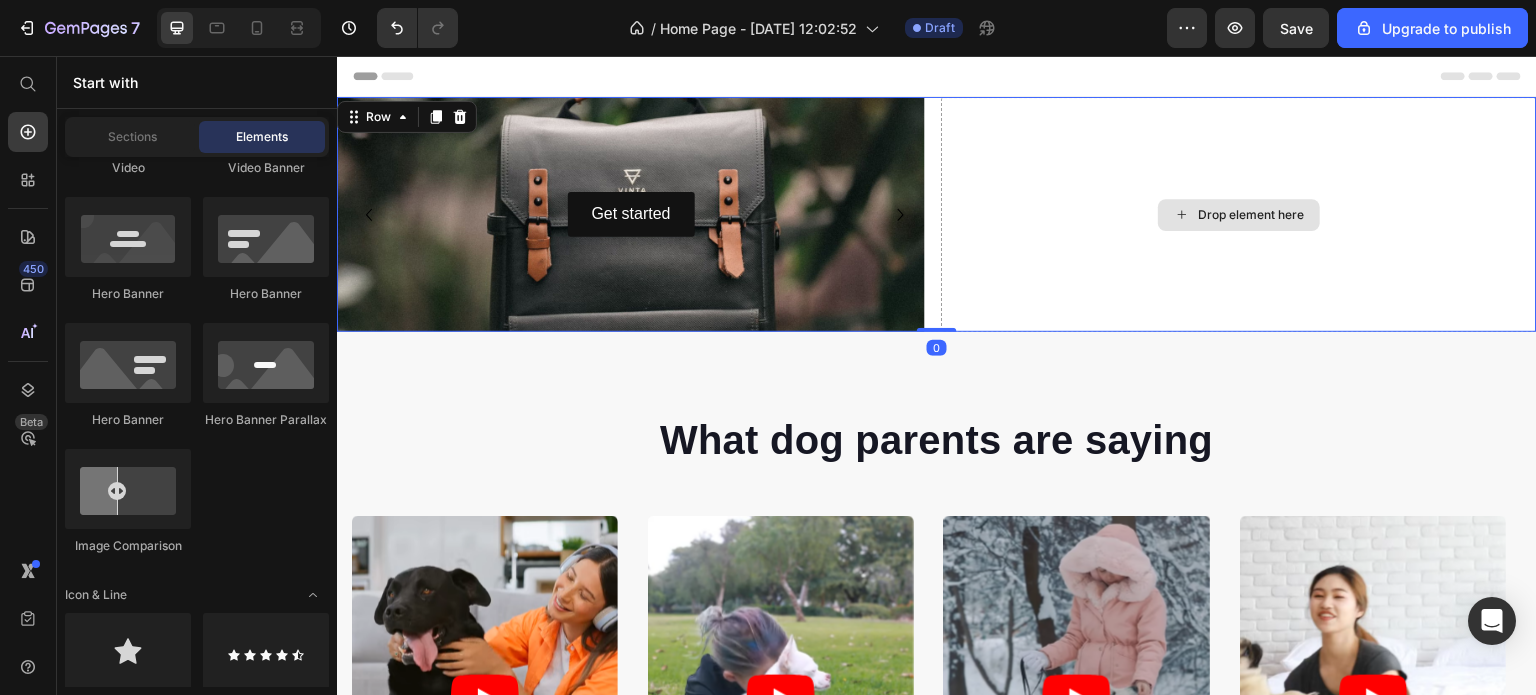 click on "Drop element here" at bounding box center (1239, 214) 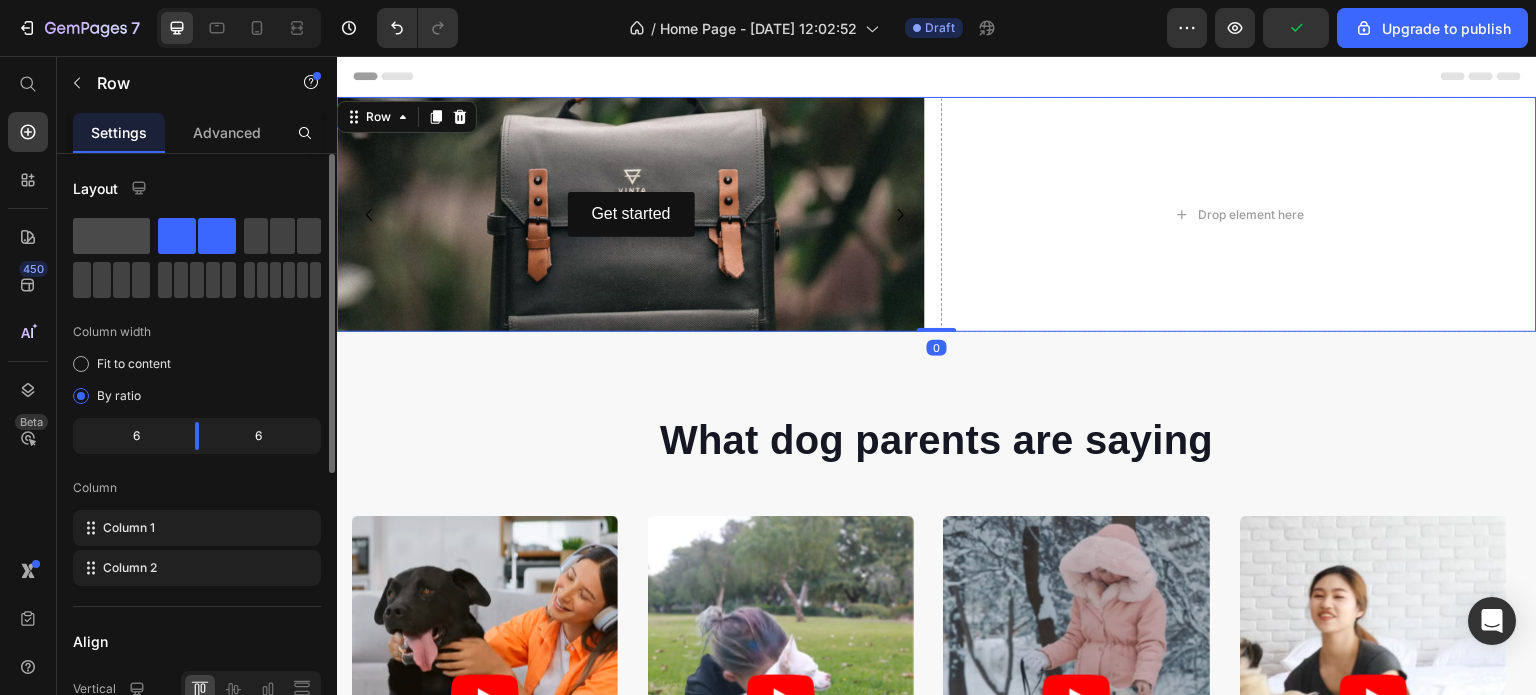 click 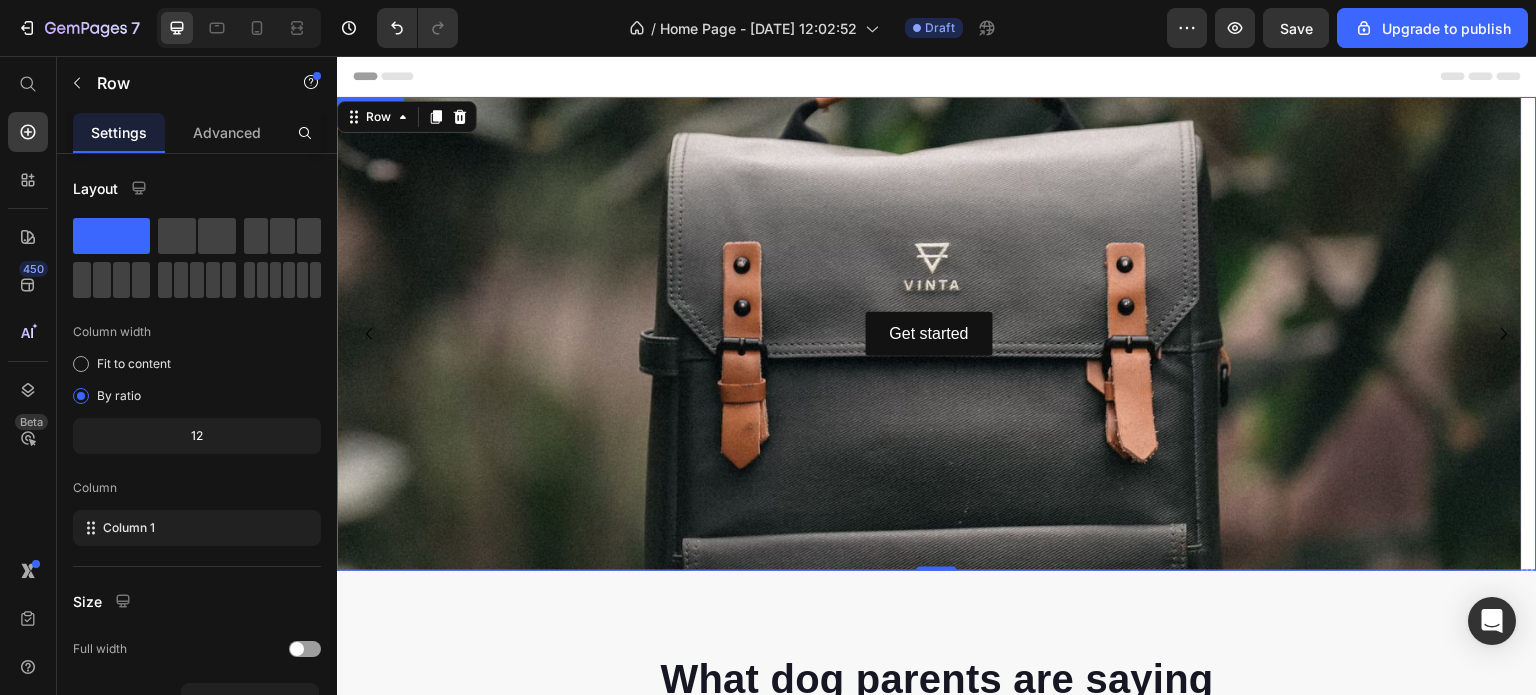 click 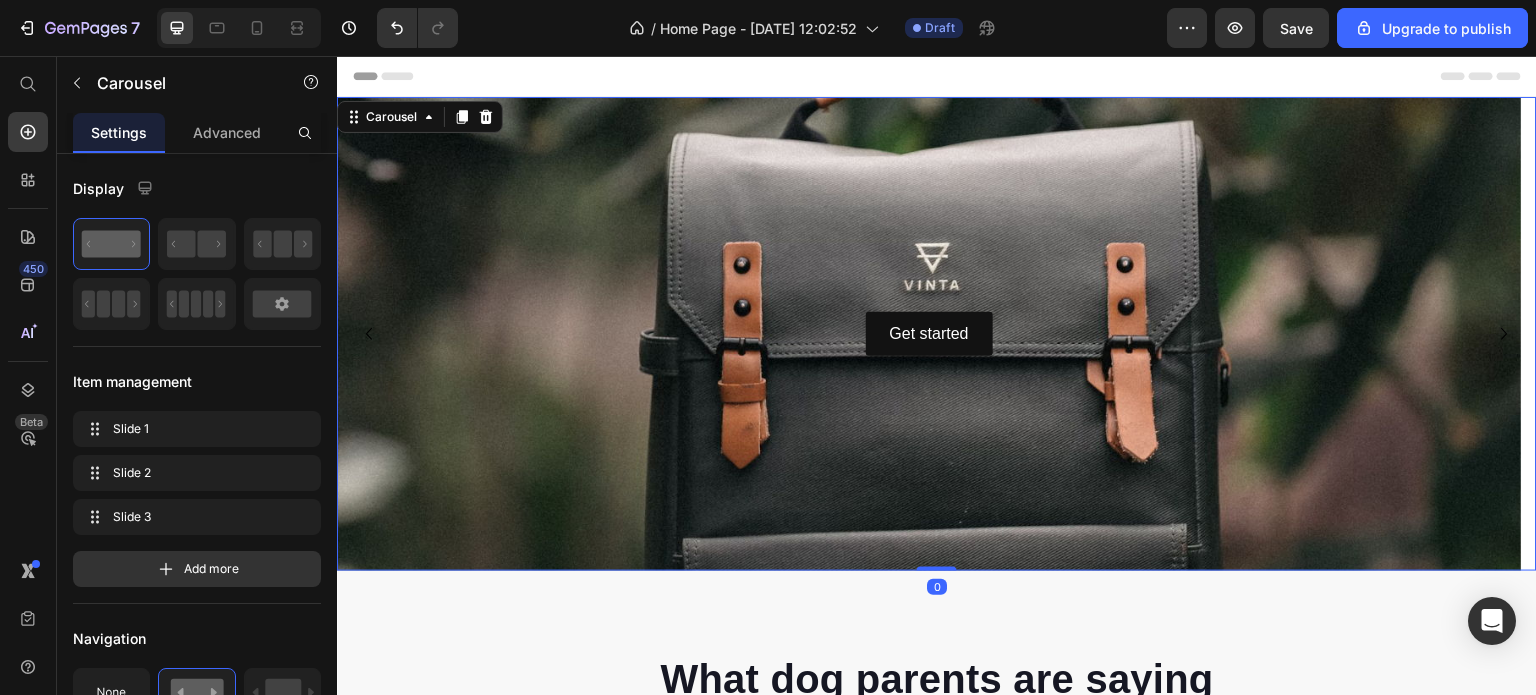click 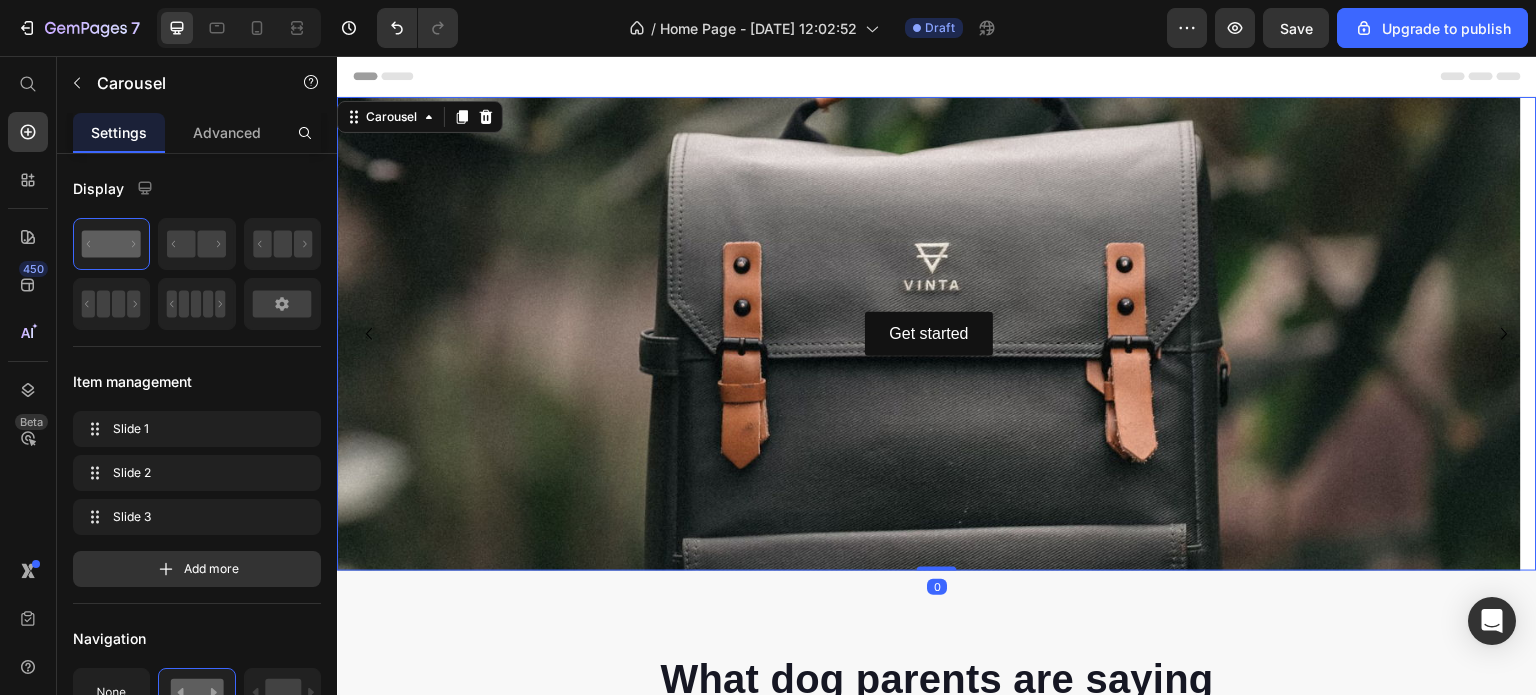 click 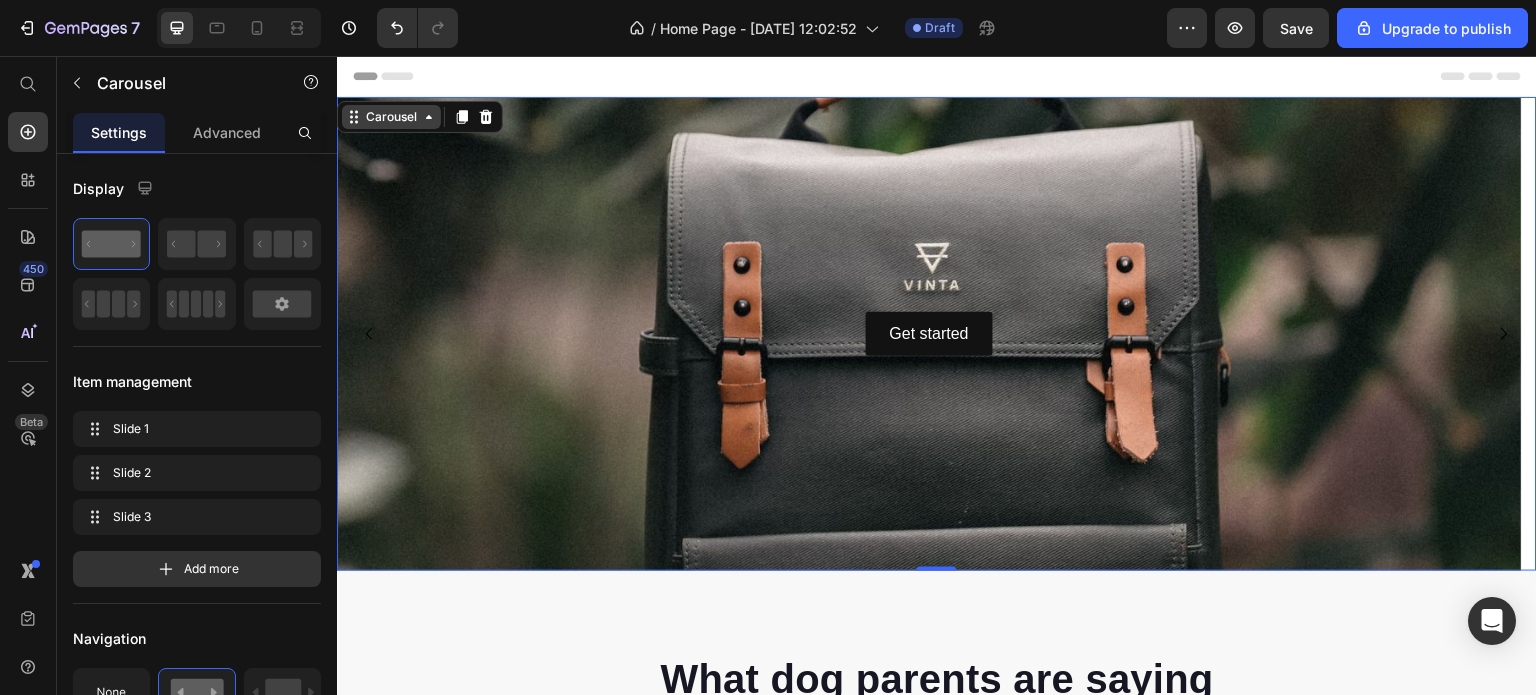 click 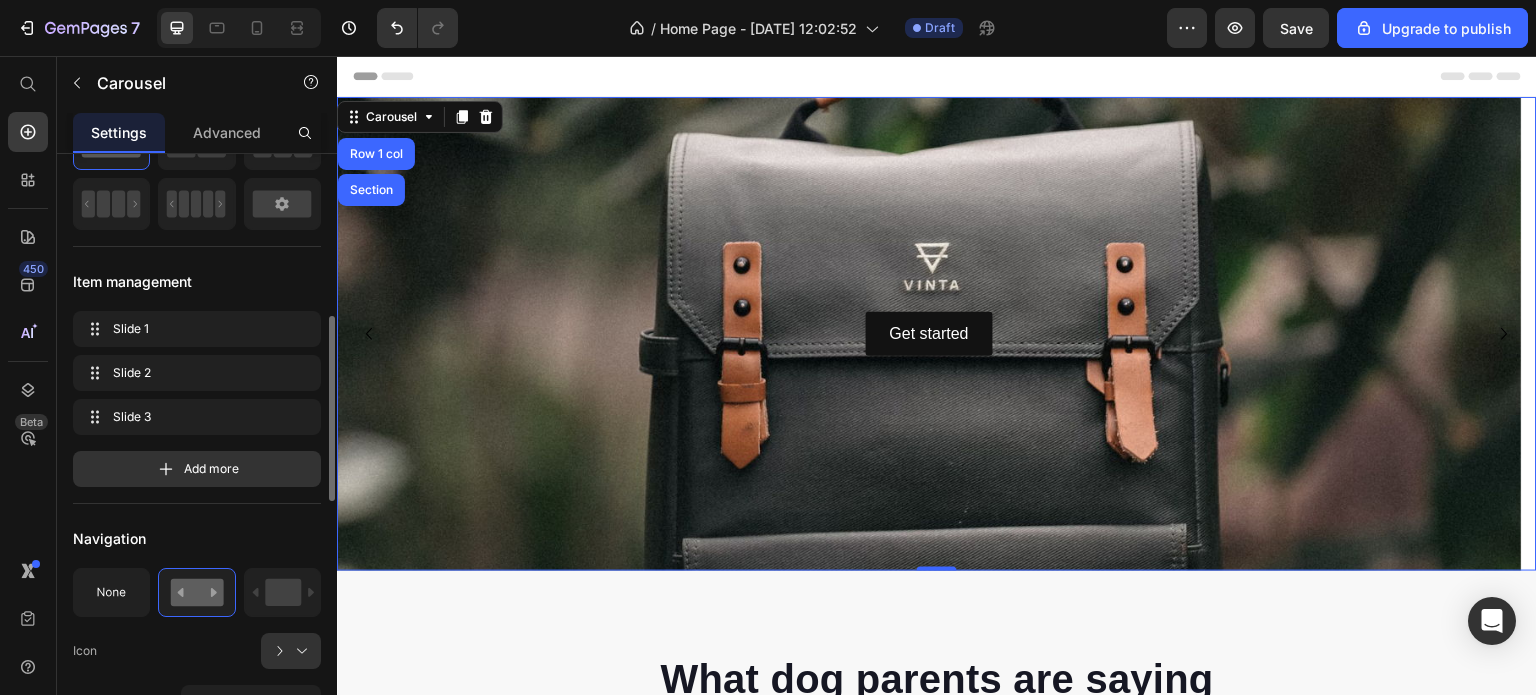 scroll, scrollTop: 300, scrollLeft: 0, axis: vertical 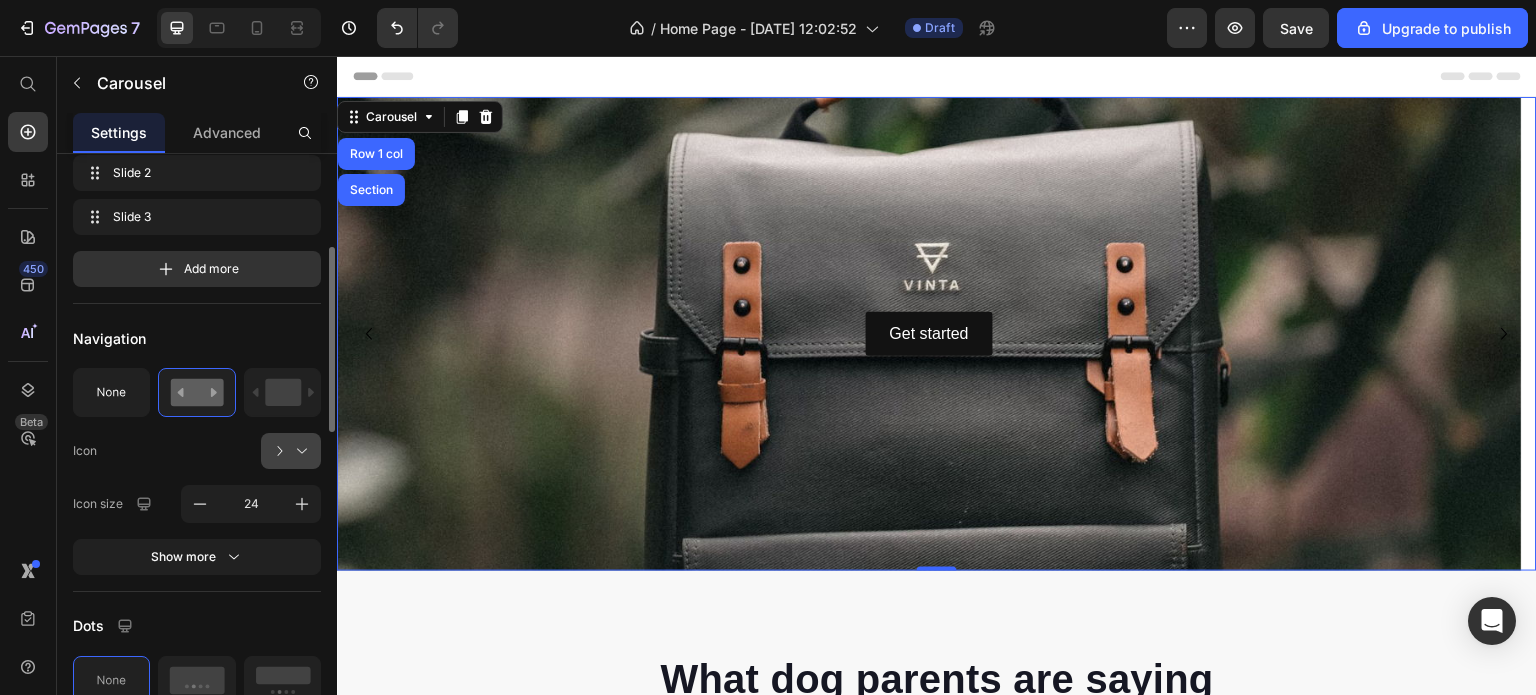 click at bounding box center [299, 451] 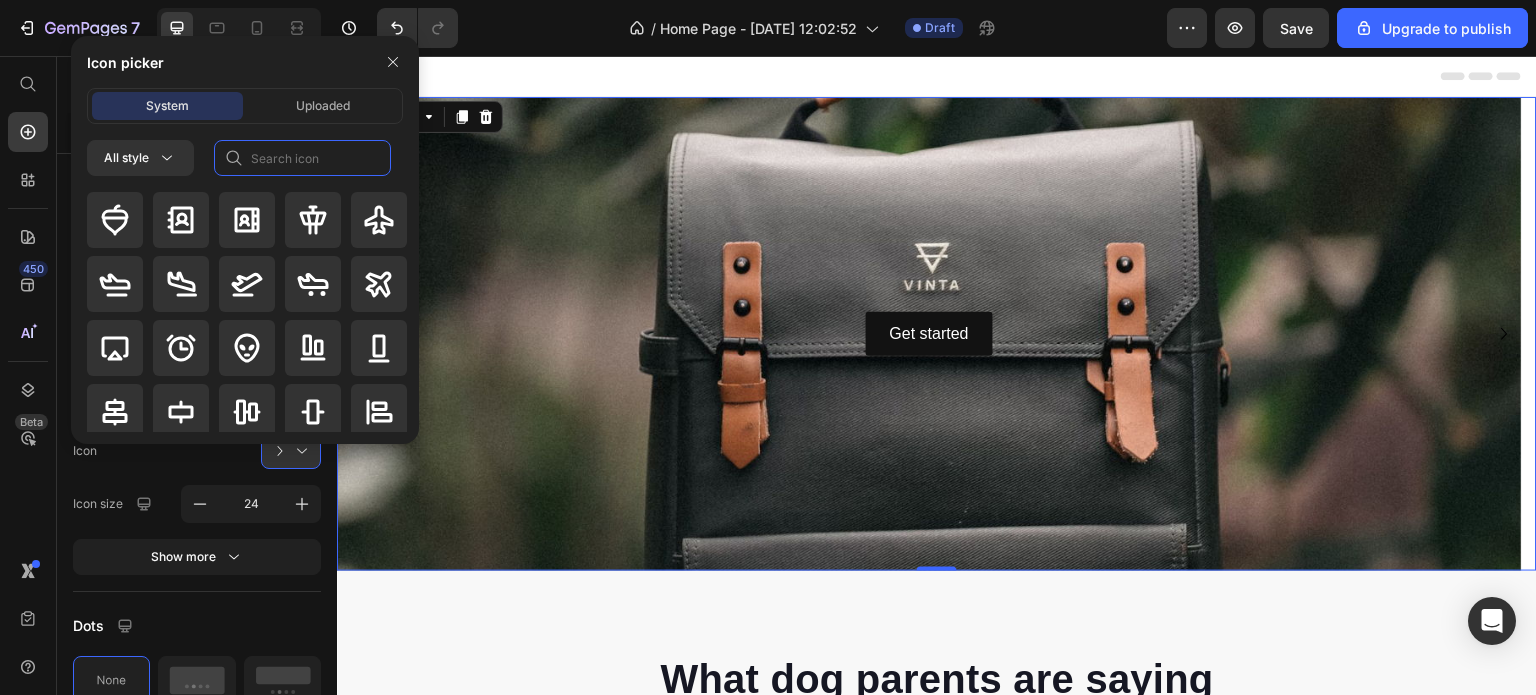 click 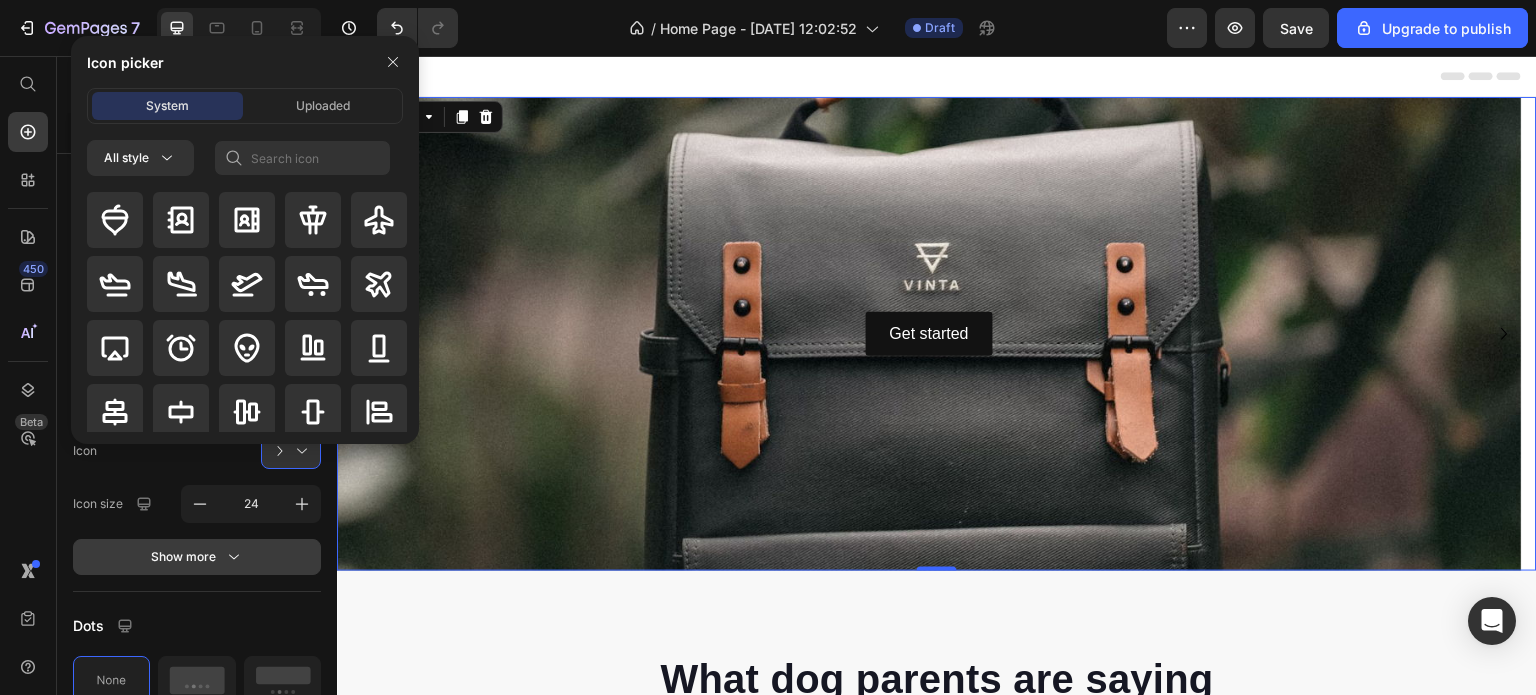 click 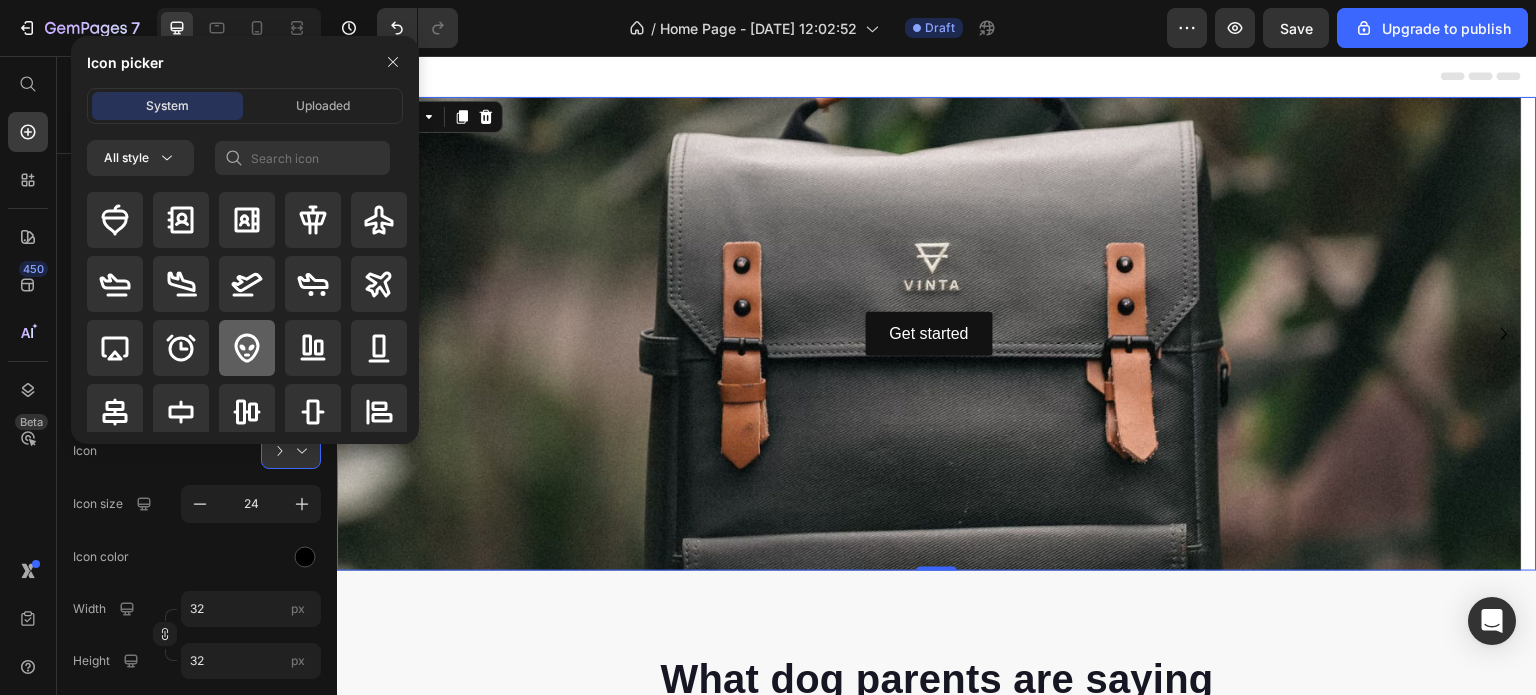 scroll, scrollTop: 500, scrollLeft: 0, axis: vertical 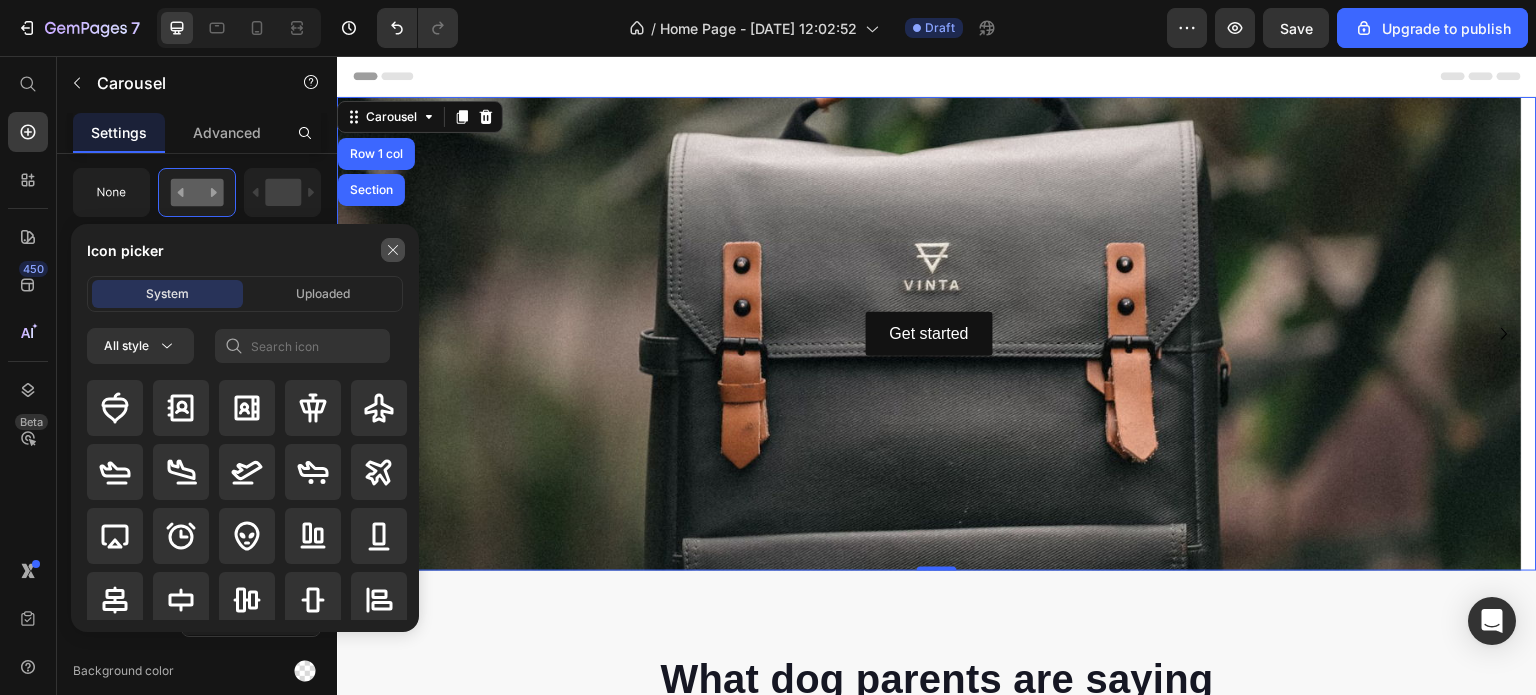 click 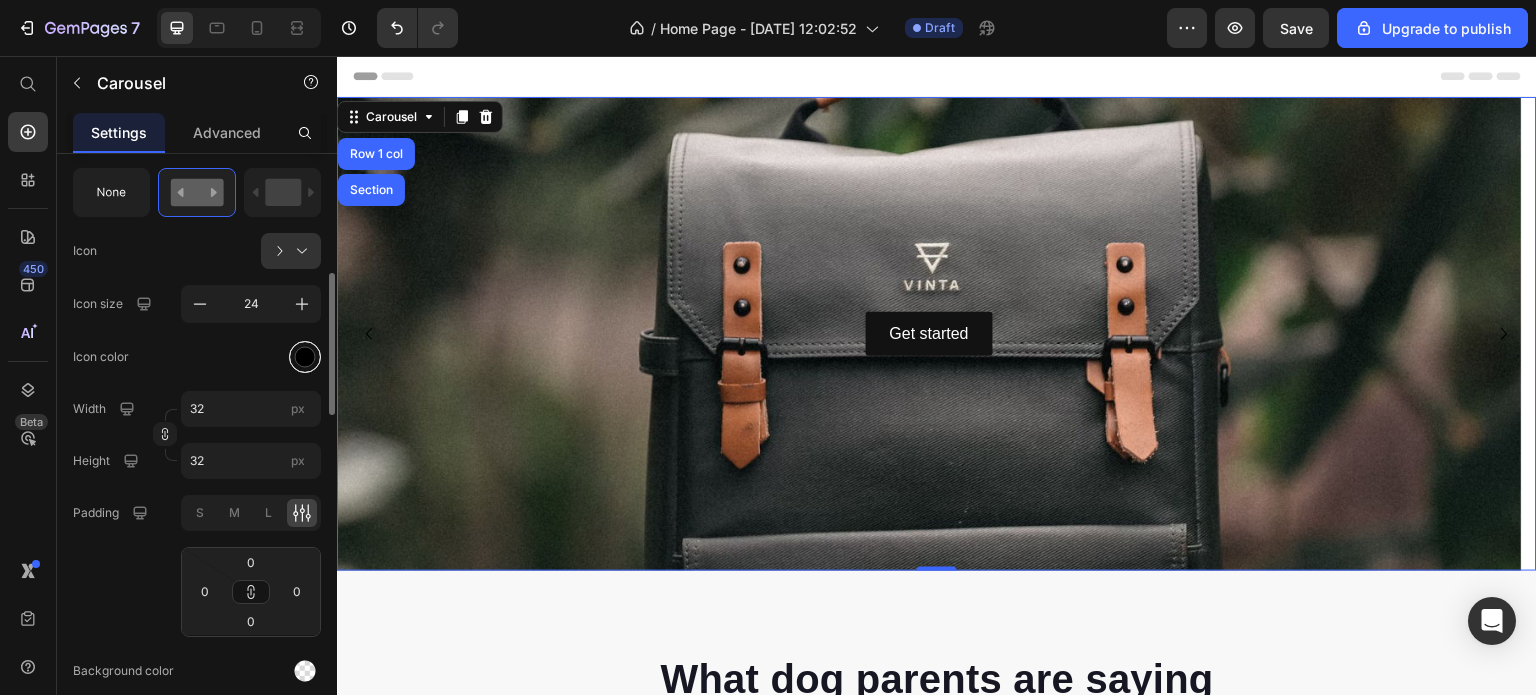 click at bounding box center (305, 356) 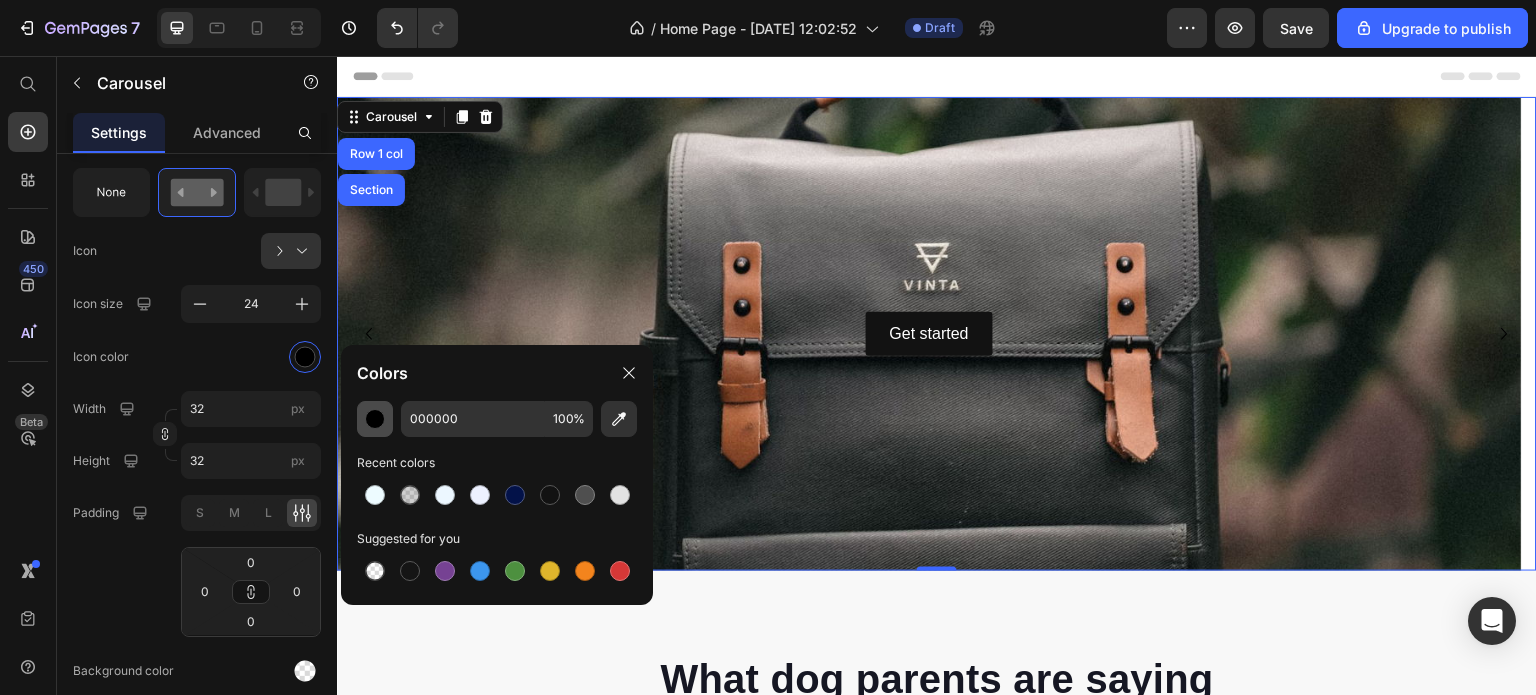 click at bounding box center [375, 419] 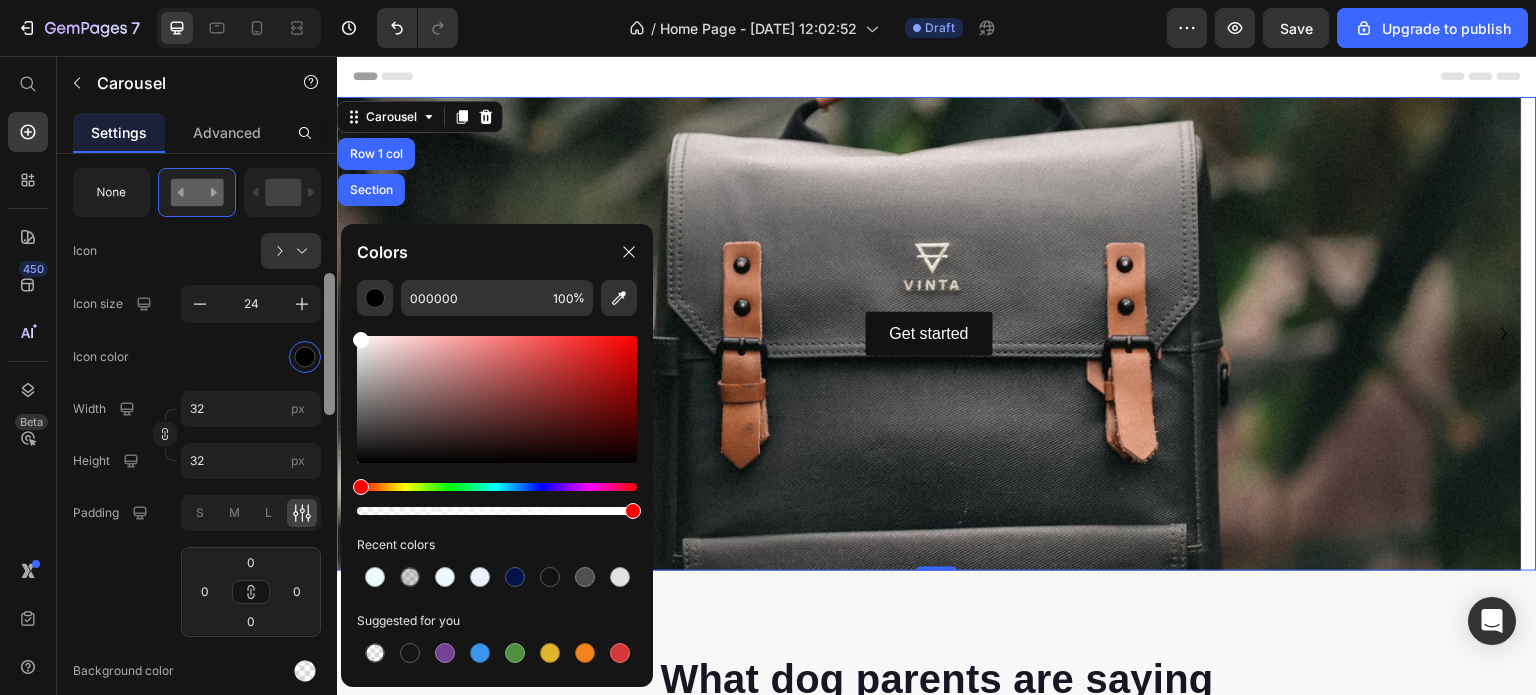 drag, startPoint x: 378, startPoint y: 393, endPoint x: 328, endPoint y: 307, distance: 99.47864 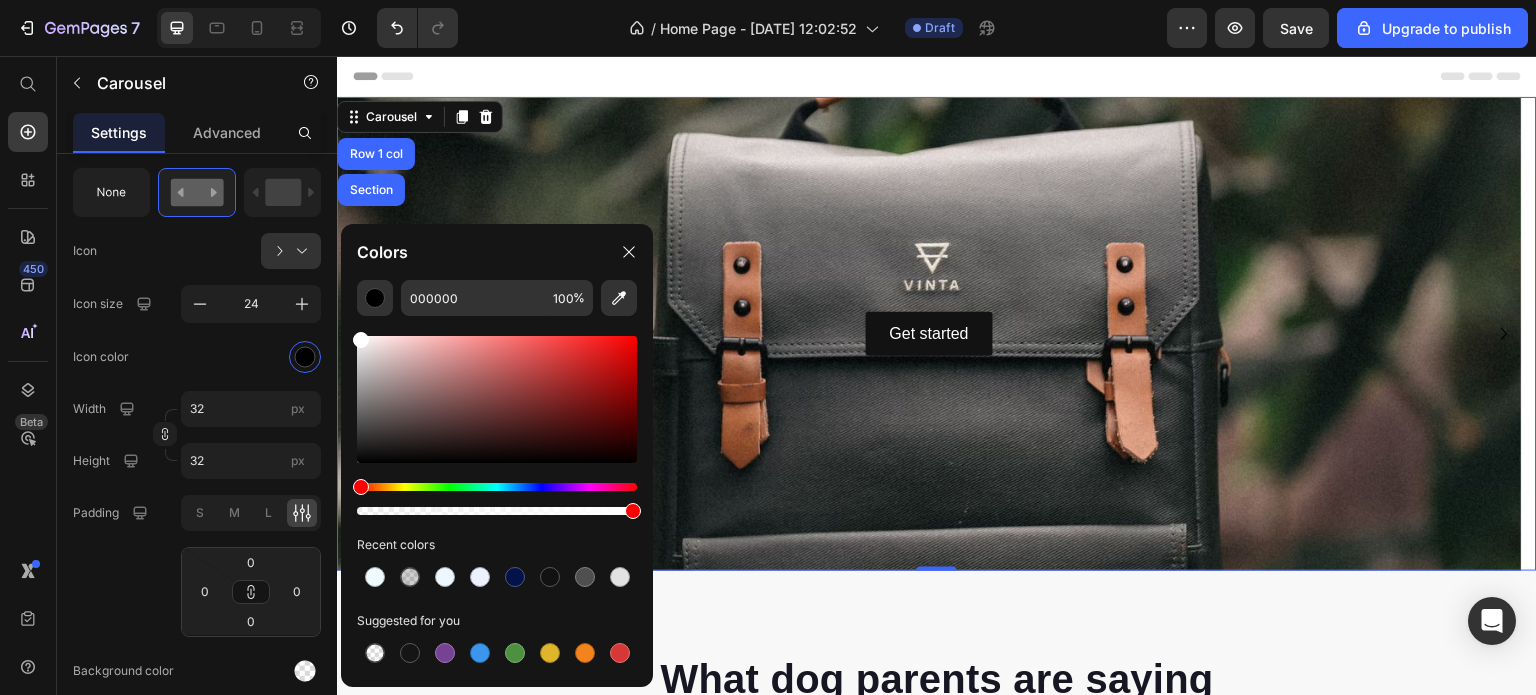 type on "FFFFFF" 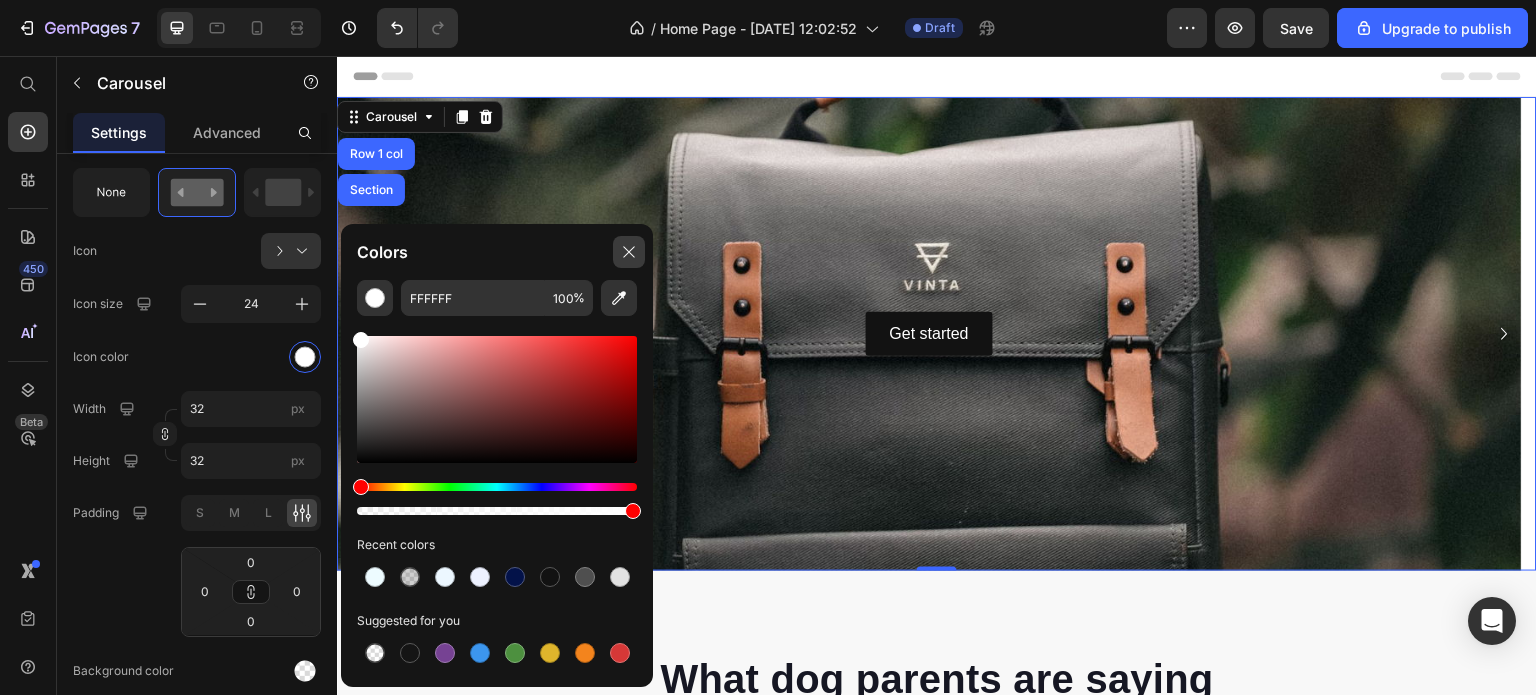 click 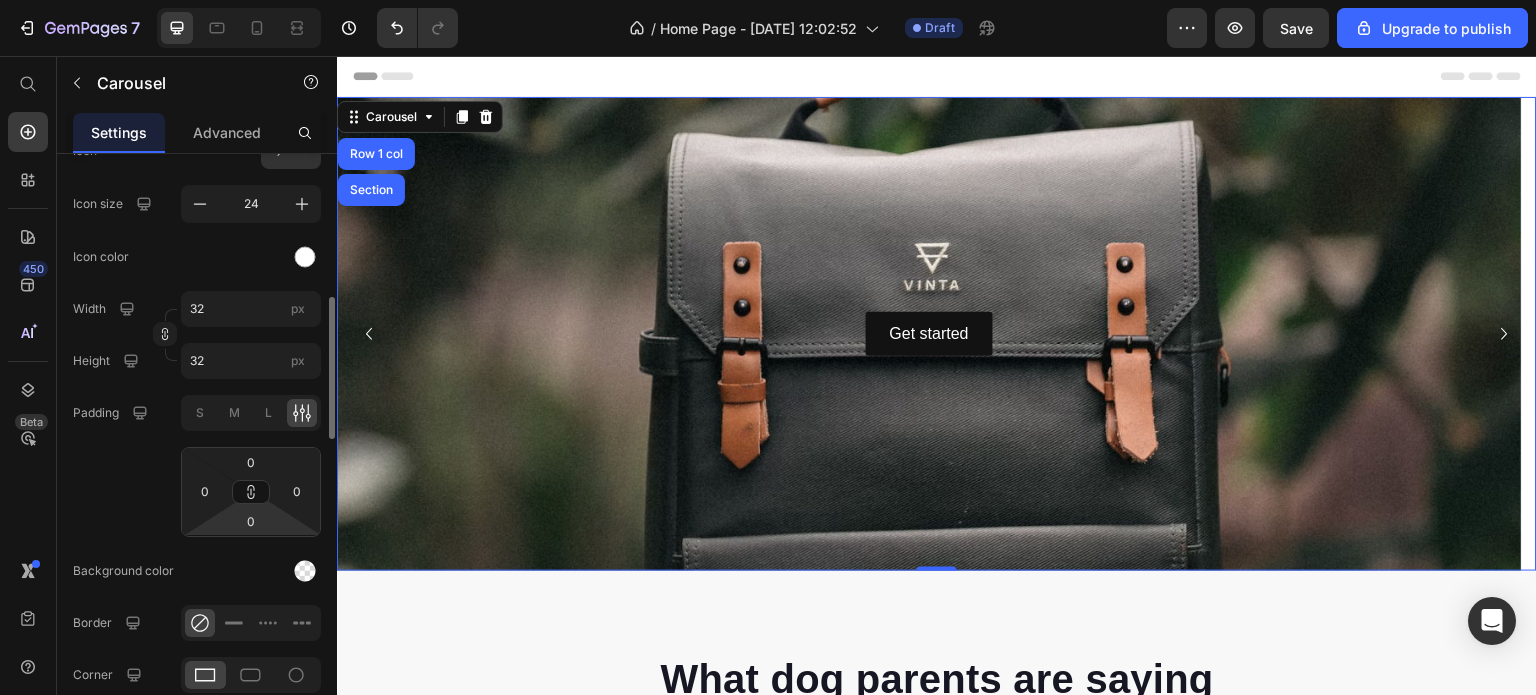 scroll, scrollTop: 700, scrollLeft: 0, axis: vertical 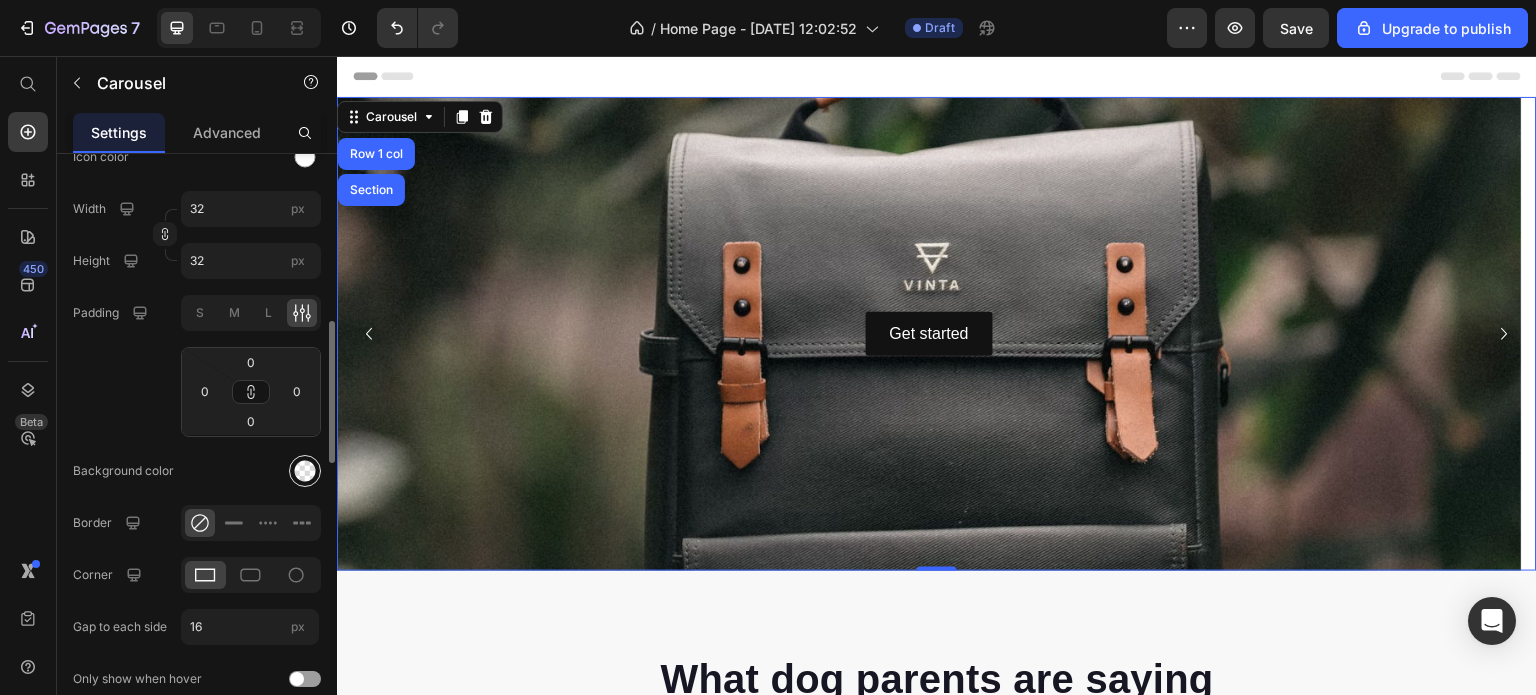 click at bounding box center (305, 471) 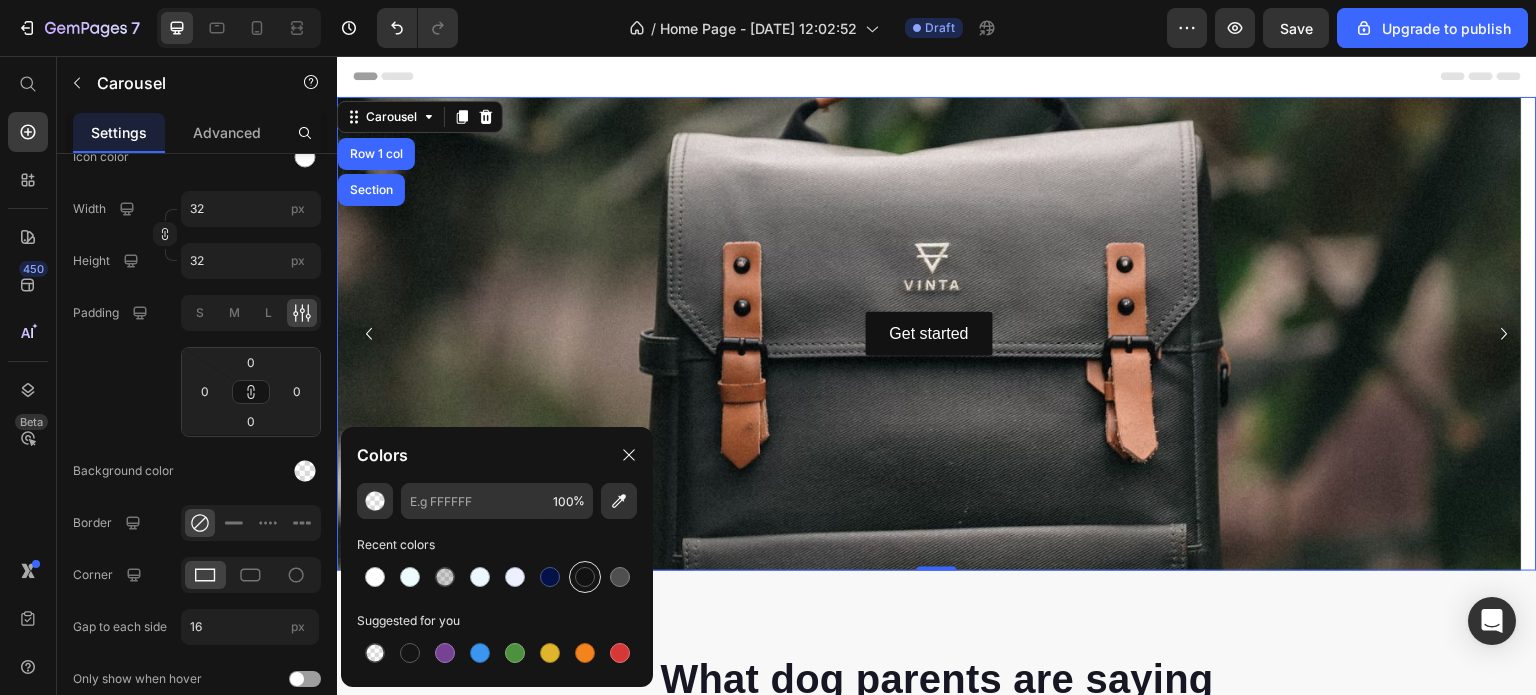 click at bounding box center (585, 577) 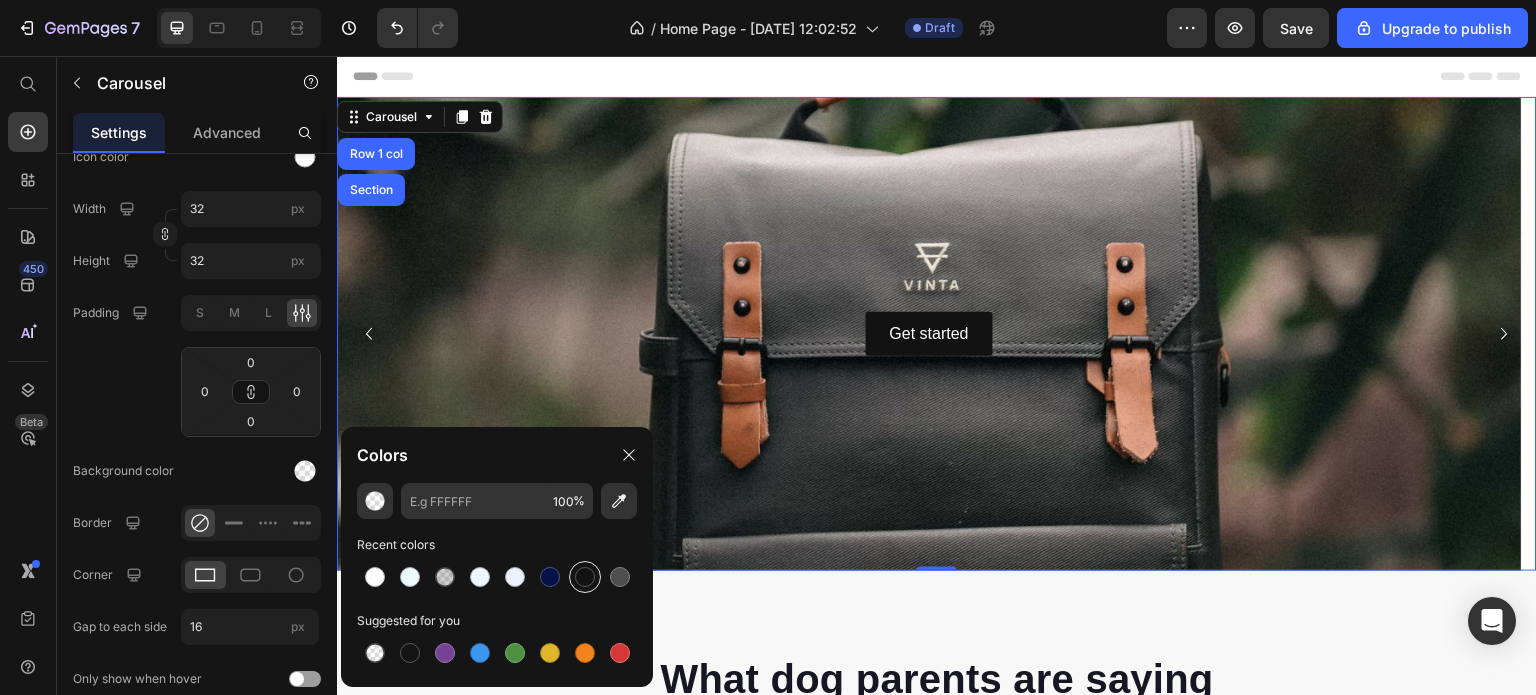 type on "121212" 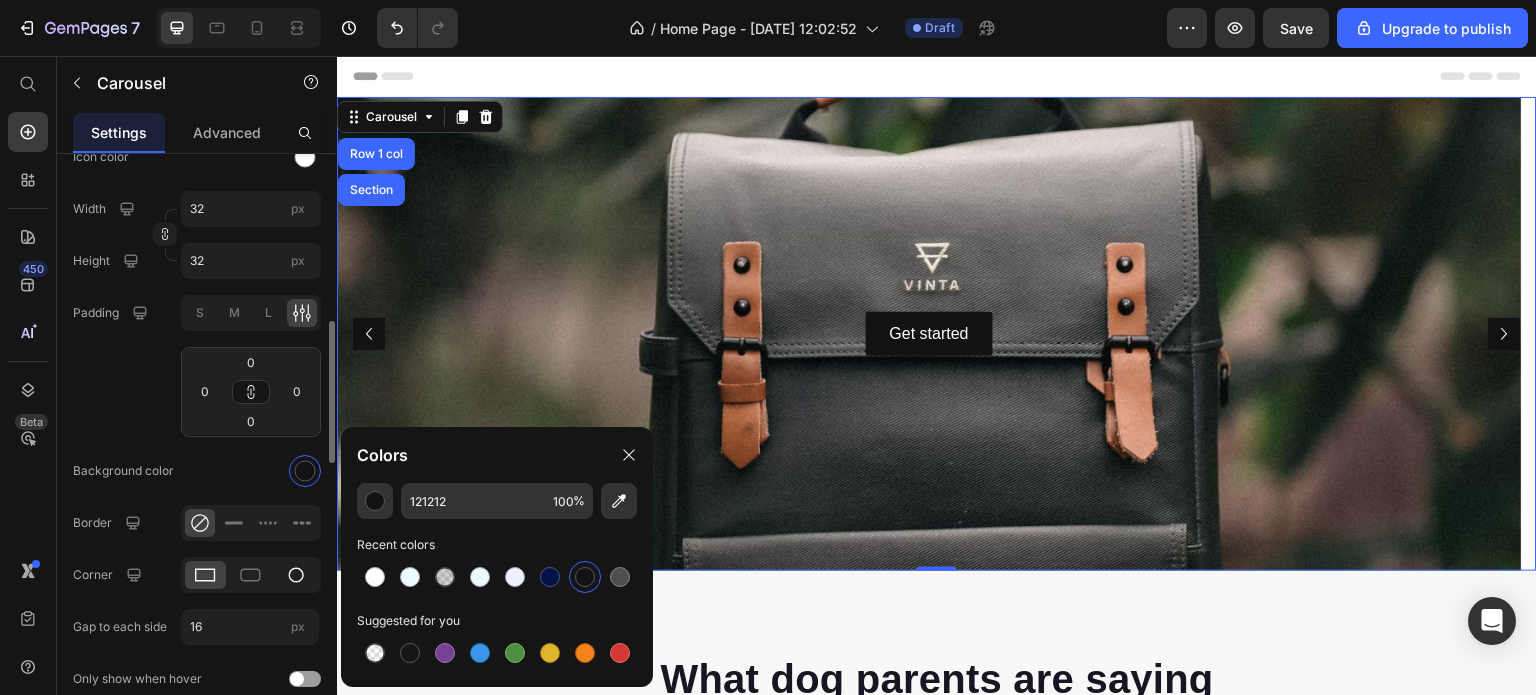 click 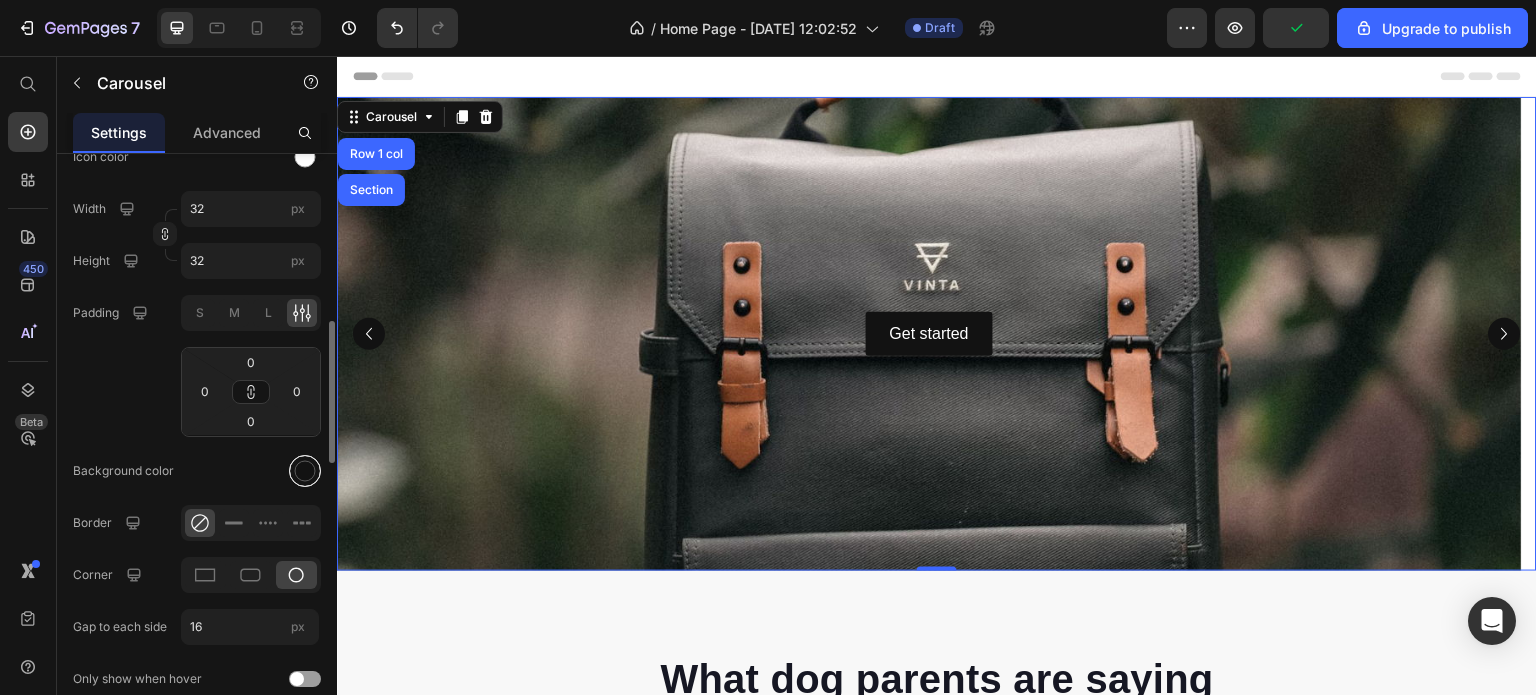 click at bounding box center [305, 470] 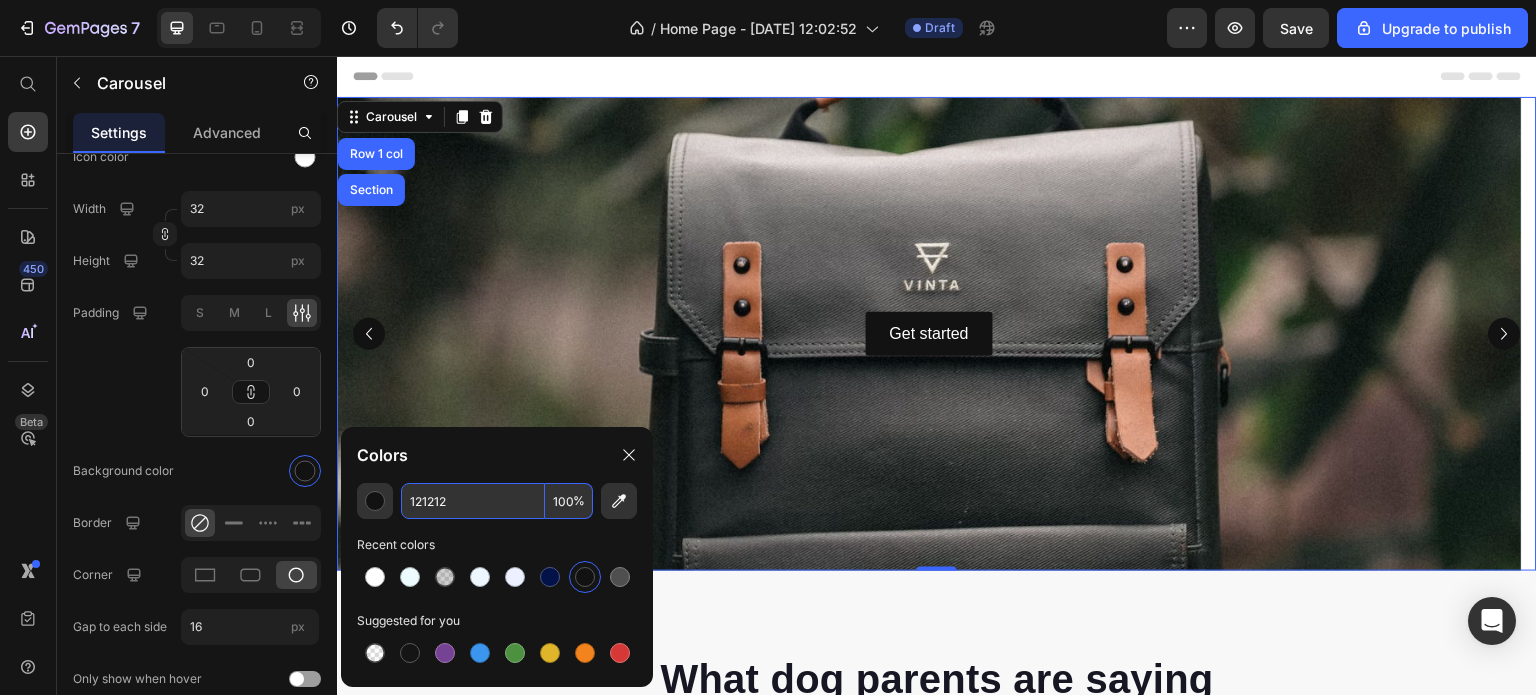 click on "%" at bounding box center [579, 501] 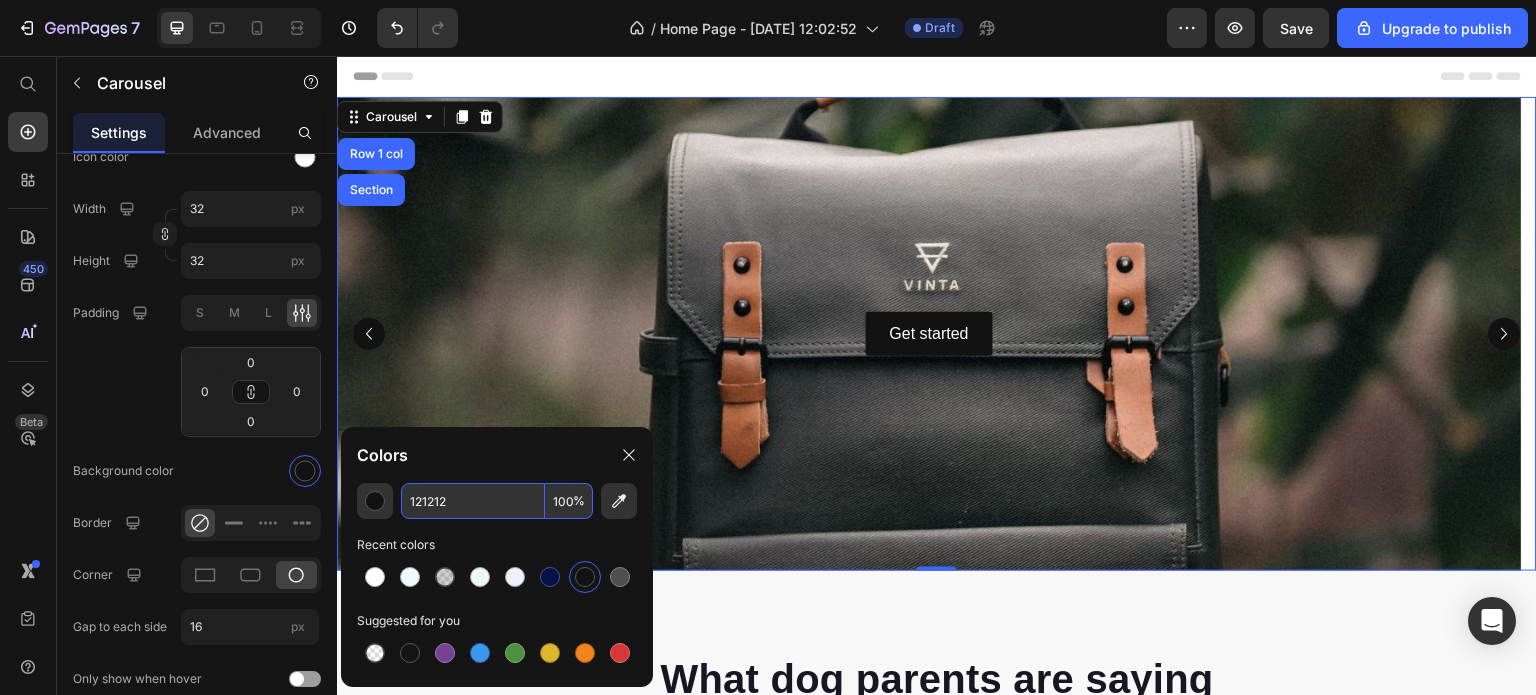type 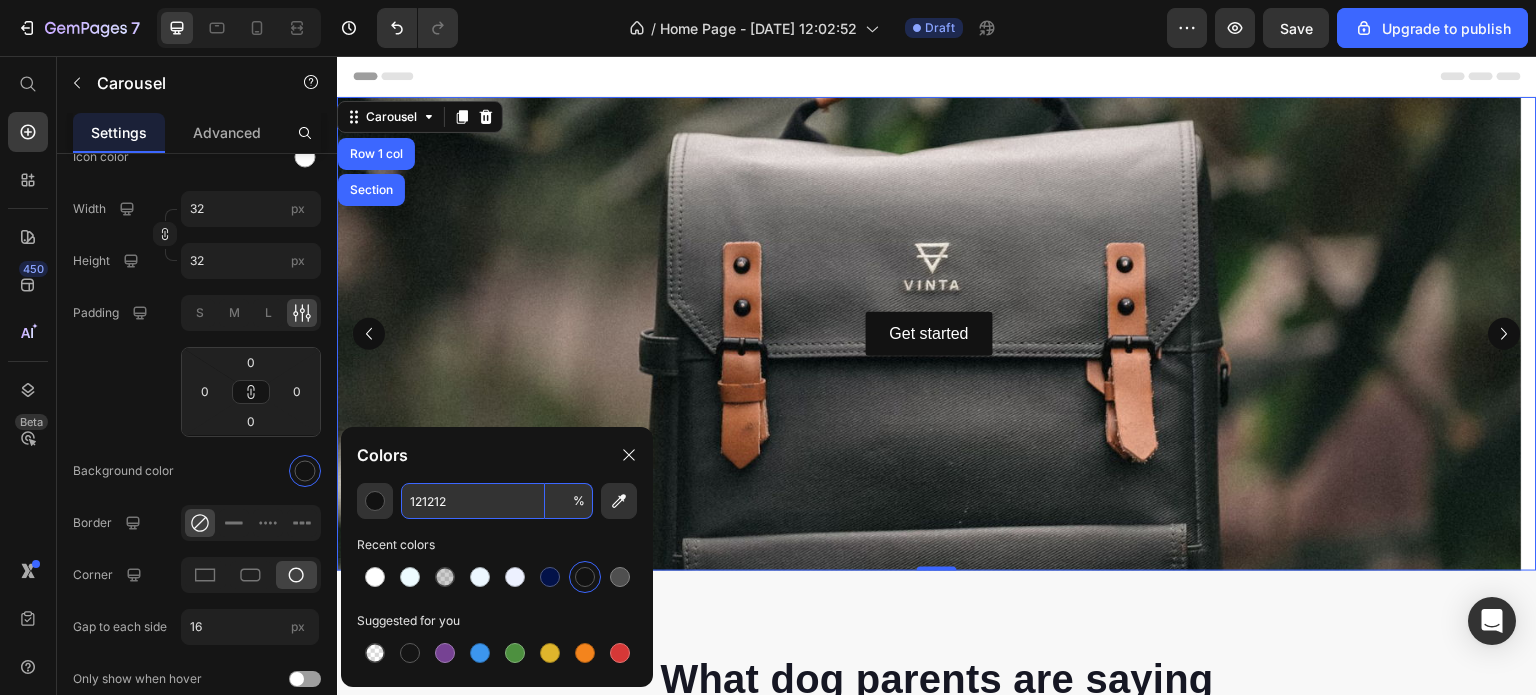 type on "100" 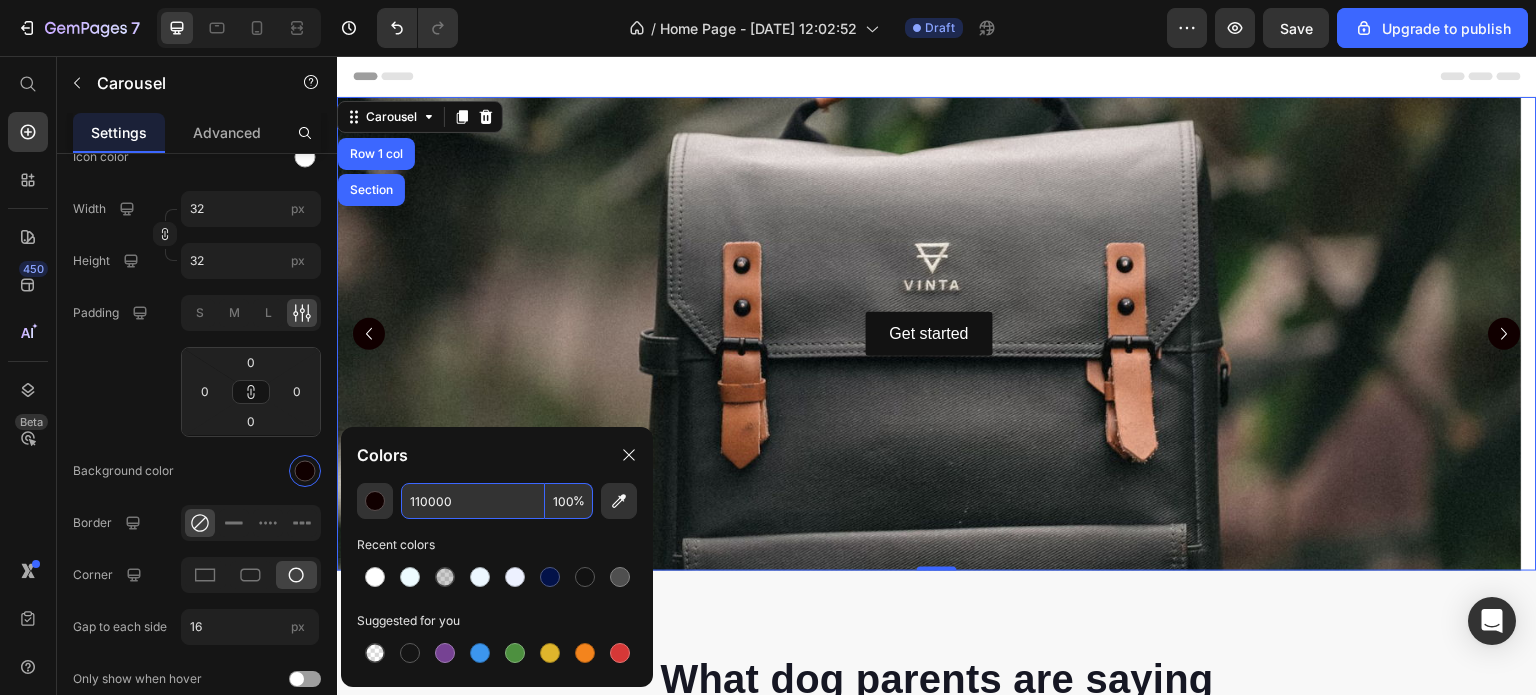 click on "100" at bounding box center (569, 501) 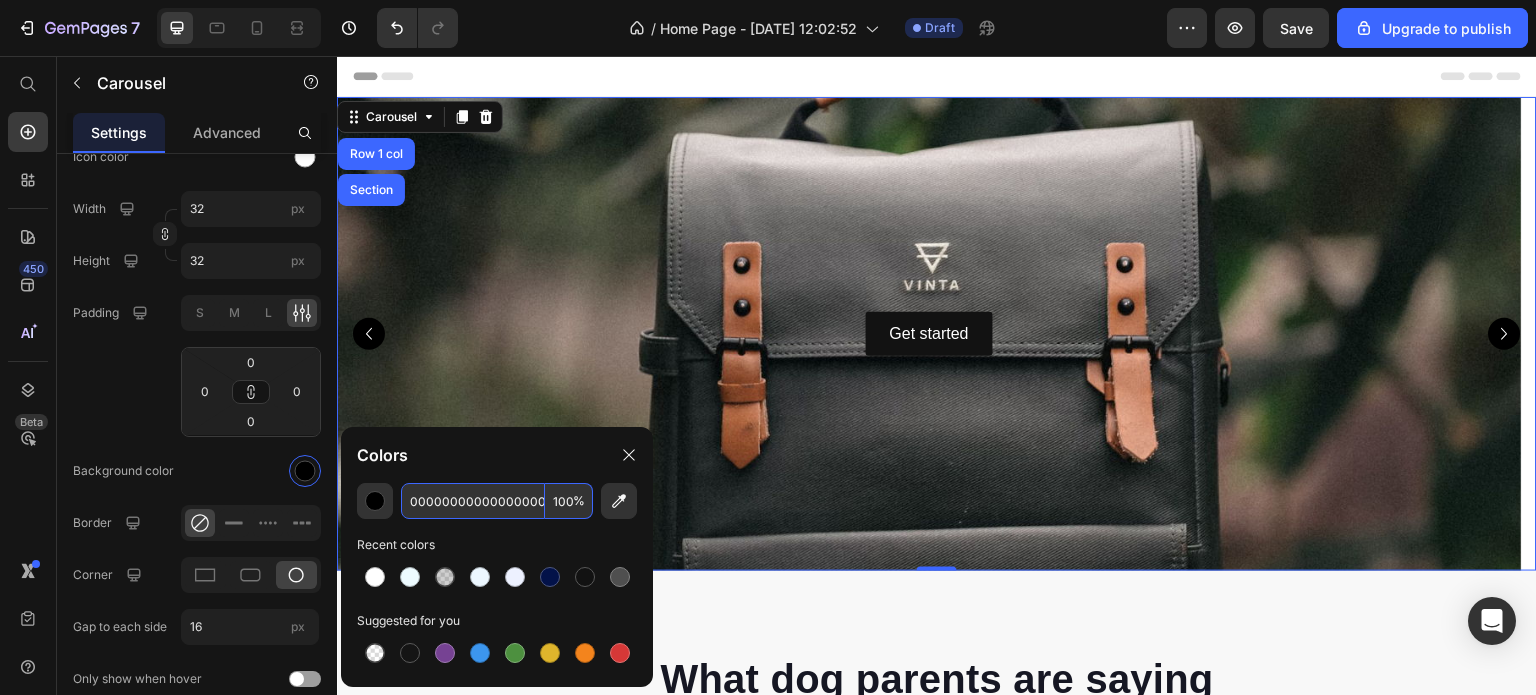 scroll, scrollTop: 0, scrollLeft: 1, axis: horizontal 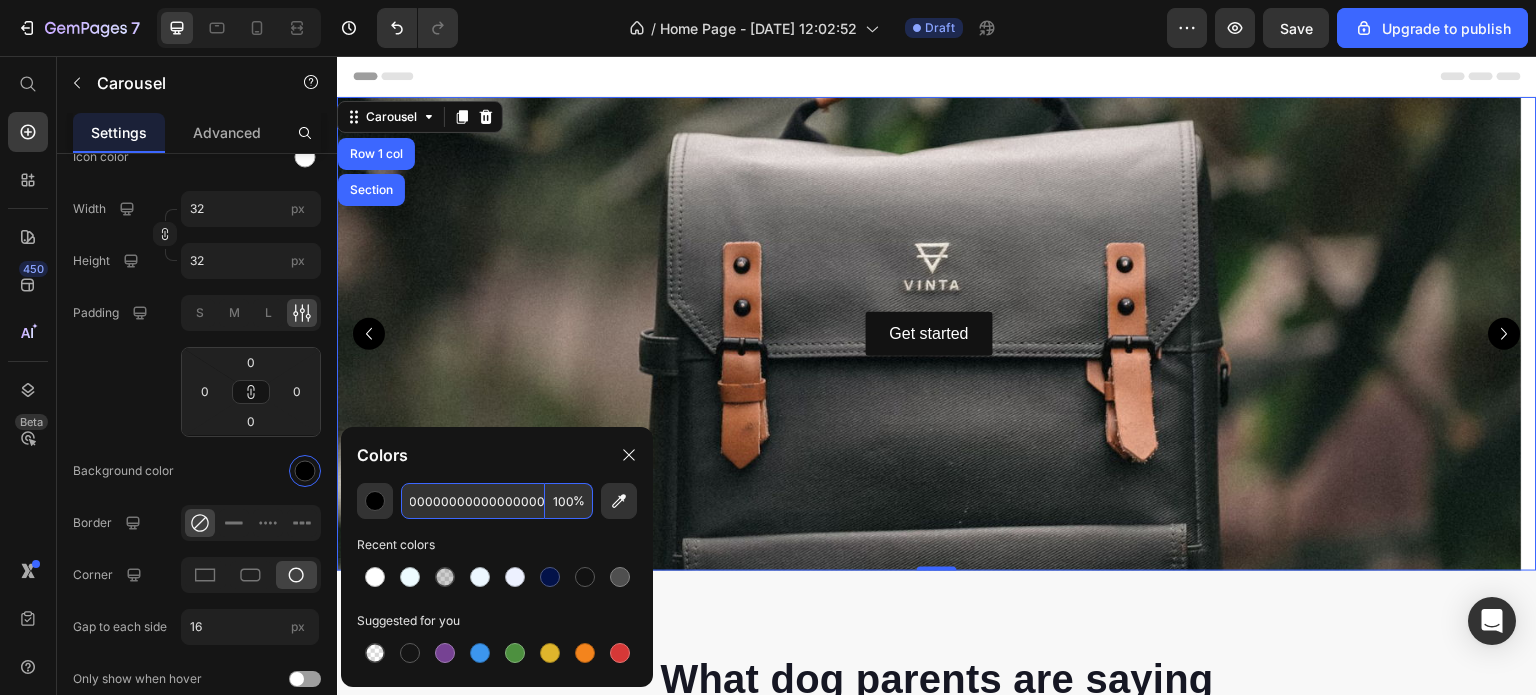 type on "000" 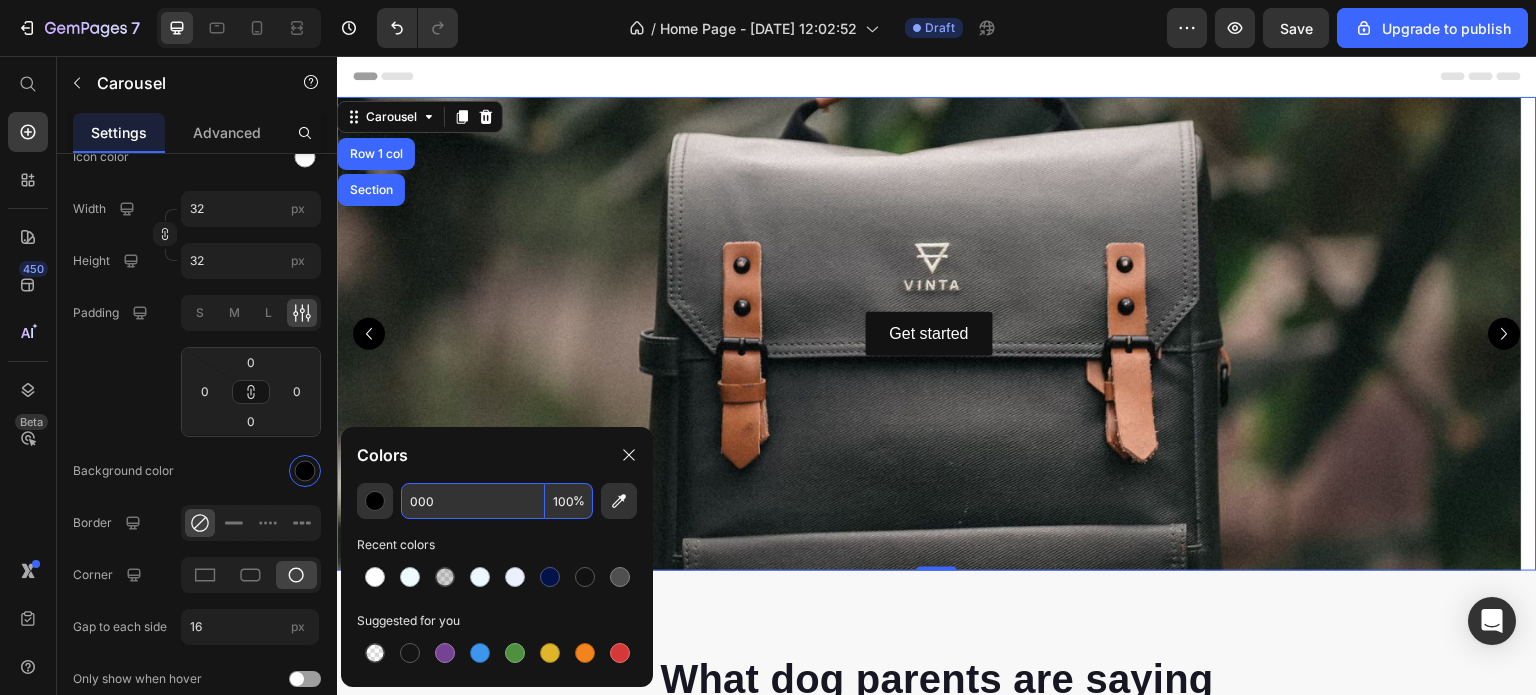 scroll, scrollTop: 0, scrollLeft: 0, axis: both 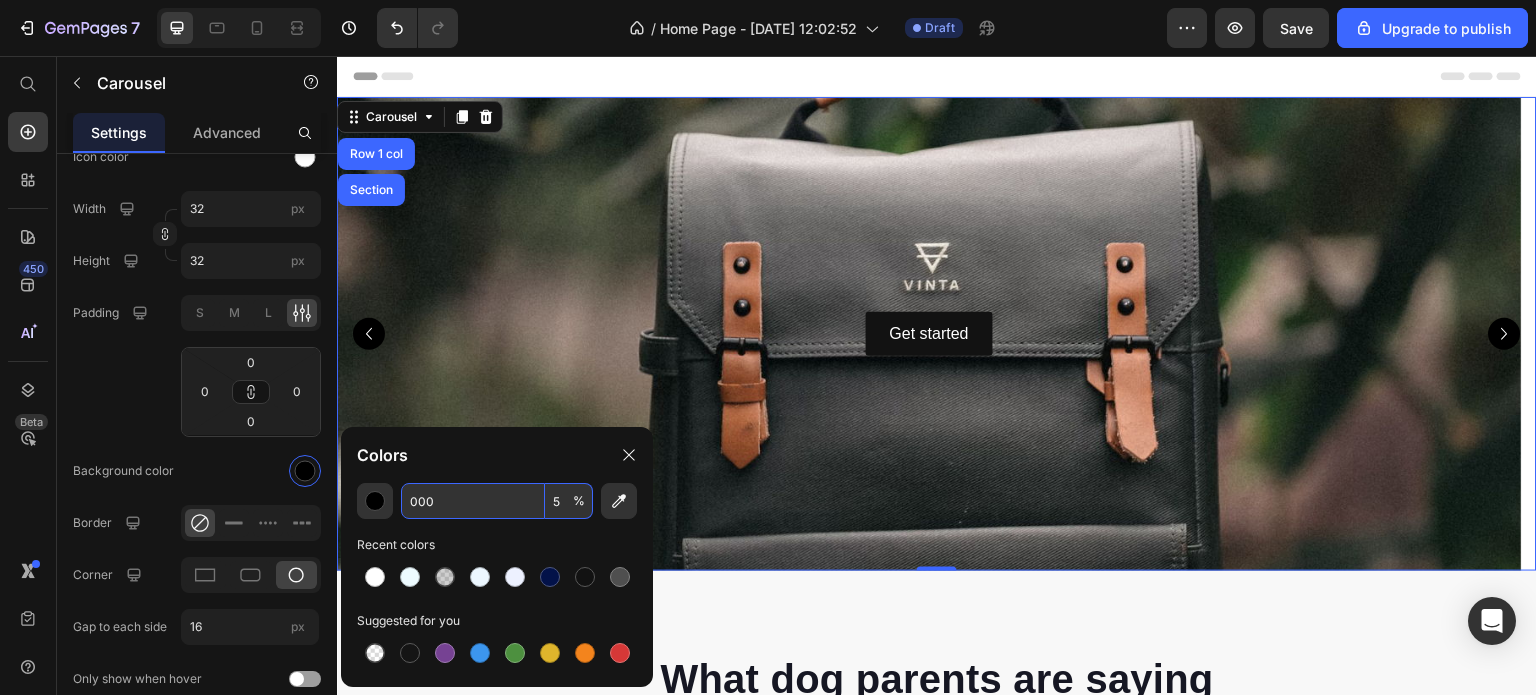type on "50" 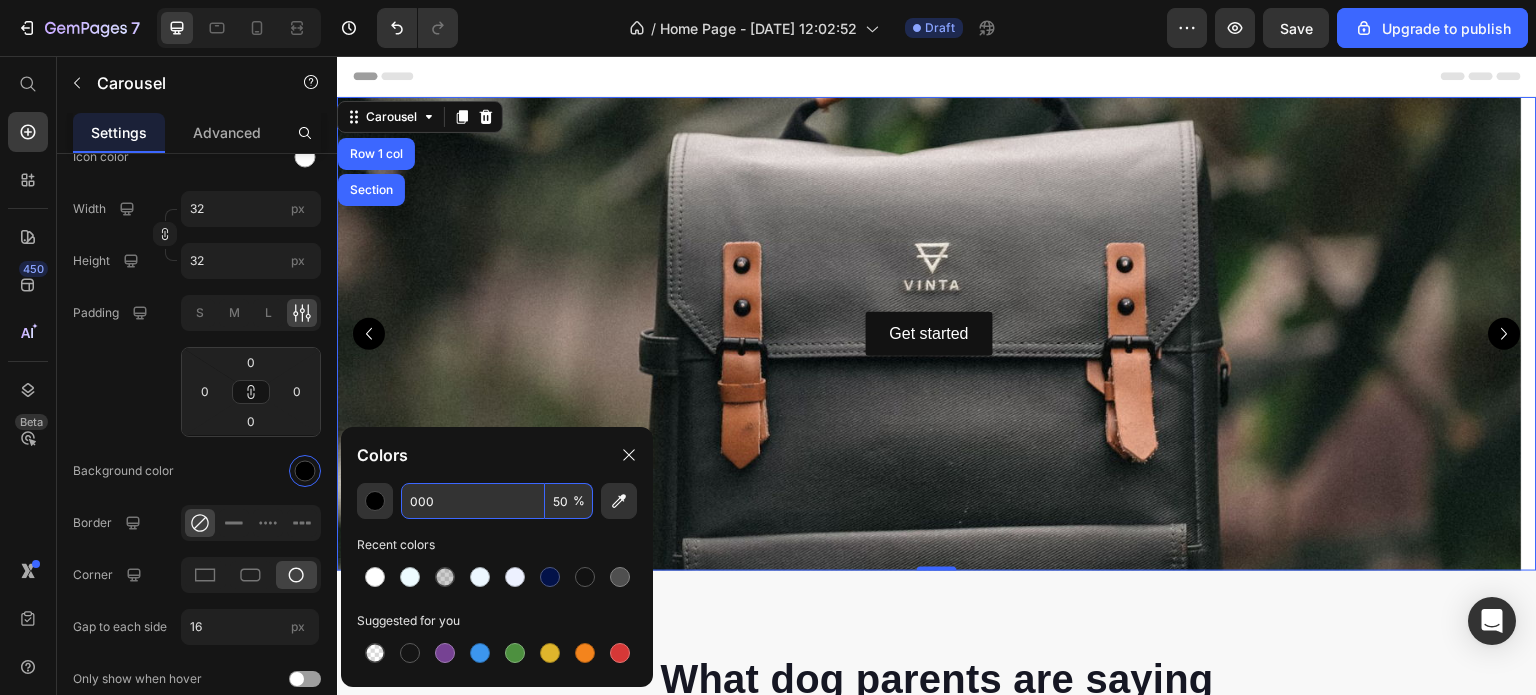 type on "000000" 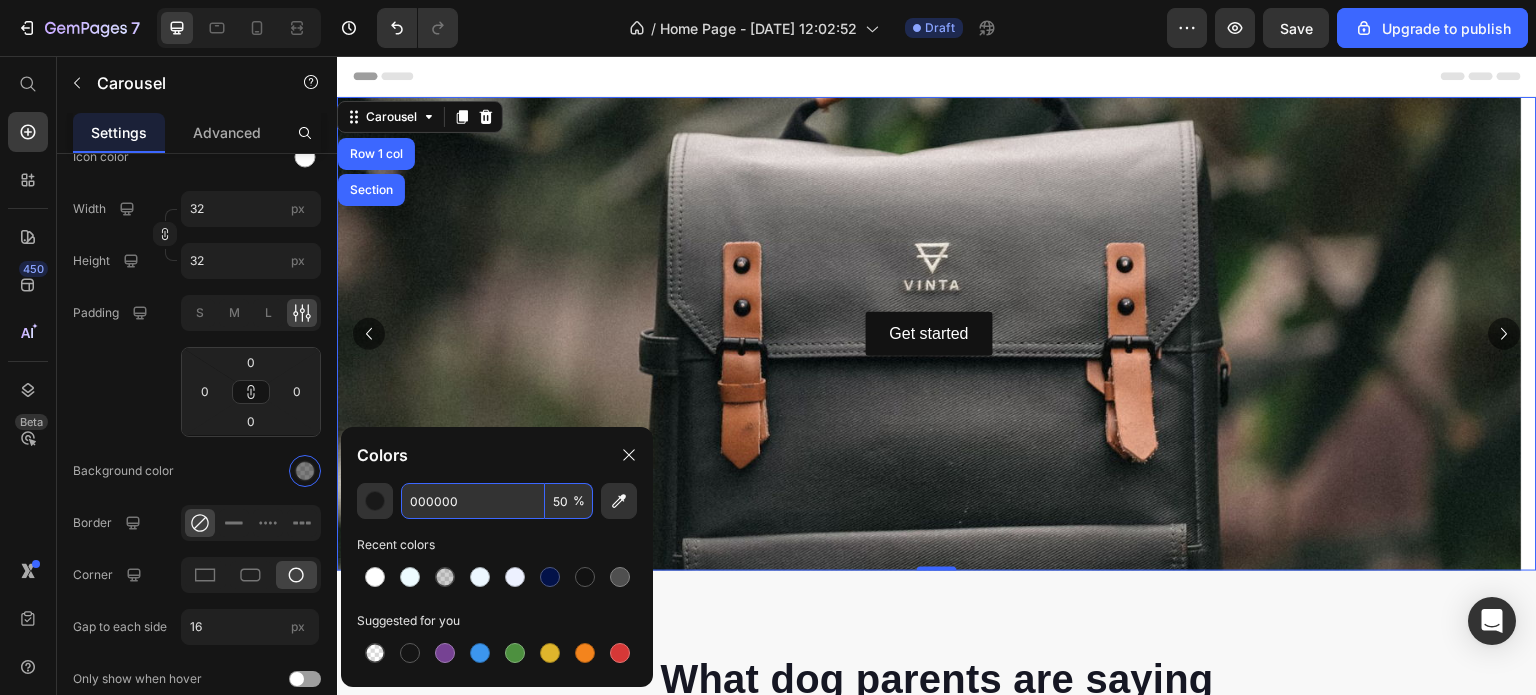 type on "50" 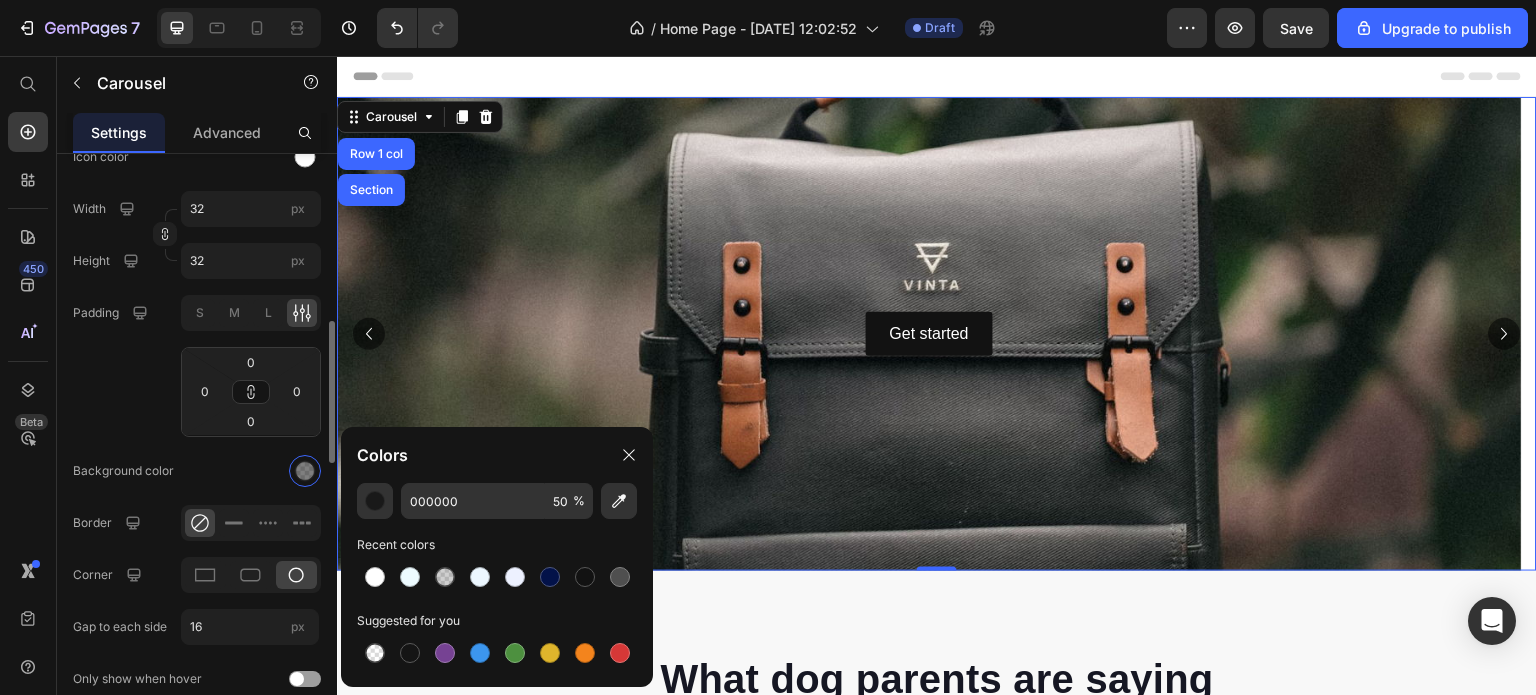 click on "Navigation Icon
Icon size 24 Icon color Width 32 px Height 32 px Padding S M L 0 0 0 0 Background color Border Corner Gap to each side 16 px Only show when hover Show less" 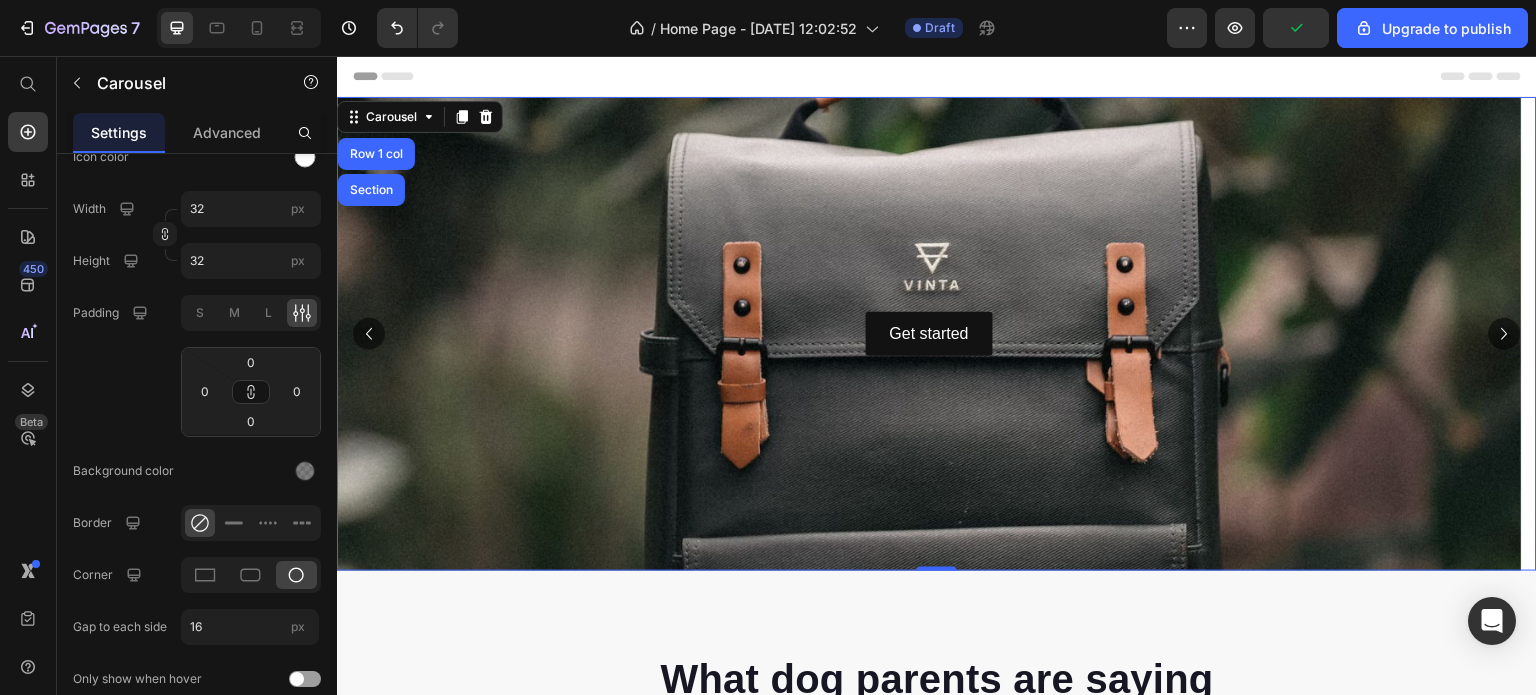 click 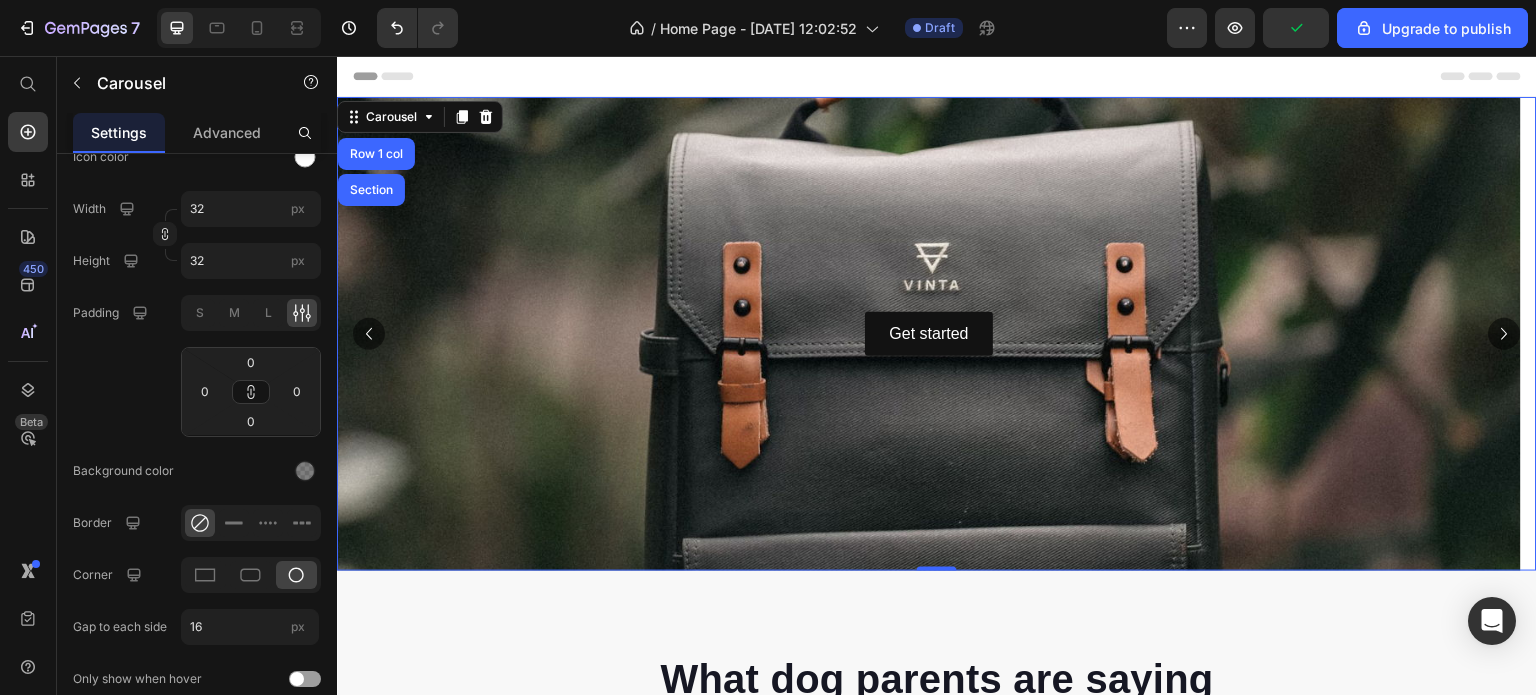 click 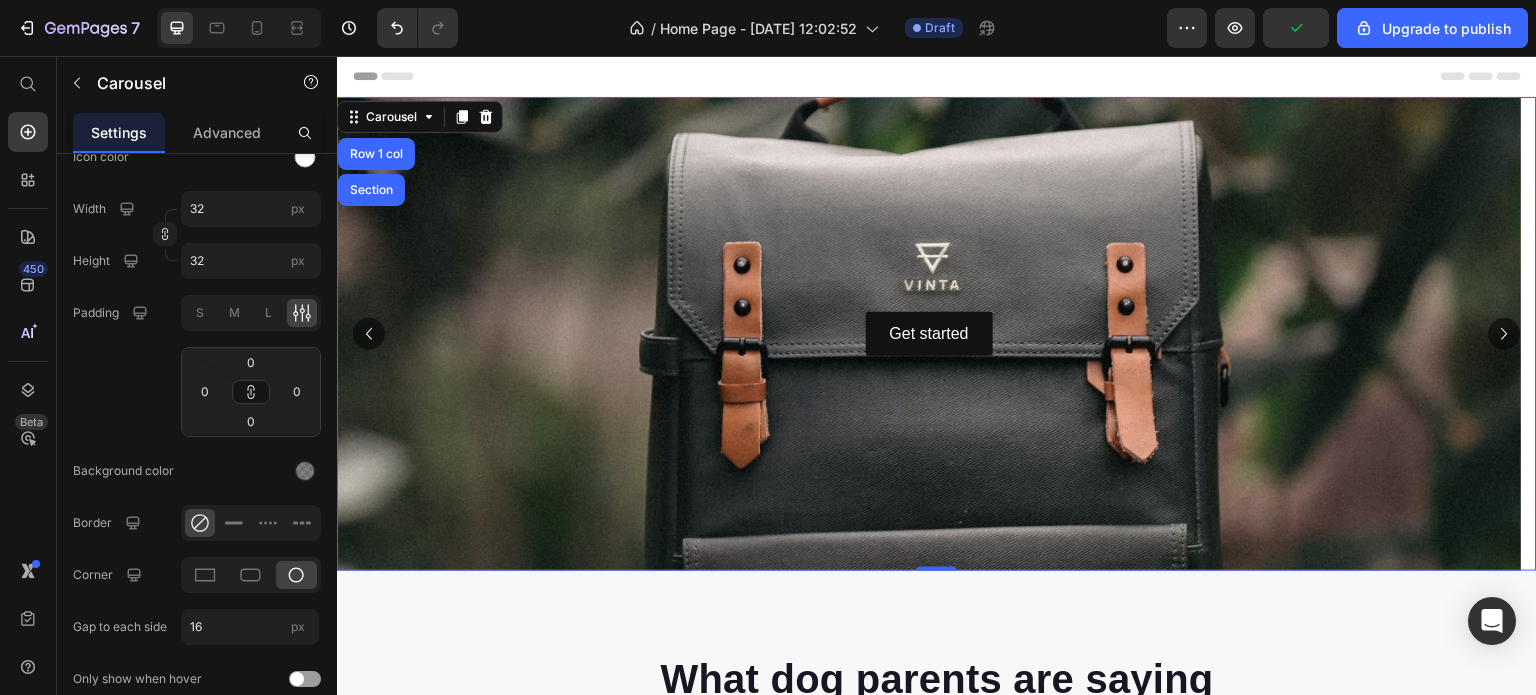 click 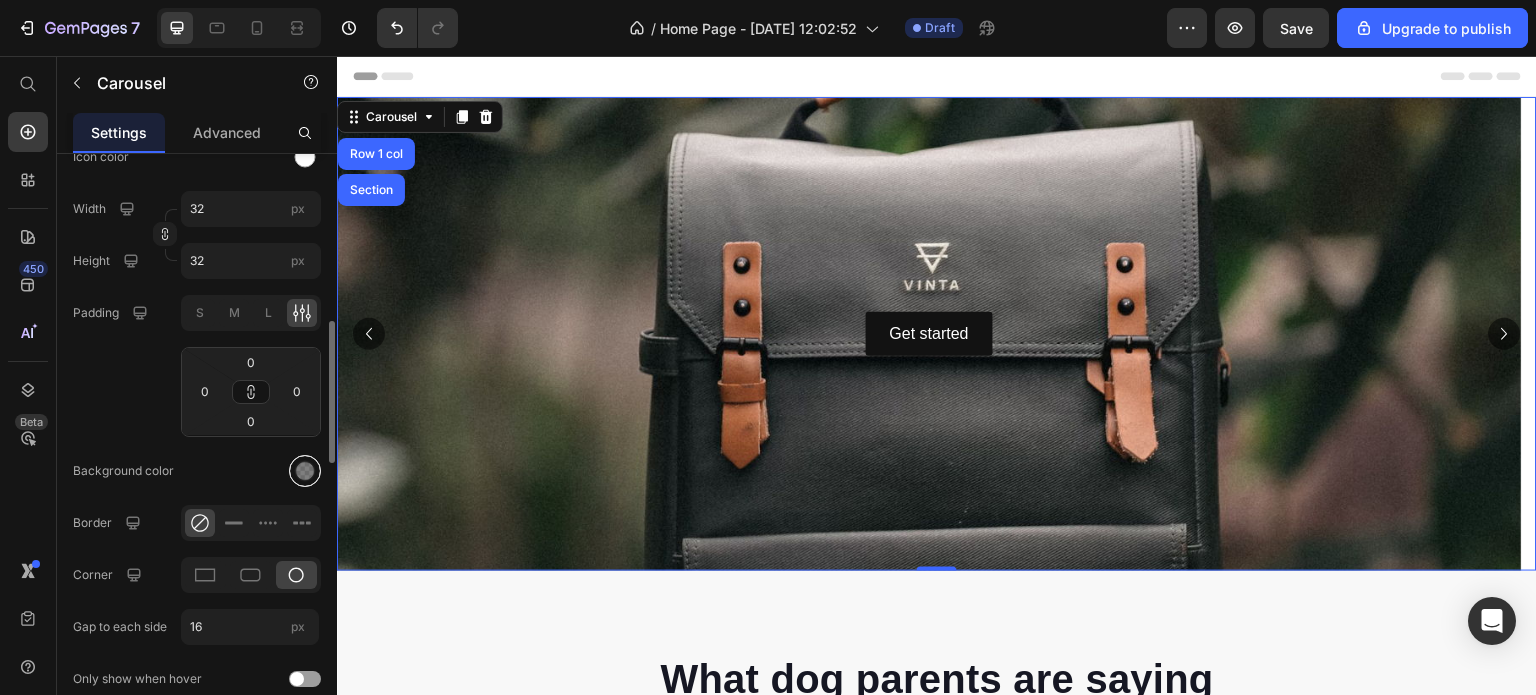 click at bounding box center (305, 470) 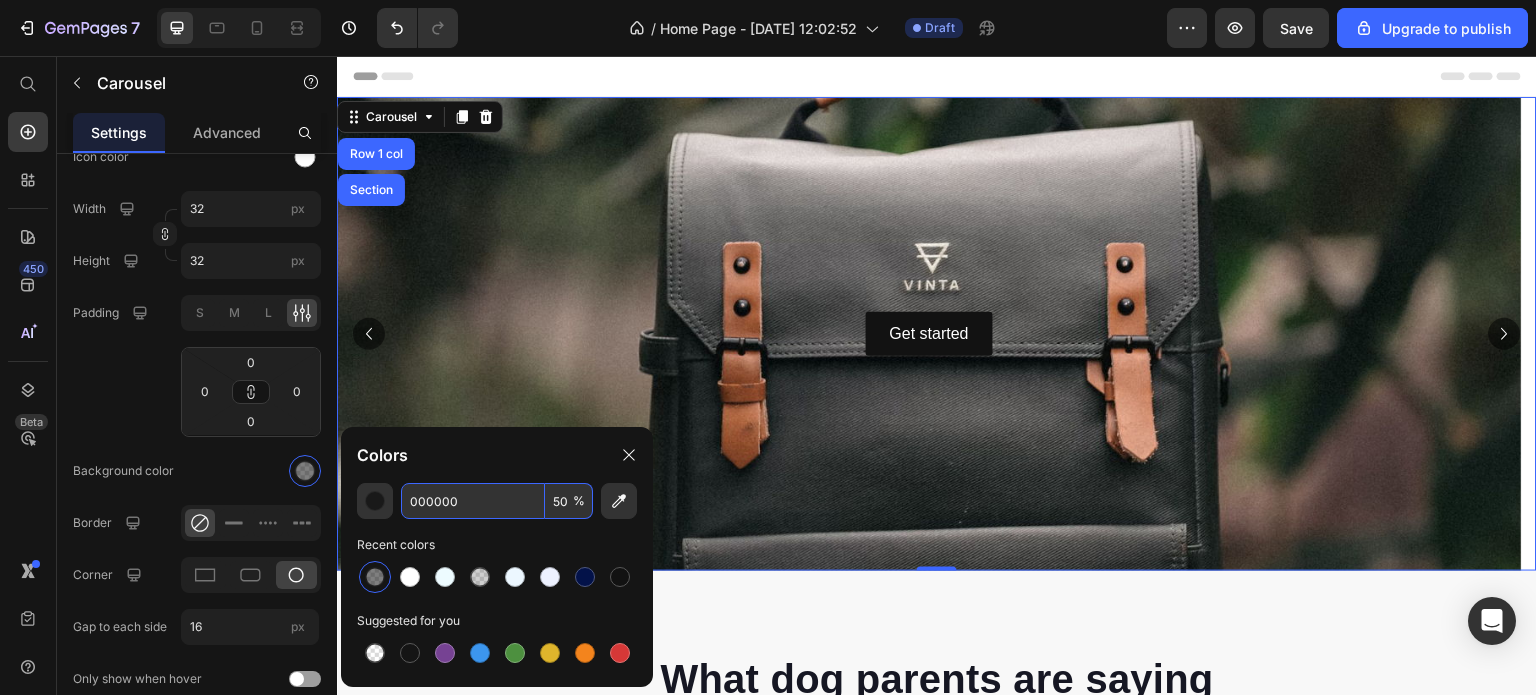 click on "50" at bounding box center (569, 501) 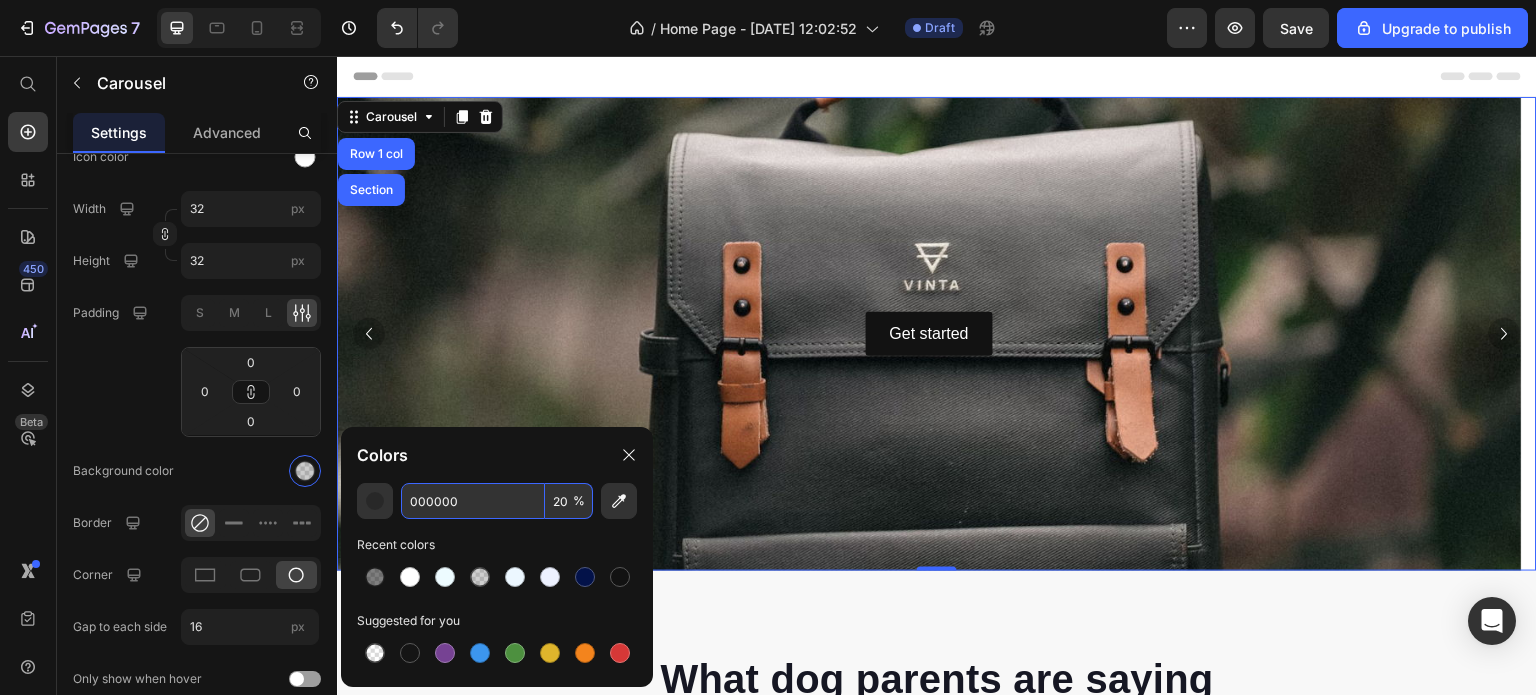 type on "20" 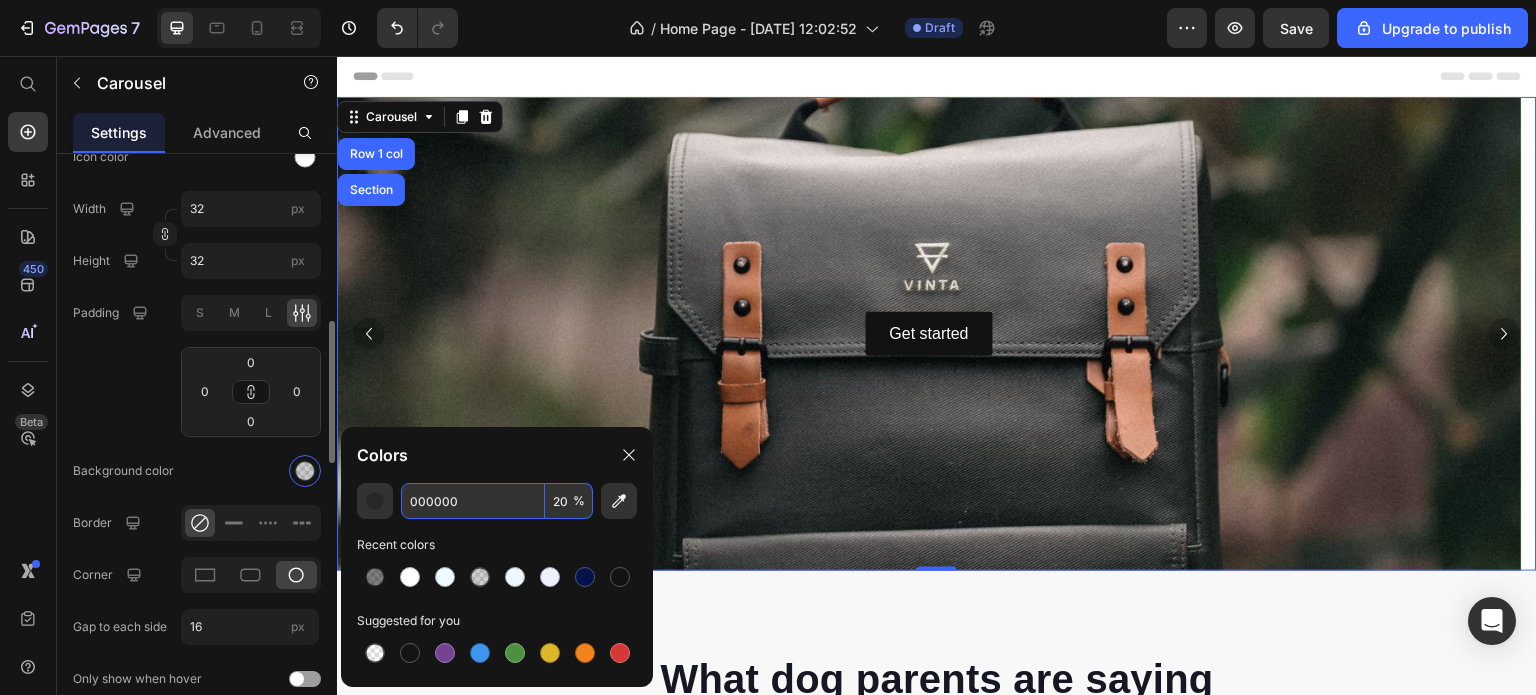 click on "Padding S M L 0 0 0 0" 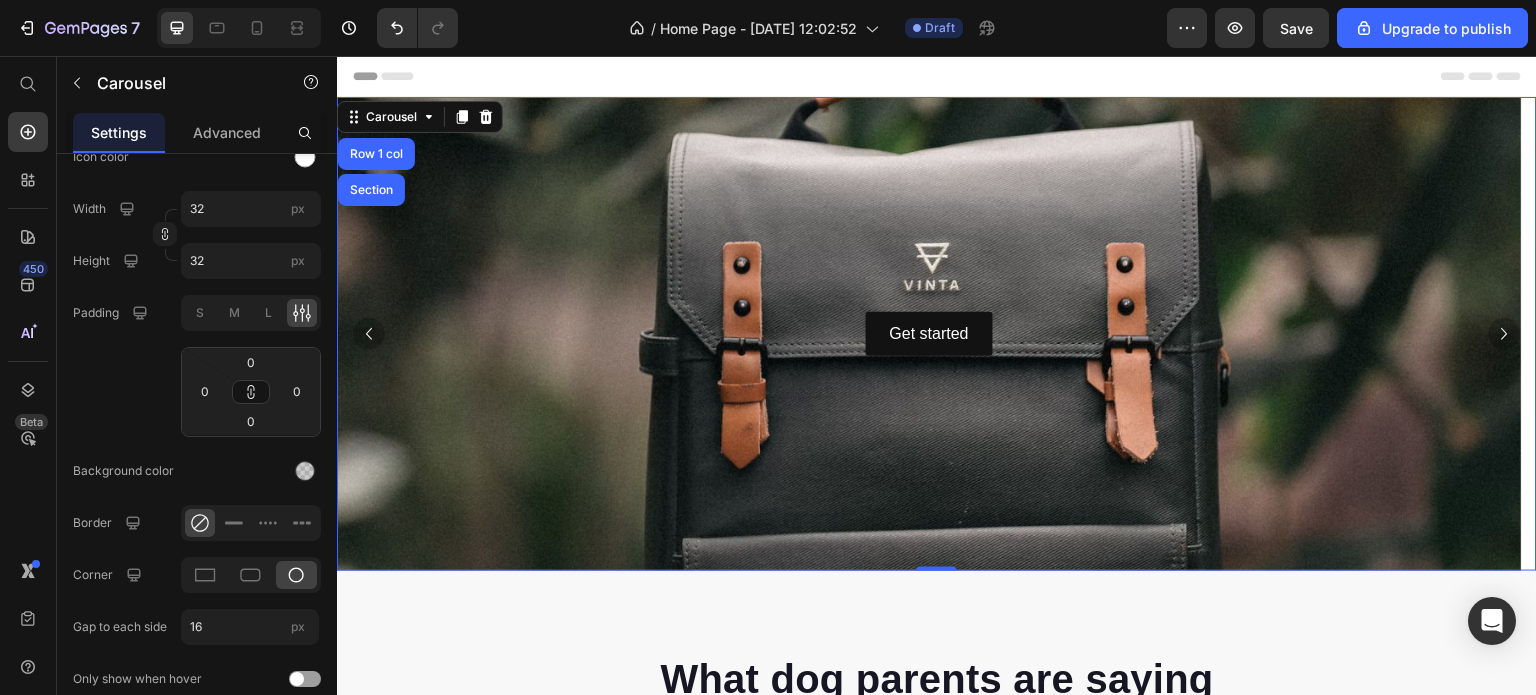 click 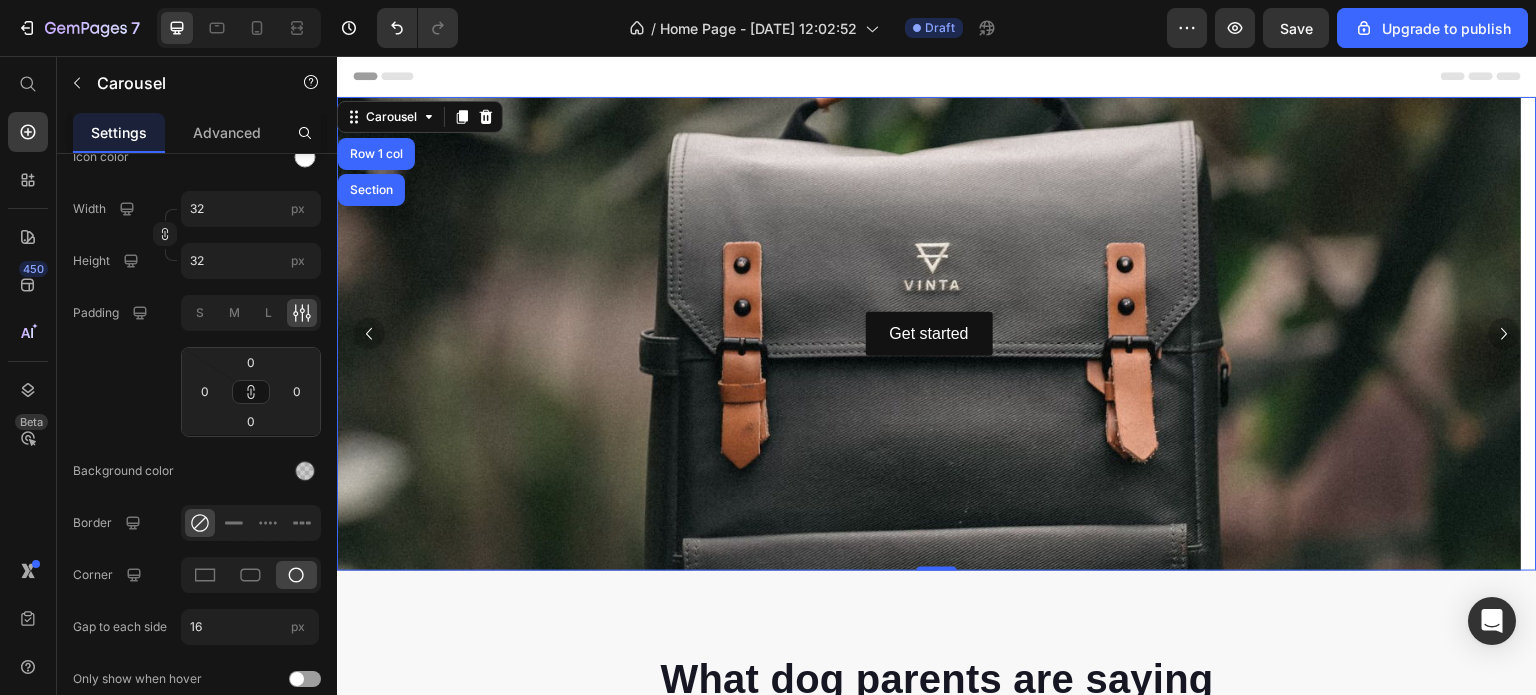 click 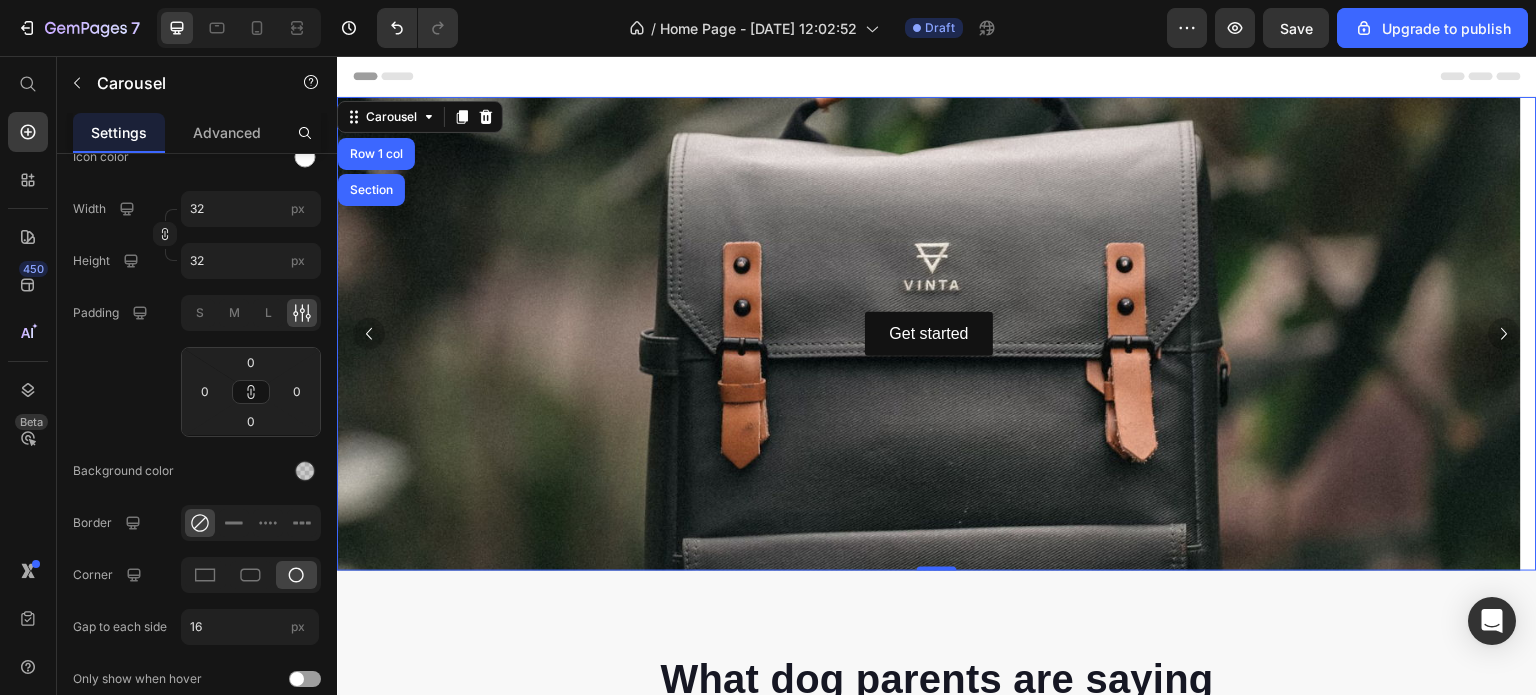 click 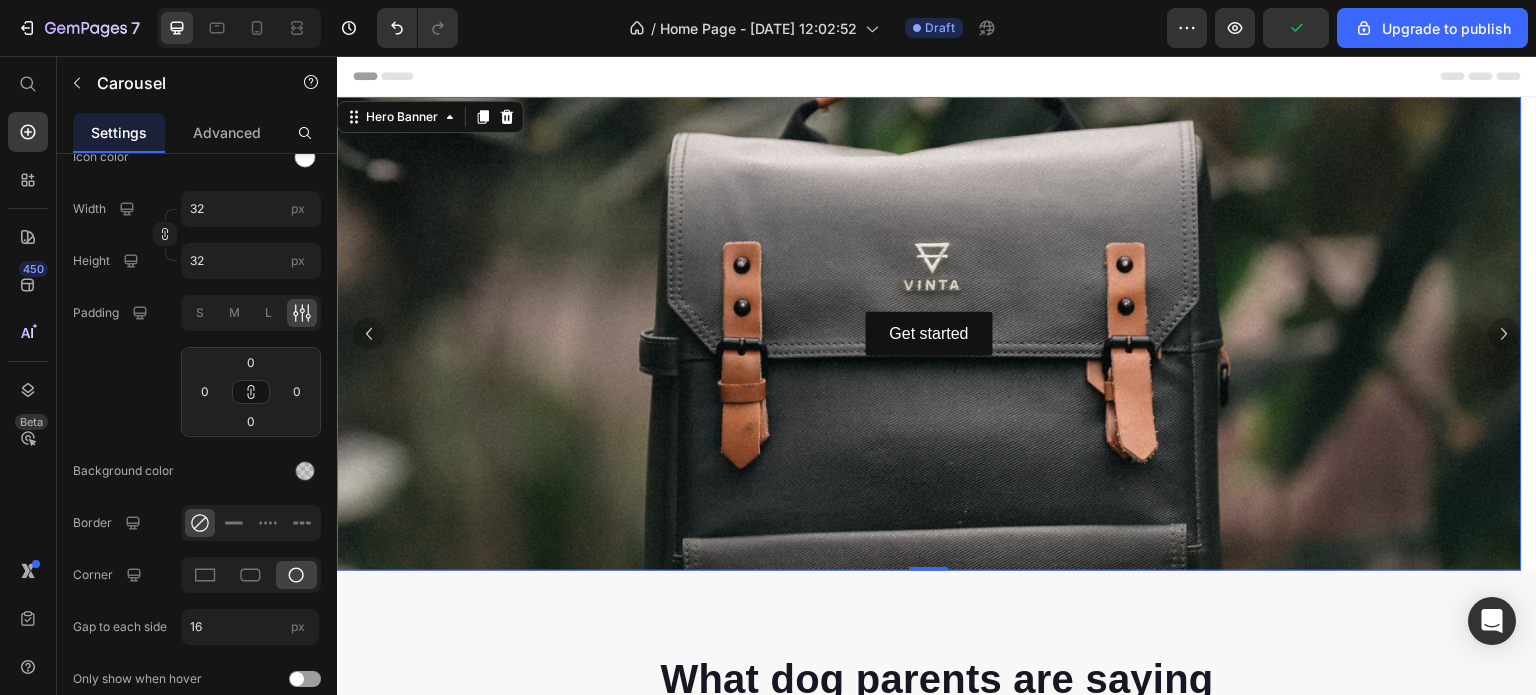 click at bounding box center [929, 334] 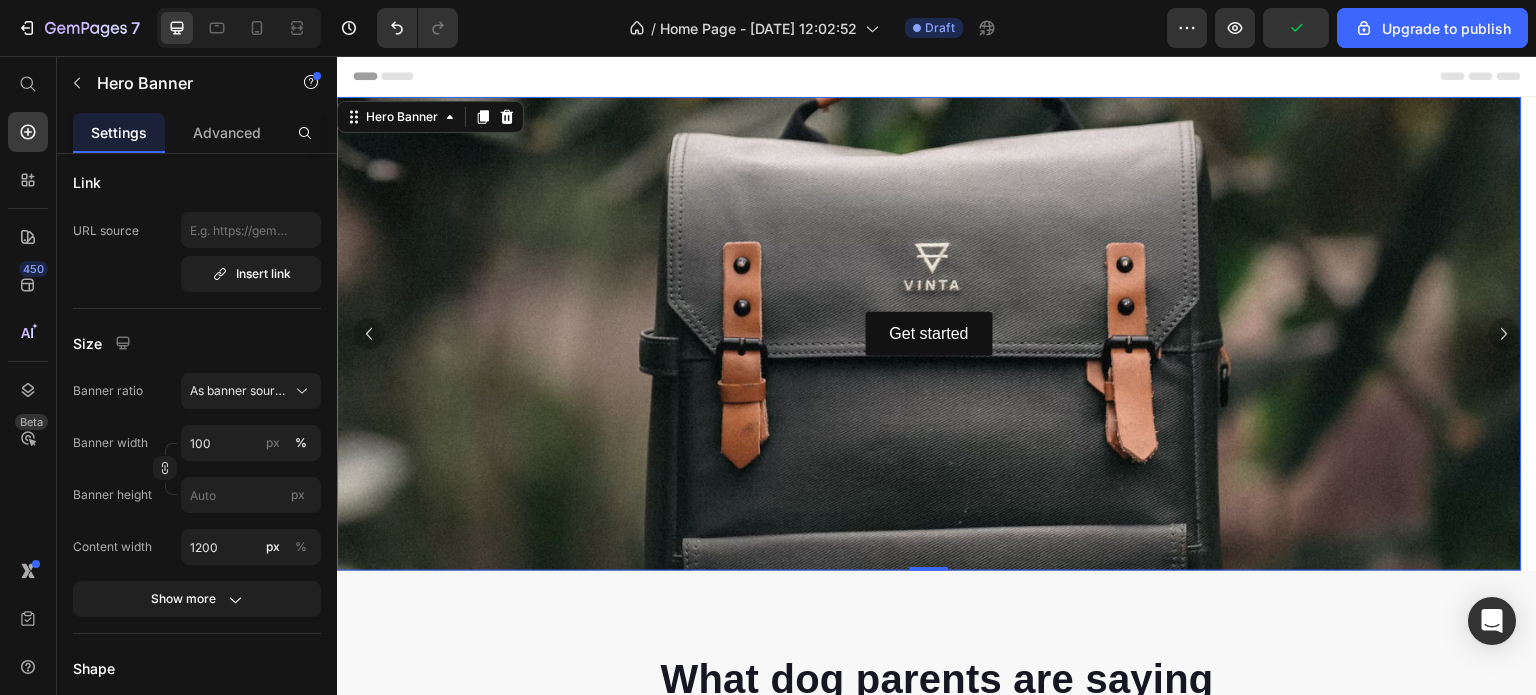 scroll, scrollTop: 0, scrollLeft: 0, axis: both 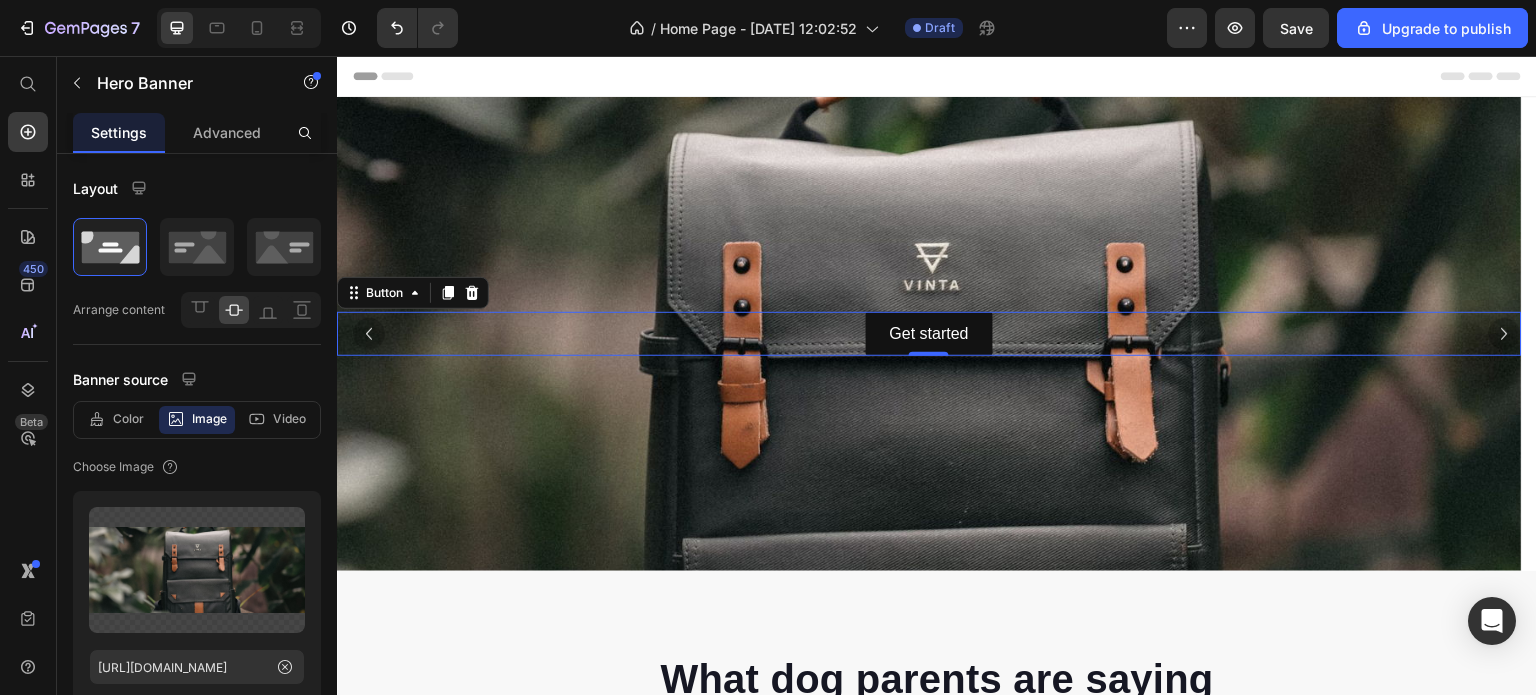click on "Get started Button   0" at bounding box center (929, 334) 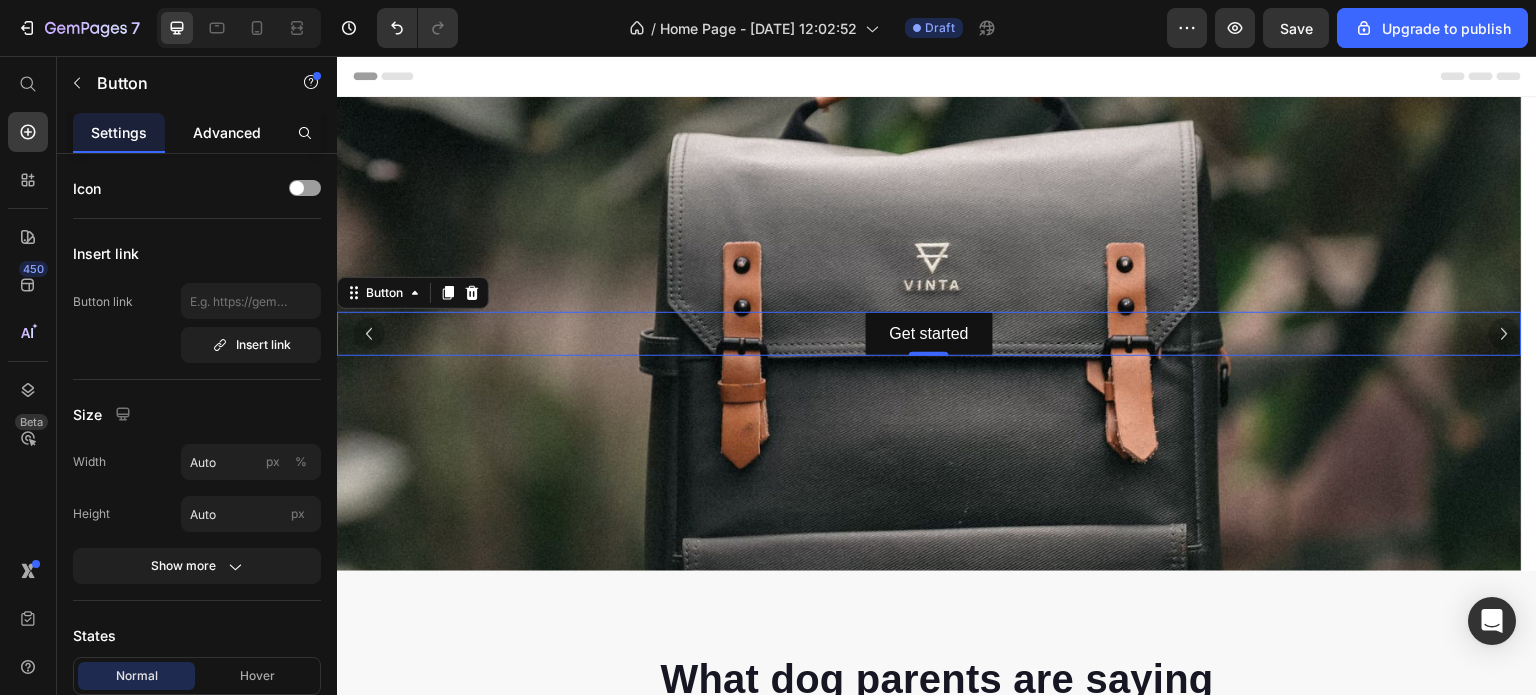 click on "Advanced" at bounding box center [227, 132] 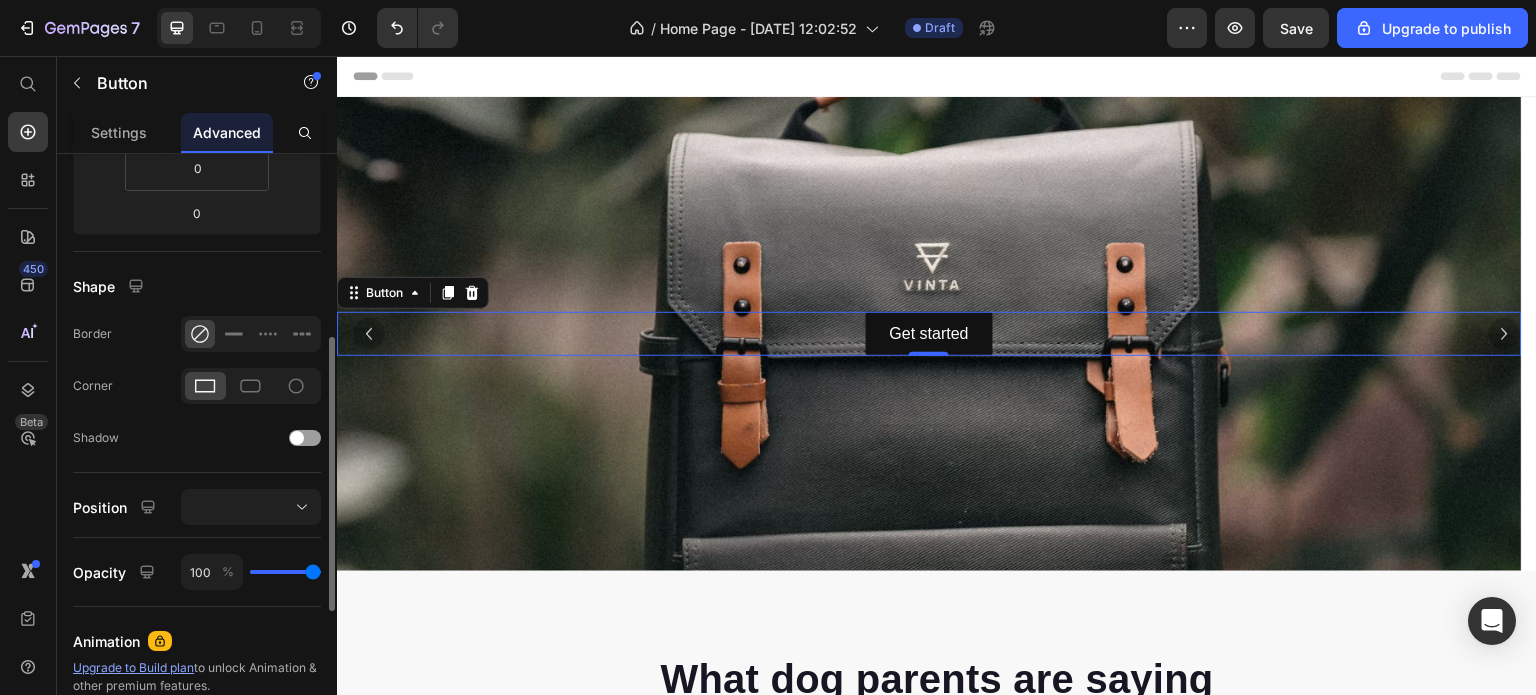 scroll, scrollTop: 500, scrollLeft: 0, axis: vertical 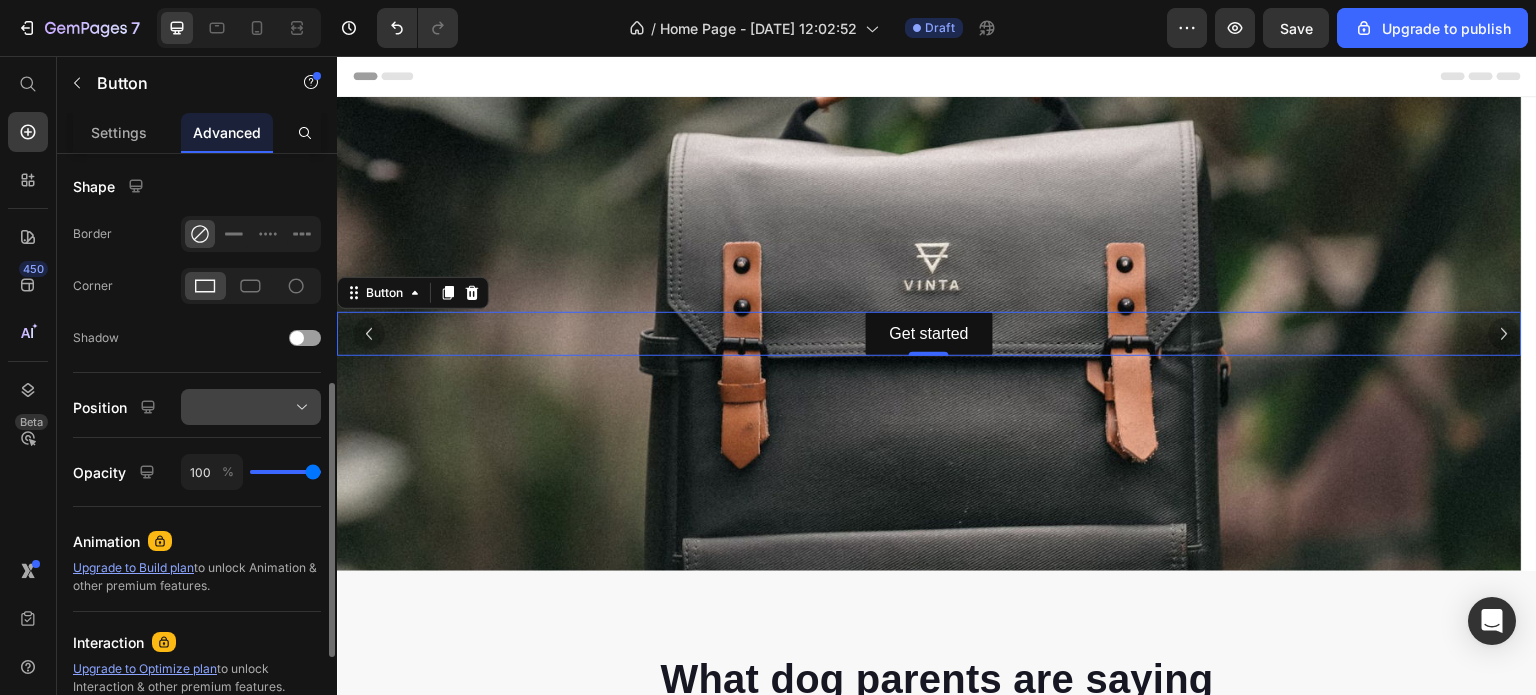 click at bounding box center [251, 407] 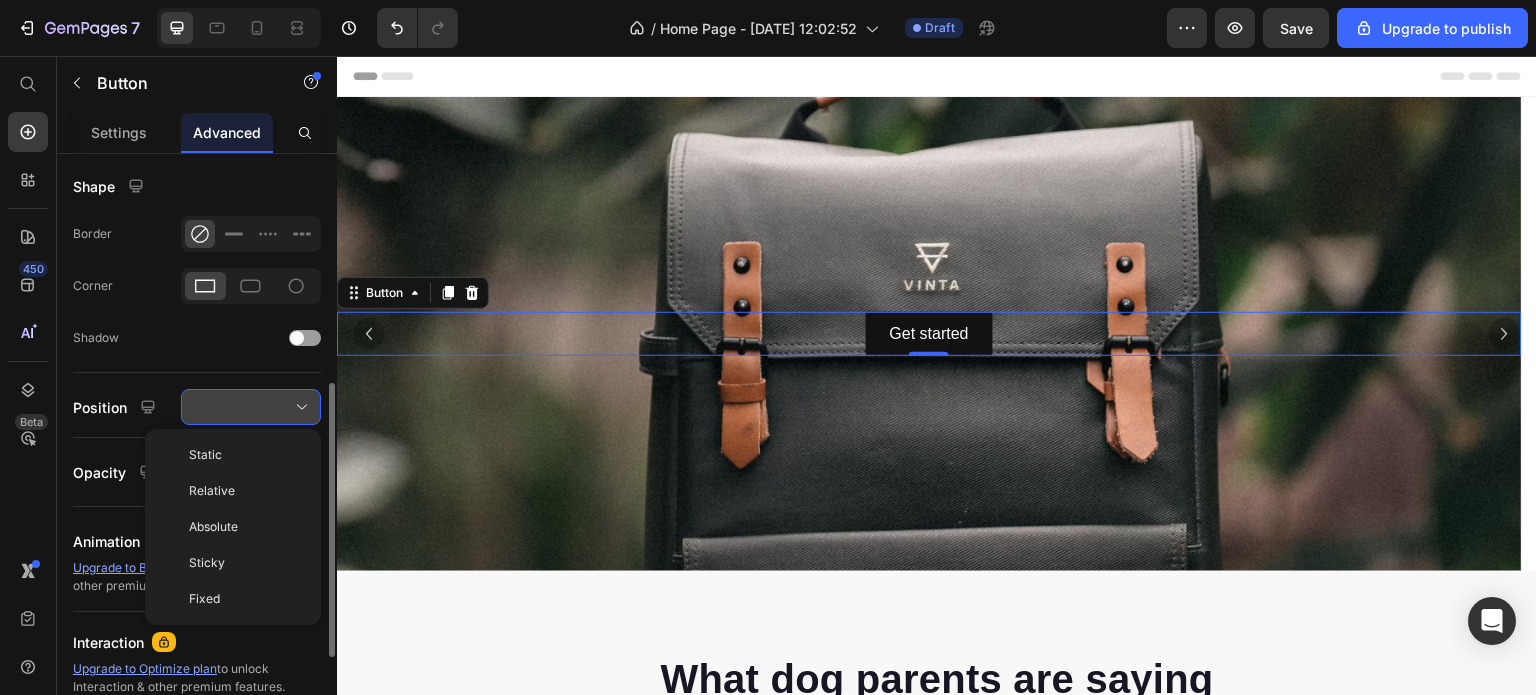 click at bounding box center (251, 407) 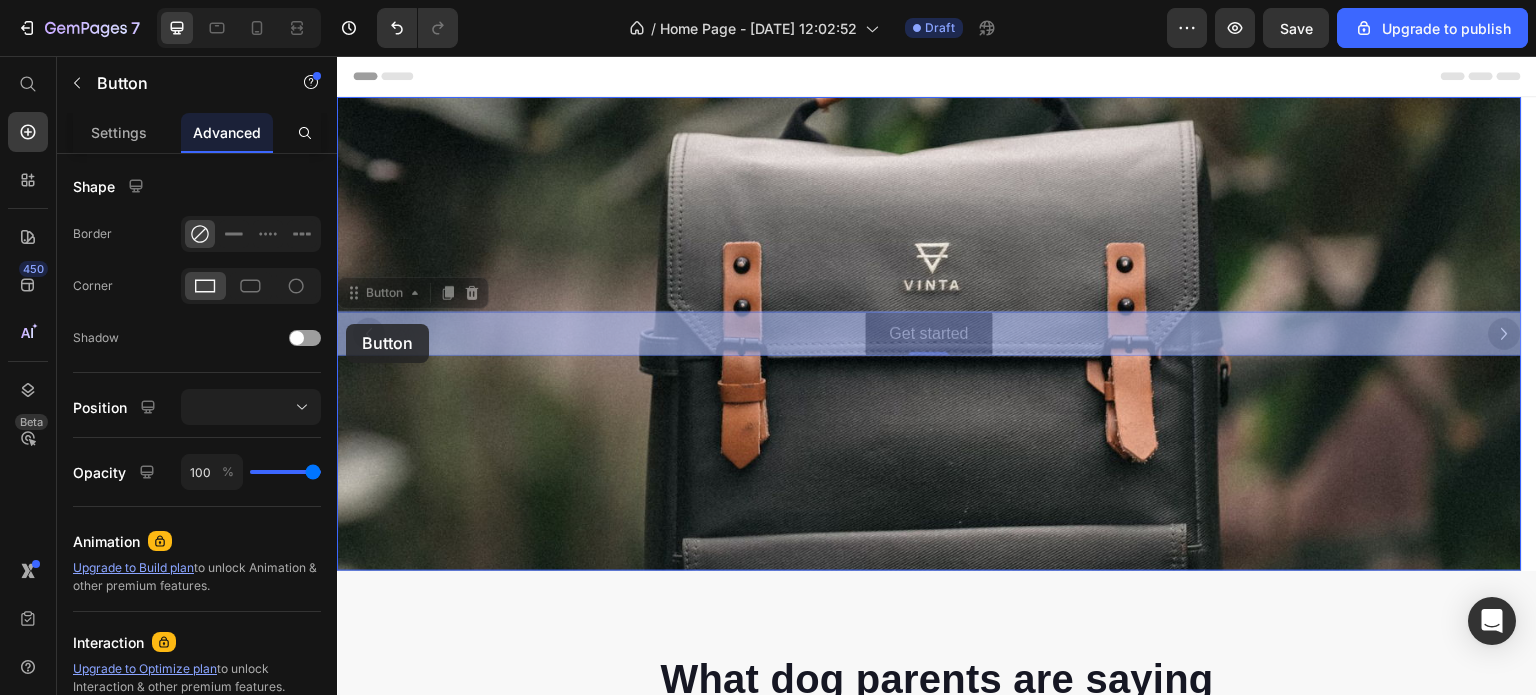drag, startPoint x: 348, startPoint y: 293, endPoint x: 346, endPoint y: 324, distance: 31.06445 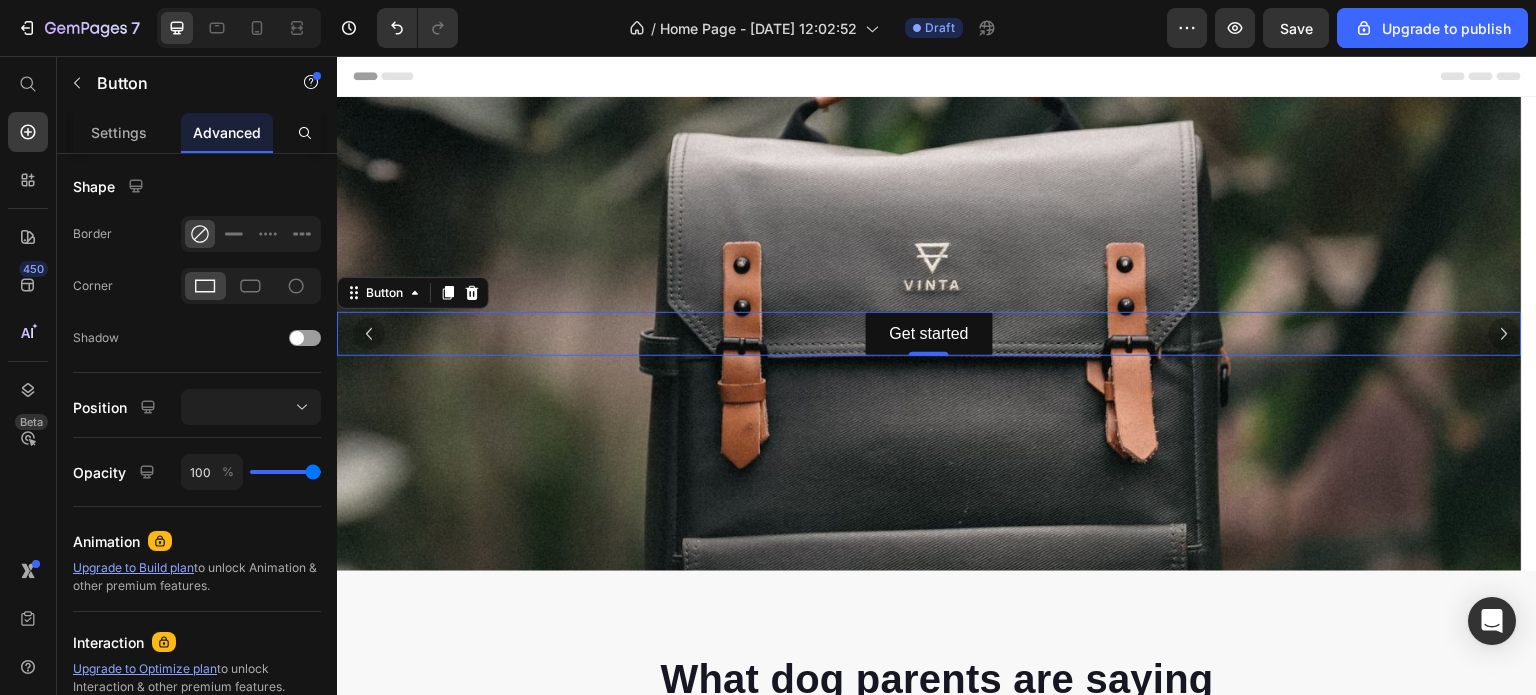 click on "Get started Button   0" at bounding box center (929, 334) 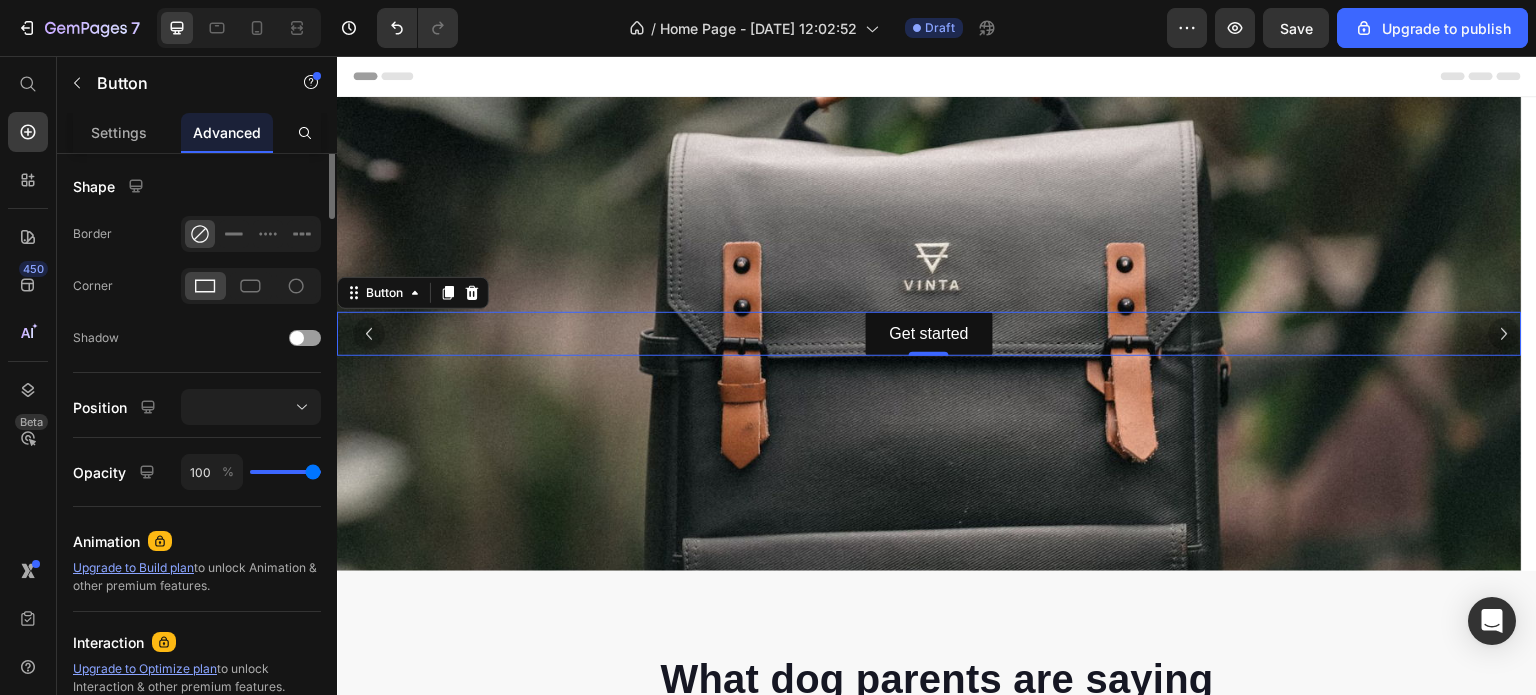 scroll, scrollTop: 100, scrollLeft: 0, axis: vertical 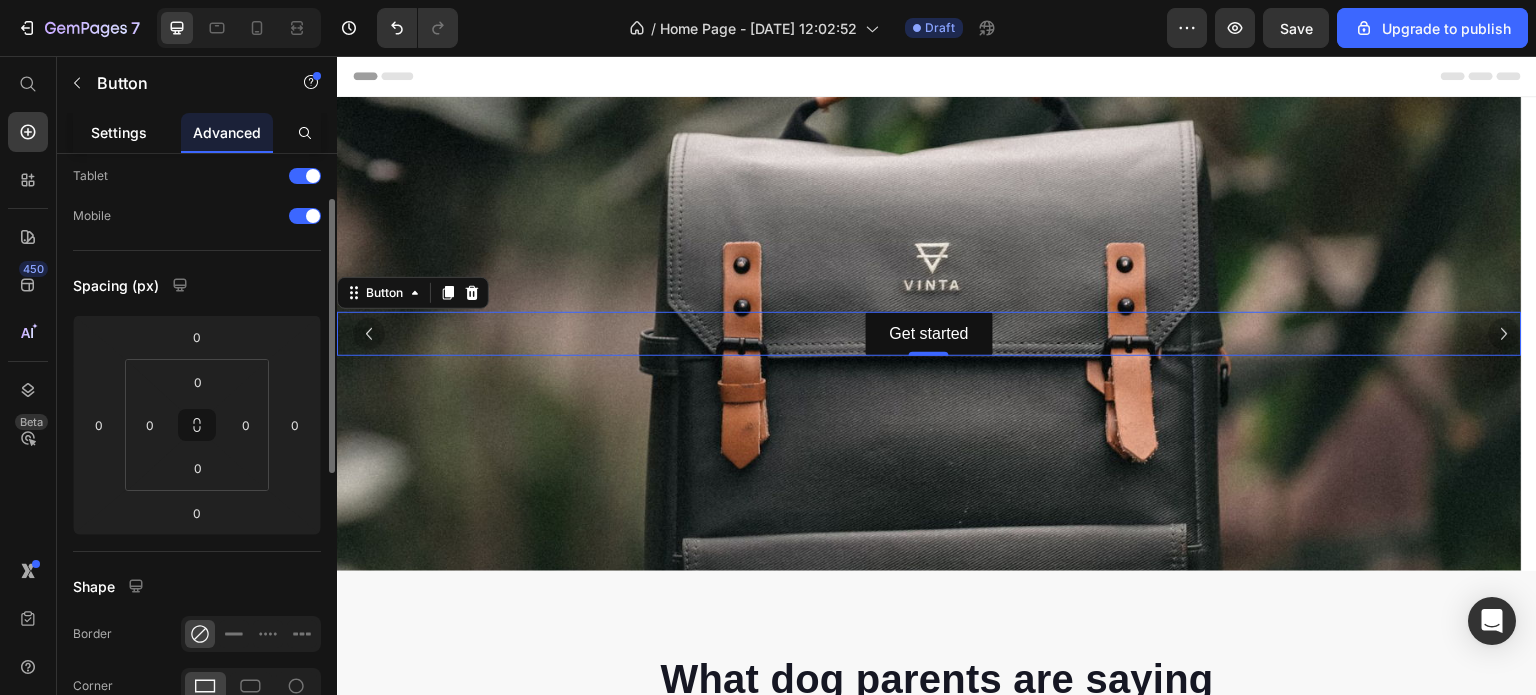 click on "Settings" at bounding box center (119, 132) 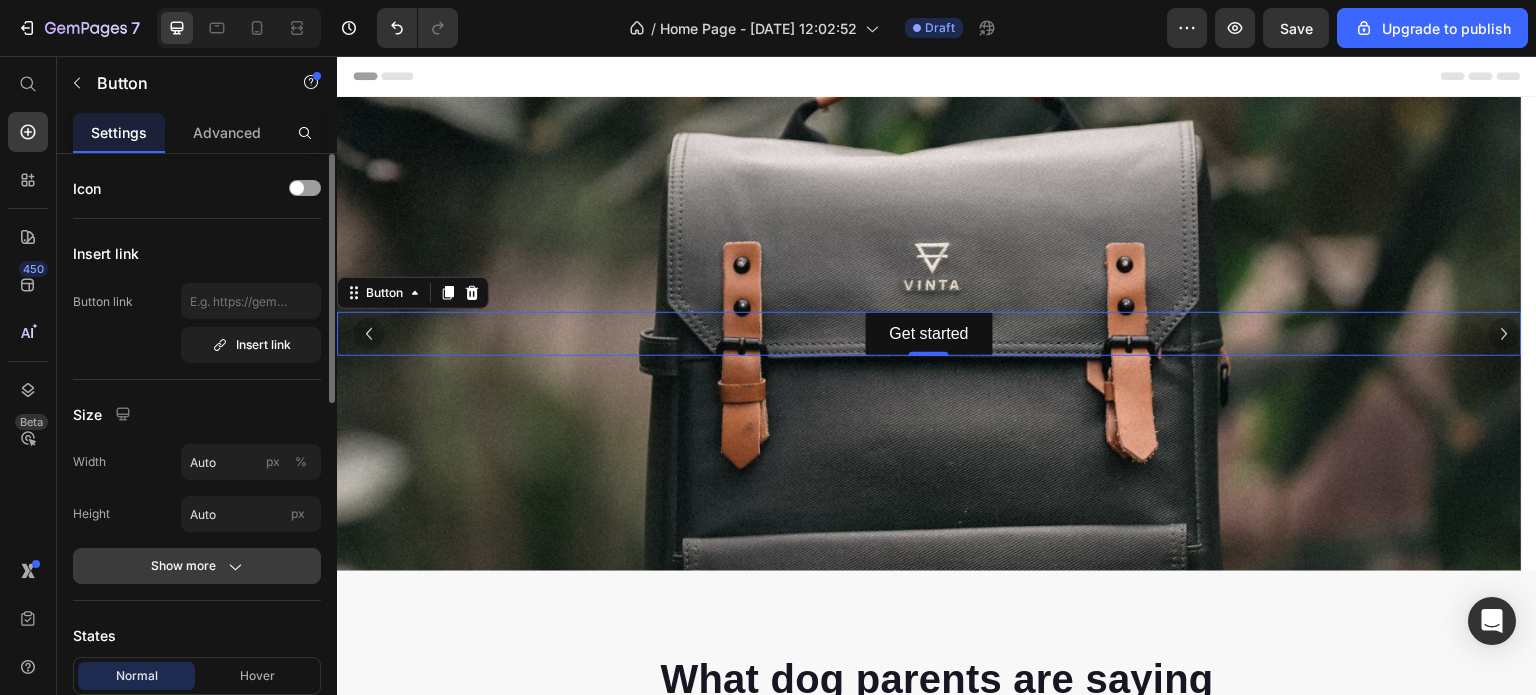 scroll, scrollTop: 100, scrollLeft: 0, axis: vertical 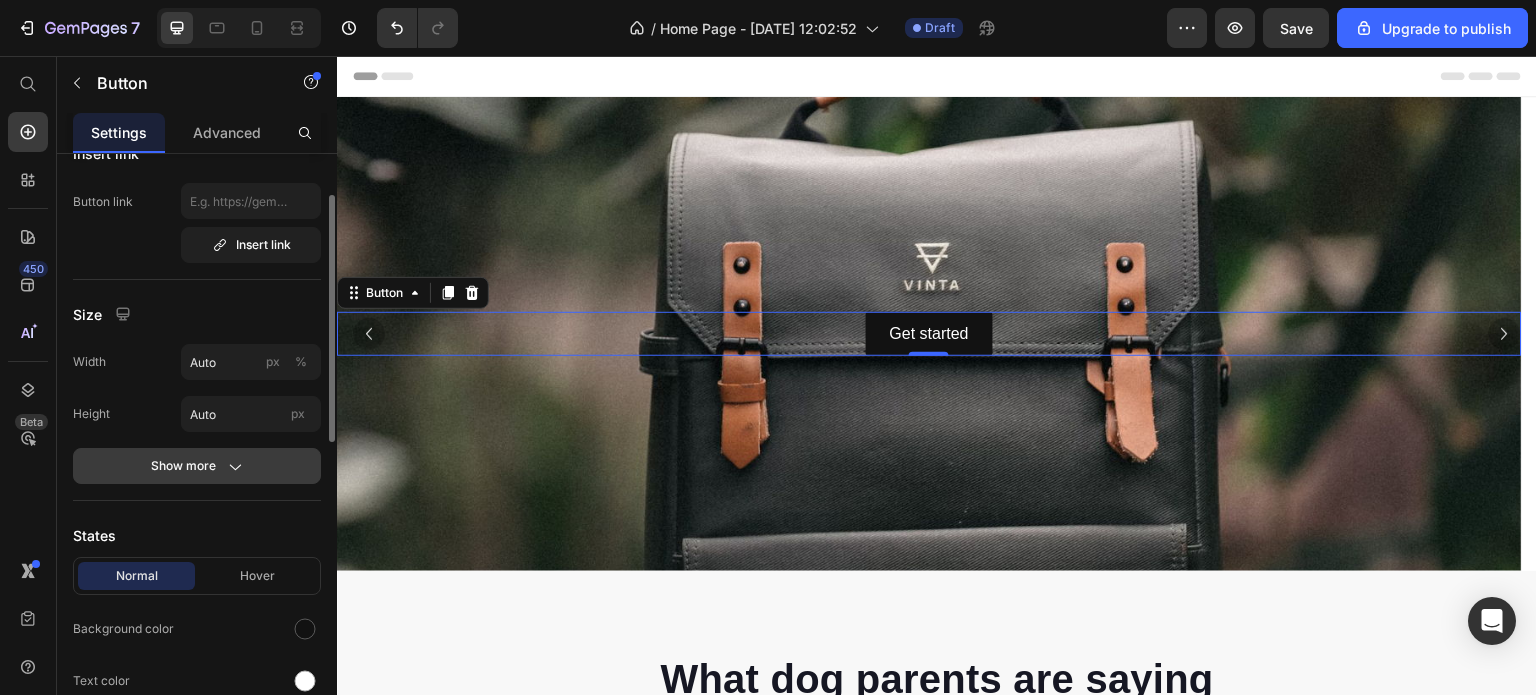 click 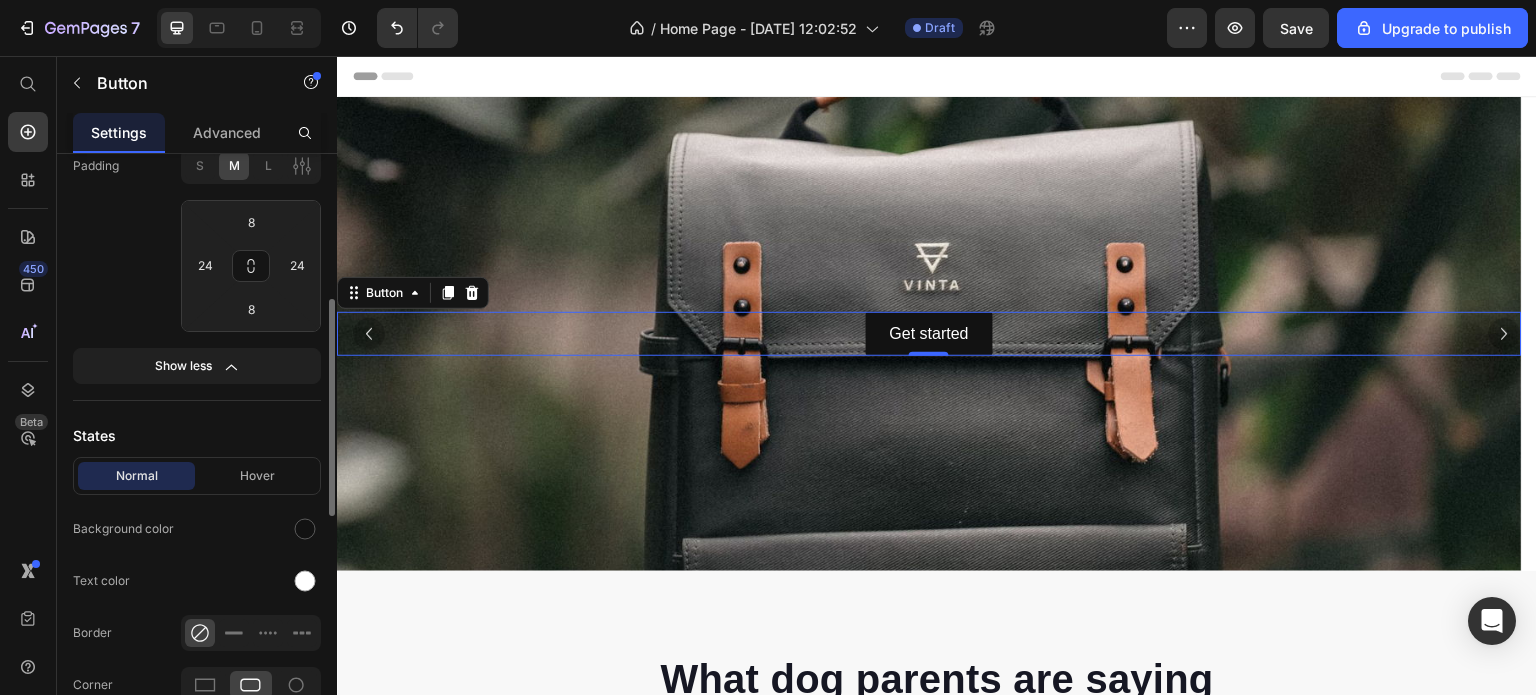 scroll, scrollTop: 500, scrollLeft: 0, axis: vertical 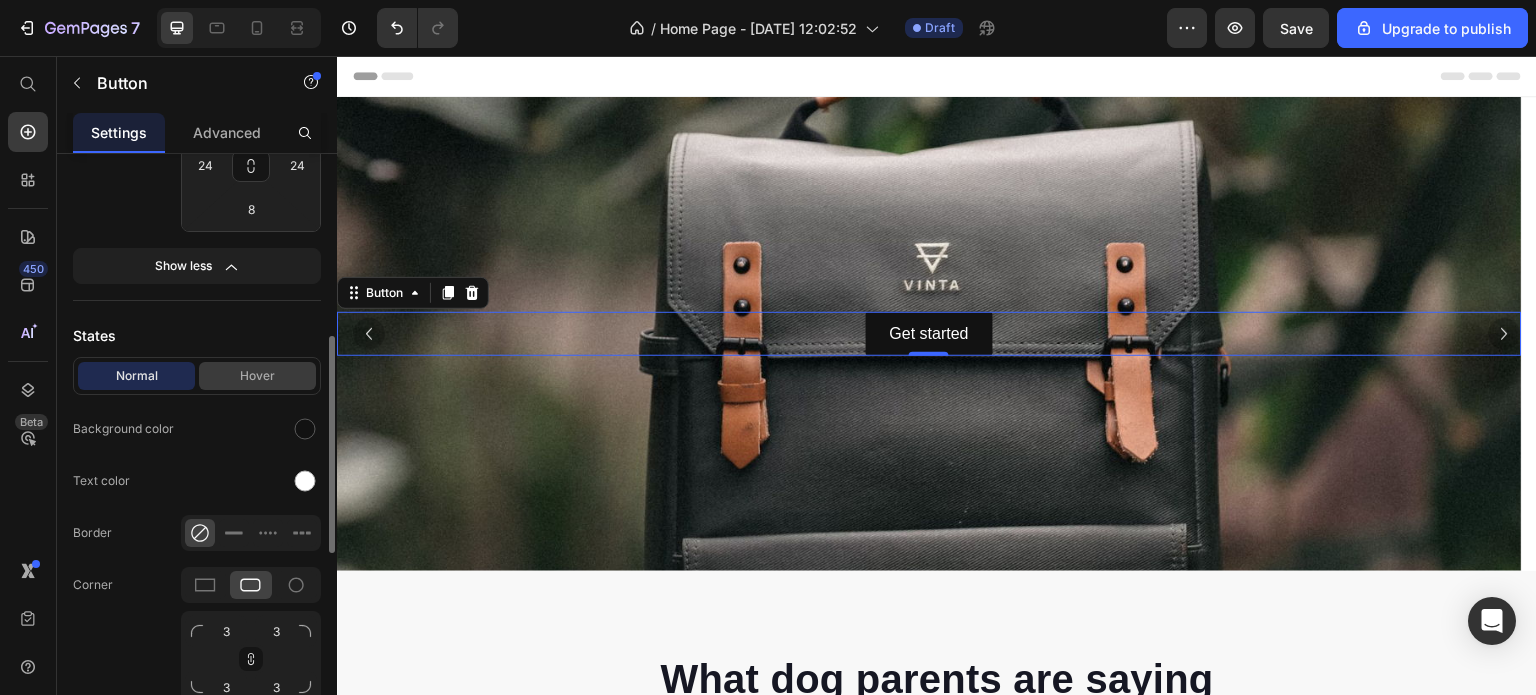 click on "Hover" at bounding box center (257, 376) 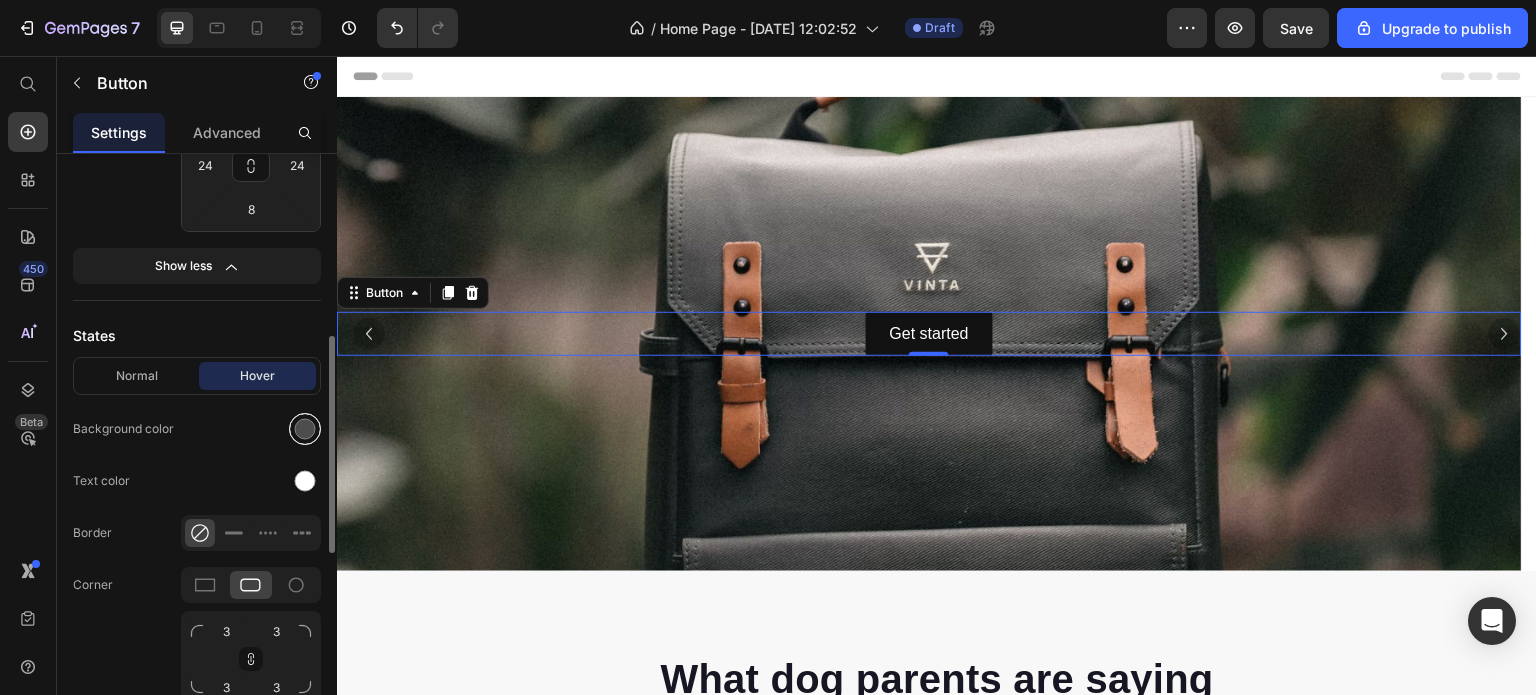 click at bounding box center (305, 429) 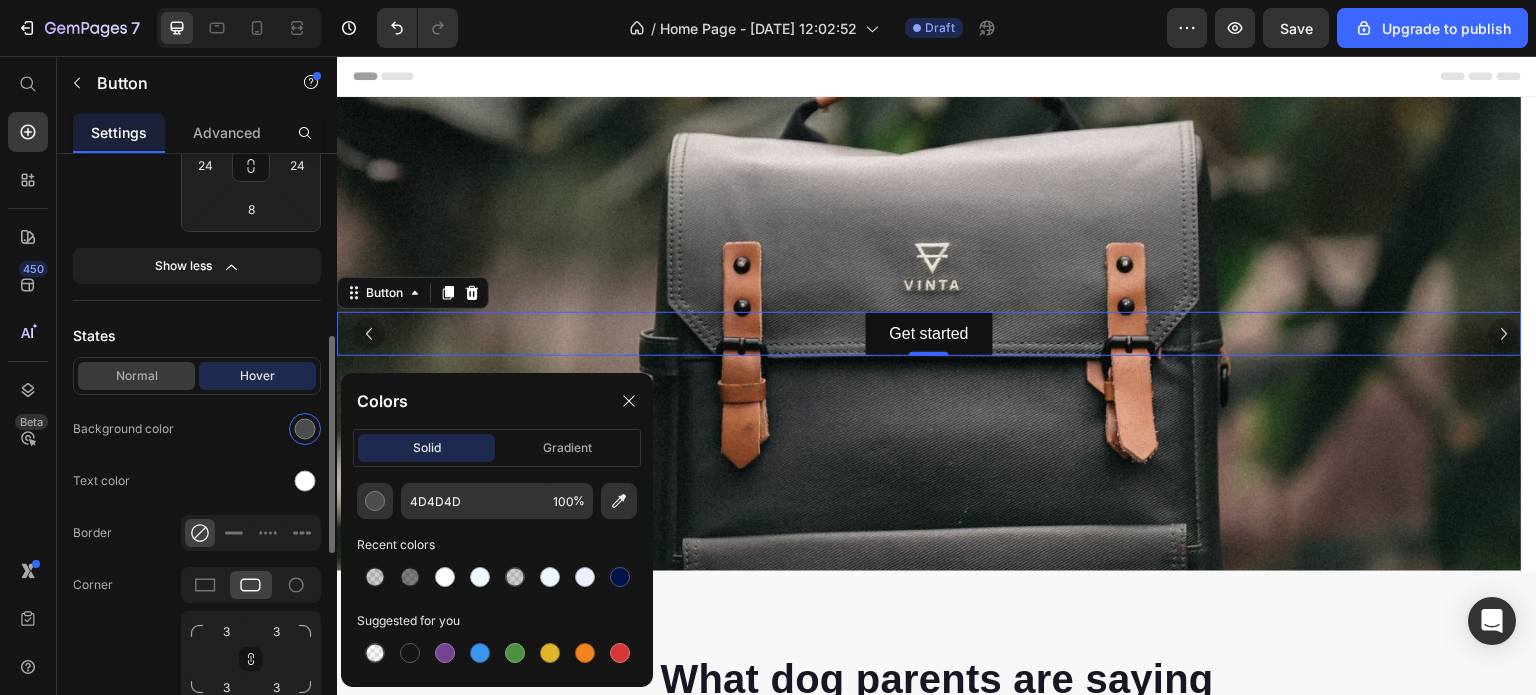 click on "Normal" at bounding box center (136, 376) 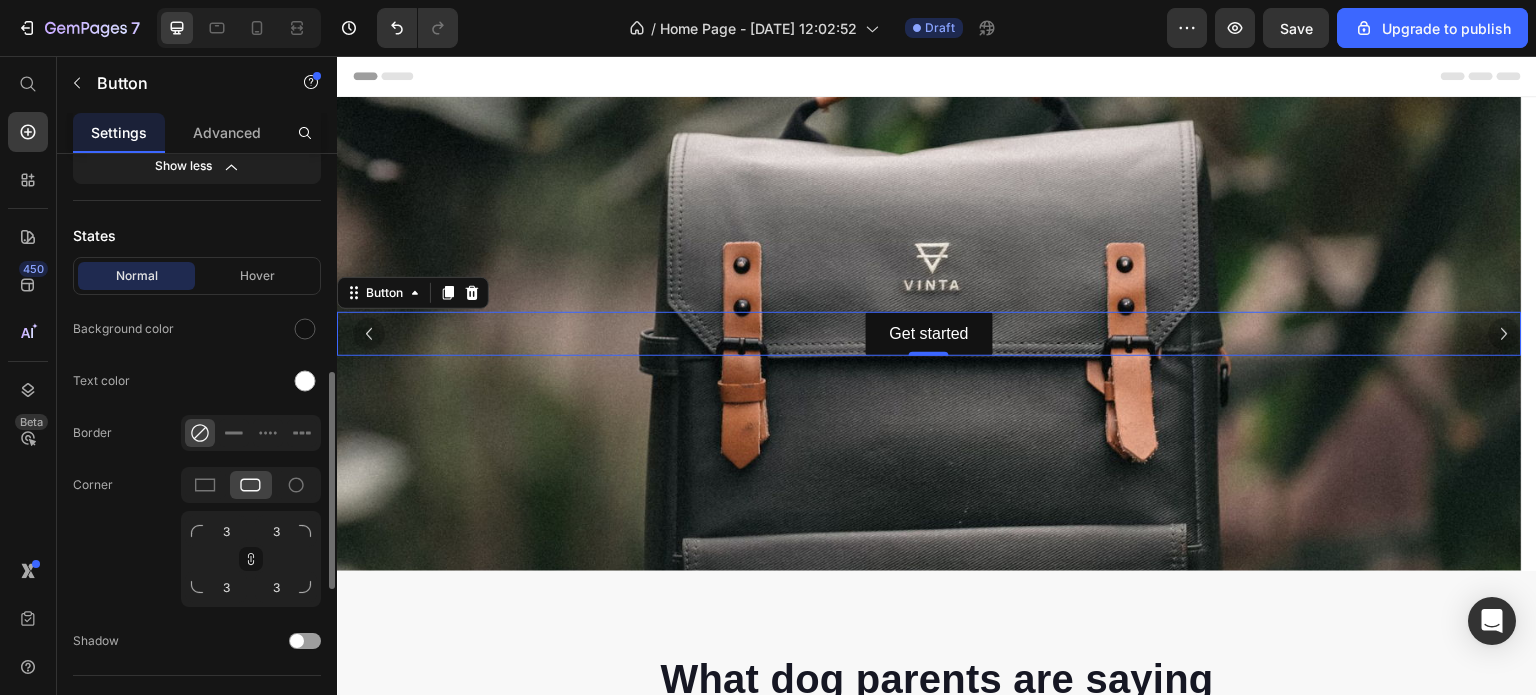scroll, scrollTop: 700, scrollLeft: 0, axis: vertical 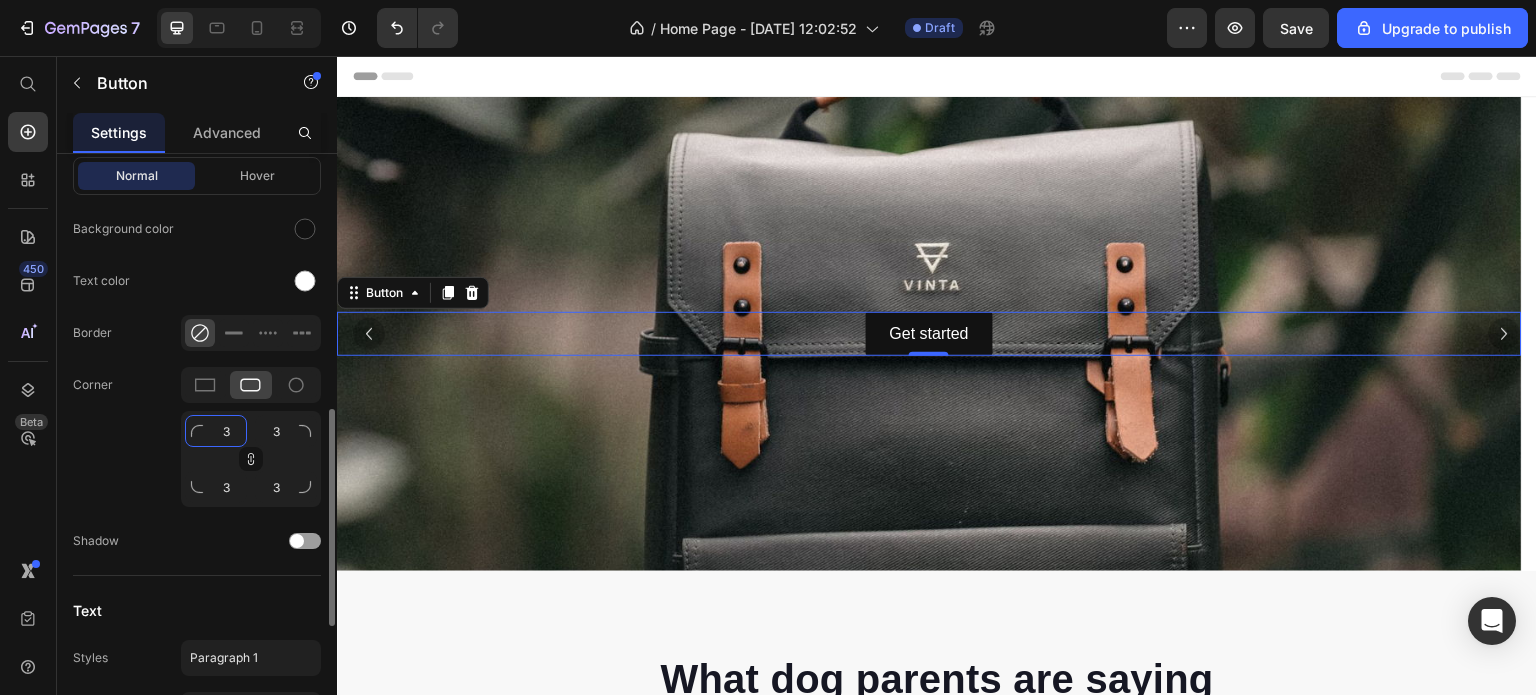 click on "3" 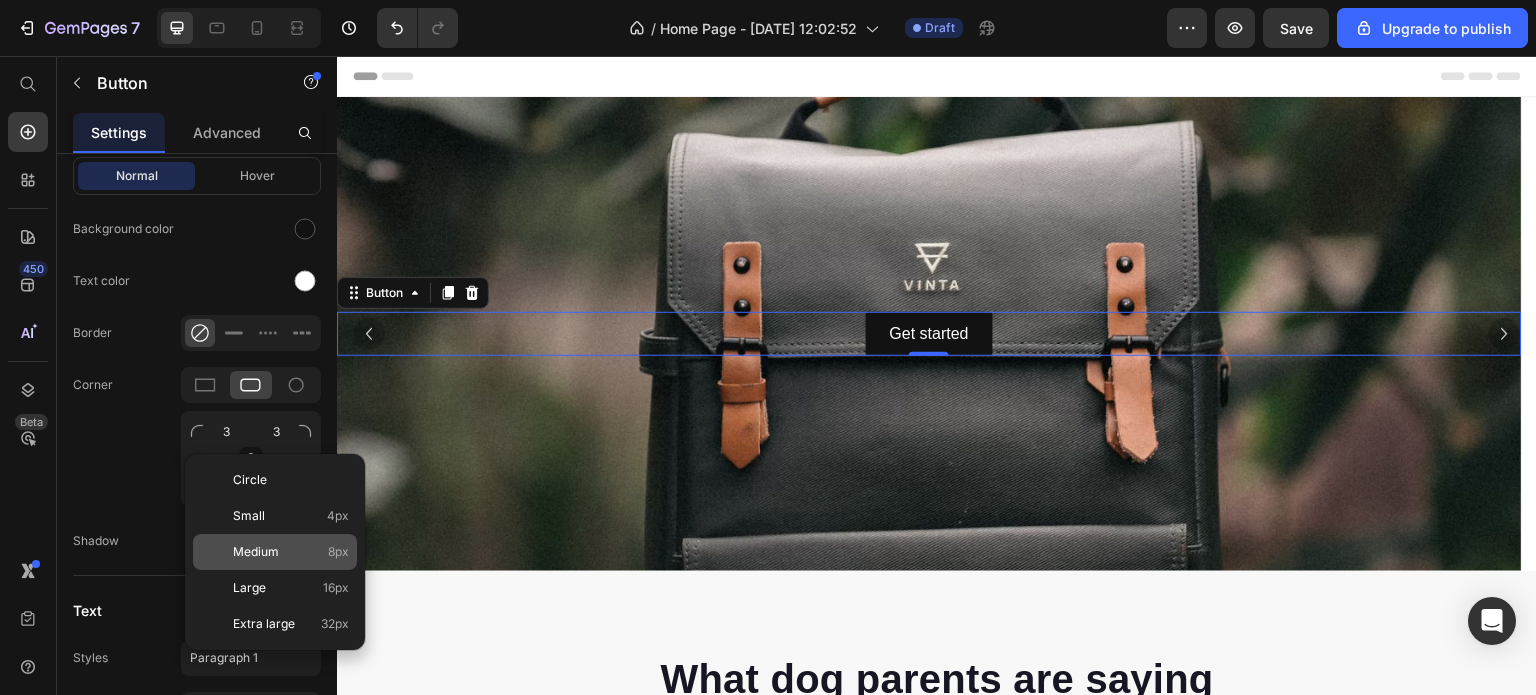 click on "Medium" at bounding box center [256, 552] 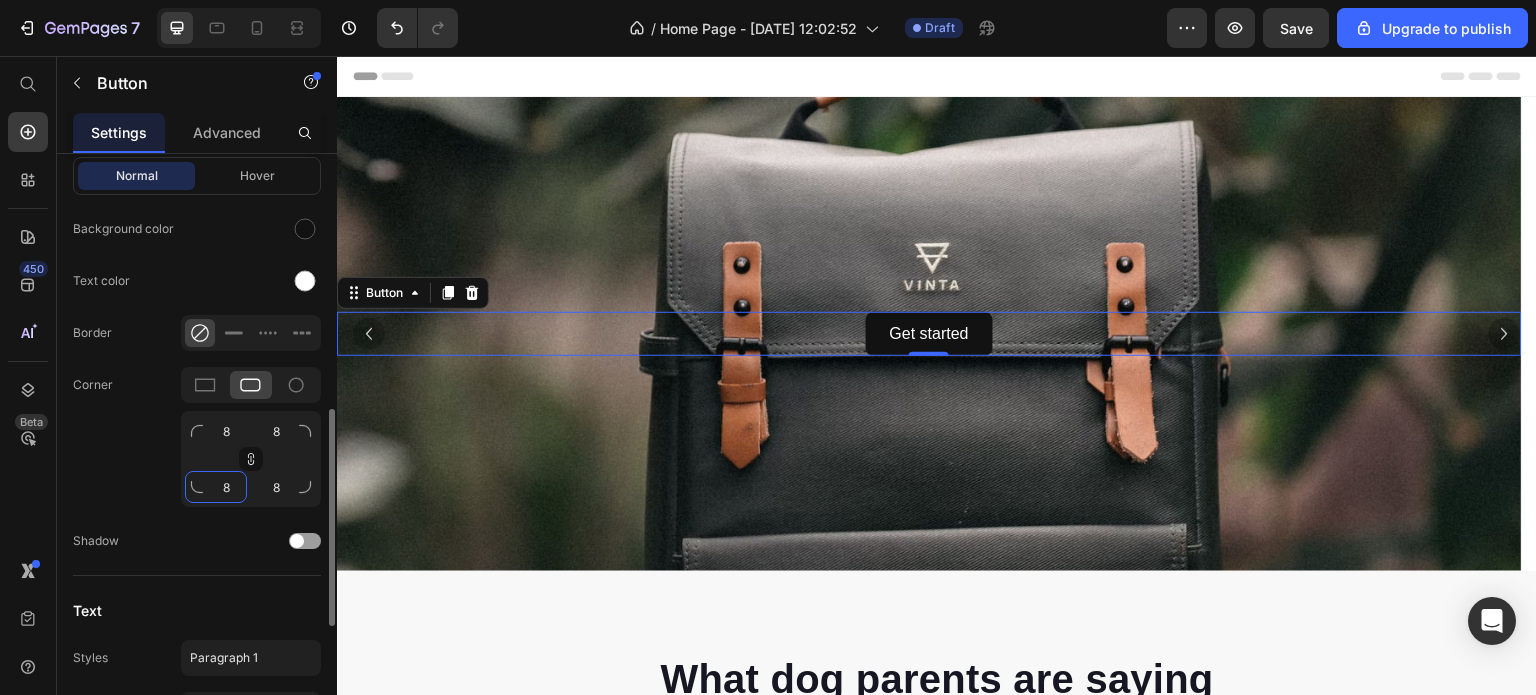 click on "8" 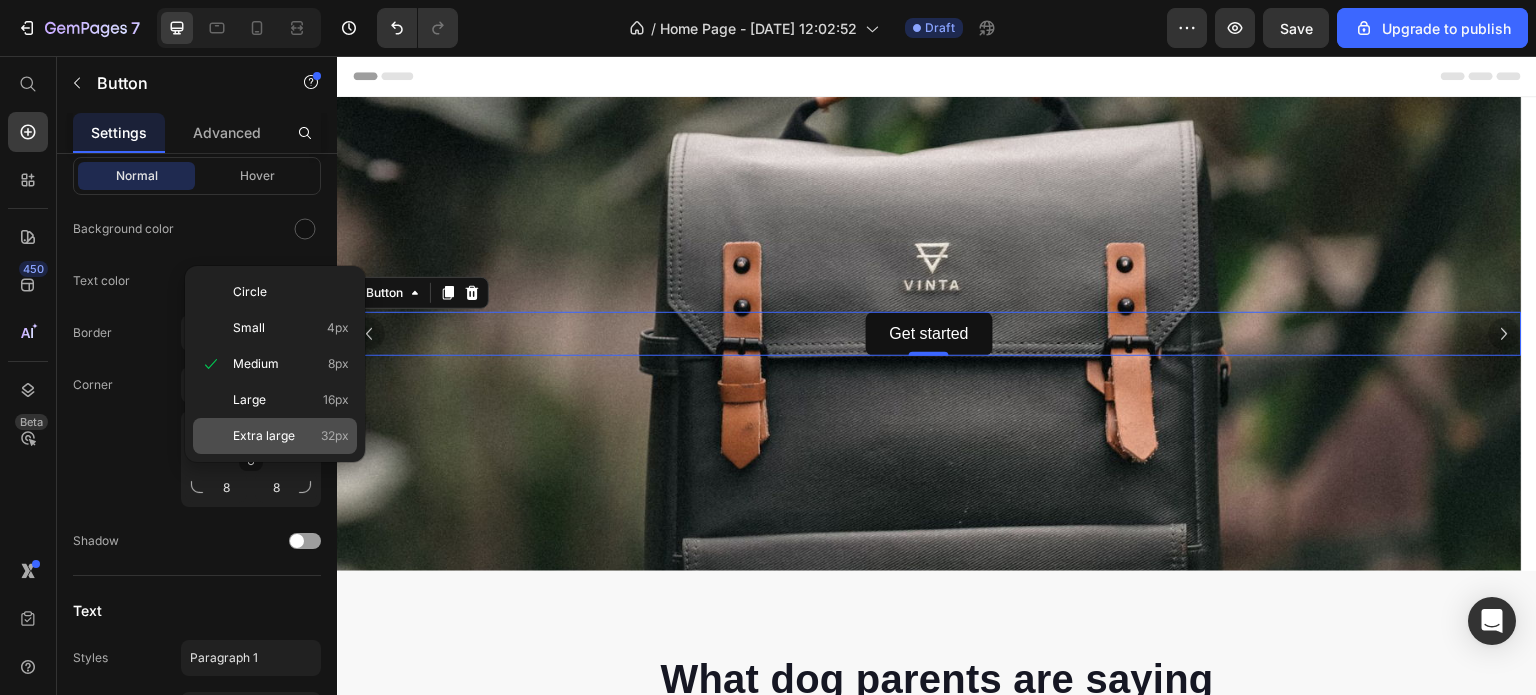 click on "Extra large" at bounding box center (264, 436) 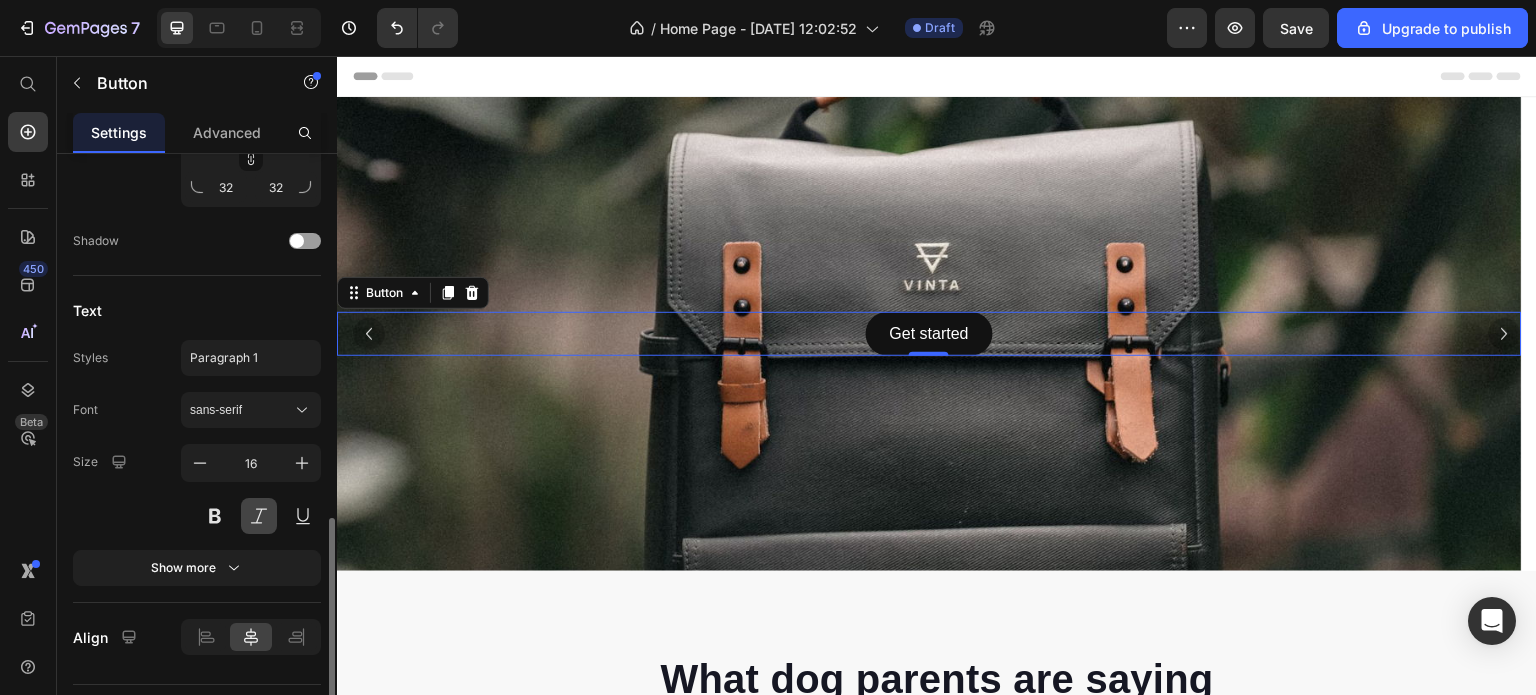 scroll, scrollTop: 1044, scrollLeft: 0, axis: vertical 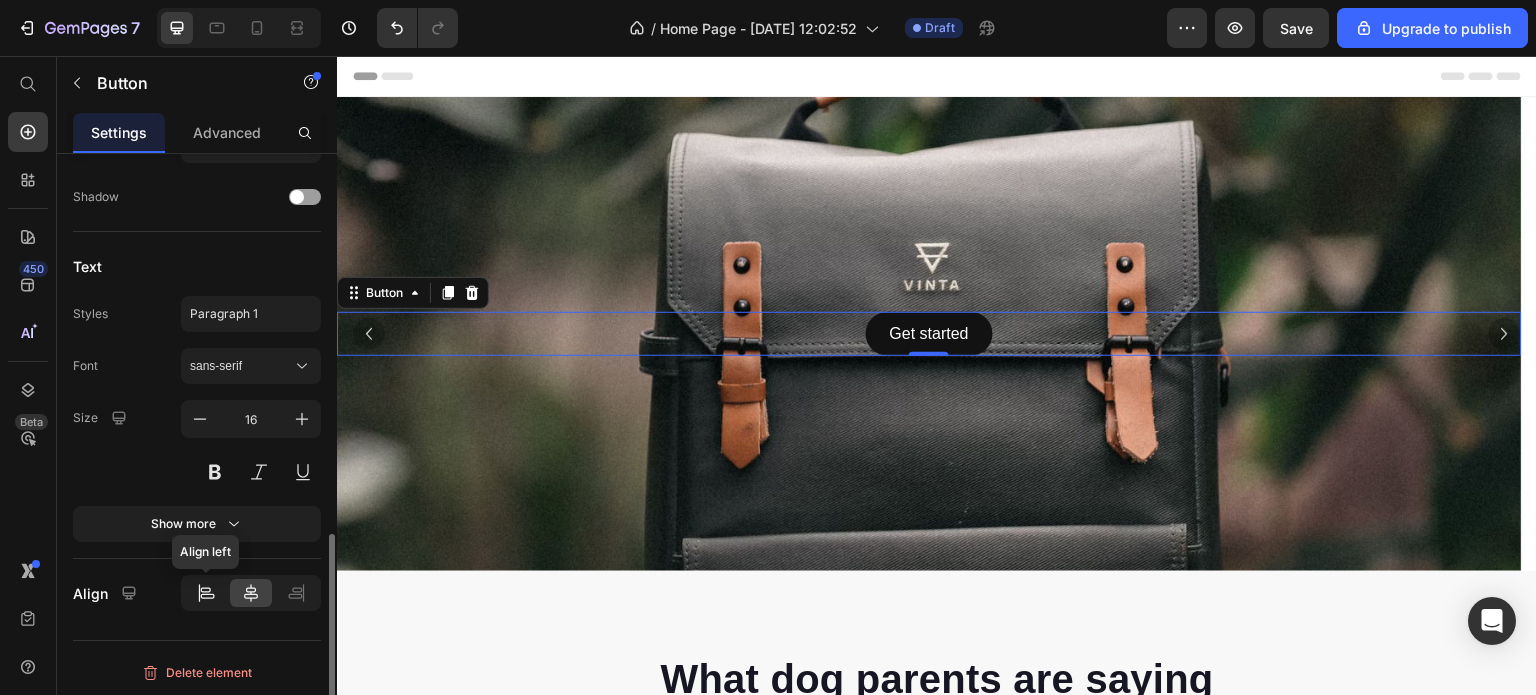 click 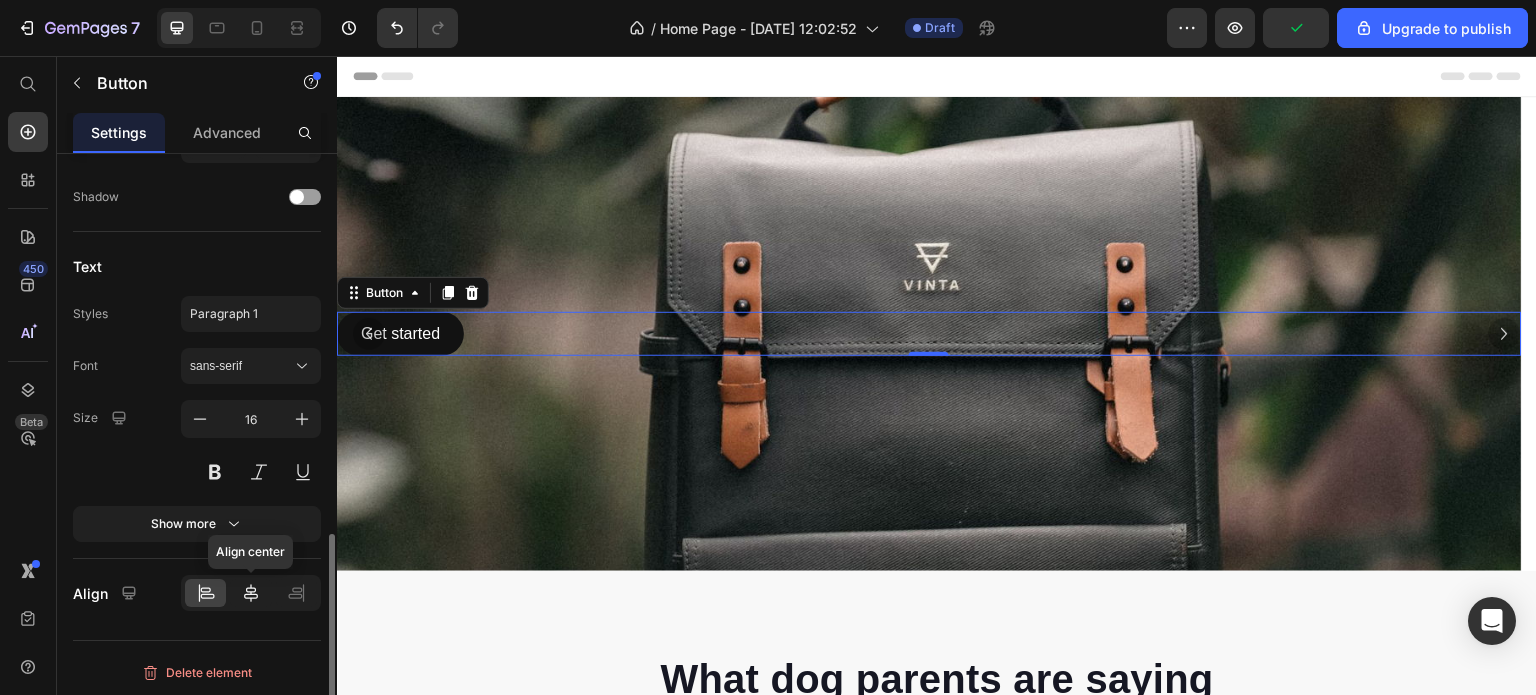 click 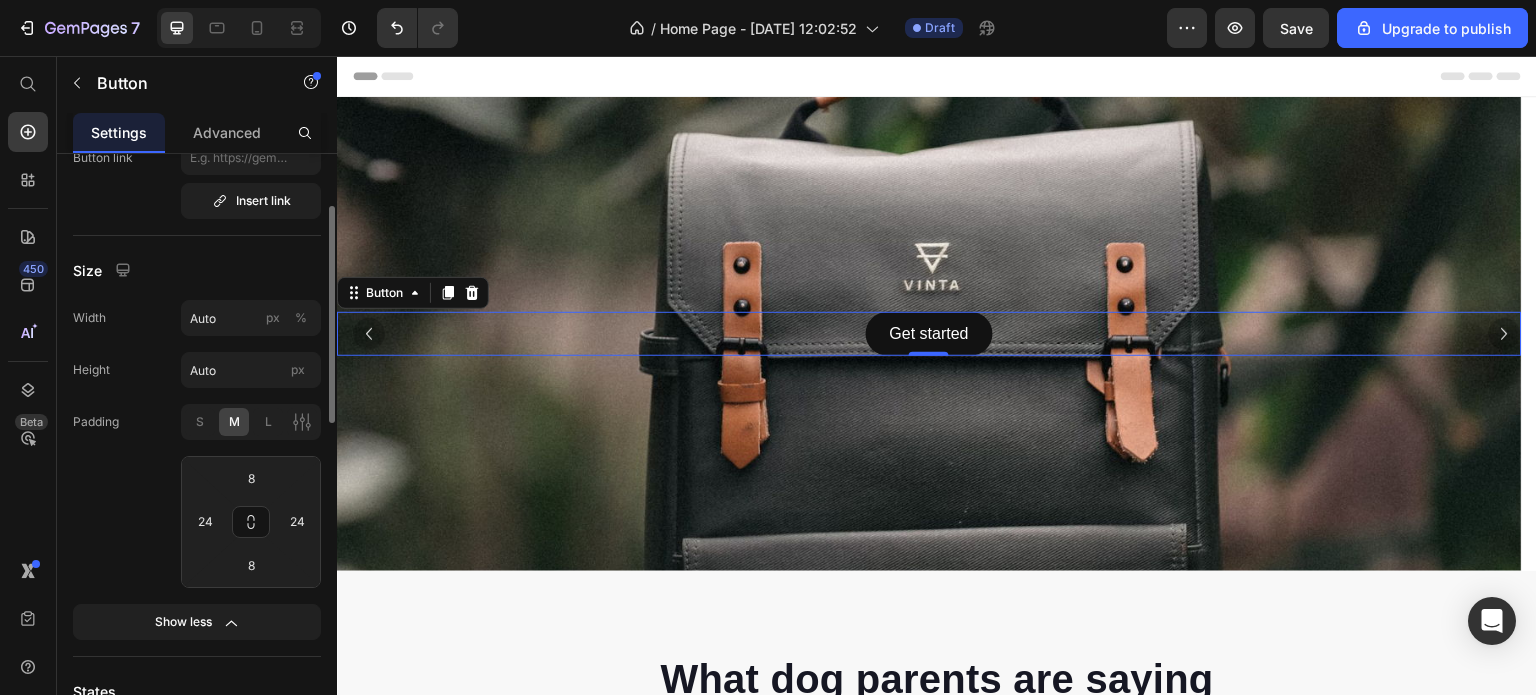scroll, scrollTop: 44, scrollLeft: 0, axis: vertical 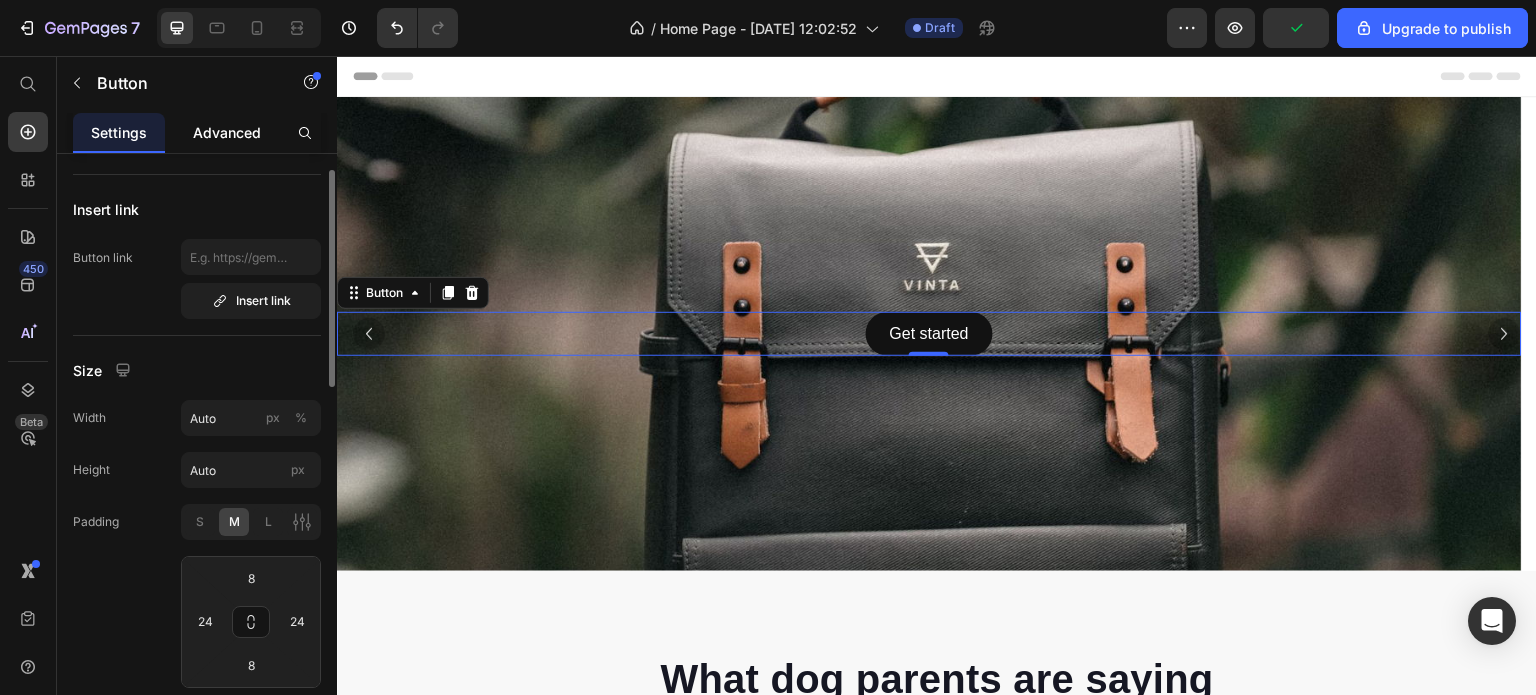 click on "Advanced" 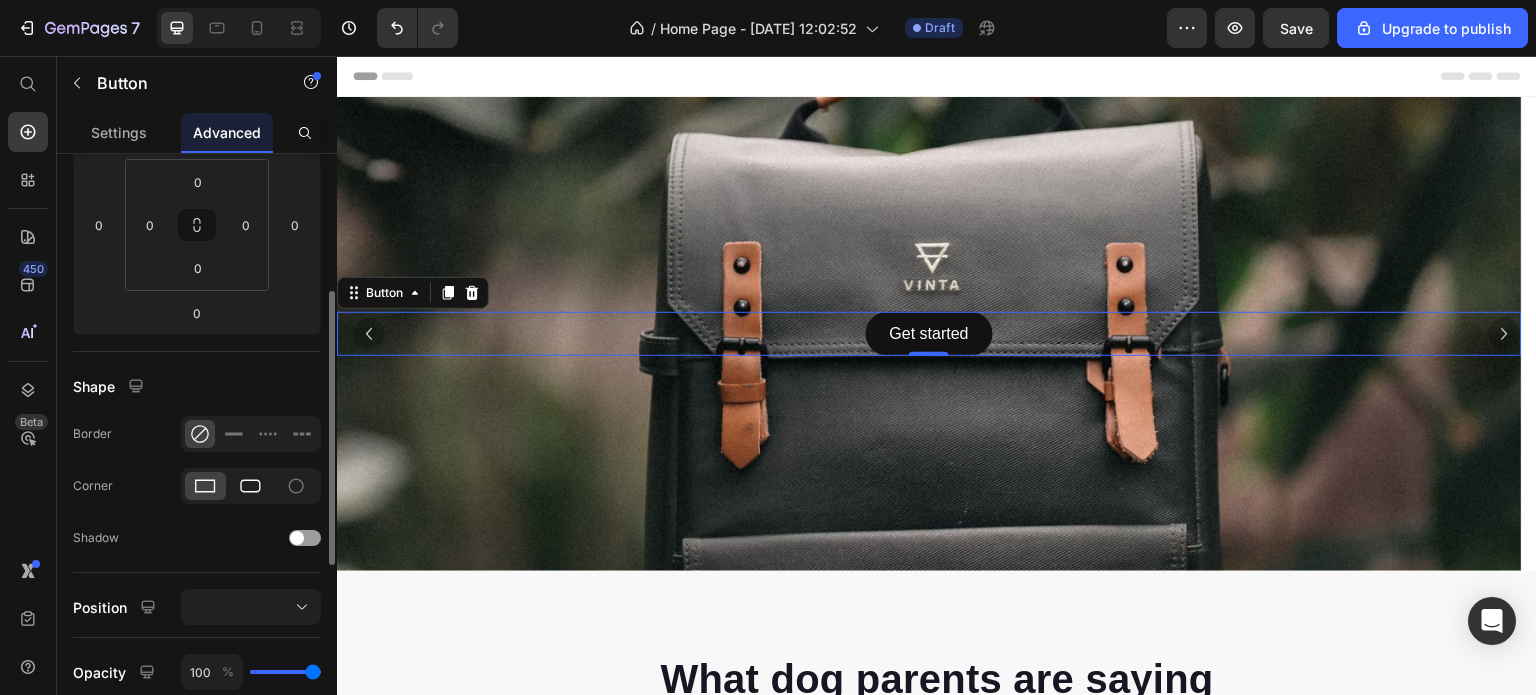 scroll, scrollTop: 400, scrollLeft: 0, axis: vertical 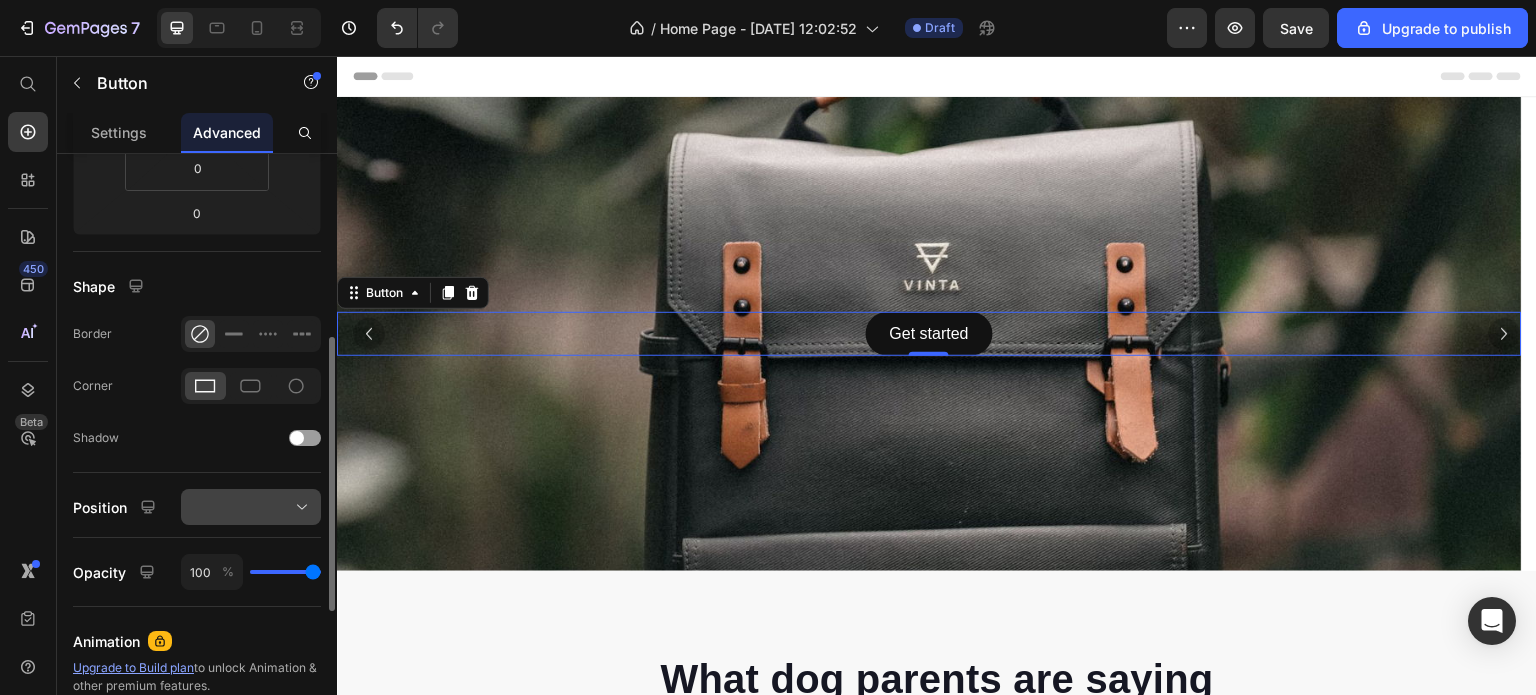 click at bounding box center (251, 507) 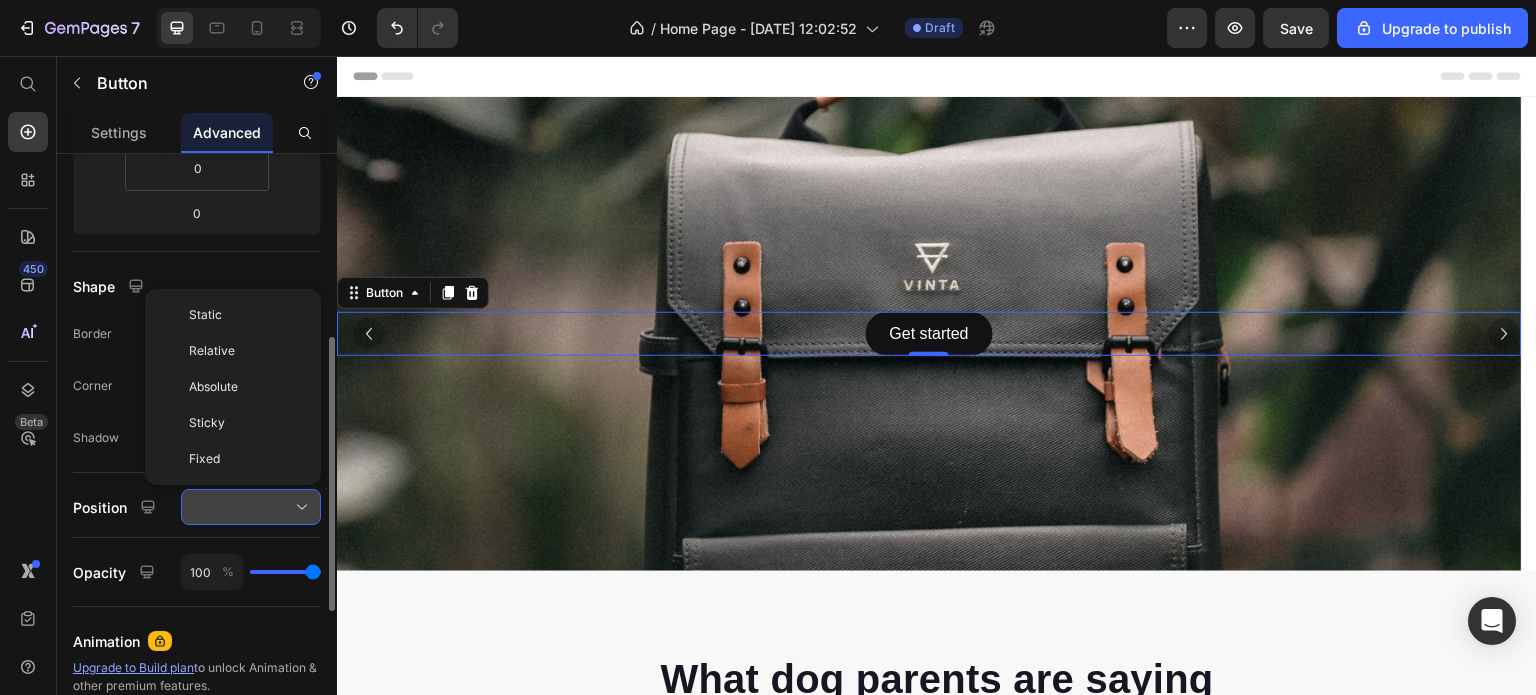 click at bounding box center [251, 507] 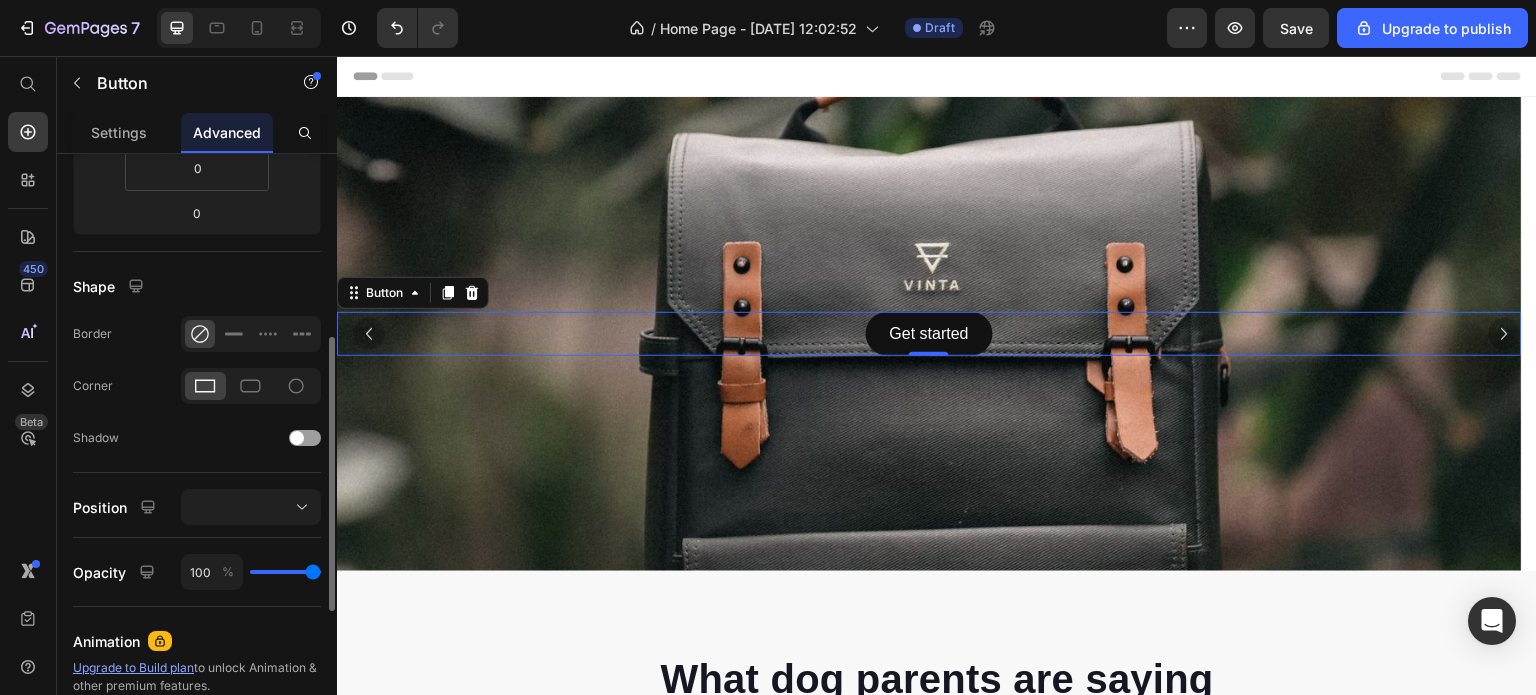 scroll, scrollTop: 200, scrollLeft: 0, axis: vertical 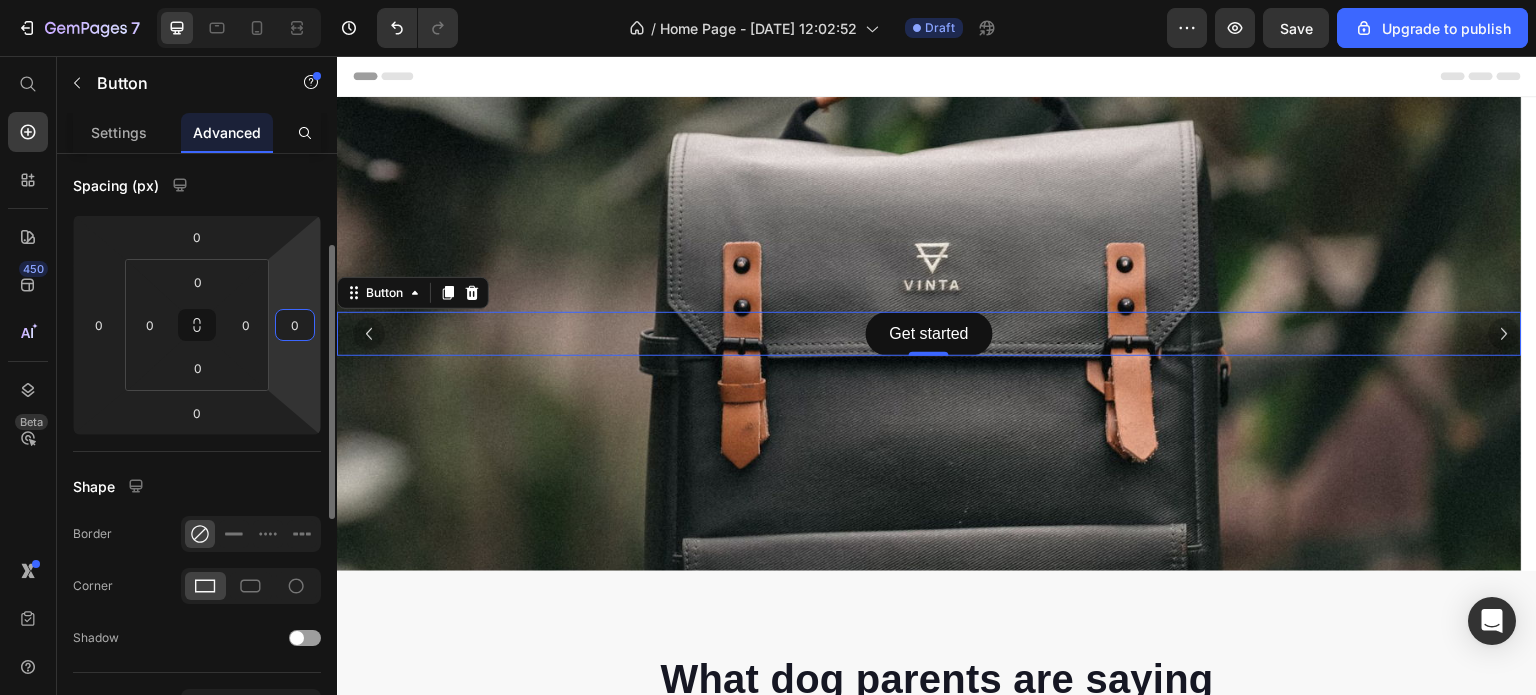 click on "0" at bounding box center [295, 325] 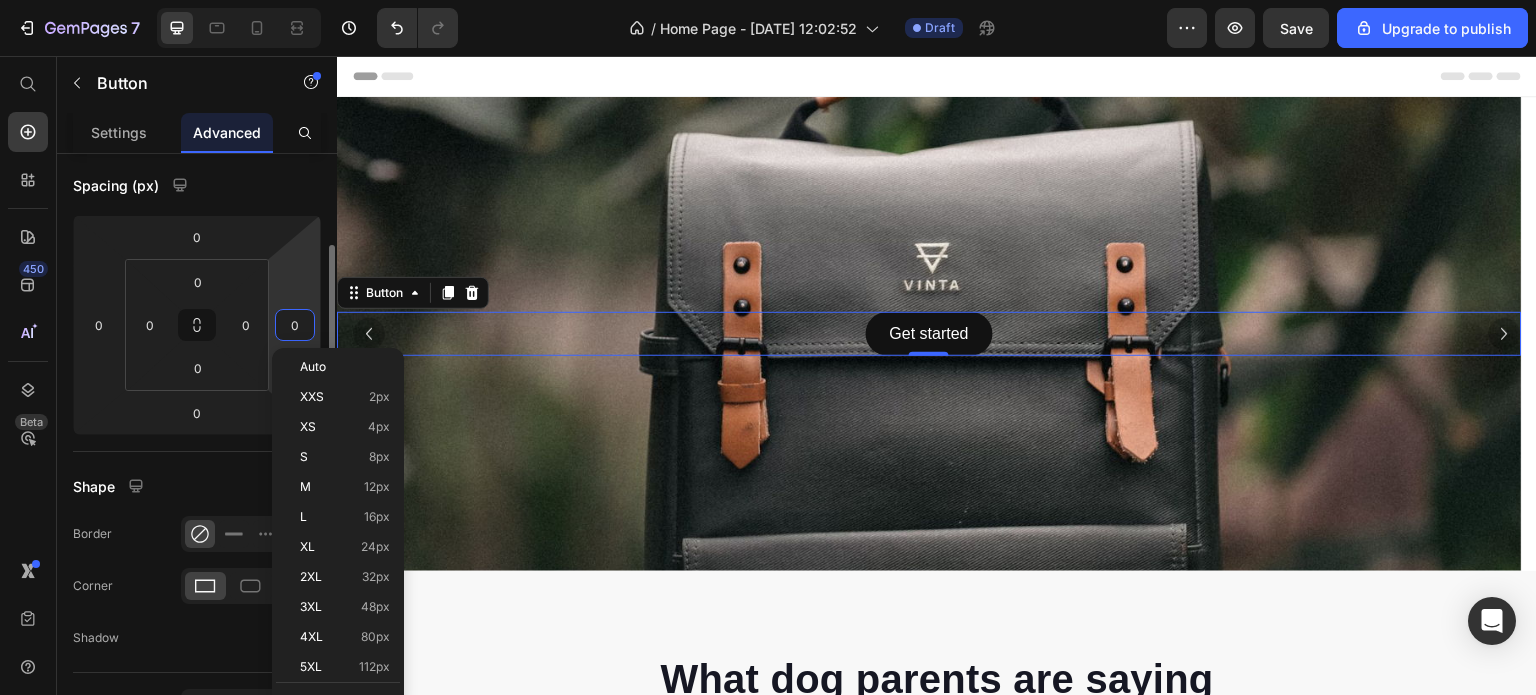 click on "0" at bounding box center [295, 325] 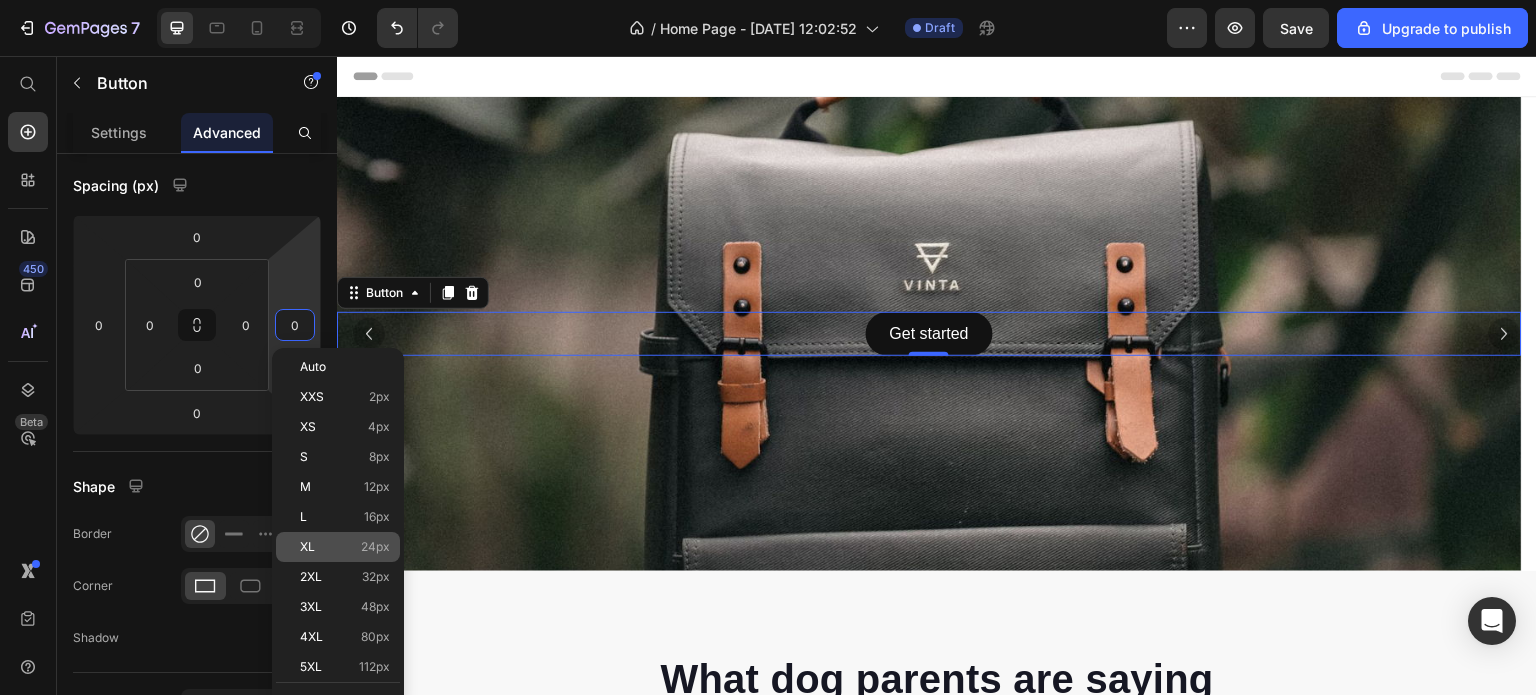 click on "XL" at bounding box center [307, 547] 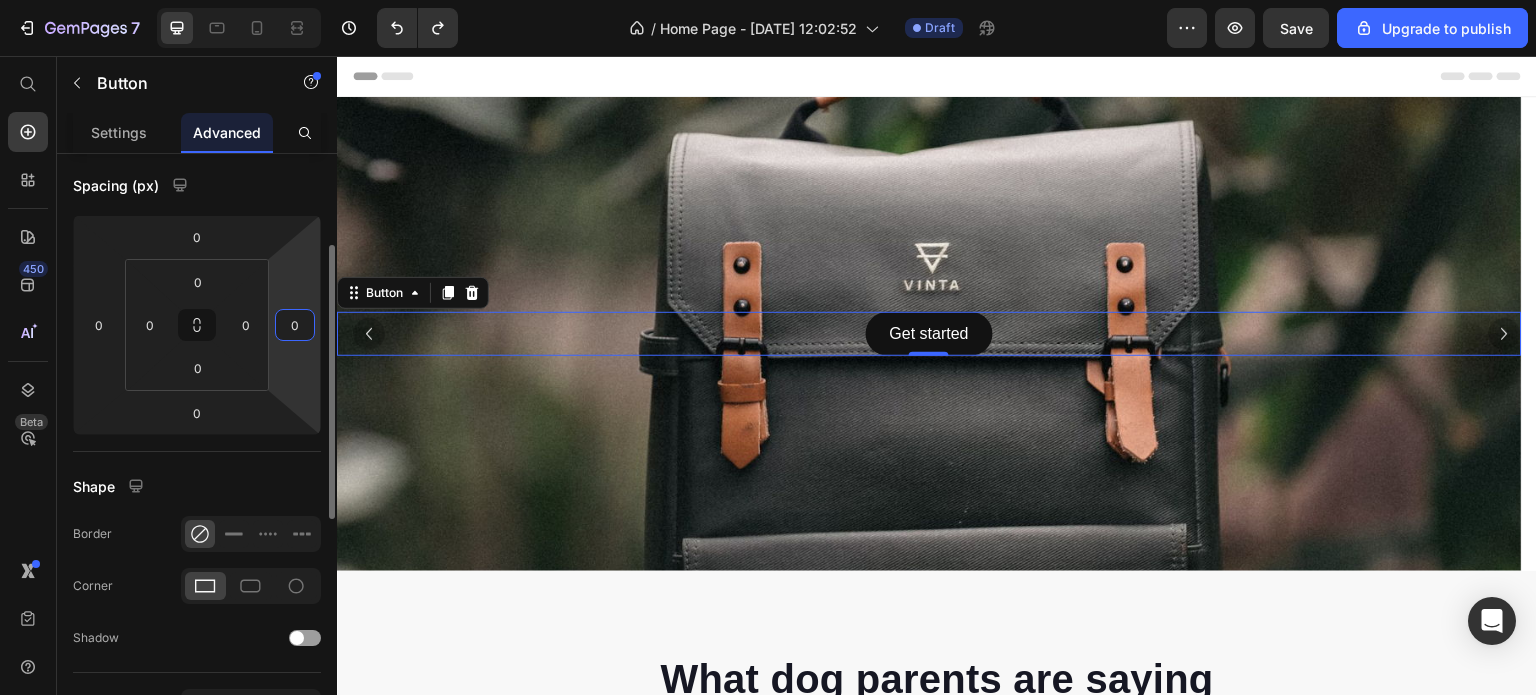 click on "0" at bounding box center (295, 325) 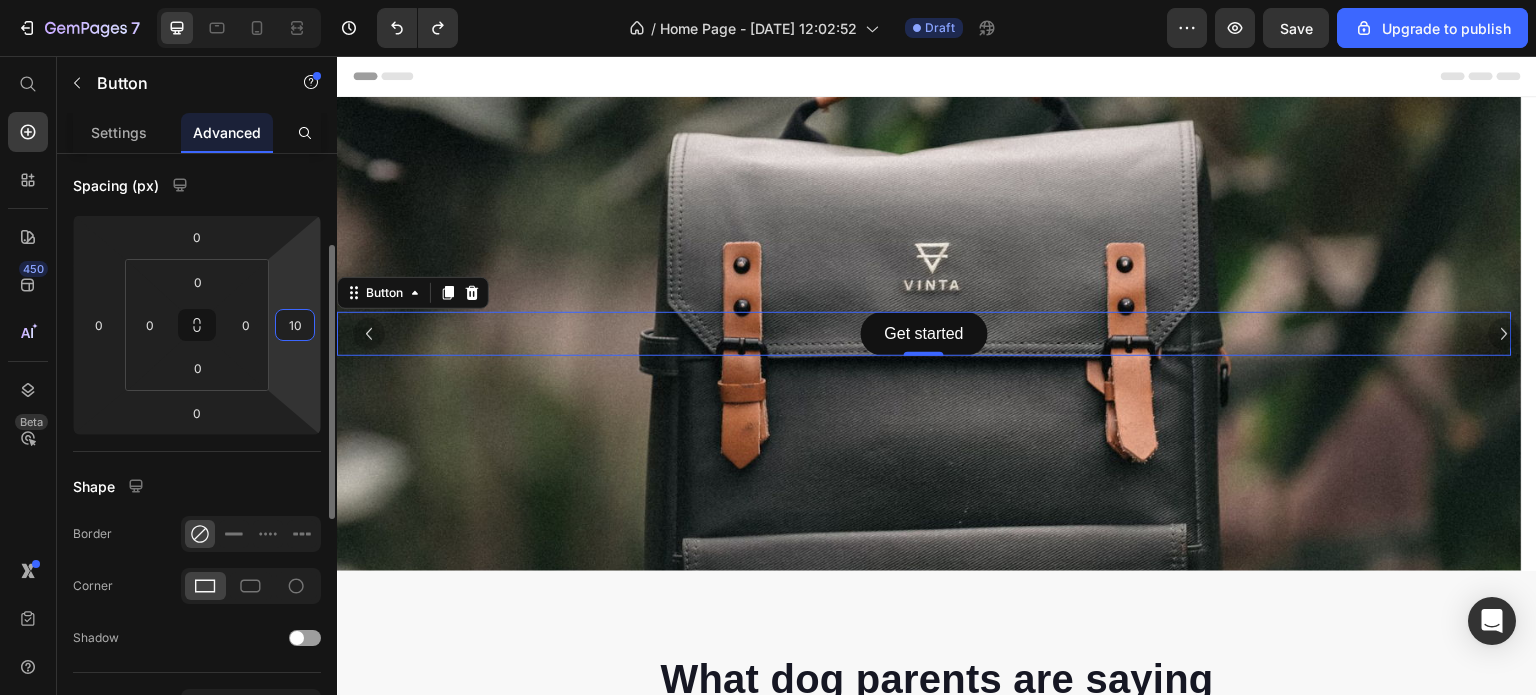 type on "1" 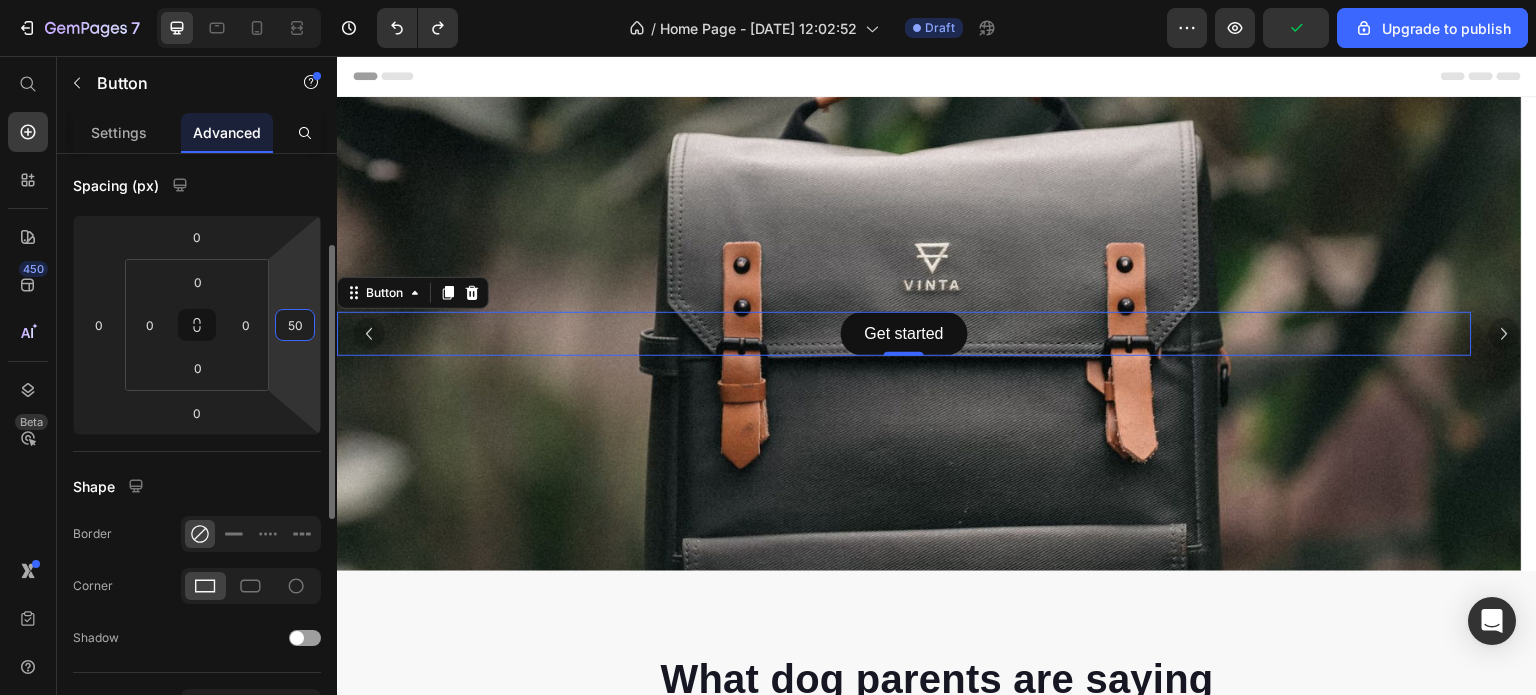 type on "5" 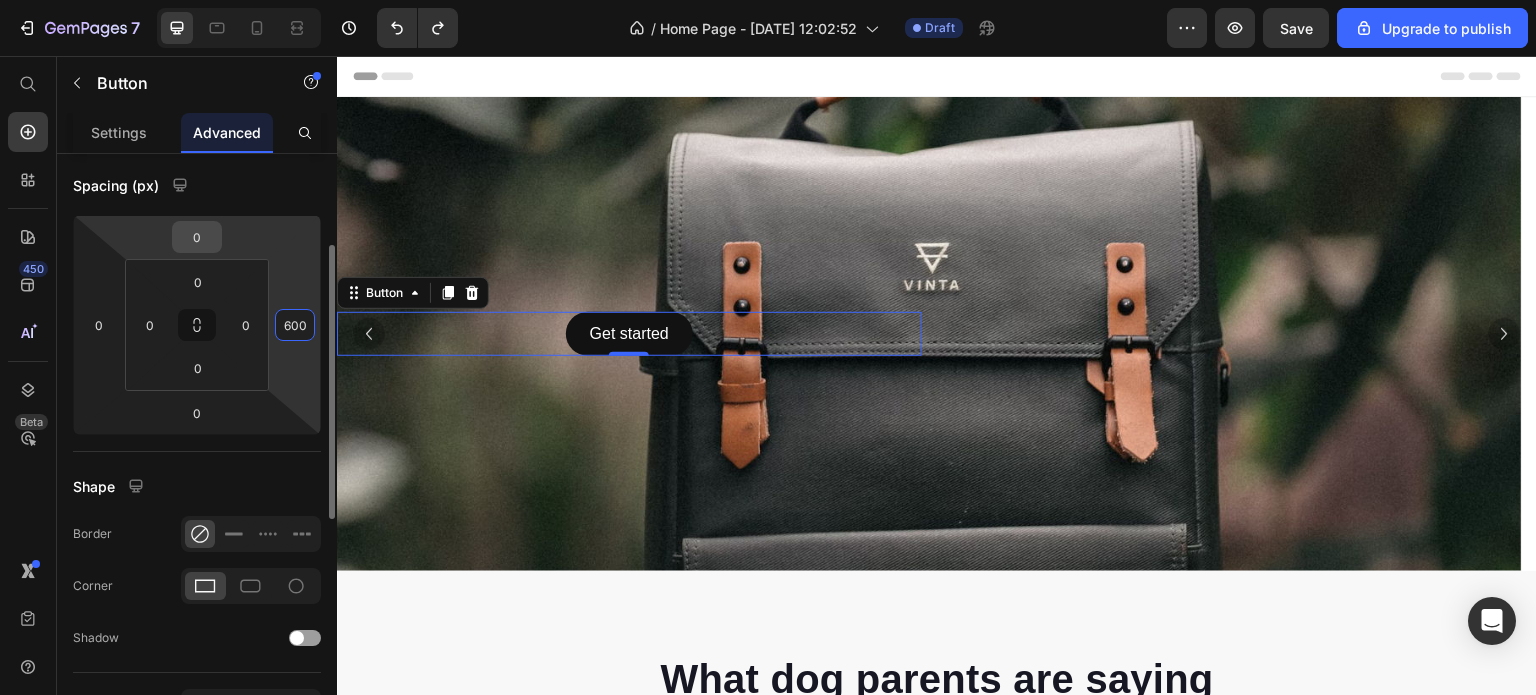 type on "600" 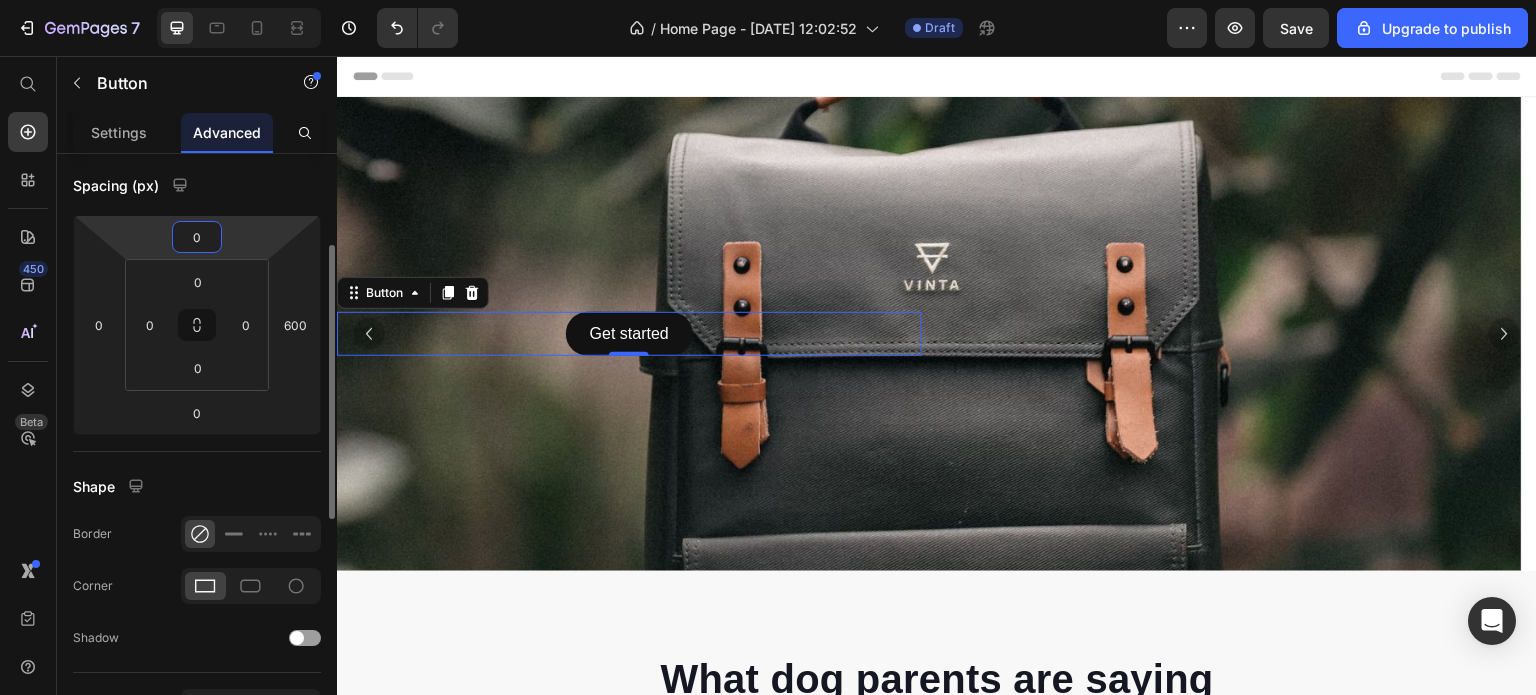 click on "0" at bounding box center [197, 237] 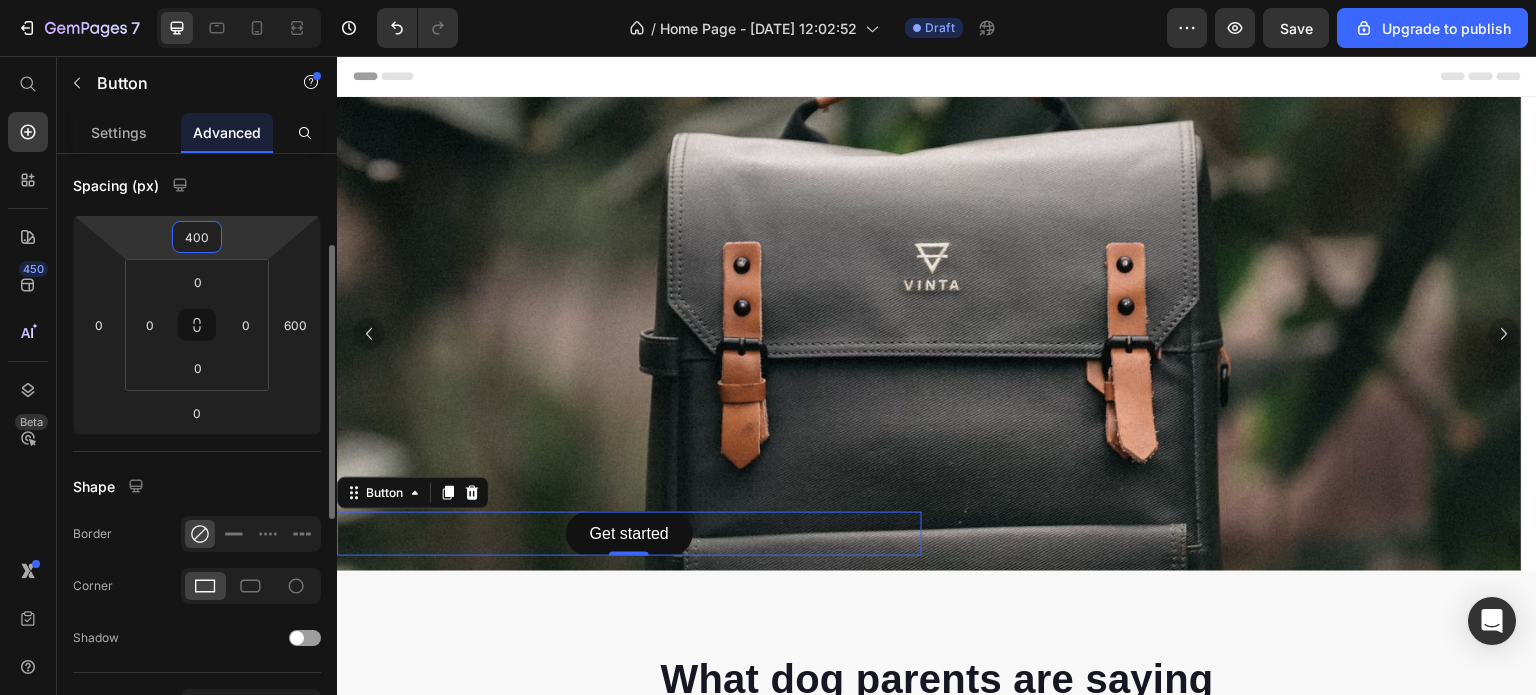 click on "400" at bounding box center [197, 237] 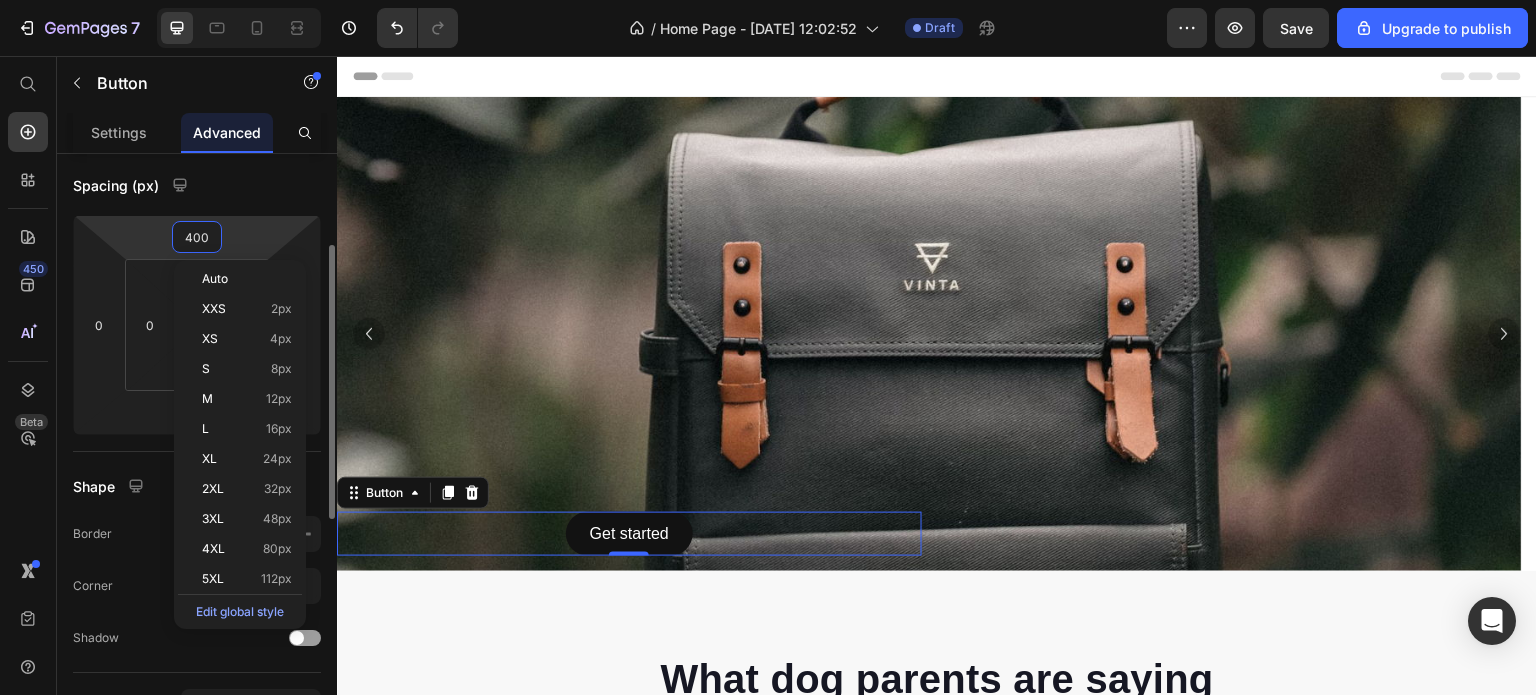click on "400" at bounding box center (197, 237) 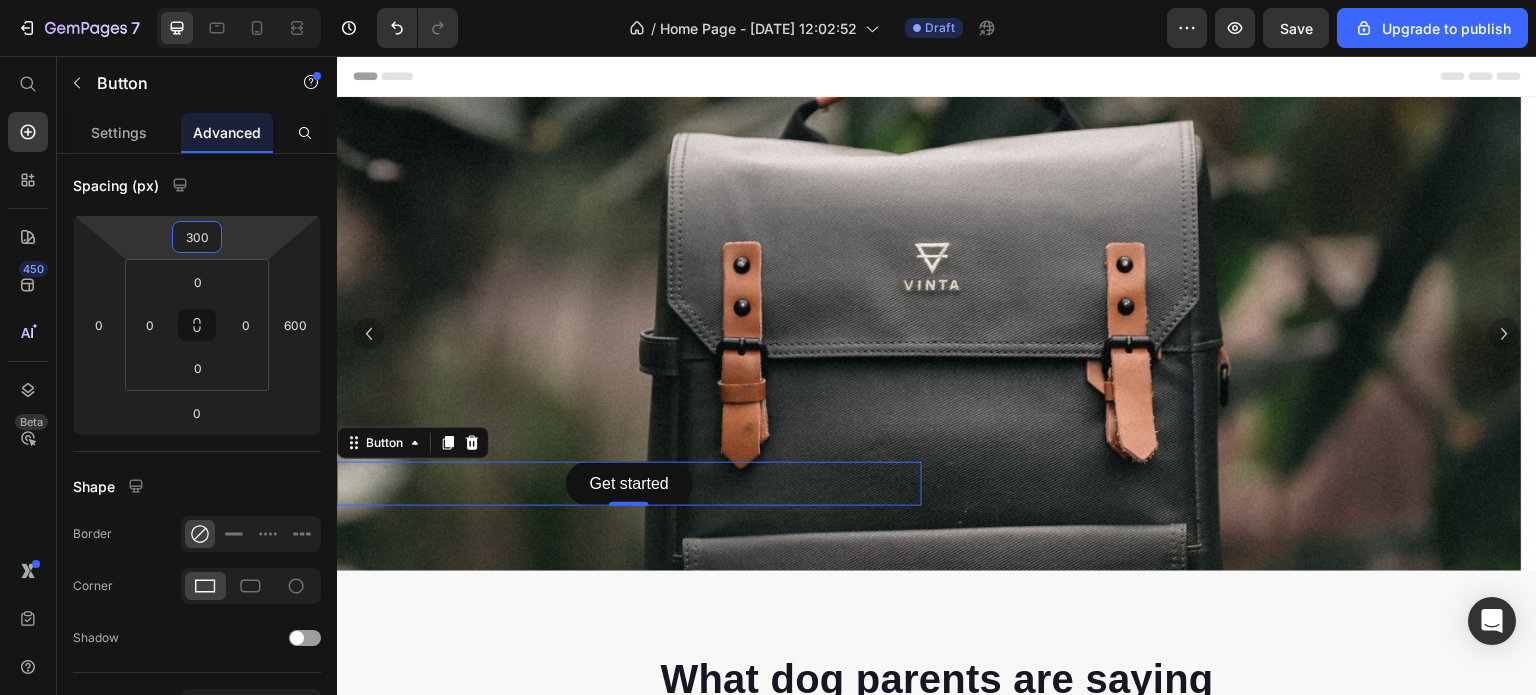 type on "300" 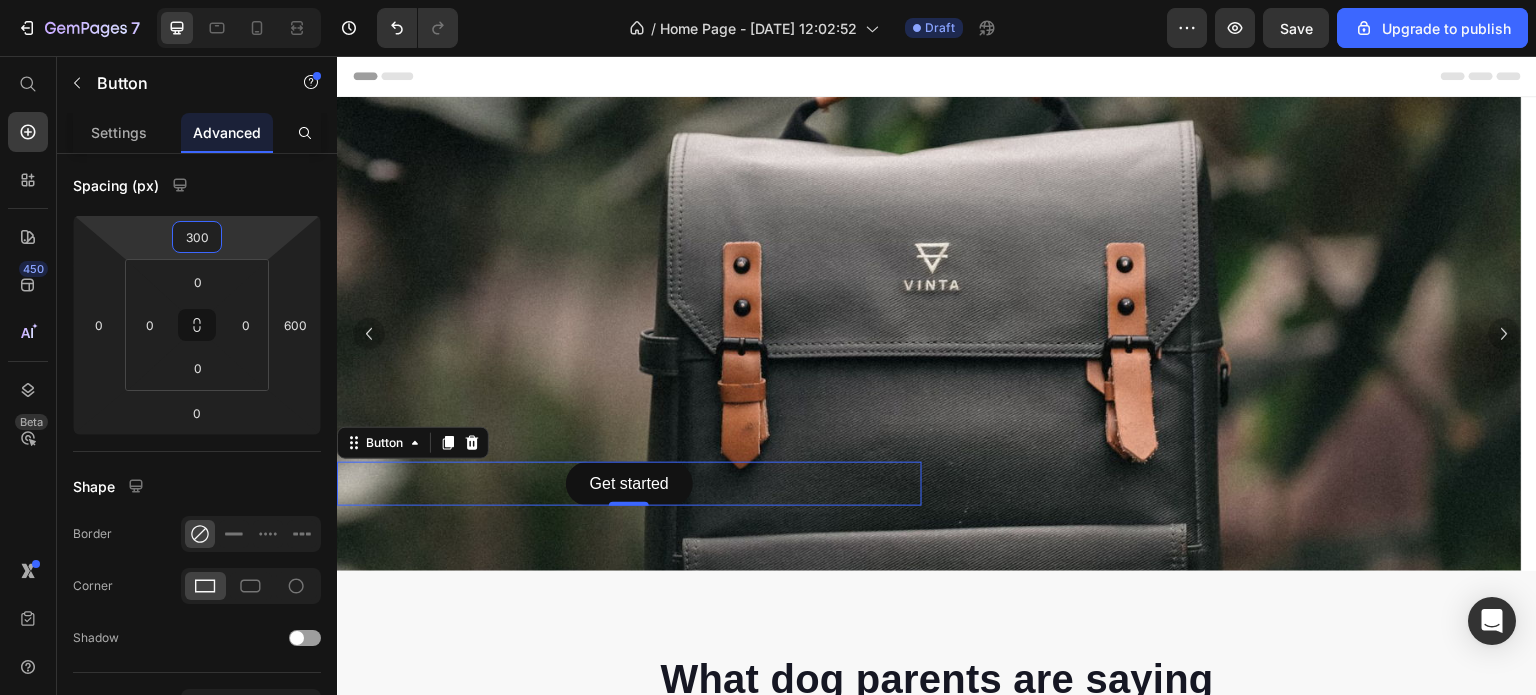 click on "Settings Advanced" at bounding box center (197, 133) 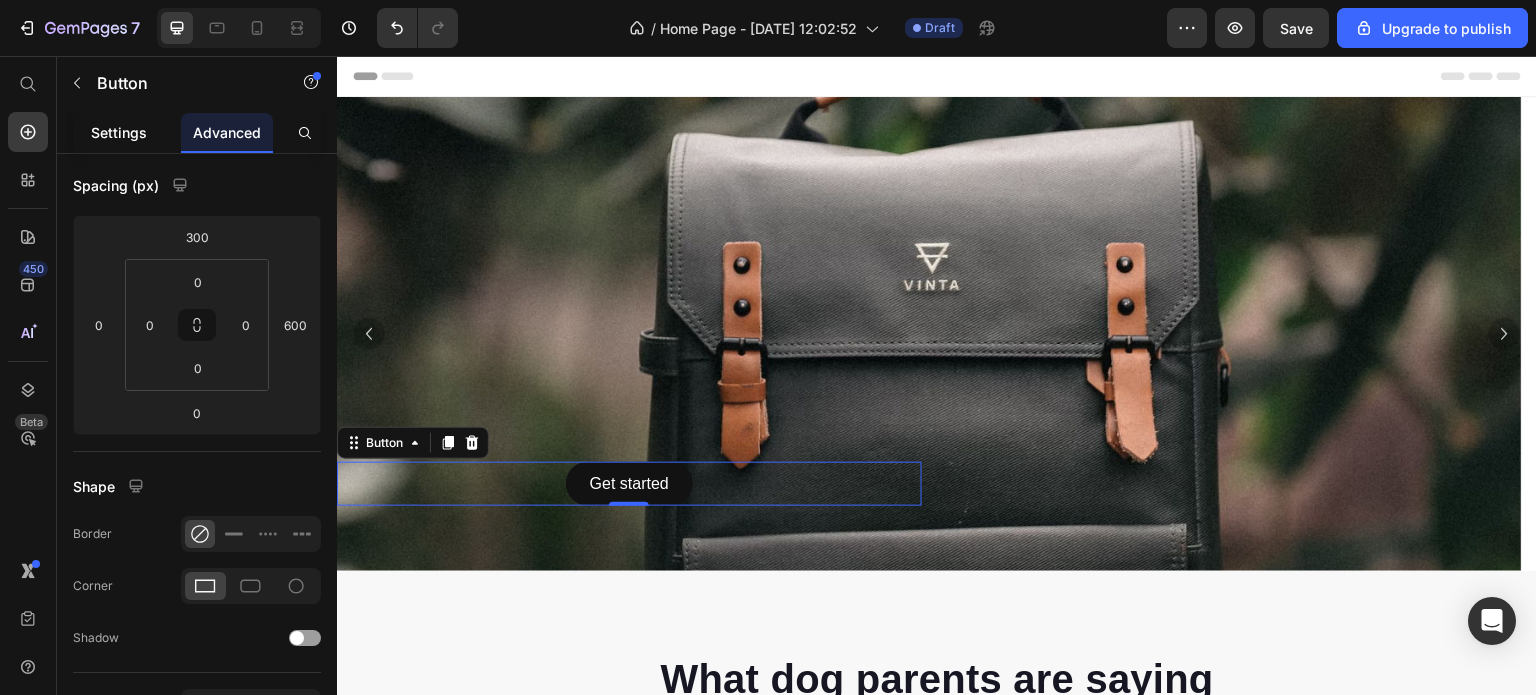 click on "Settings" 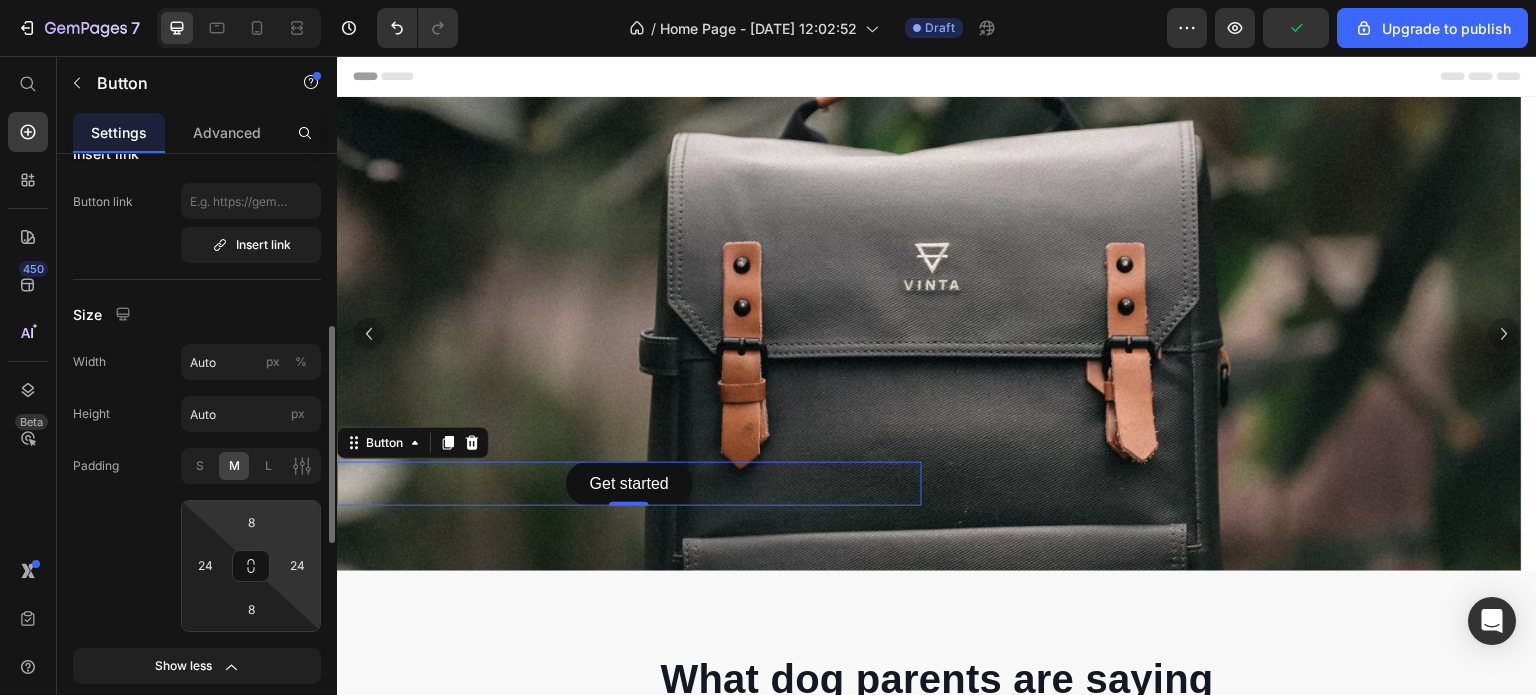 scroll, scrollTop: 200, scrollLeft: 0, axis: vertical 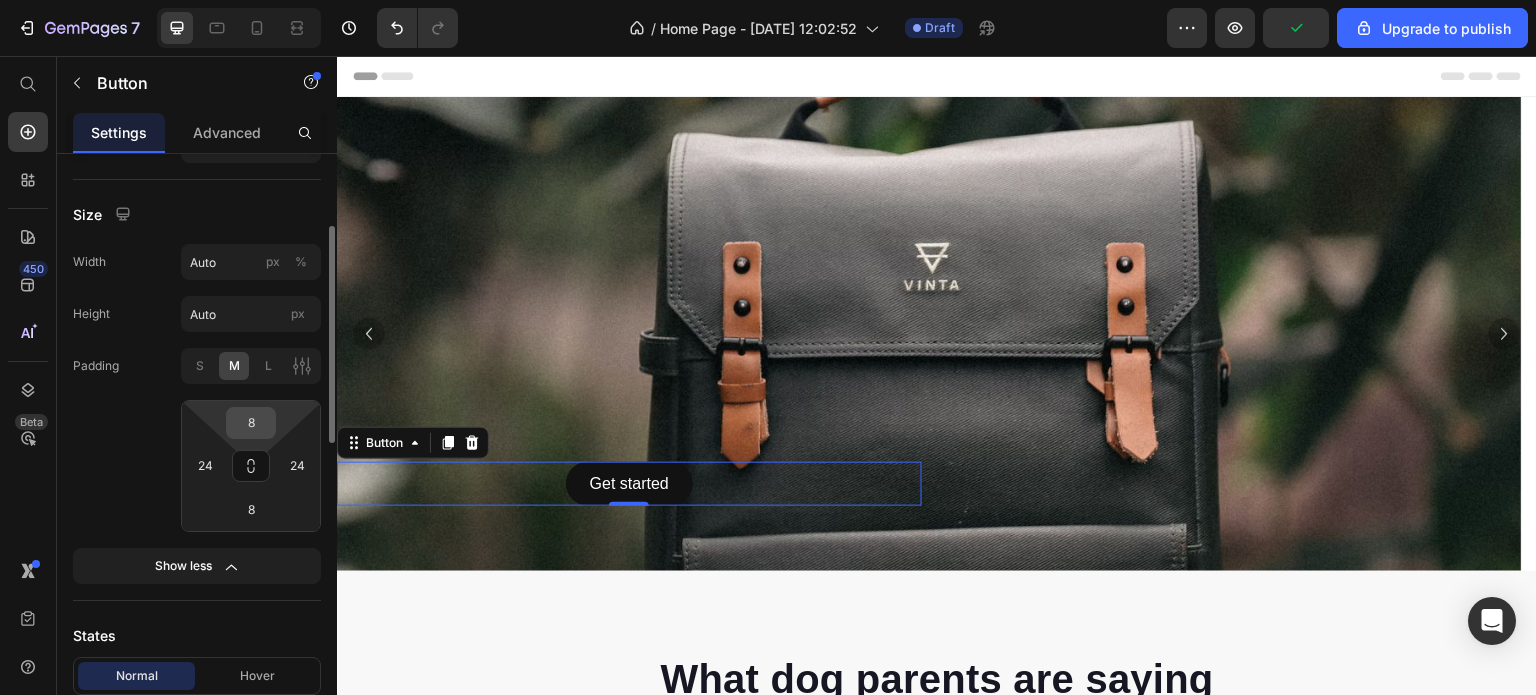 click on "8" at bounding box center (251, 423) 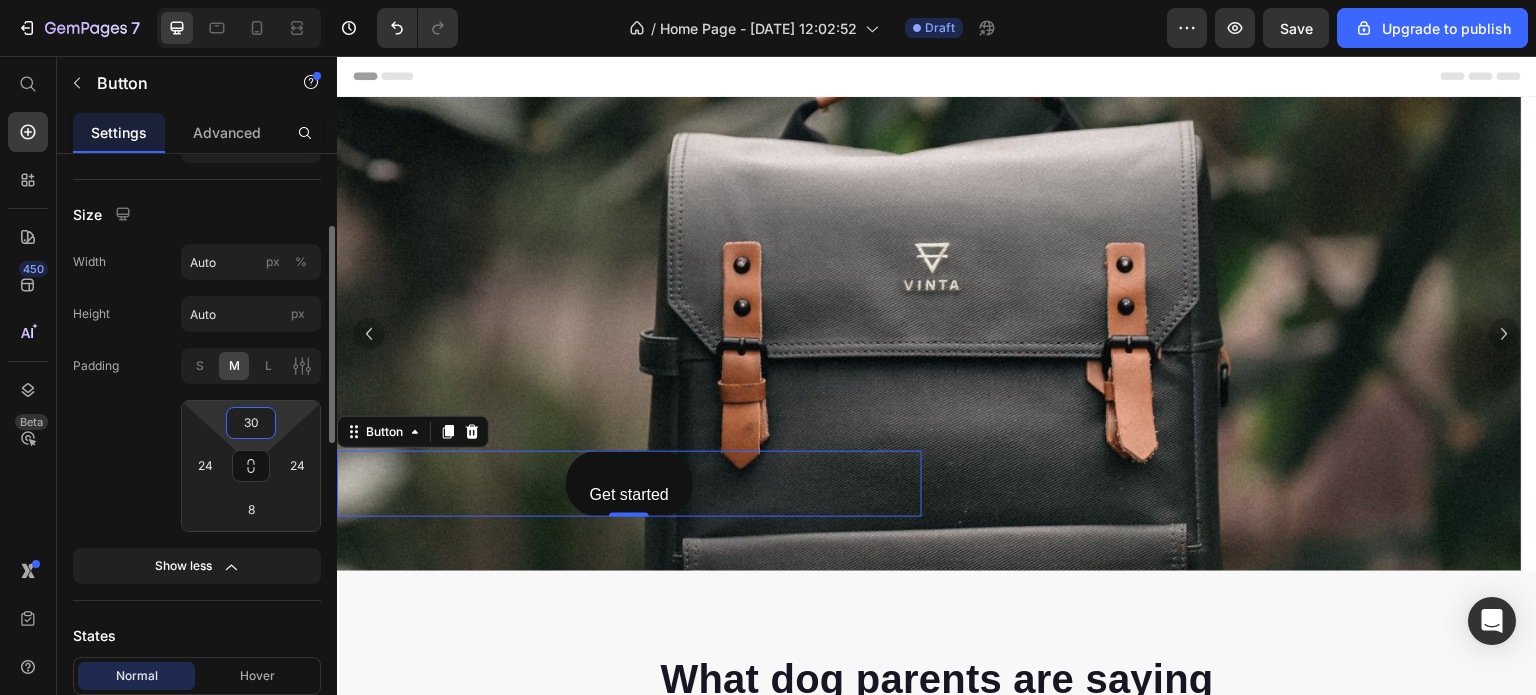 type on "3" 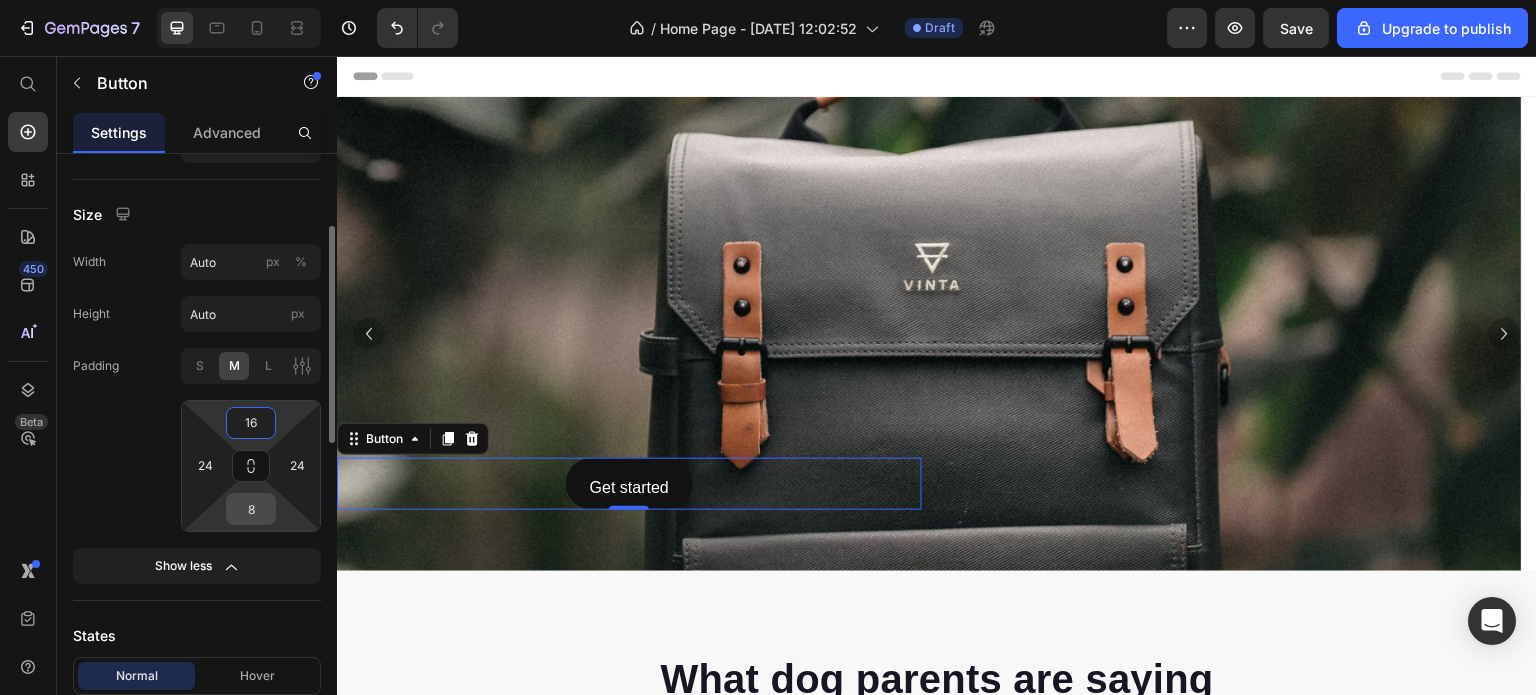 type on "16" 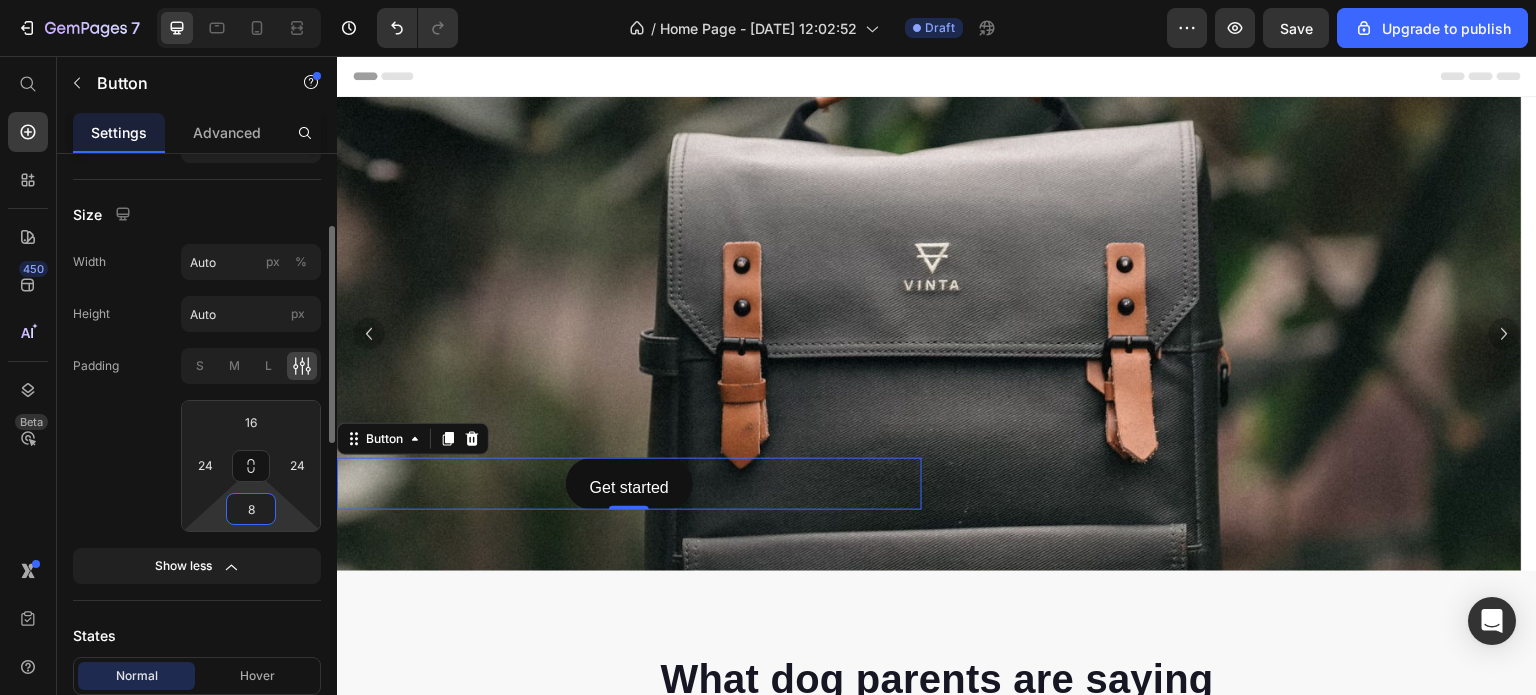 click on "8" at bounding box center [251, 509] 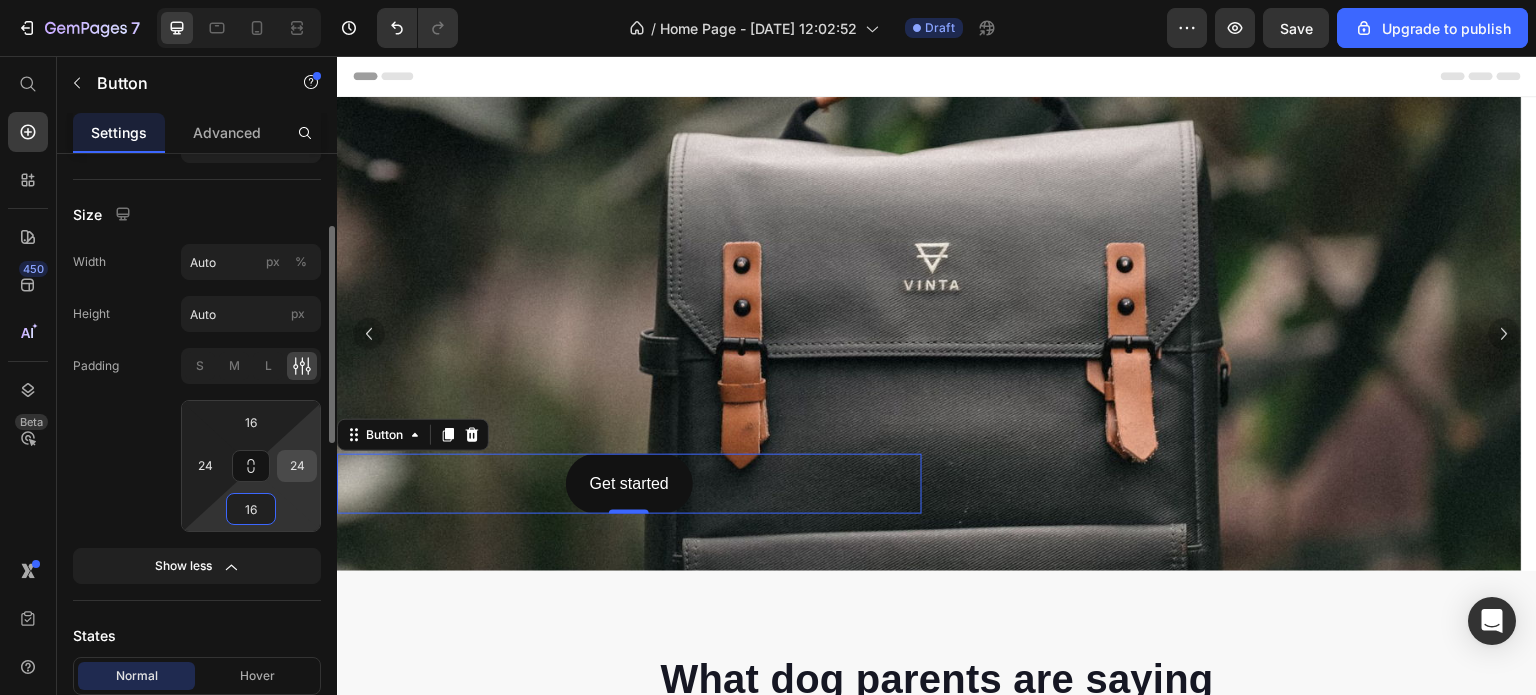 type on "16" 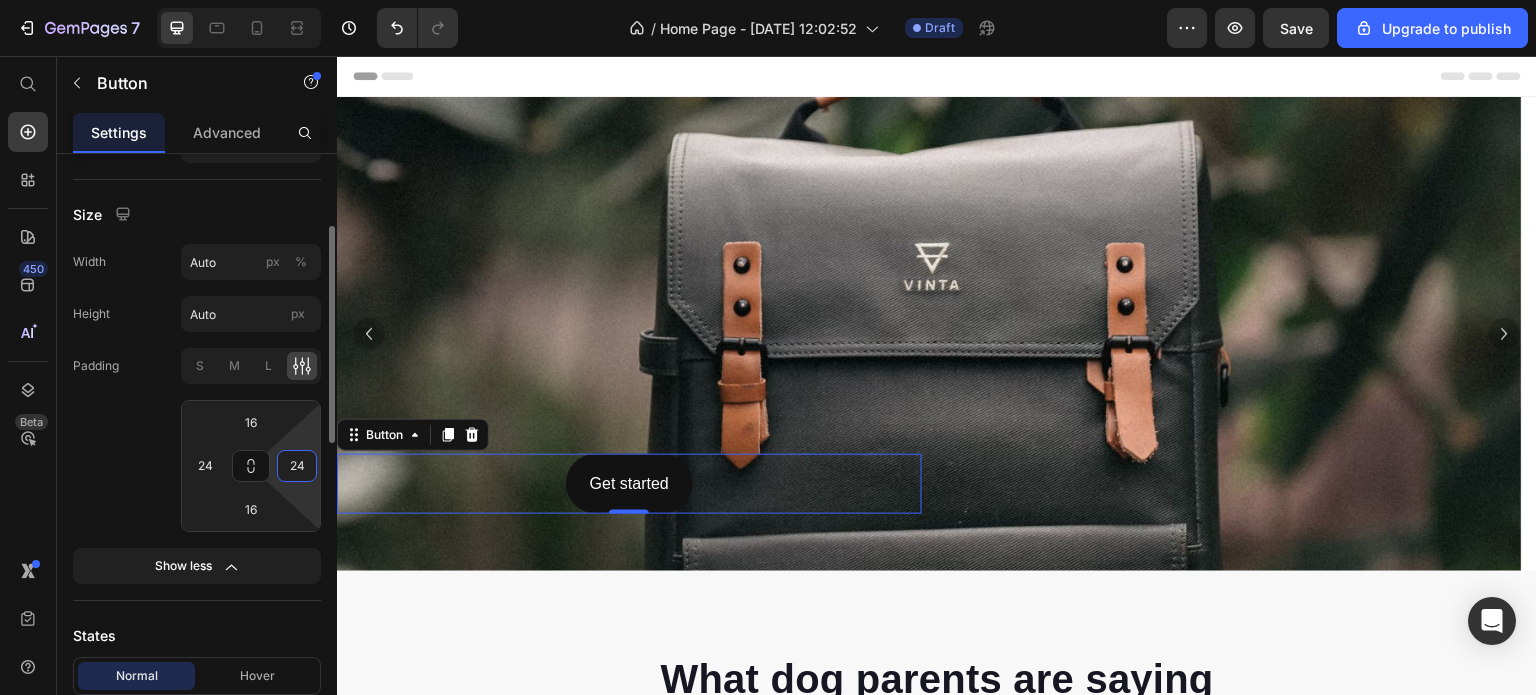 click on "24" at bounding box center (297, 466) 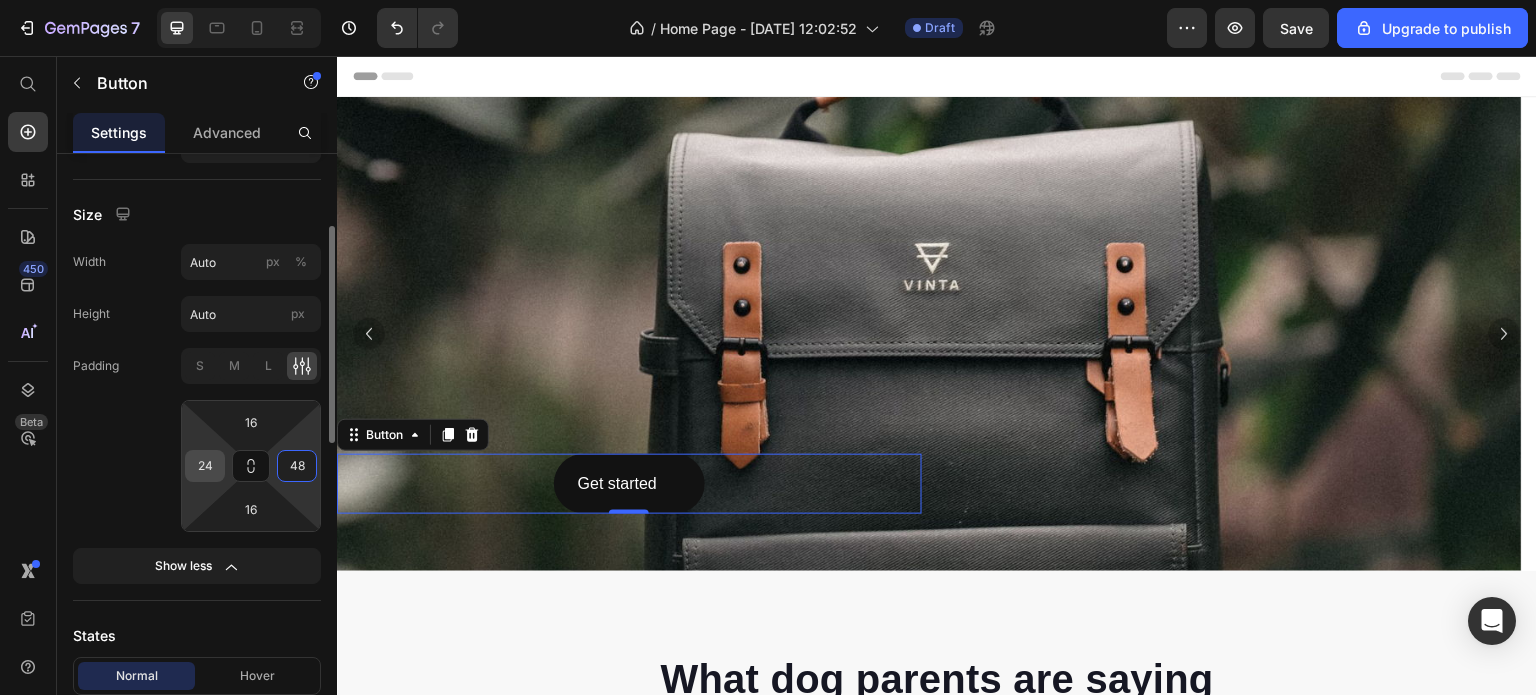 type on "48" 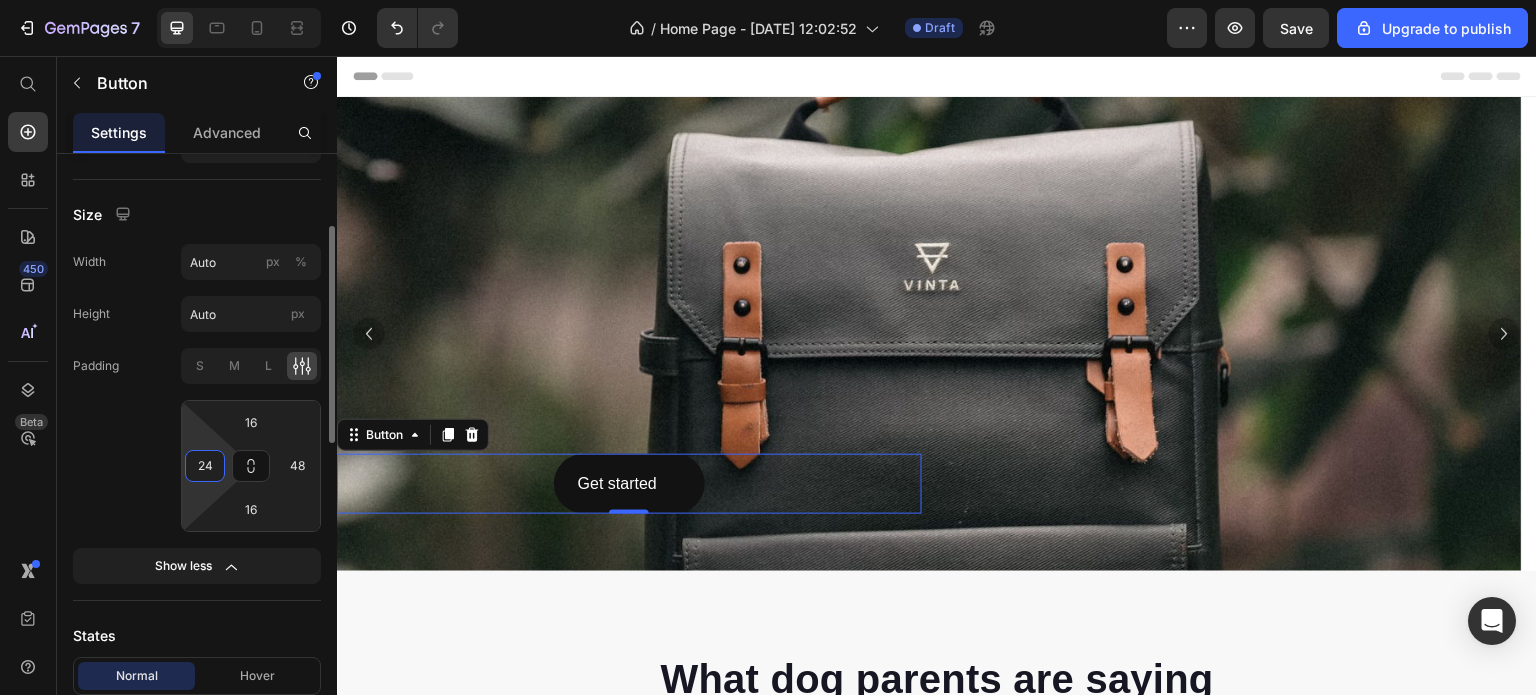 click on "24" at bounding box center (205, 466) 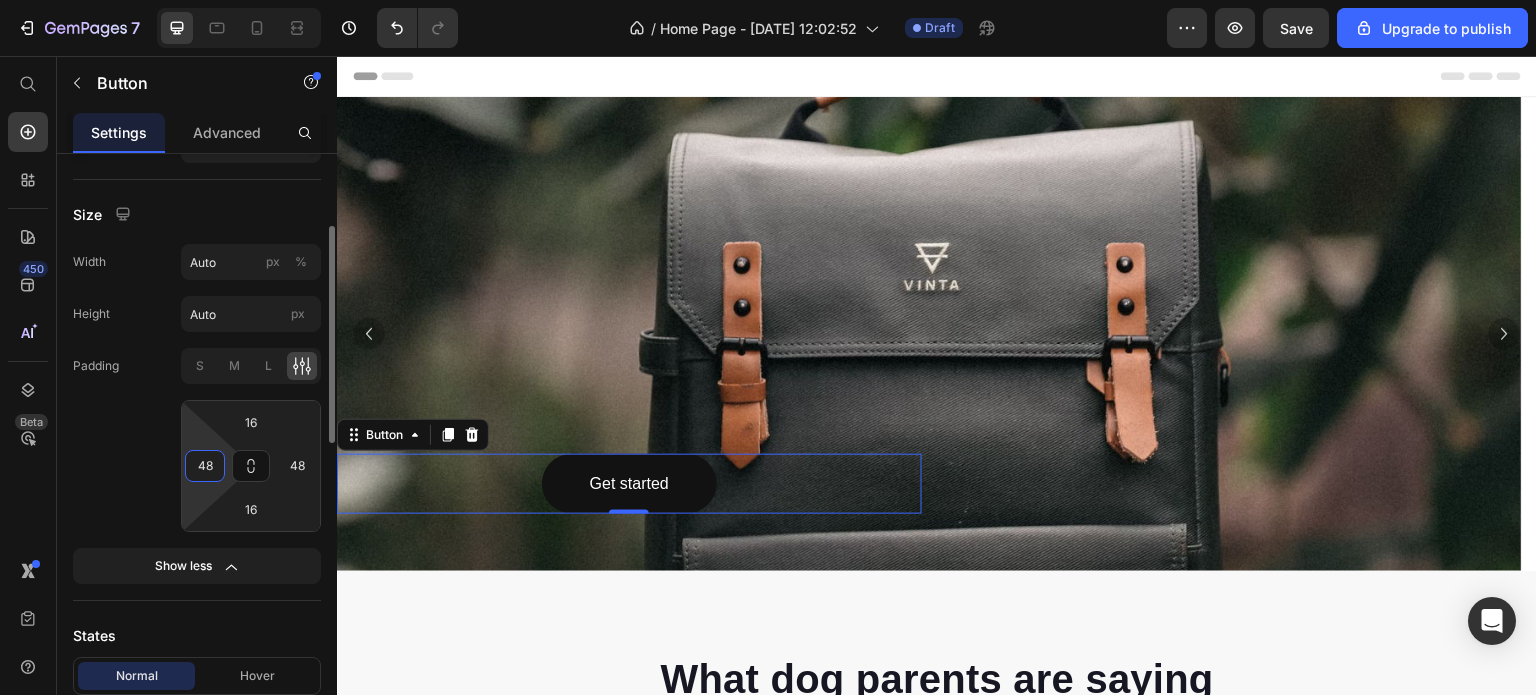 click on "48" at bounding box center [205, 466] 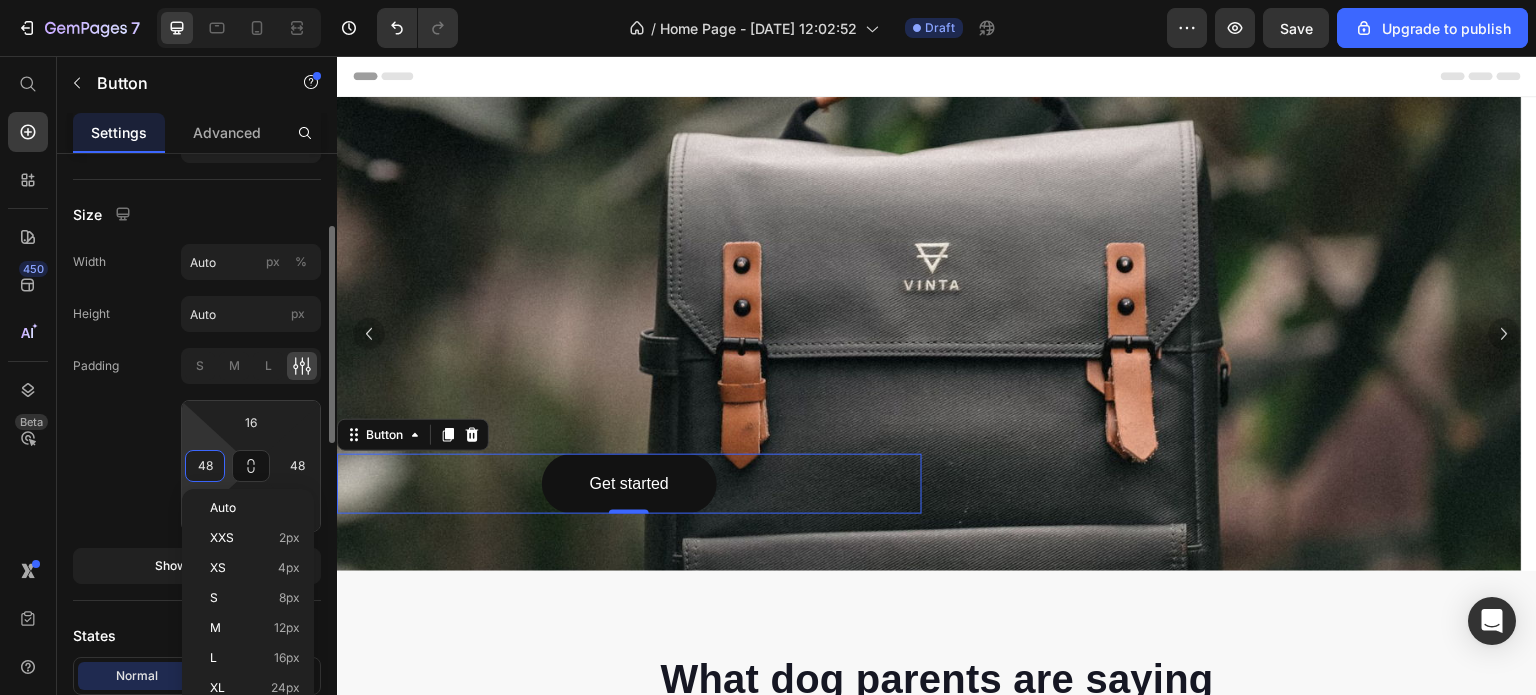 click on "48" at bounding box center [205, 466] 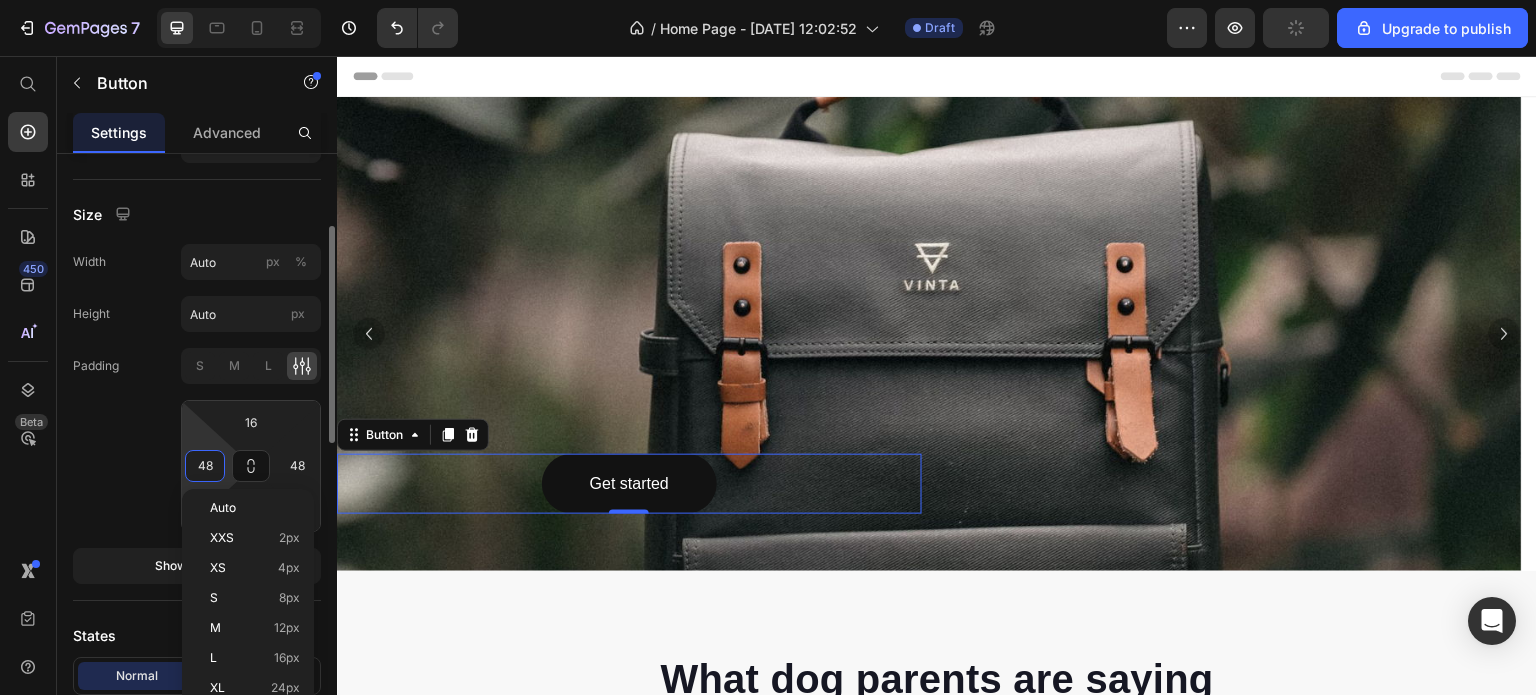 type on "4" 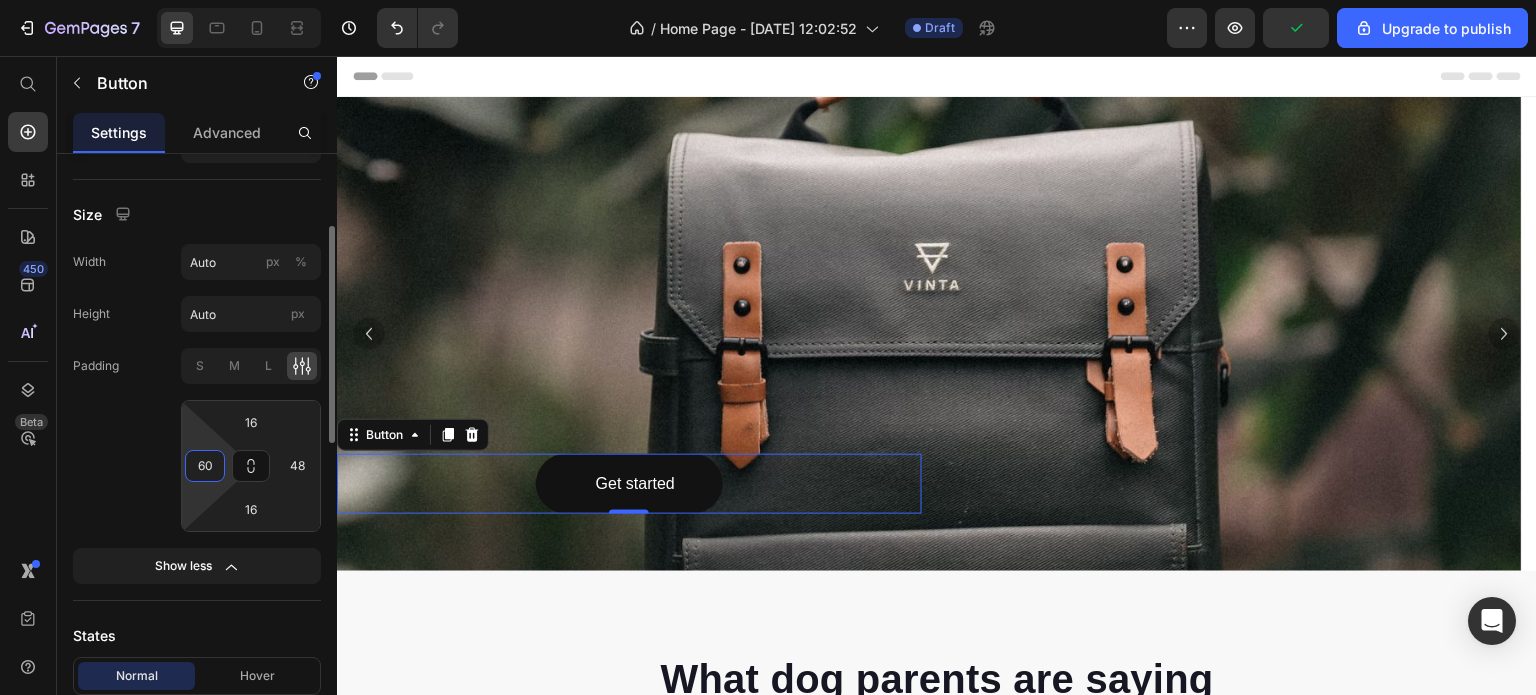 type on "60" 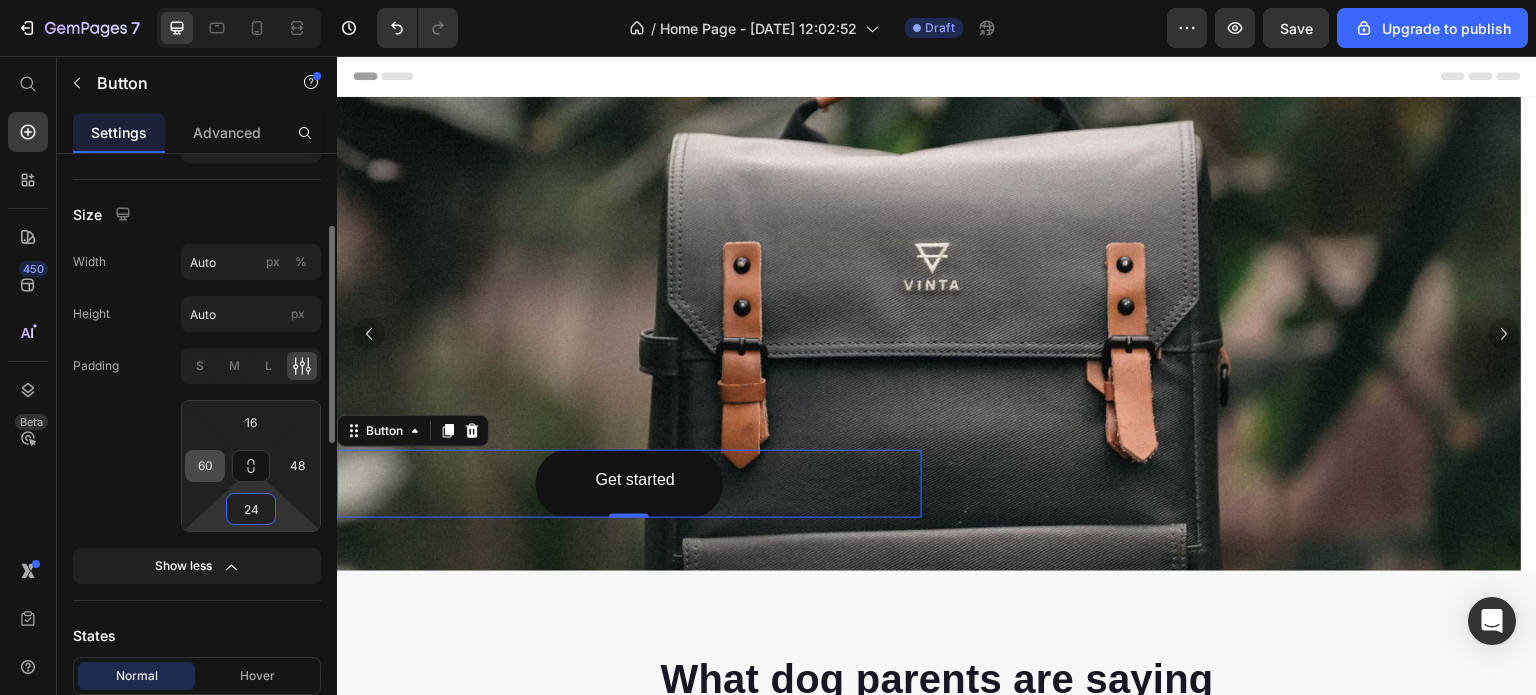 type on "24" 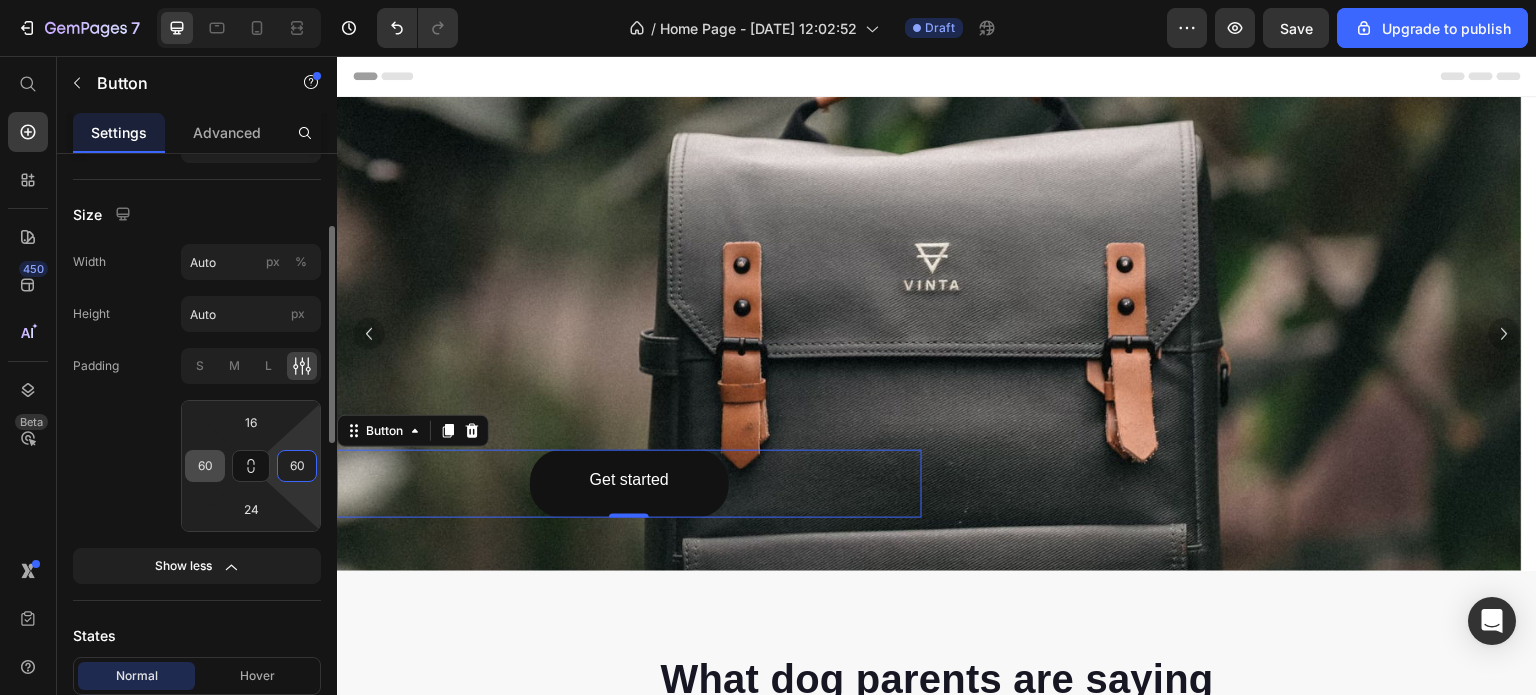 type on "60" 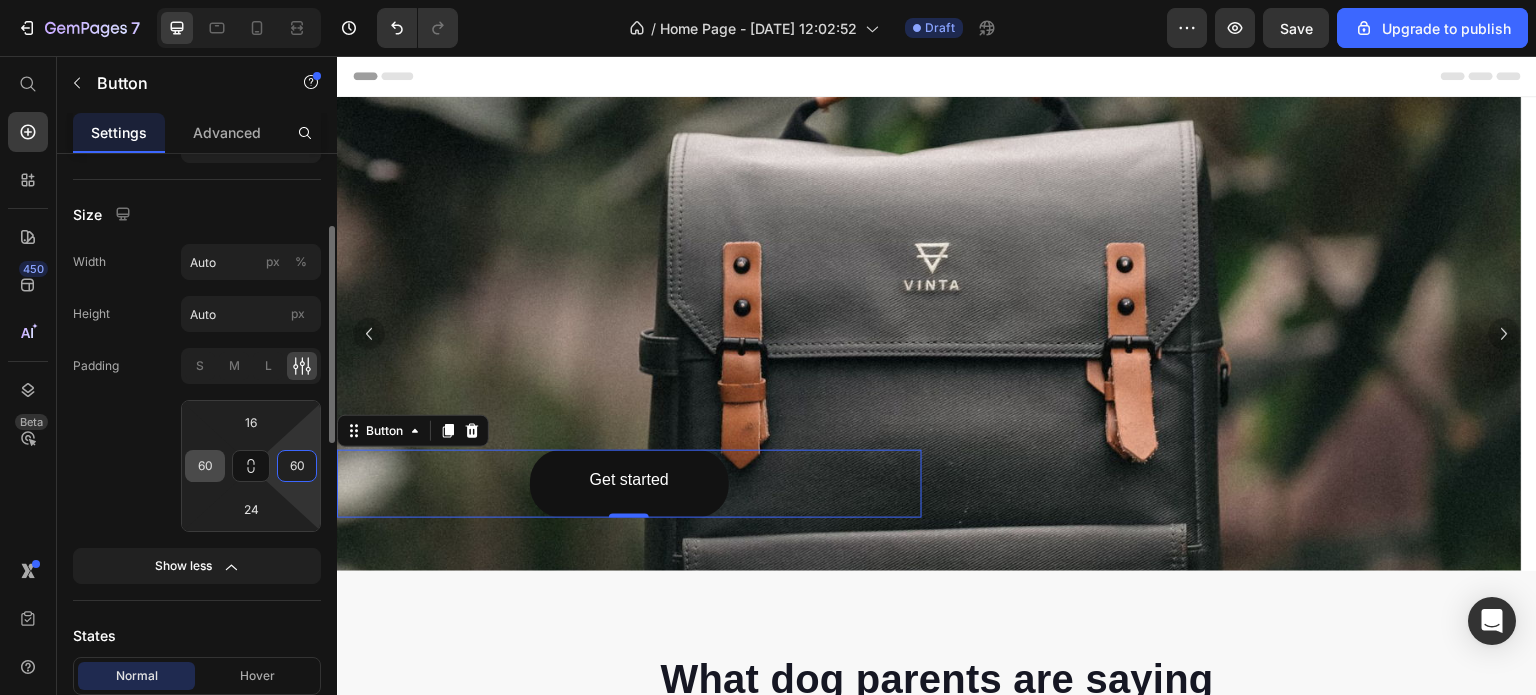 type 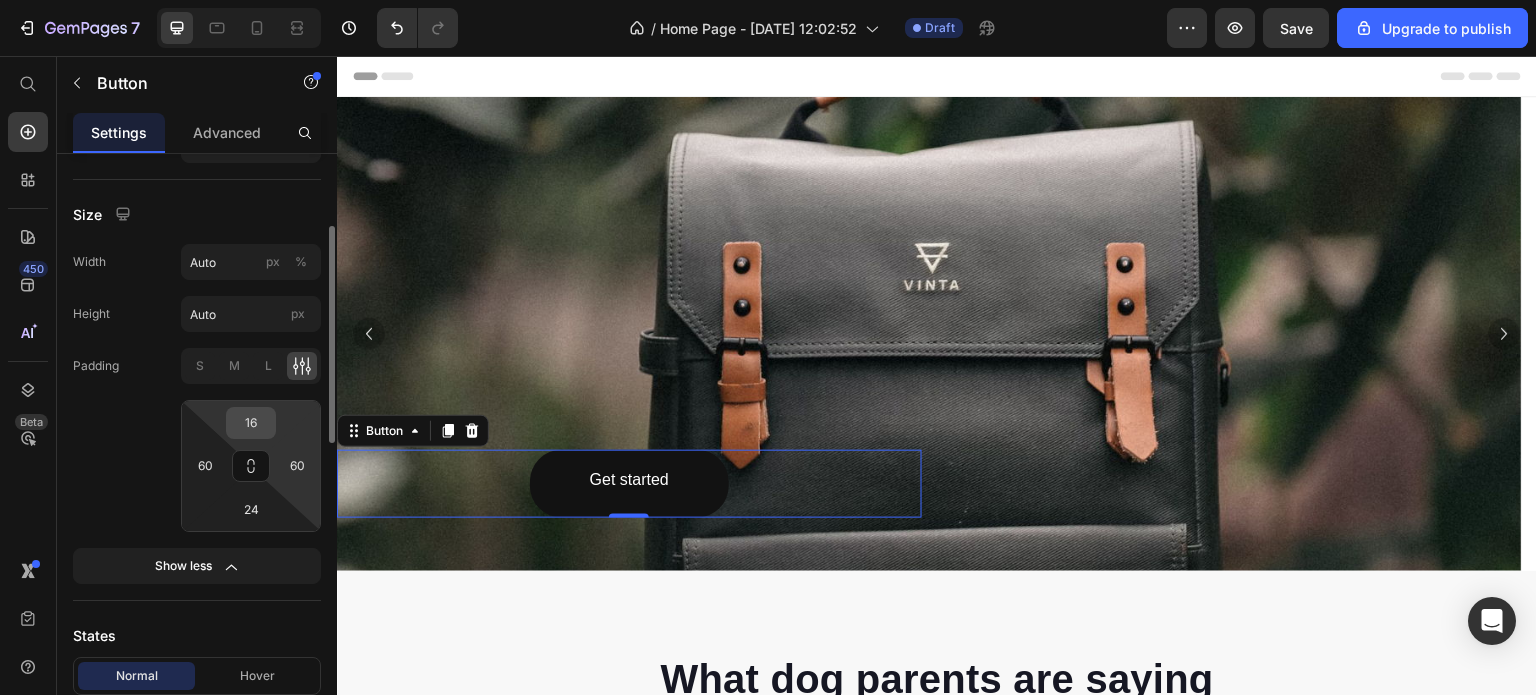 click on "16" at bounding box center [251, 423] 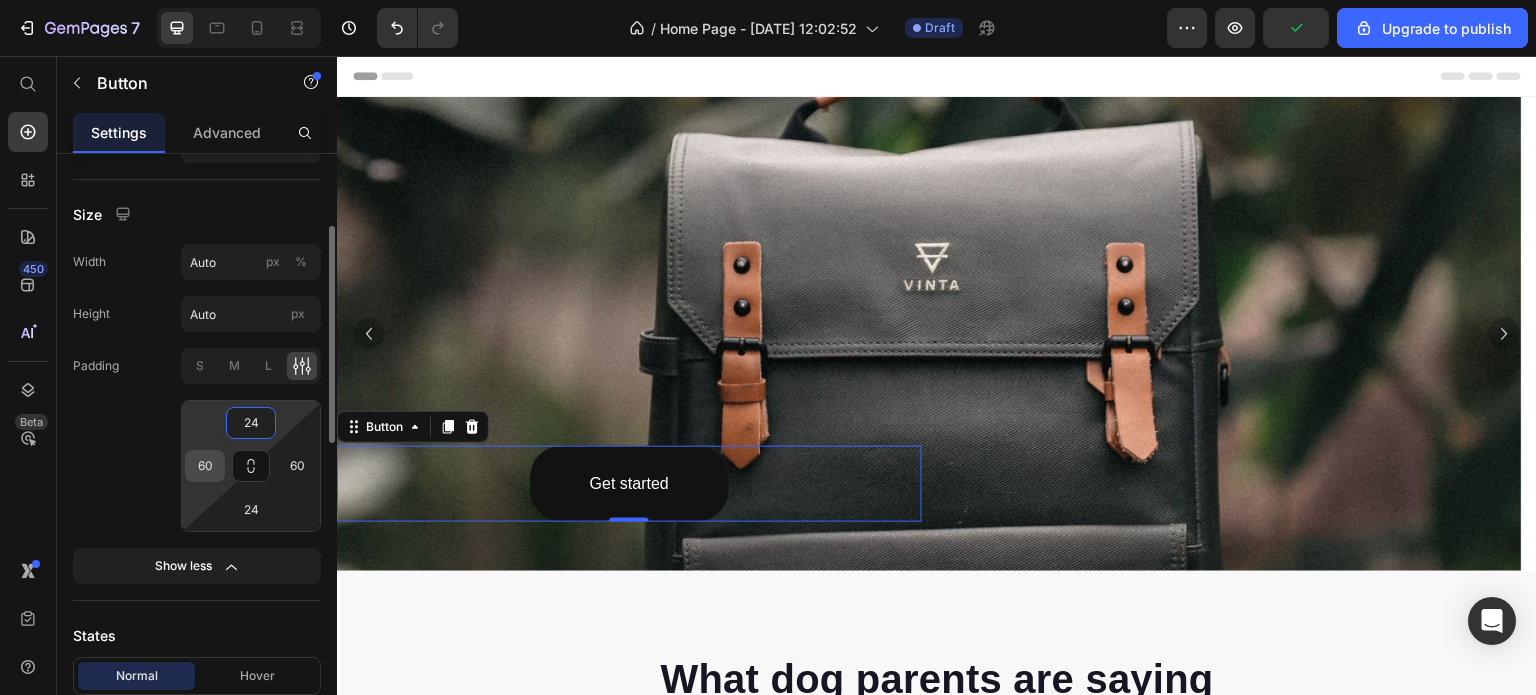 type on "24" 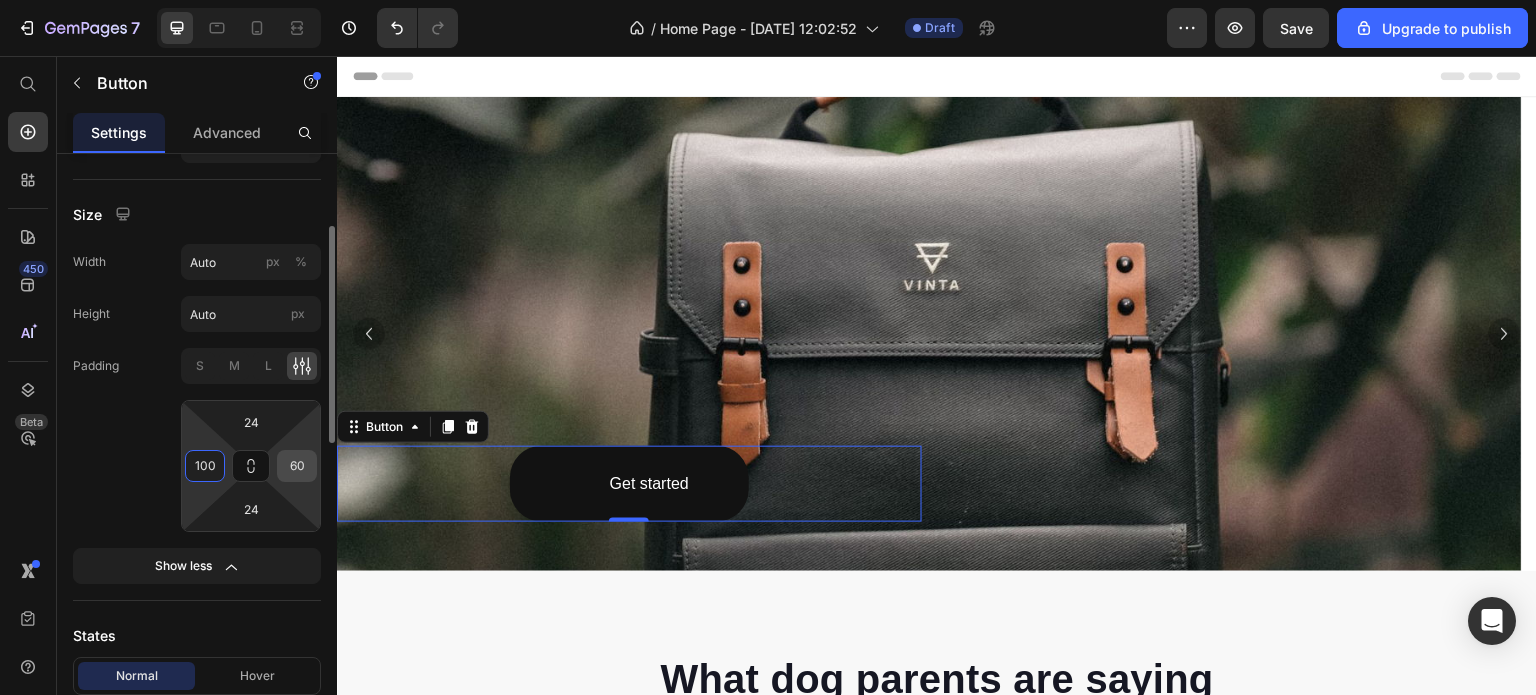 type on "100" 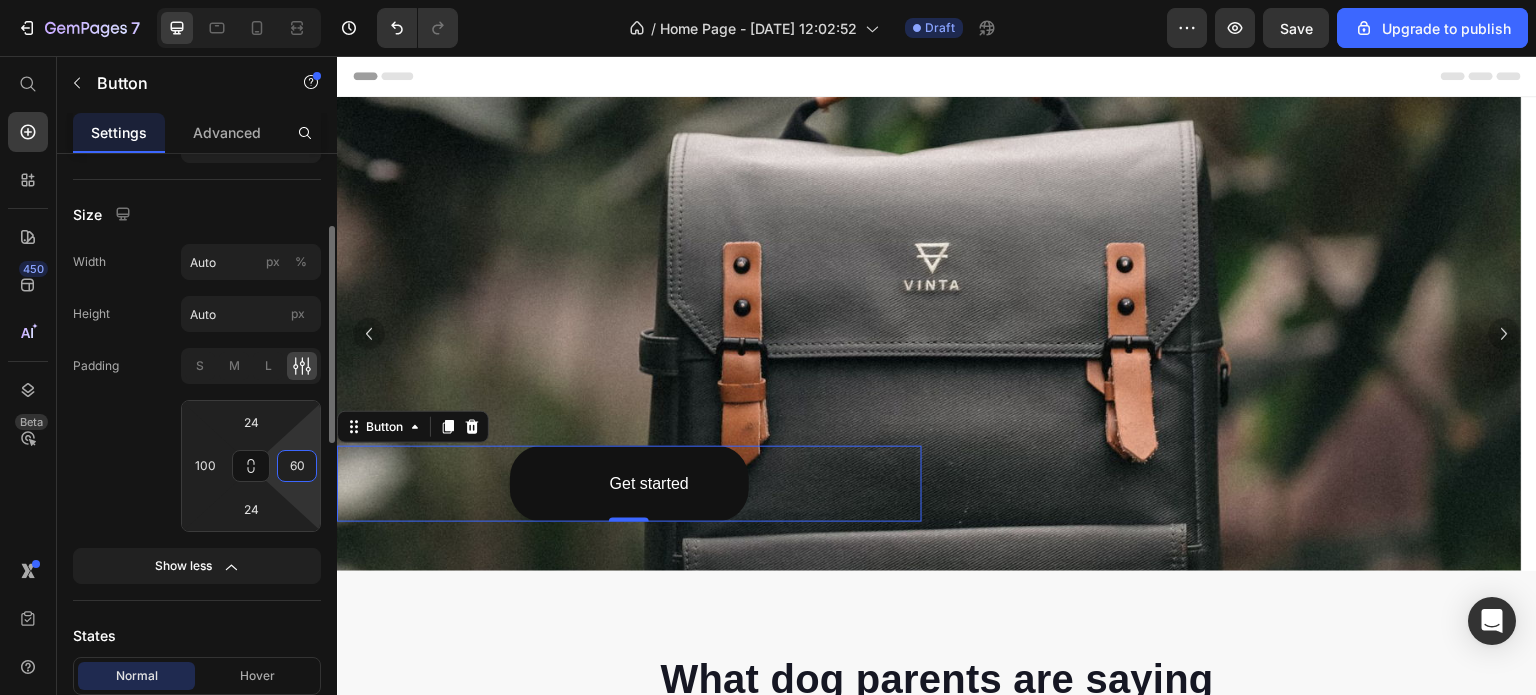 click on "60" at bounding box center [297, 466] 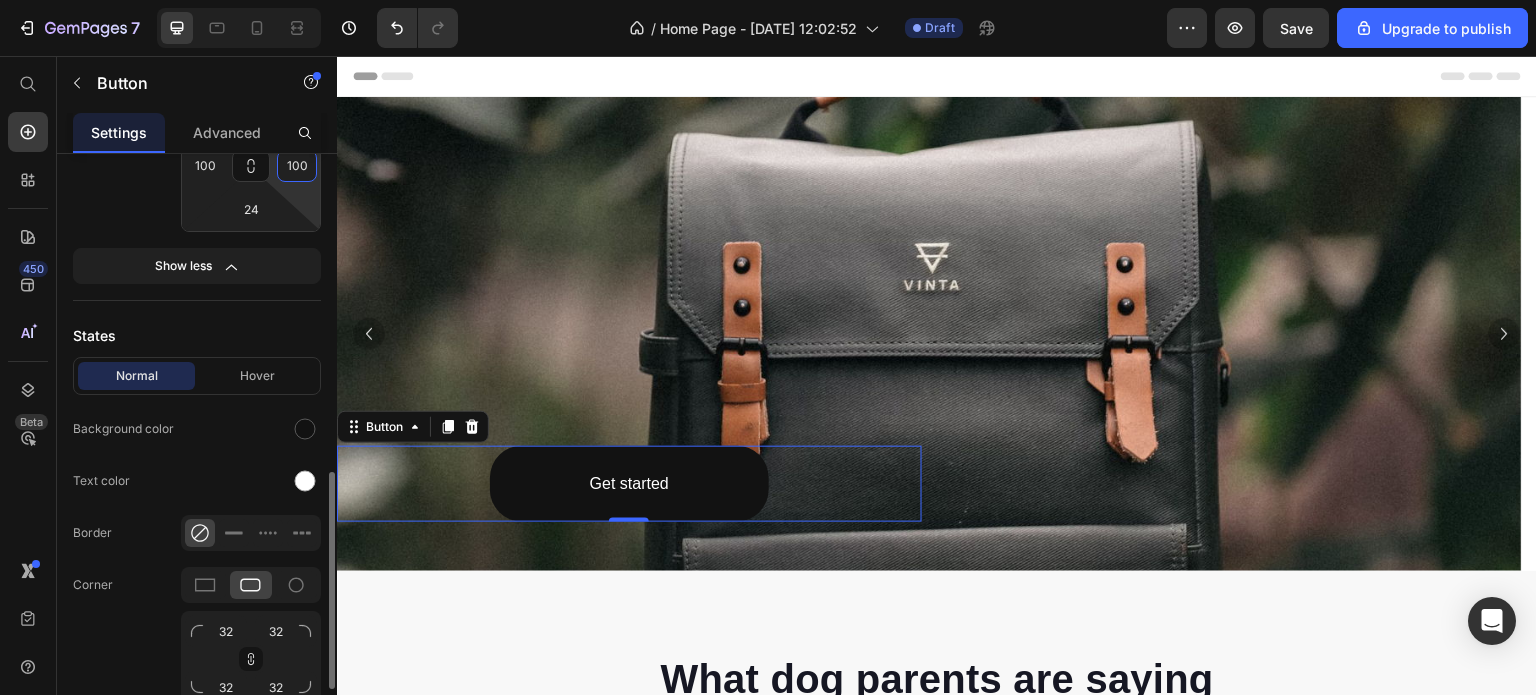 scroll, scrollTop: 600, scrollLeft: 0, axis: vertical 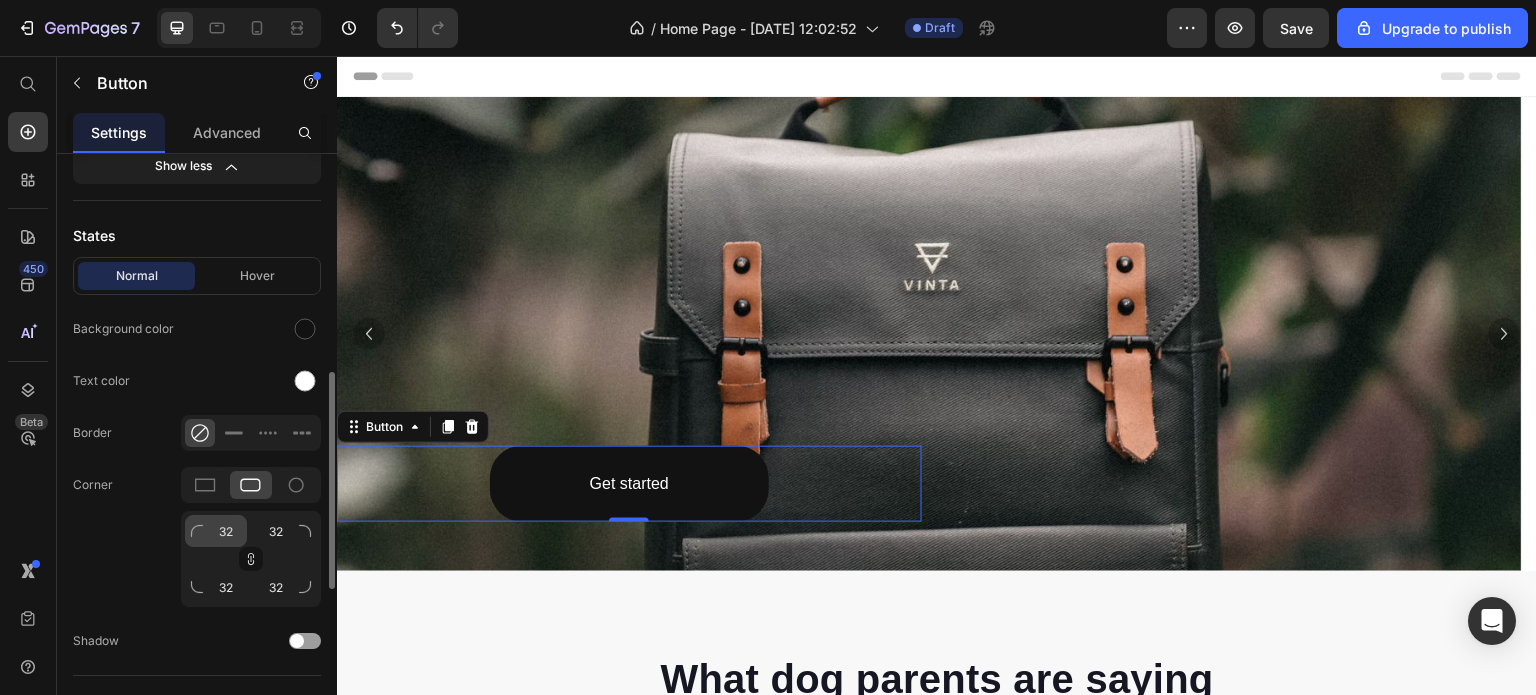 type on "100" 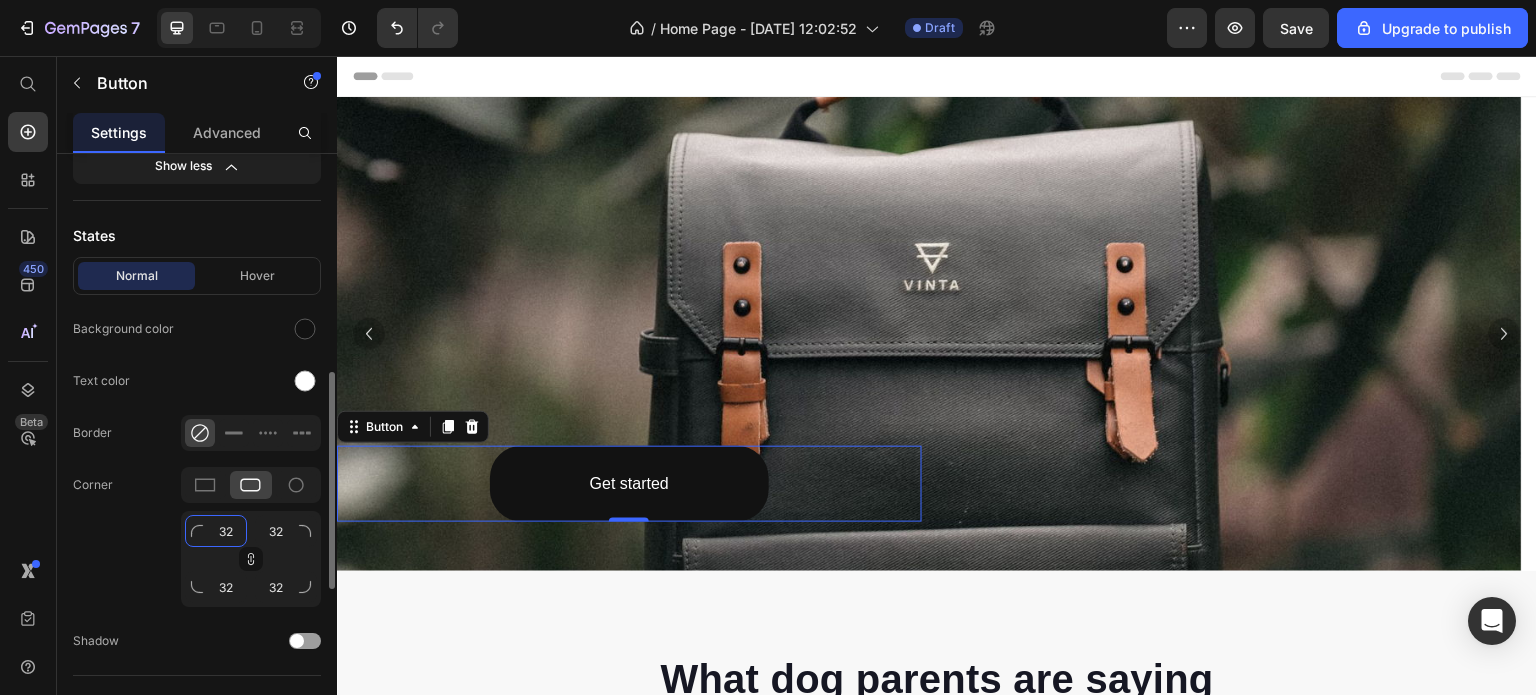click on "32" 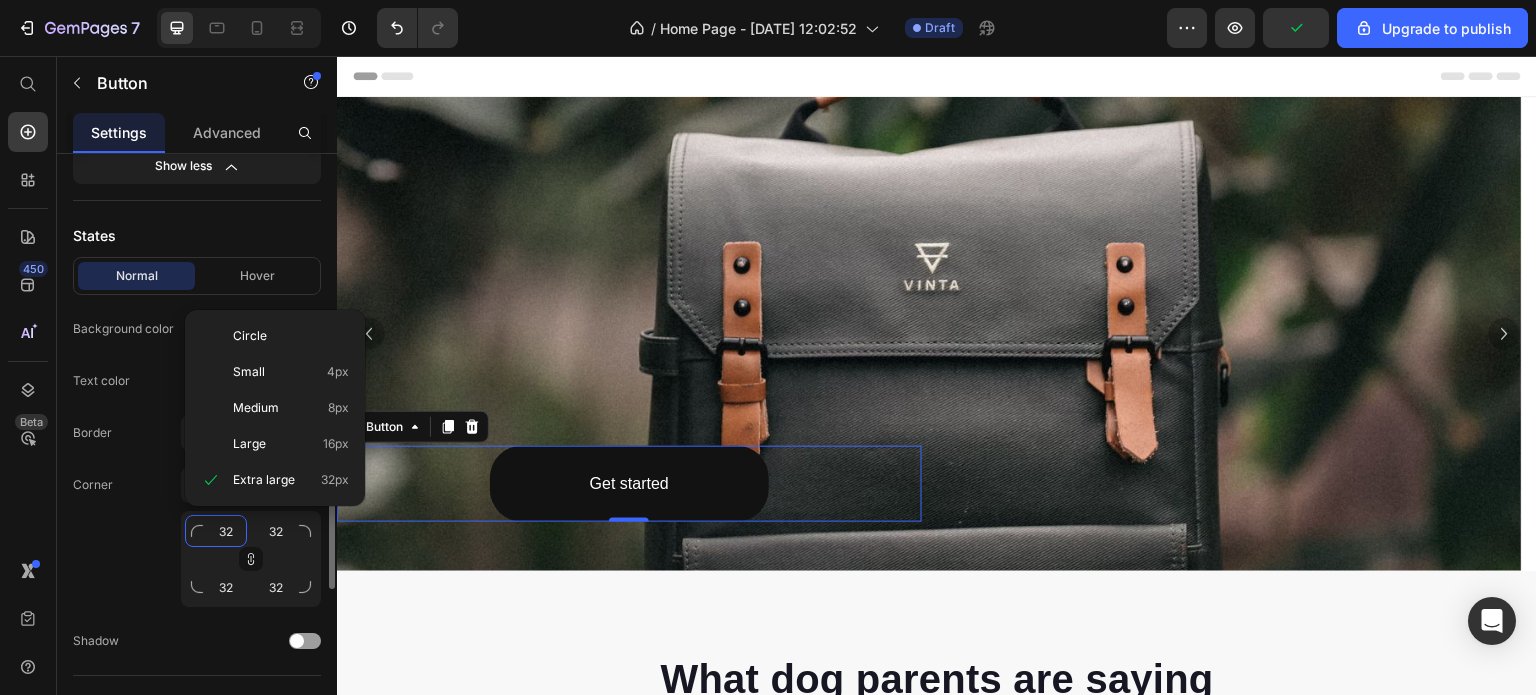 type on "4" 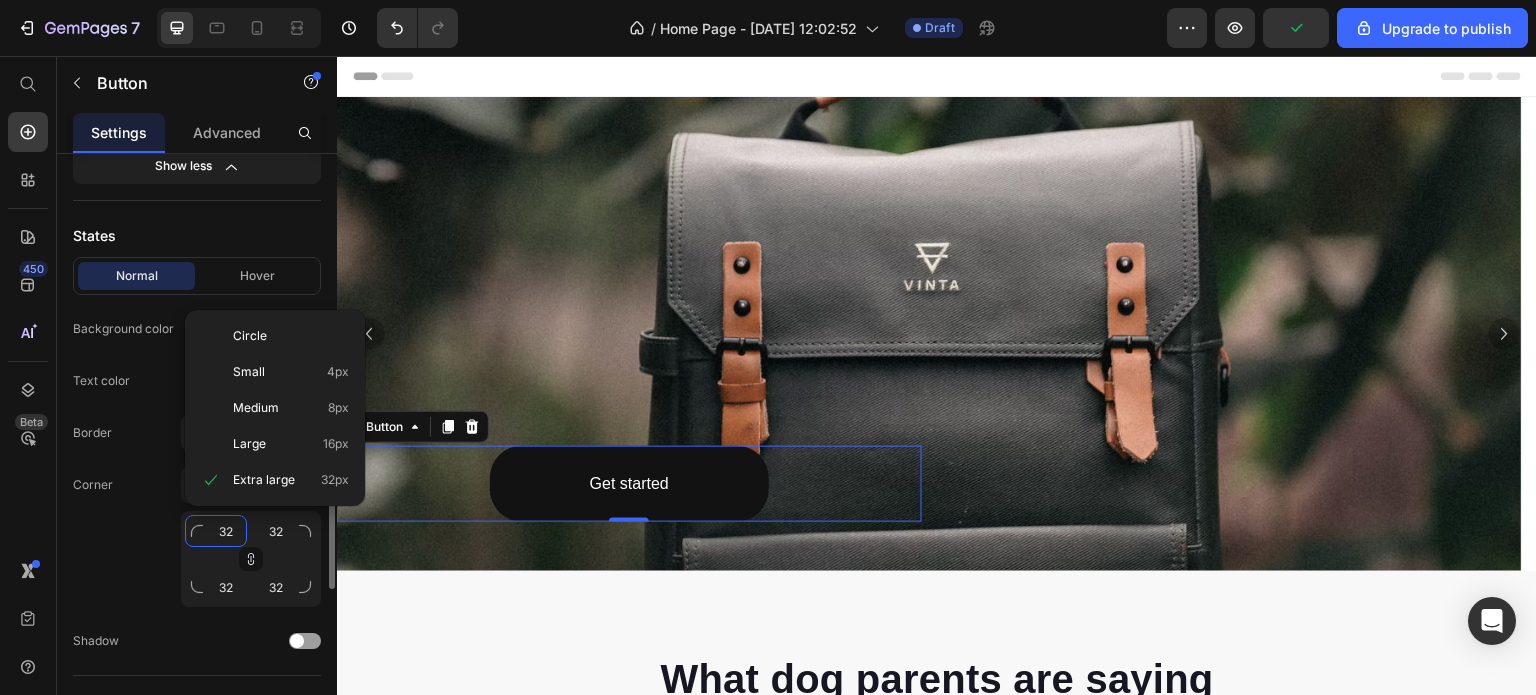 type on "4" 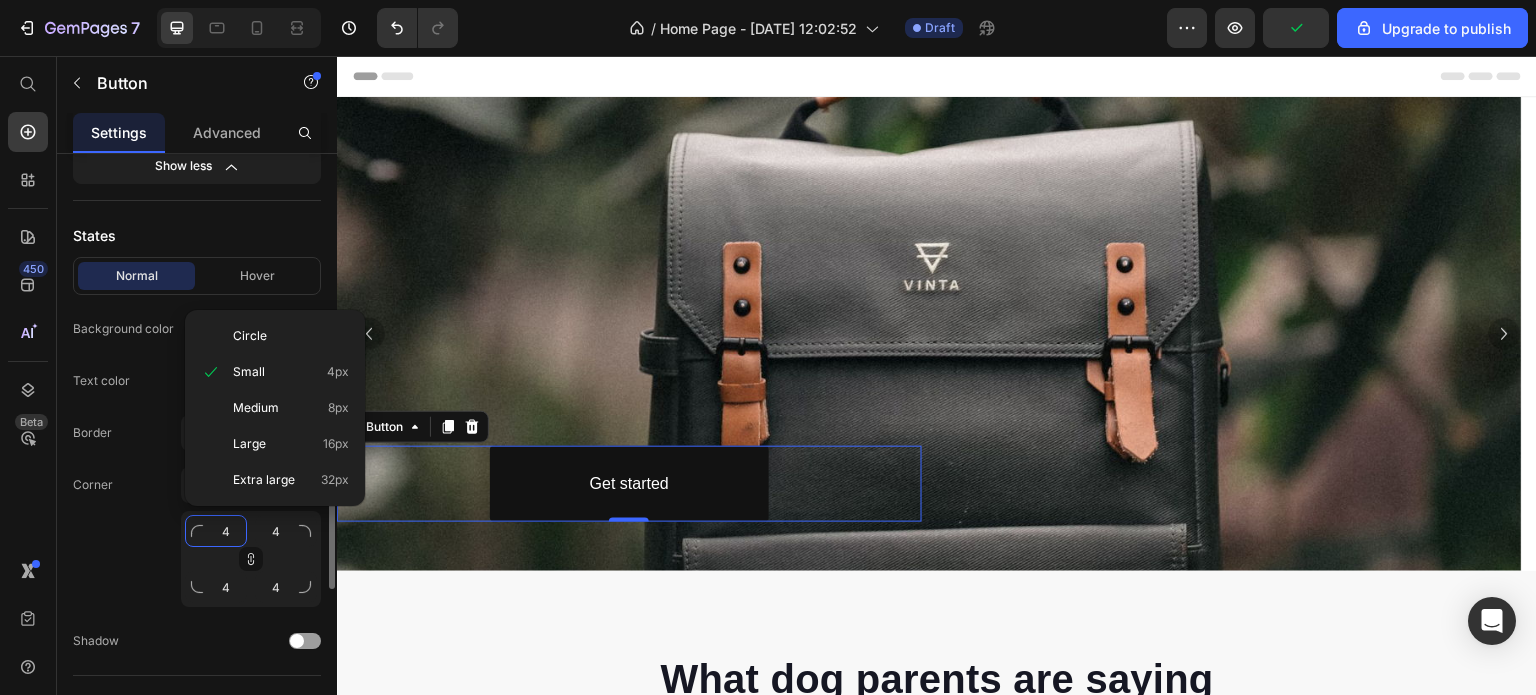 type on "48" 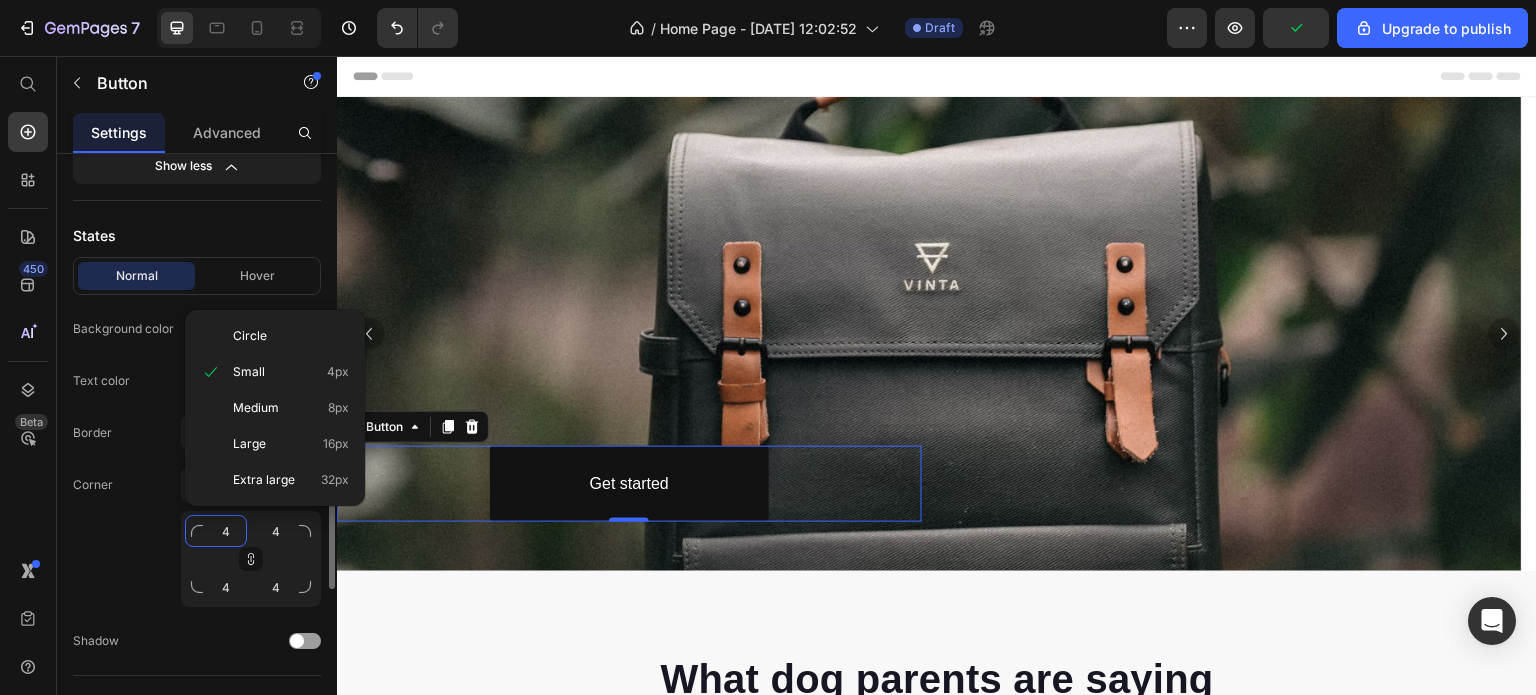 type on "48" 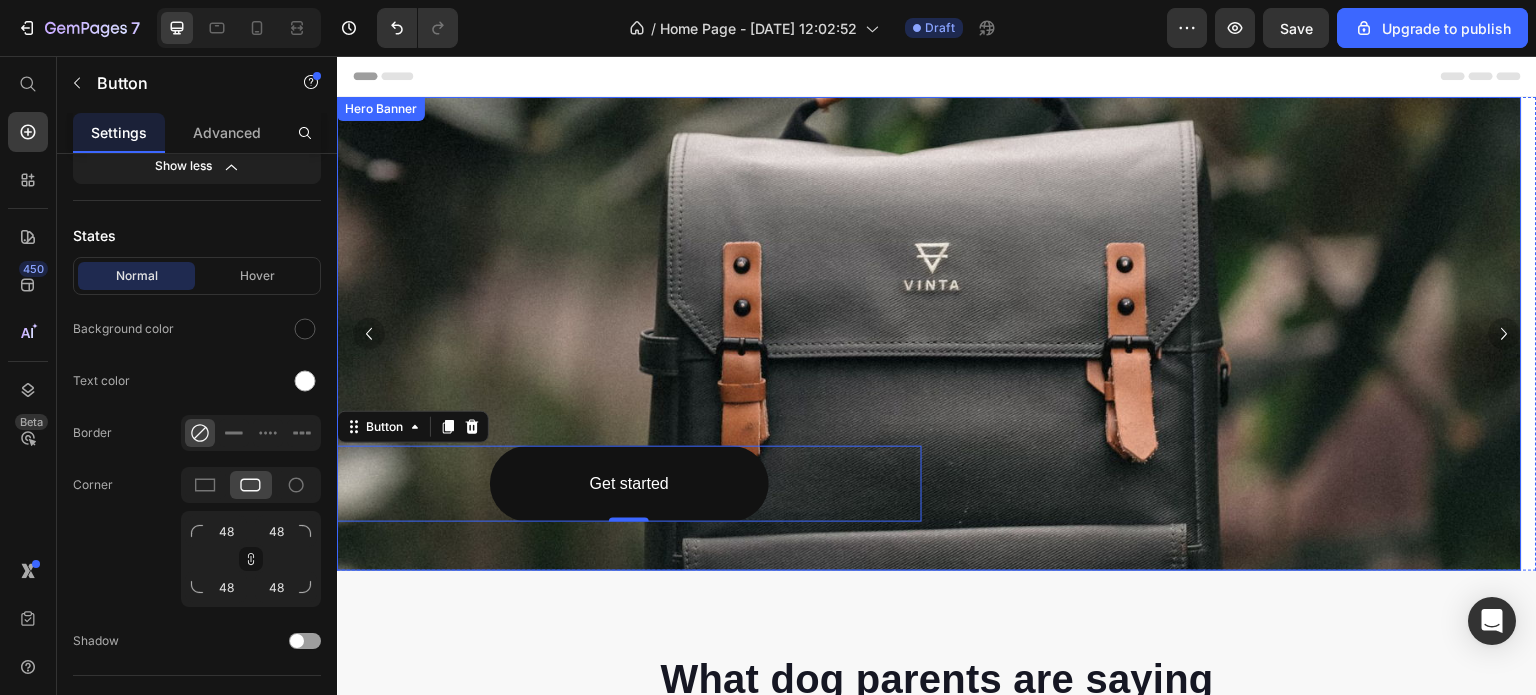 click on "Get started Button   0" at bounding box center [929, 334] 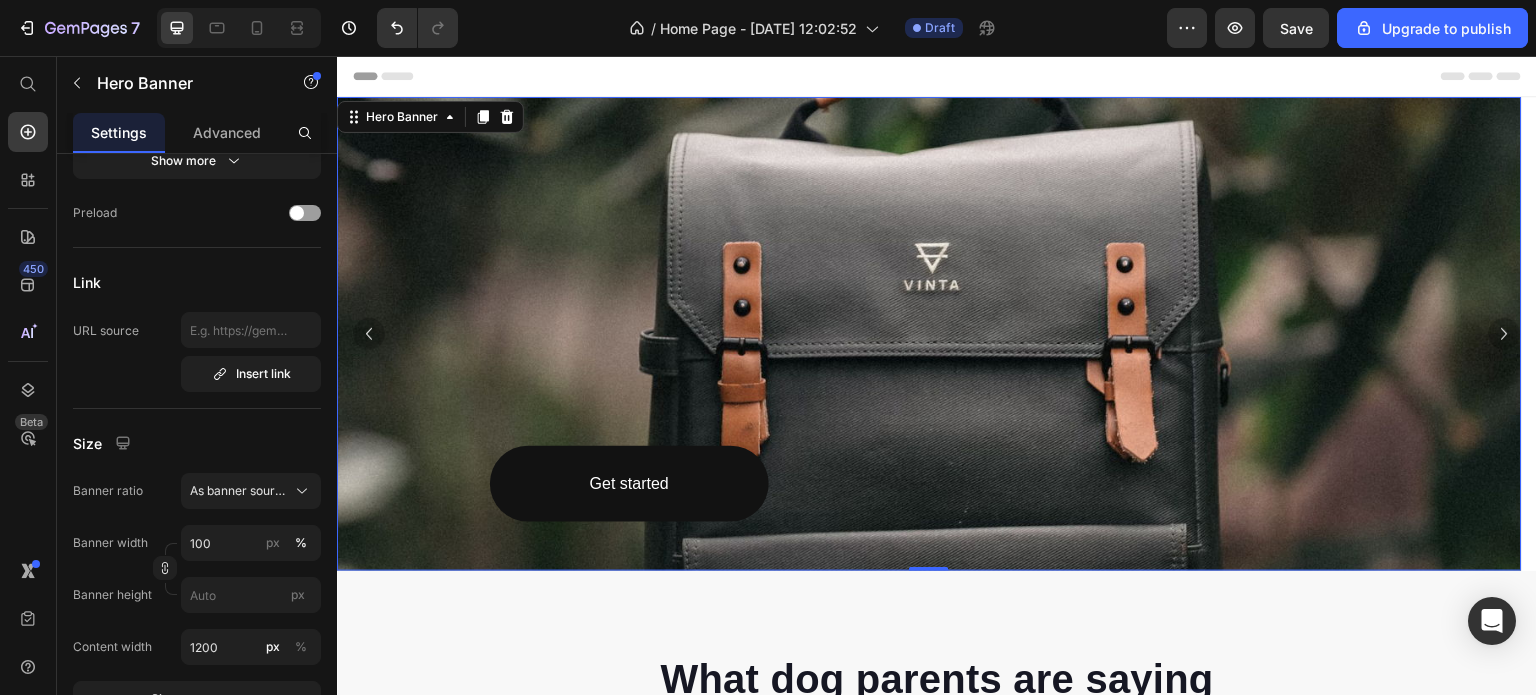 scroll, scrollTop: 0, scrollLeft: 0, axis: both 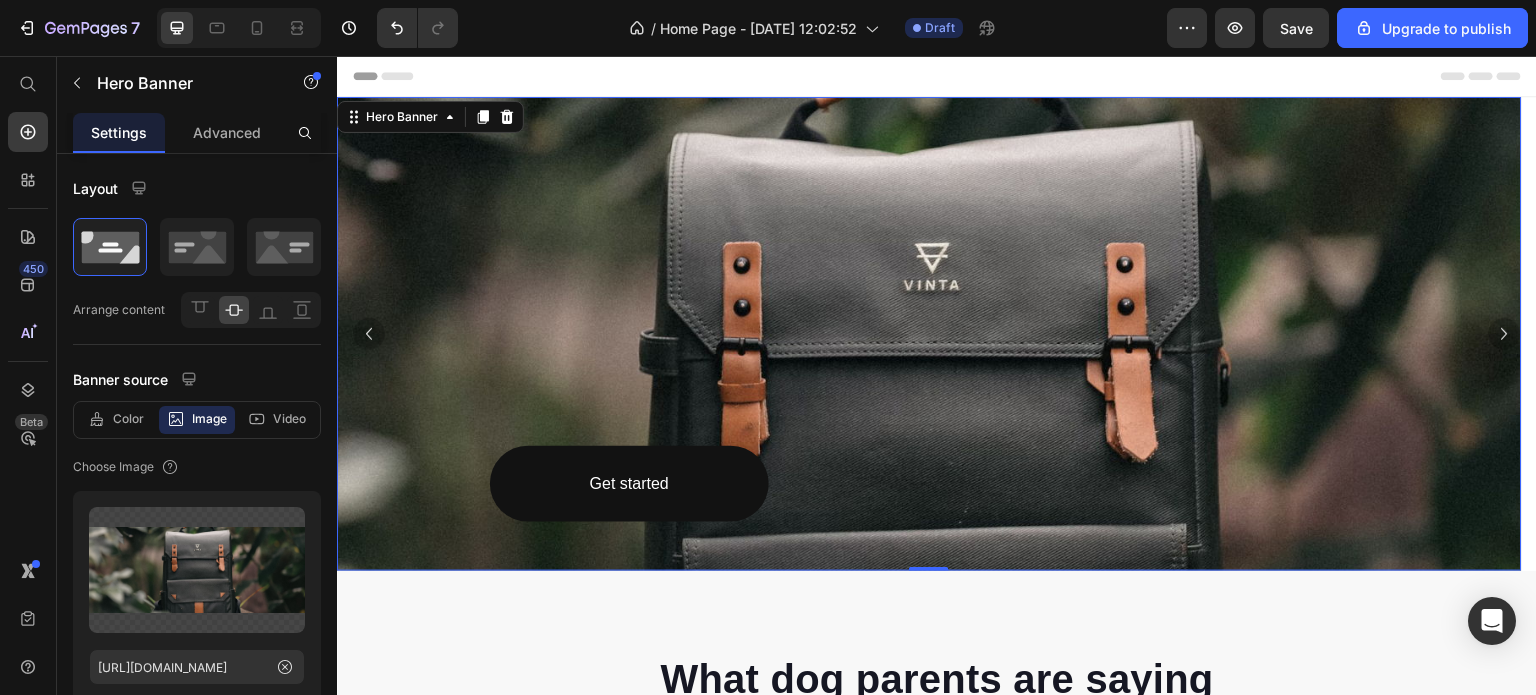 click on "Get started Button" at bounding box center (929, 334) 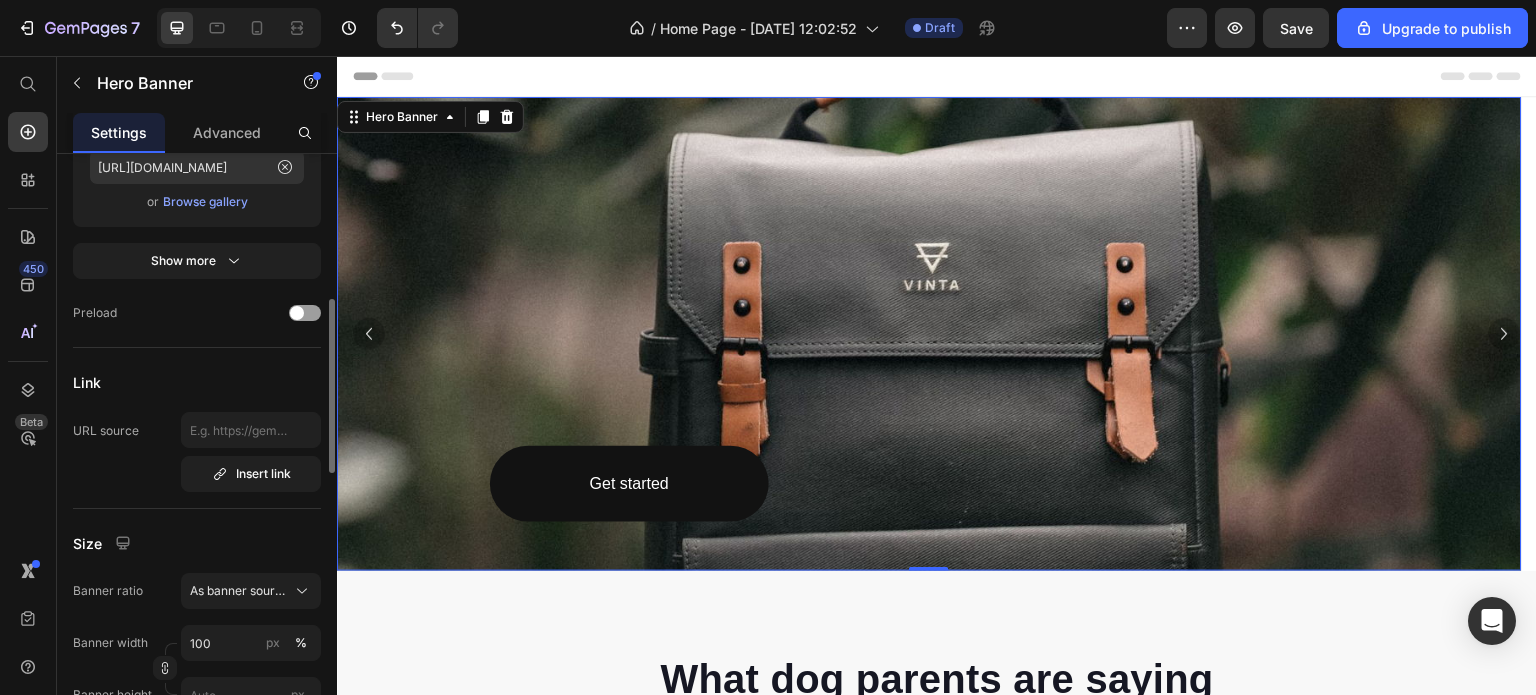 scroll, scrollTop: 600, scrollLeft: 0, axis: vertical 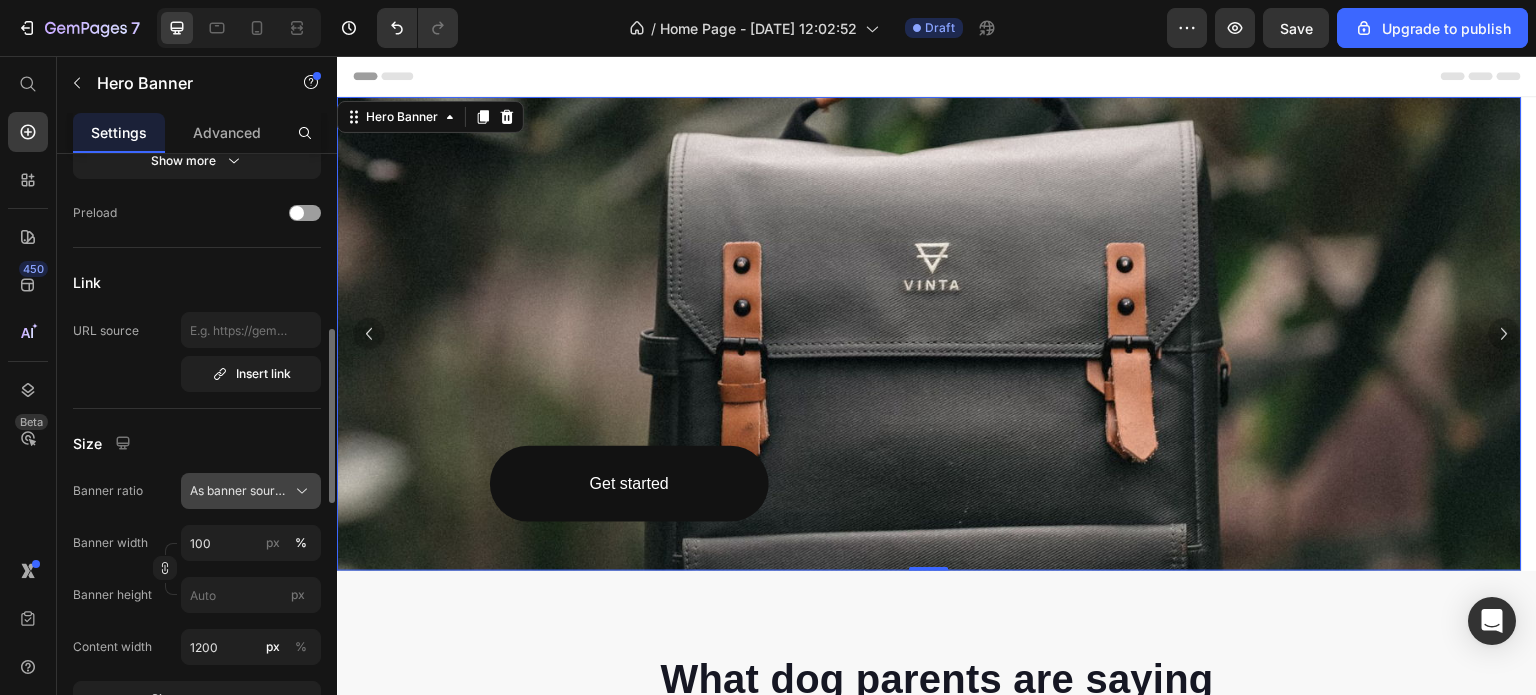 click 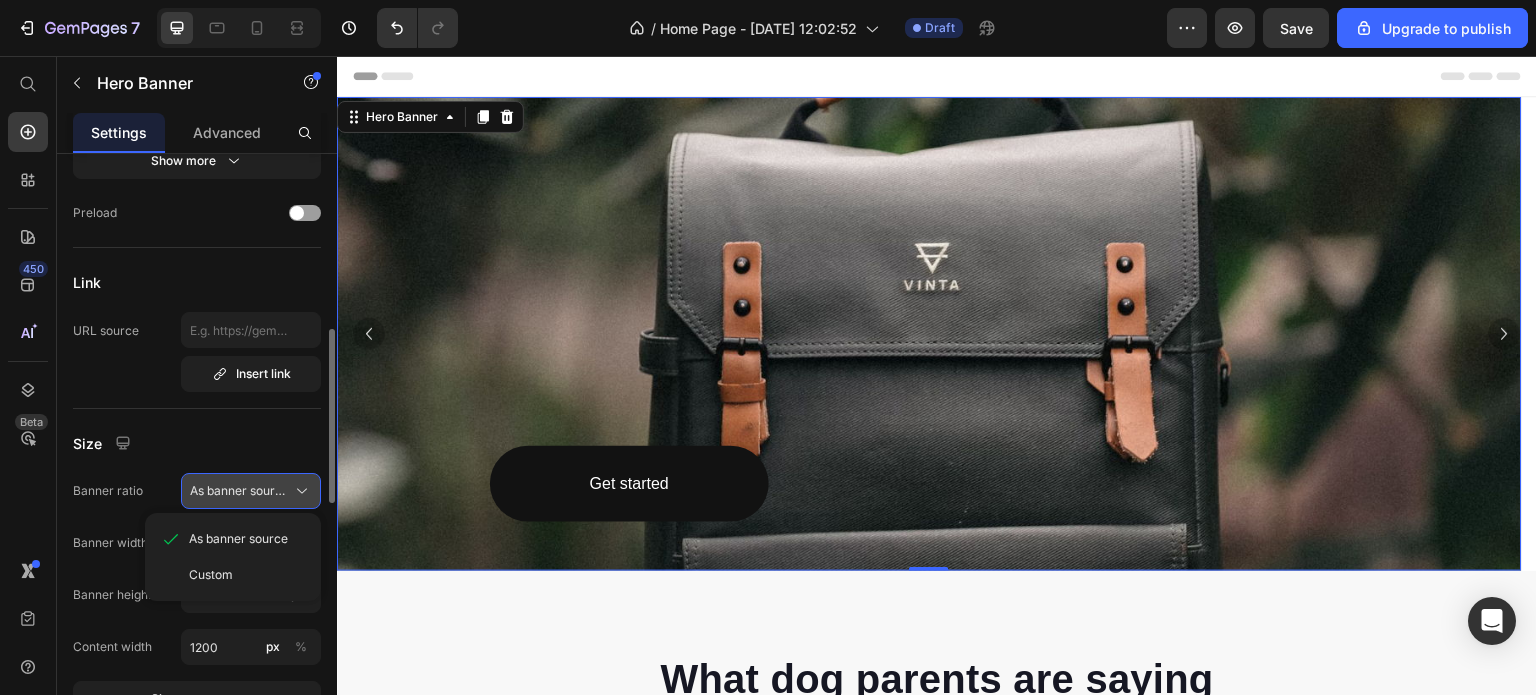 drag, startPoint x: 279, startPoint y: 488, endPoint x: 268, endPoint y: 498, distance: 14.866069 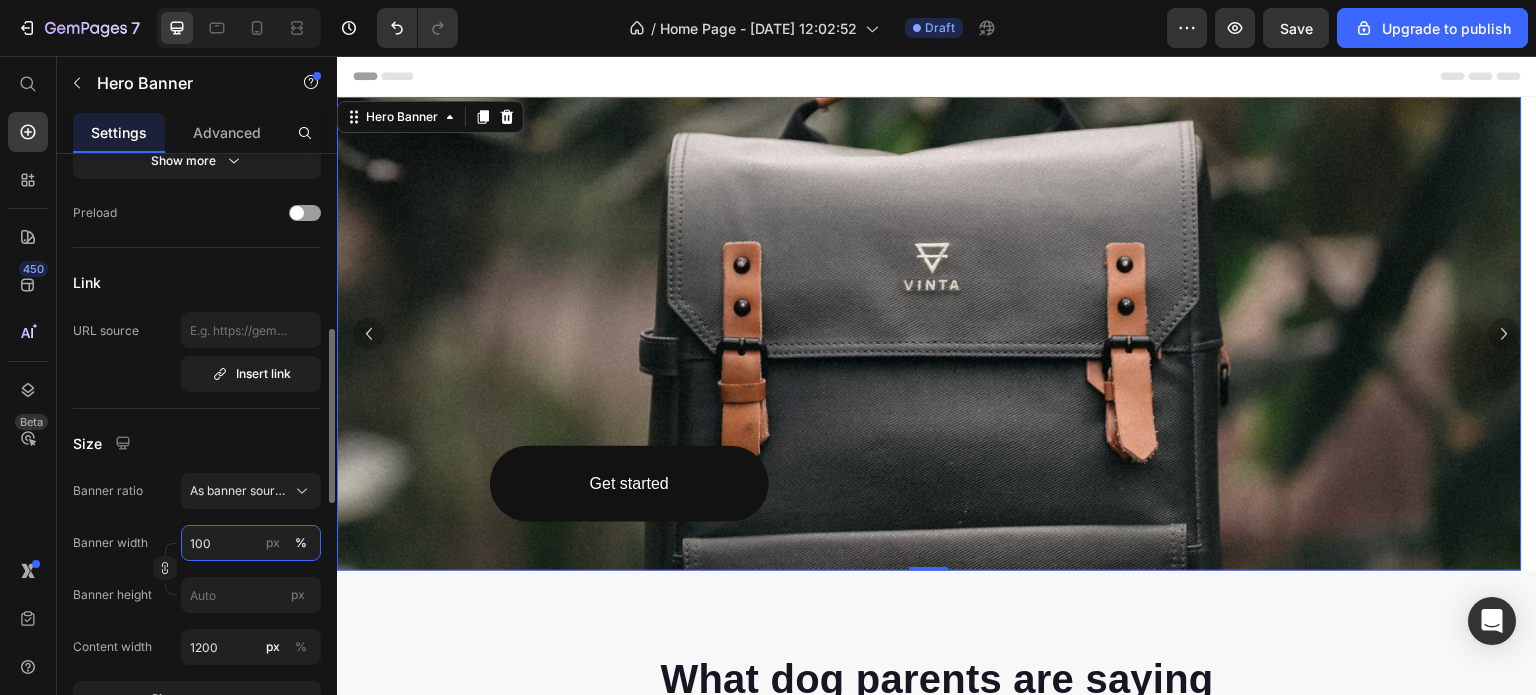 click on "100" at bounding box center [251, 543] 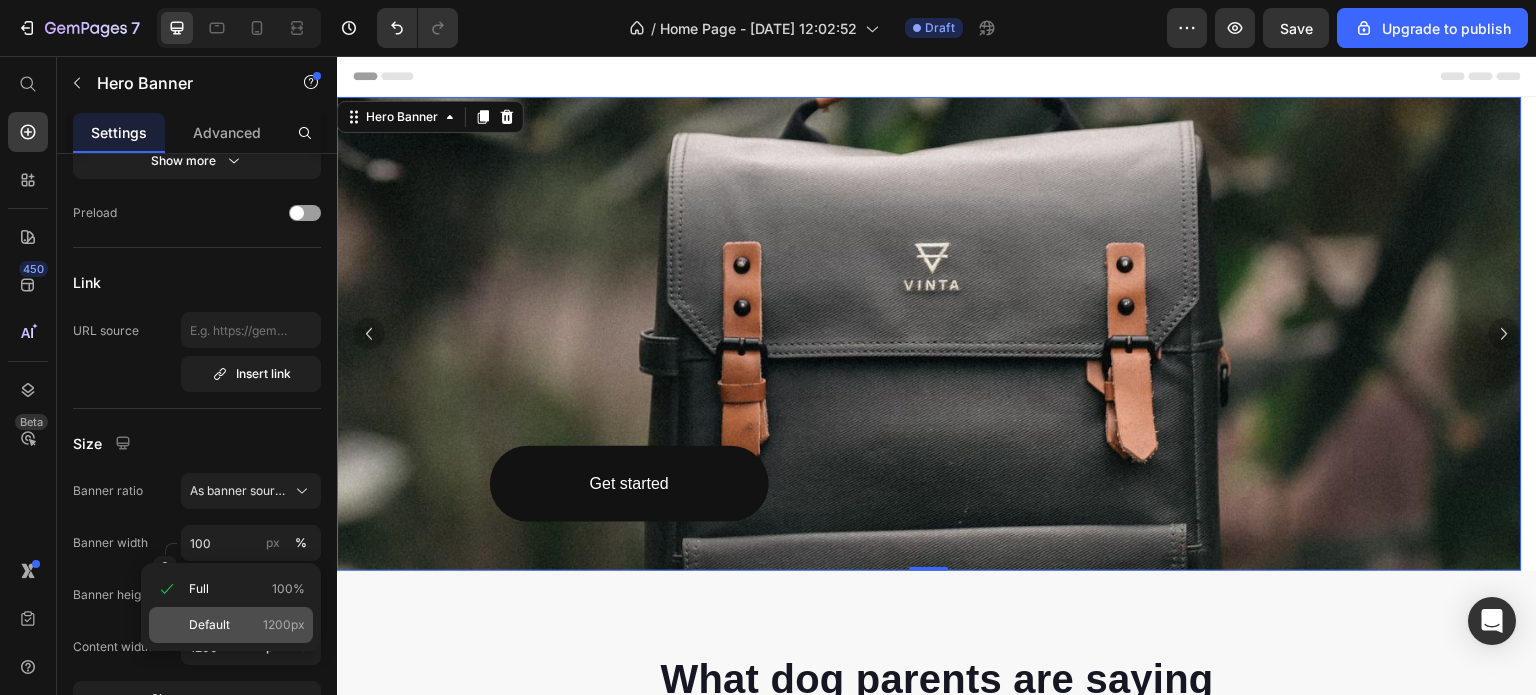click on "Default" at bounding box center [209, 625] 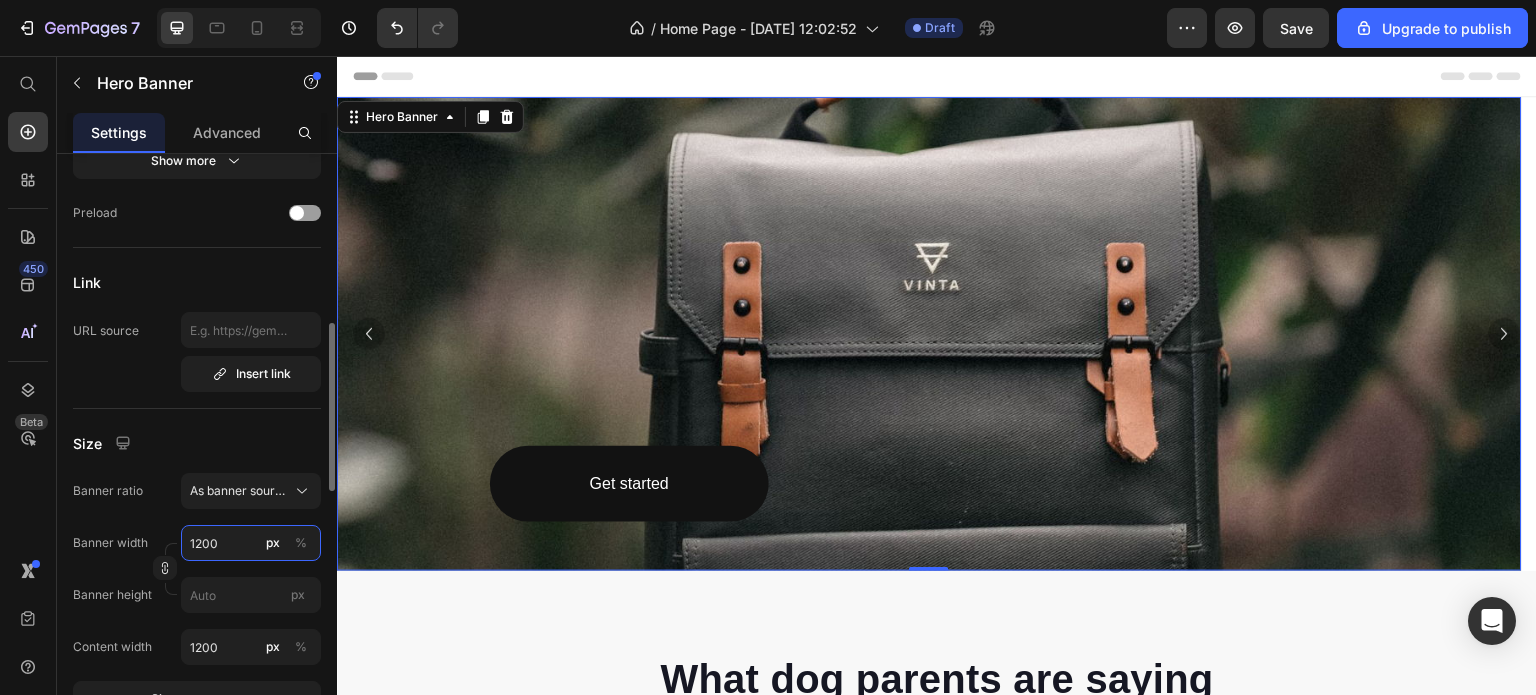 click on "1200" at bounding box center [251, 543] 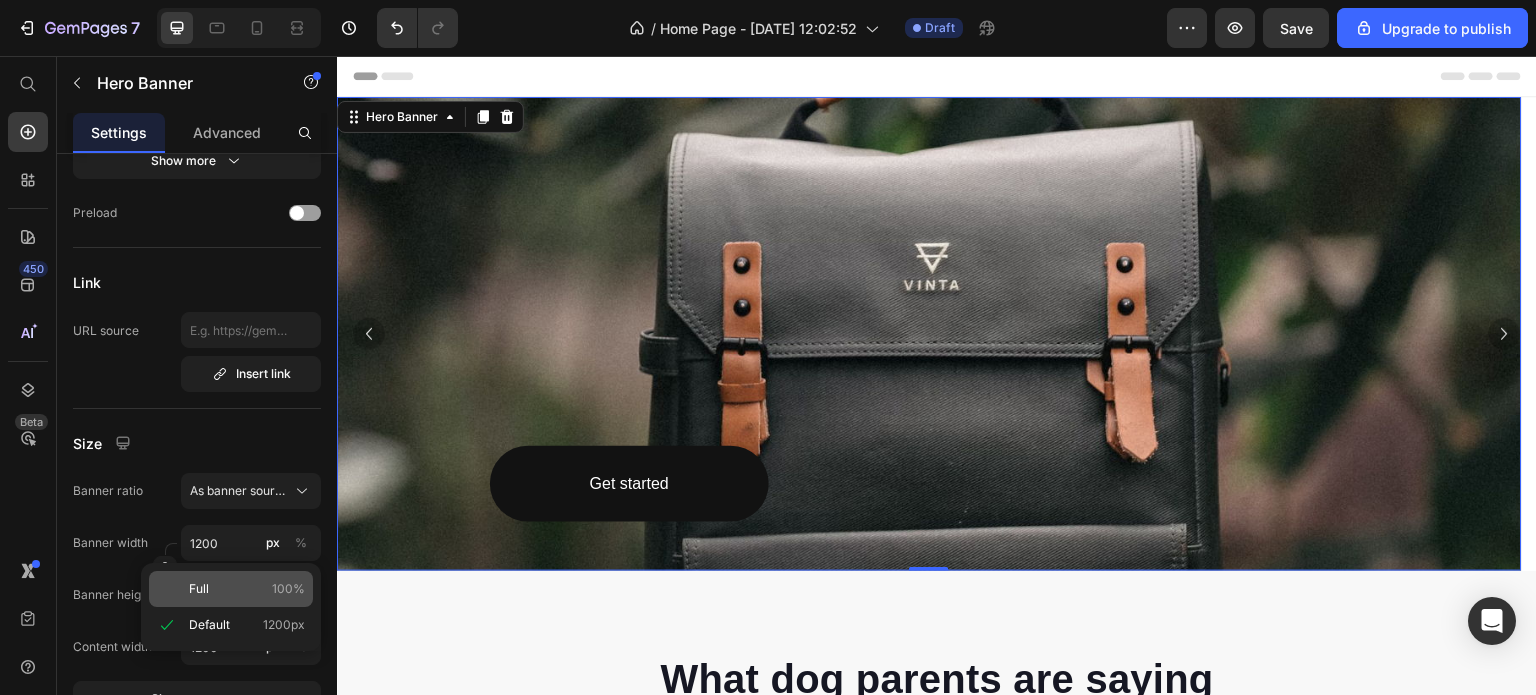 click on "Full 100%" at bounding box center [247, 589] 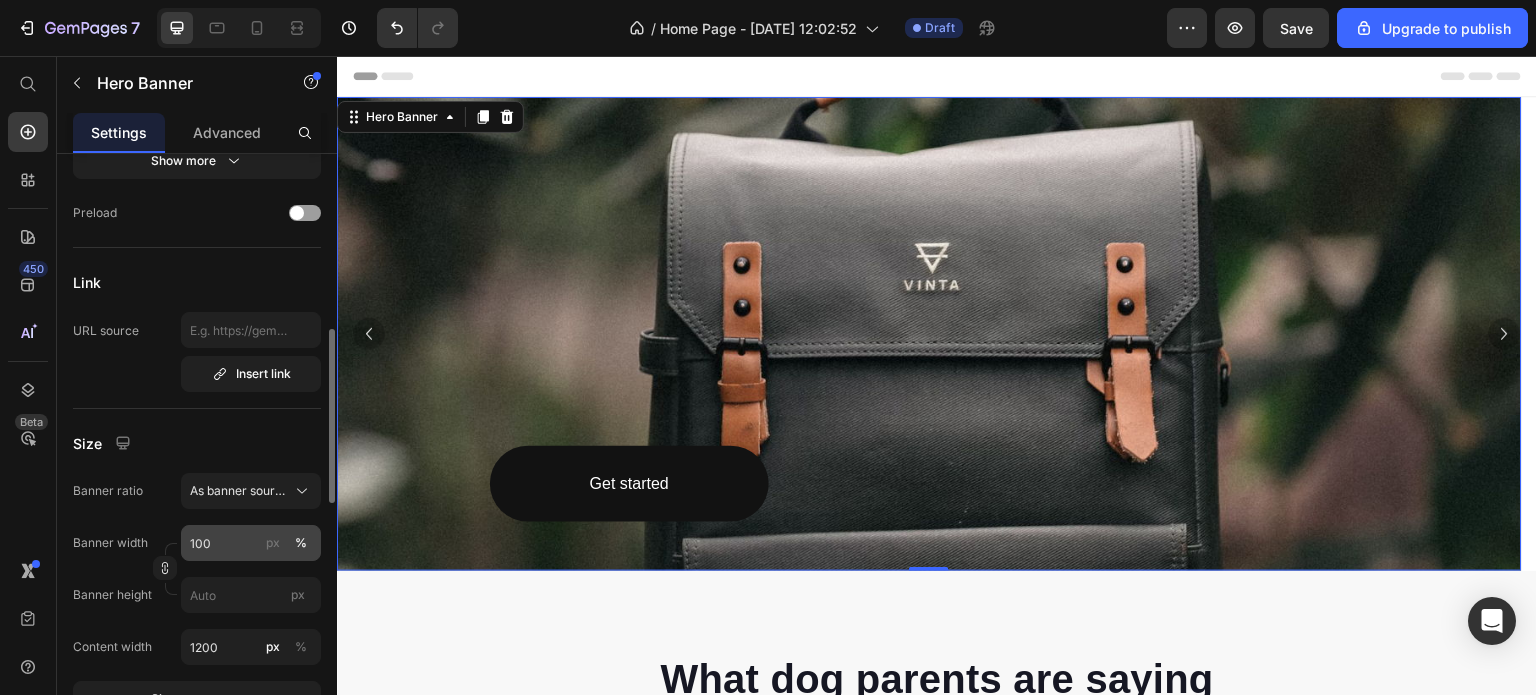 scroll, scrollTop: 700, scrollLeft: 0, axis: vertical 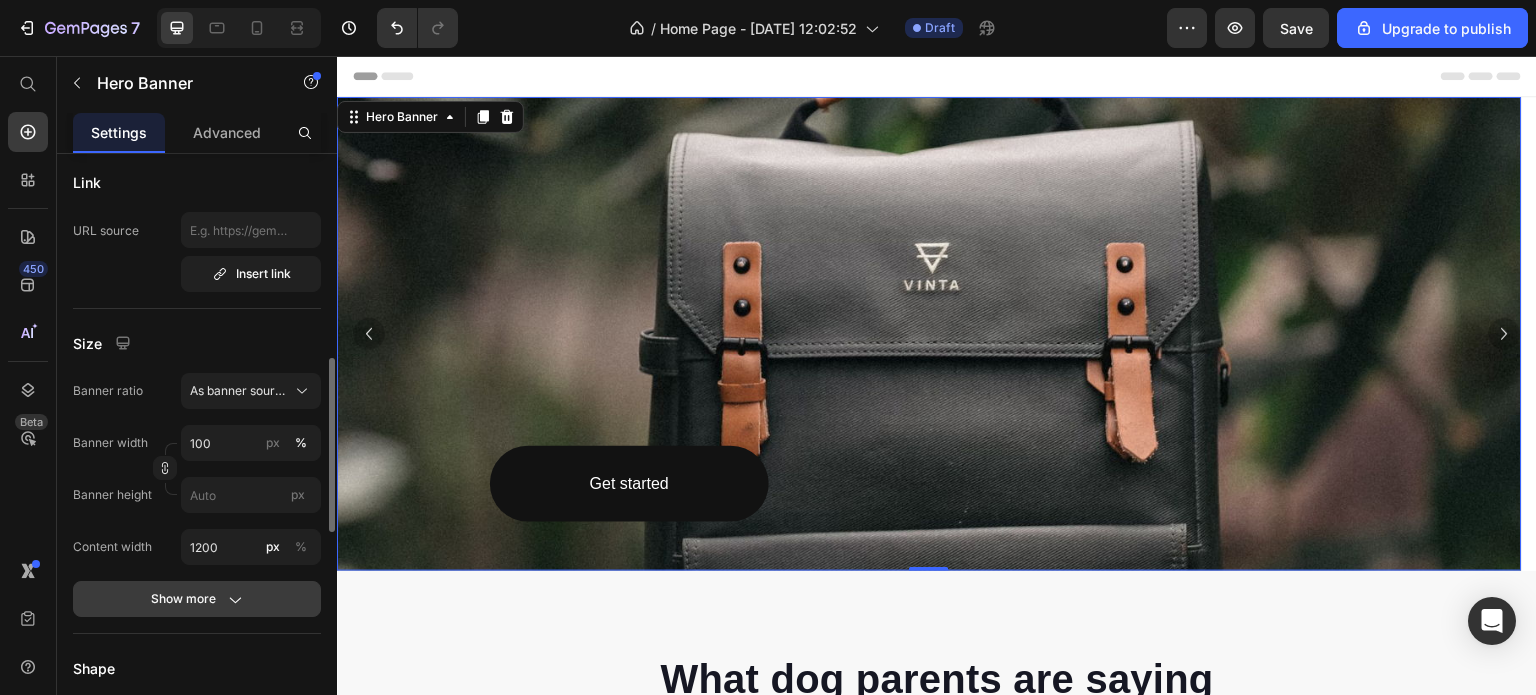 click on "Show more" at bounding box center (197, 599) 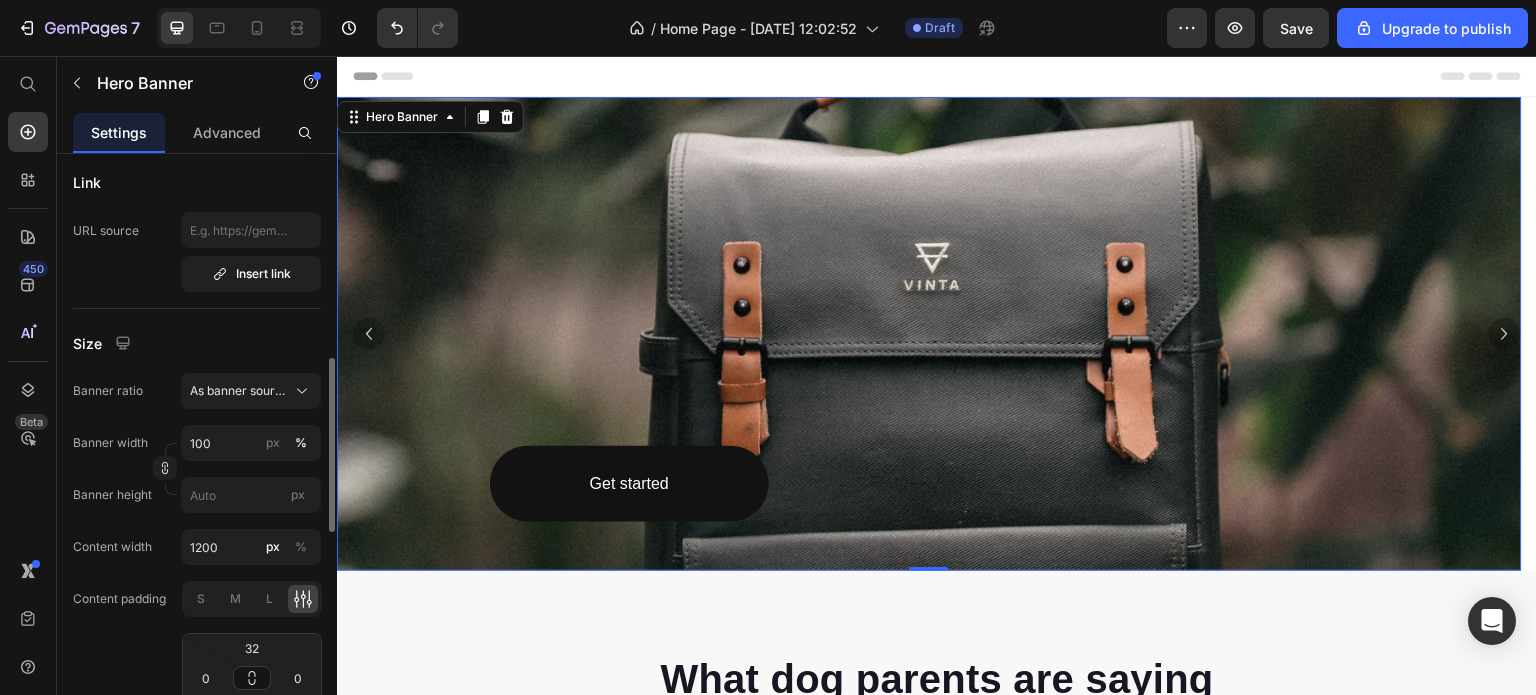 scroll, scrollTop: 800, scrollLeft: 0, axis: vertical 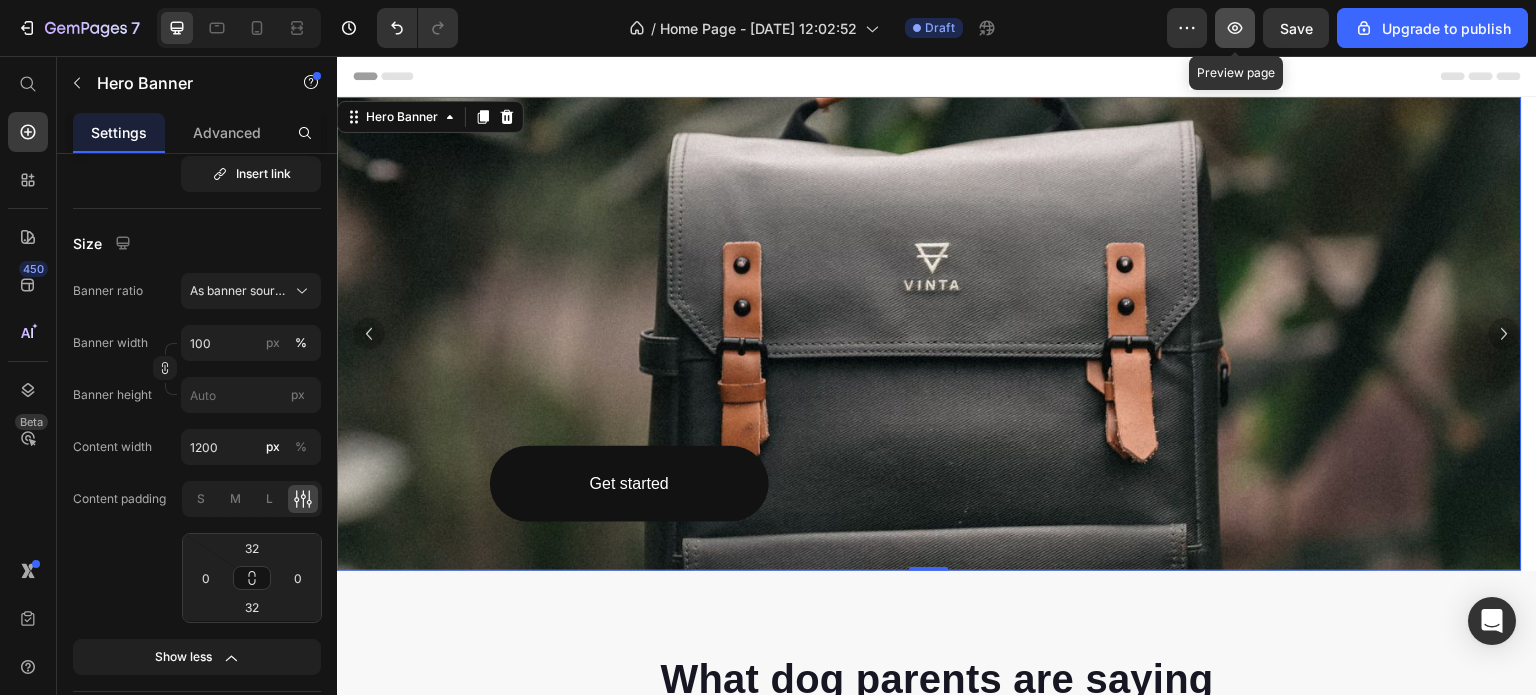 click 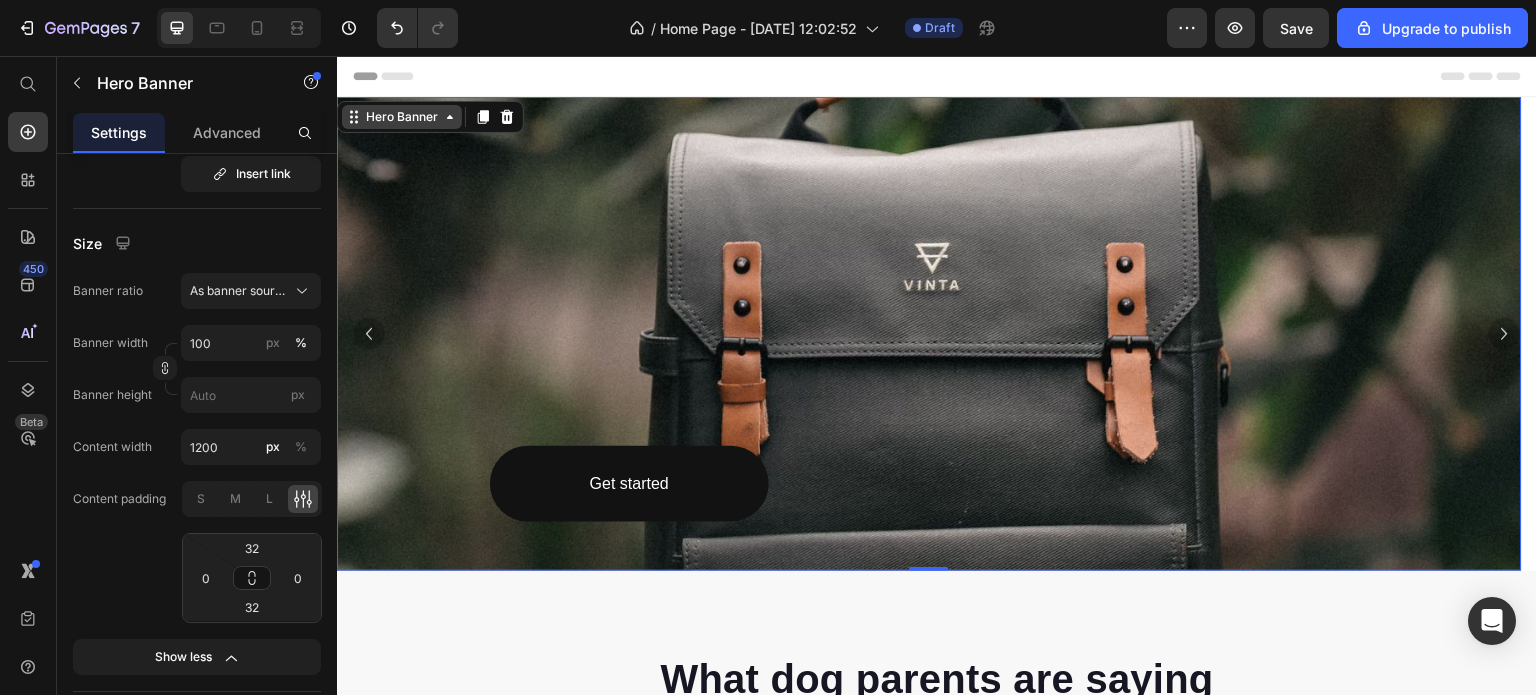 click on "Hero Banner" at bounding box center (402, 117) 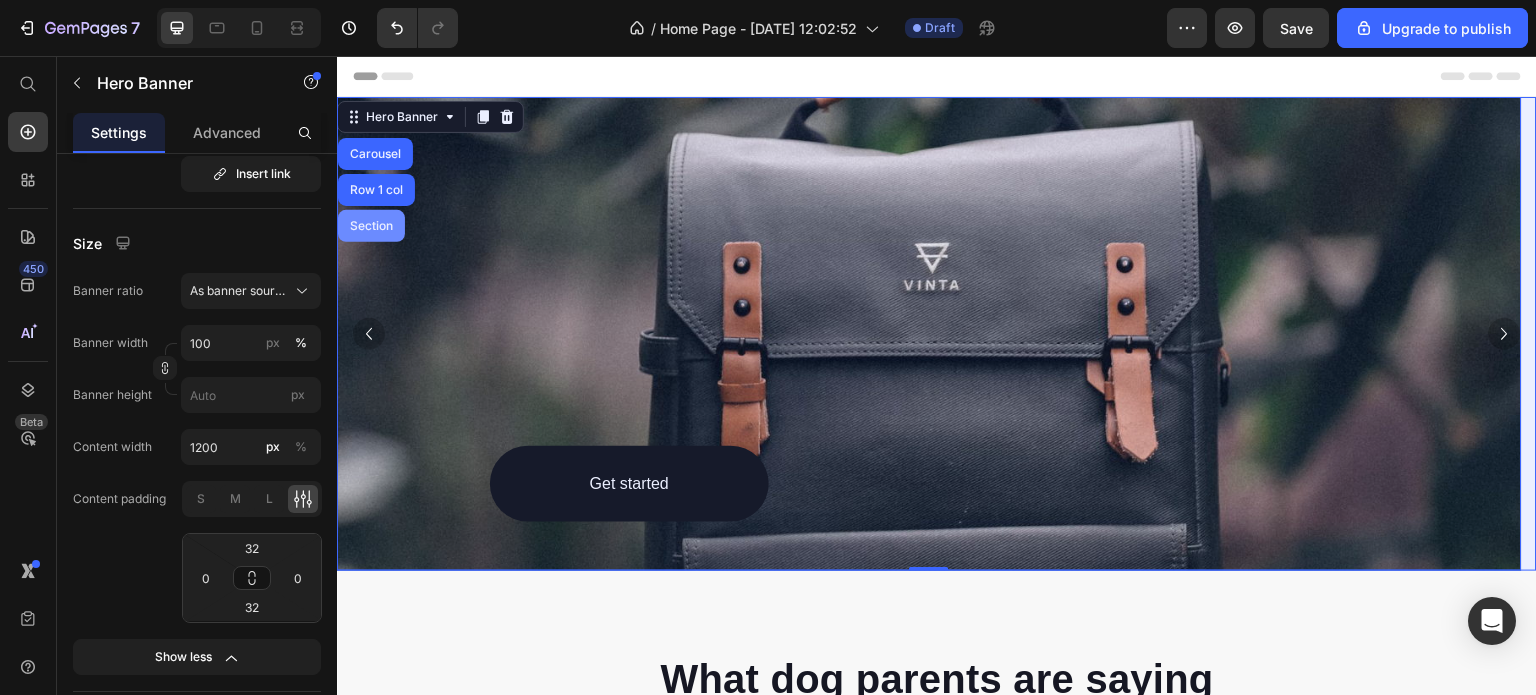 click on "Section" at bounding box center [371, 226] 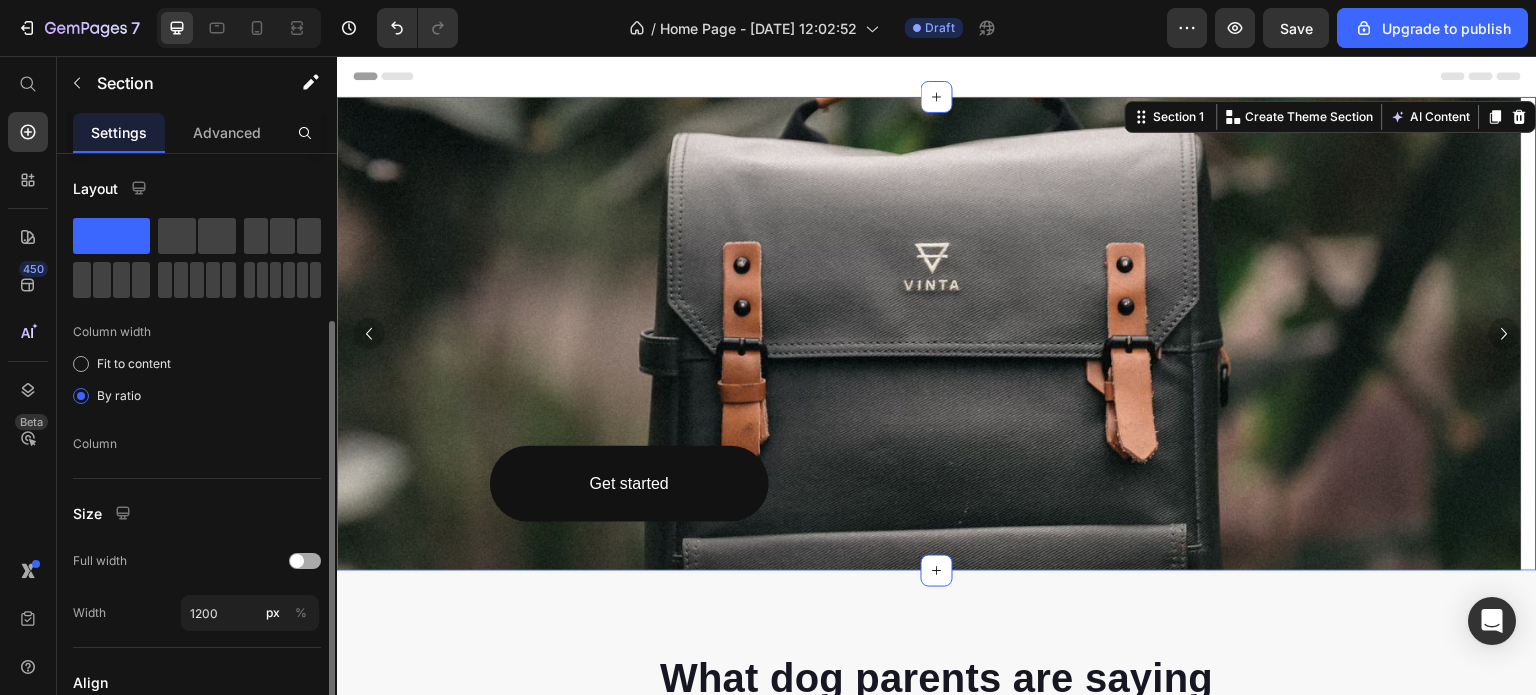 scroll, scrollTop: 100, scrollLeft: 0, axis: vertical 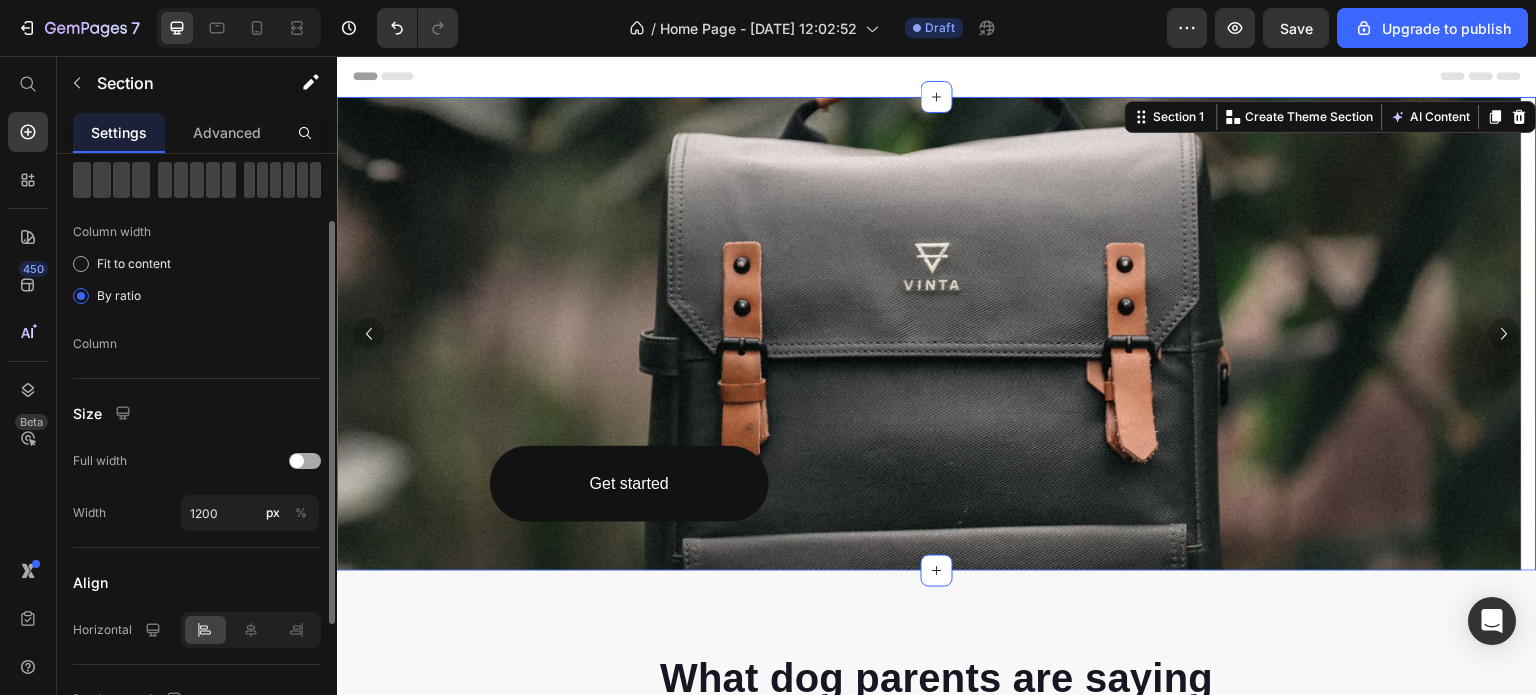 click at bounding box center [305, 461] 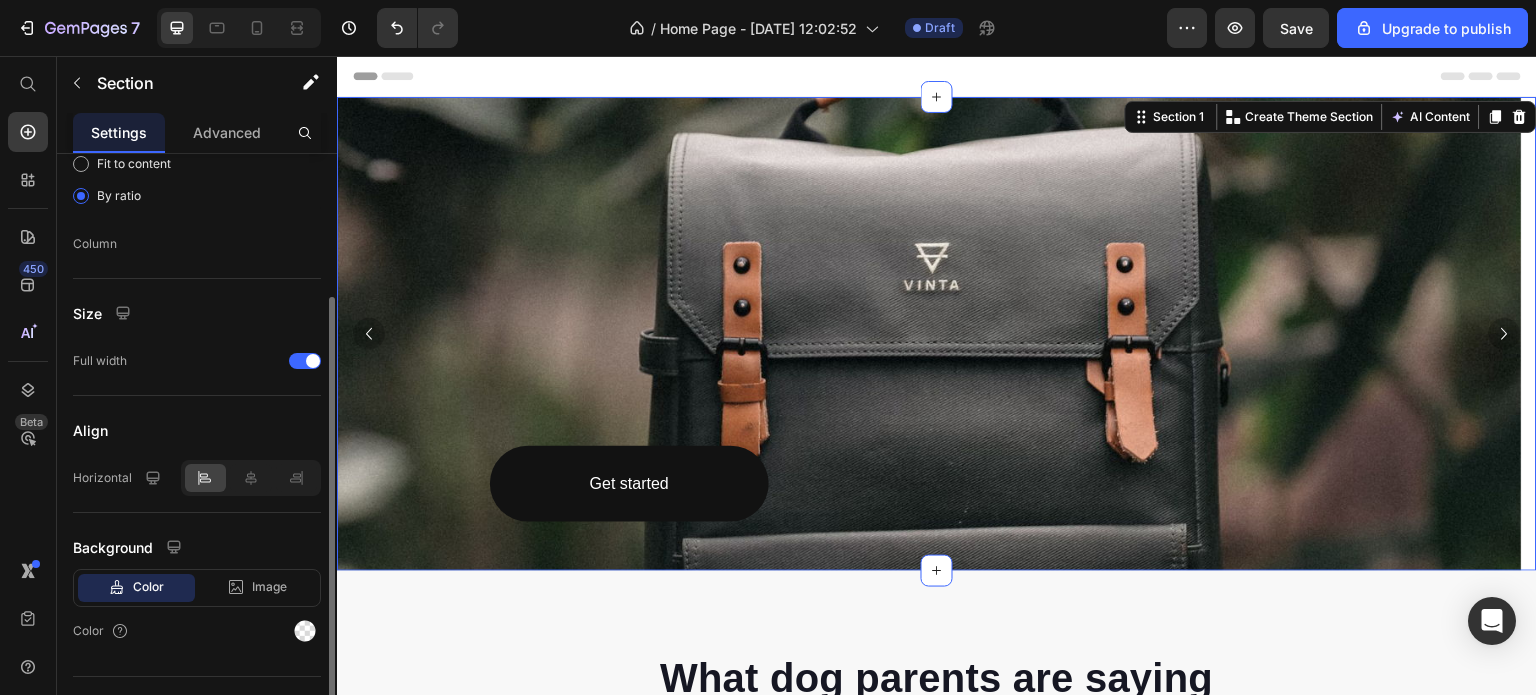 scroll, scrollTop: 236, scrollLeft: 0, axis: vertical 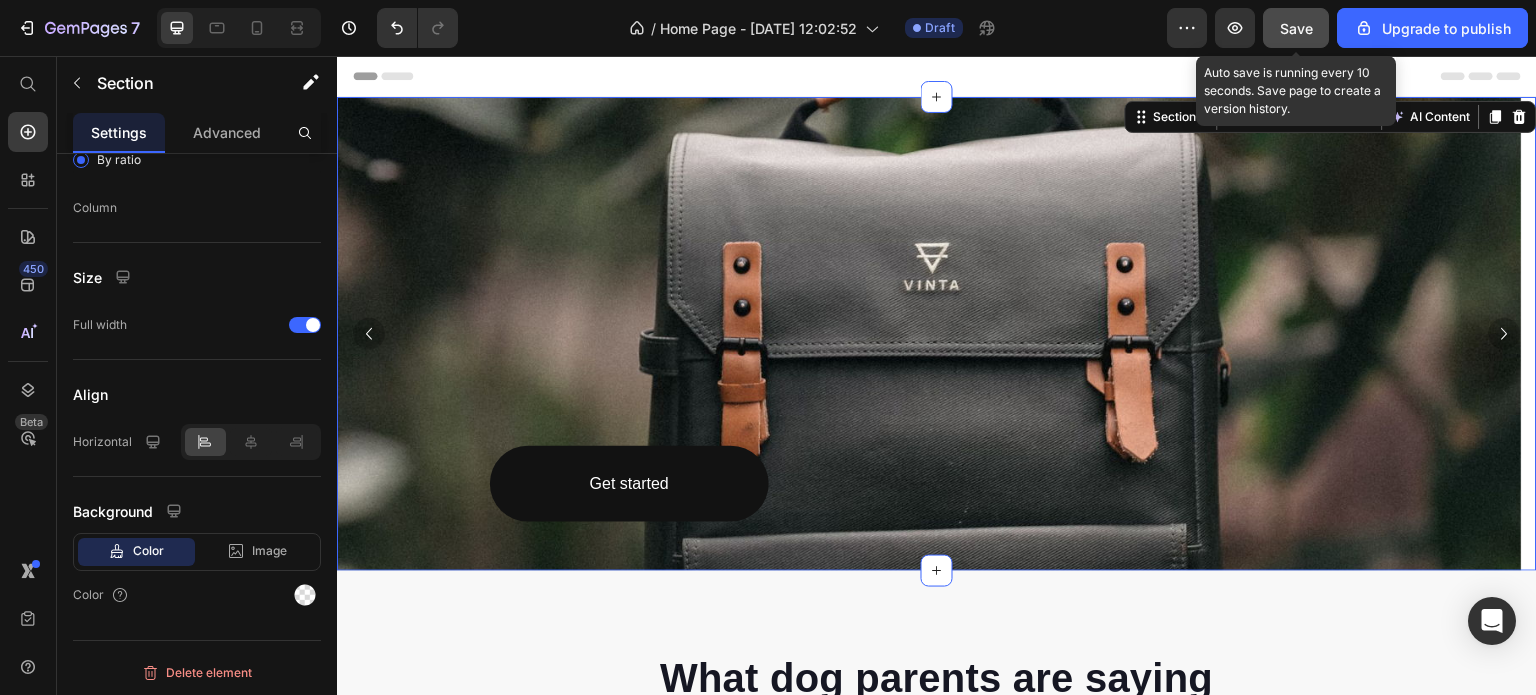 click on "Save" at bounding box center (1296, 28) 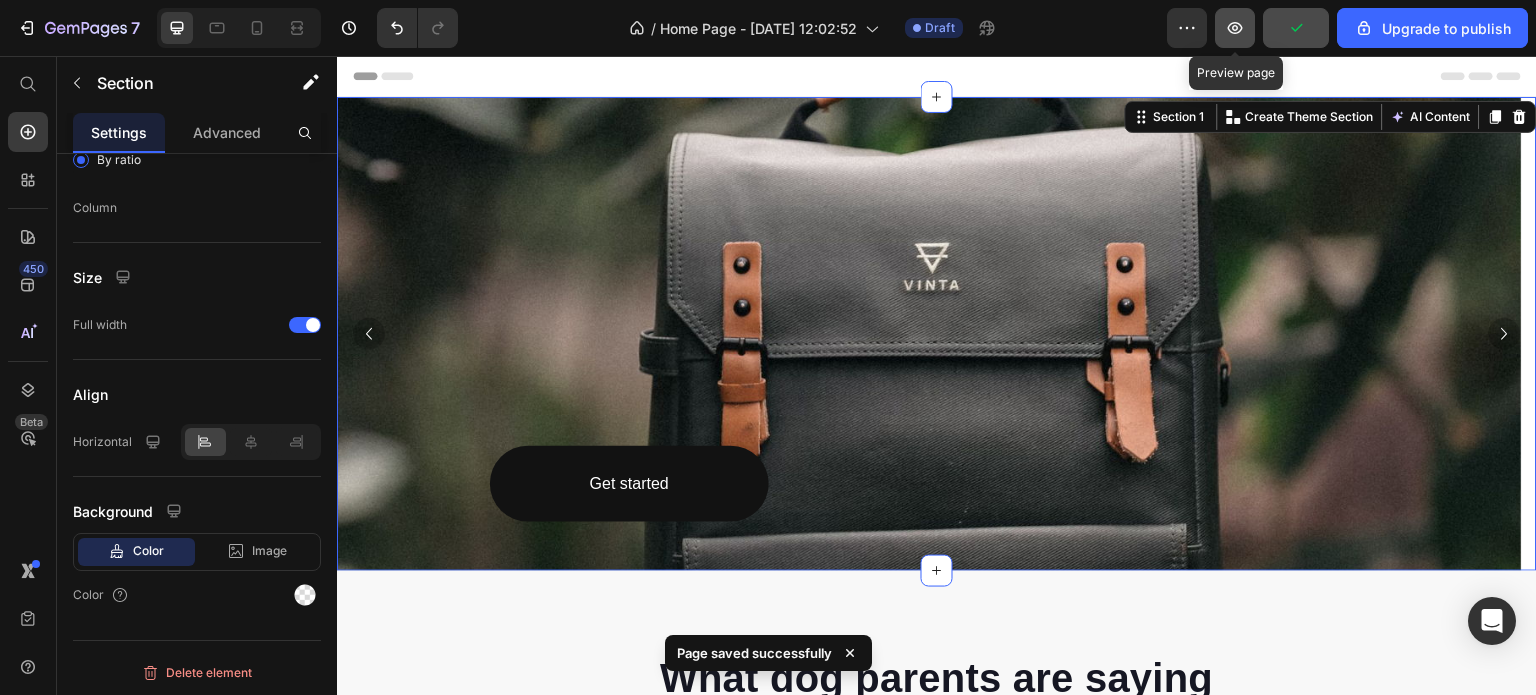 click 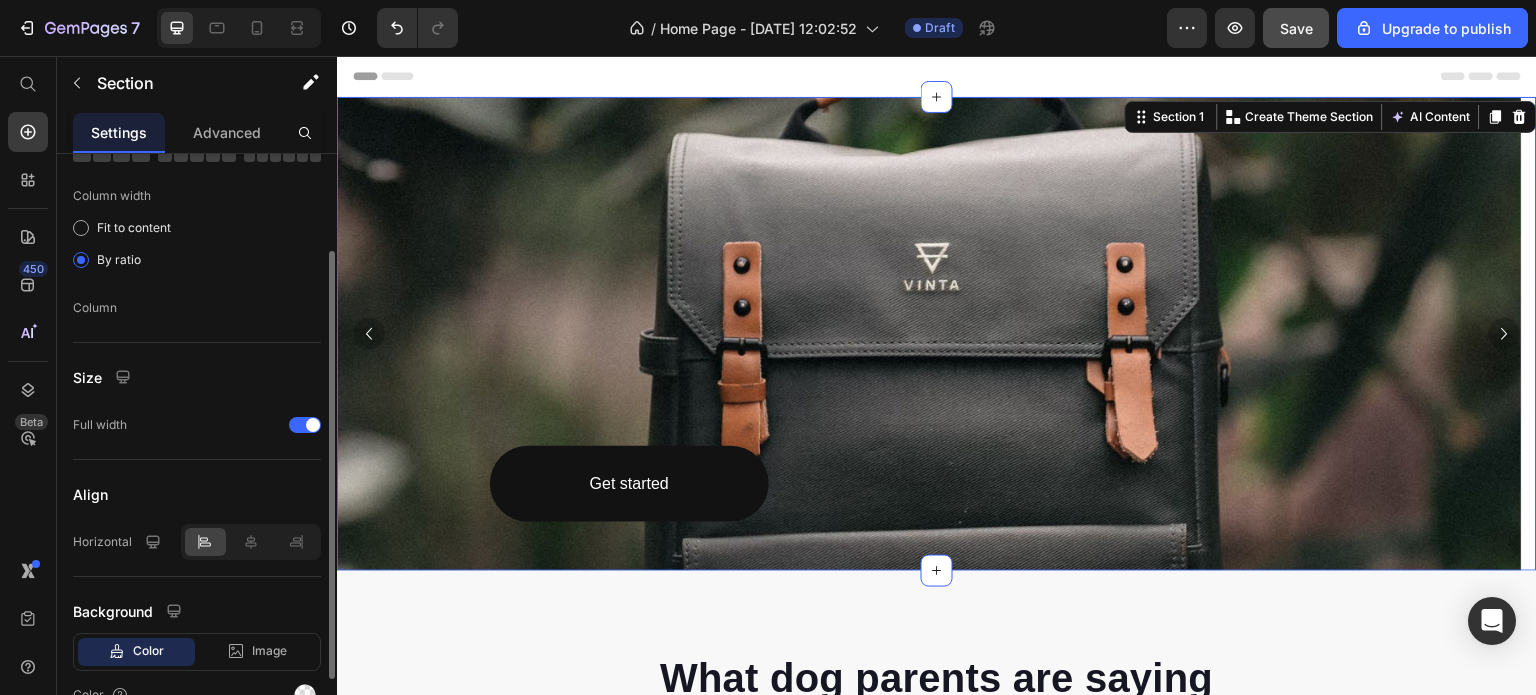 scroll, scrollTop: 236, scrollLeft: 0, axis: vertical 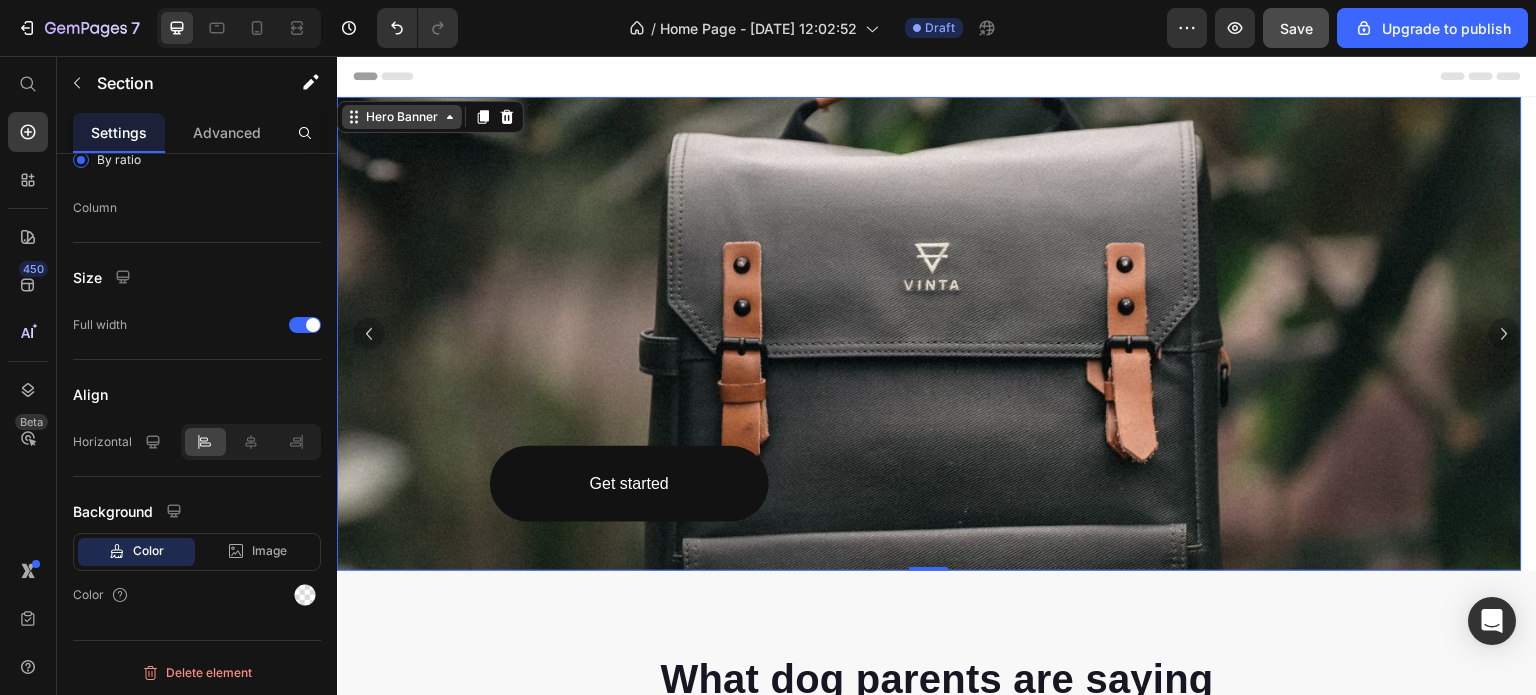 click on "Hero Banner" at bounding box center (402, 117) 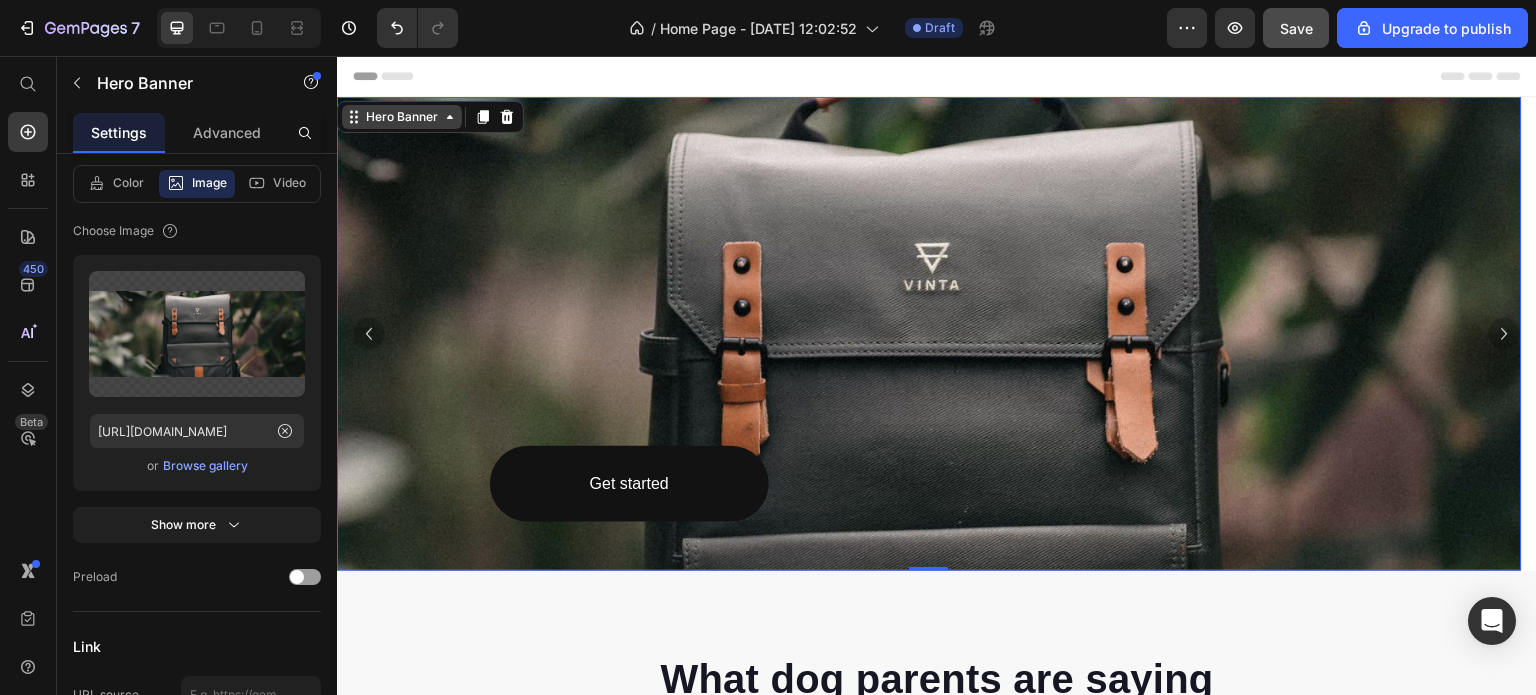 scroll, scrollTop: 0, scrollLeft: 0, axis: both 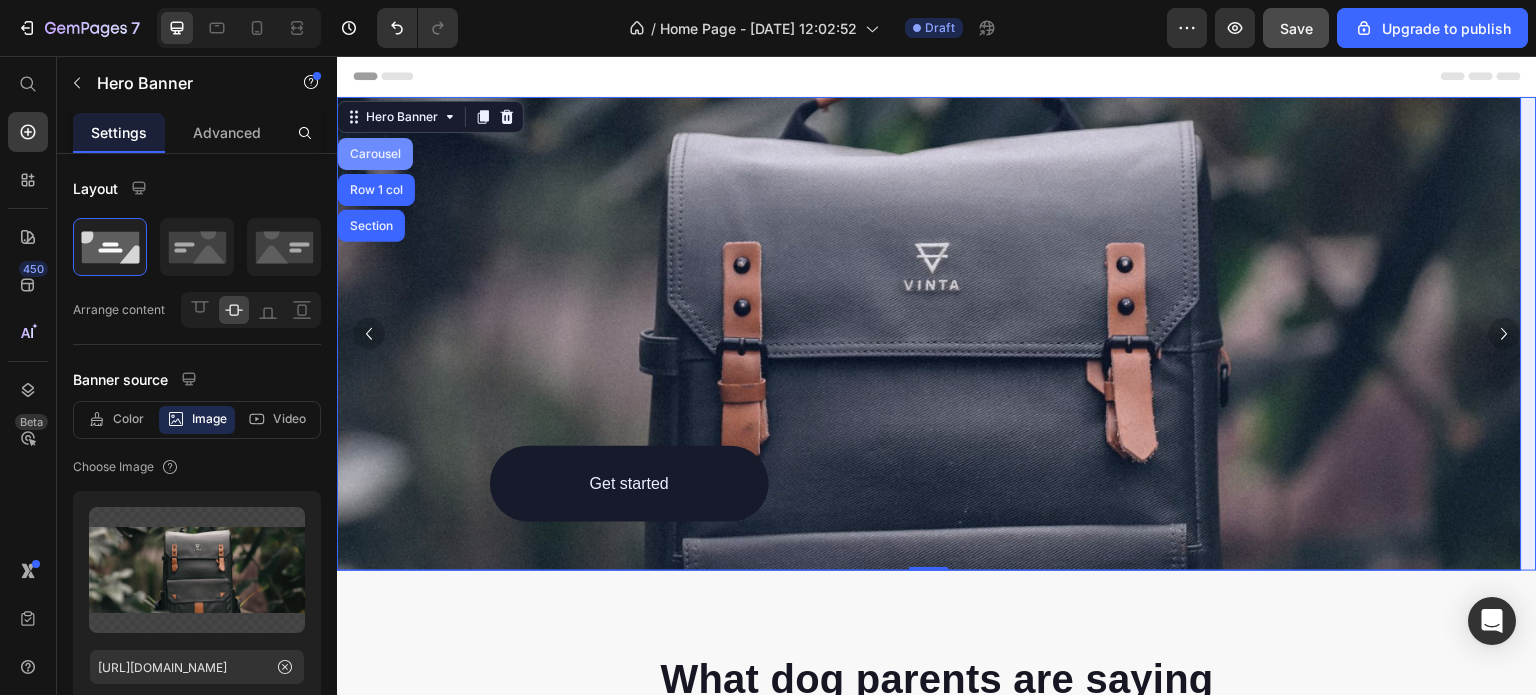 click on "Carousel" at bounding box center [375, 154] 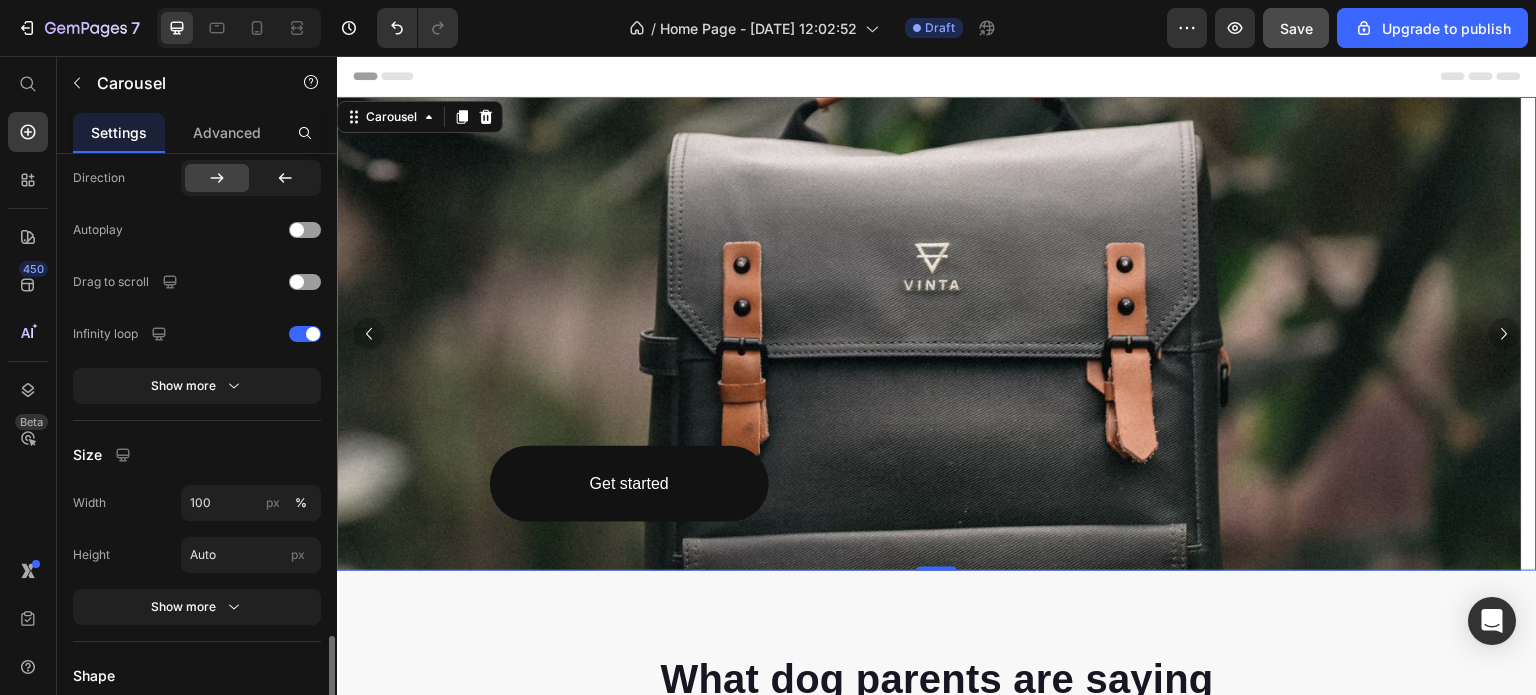 scroll, scrollTop: 1600, scrollLeft: 0, axis: vertical 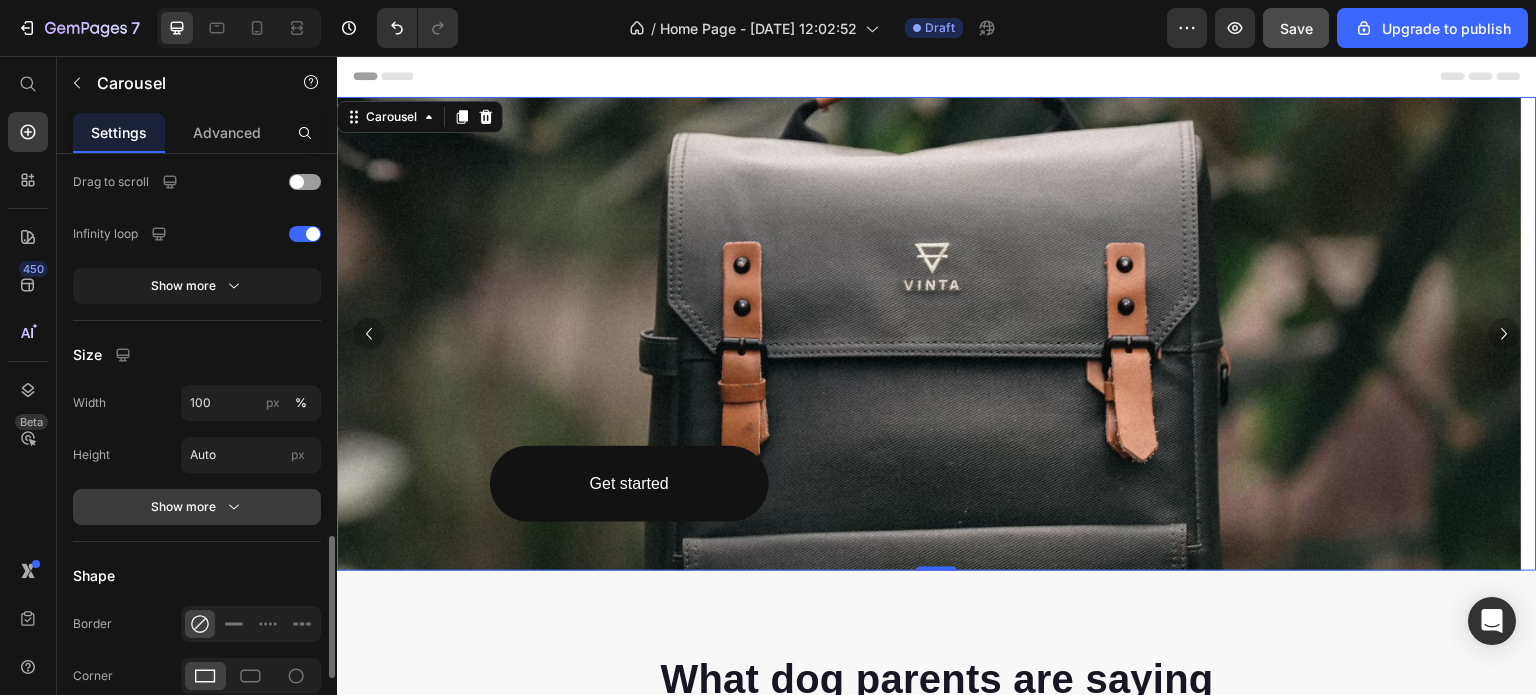 click on "Show more" at bounding box center (197, 507) 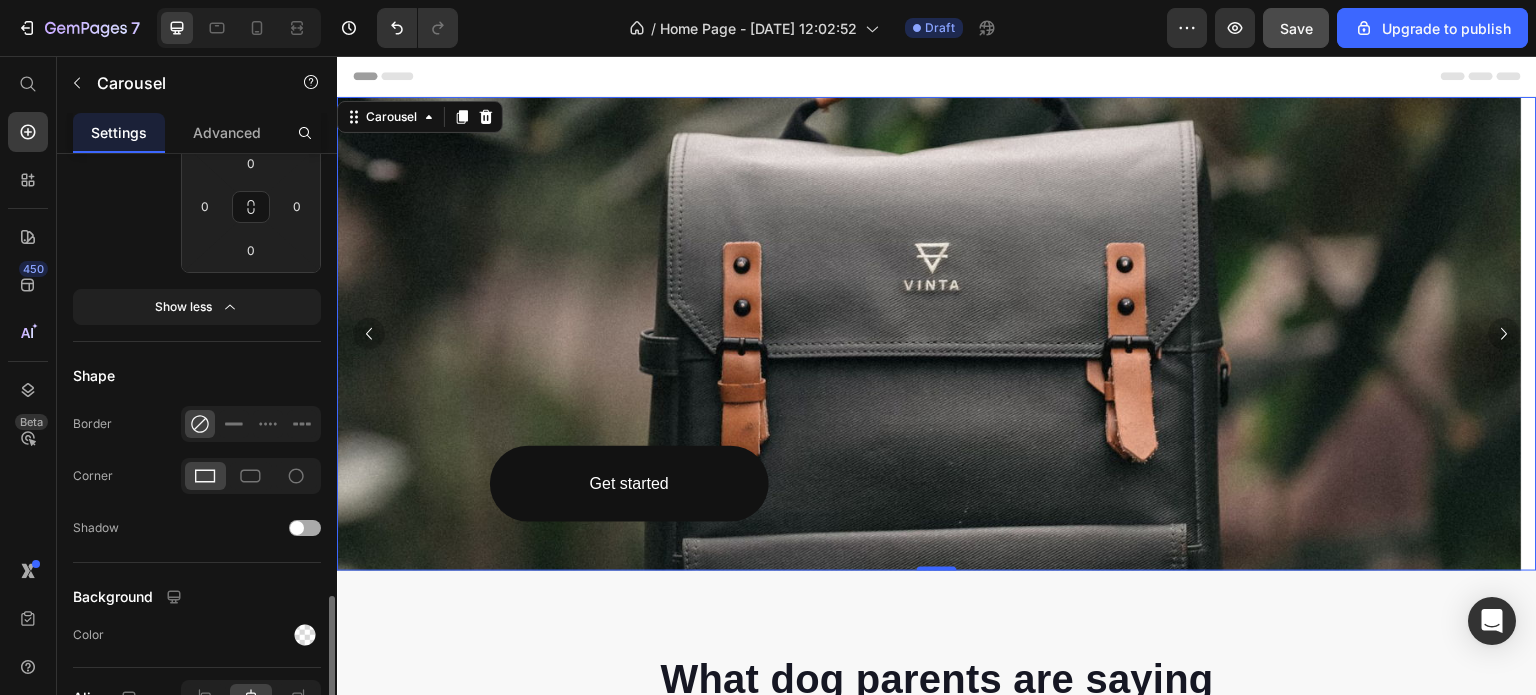 scroll, scrollTop: 2104, scrollLeft: 0, axis: vertical 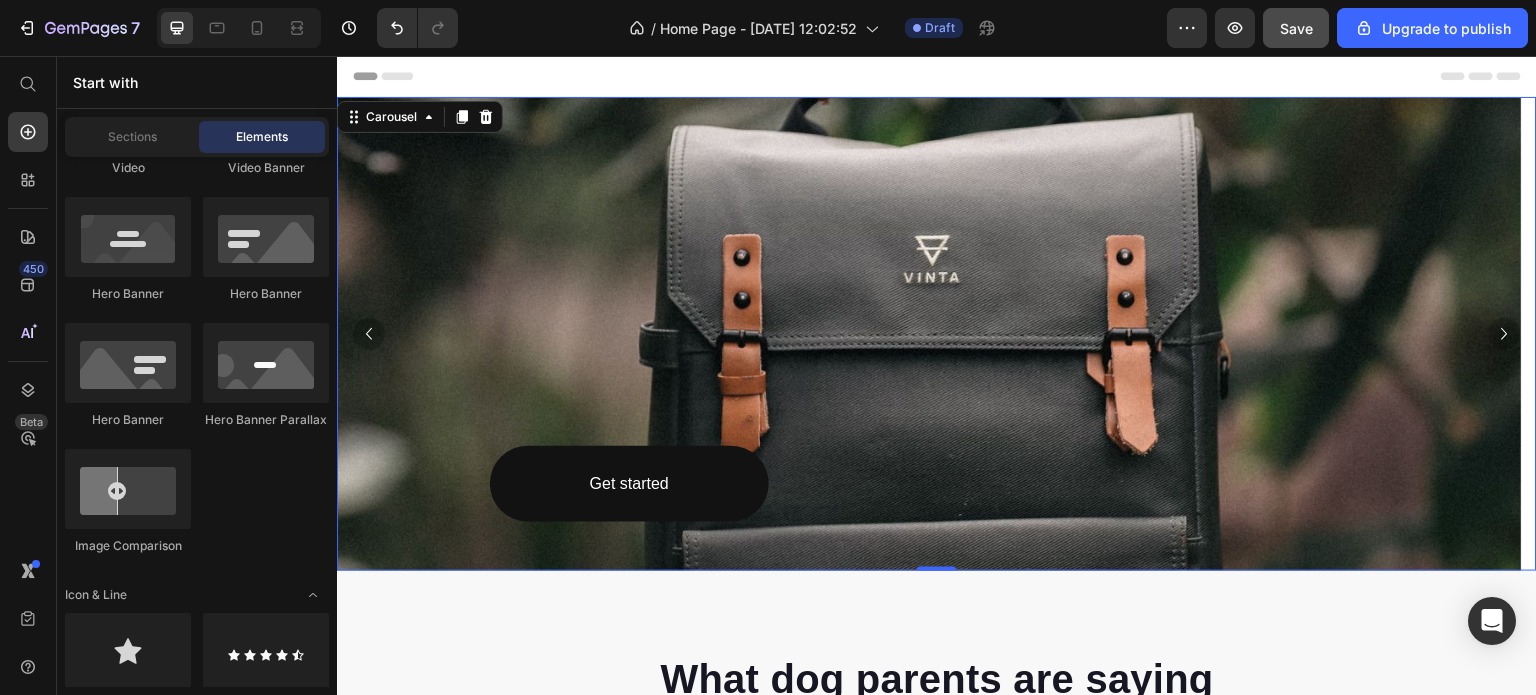 click 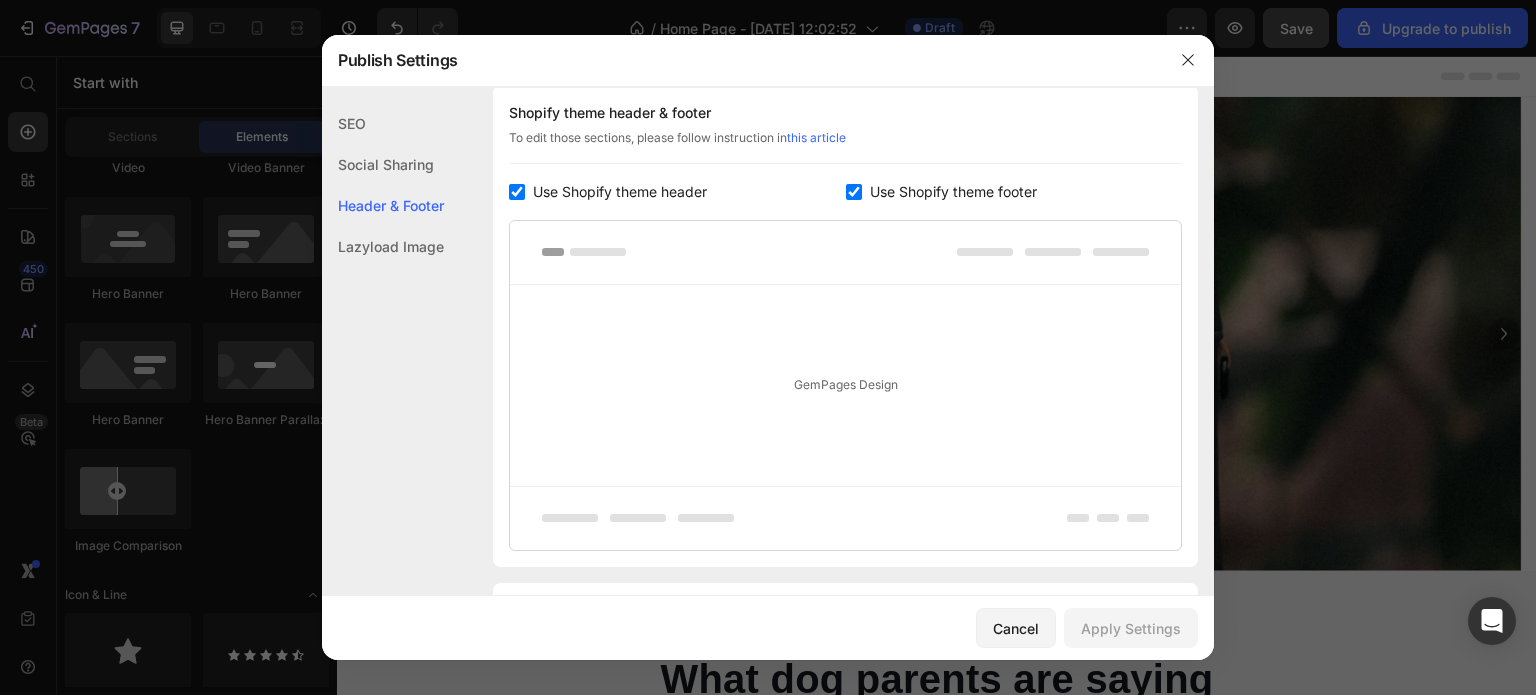 scroll, scrollTop: 209, scrollLeft: 0, axis: vertical 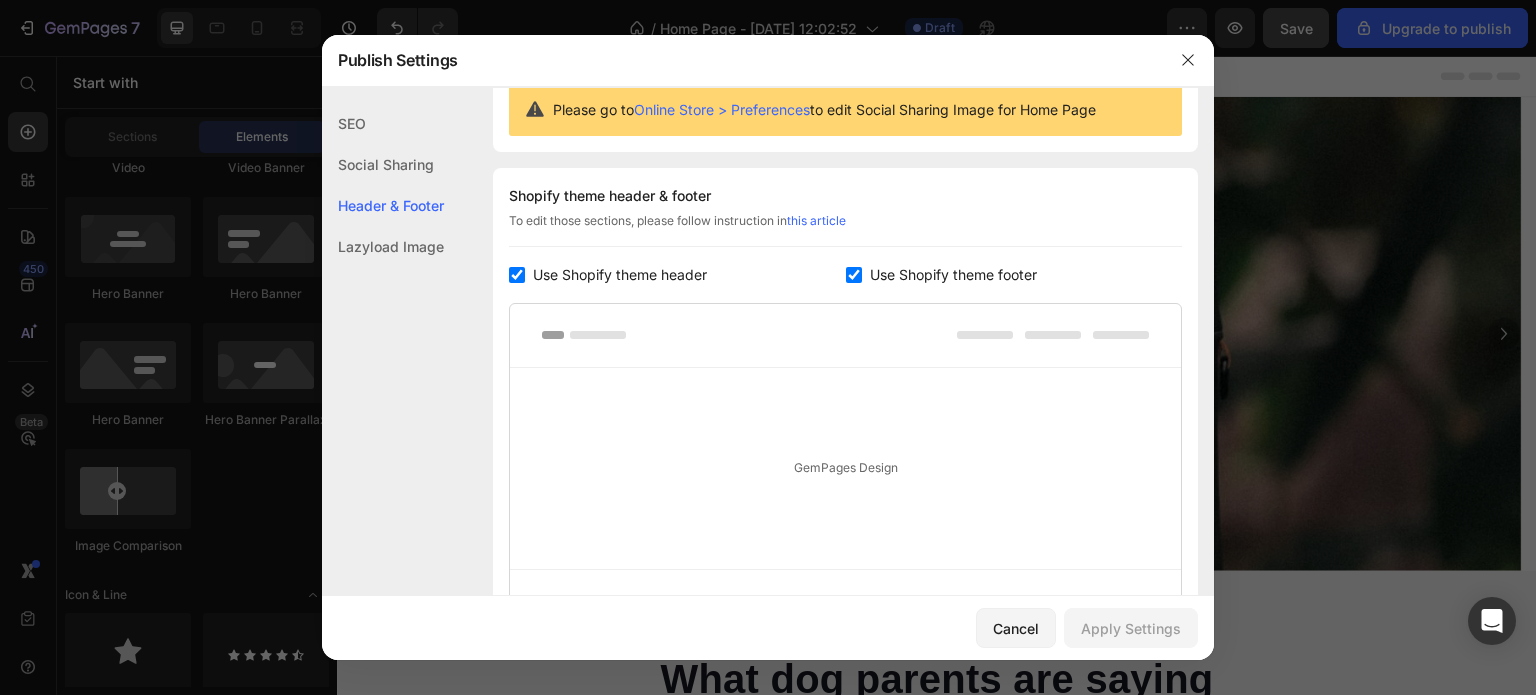 click at bounding box center (854, 275) 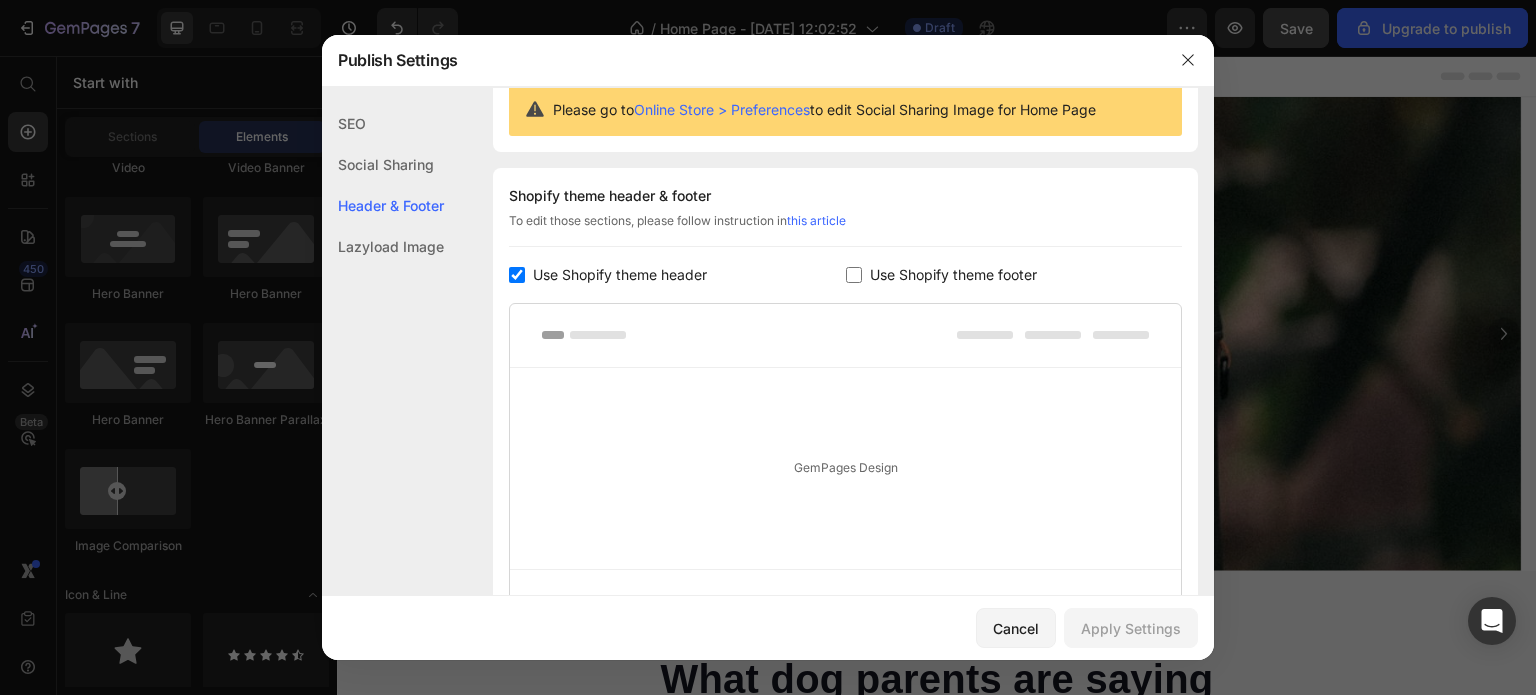 checkbox on "false" 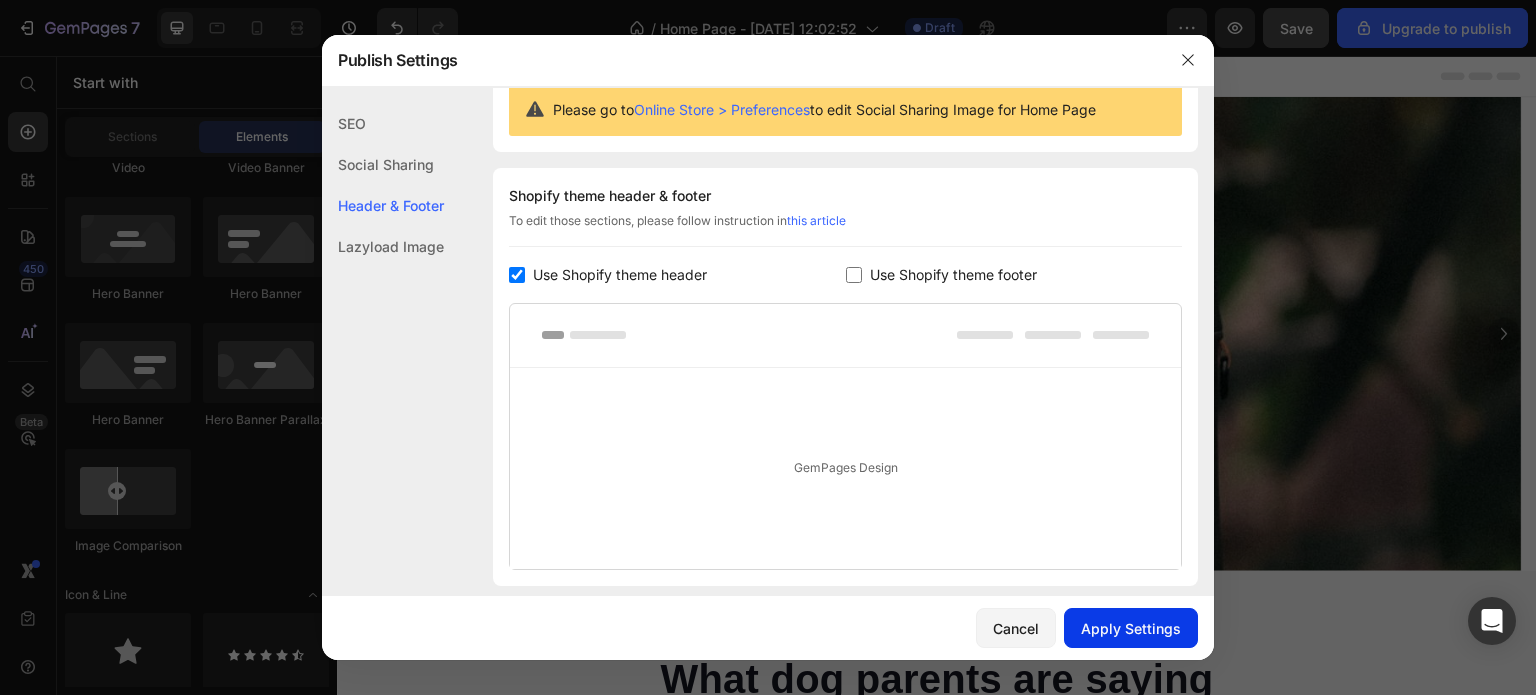 click on "Apply Settings" 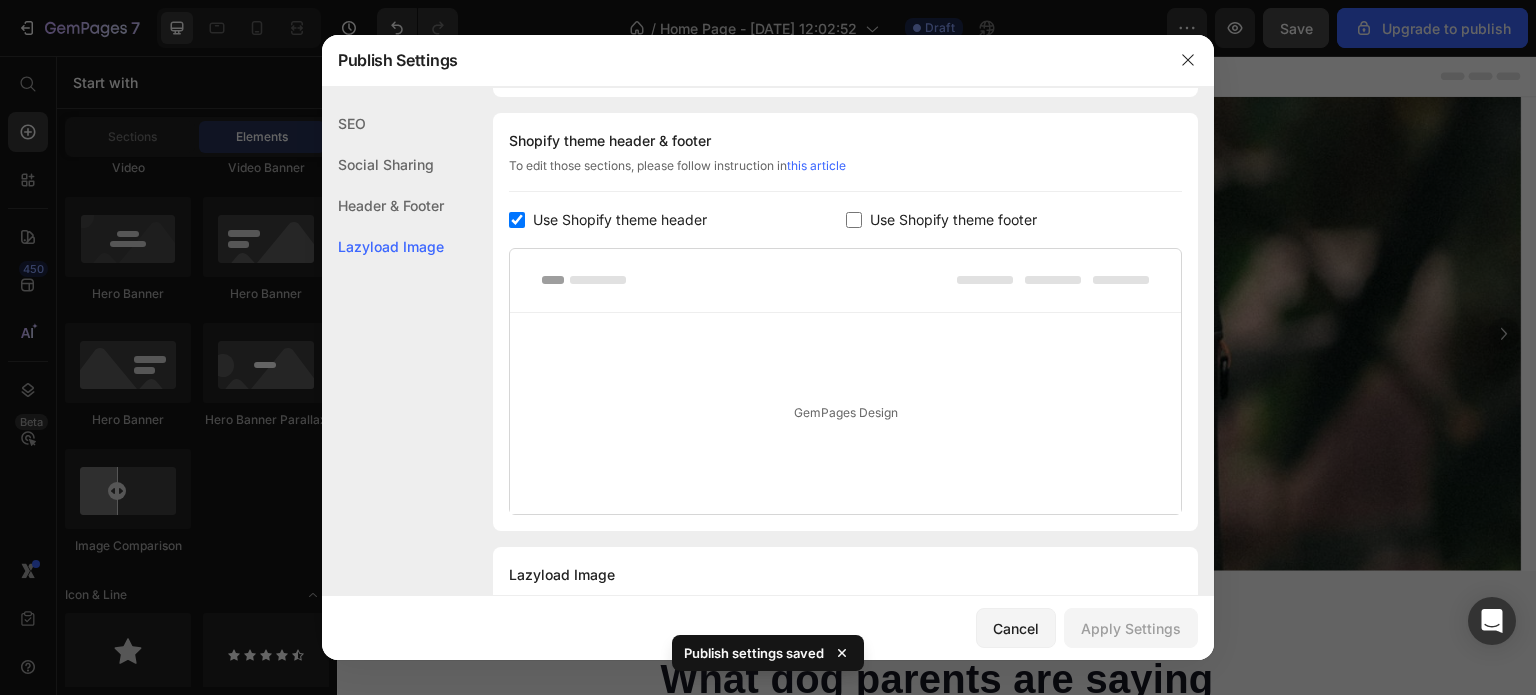 scroll, scrollTop: 345, scrollLeft: 0, axis: vertical 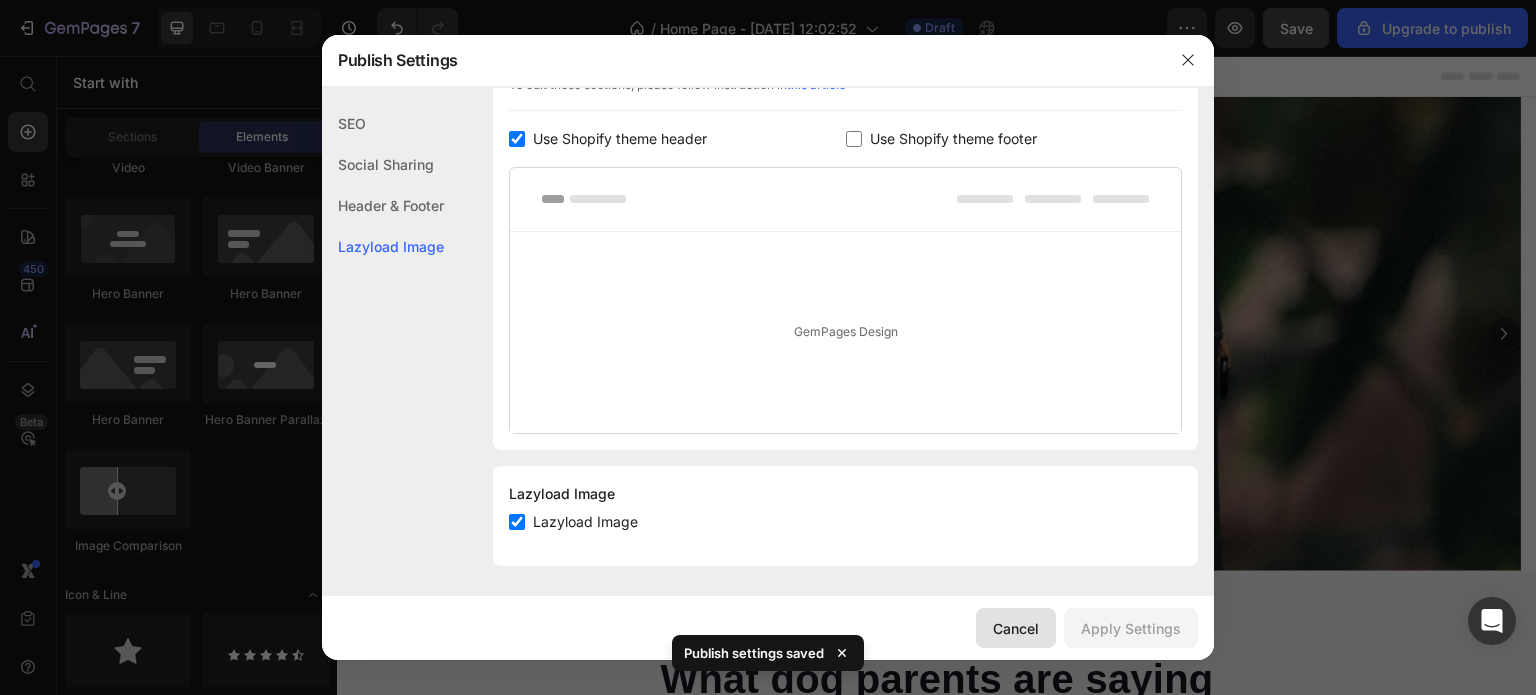 click on "Cancel" at bounding box center (1016, 628) 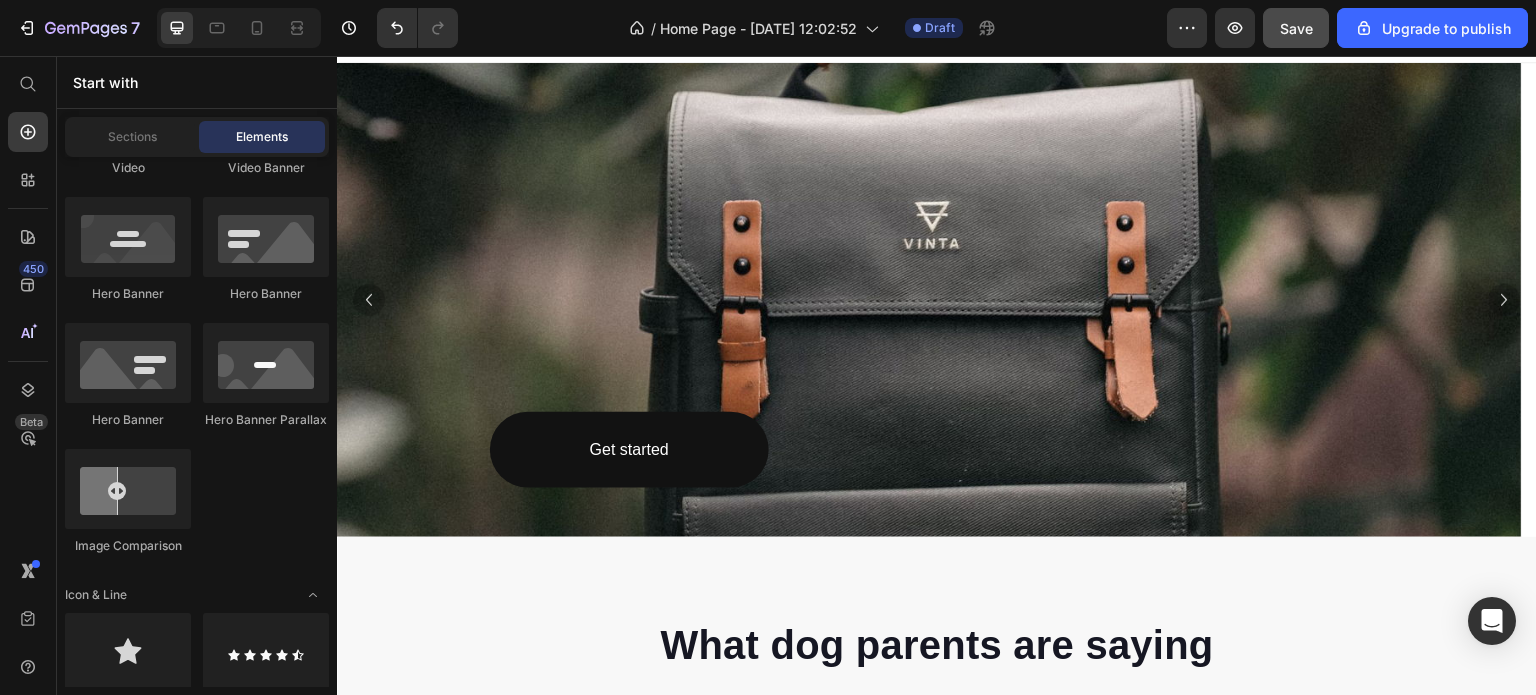 scroll, scrollTop: 0, scrollLeft: 0, axis: both 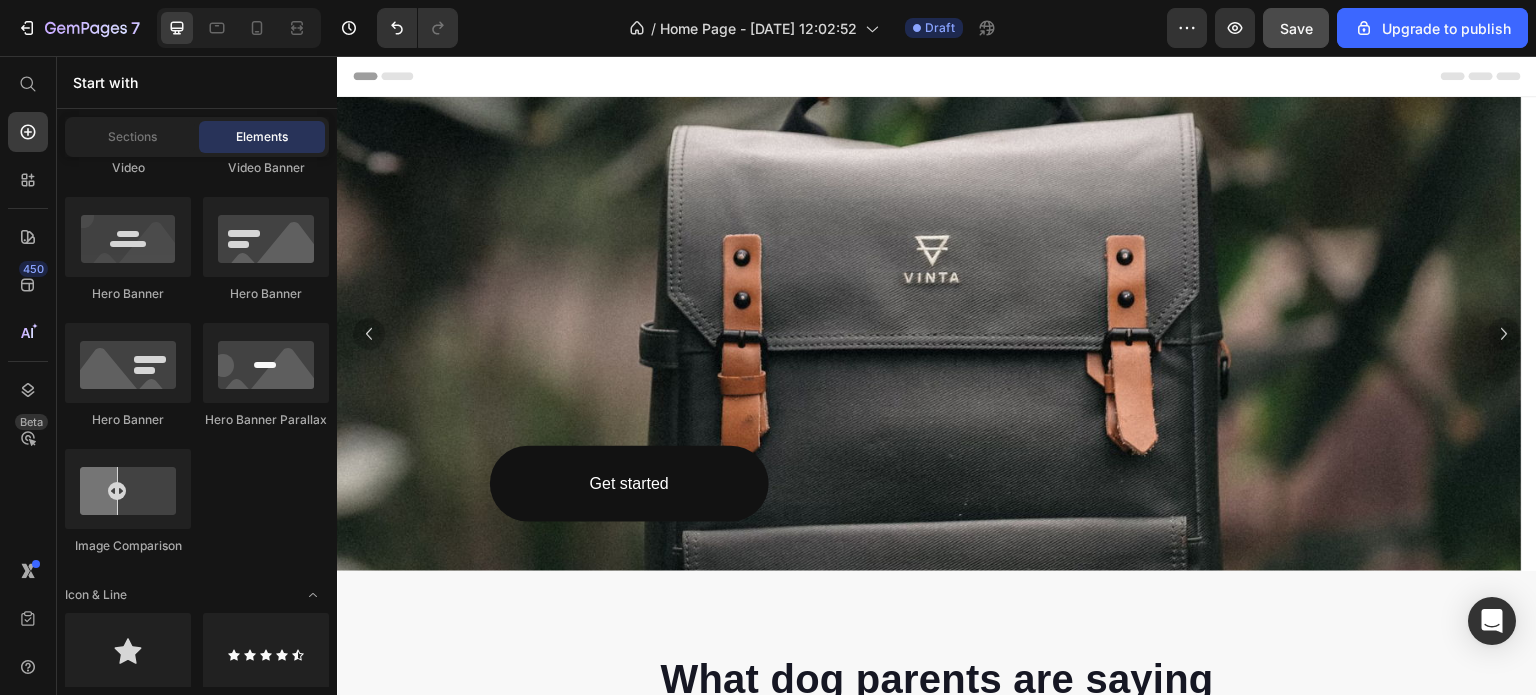 click on "Header" at bounding box center [394, 76] 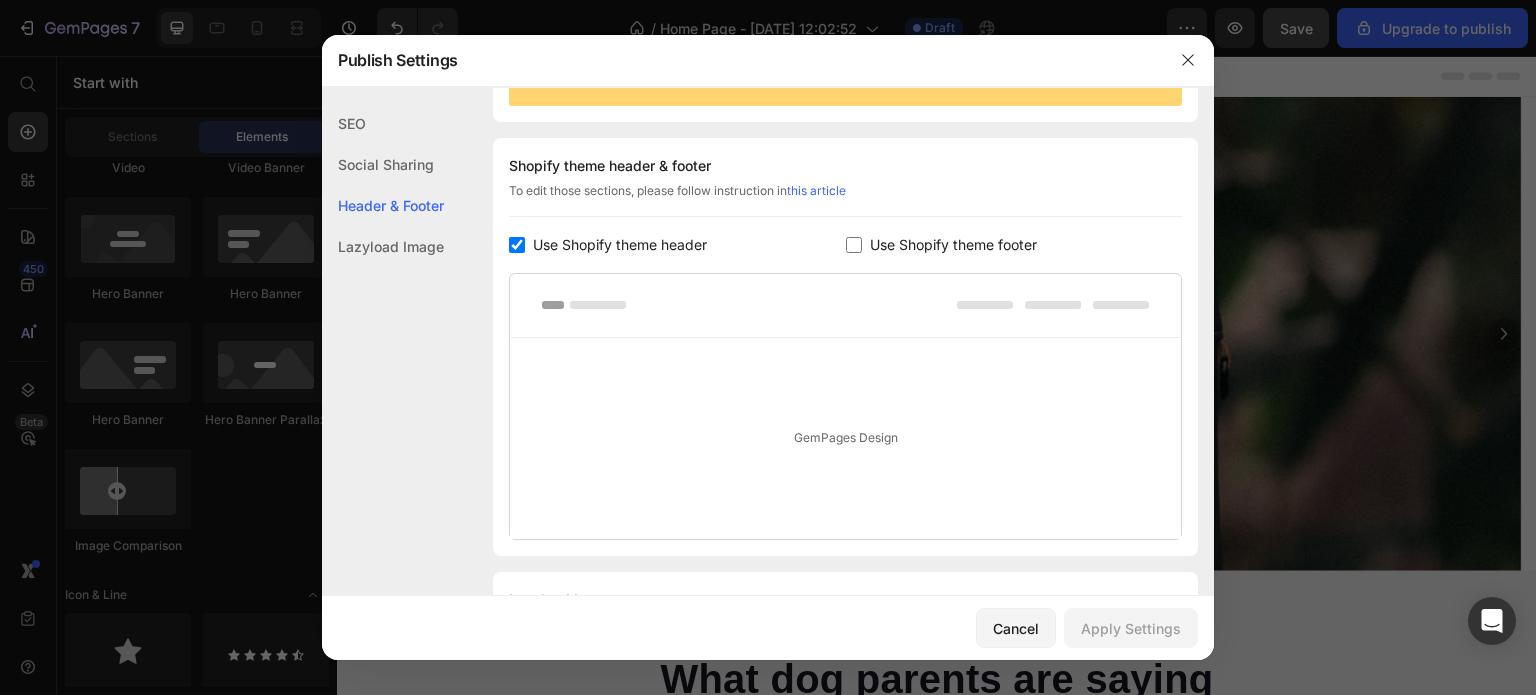 scroll, scrollTop: 270, scrollLeft: 0, axis: vertical 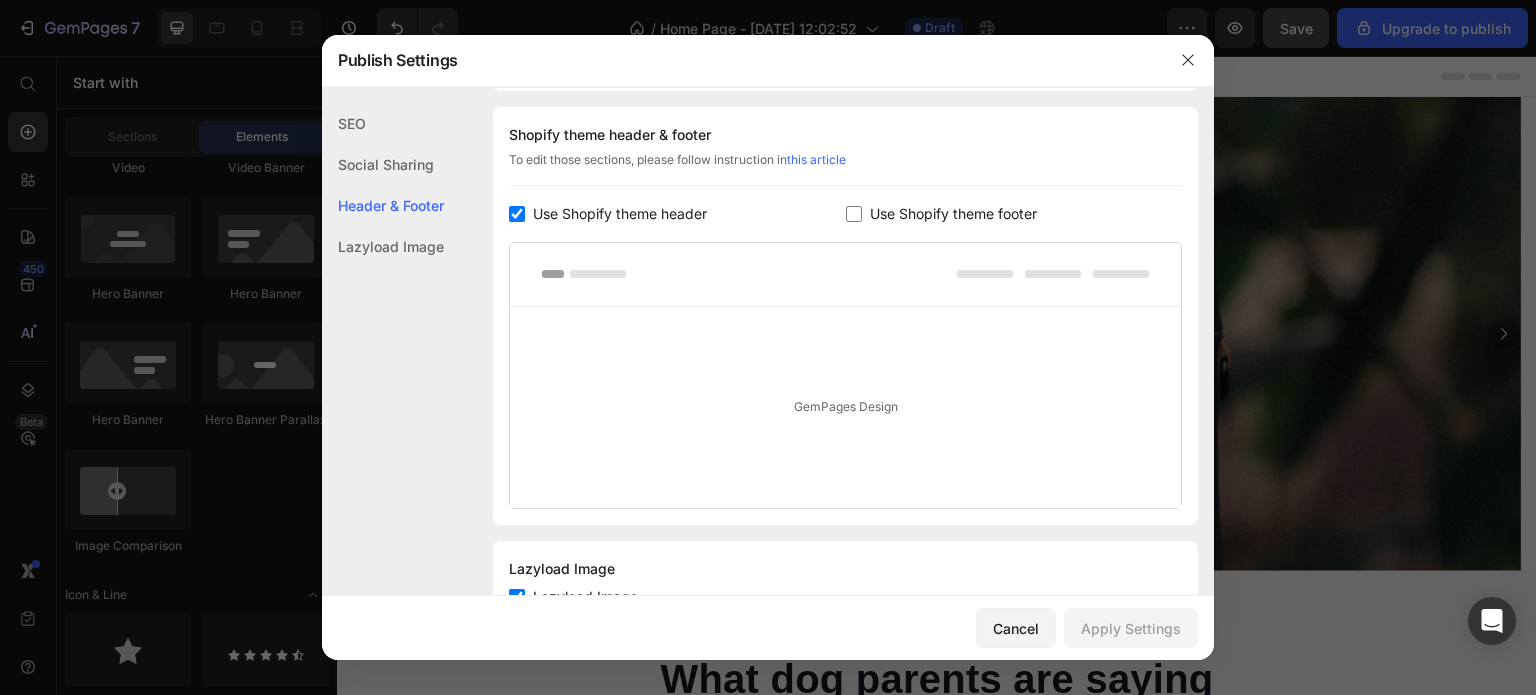 click on "Social Sharing" 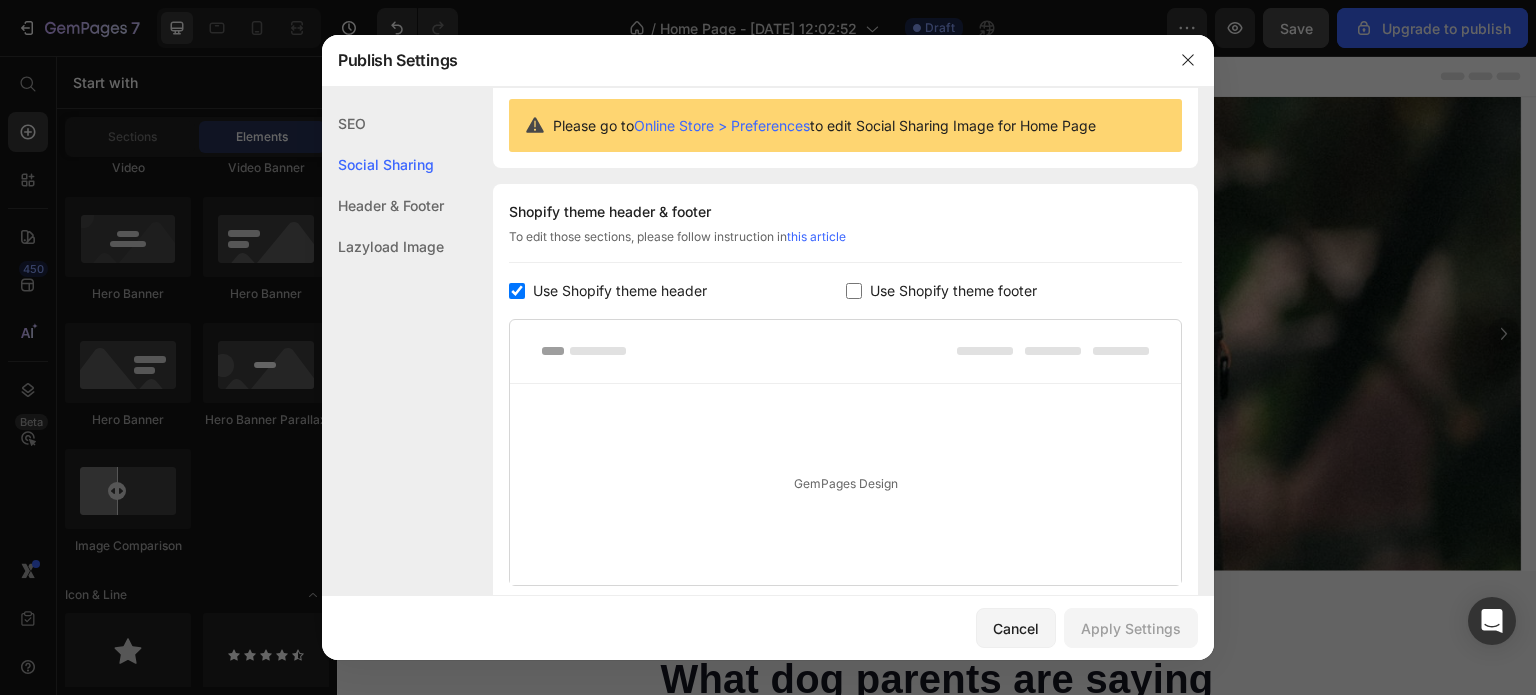 scroll, scrollTop: 128, scrollLeft: 0, axis: vertical 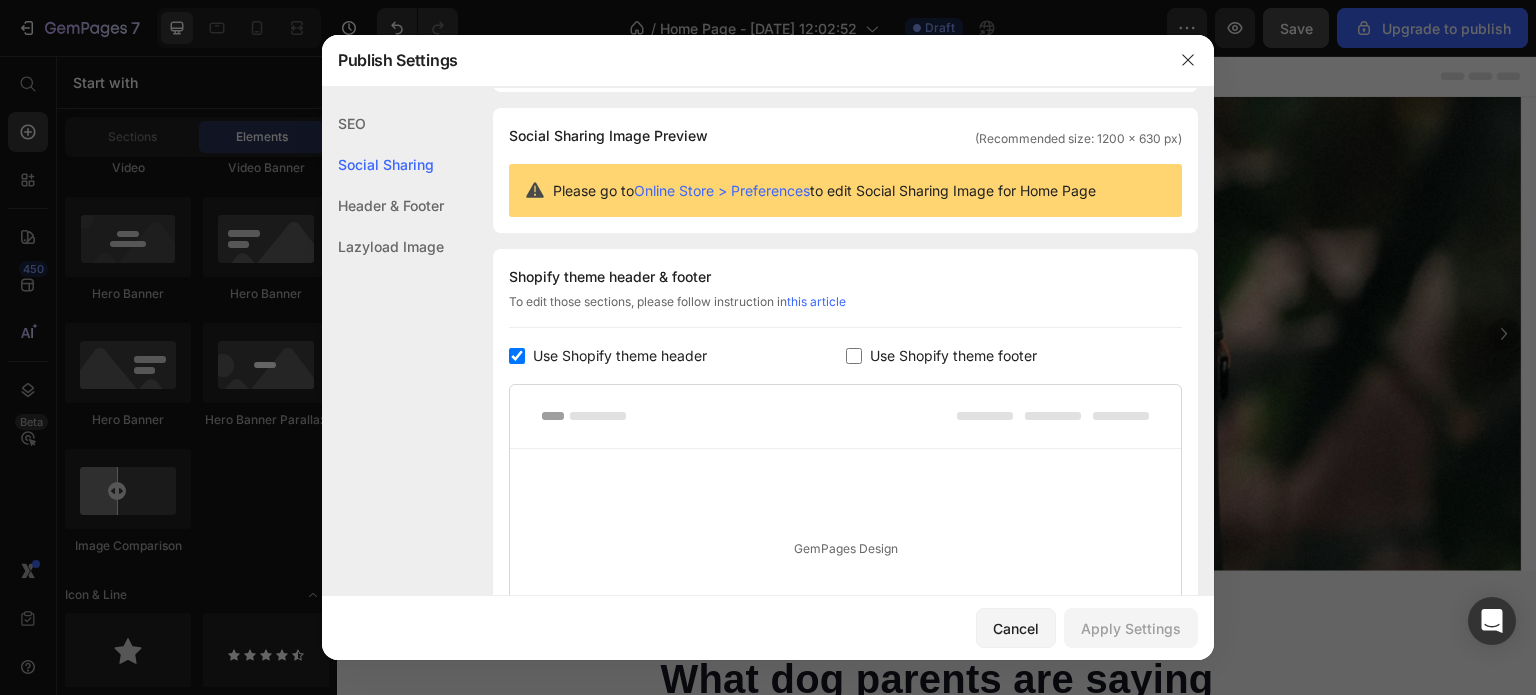 click on "SEO" 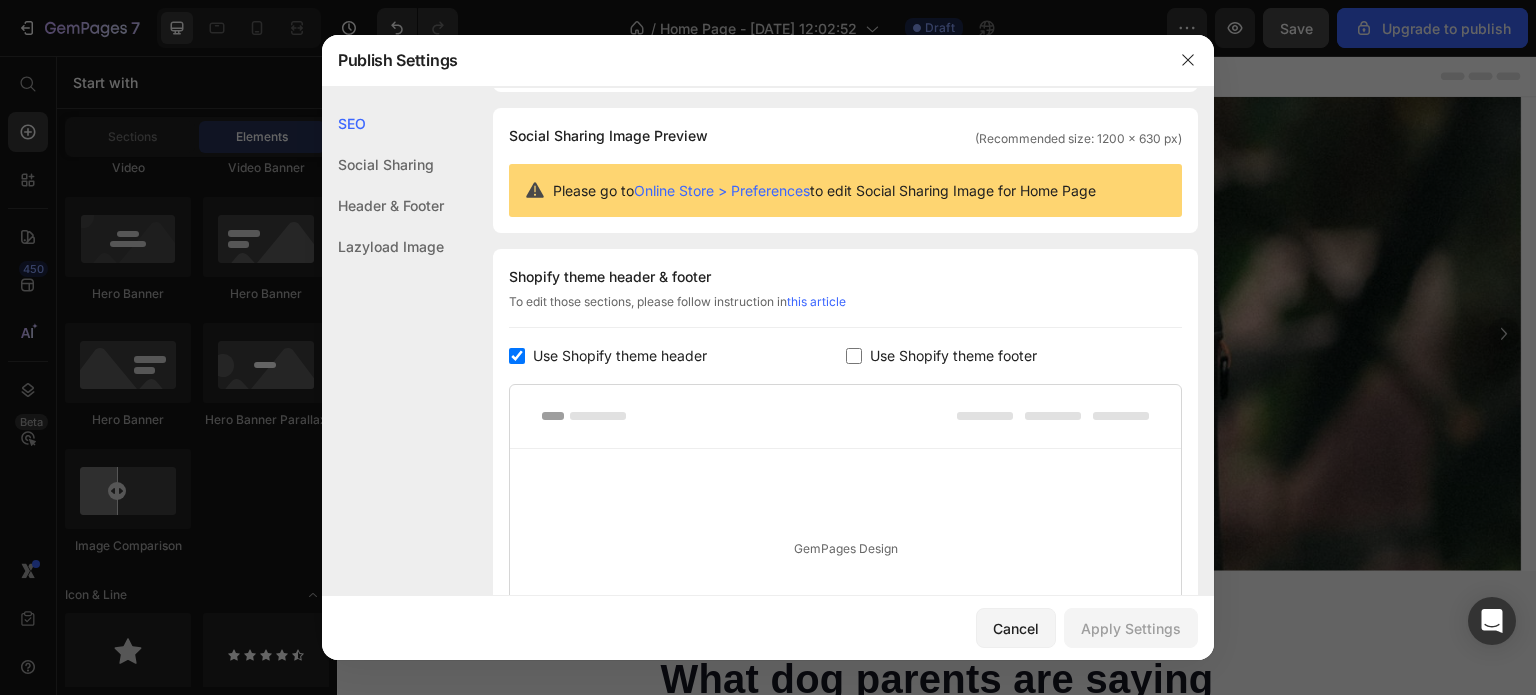 scroll, scrollTop: 0, scrollLeft: 0, axis: both 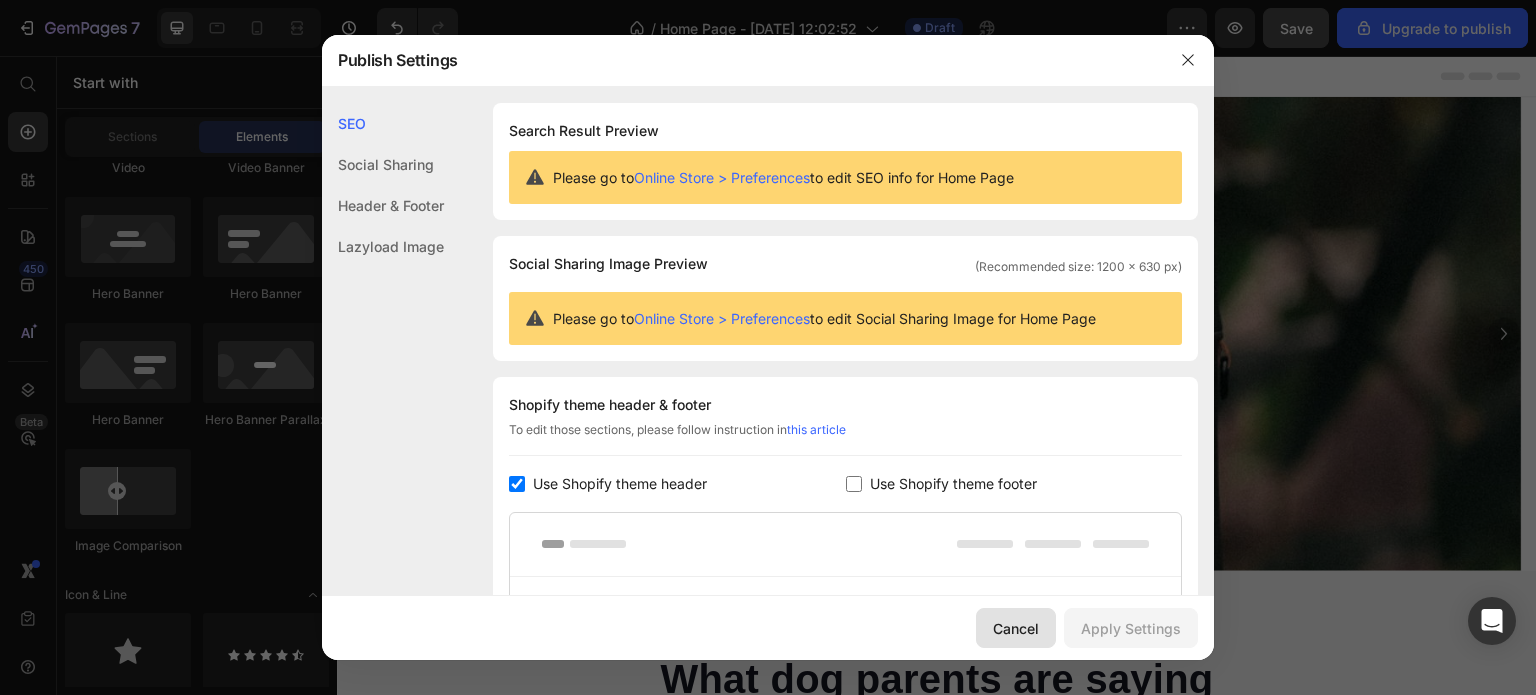 click on "Cancel" at bounding box center (1016, 628) 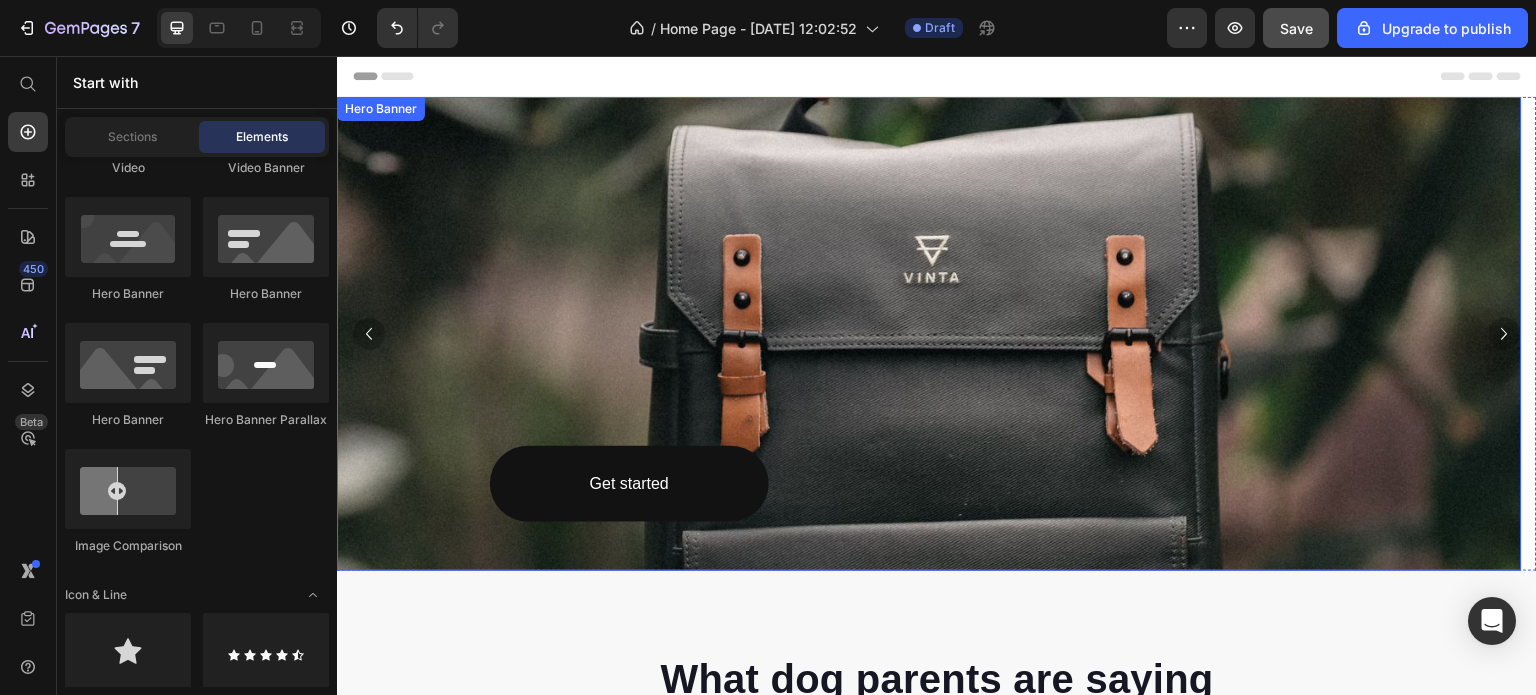 click on "Hero Banner" at bounding box center [381, 109] 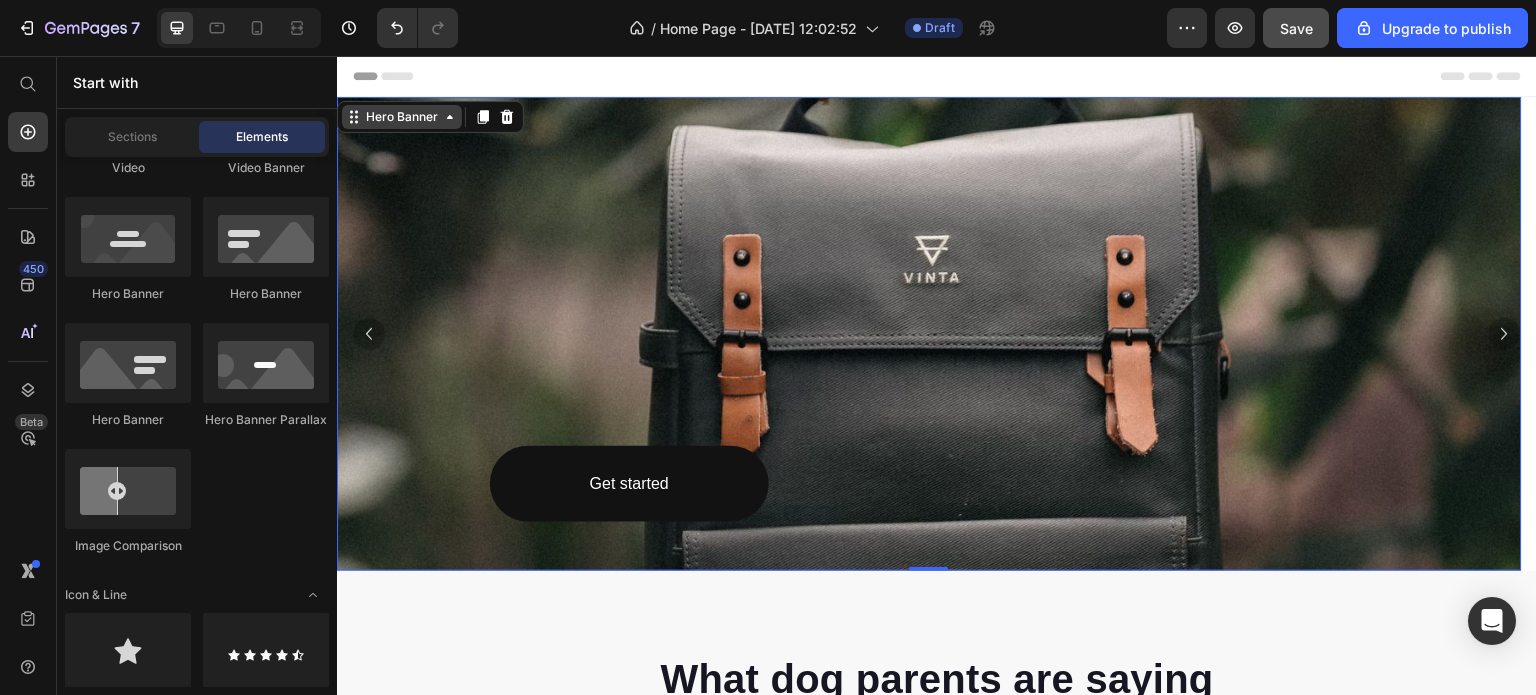 scroll, scrollTop: 0, scrollLeft: 0, axis: both 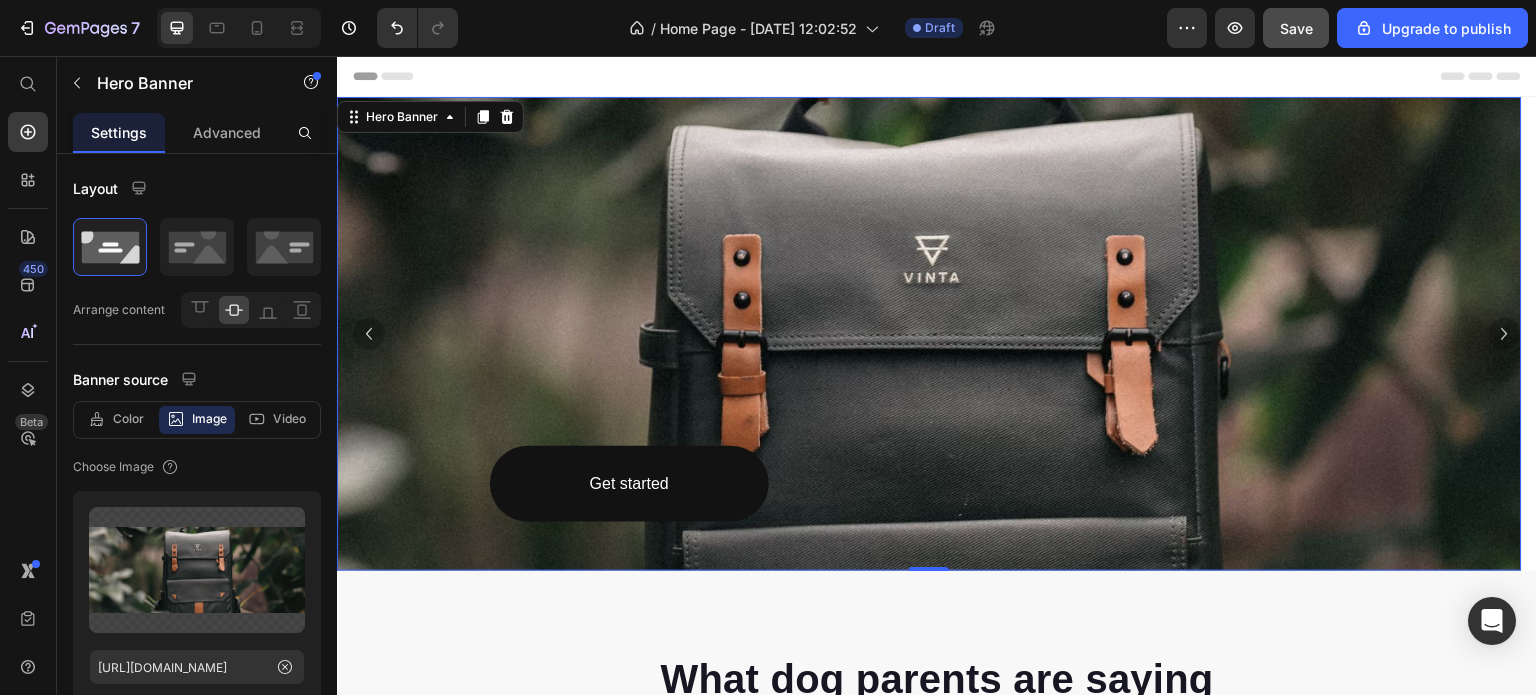 click 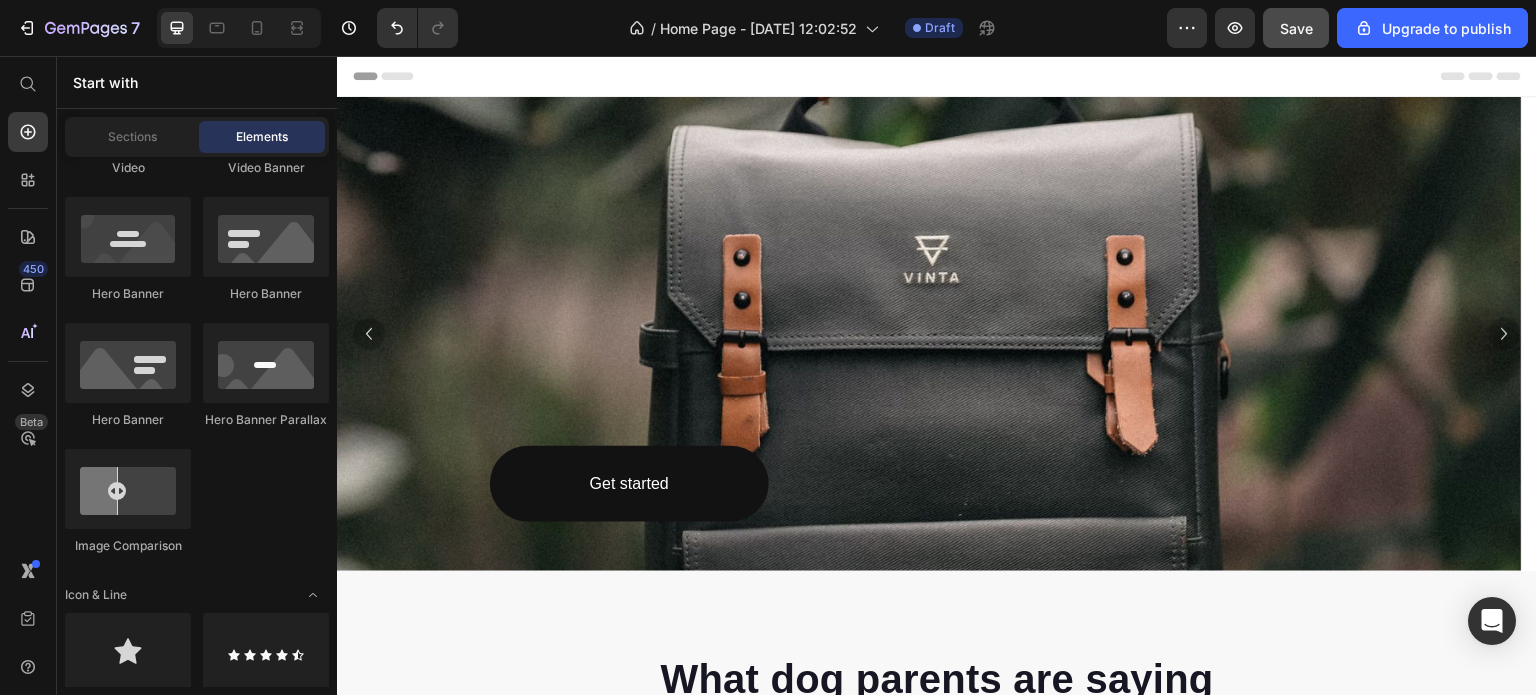 click 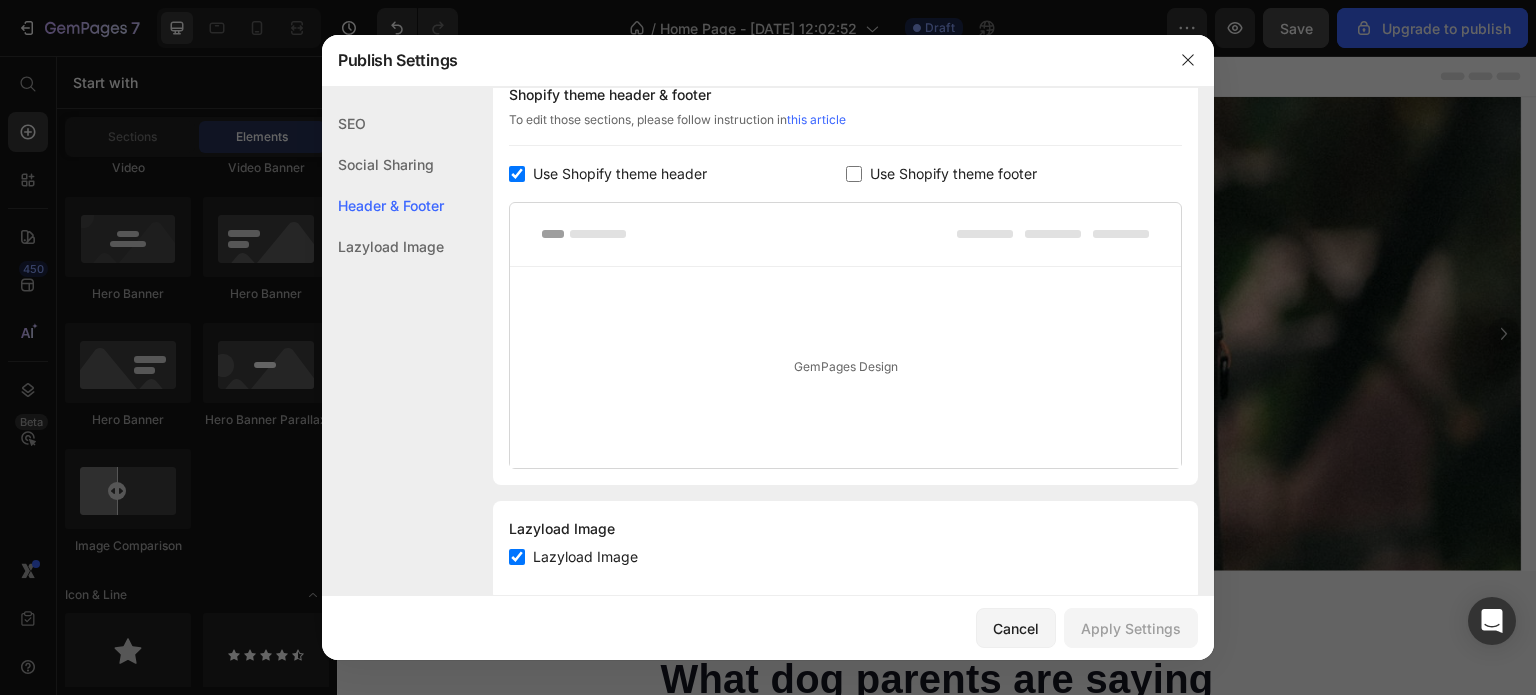scroll, scrollTop: 345, scrollLeft: 0, axis: vertical 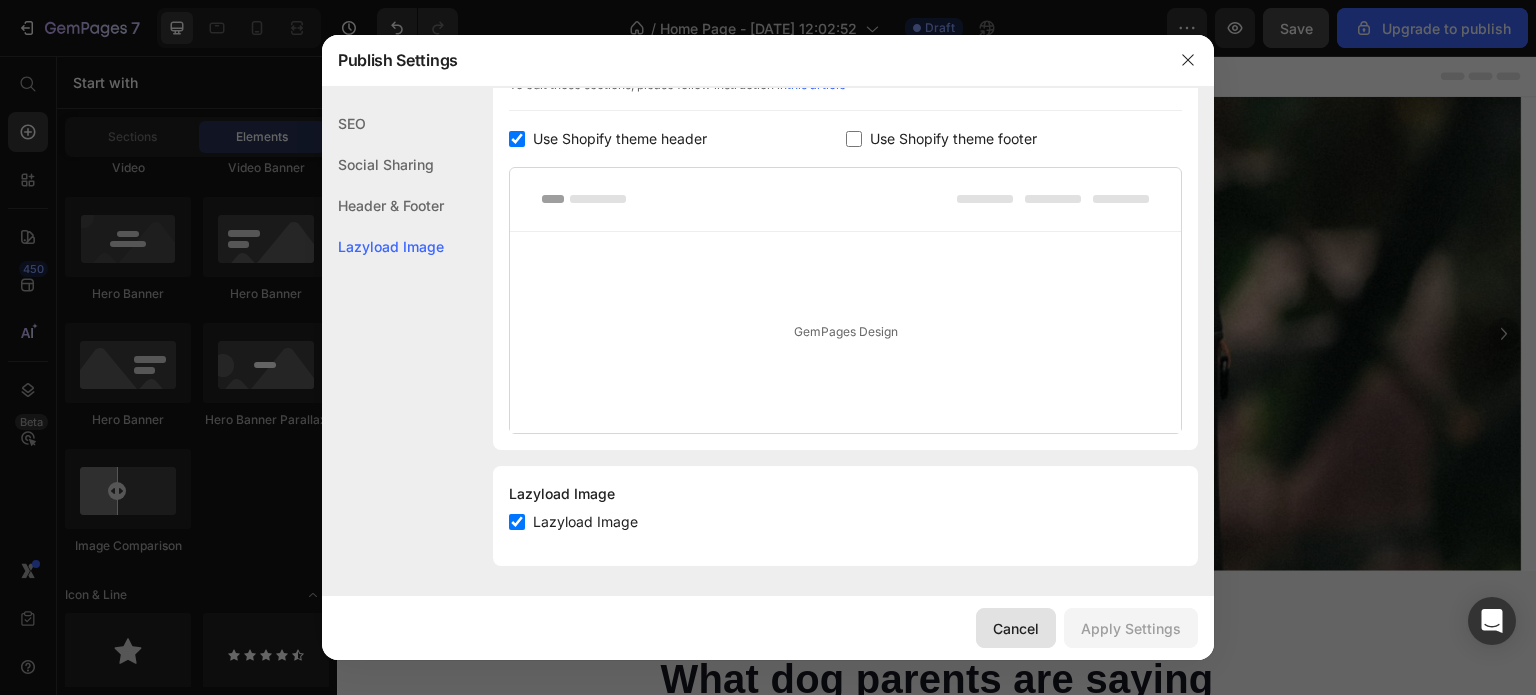 click on "Cancel" at bounding box center (1016, 628) 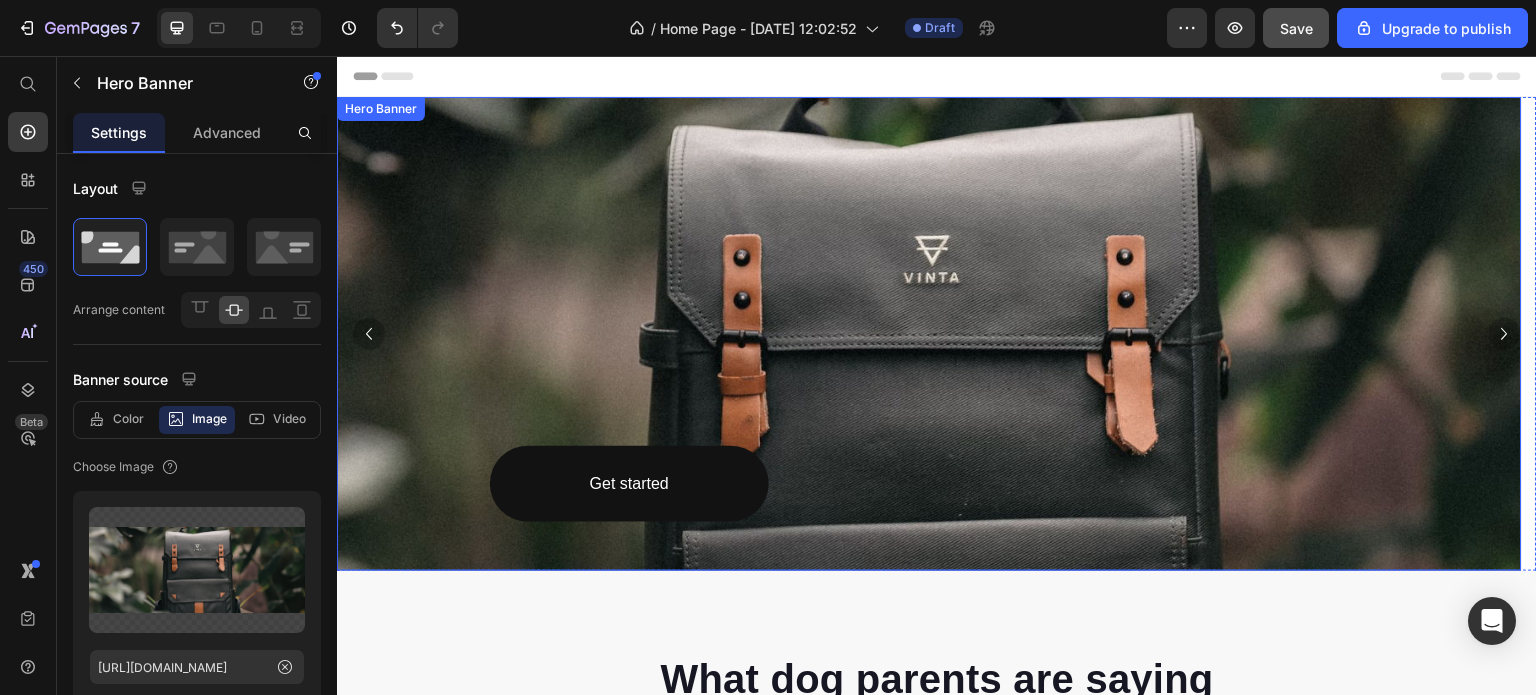 click on "Get started Button" at bounding box center [929, 334] 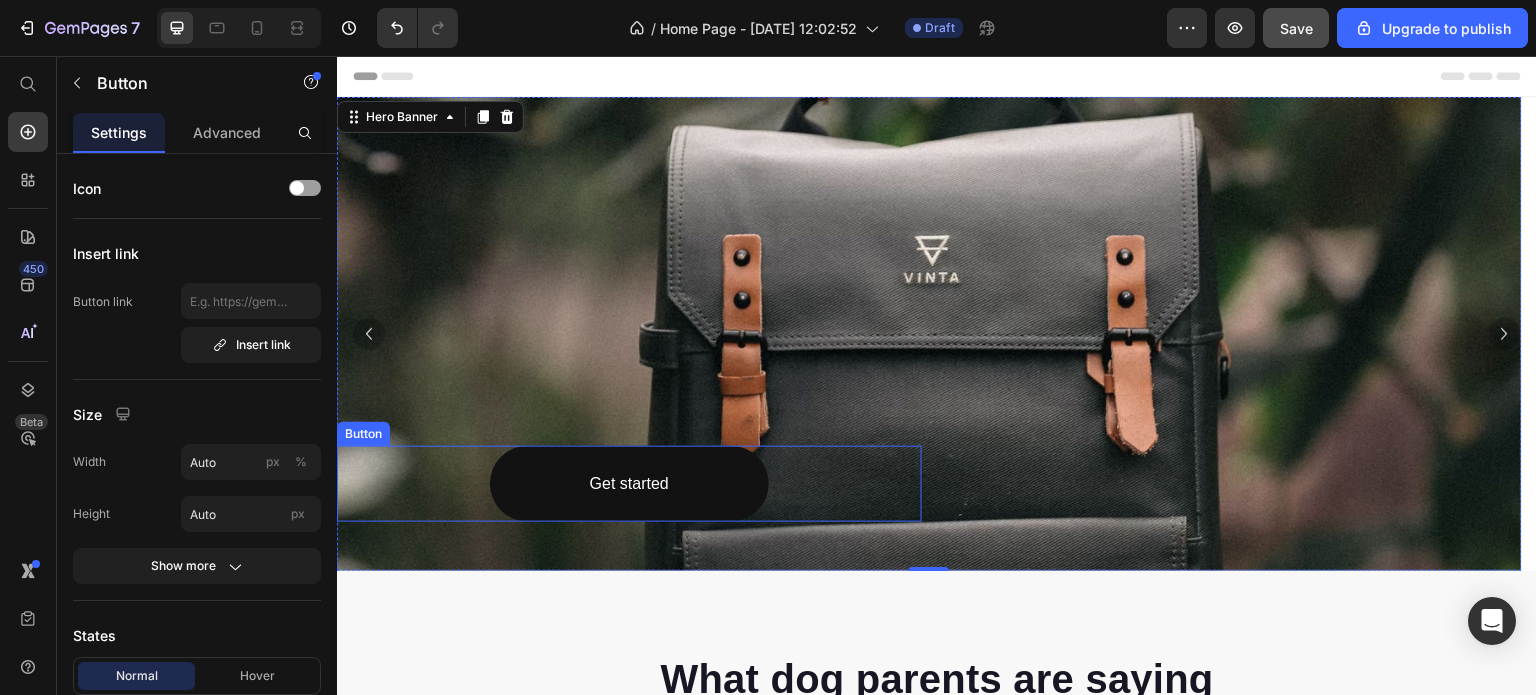 click on "Get started Button" at bounding box center [629, 484] 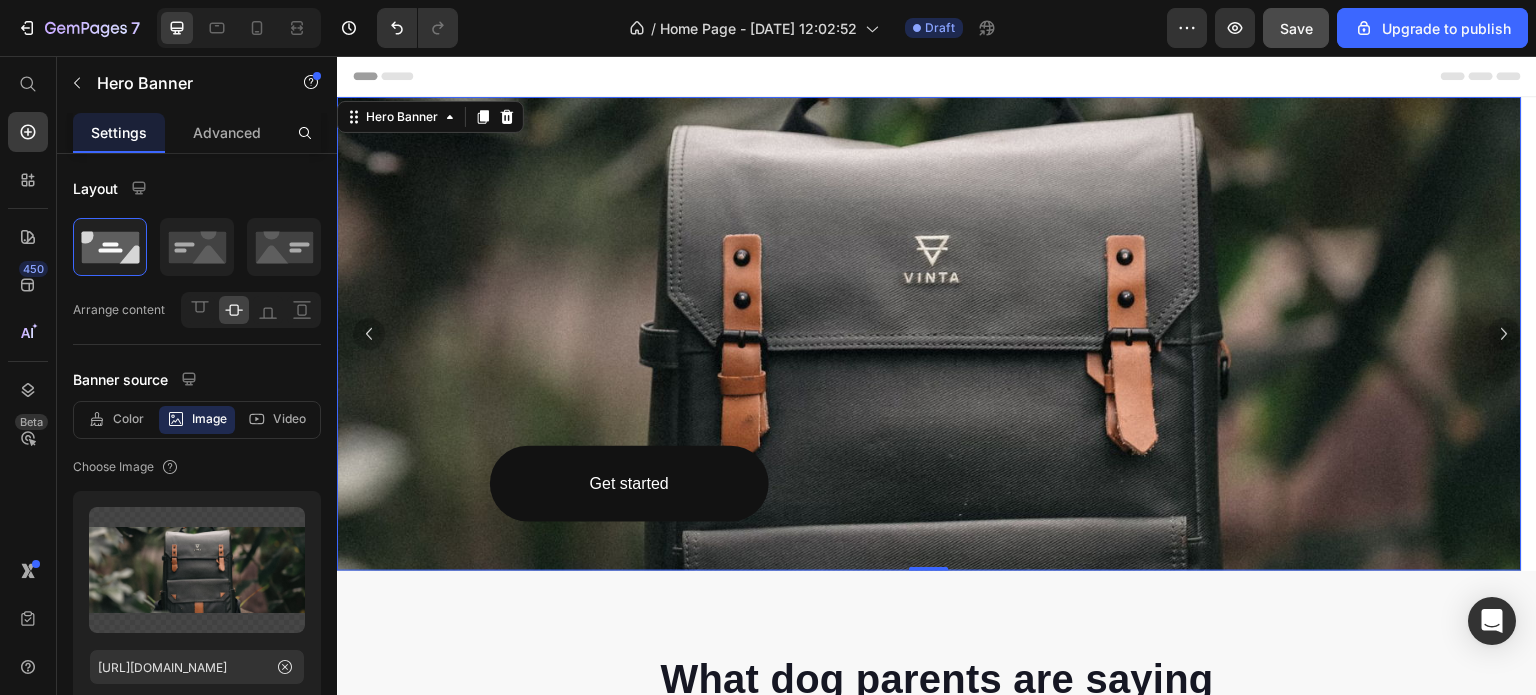 click on "Hero Banner" at bounding box center [430, 117] 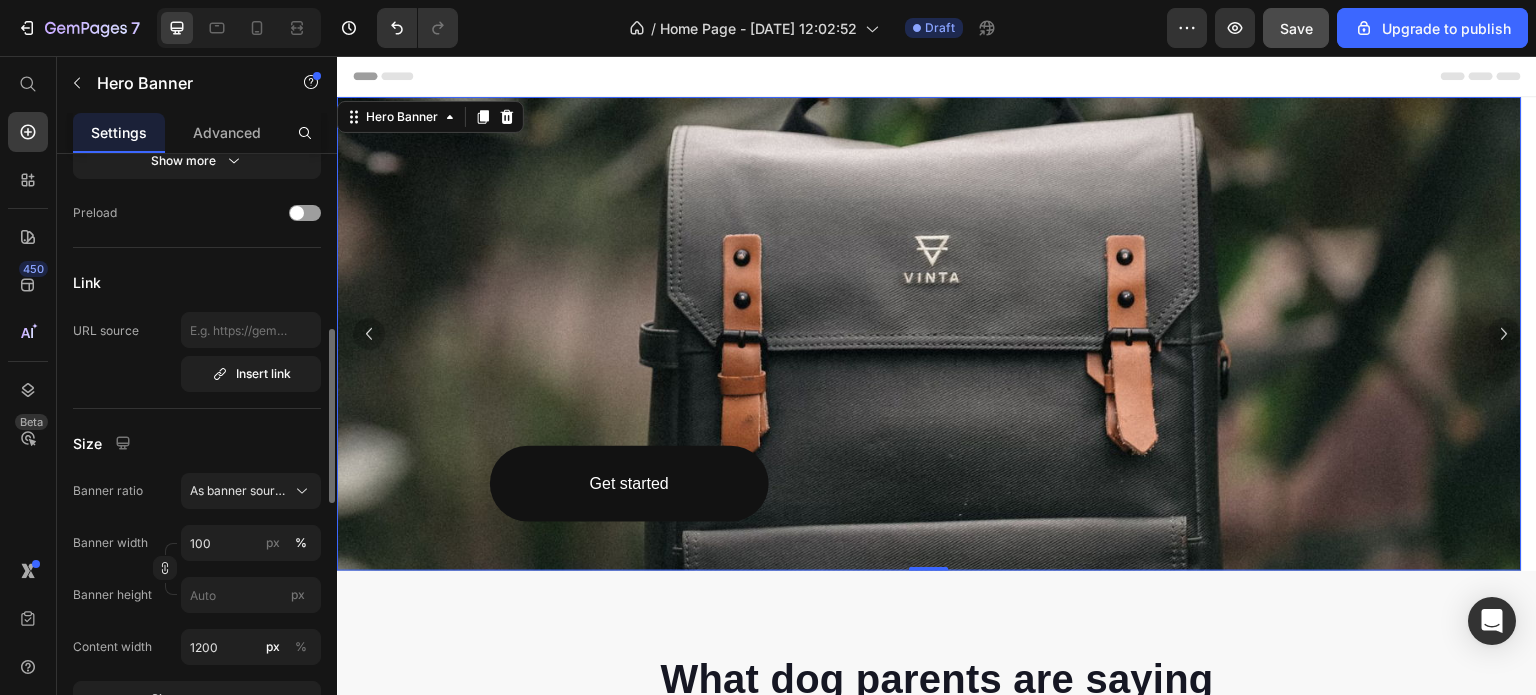 scroll, scrollTop: 700, scrollLeft: 0, axis: vertical 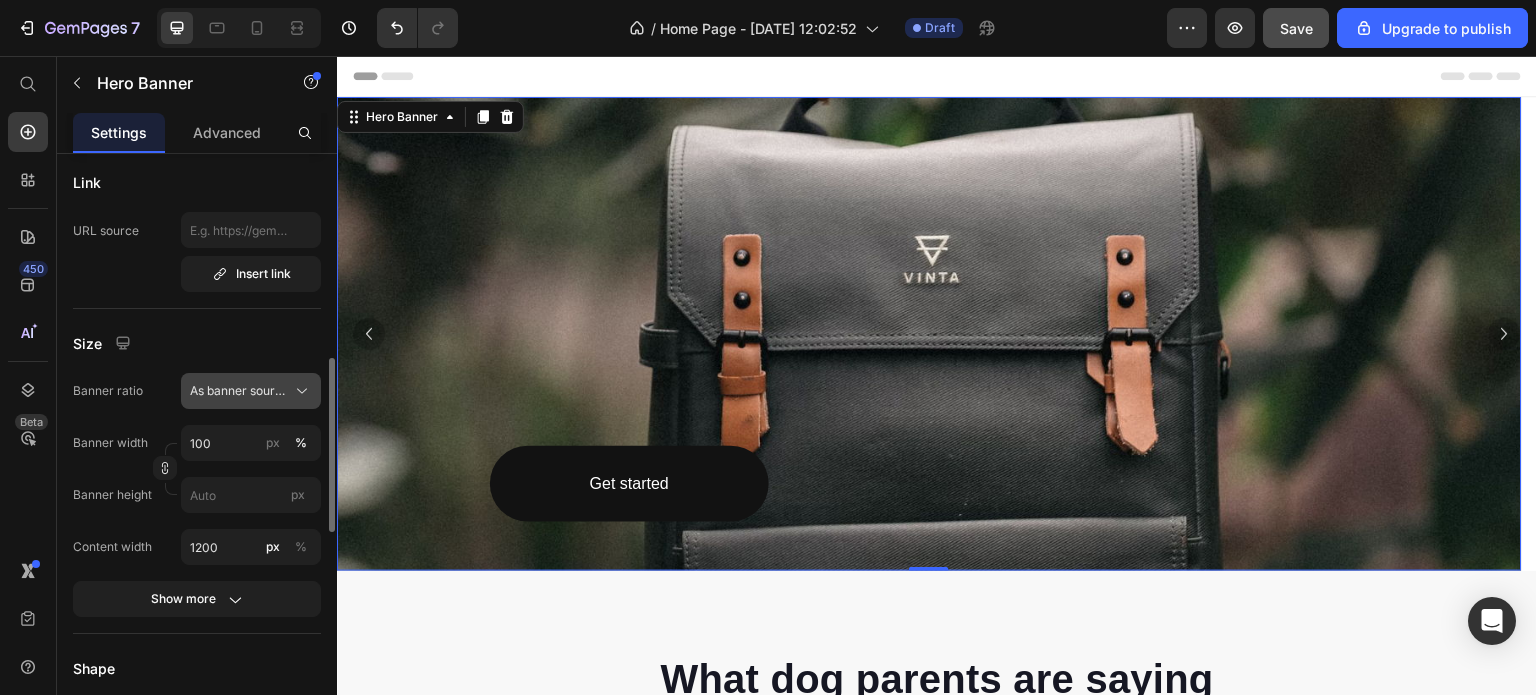 click 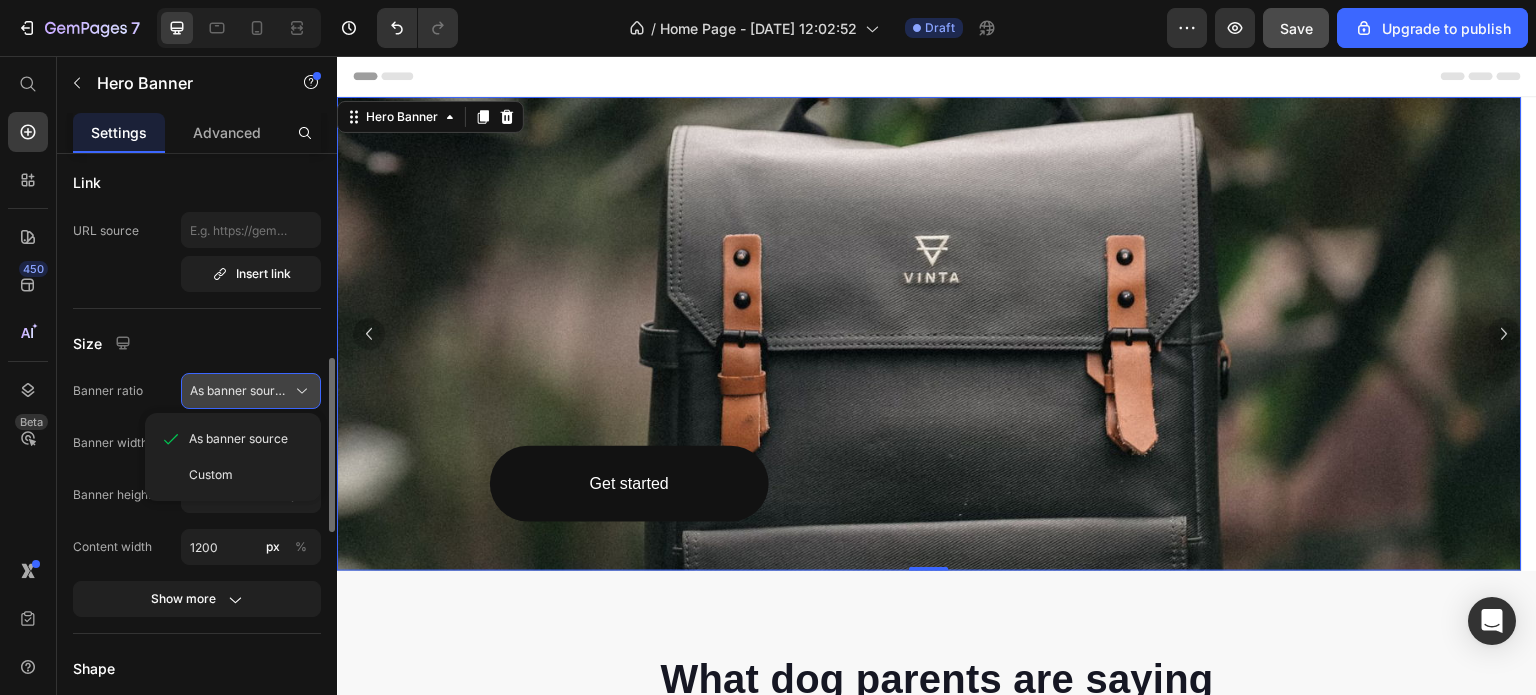 click 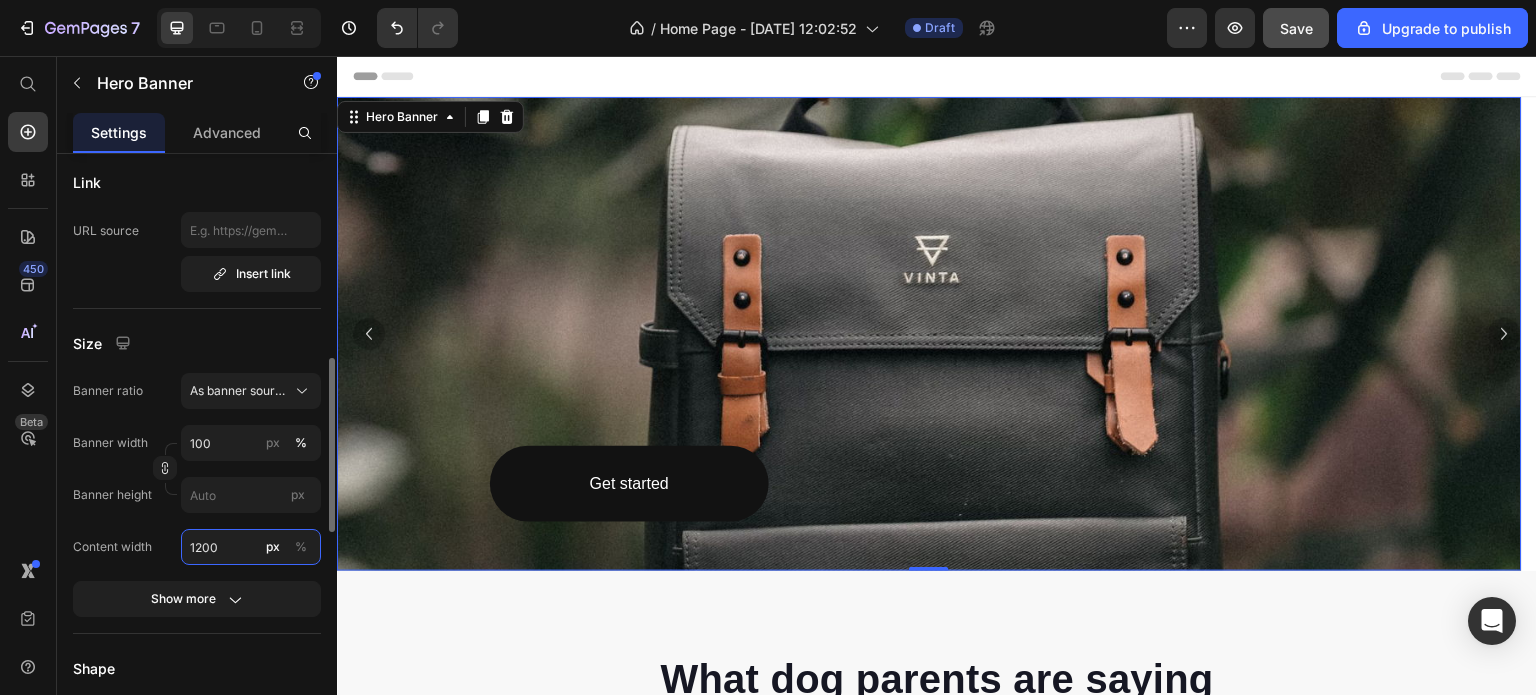 click on "1200" at bounding box center [251, 547] 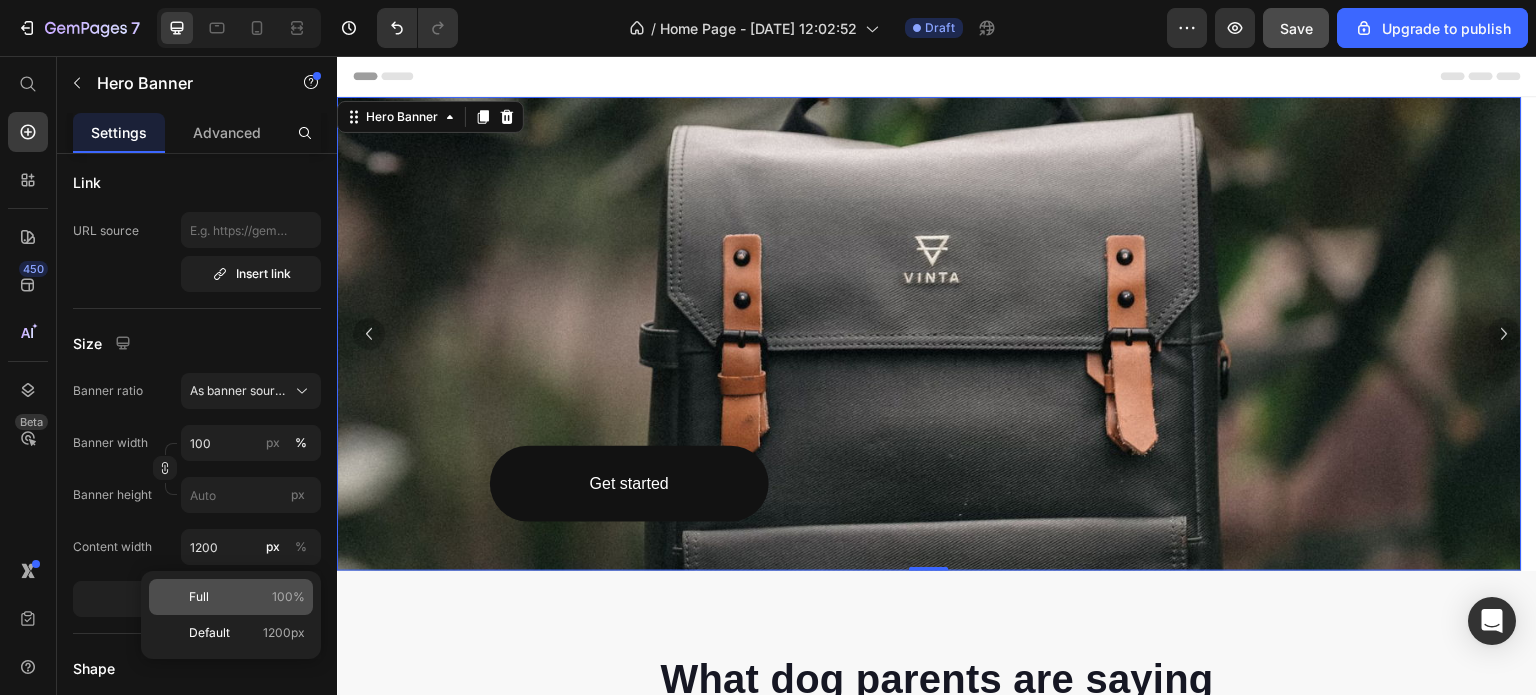 click on "Full 100%" at bounding box center (247, 597) 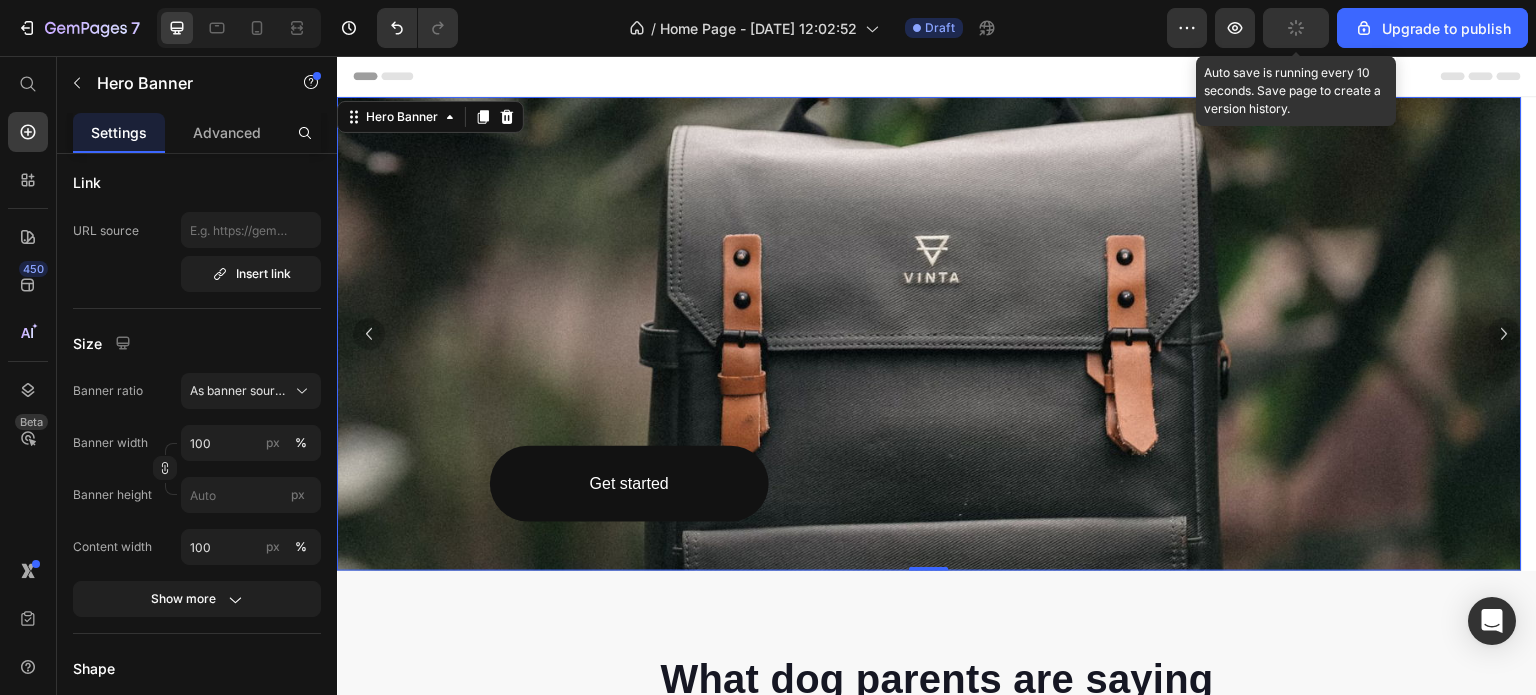 drag, startPoint x: 1291, startPoint y: 13, endPoint x: 1289, endPoint y: 24, distance: 11.18034 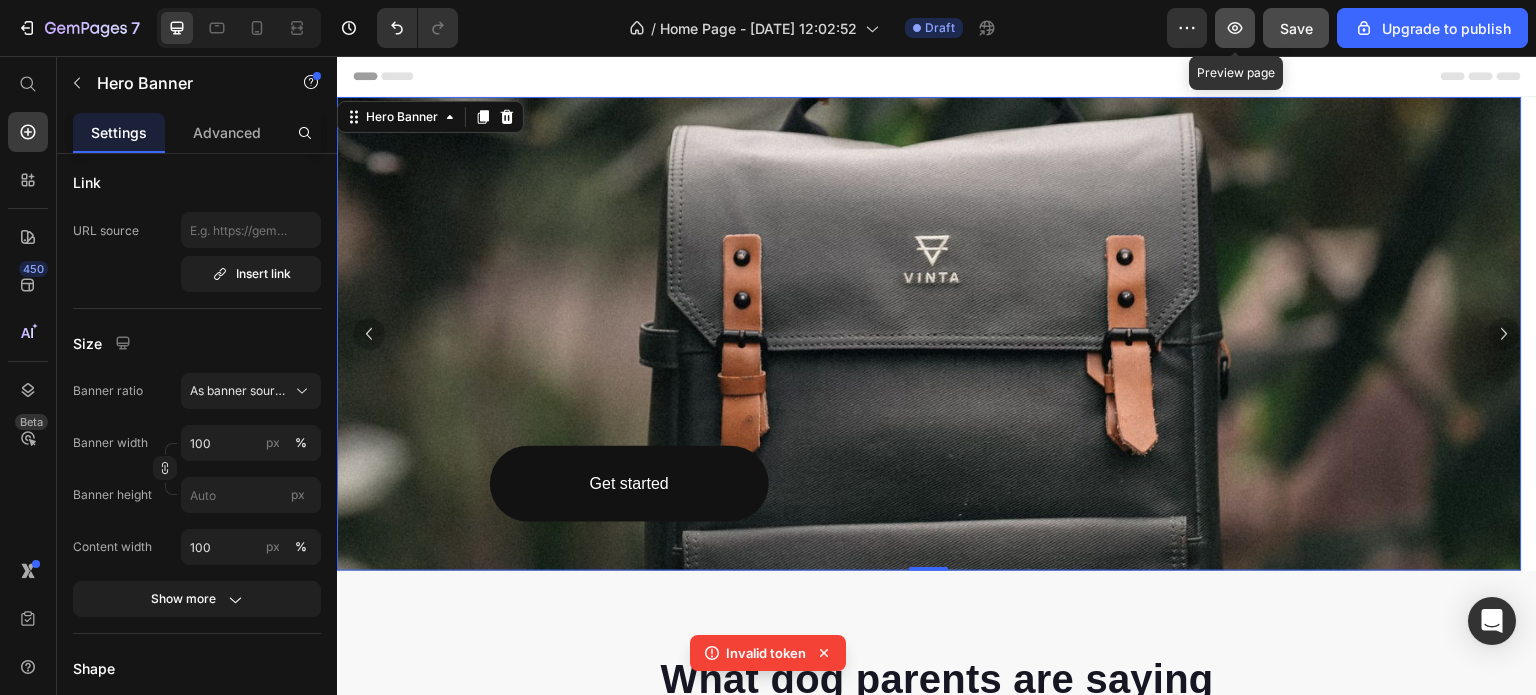 click 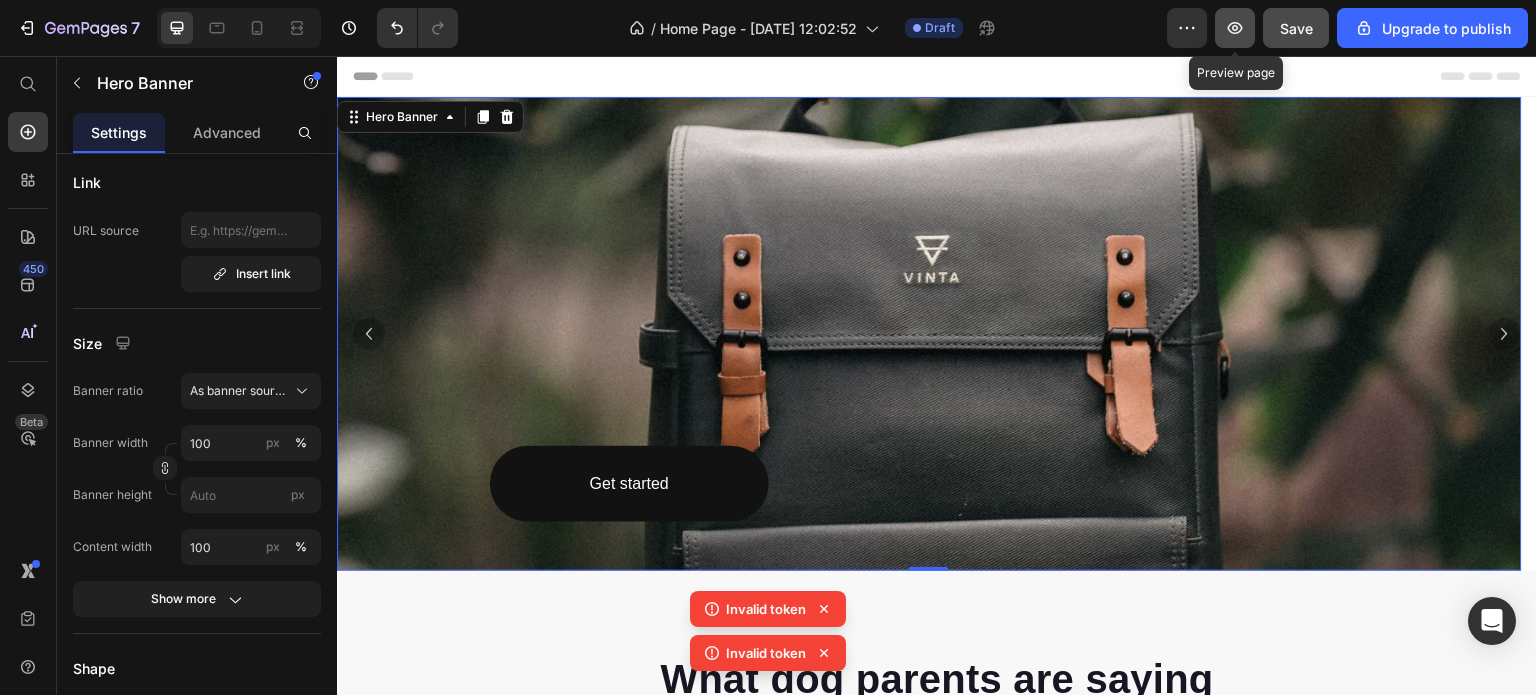 click 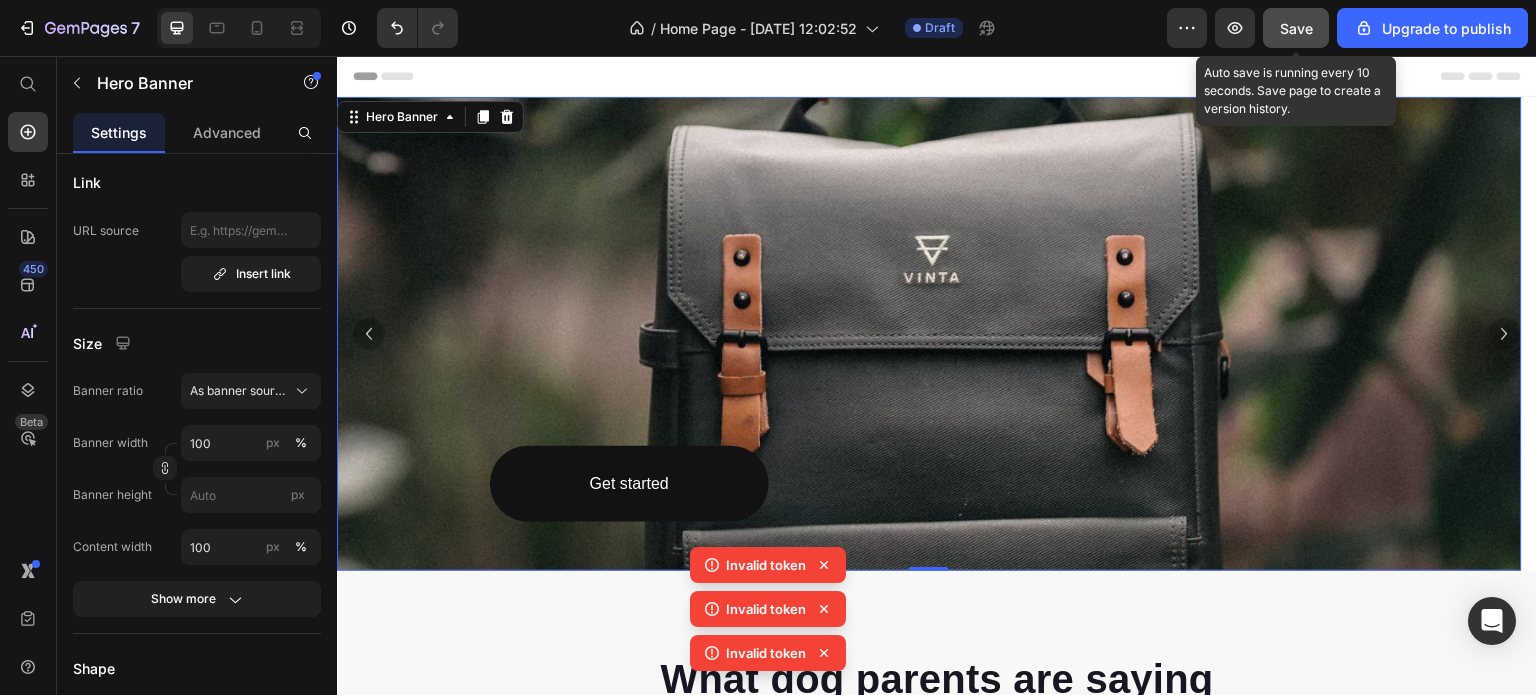 click on "Save" at bounding box center [1296, 28] 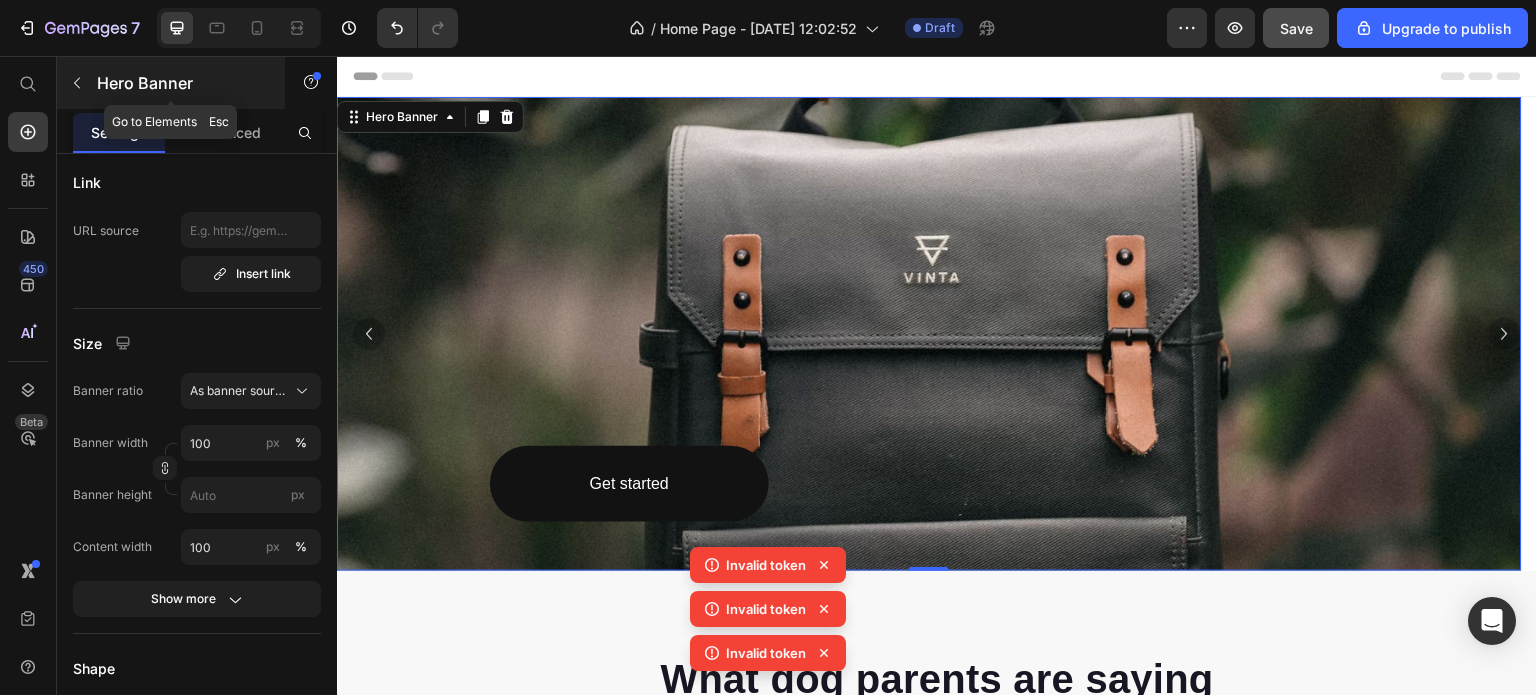 click at bounding box center (77, 83) 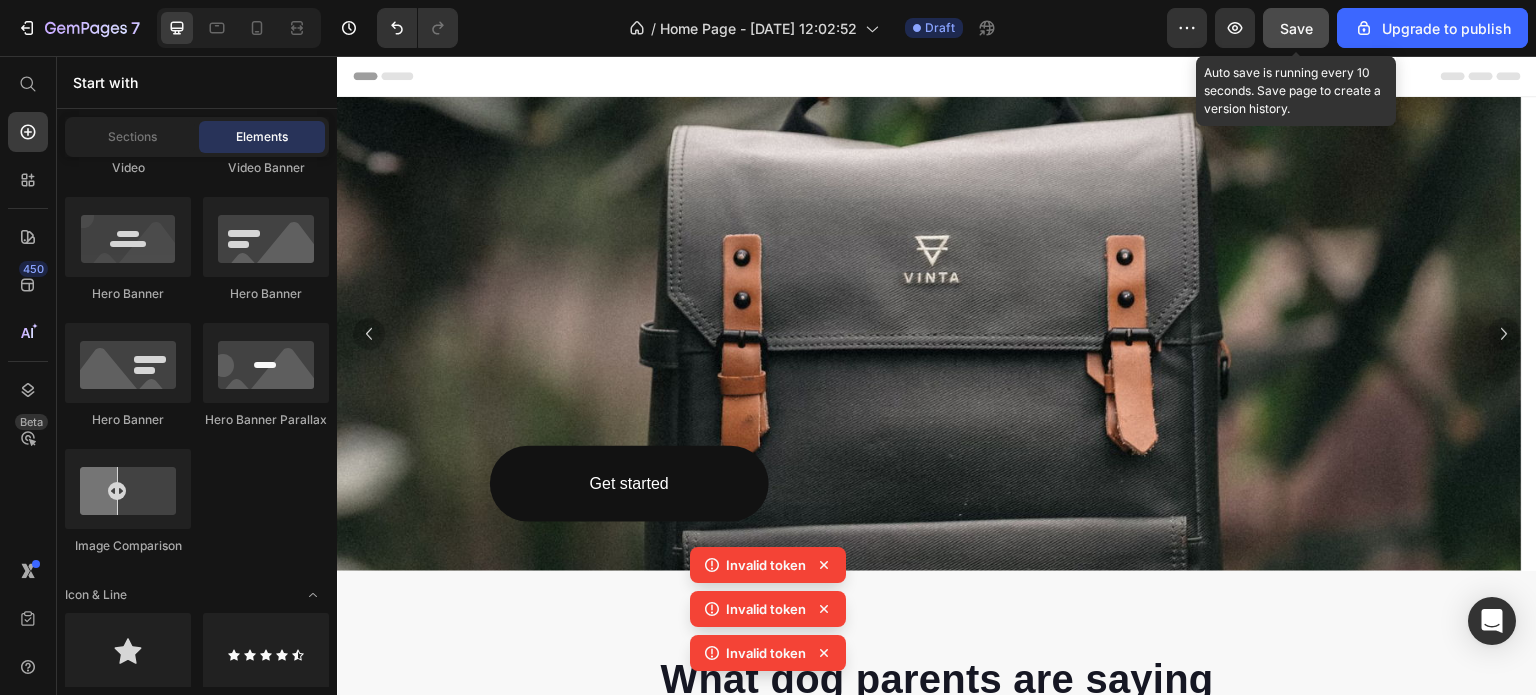 click on "Save" at bounding box center [1296, 28] 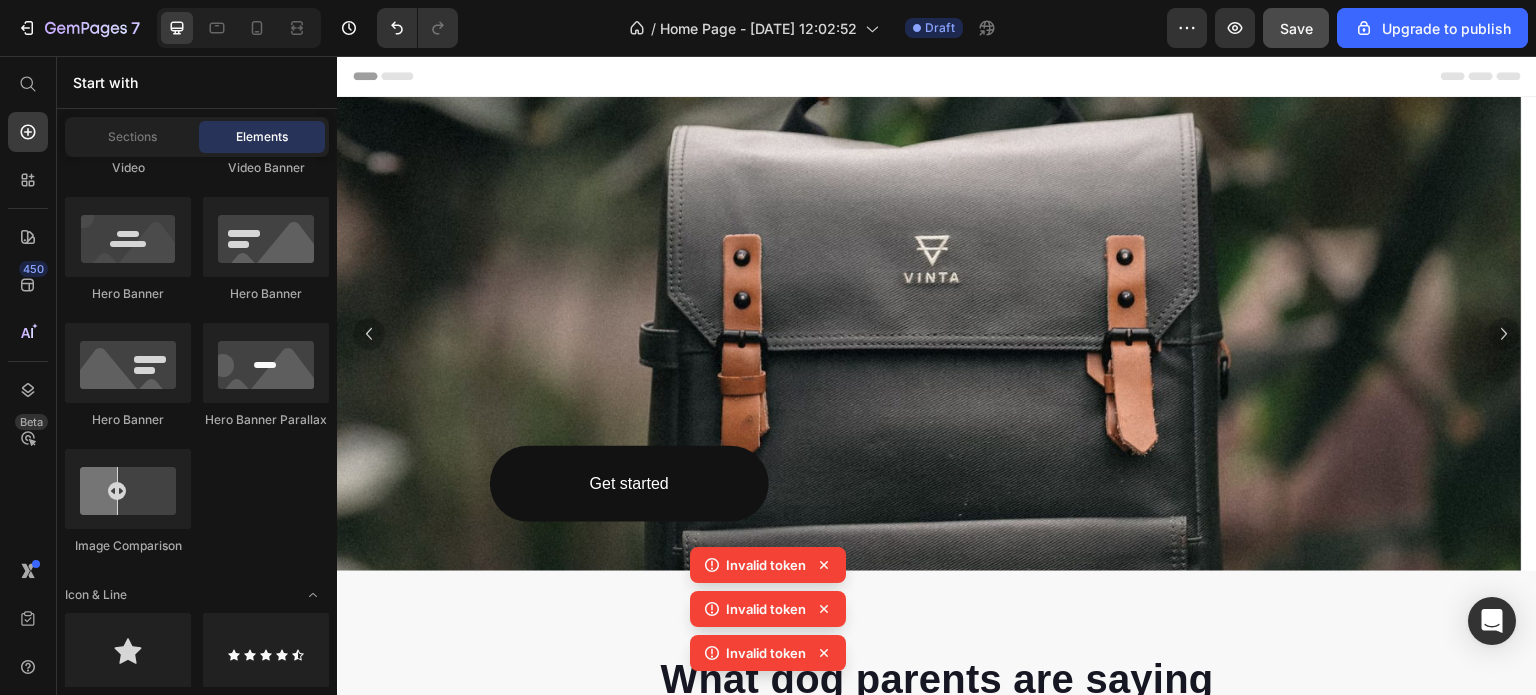 click 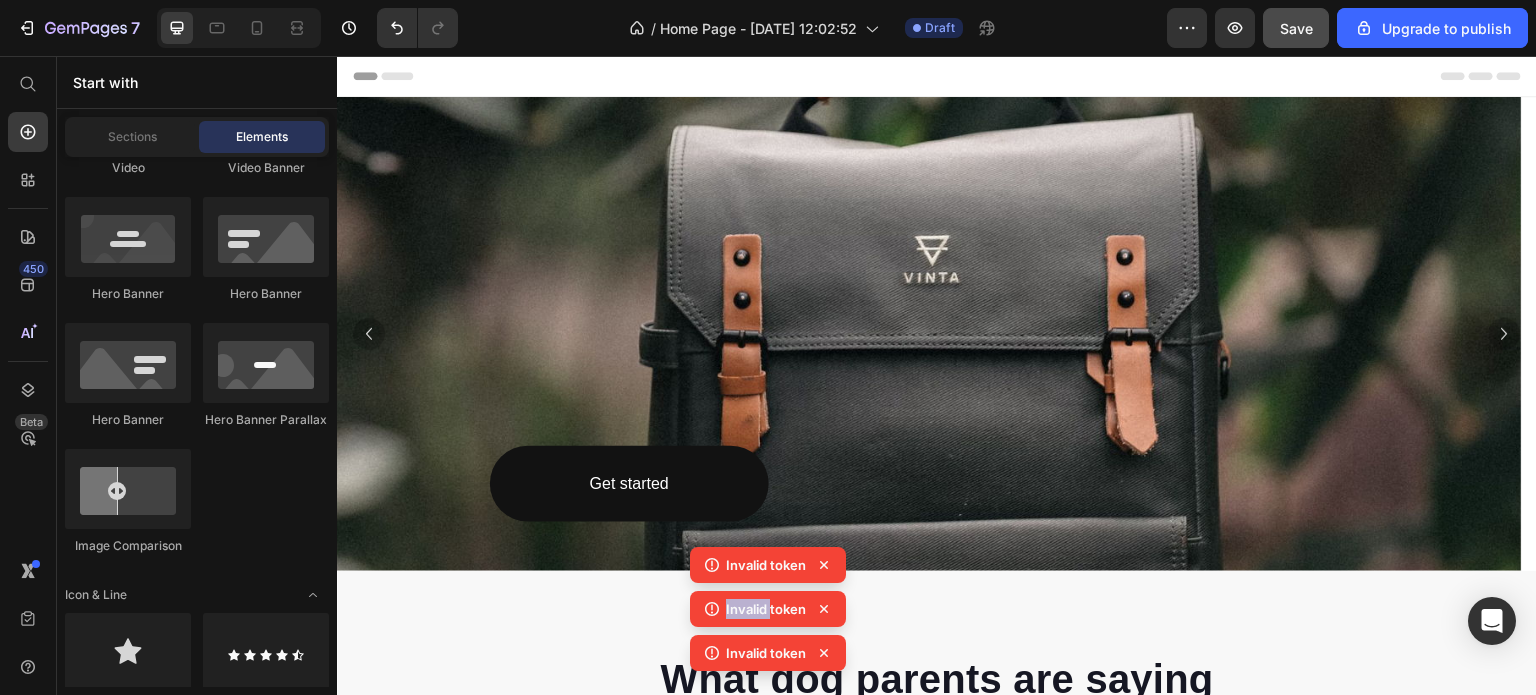 click 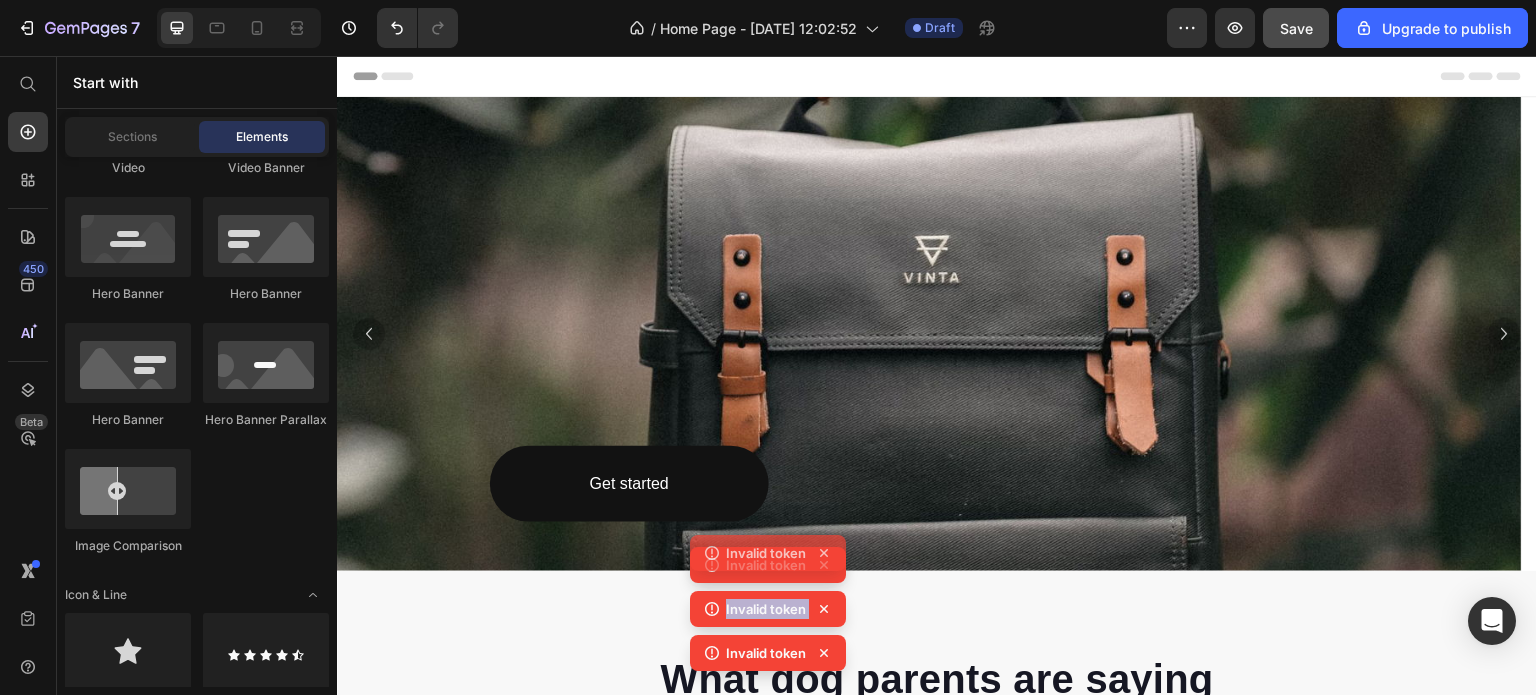 click 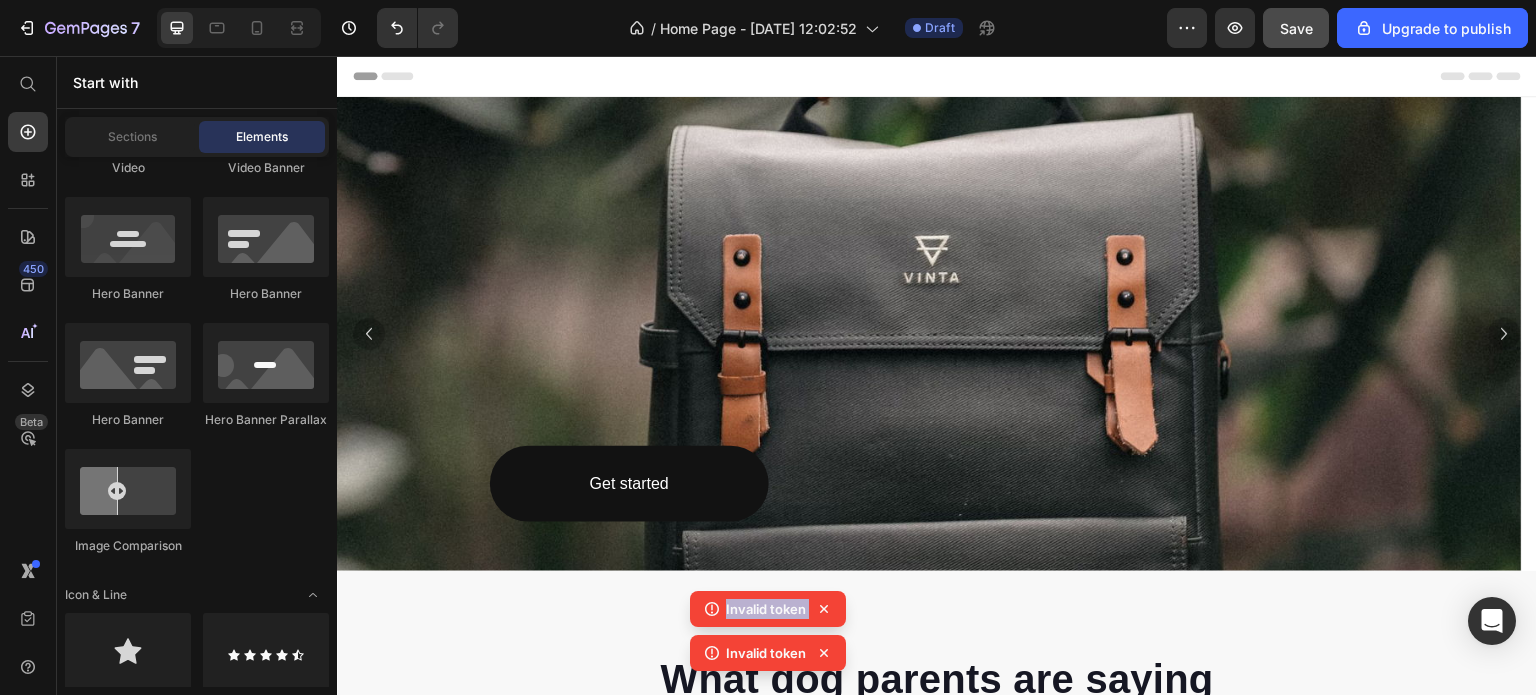 click 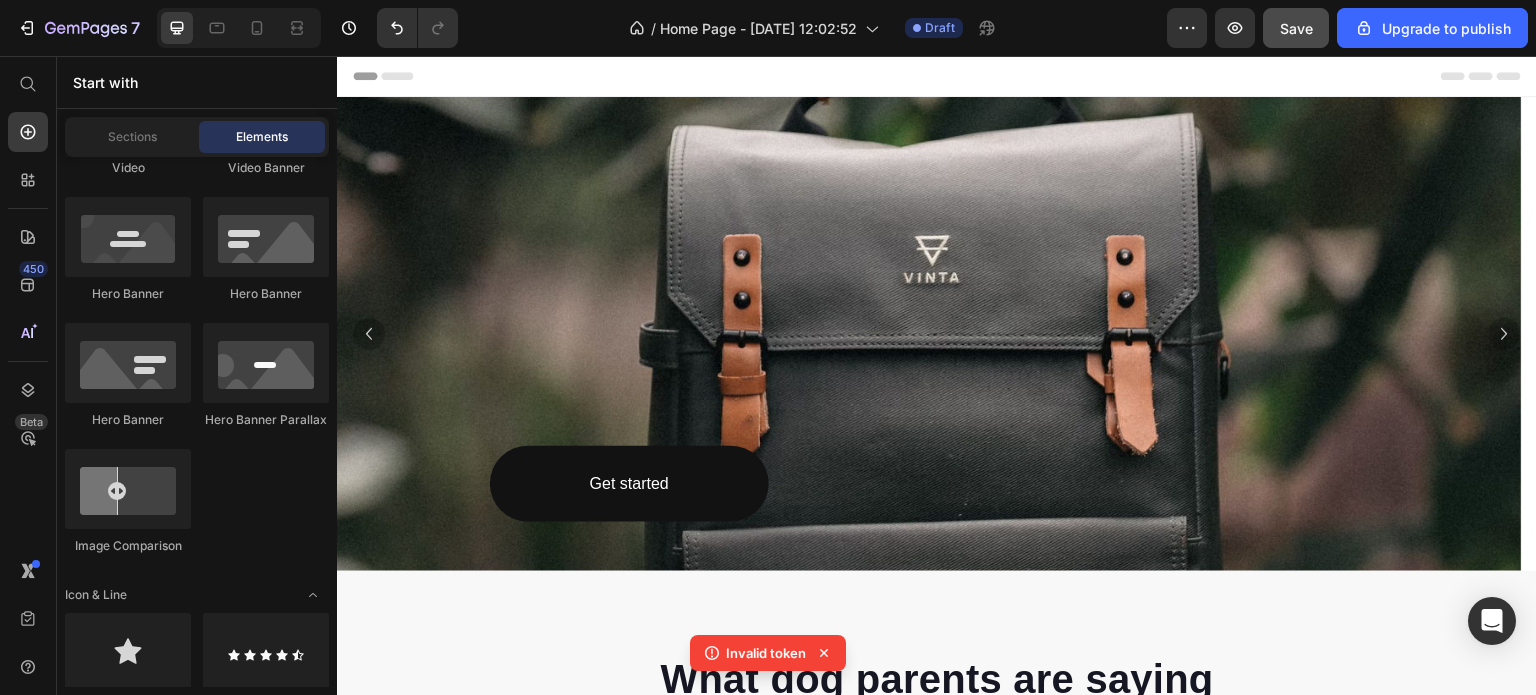 click 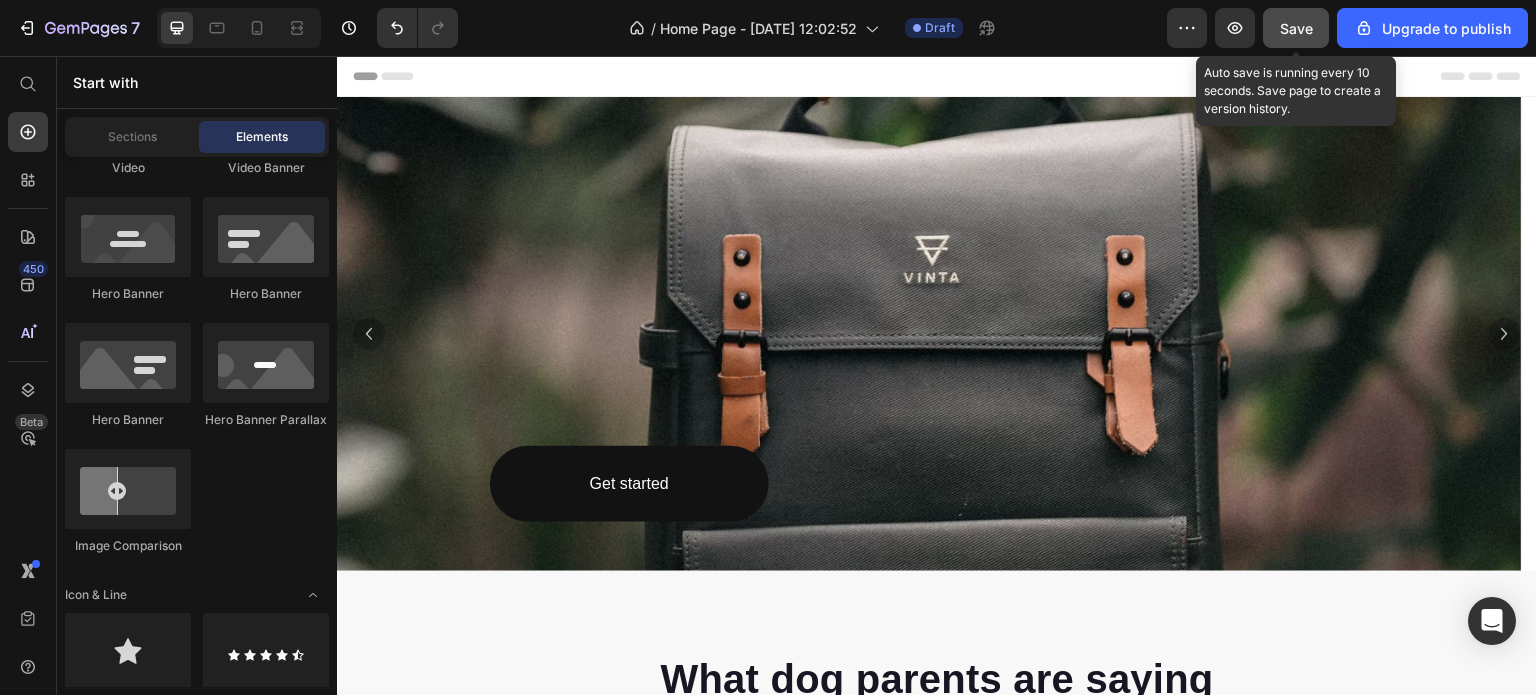 click on "Save" 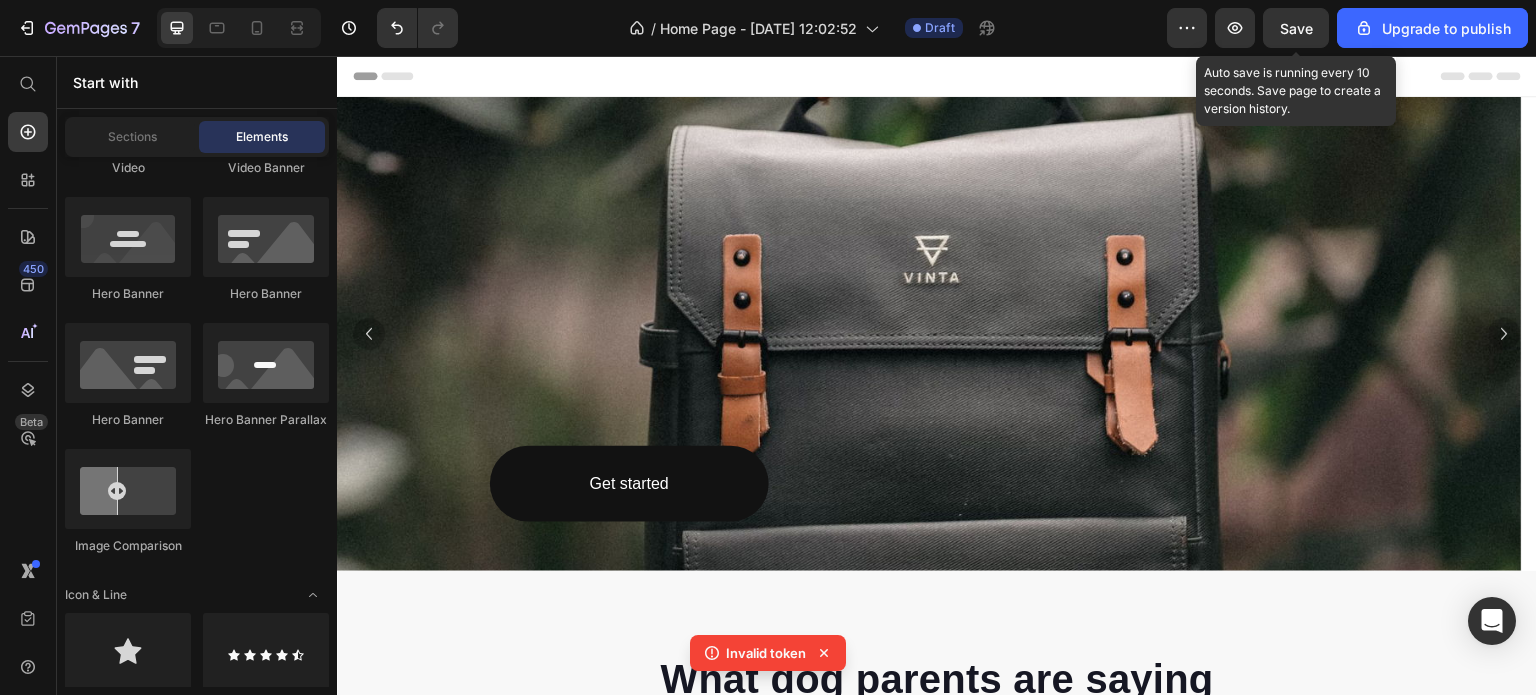 click on "Save" at bounding box center (1296, 28) 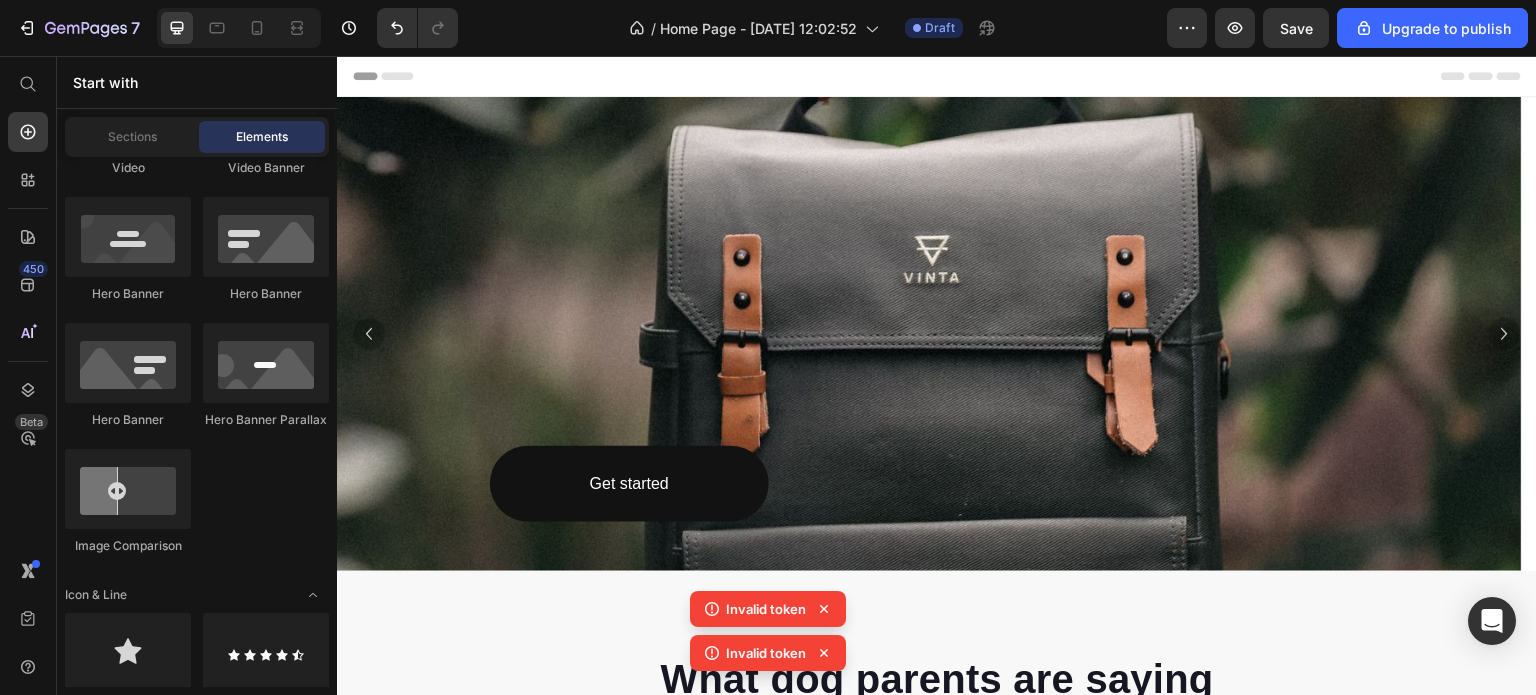 click on "Invalid token" at bounding box center [766, 609] 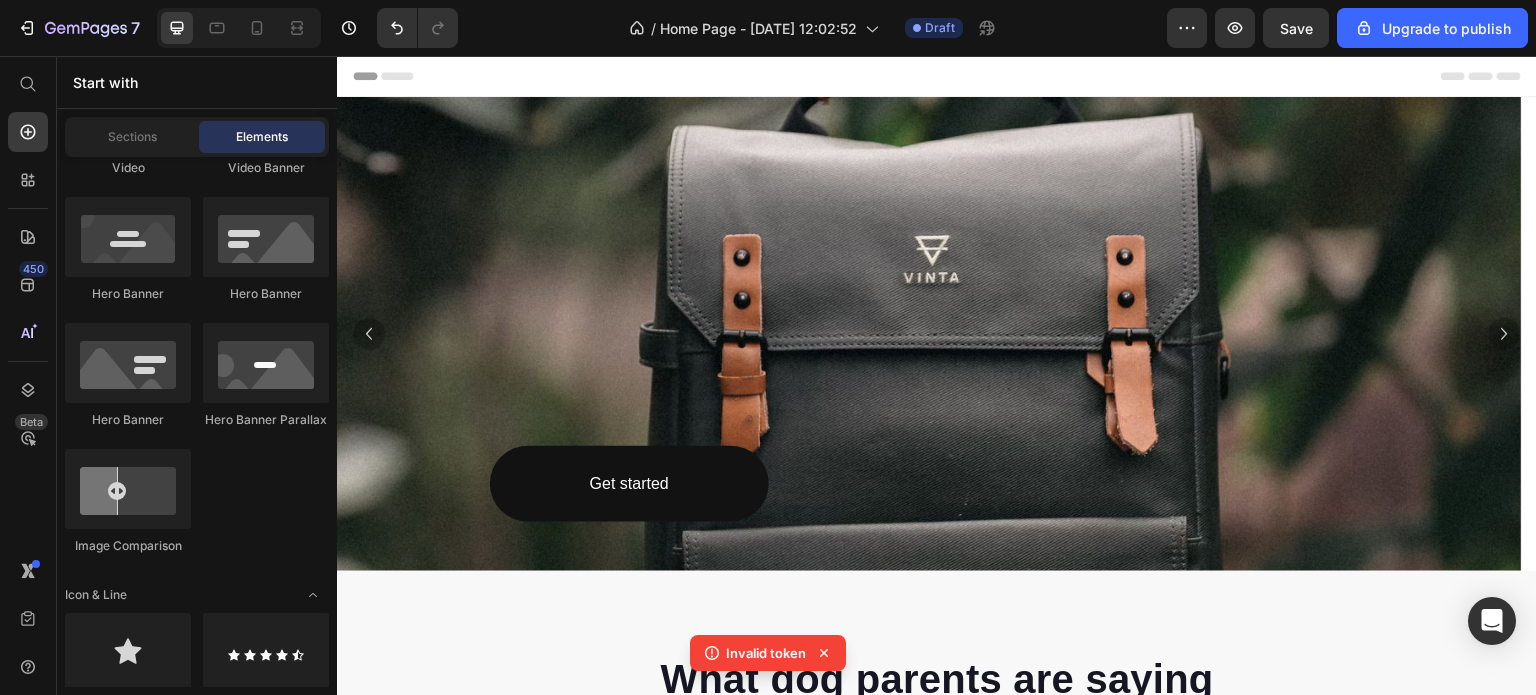 click 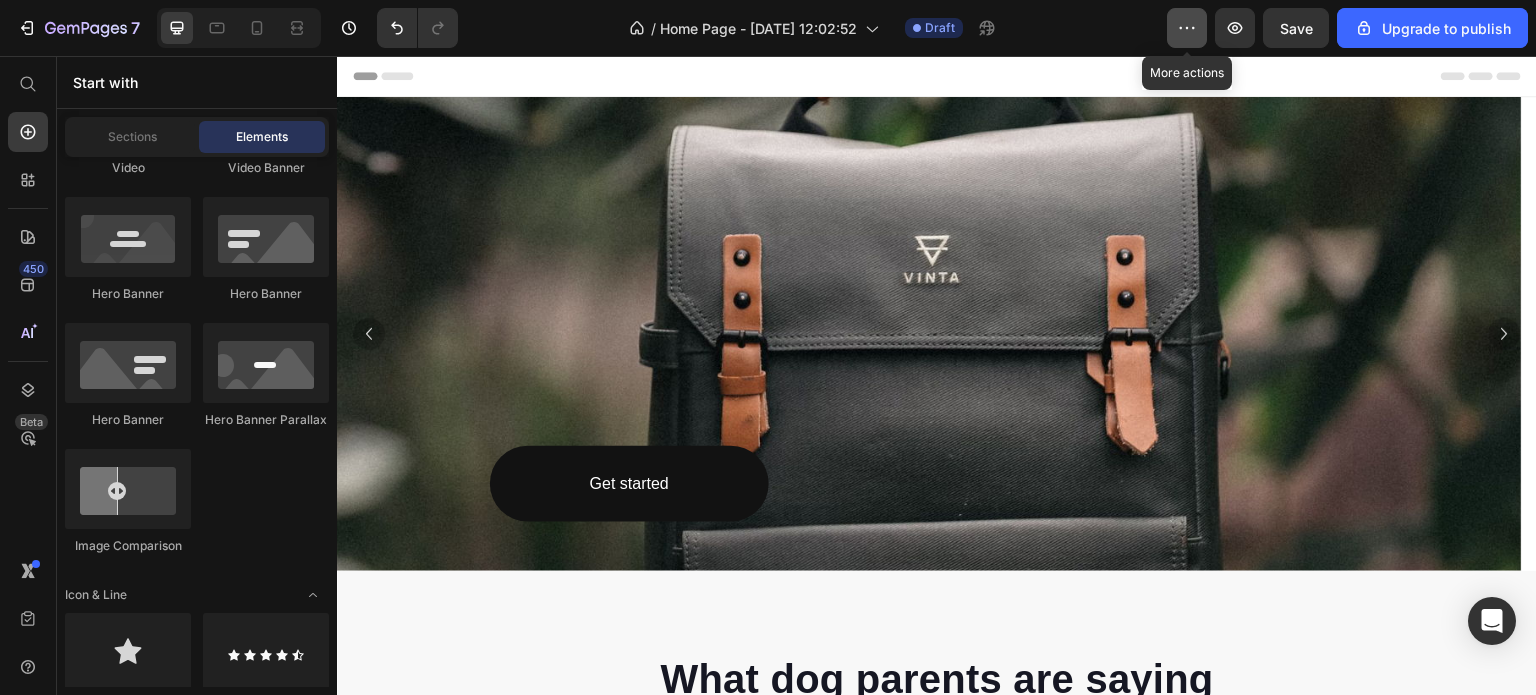 click 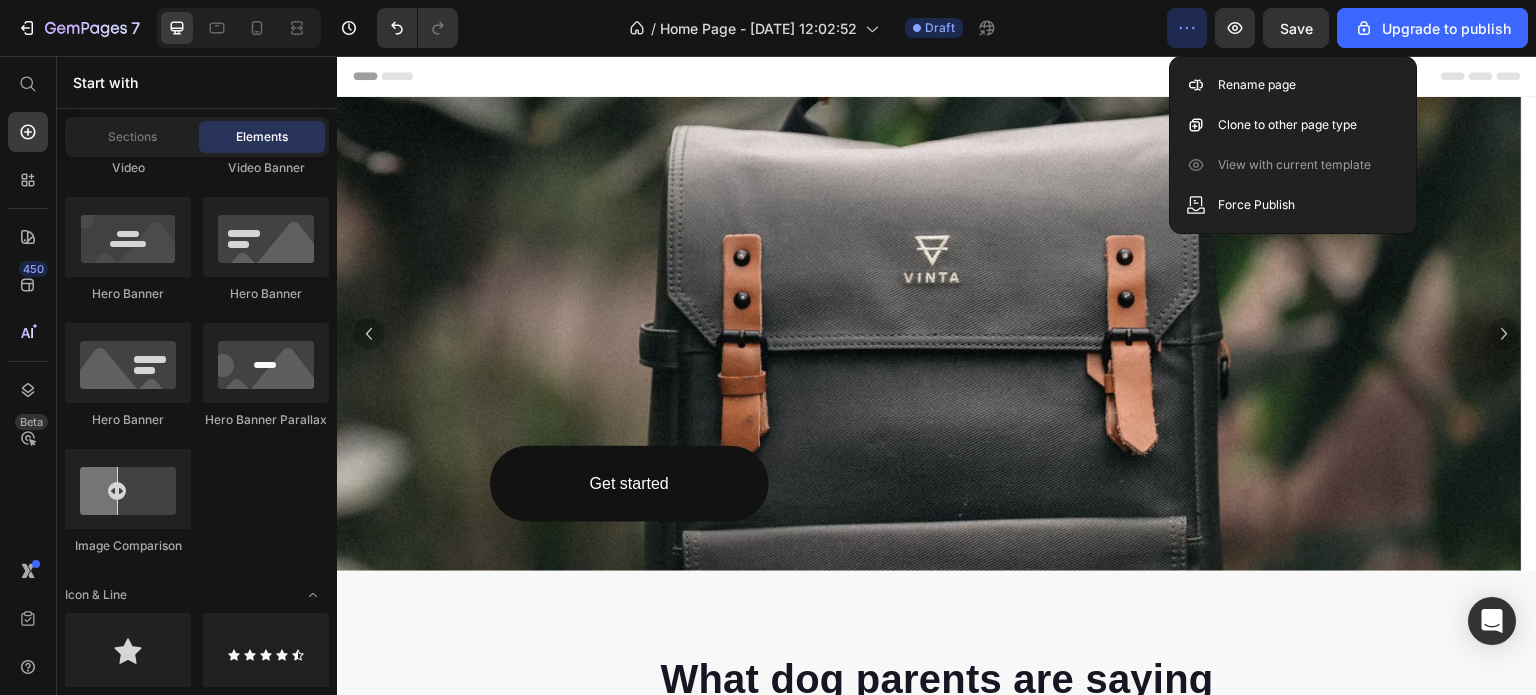 click 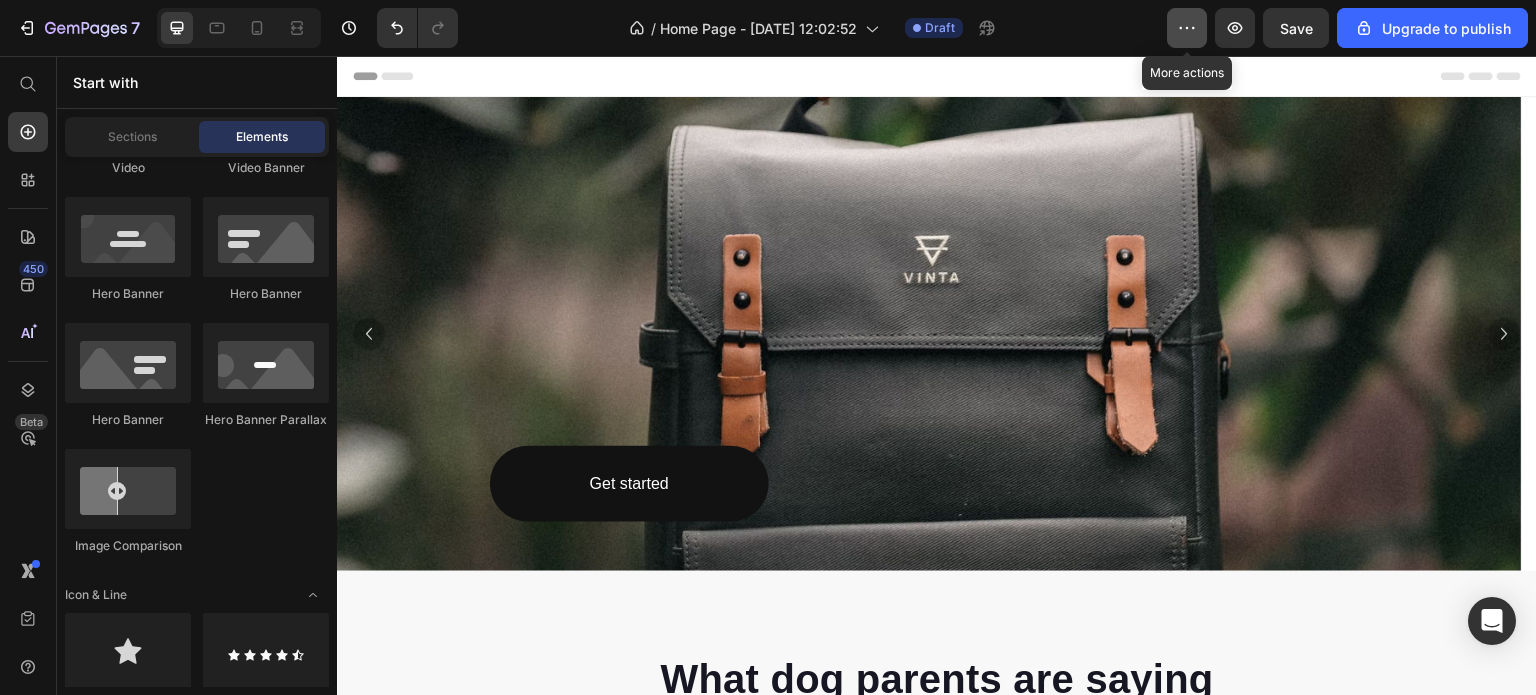 click 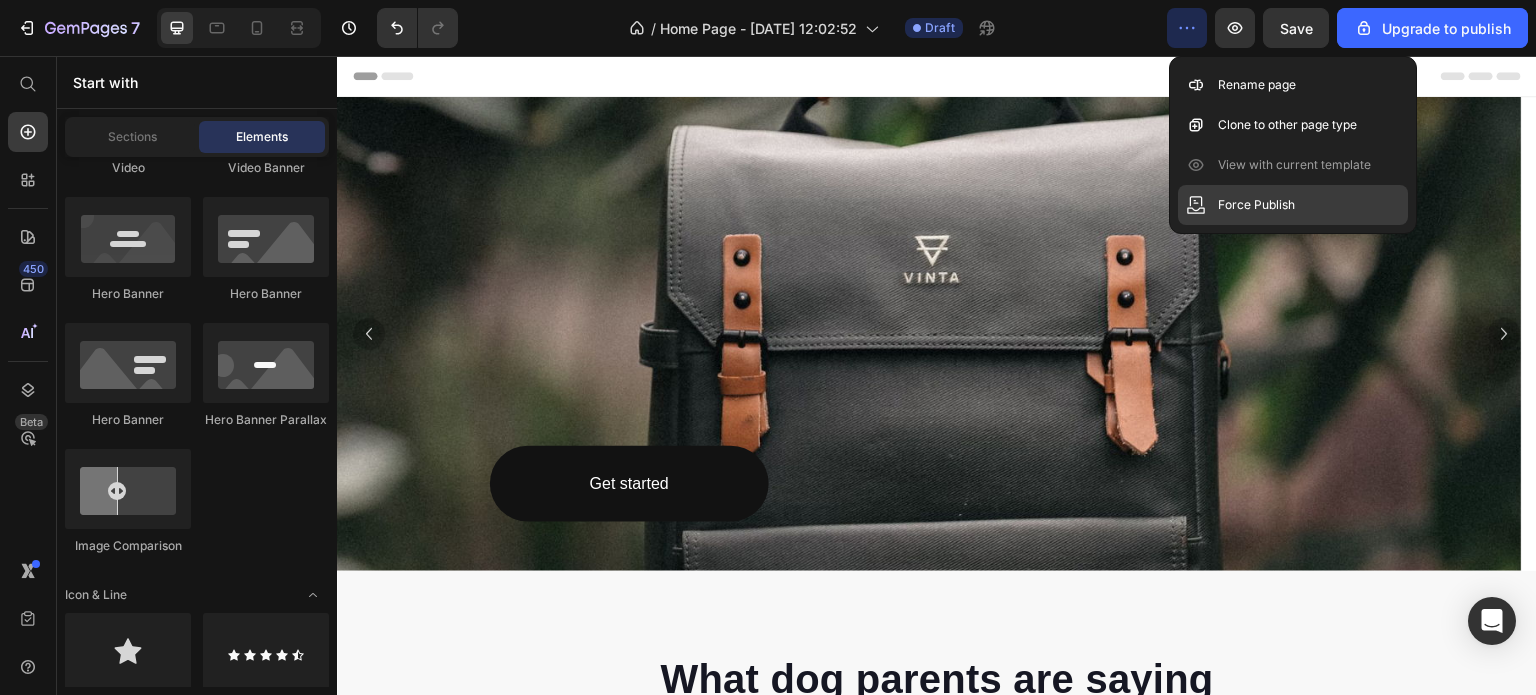 click on "Force Publish" at bounding box center (1256, 205) 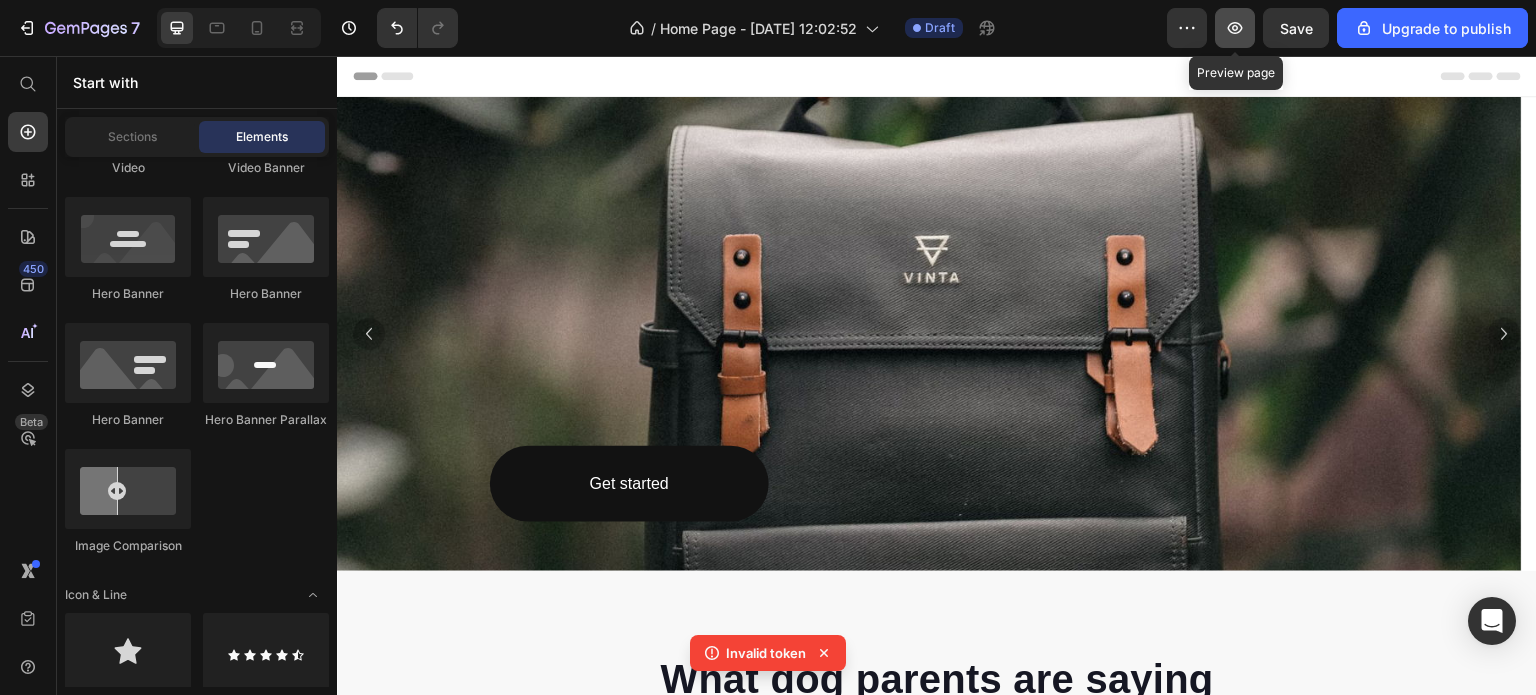 click 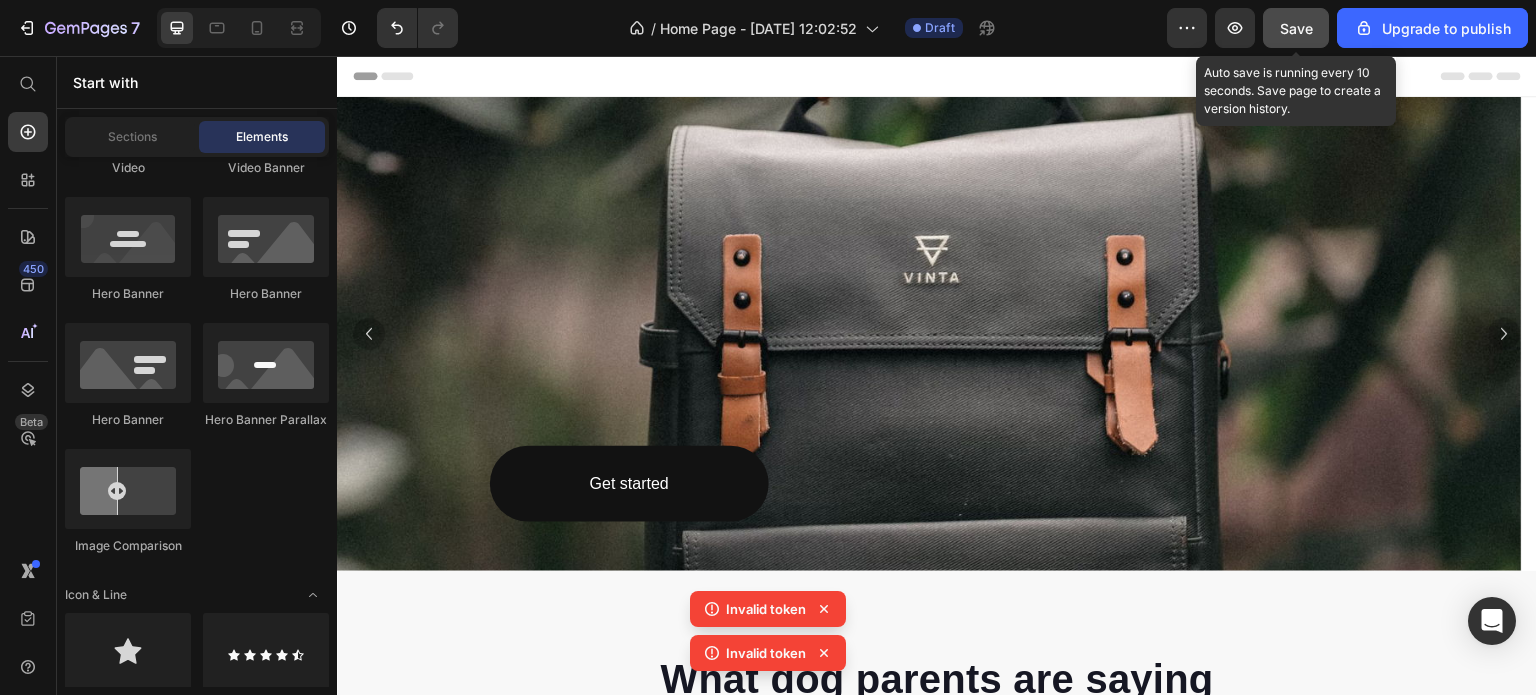 click on "Save" 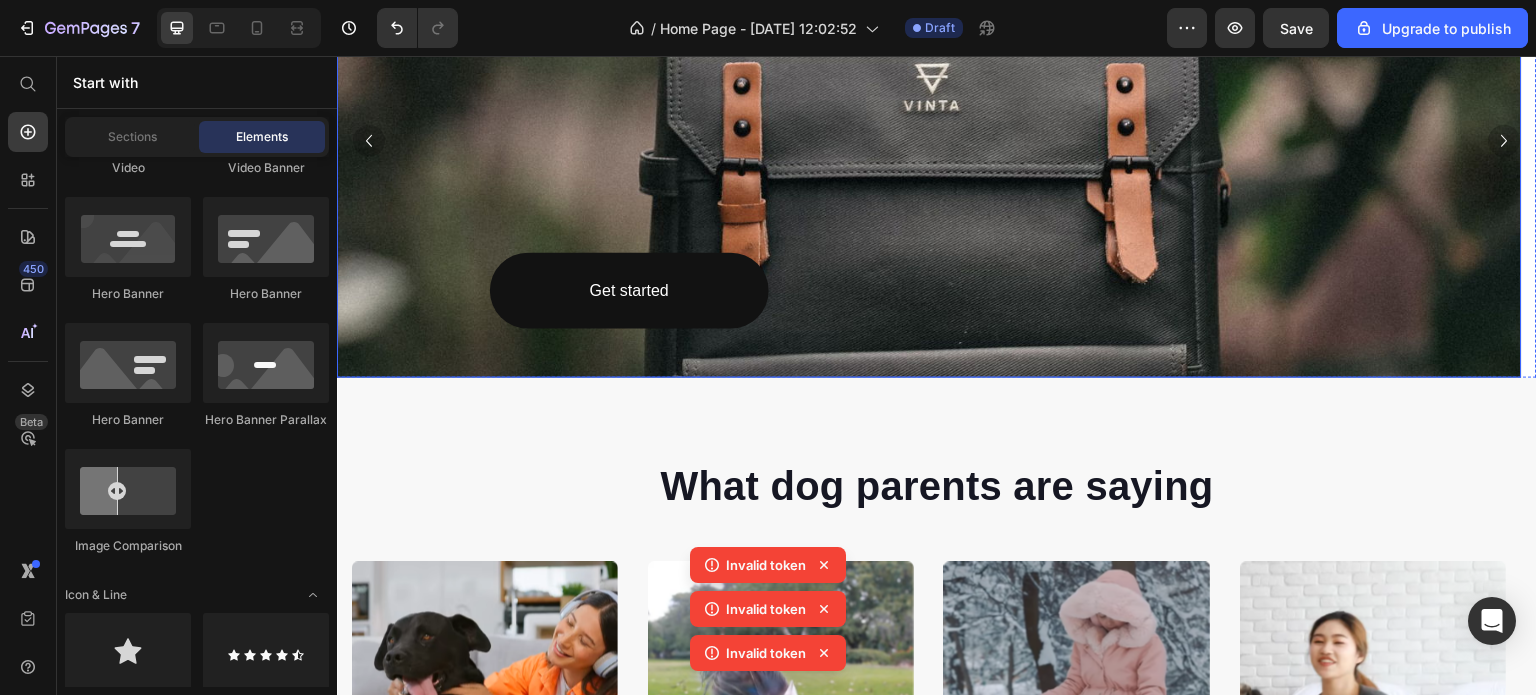 scroll, scrollTop: 0, scrollLeft: 0, axis: both 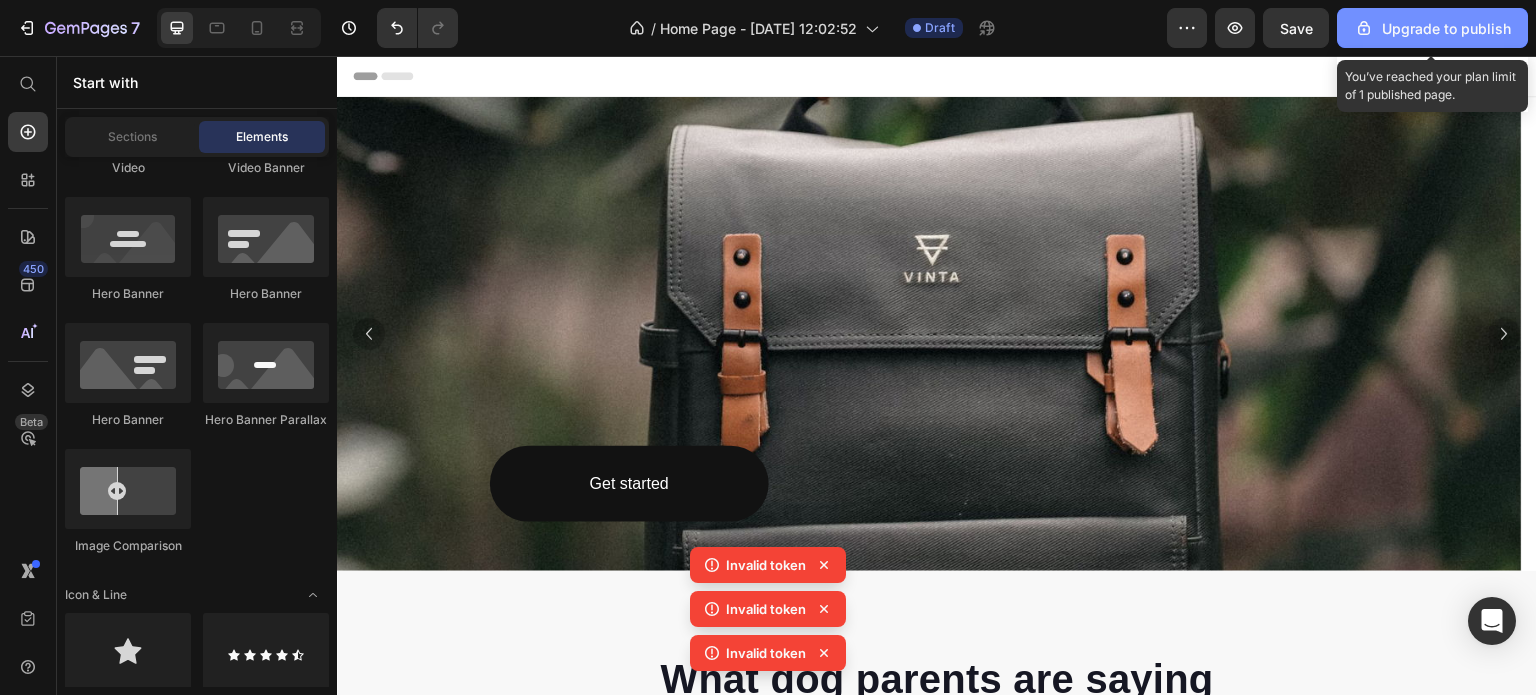 click on "Upgrade to publish" at bounding box center (1432, 28) 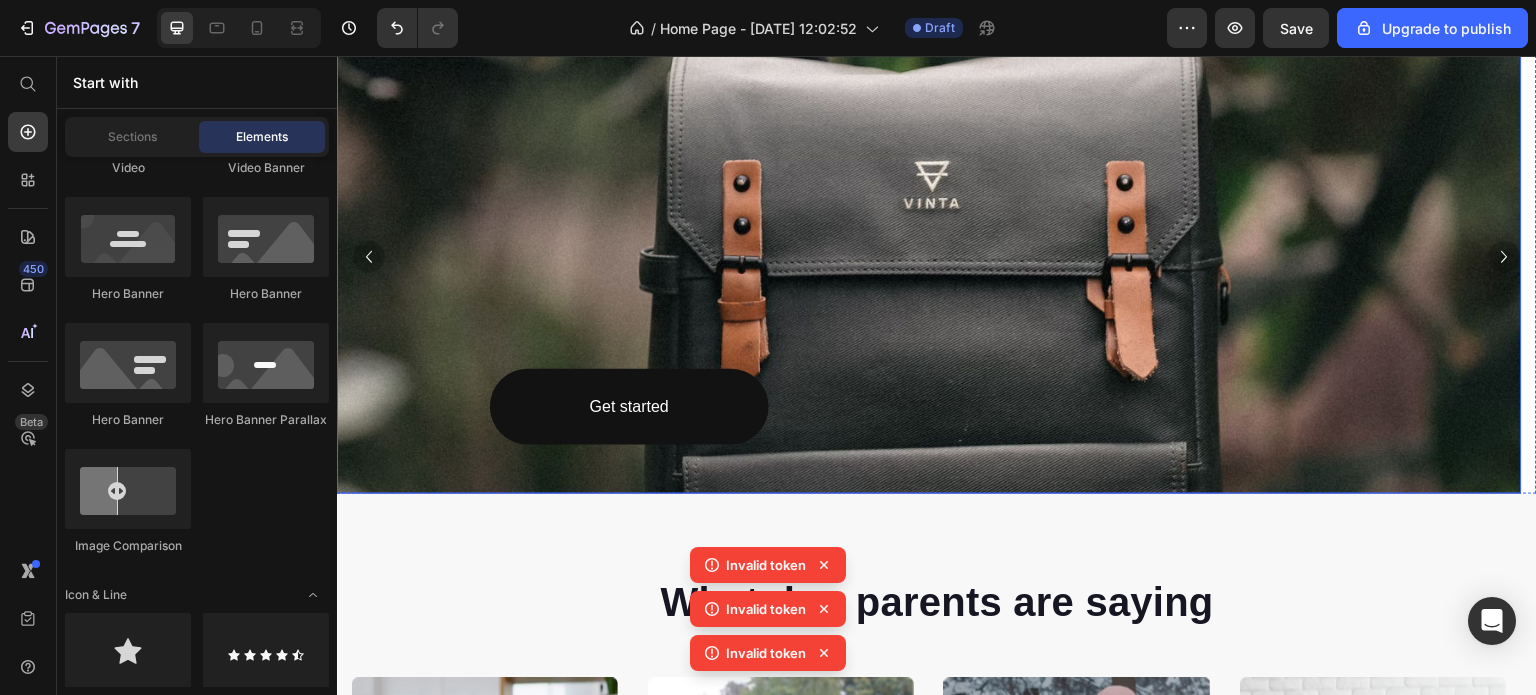 scroll, scrollTop: 100, scrollLeft: 0, axis: vertical 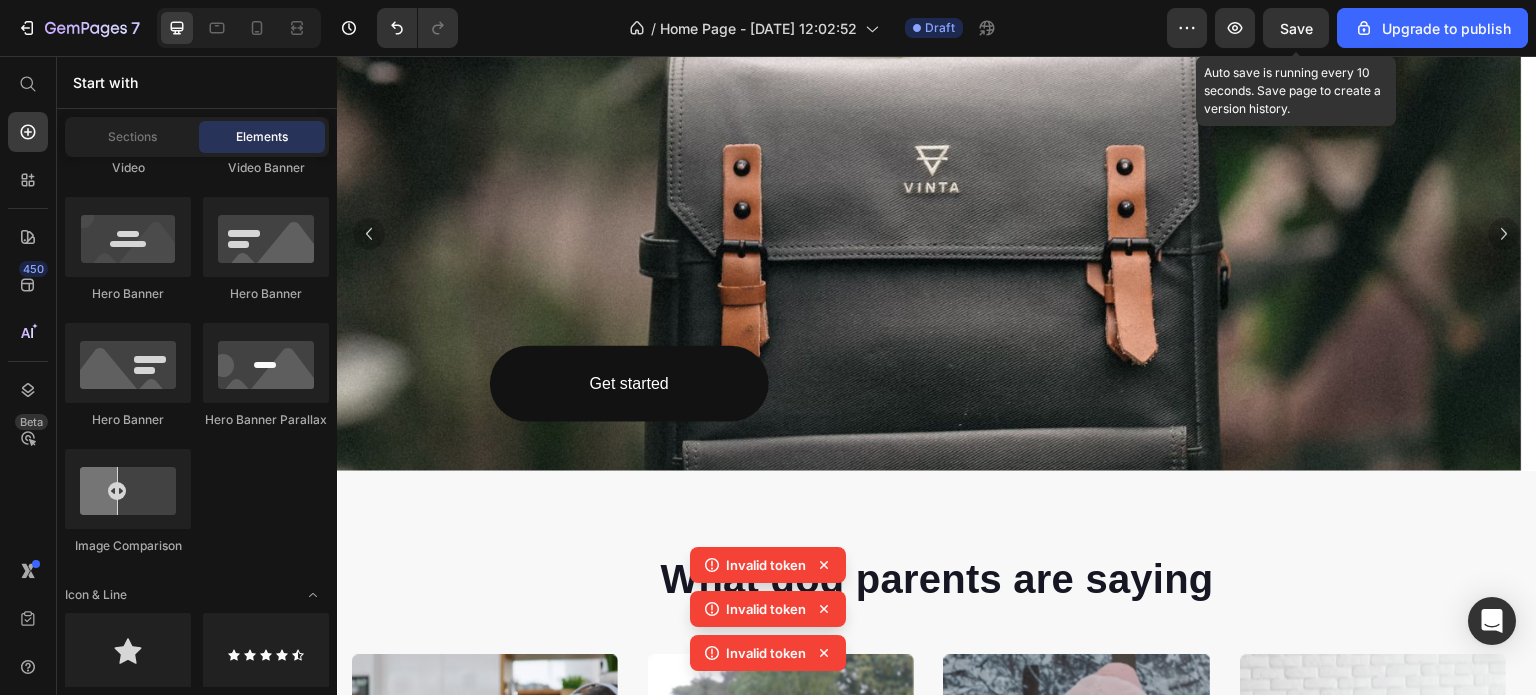 click on "Save" at bounding box center (1296, 28) 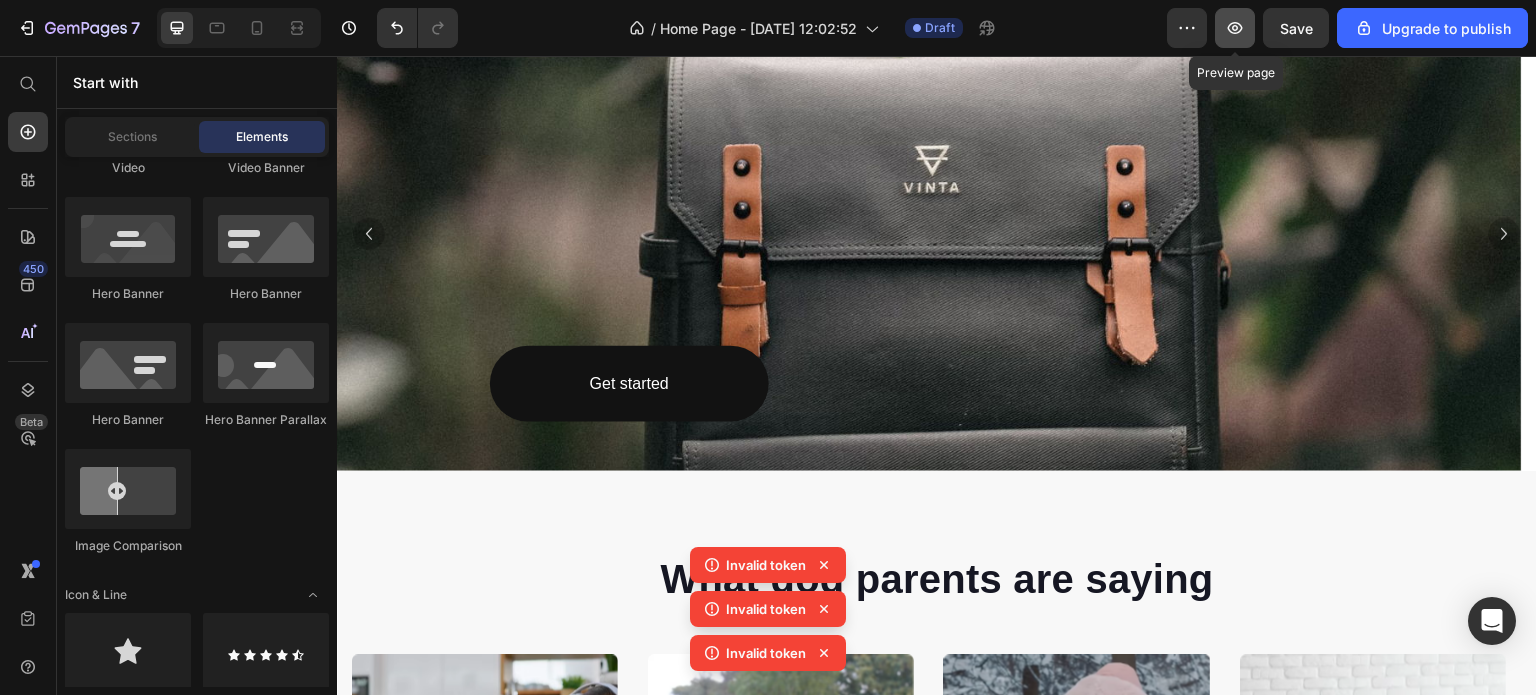 click 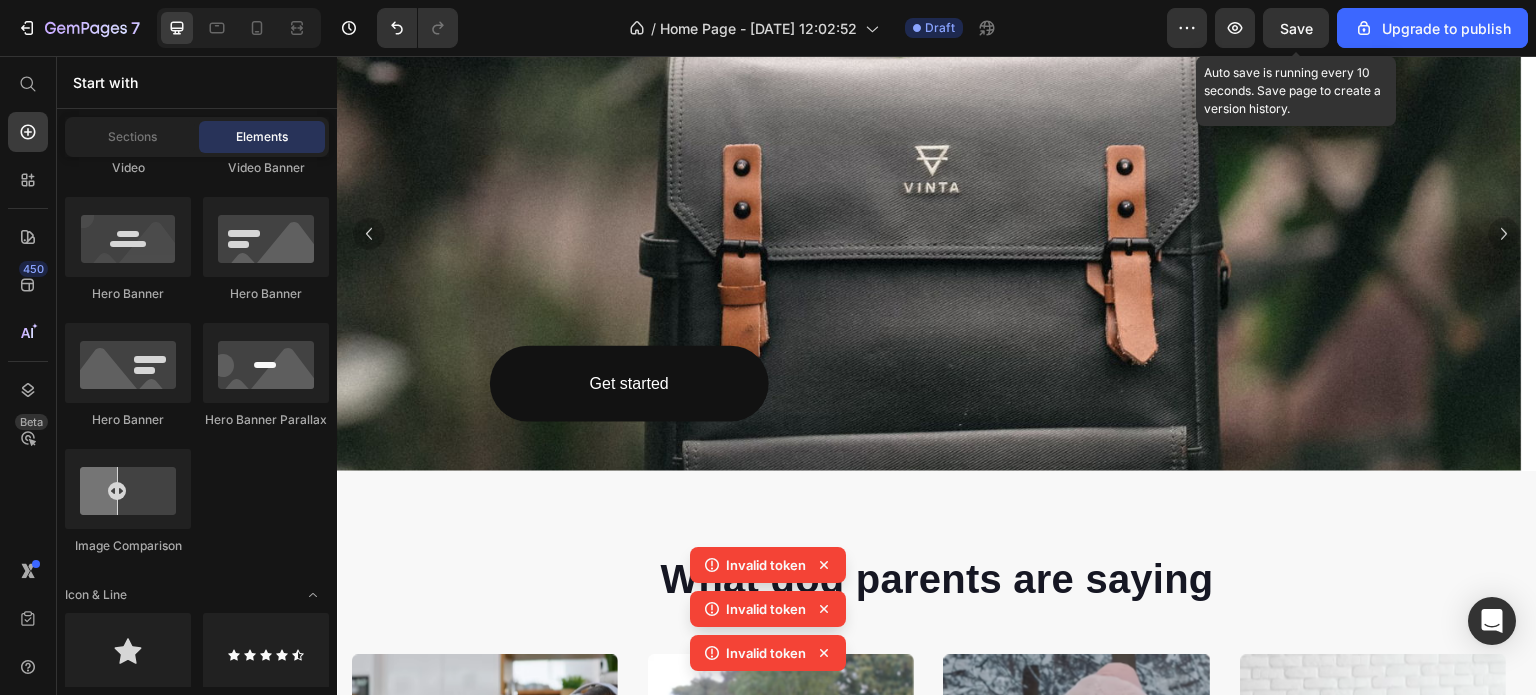 click on "Save" at bounding box center (1296, 28) 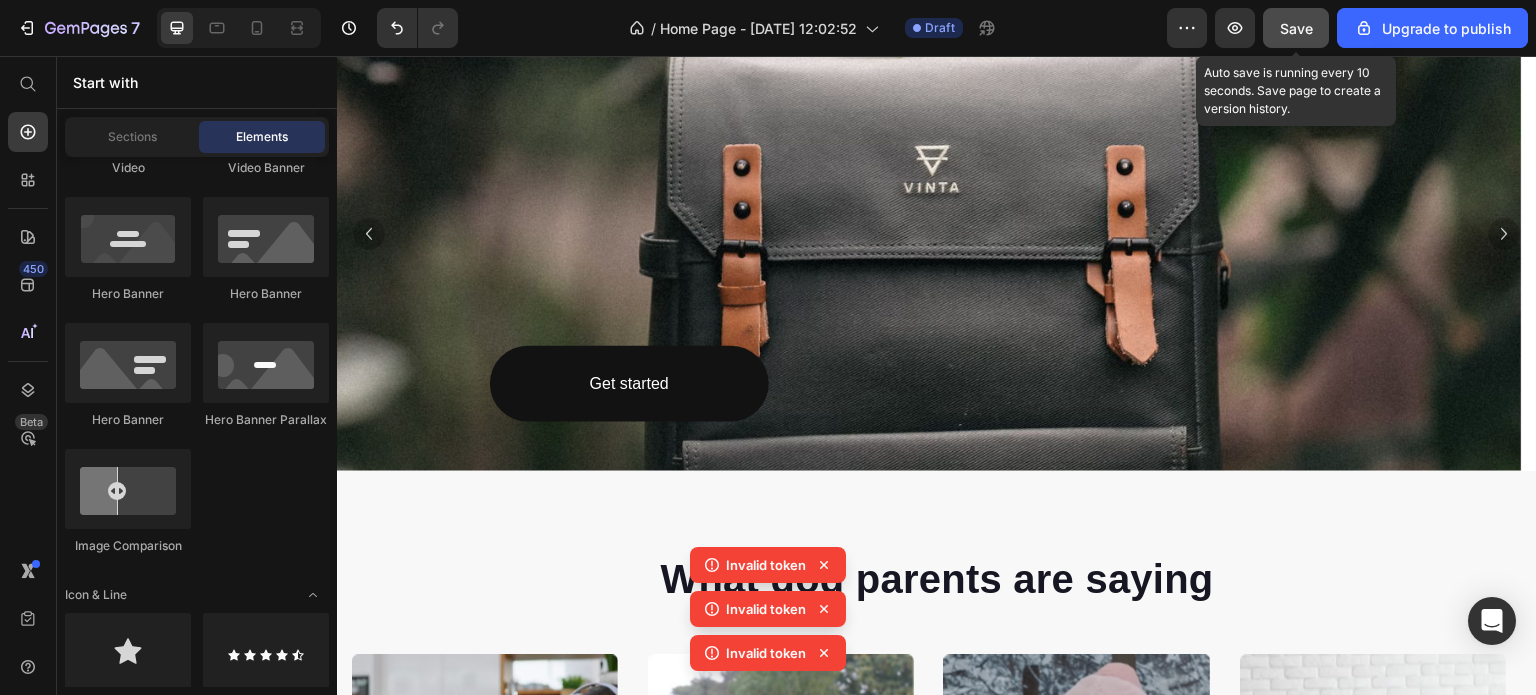 click on "Save" 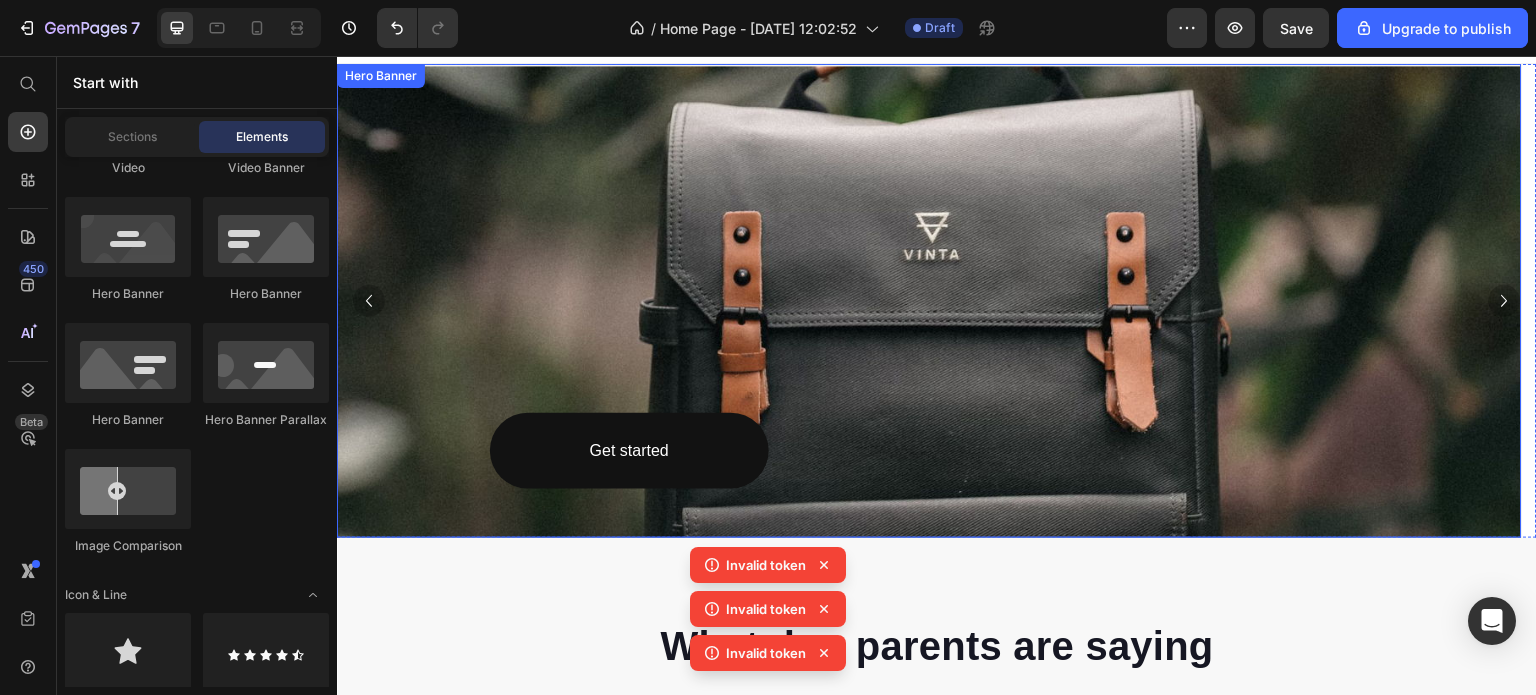 scroll, scrollTop: 0, scrollLeft: 0, axis: both 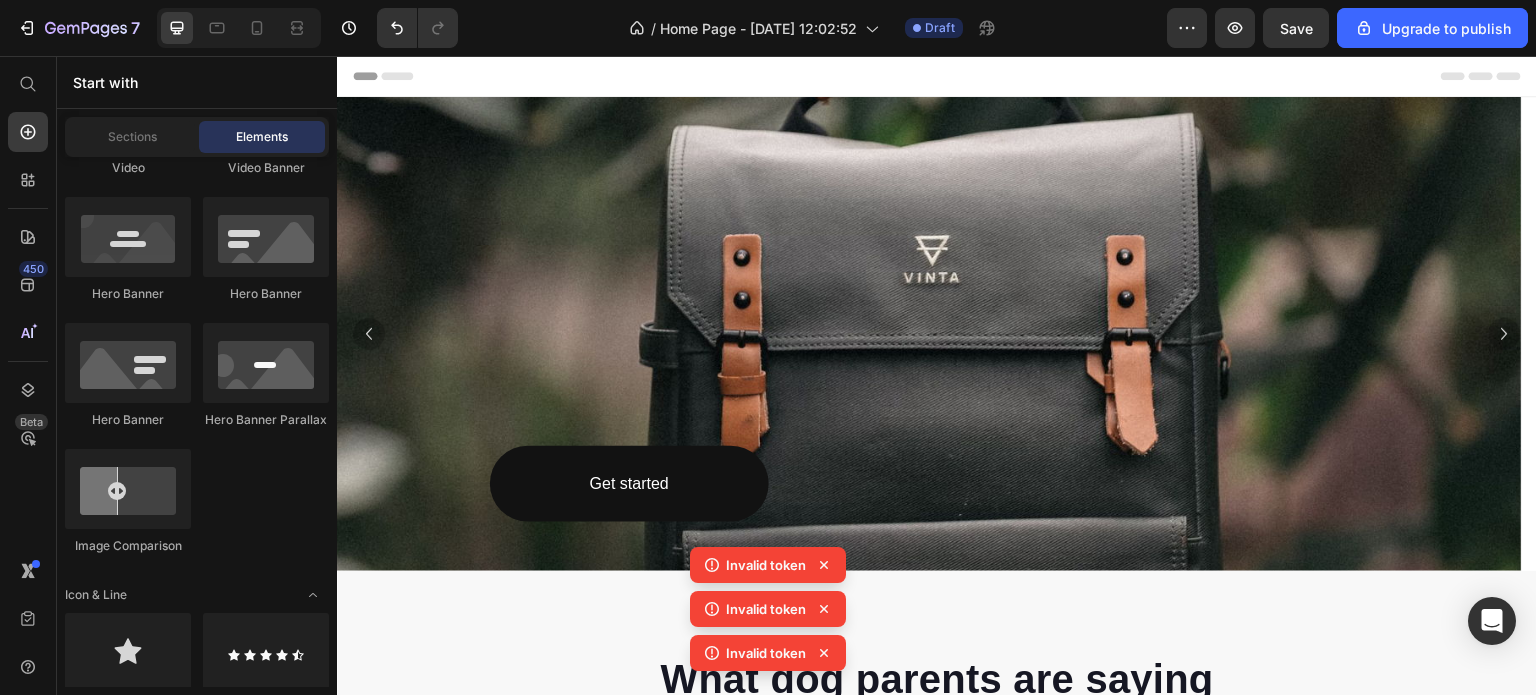 click 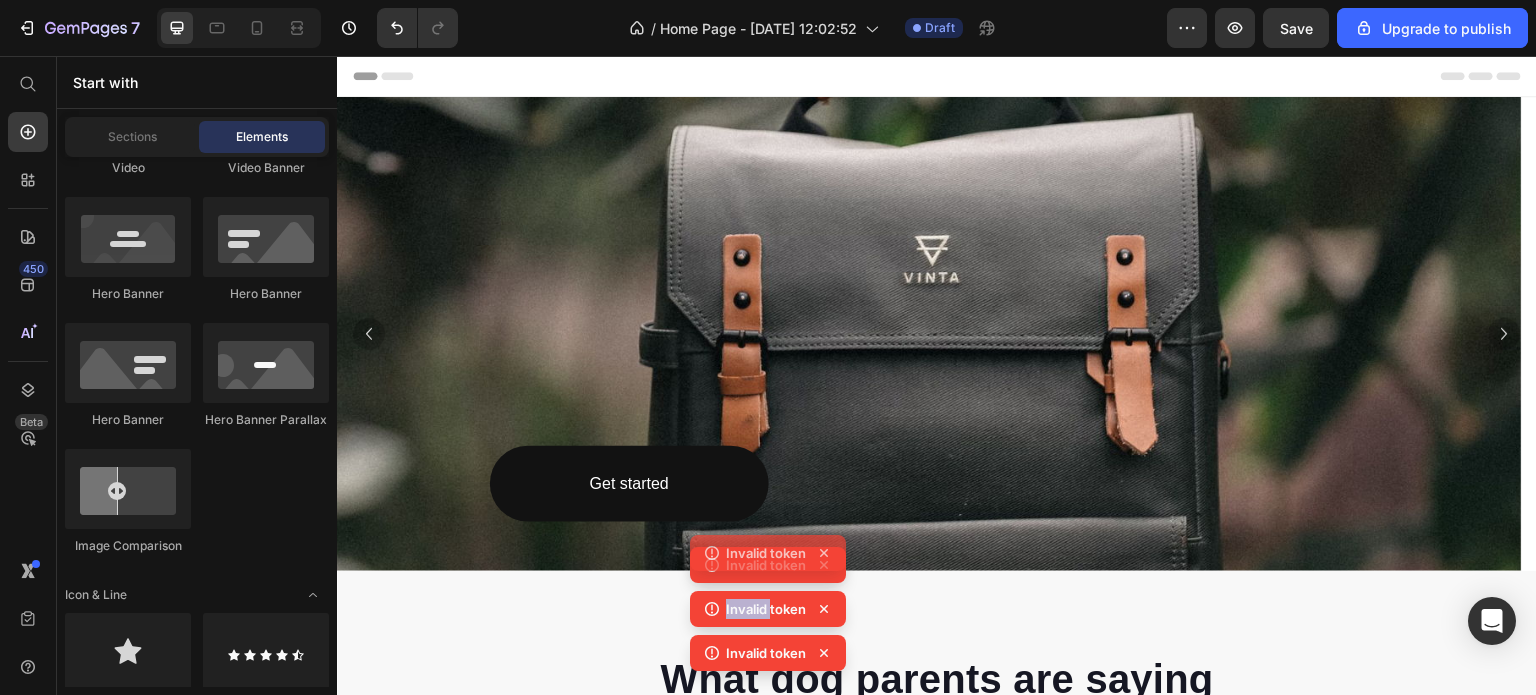 click 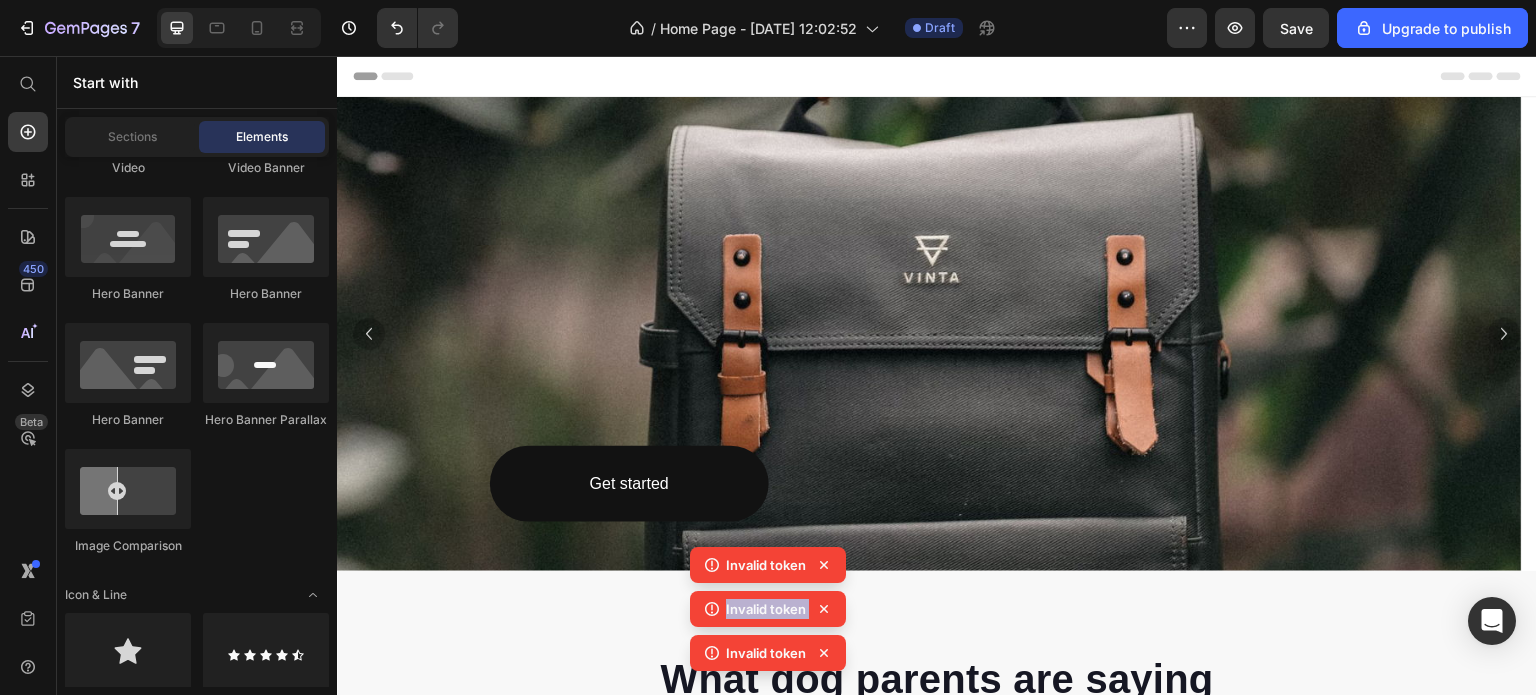 click 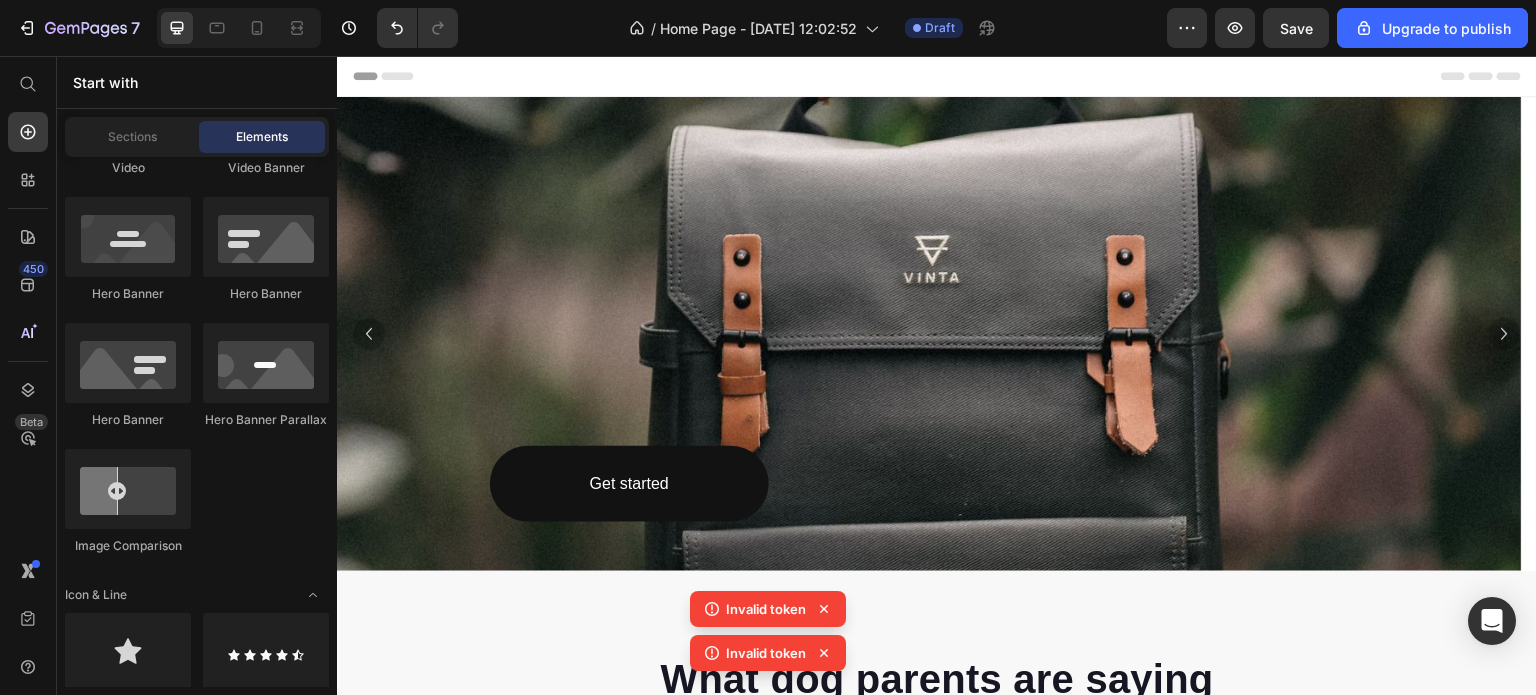 click 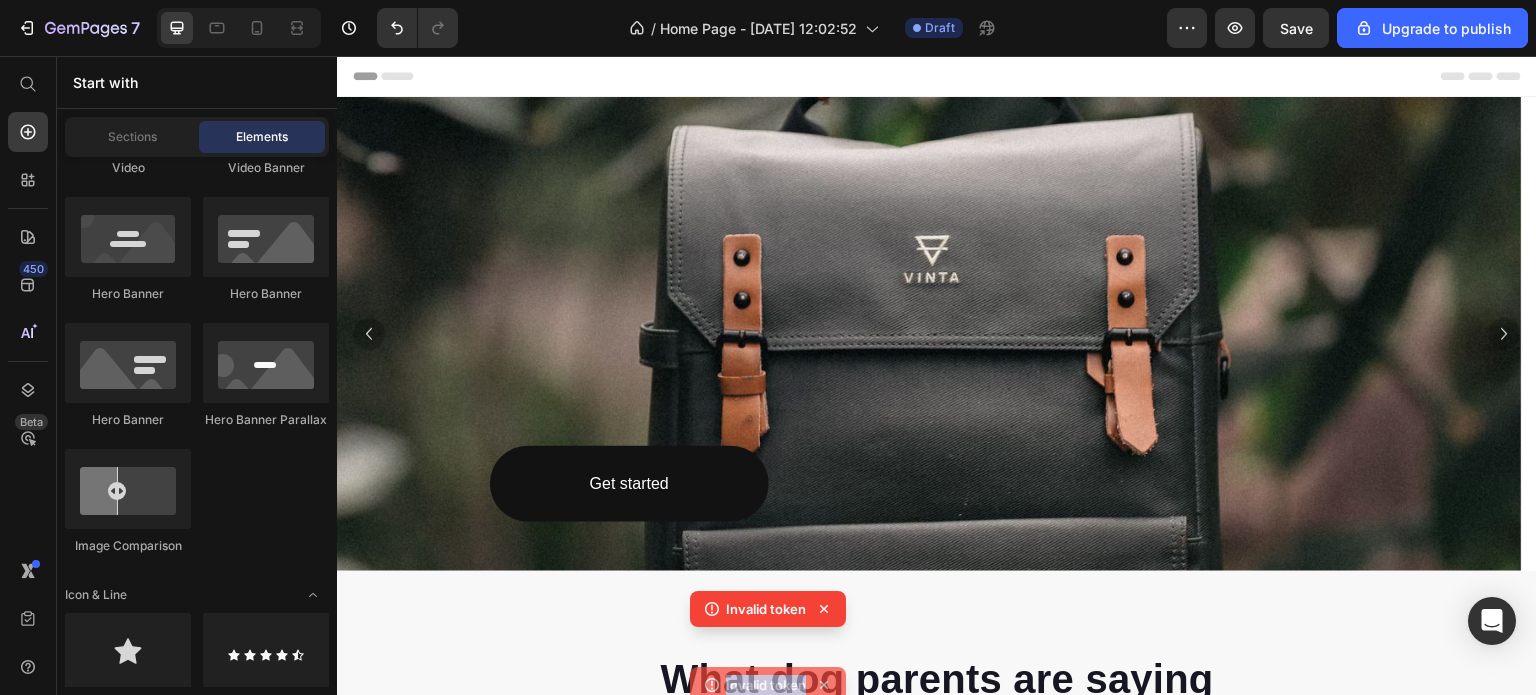 click 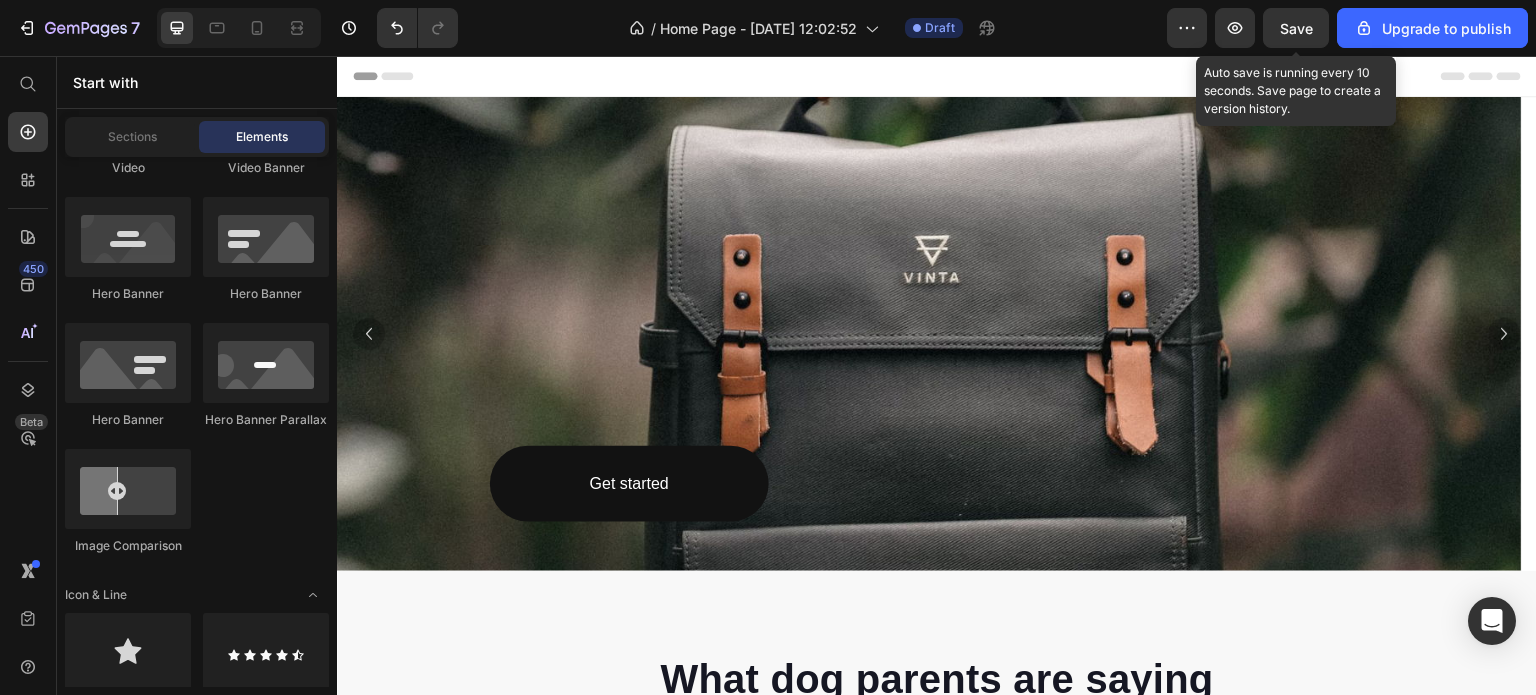 click on "Save" at bounding box center (1296, 28) 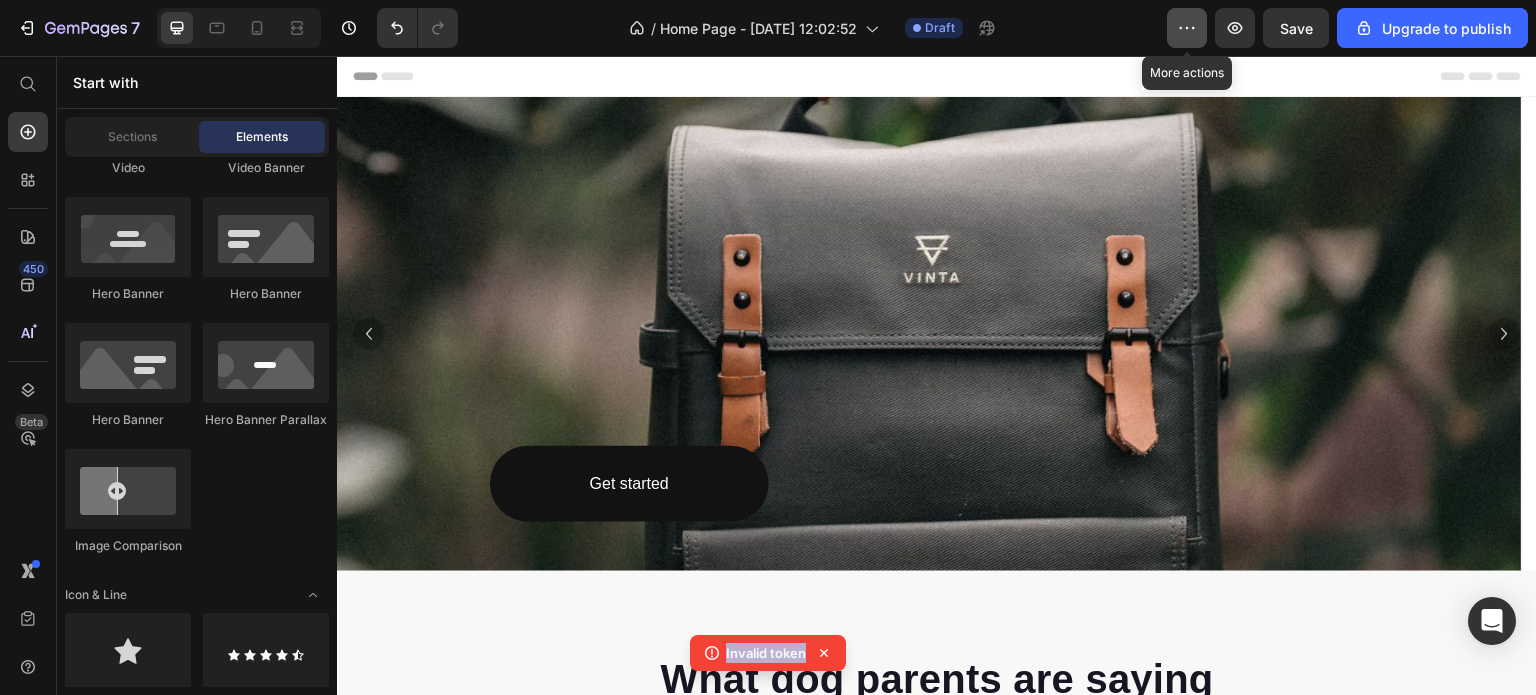 click 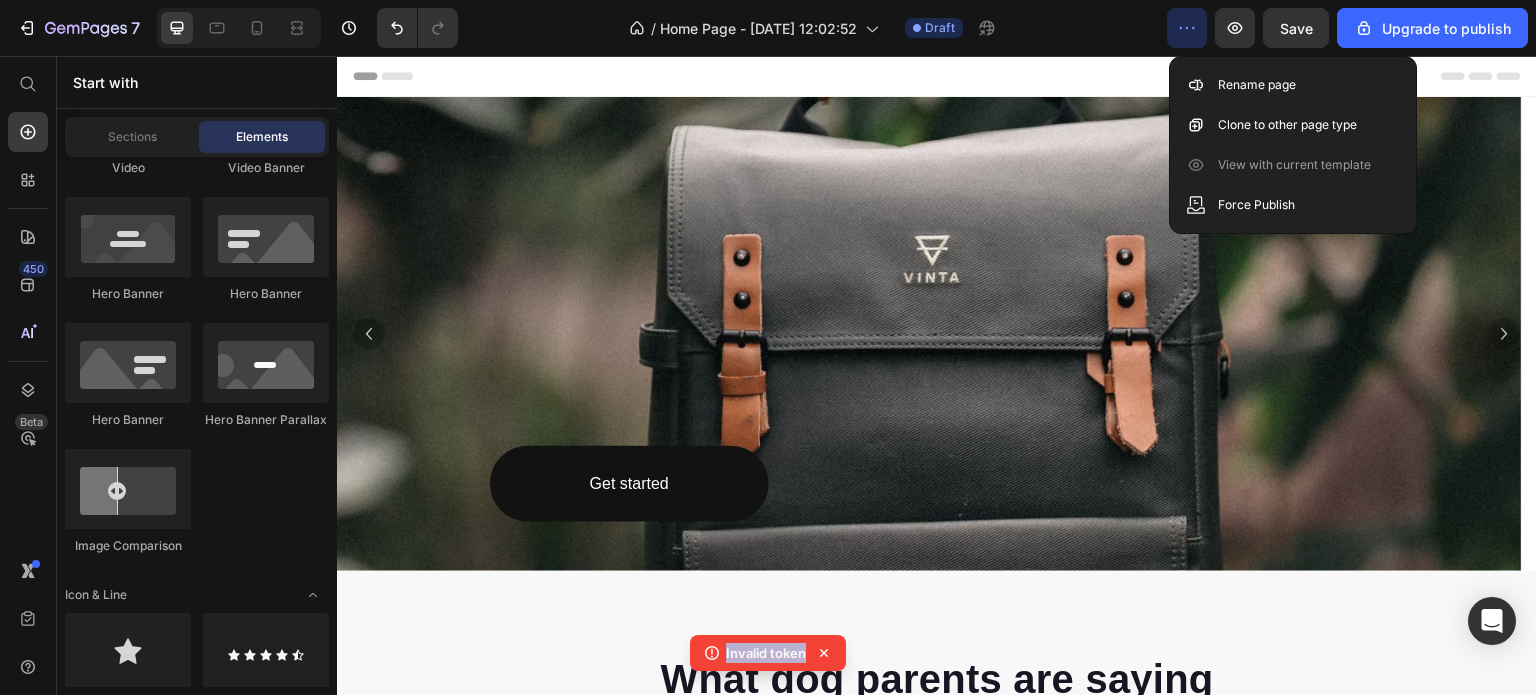 click 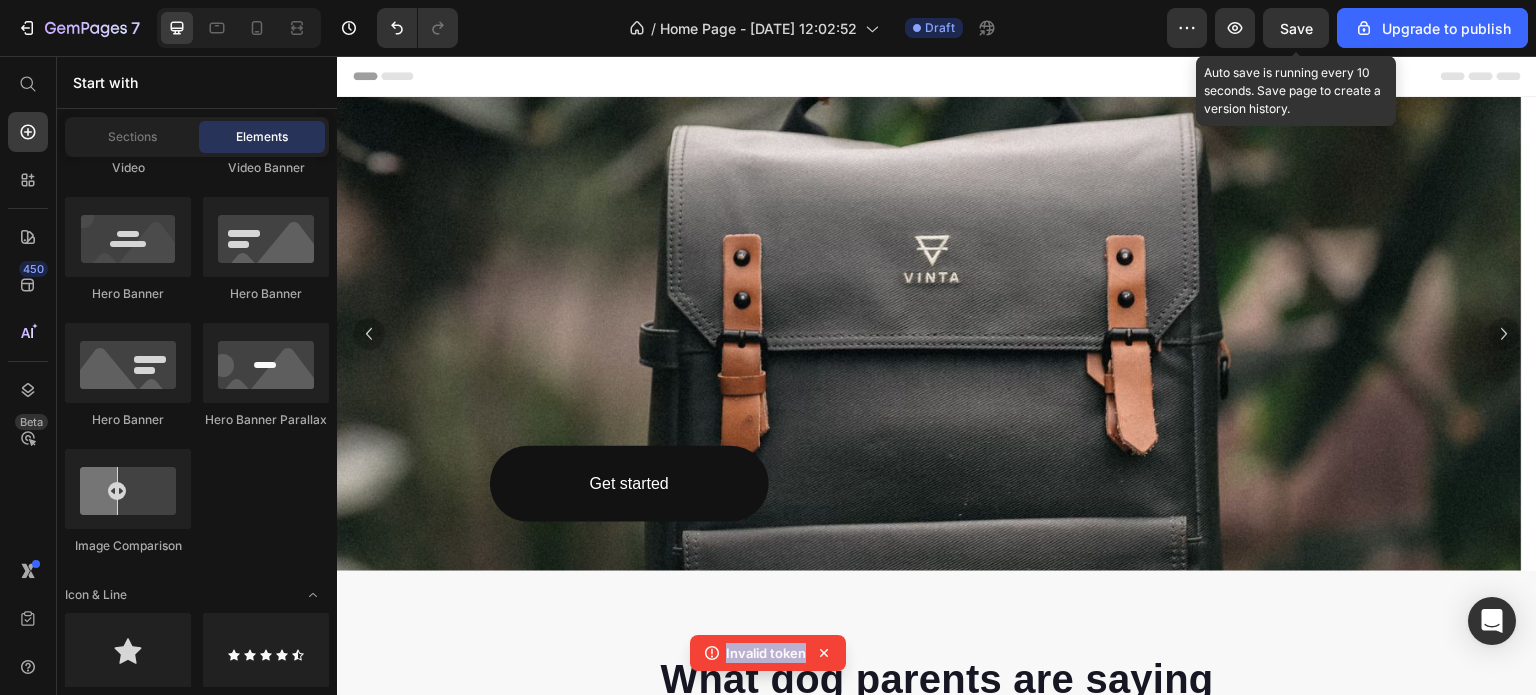 click on "Save" at bounding box center (1296, 28) 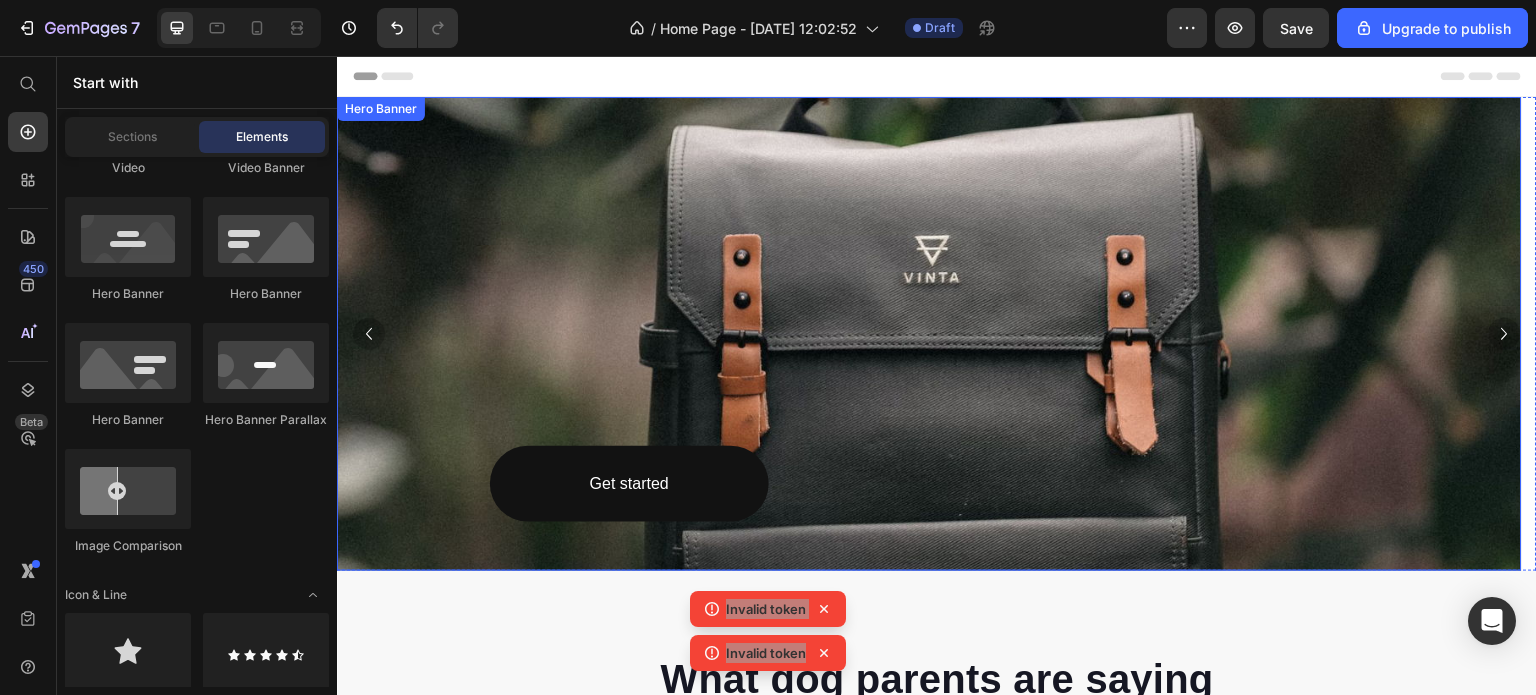 click on "Get started Button" at bounding box center (929, 334) 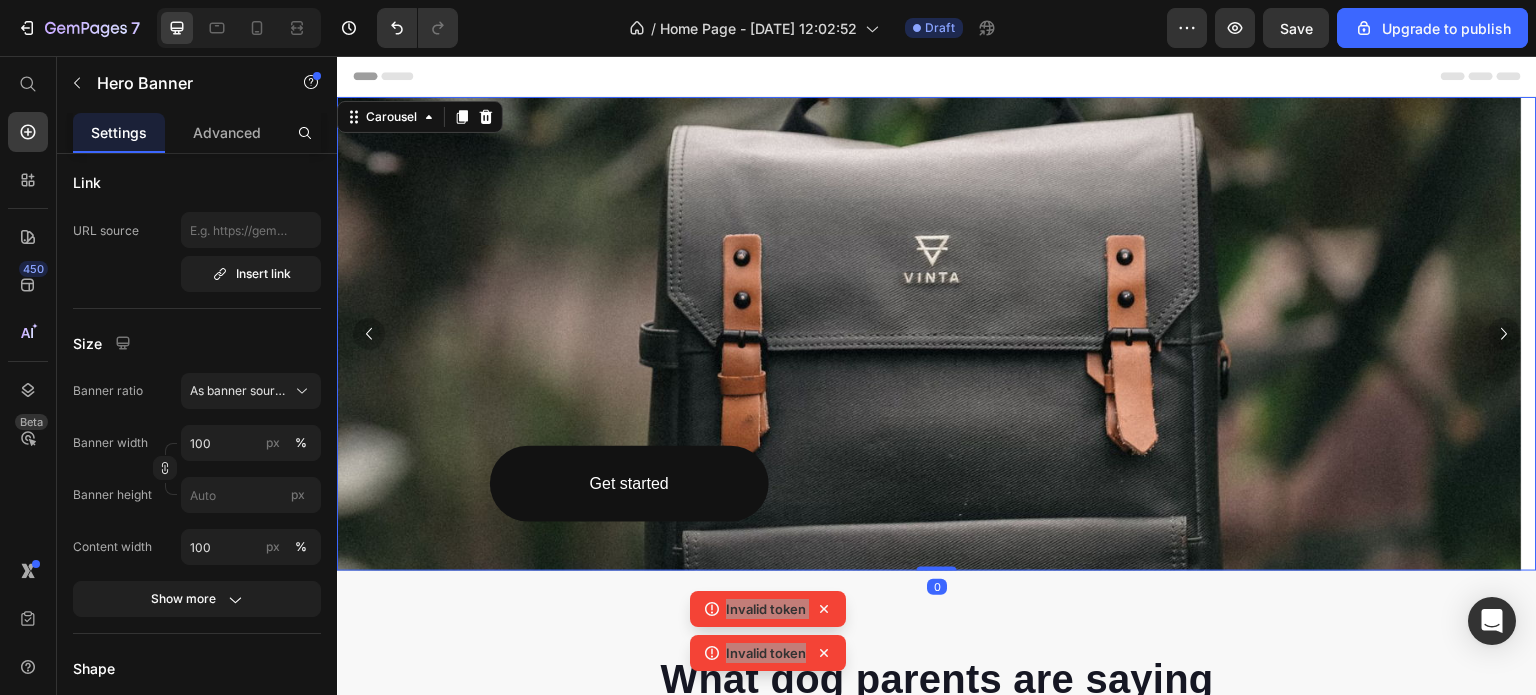 click 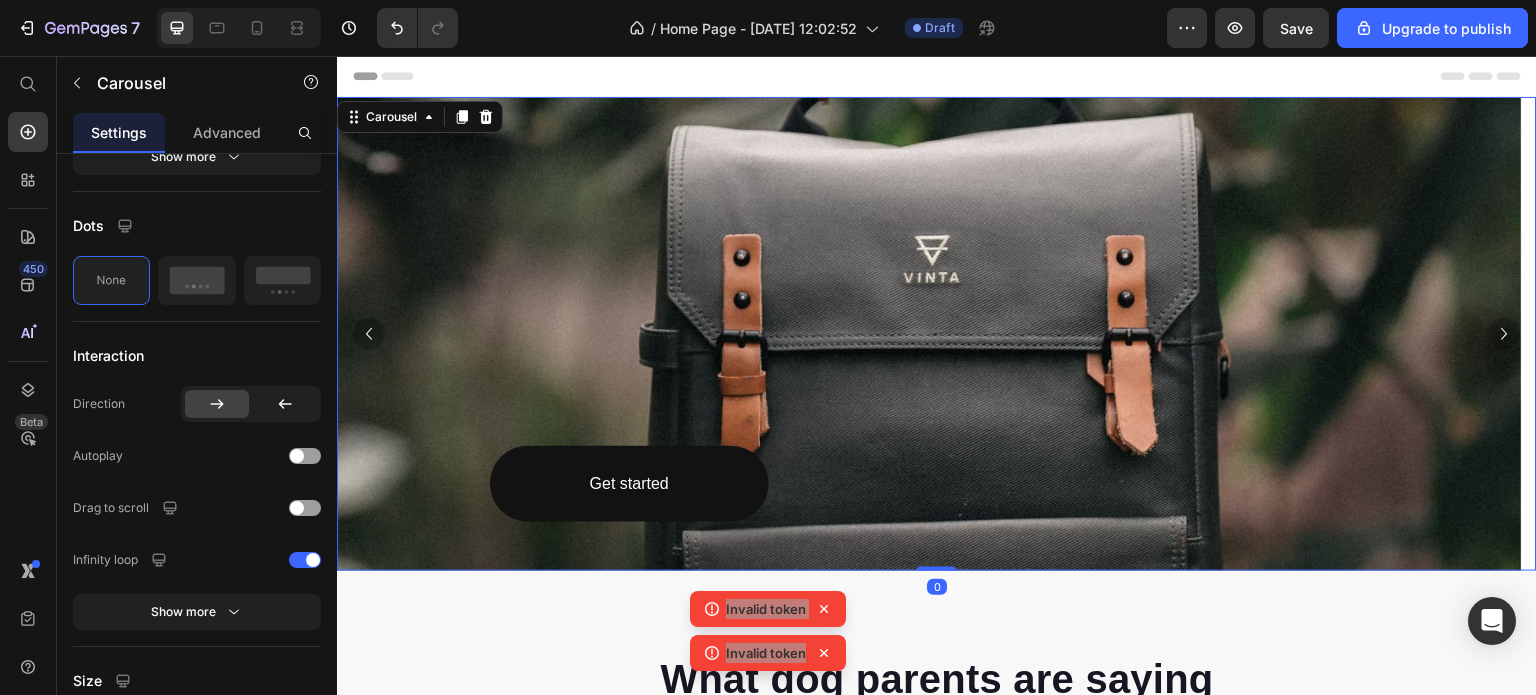 scroll, scrollTop: 0, scrollLeft: 0, axis: both 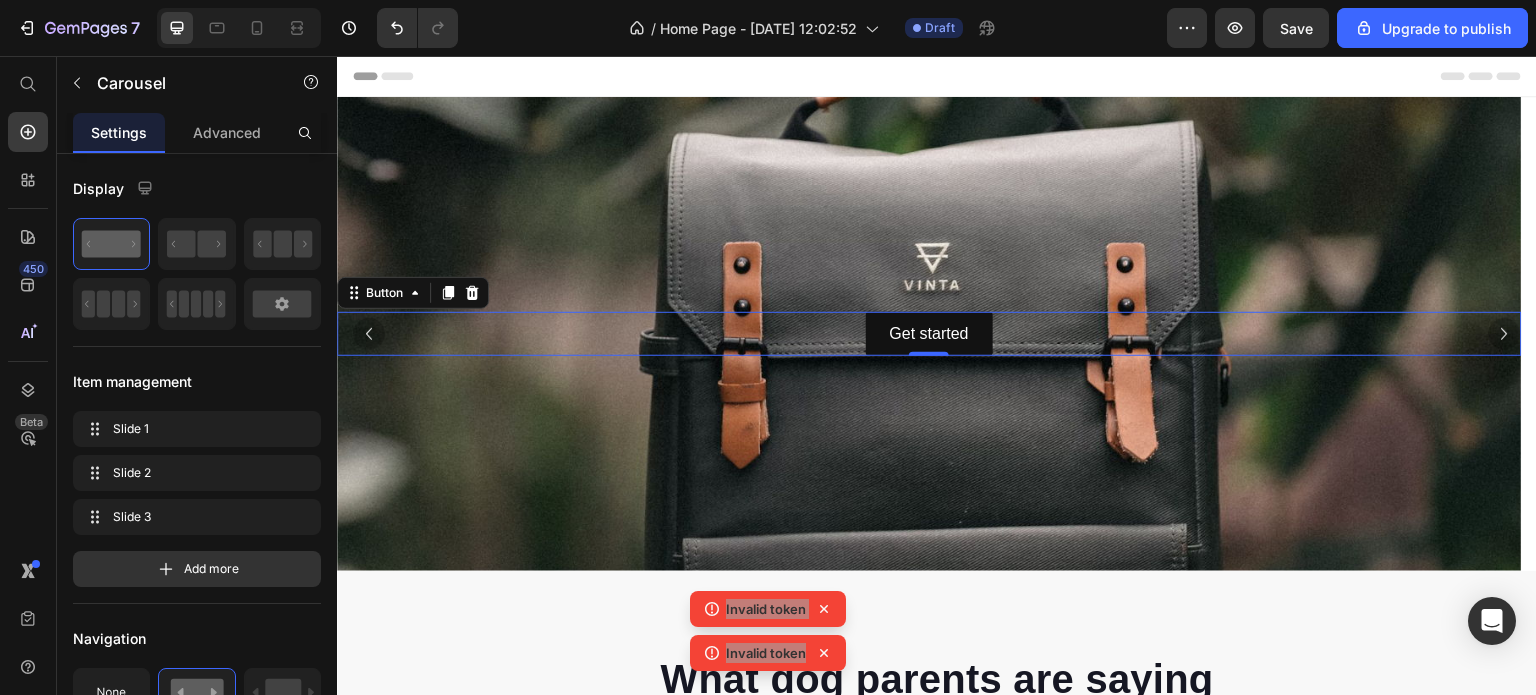 click on "Get started Button   0" at bounding box center (929, 334) 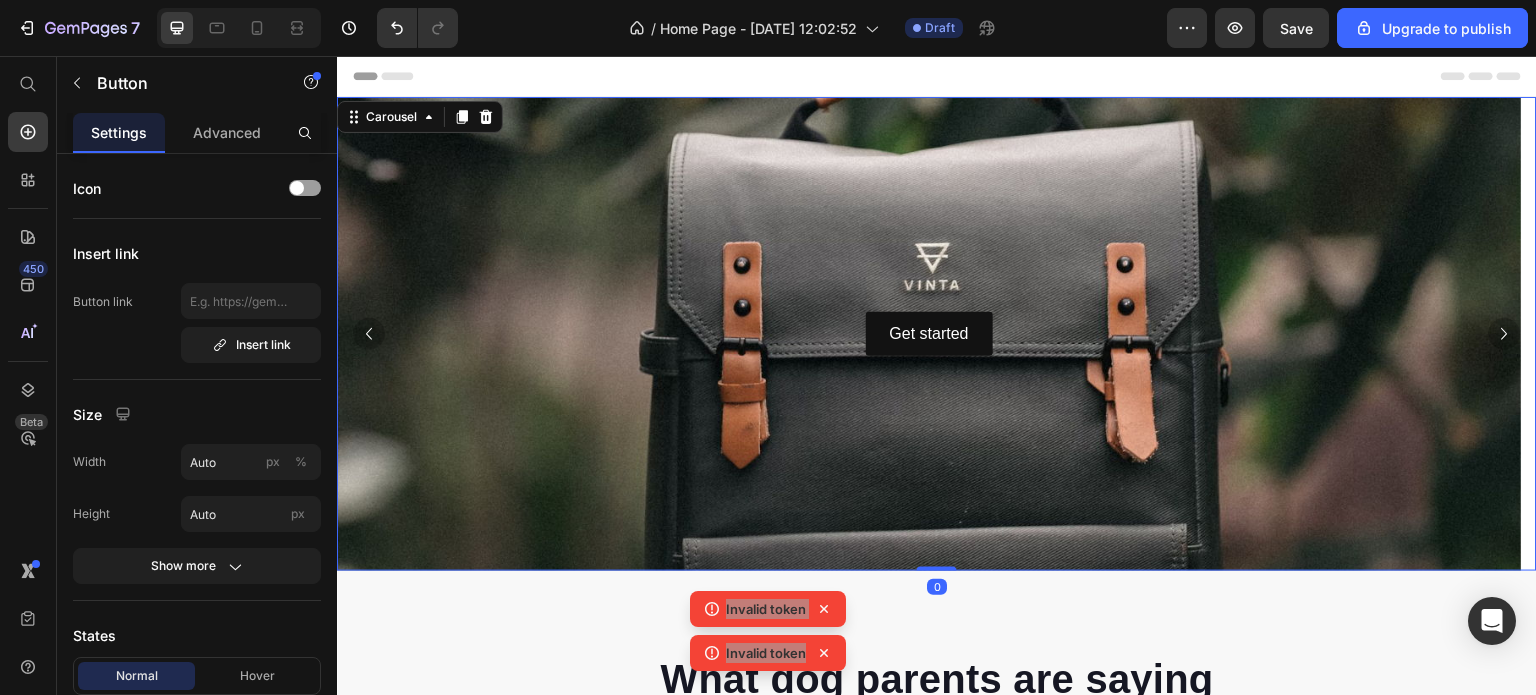 click 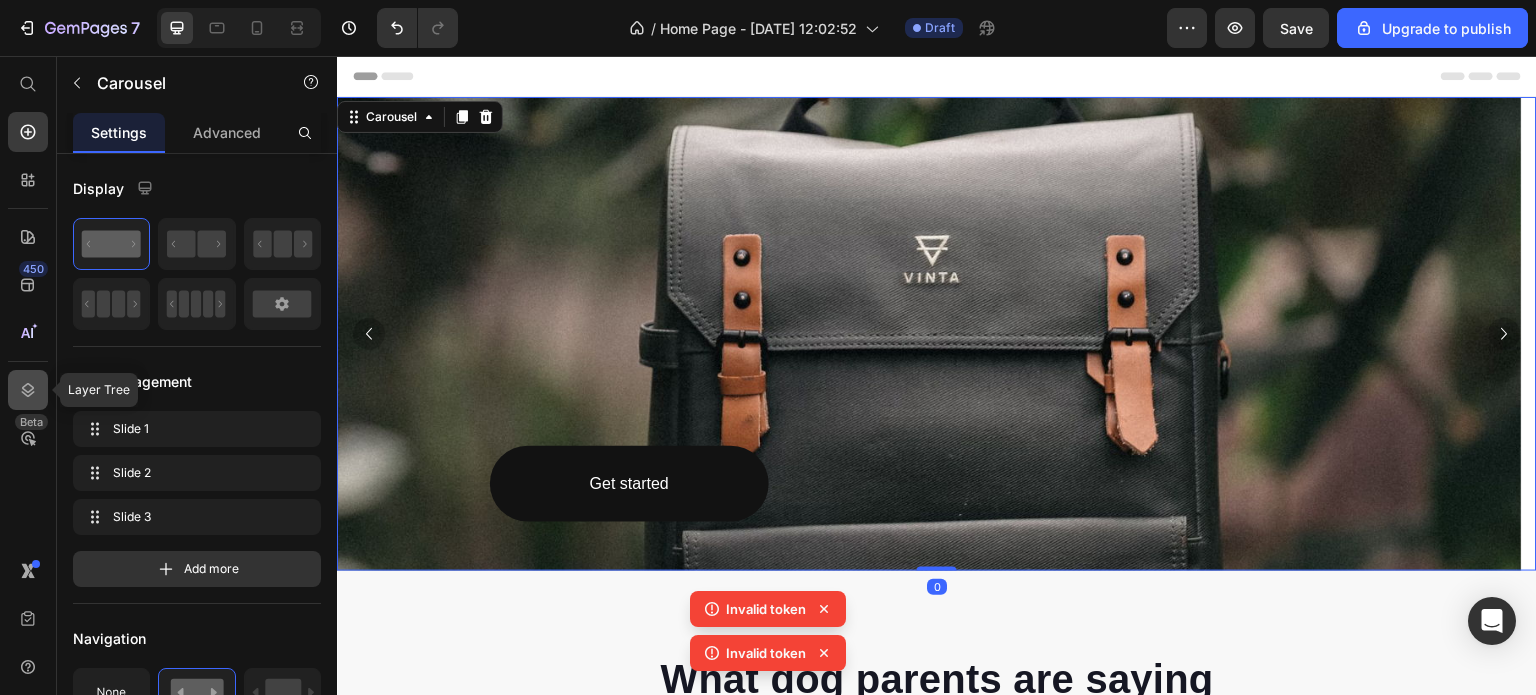 click 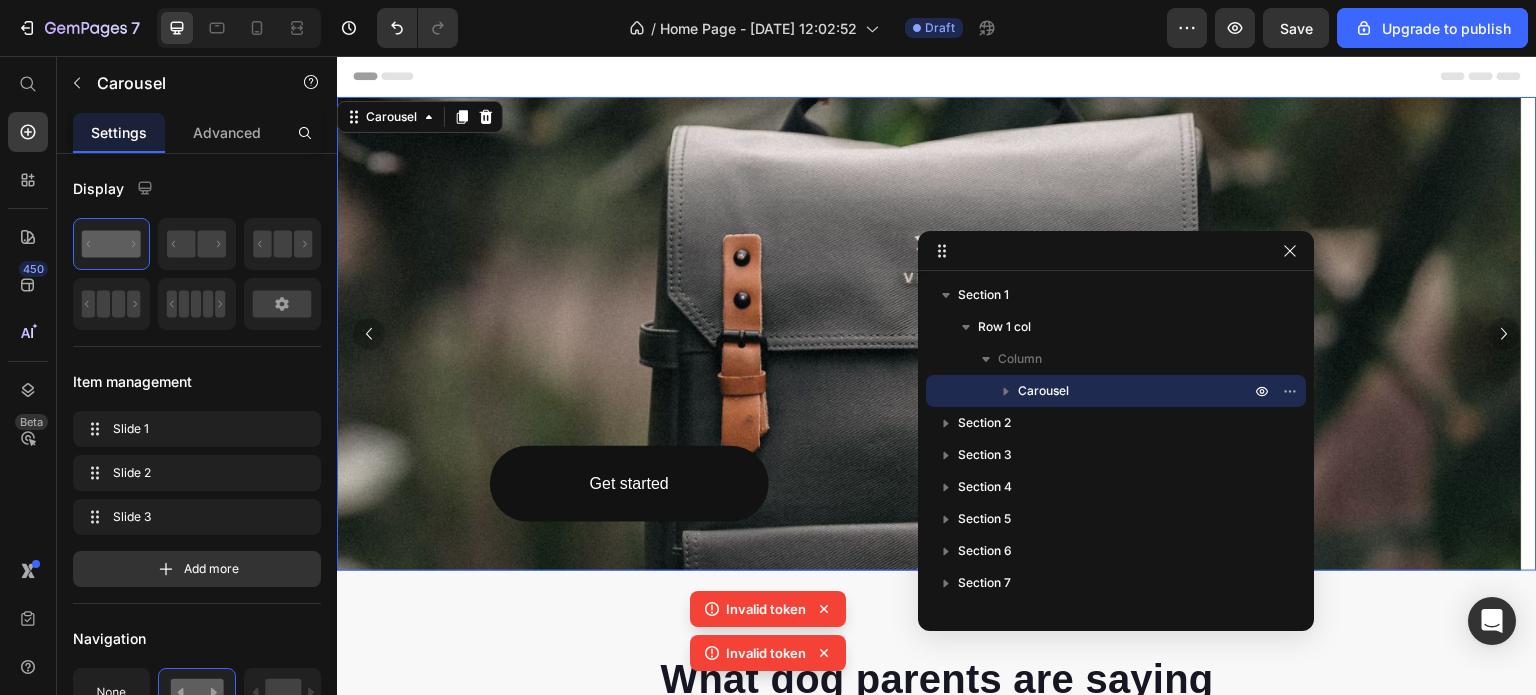 click 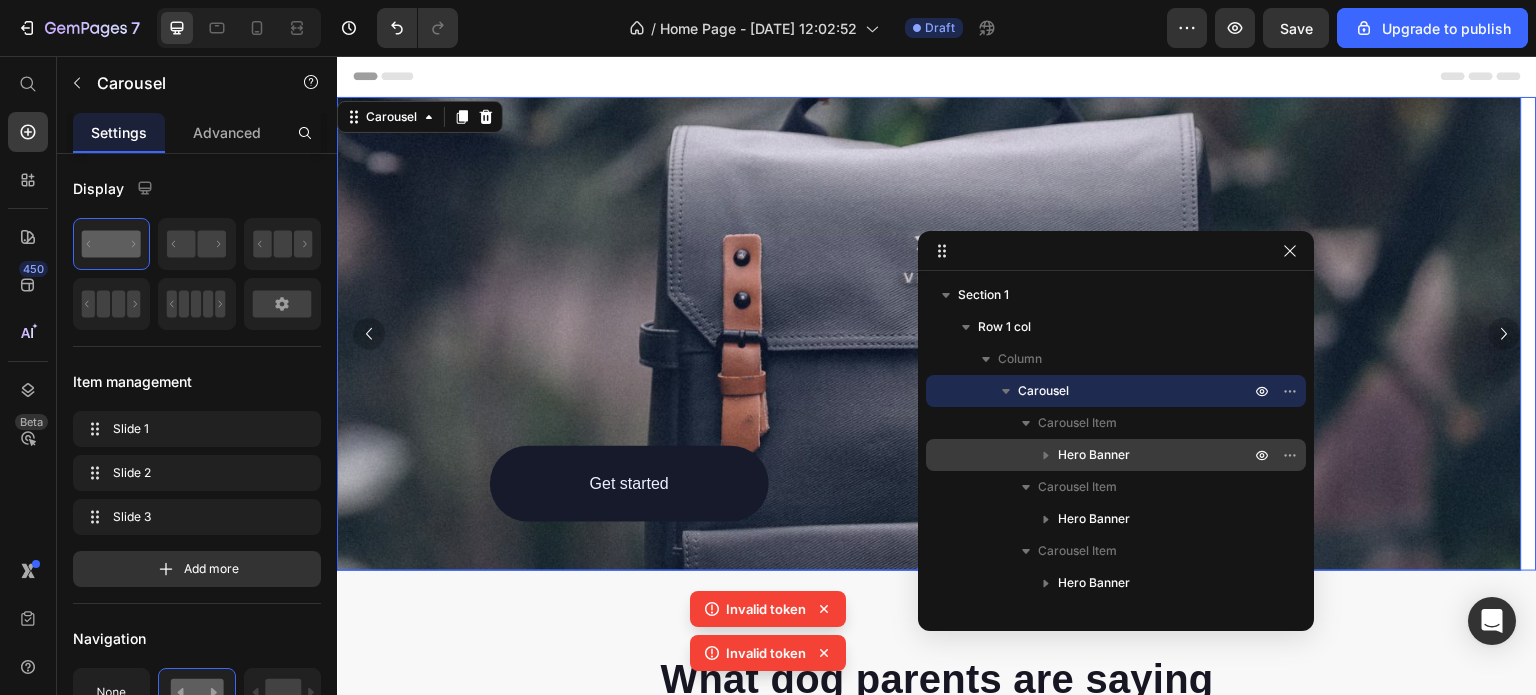click on "Hero Banner" at bounding box center [1094, 455] 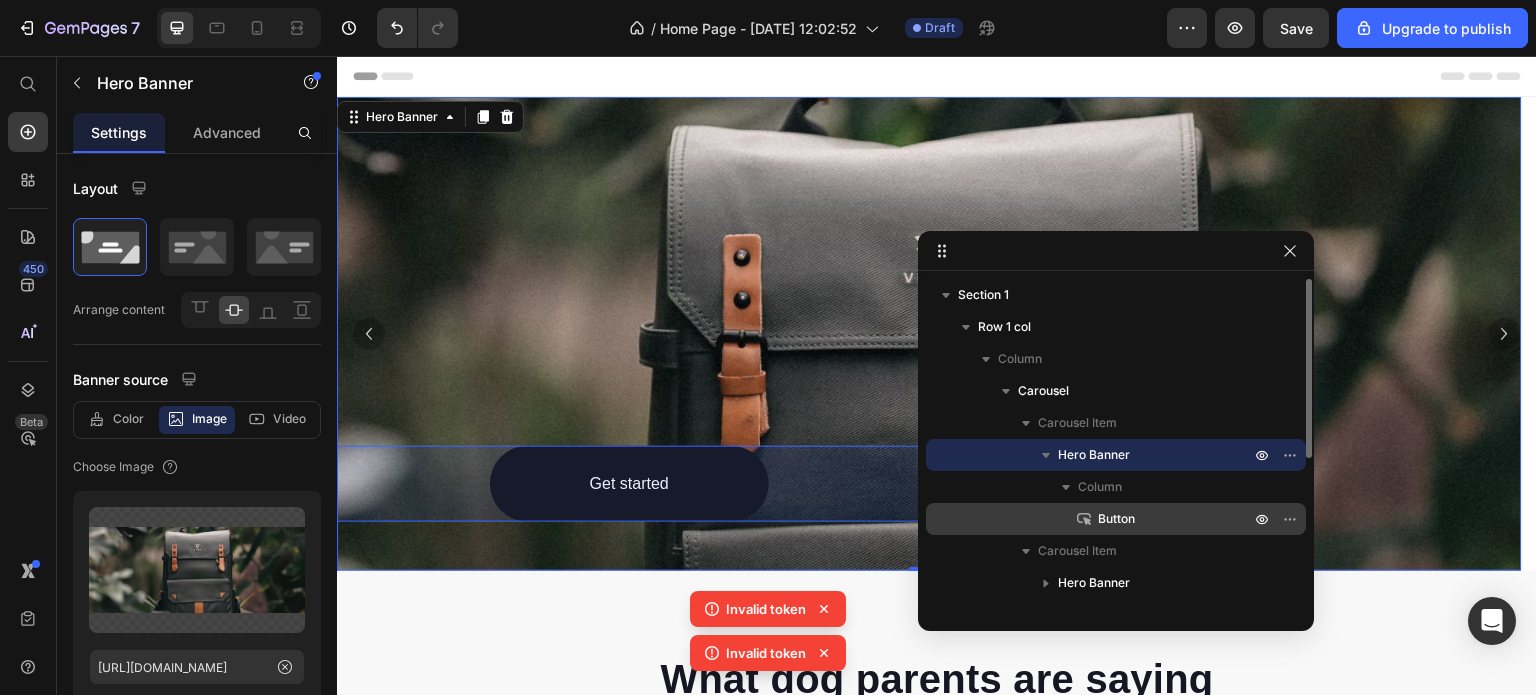 click on "Button" at bounding box center (1116, 519) 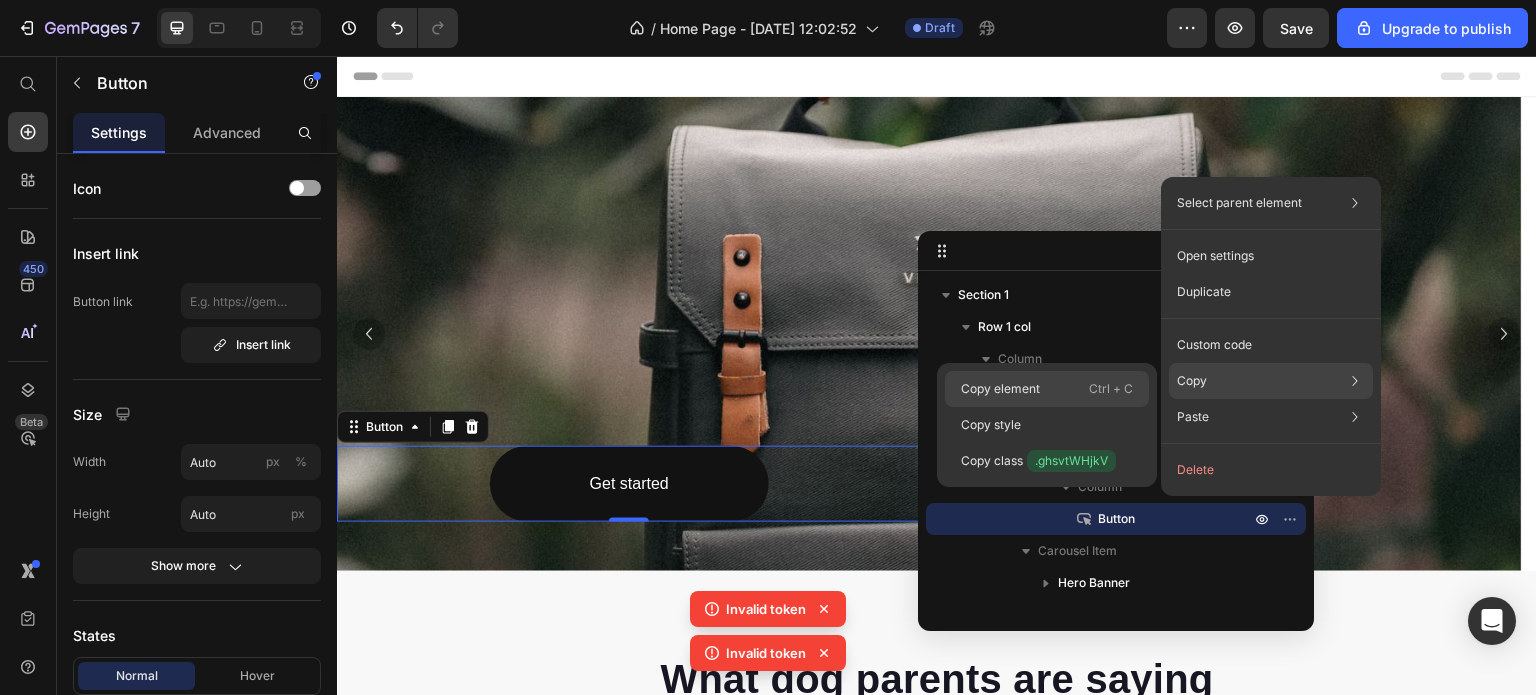 click on "Copy element  Ctrl + C" 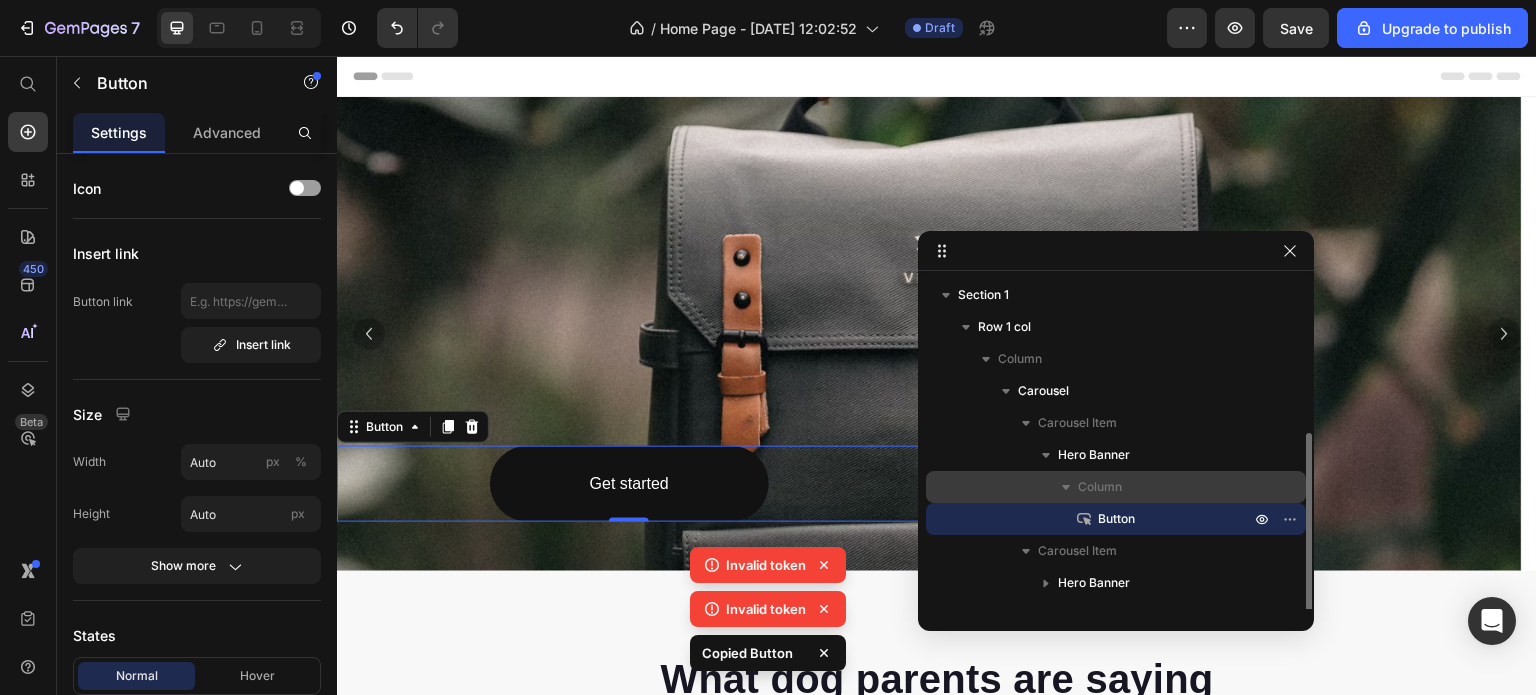 scroll, scrollTop: 100, scrollLeft: 0, axis: vertical 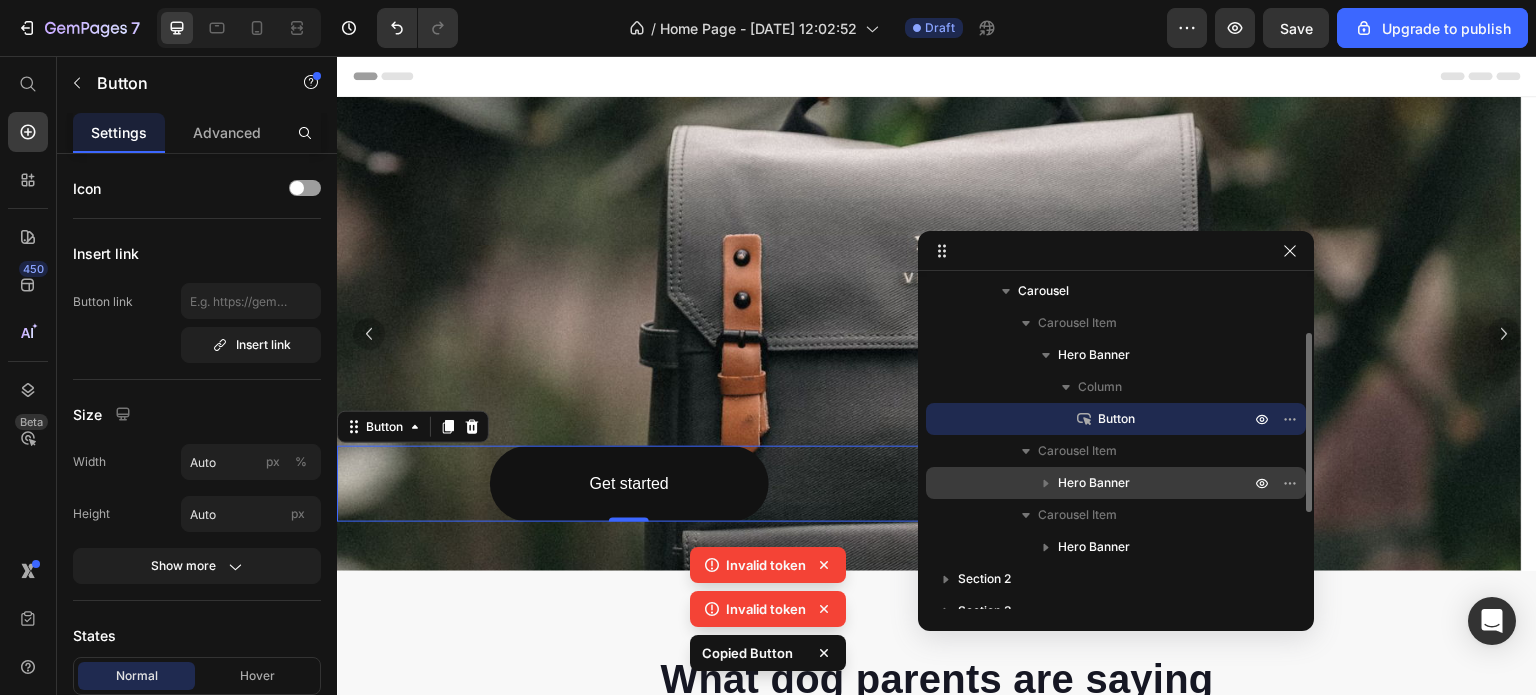 click 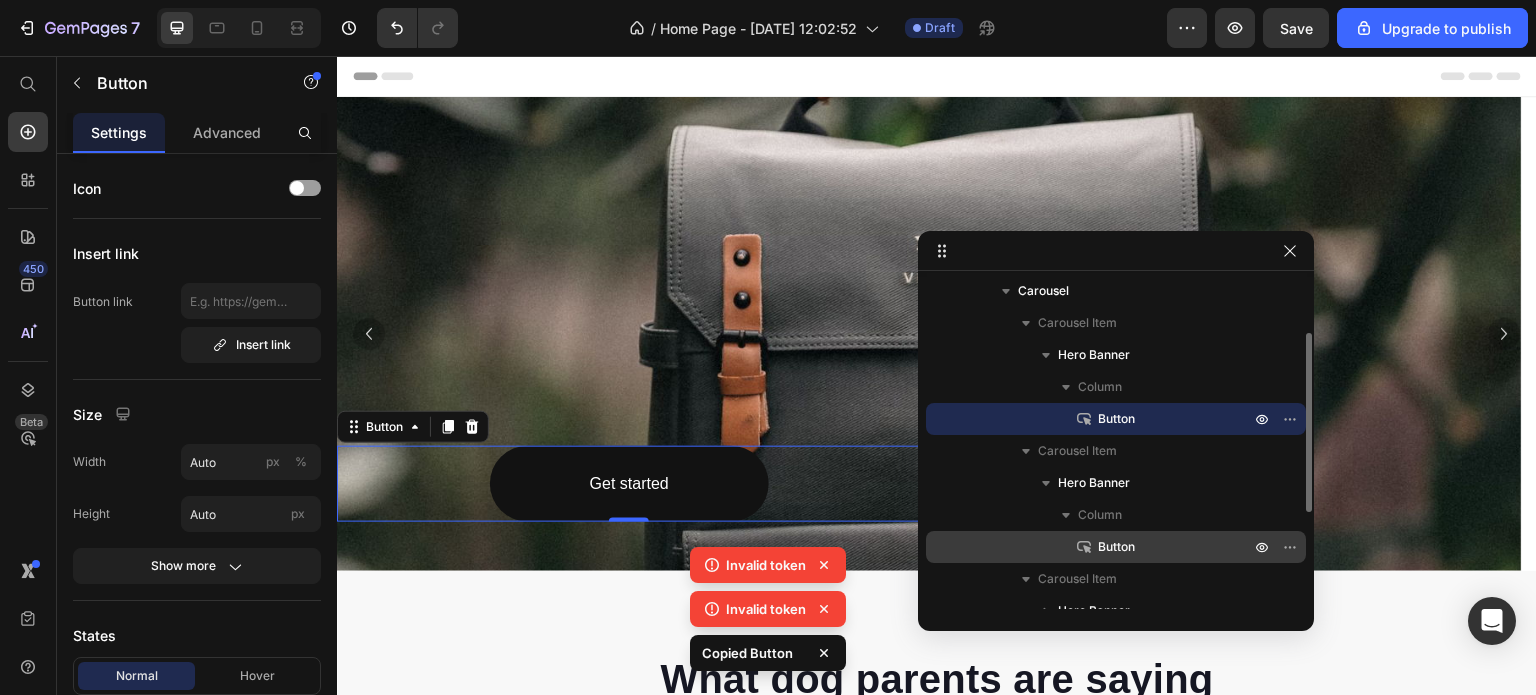 click on "Button" at bounding box center (1116, 547) 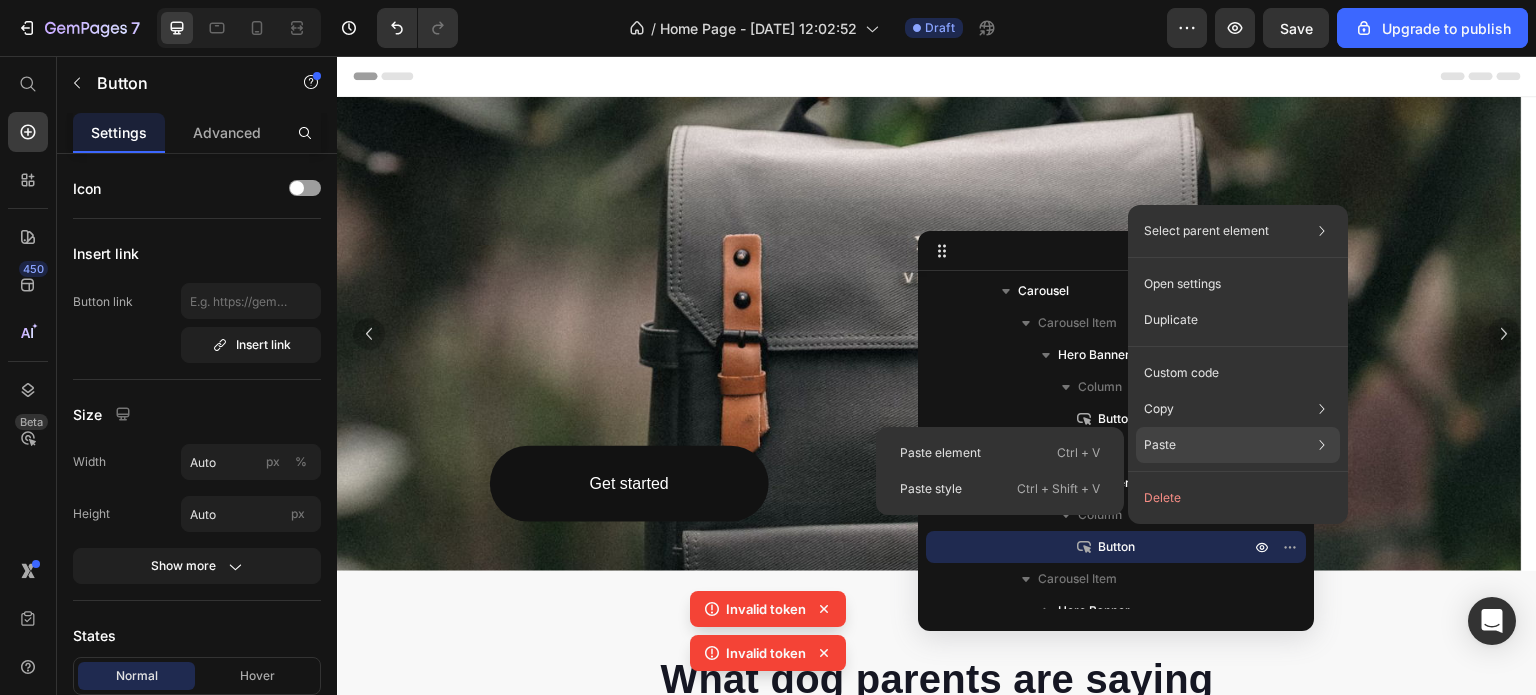 drag, startPoint x: 1175, startPoint y: 508, endPoint x: 1249, endPoint y: 451, distance: 93.40771 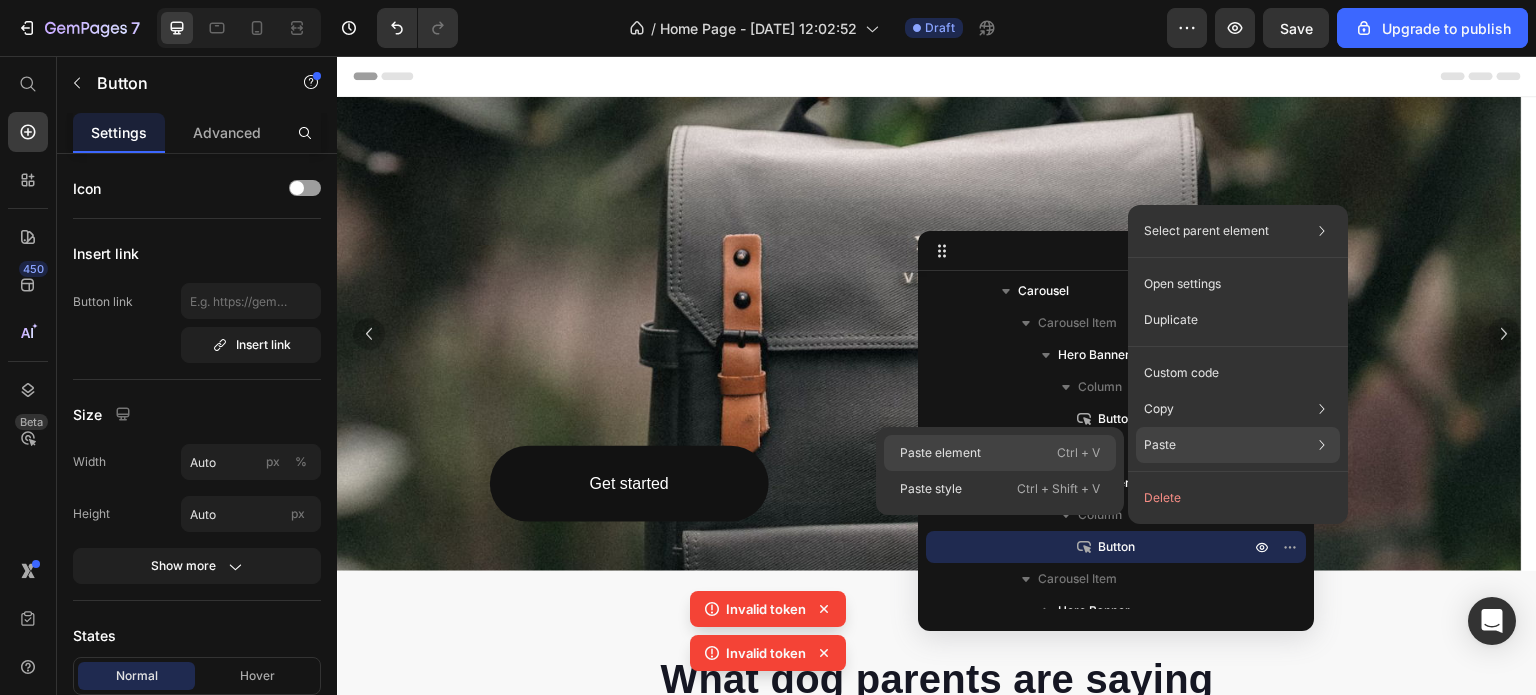 click on "Paste element  Ctrl + V" 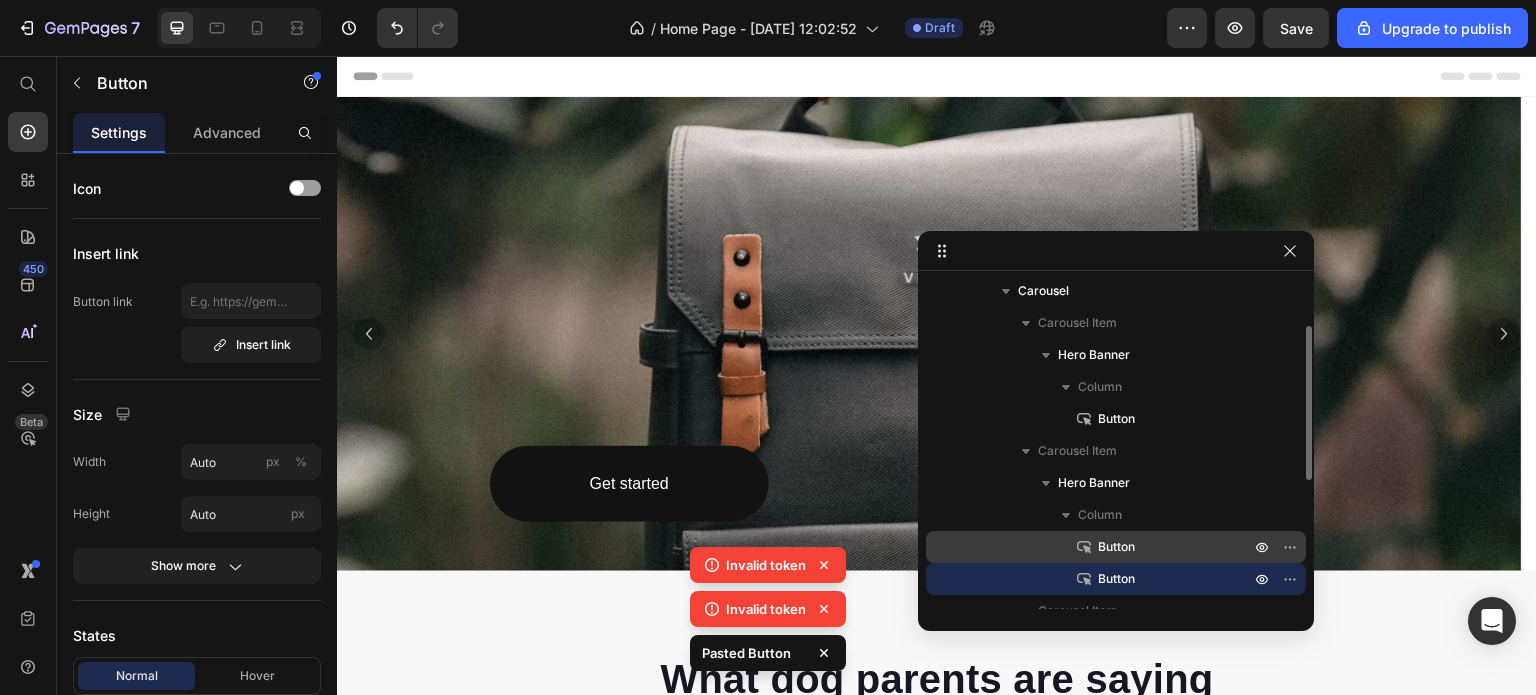 click on "Button" at bounding box center [1152, 547] 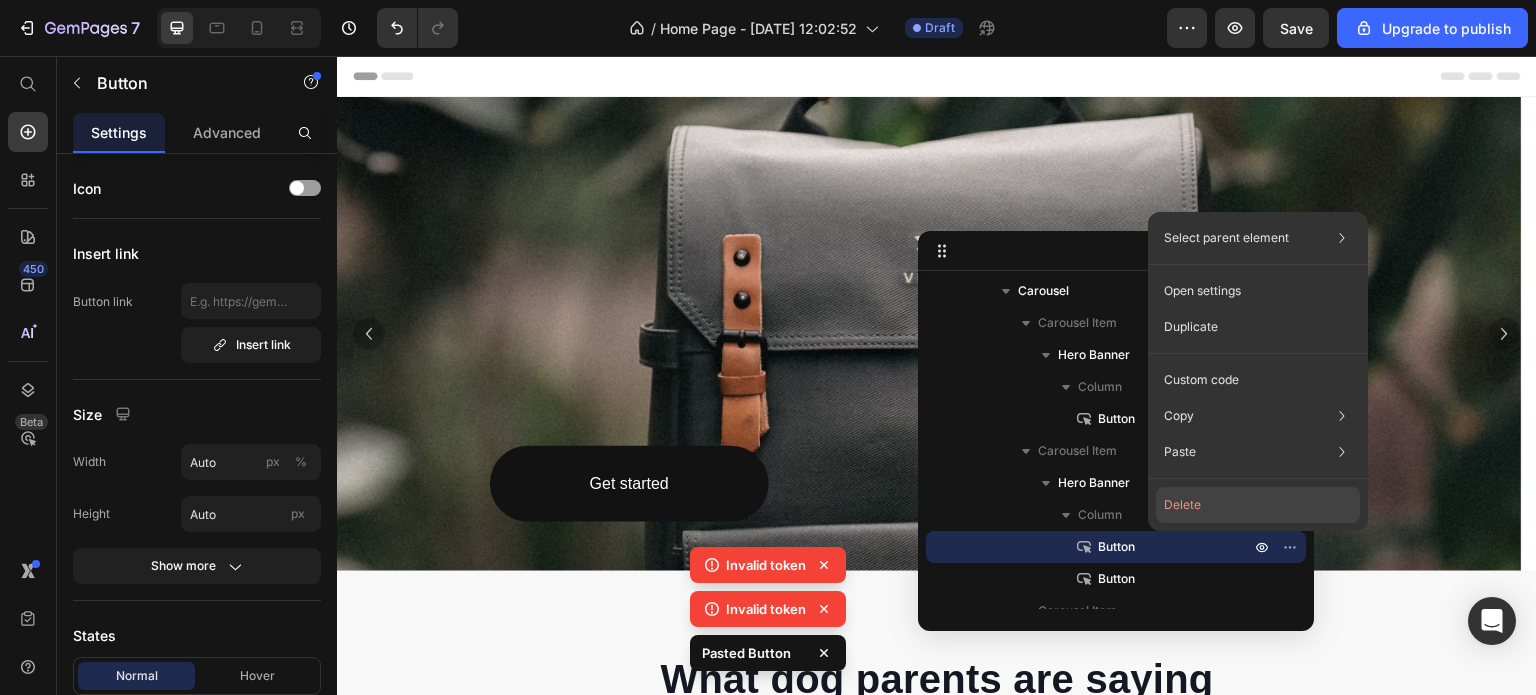 click on "Delete" 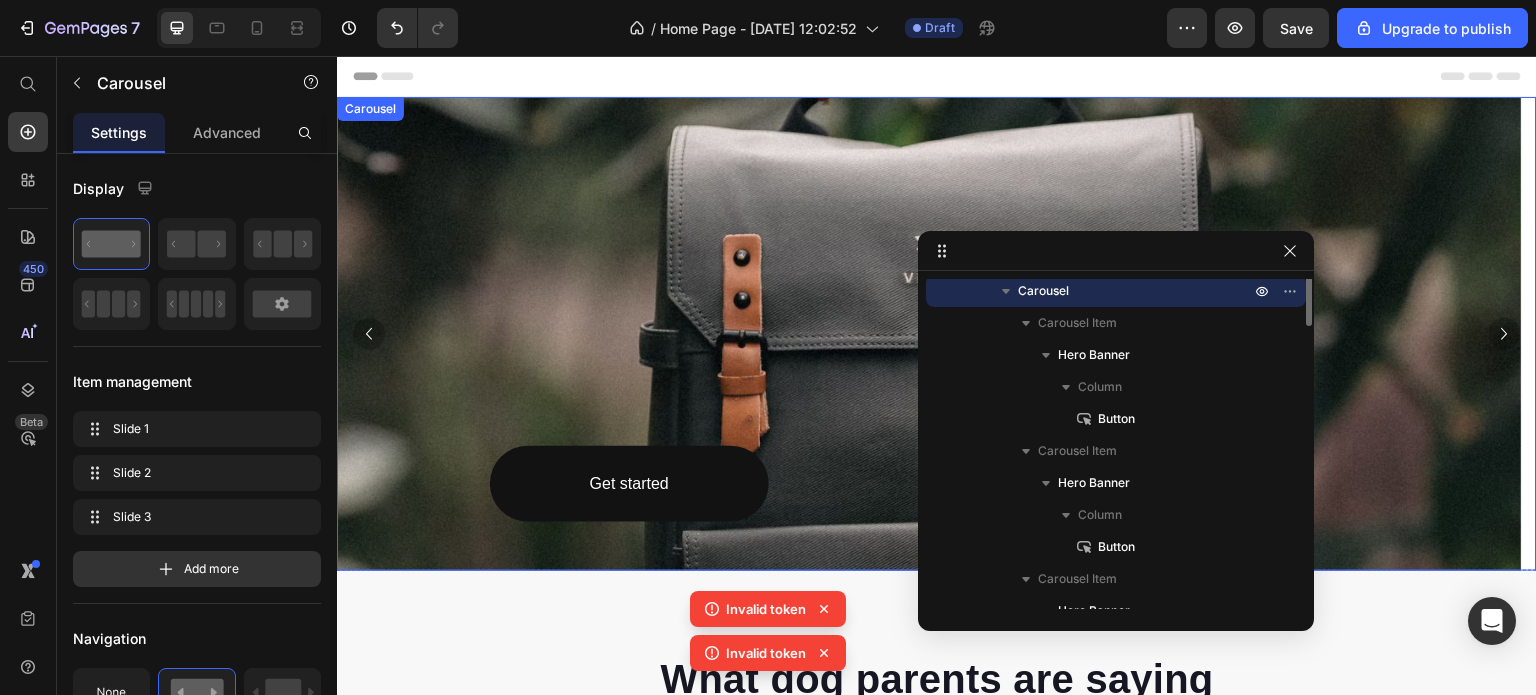 click 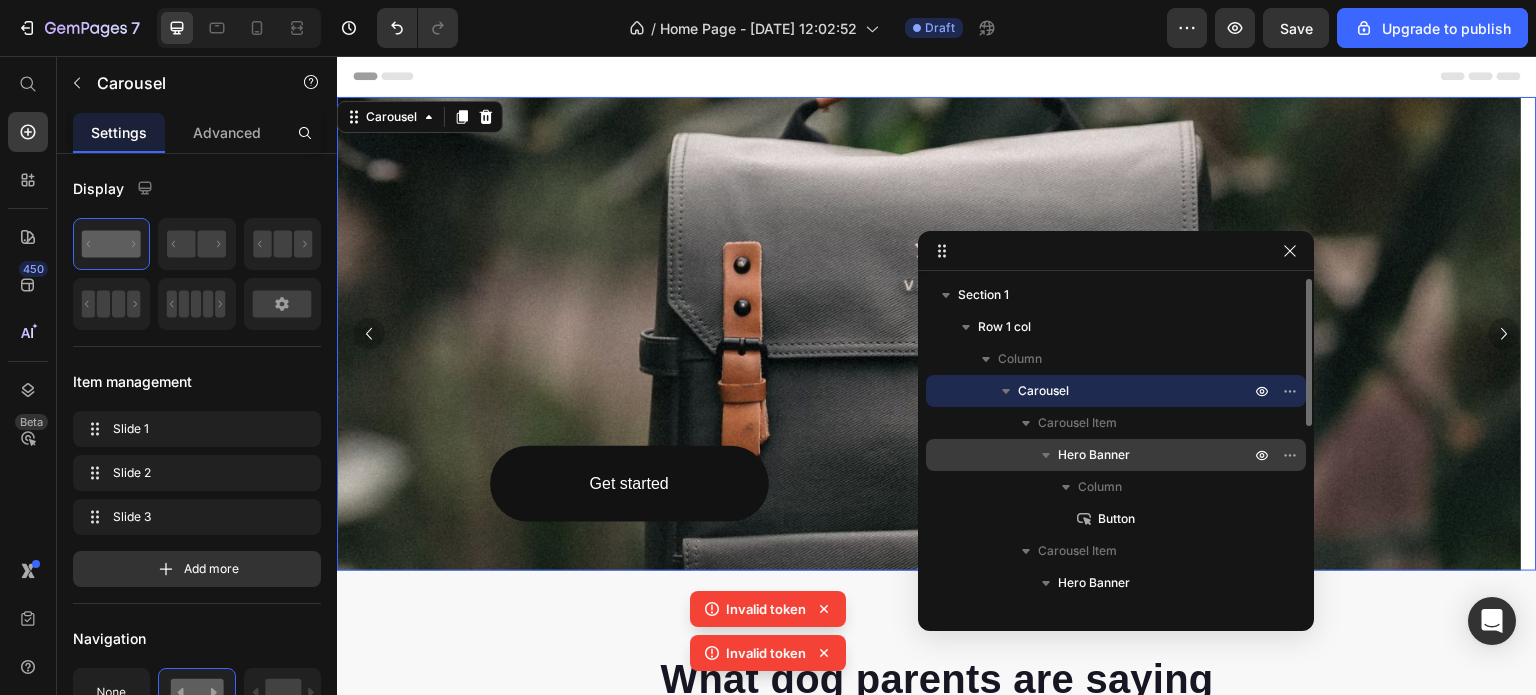scroll, scrollTop: 100, scrollLeft: 0, axis: vertical 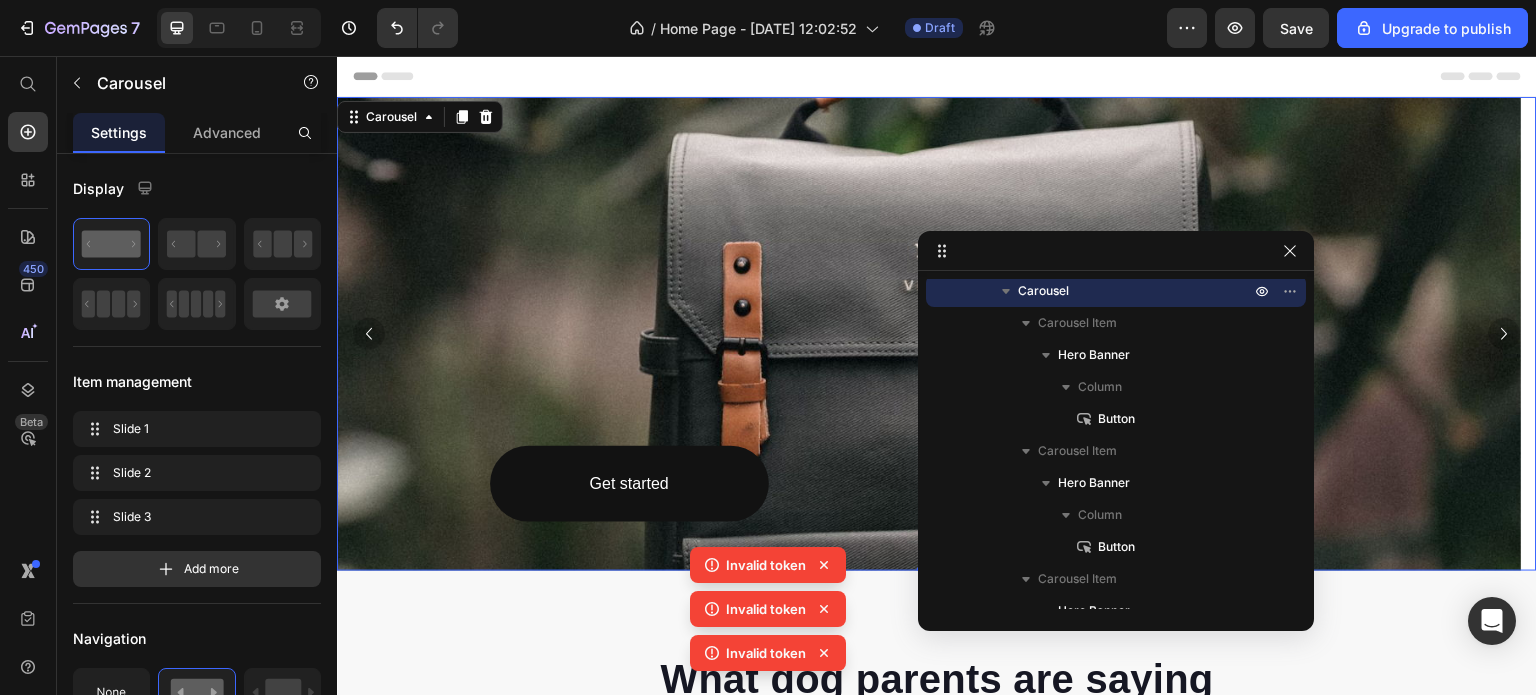 click 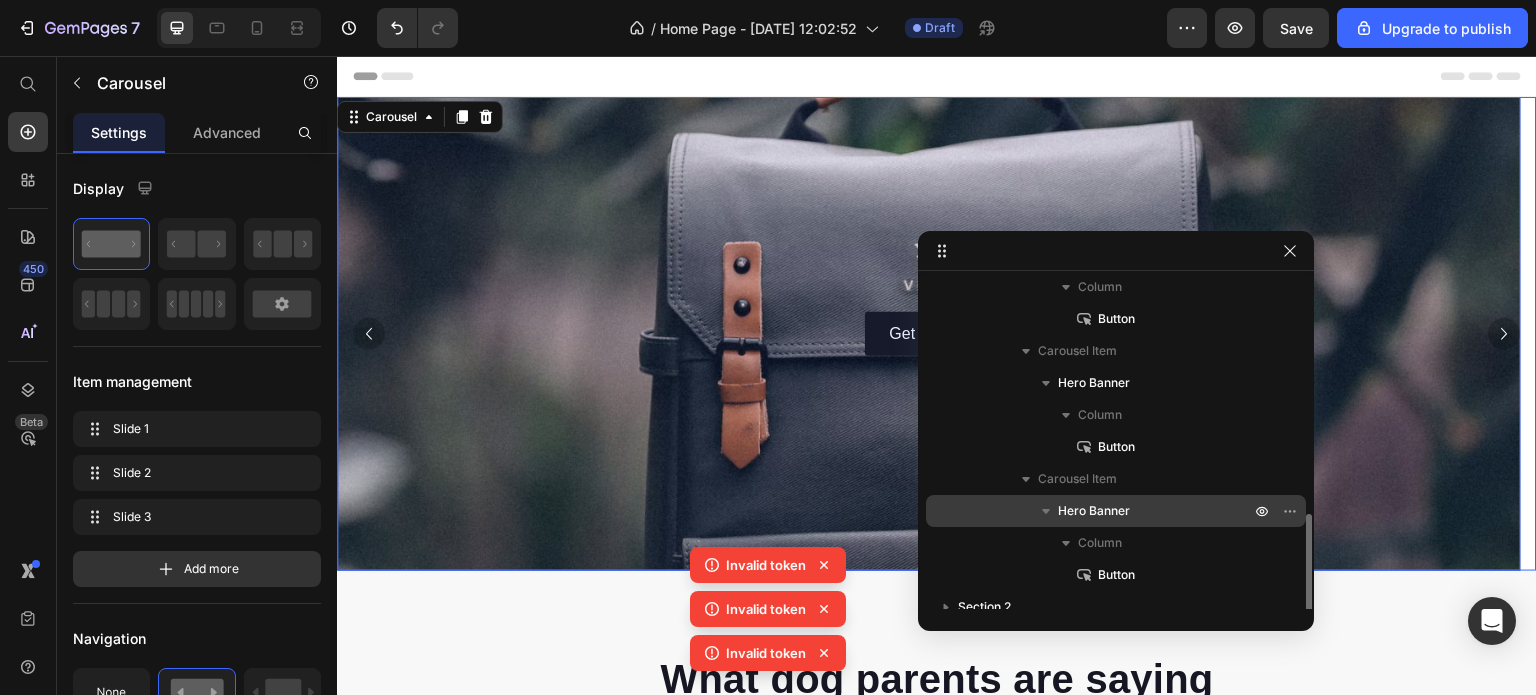 scroll, scrollTop: 300, scrollLeft: 0, axis: vertical 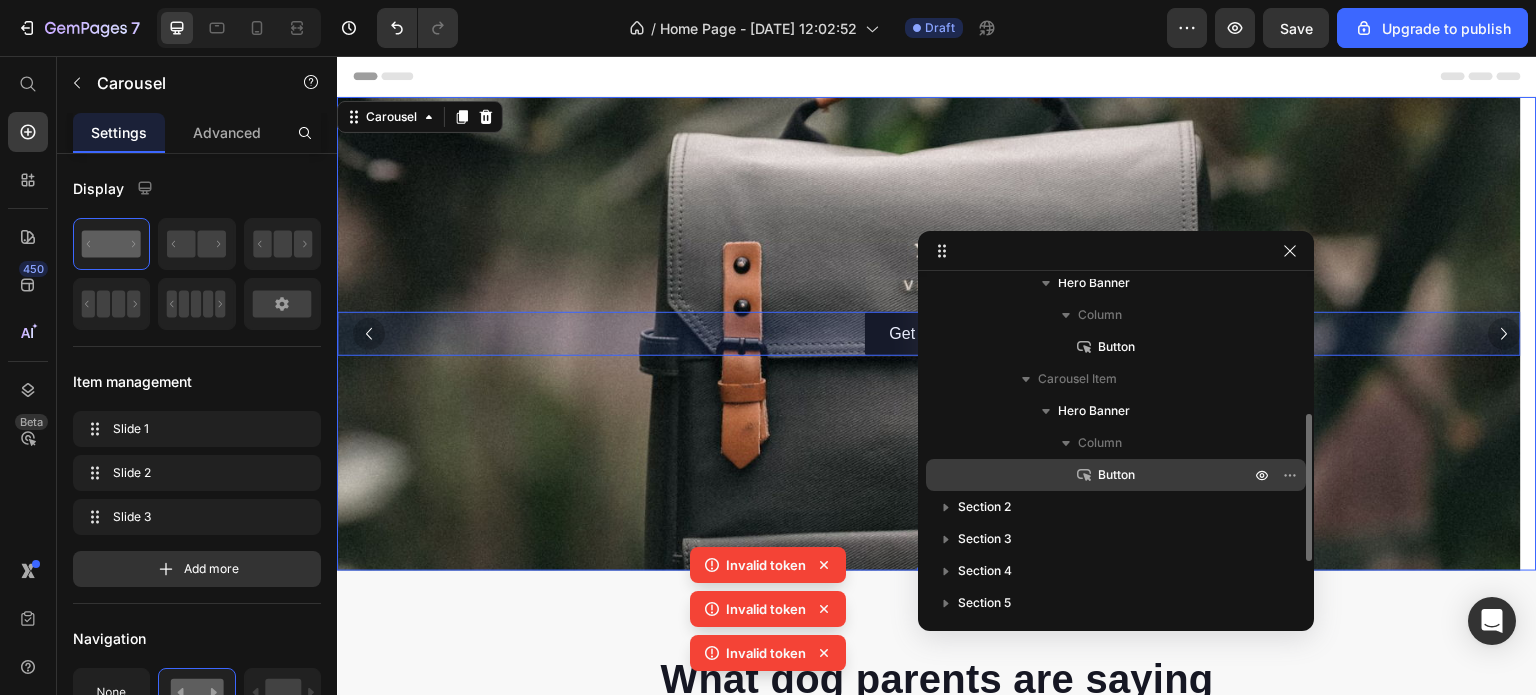 click on "Button" at bounding box center [1152, 475] 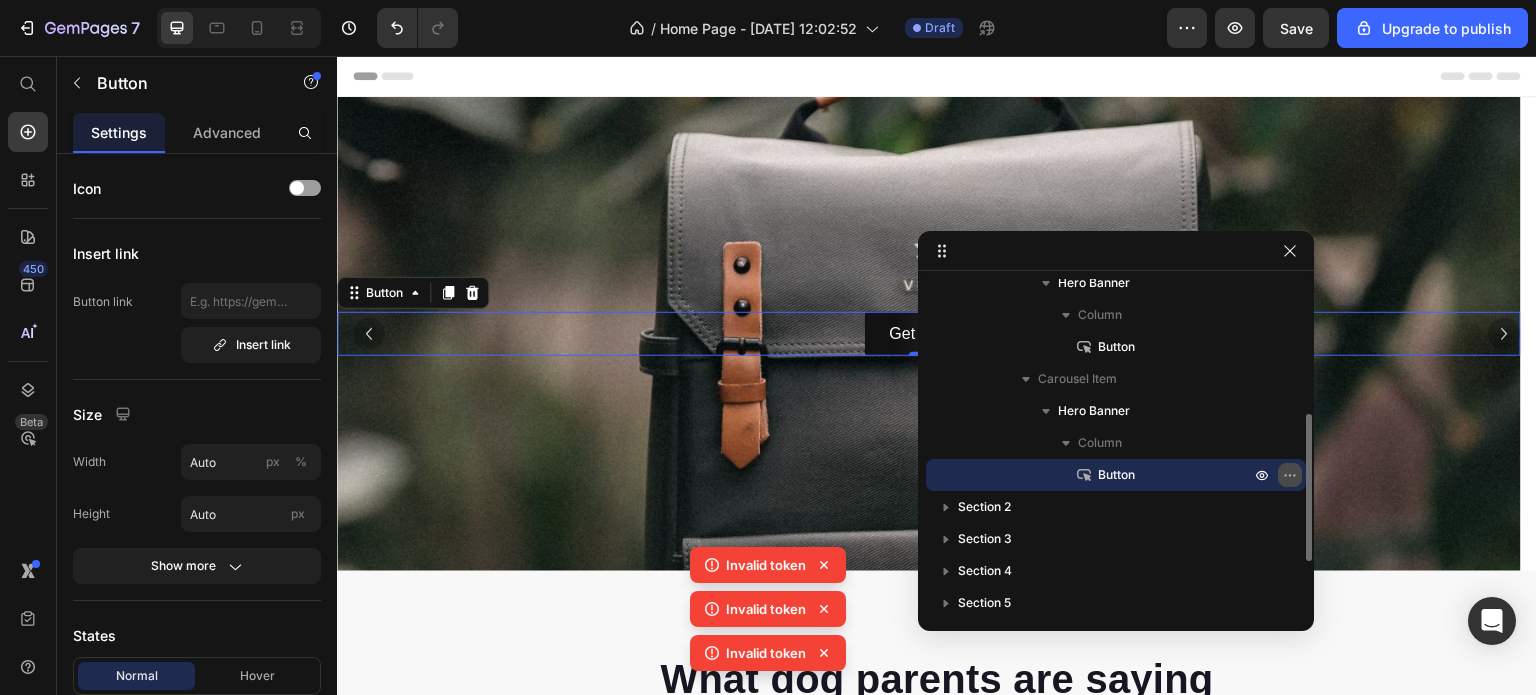 click 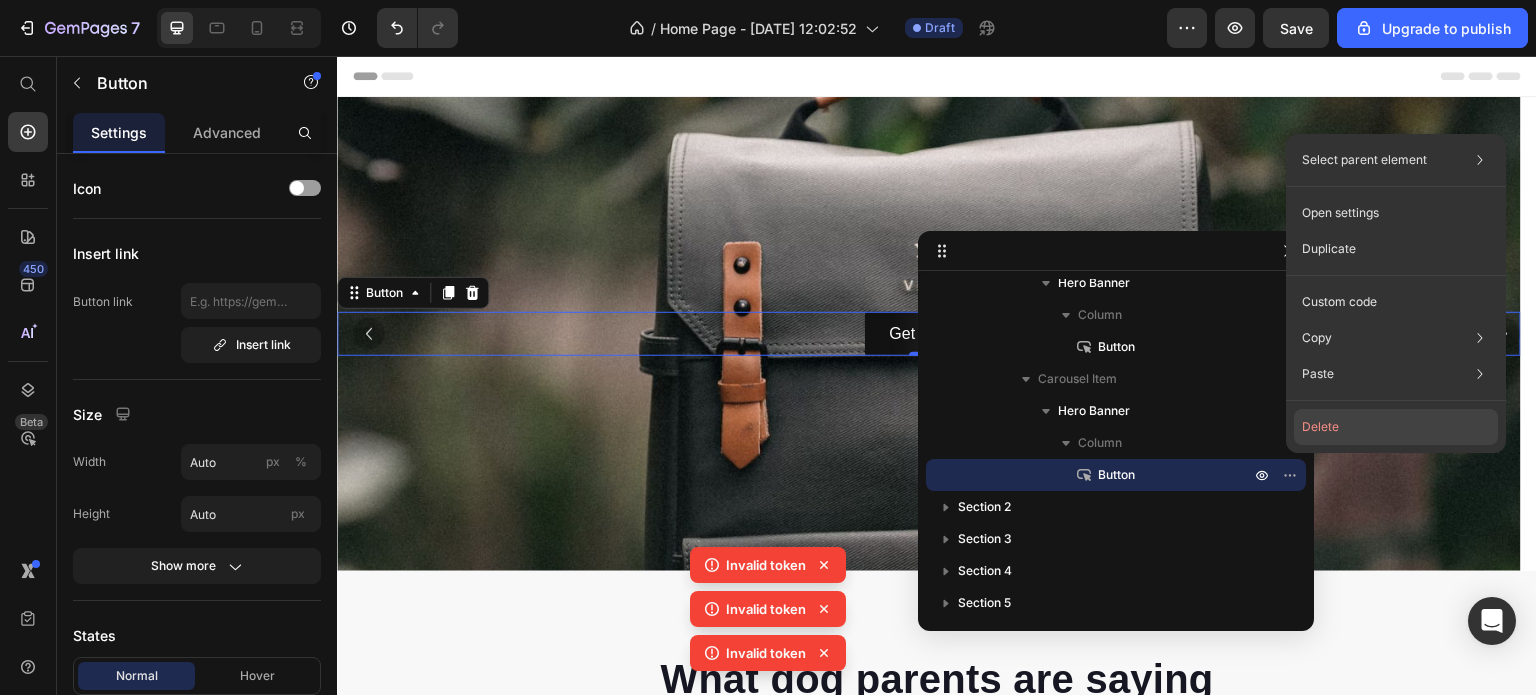 click on "Delete" 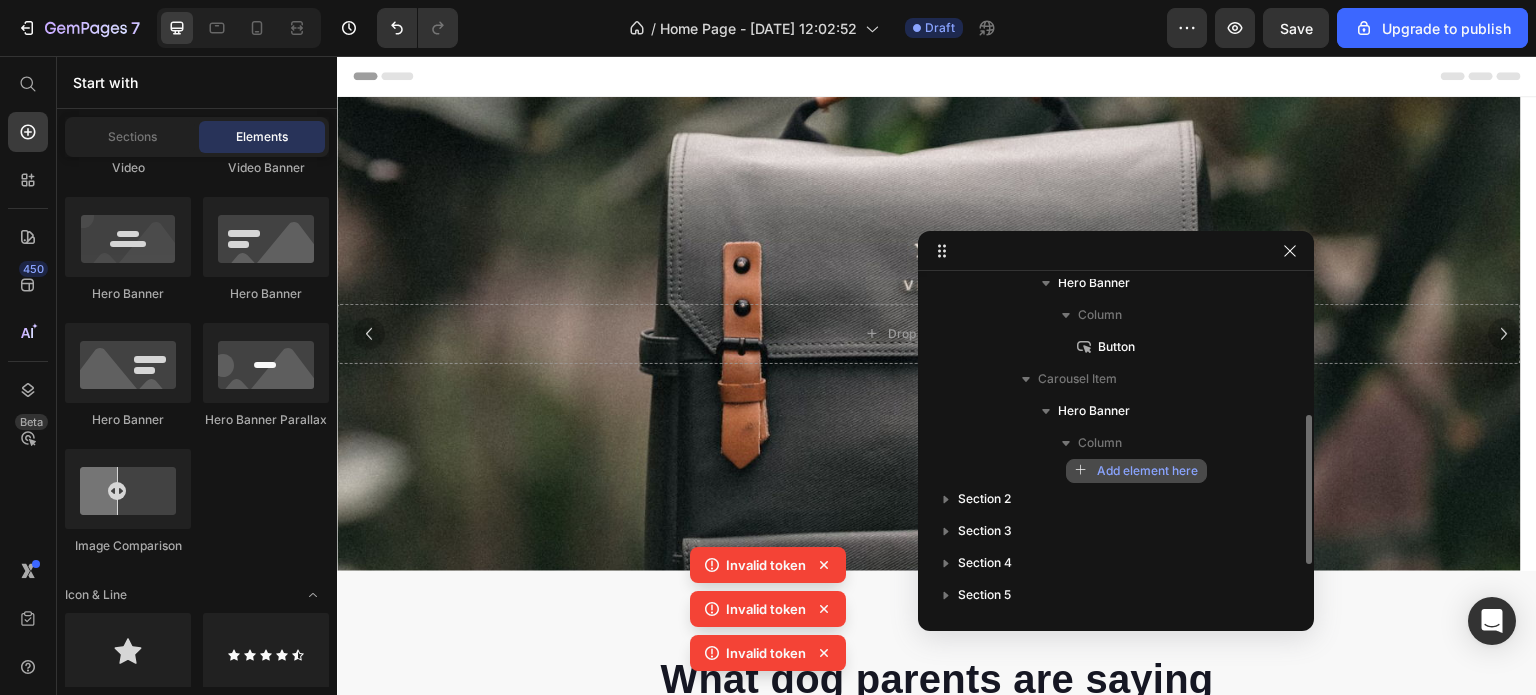 drag, startPoint x: 1128, startPoint y: 467, endPoint x: 1112, endPoint y: 461, distance: 17.088007 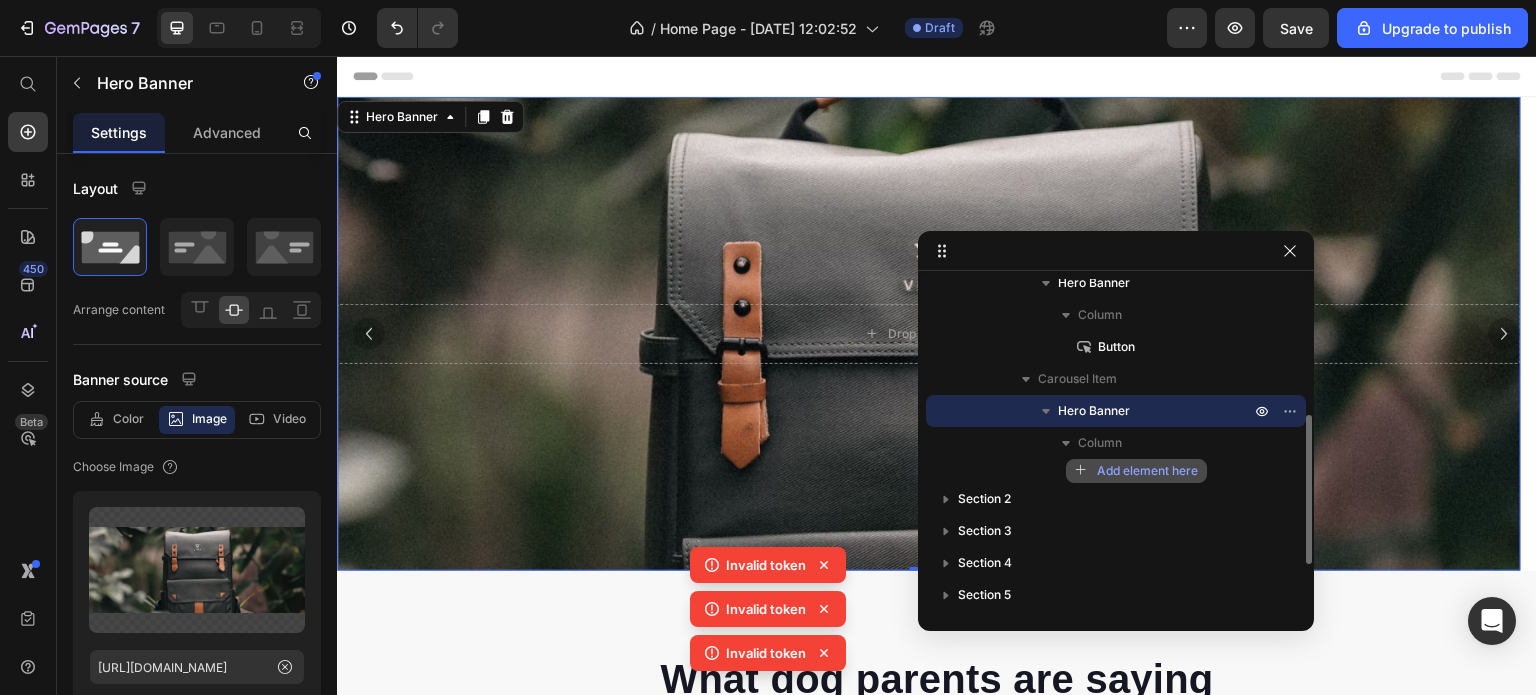 click on "Add element here" 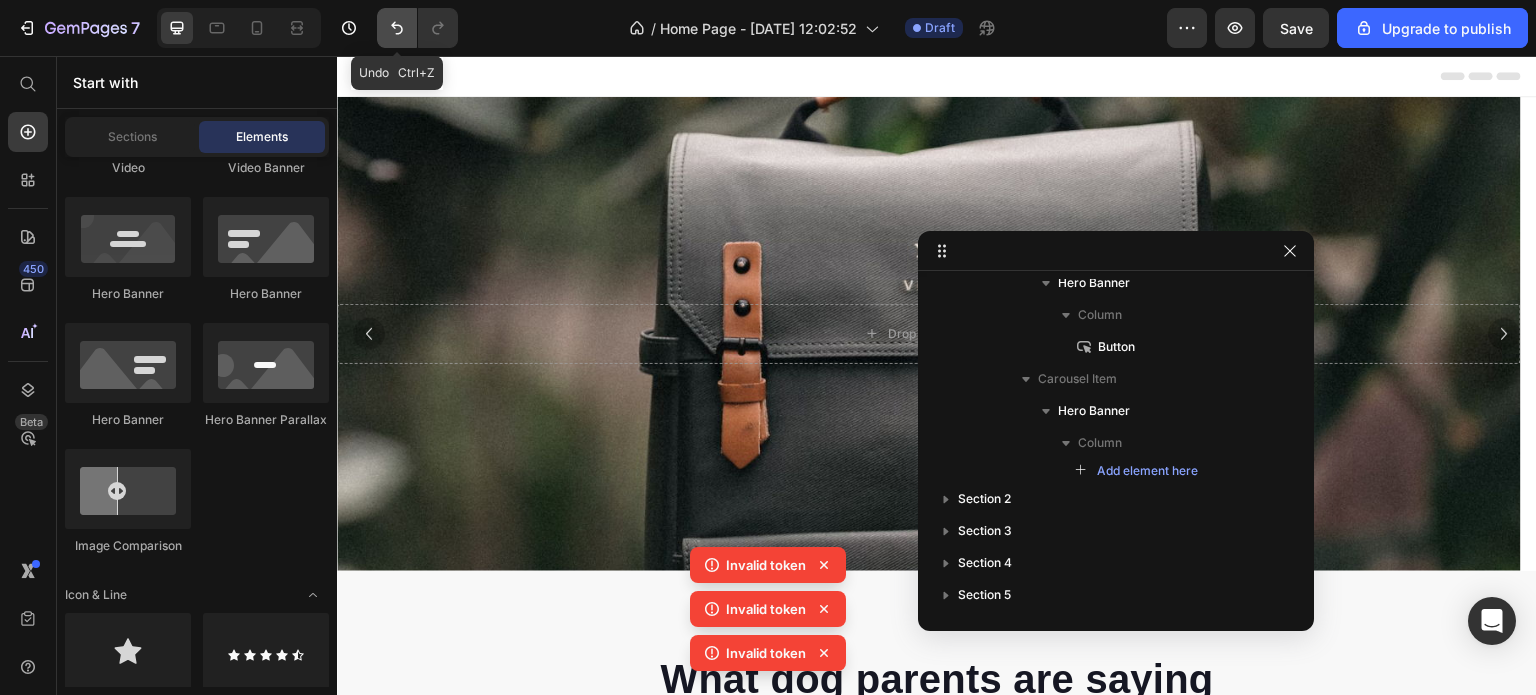 click 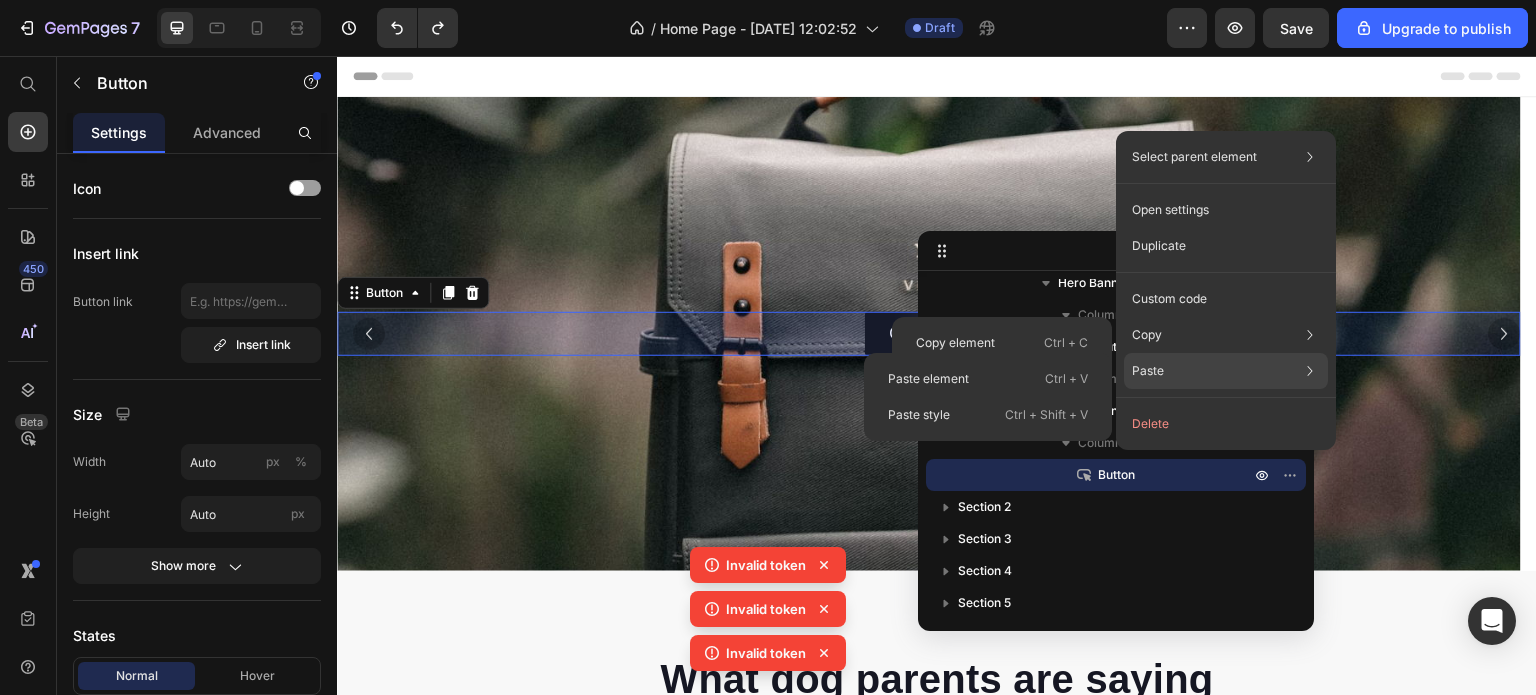 click on "Paste" at bounding box center [1148, 371] 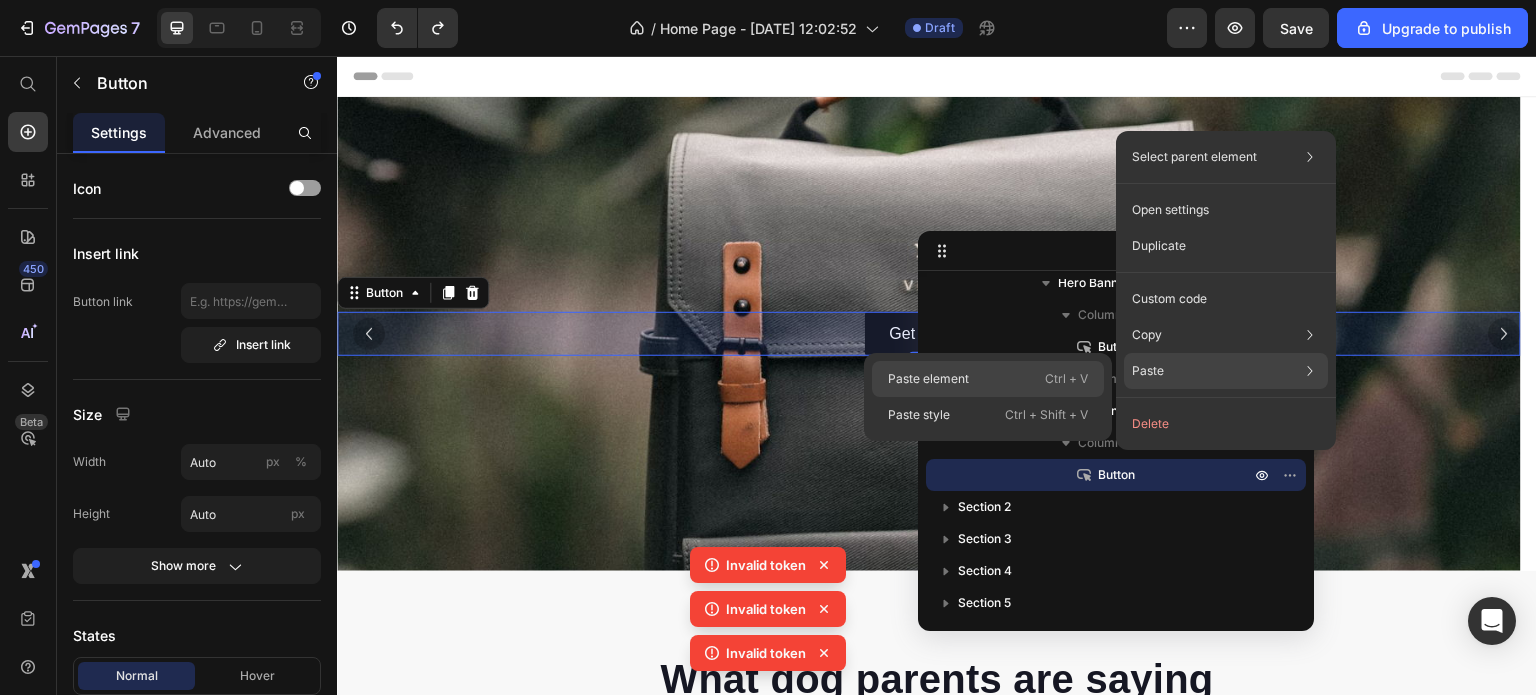click on "Paste element" at bounding box center [928, 379] 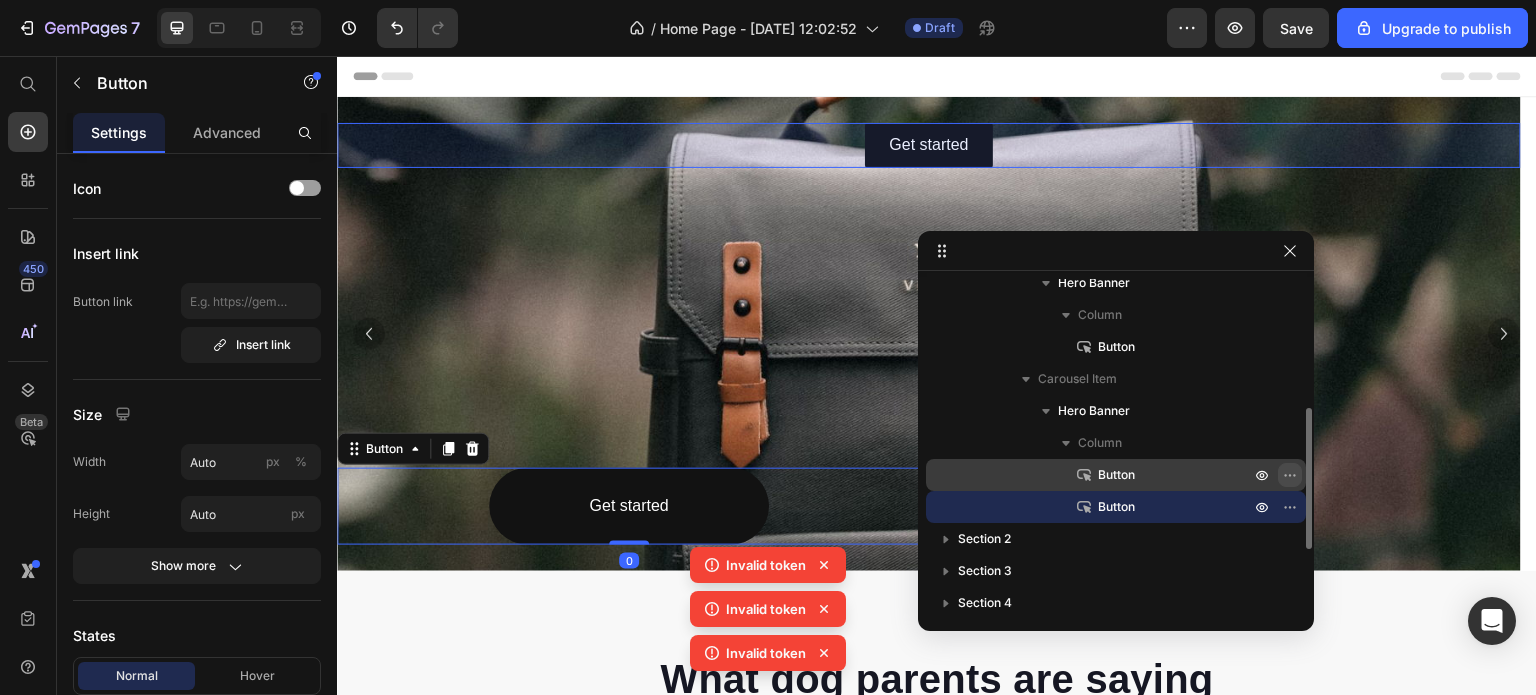 click 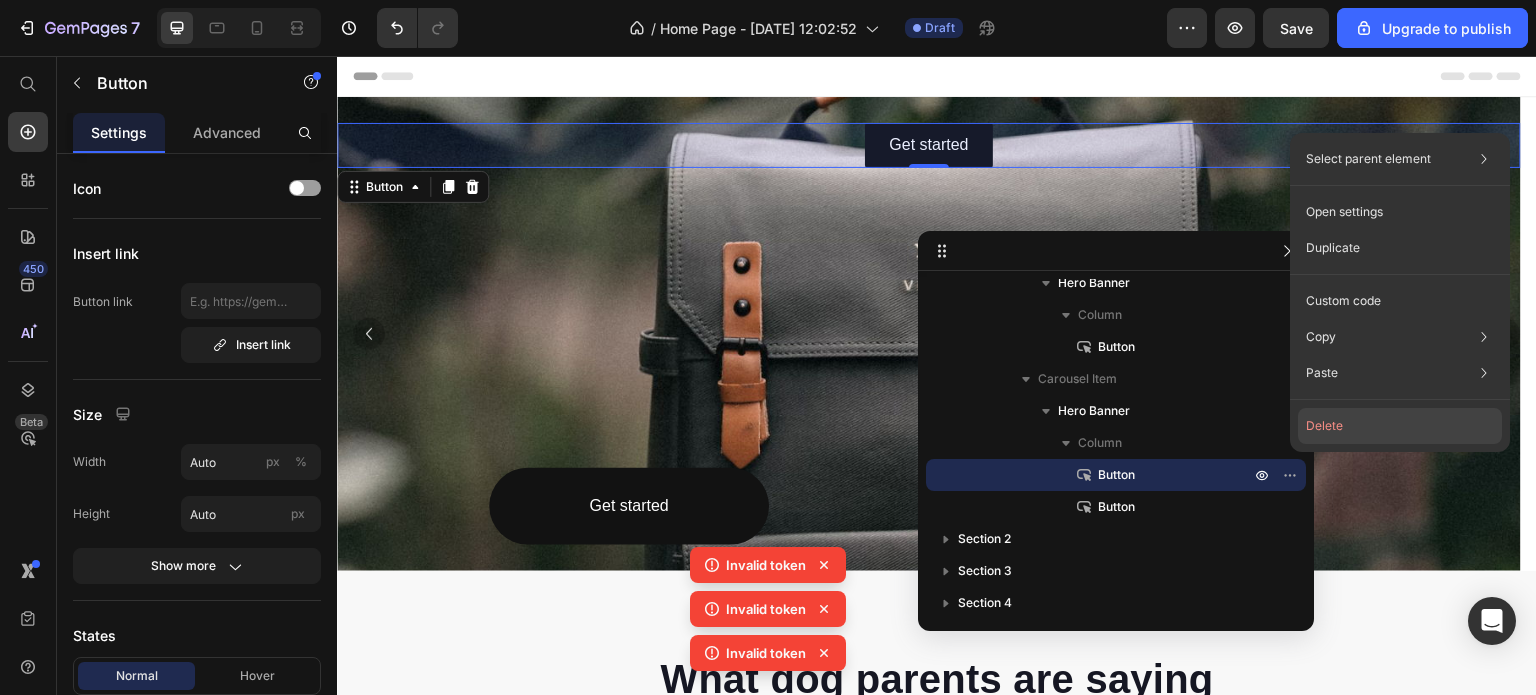 click on "Delete" 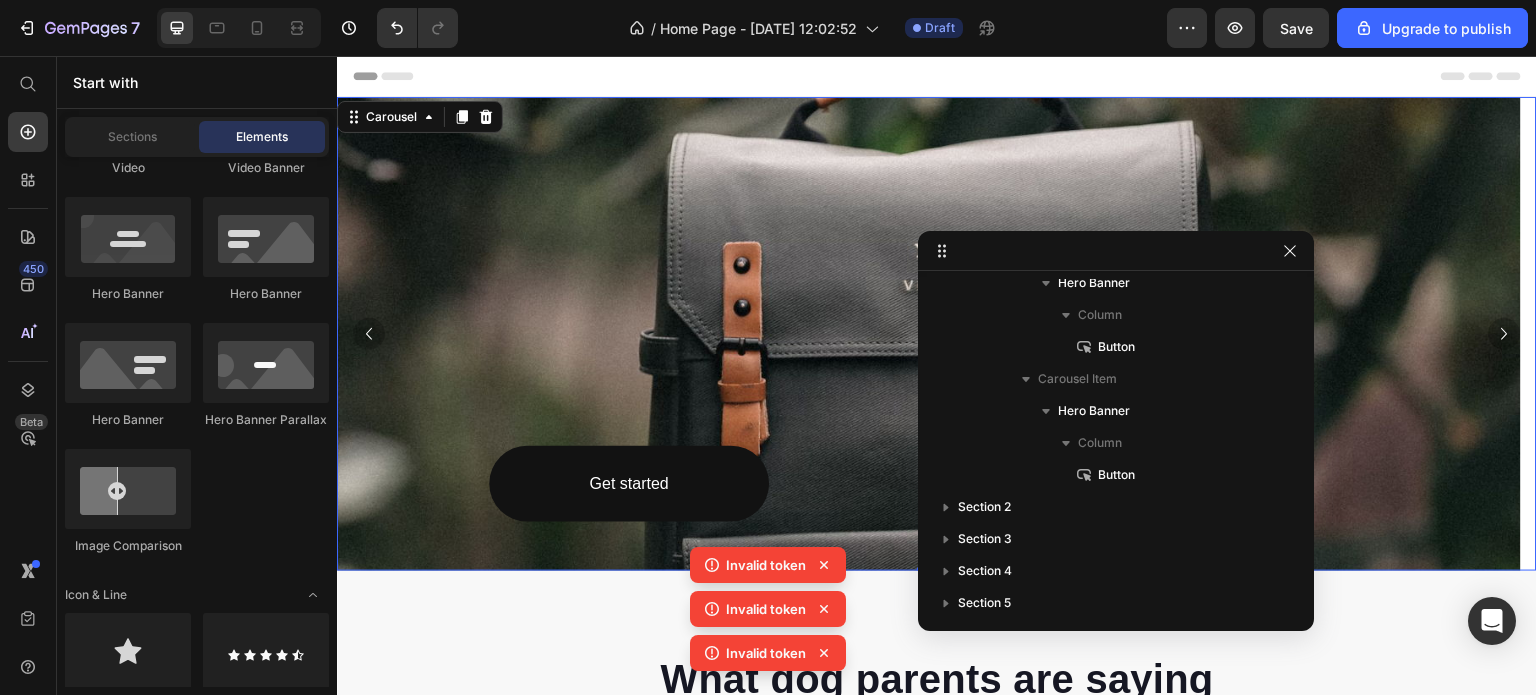 click 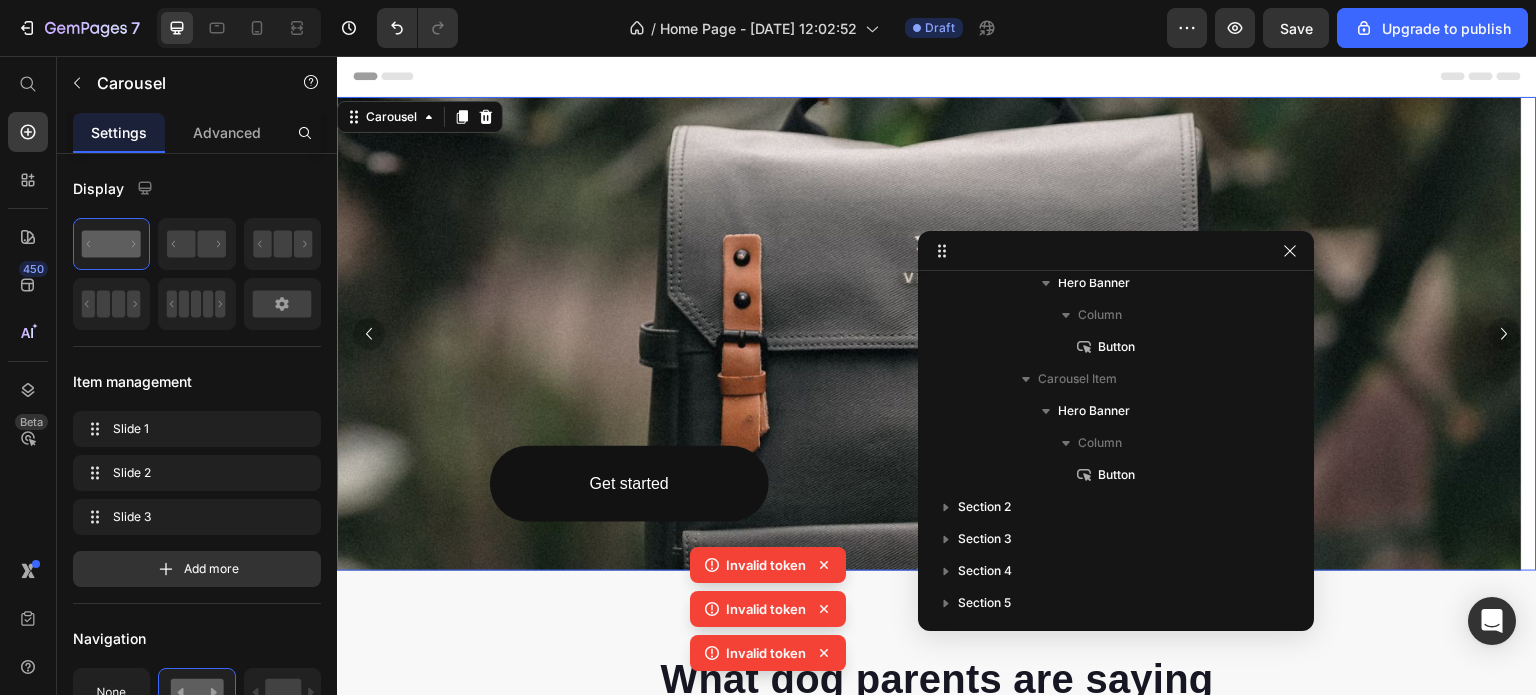 click 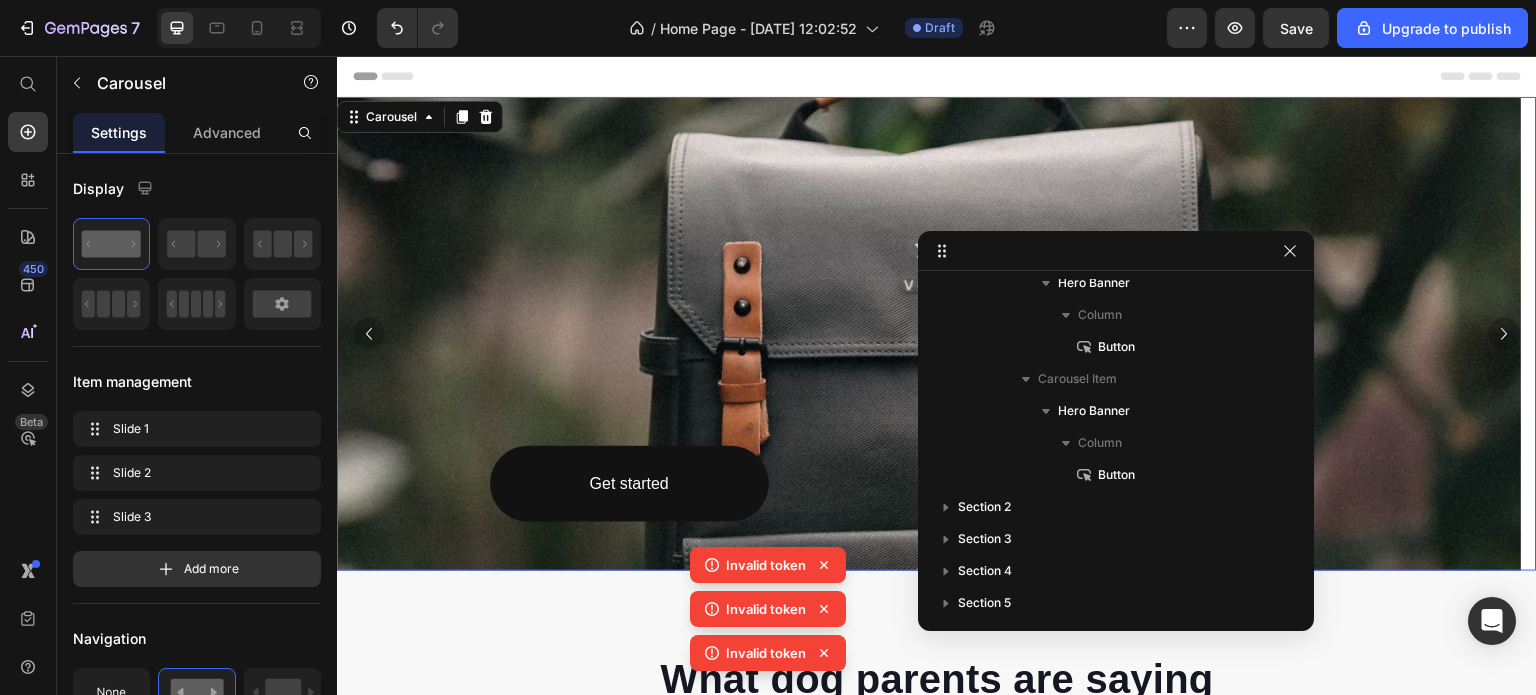 click 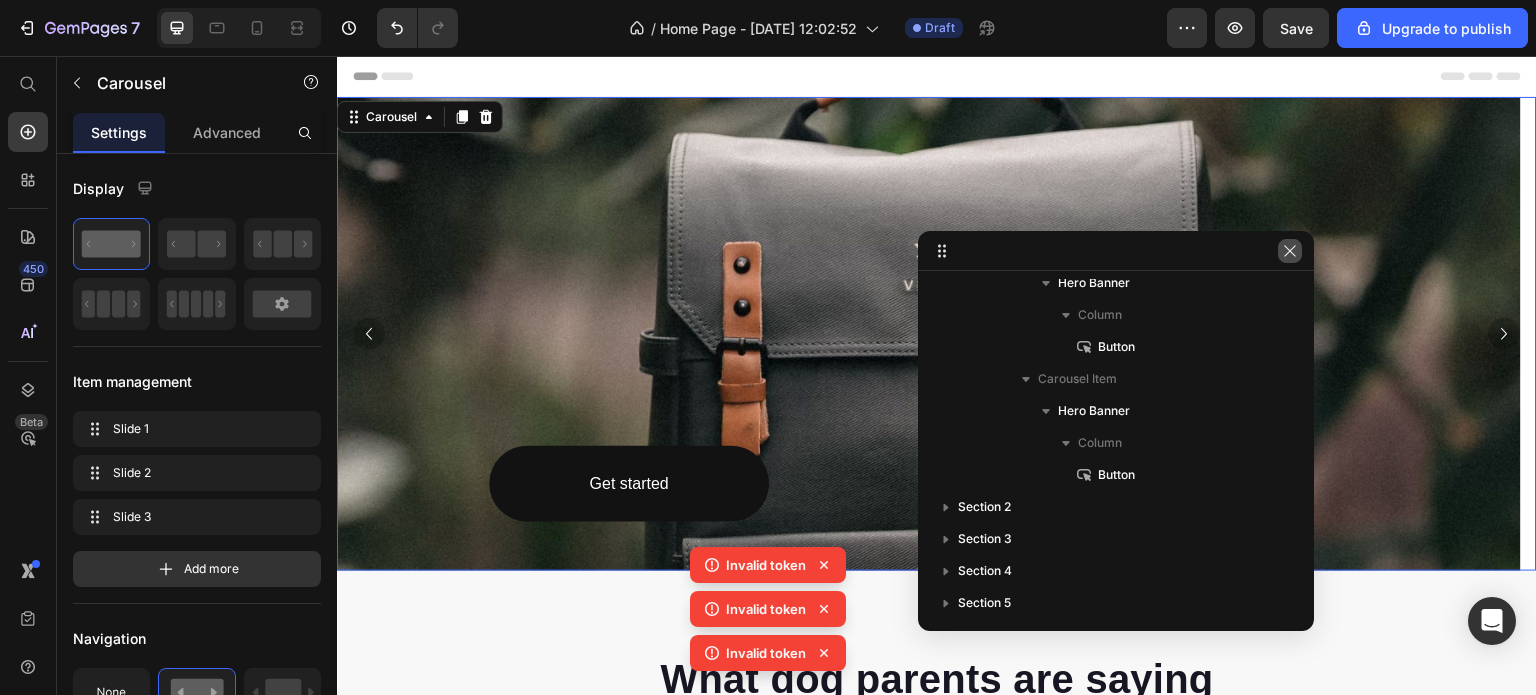 drag, startPoint x: 1300, startPoint y: 255, endPoint x: 963, endPoint y: 203, distance: 340.98828 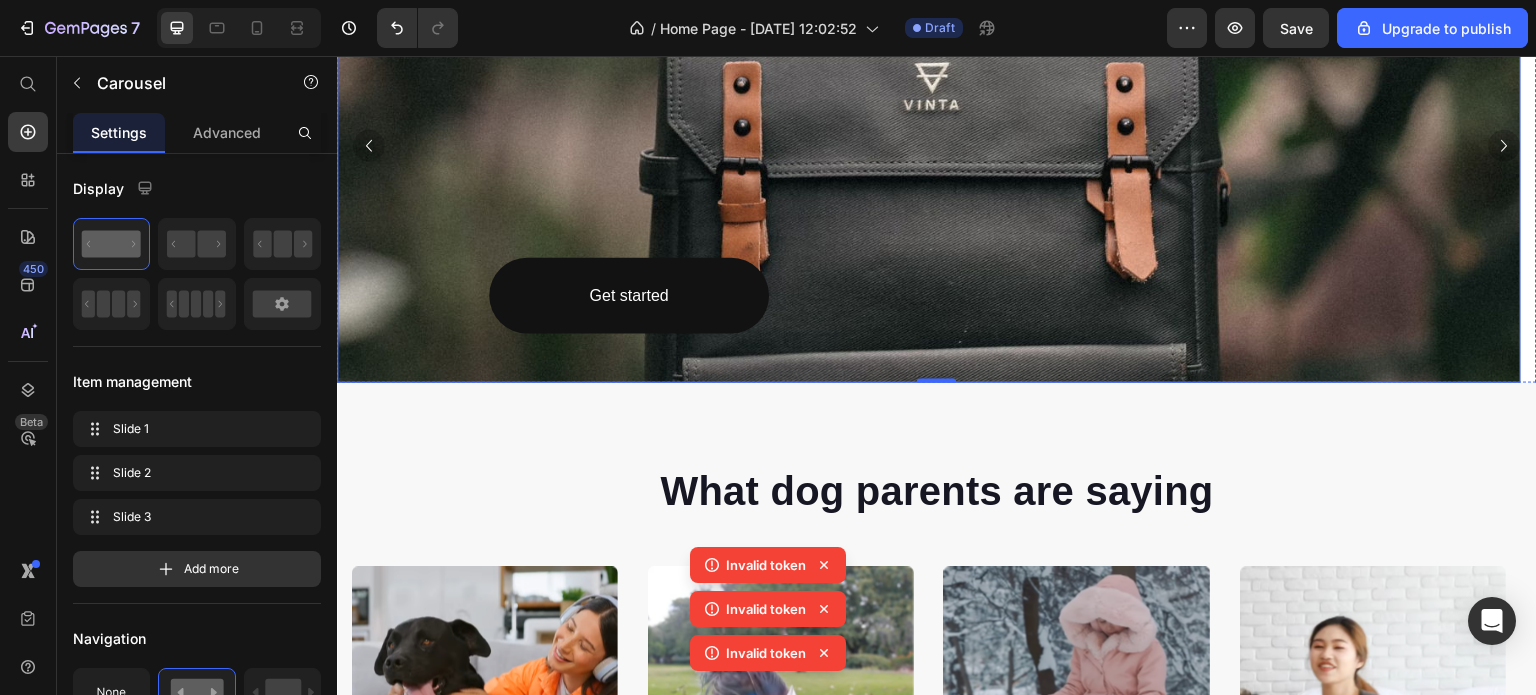 scroll, scrollTop: 200, scrollLeft: 0, axis: vertical 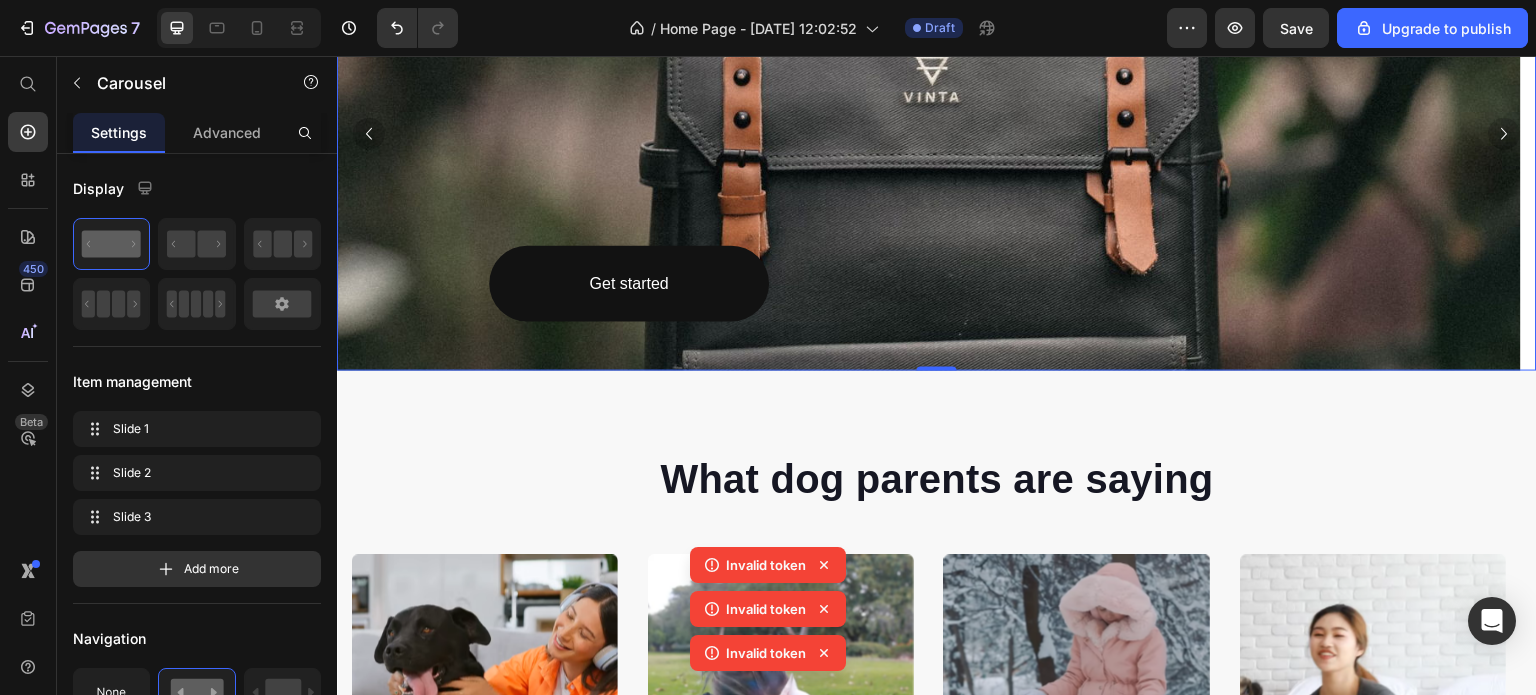 click 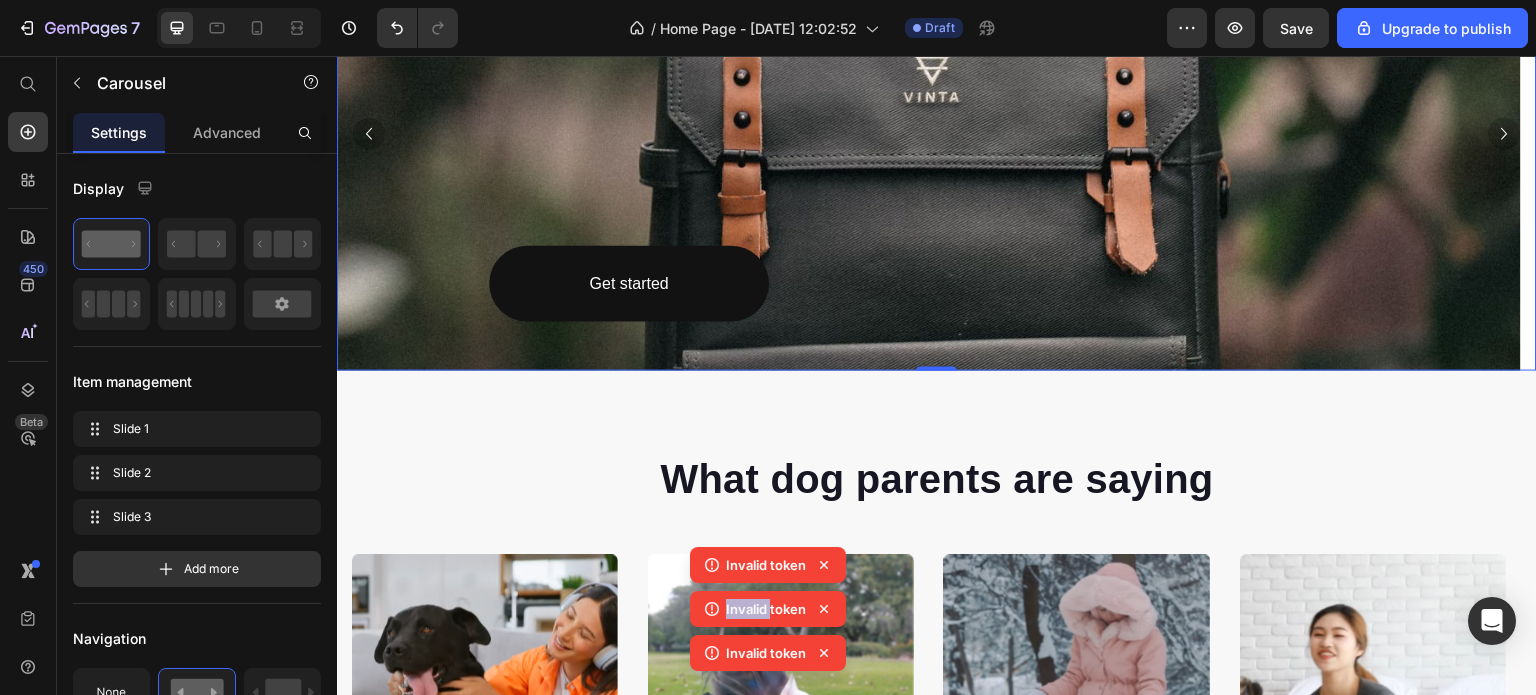 click 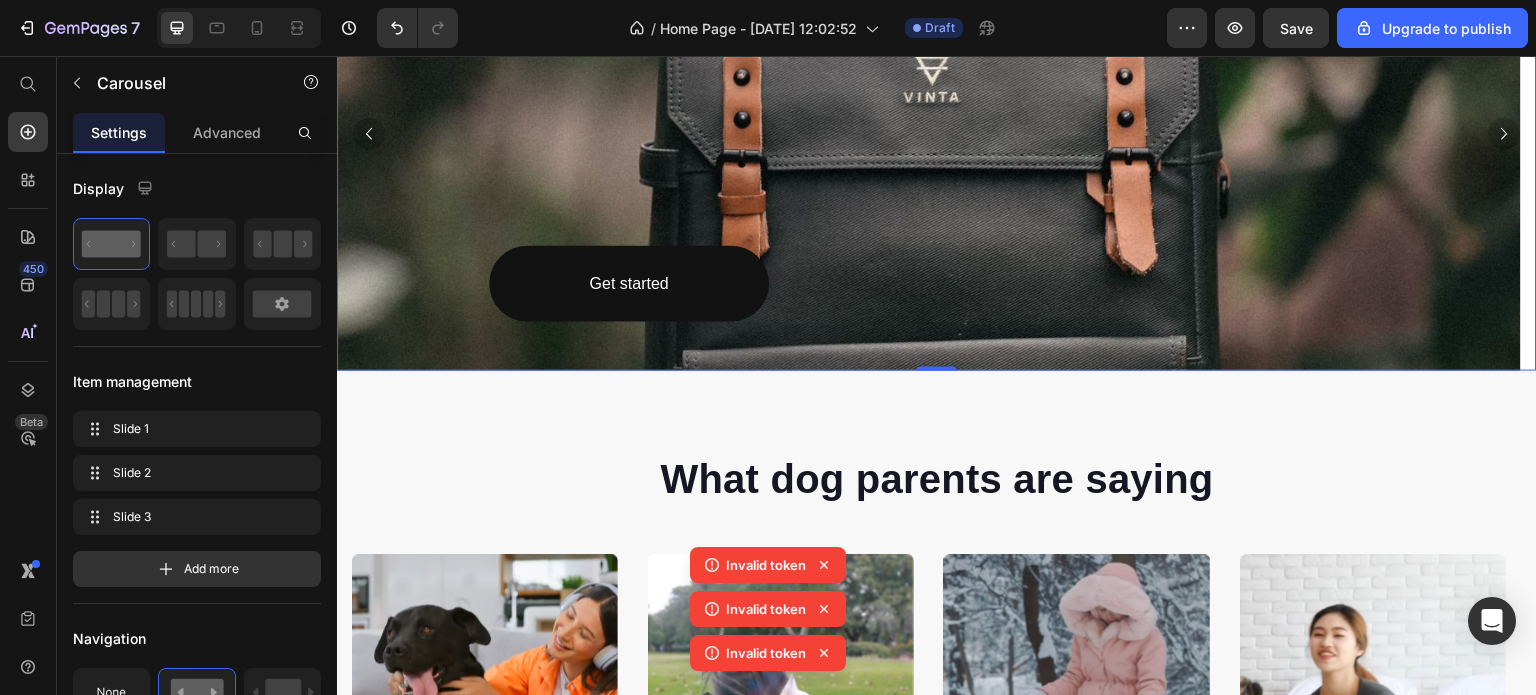 click 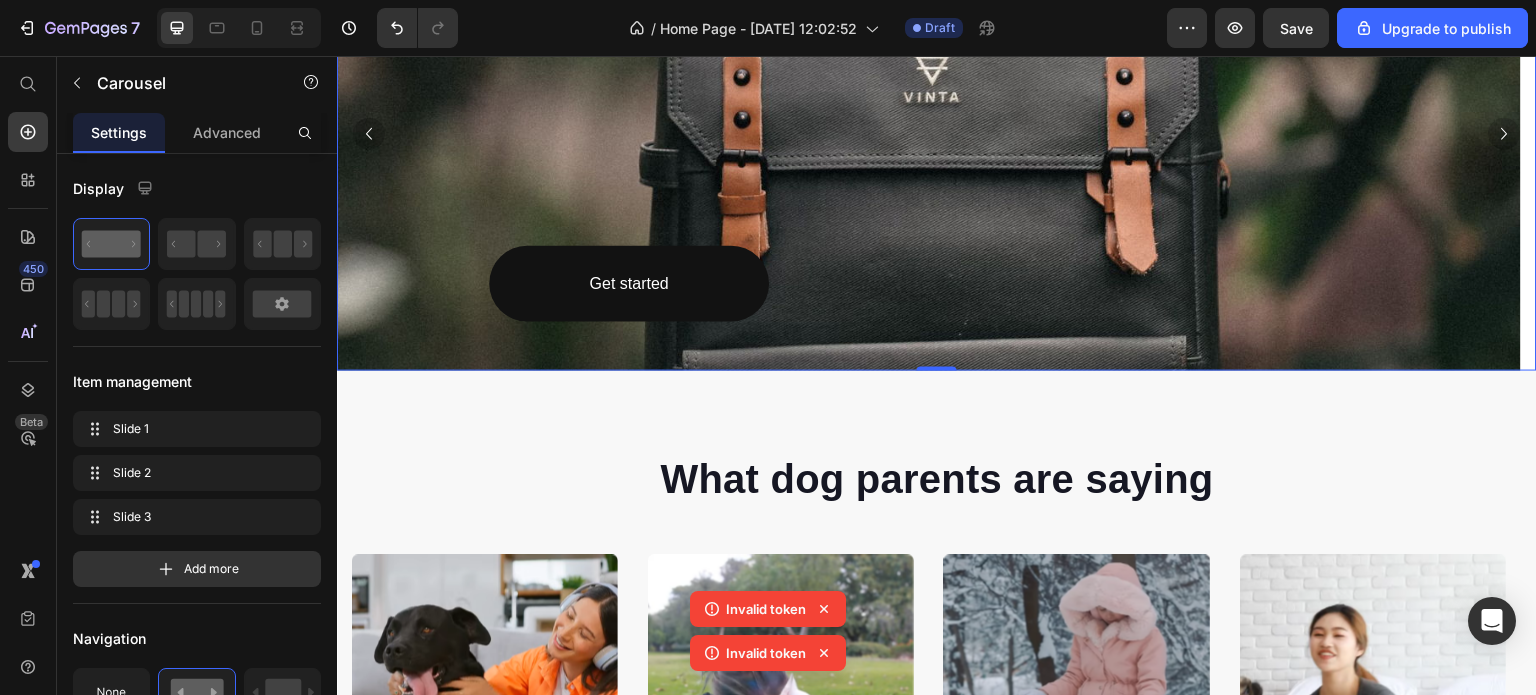 click 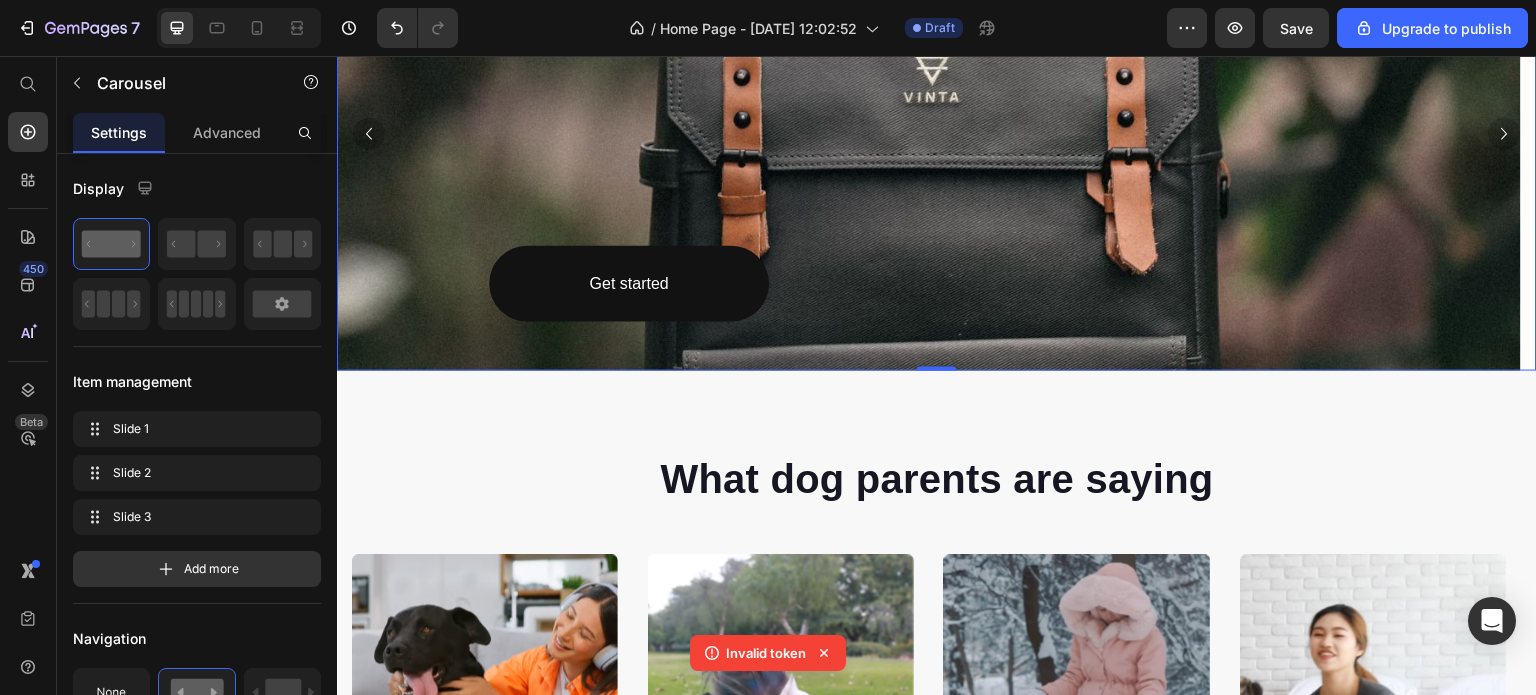 click 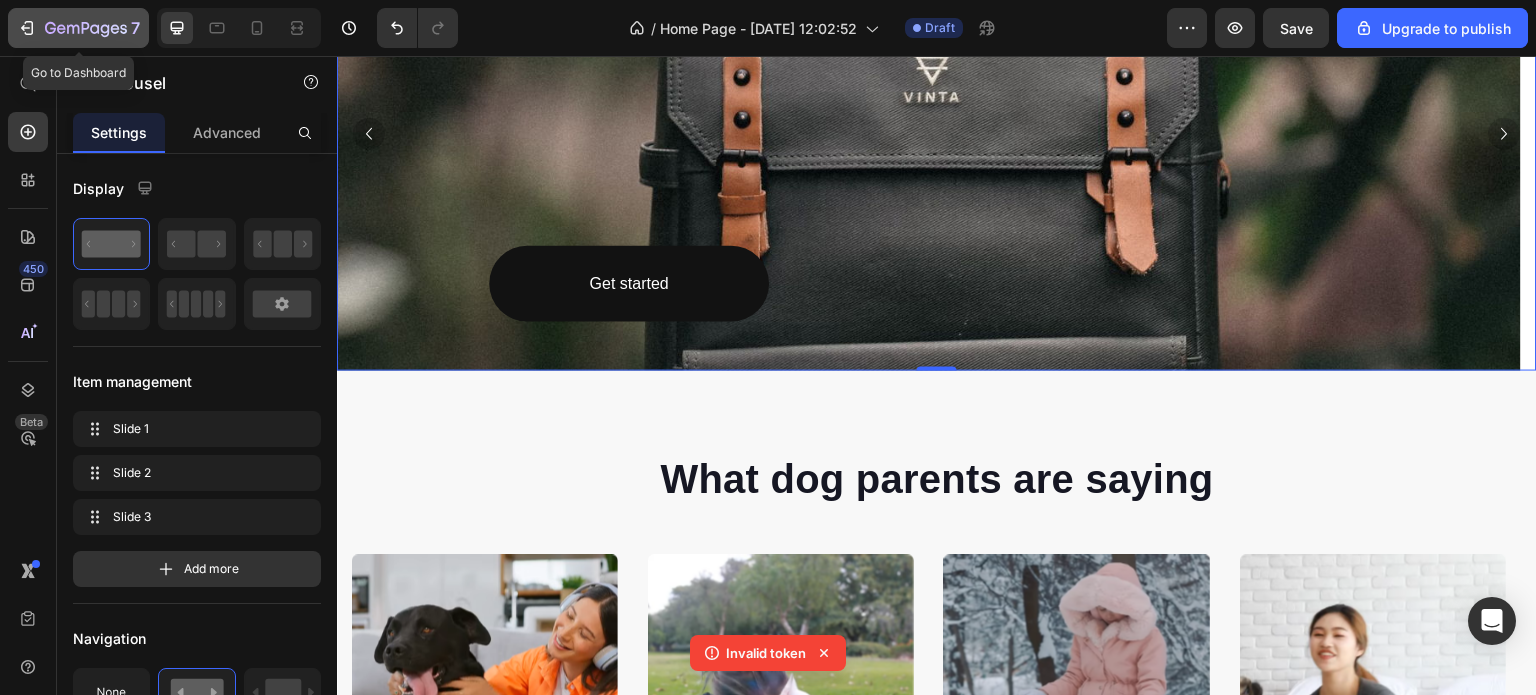 click 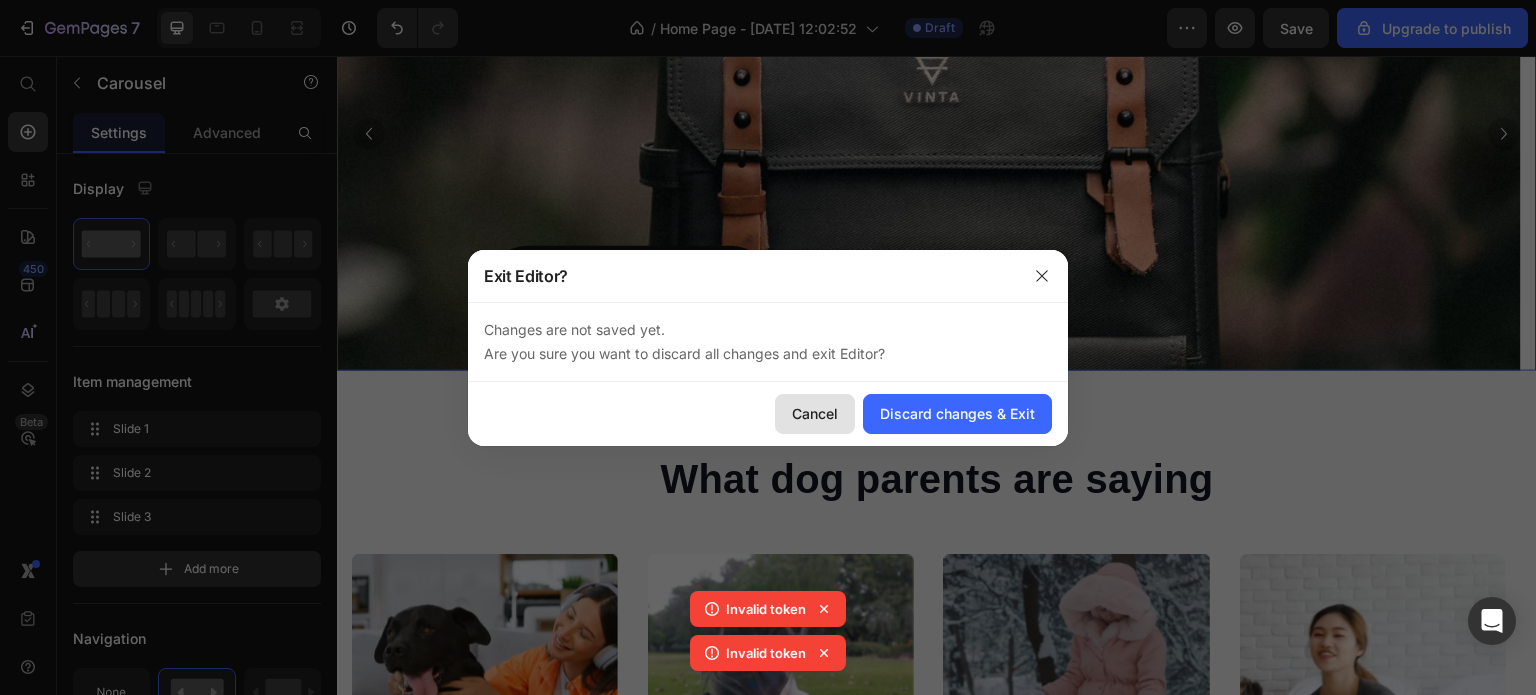 click on "Cancel" at bounding box center (815, 413) 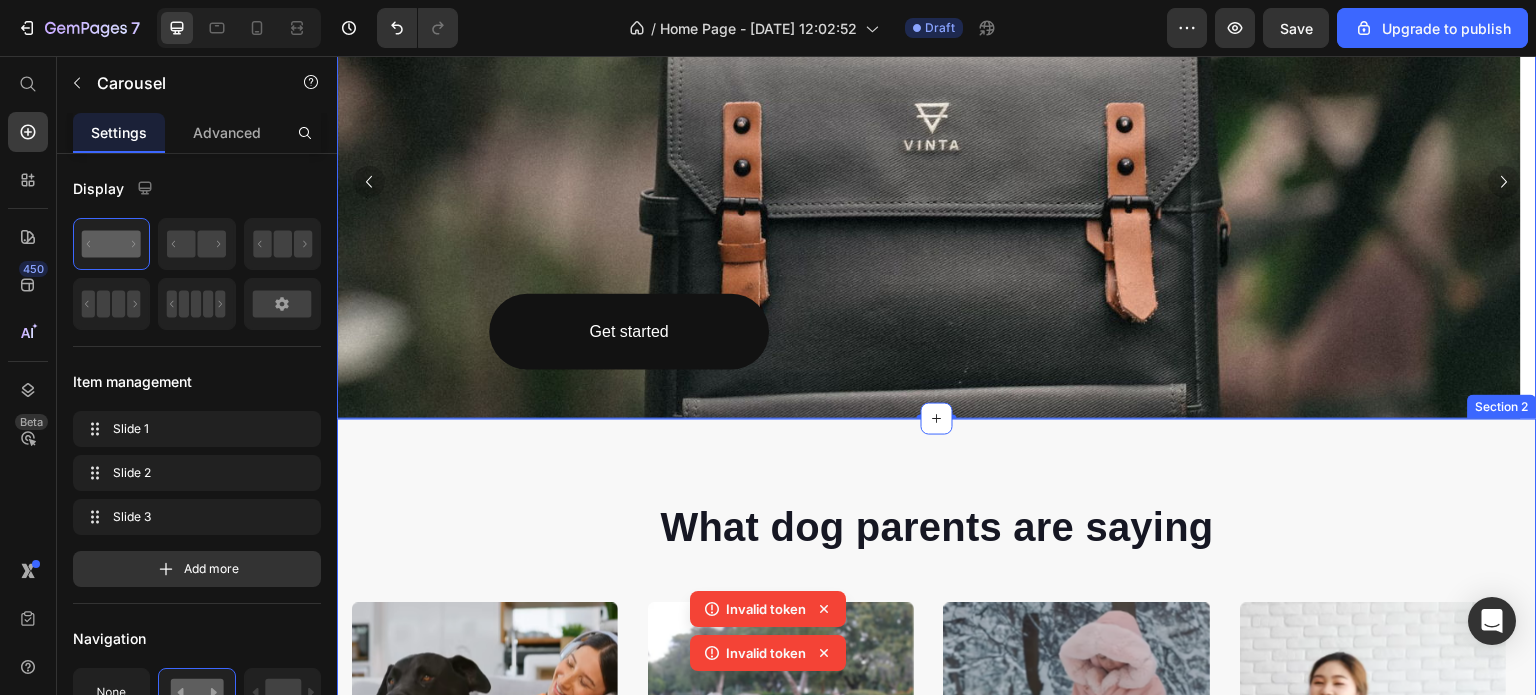 scroll, scrollTop: 0, scrollLeft: 0, axis: both 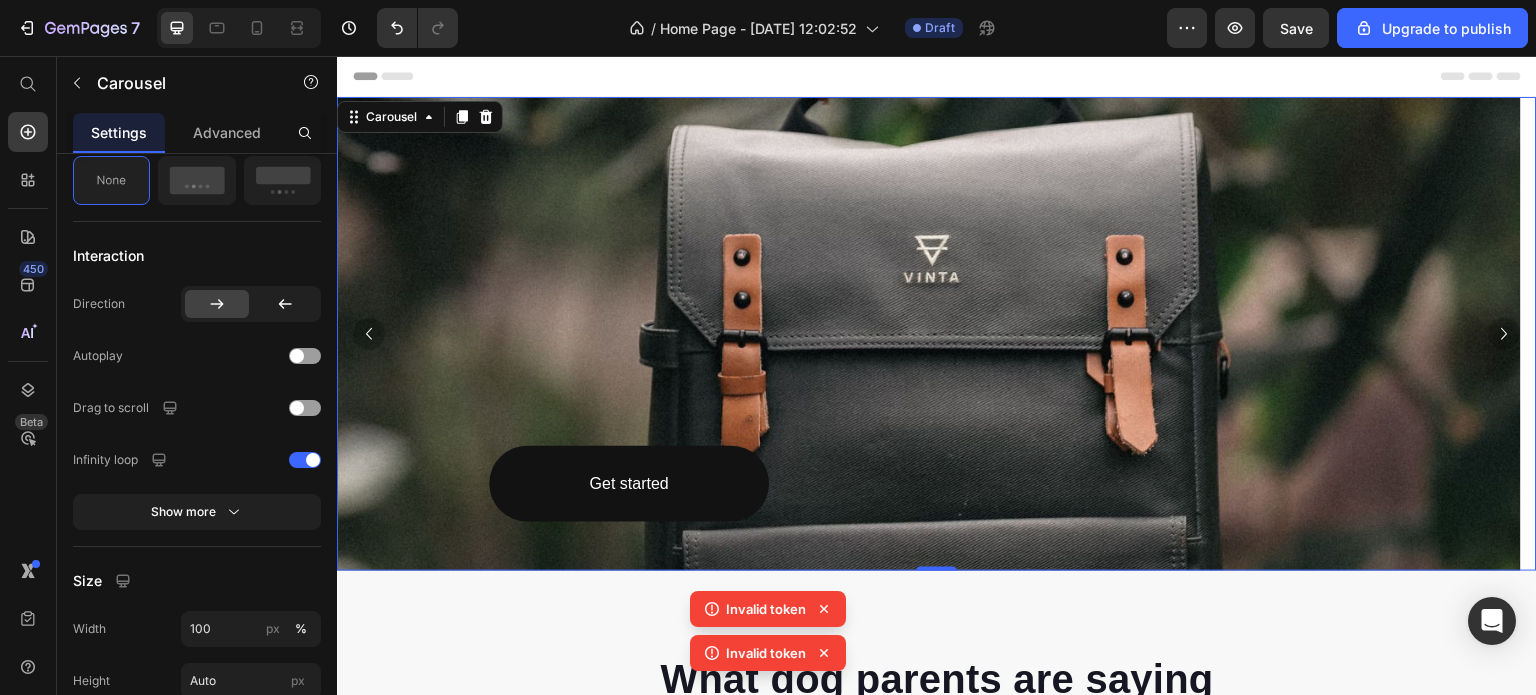click 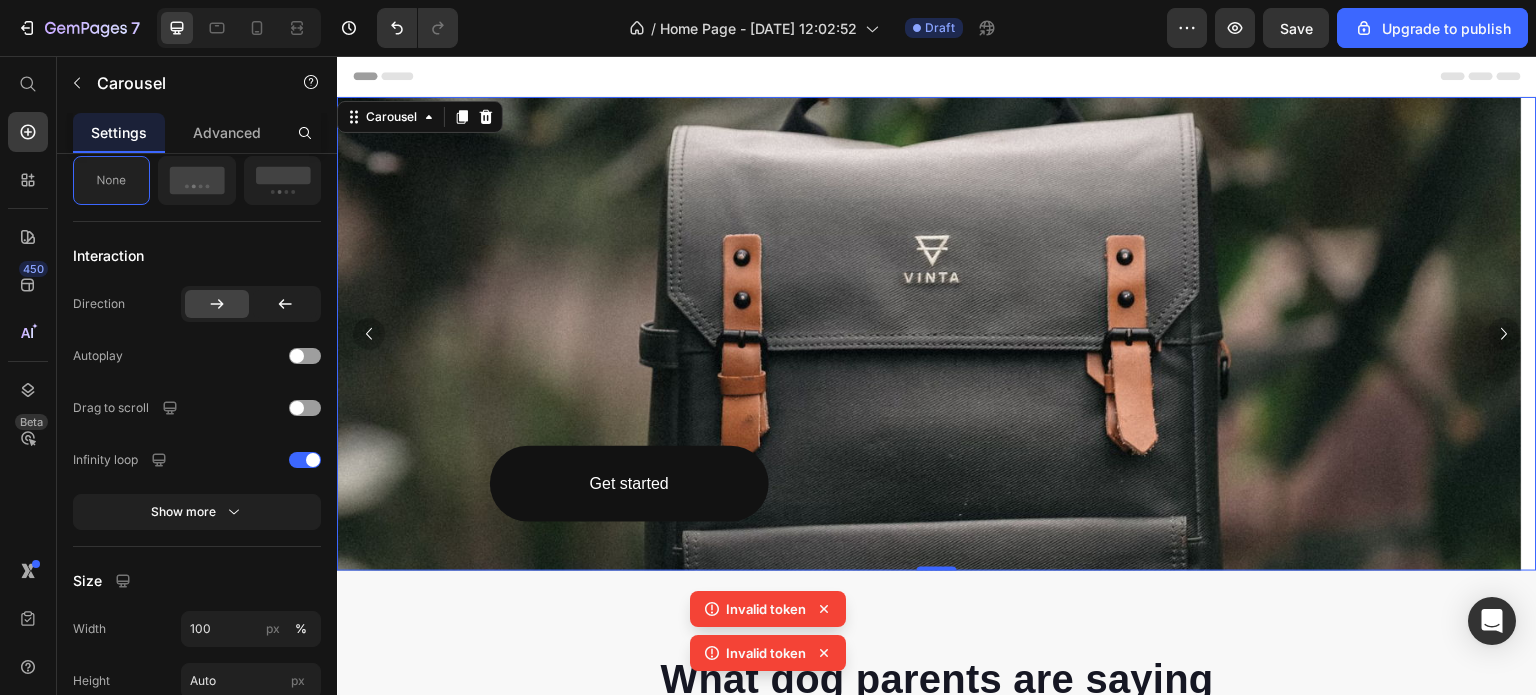 click 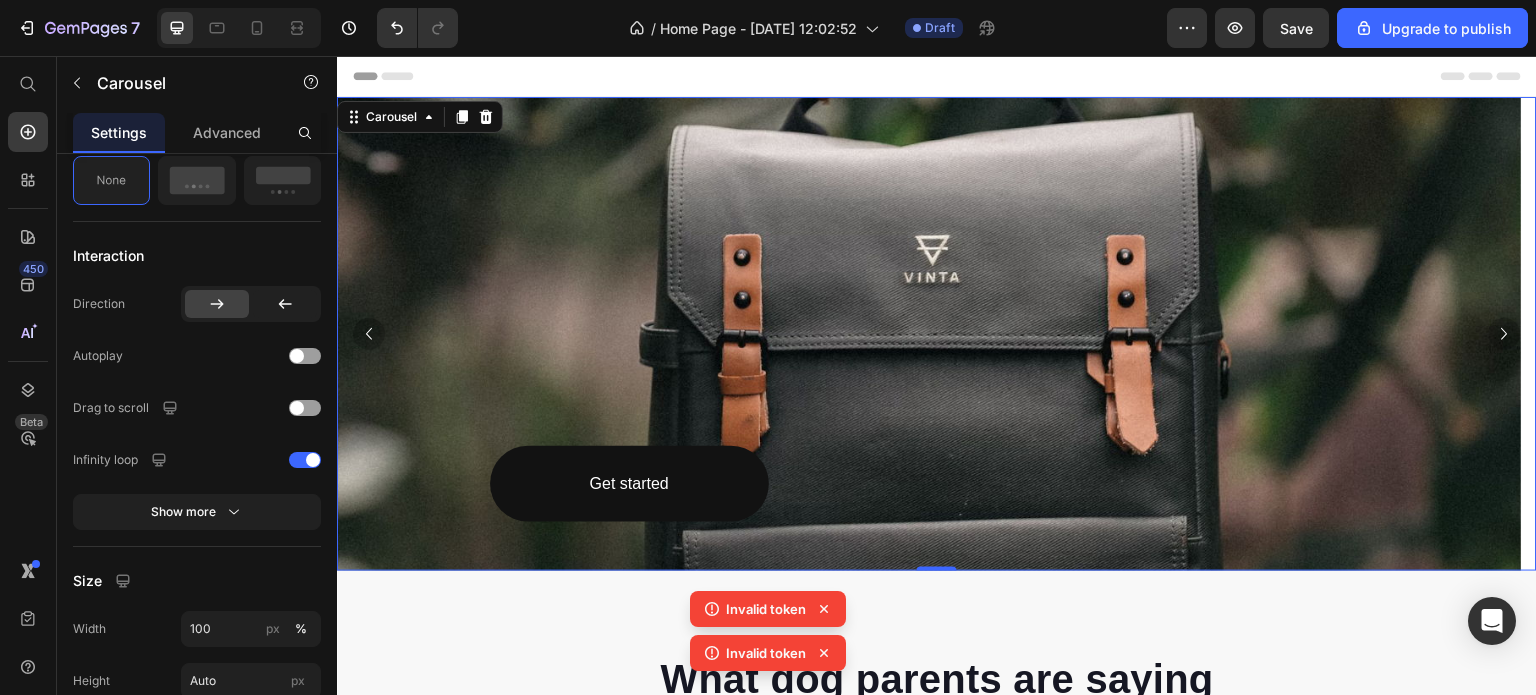 click 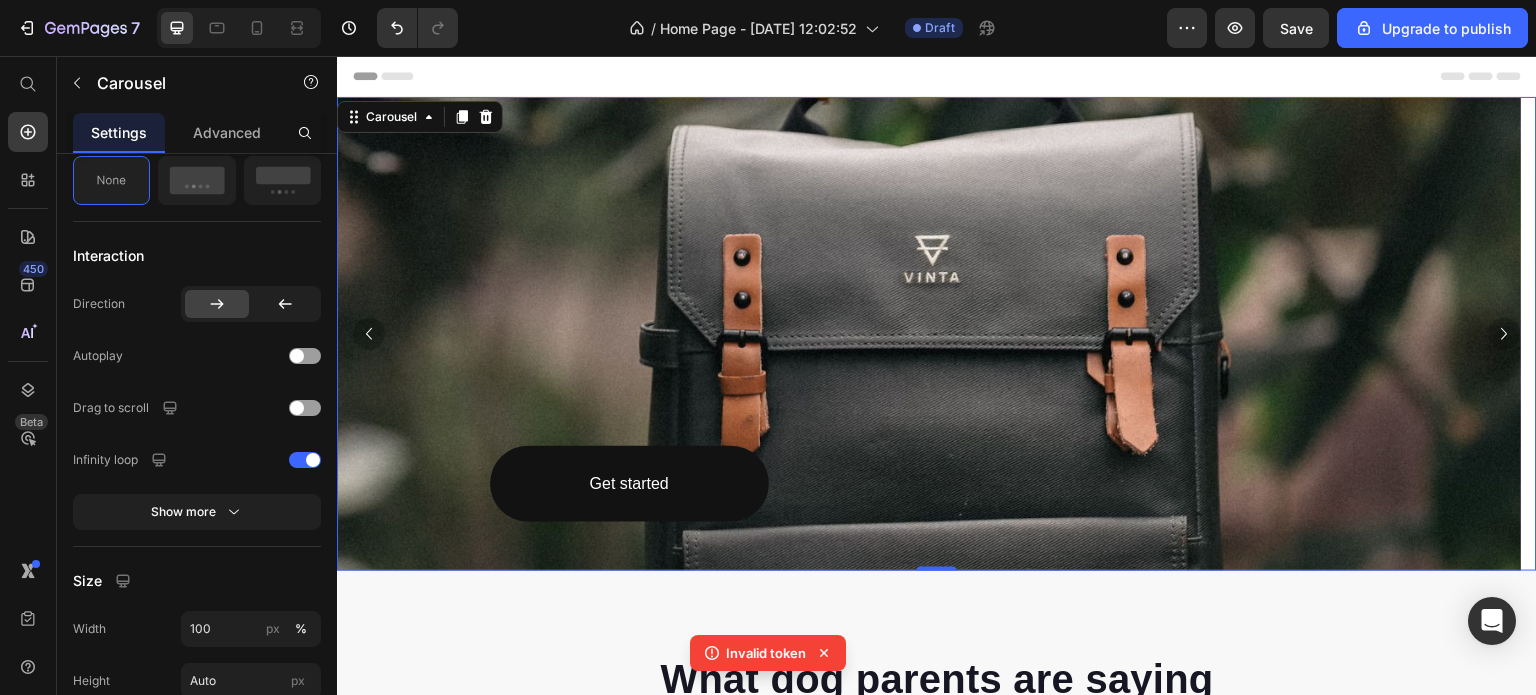 click 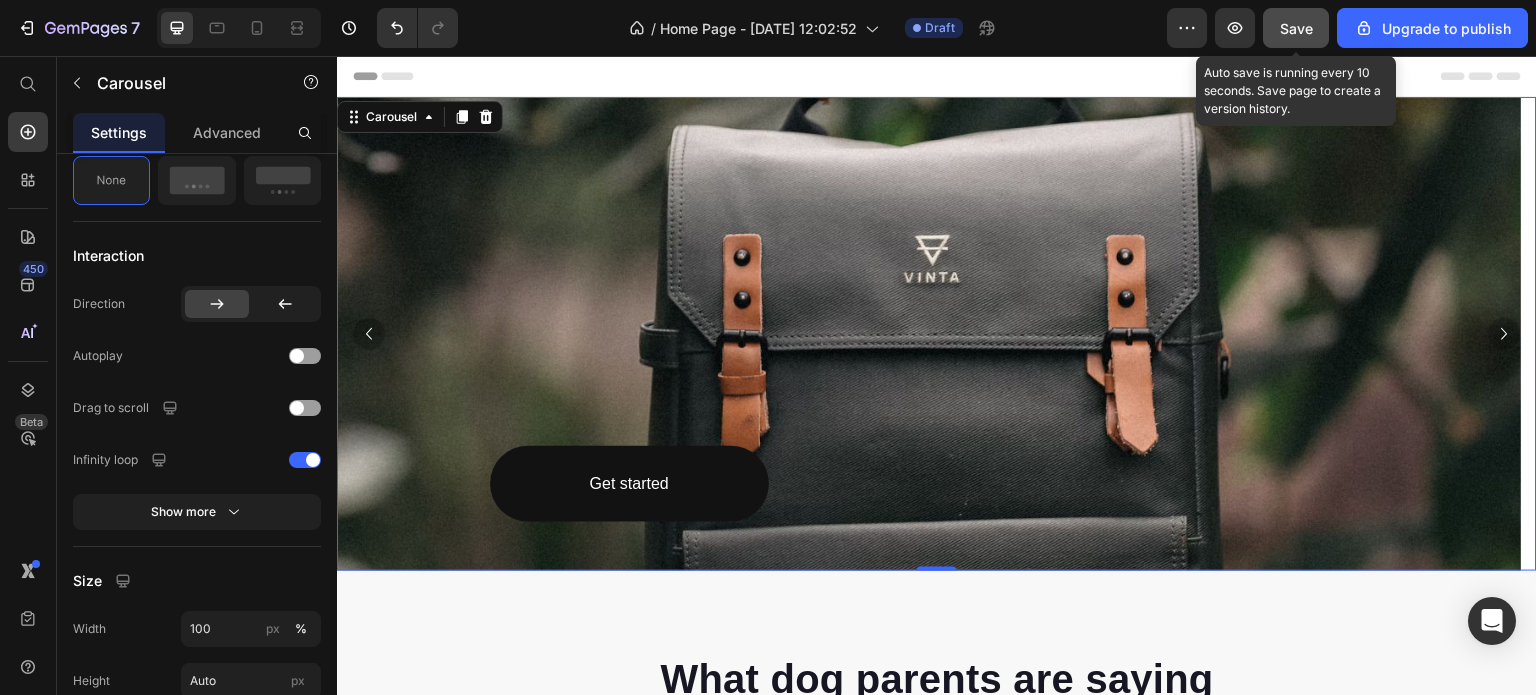 click on "Save" 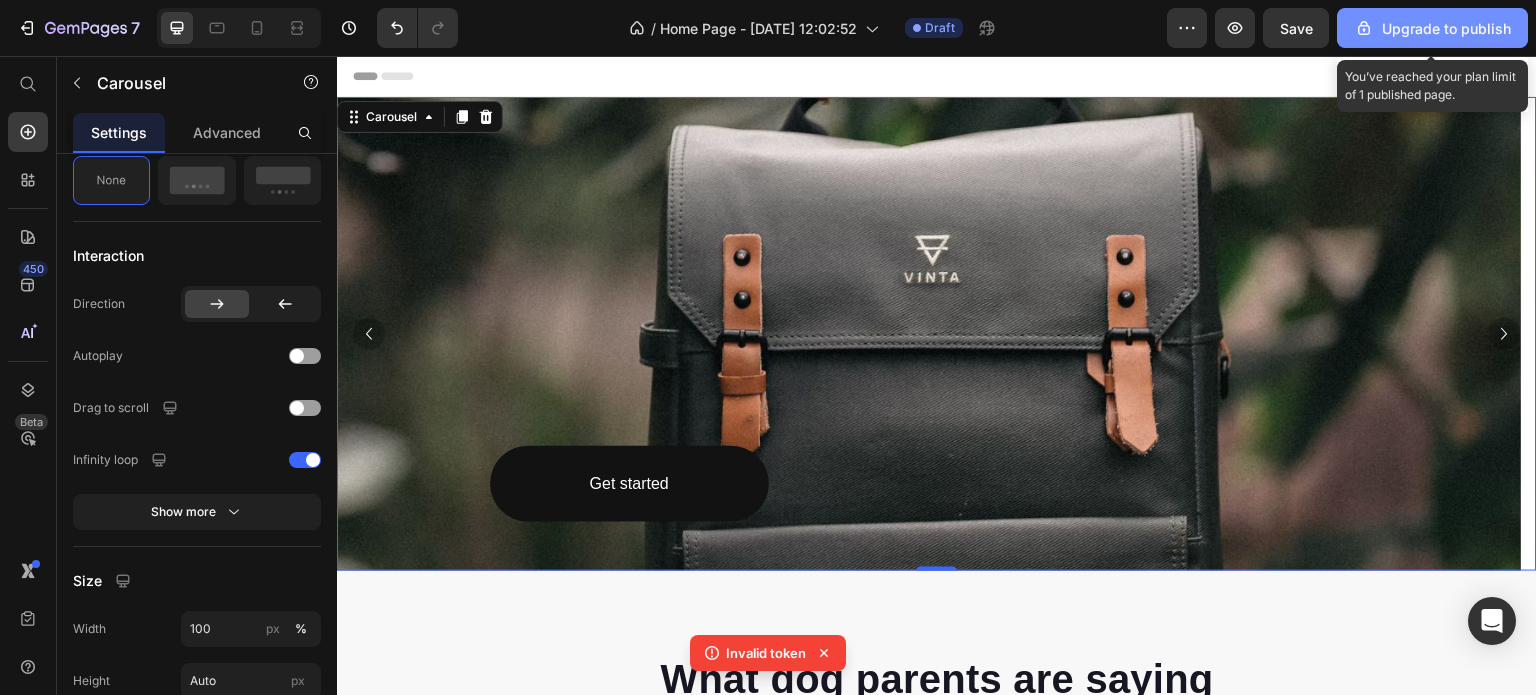 click on "Upgrade to publish" at bounding box center [1432, 28] 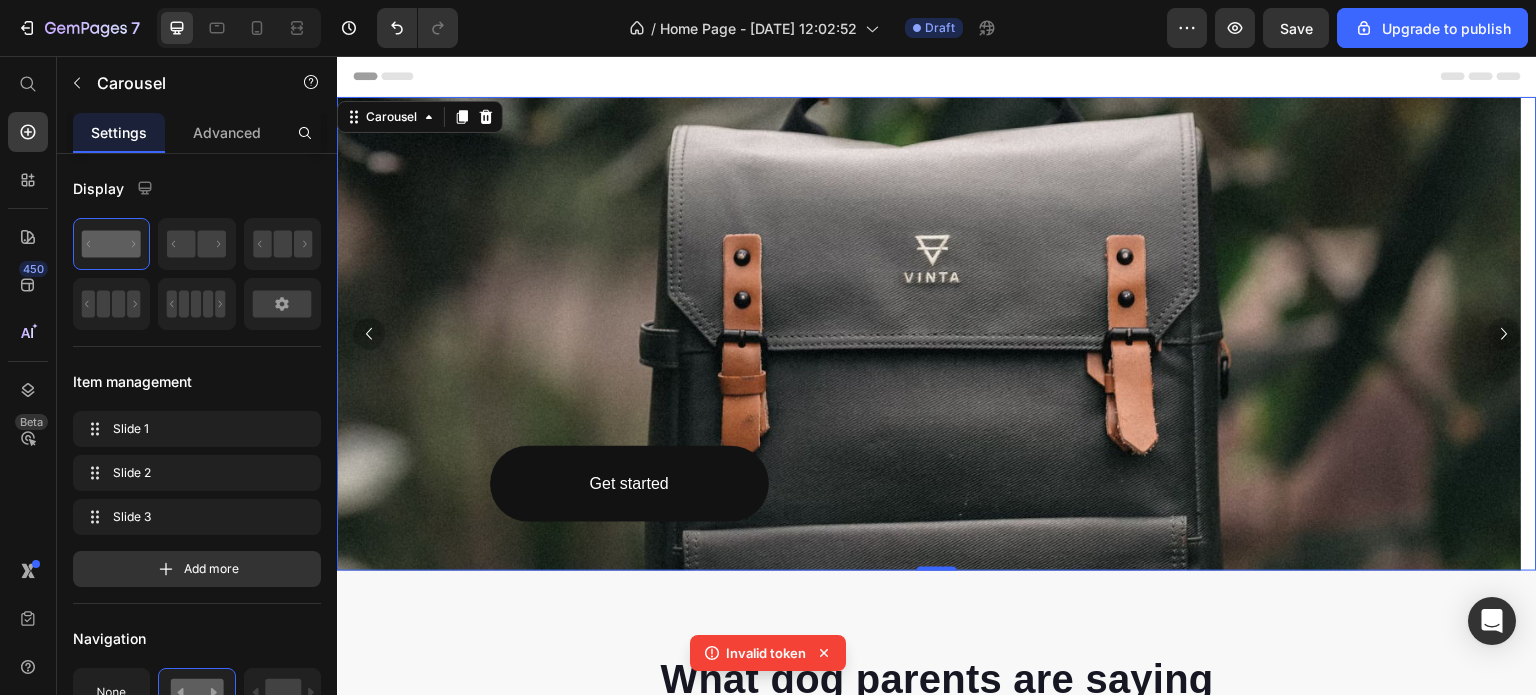scroll, scrollTop: 0, scrollLeft: 0, axis: both 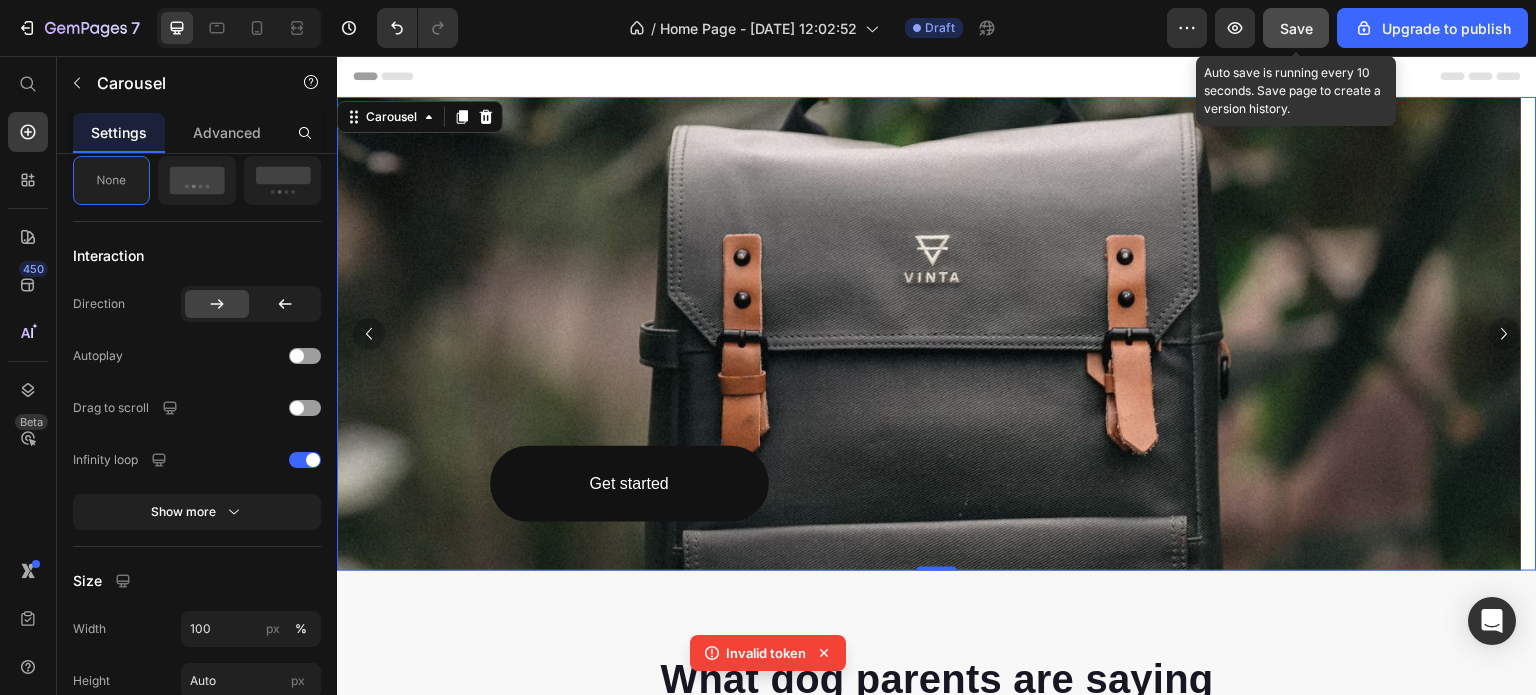 click on "Save" at bounding box center [1296, 28] 